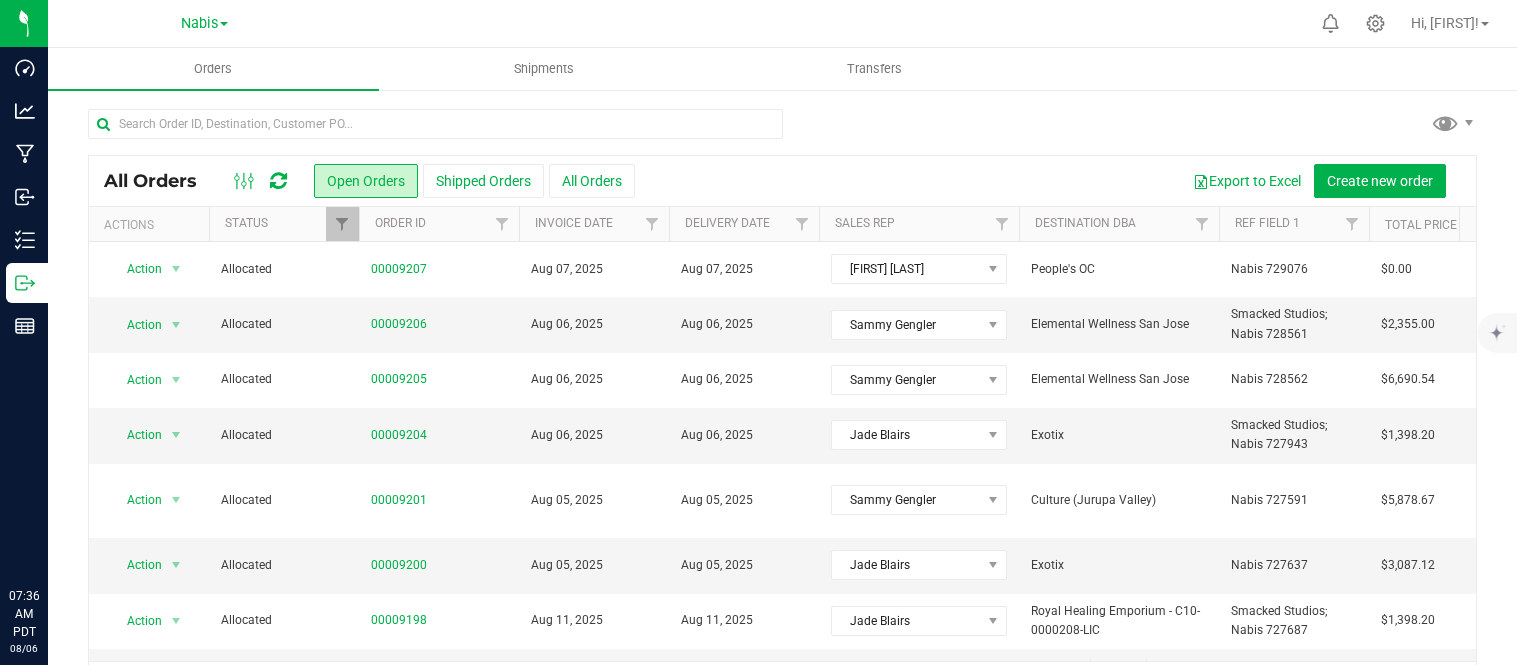 scroll, scrollTop: 0, scrollLeft: 0, axis: both 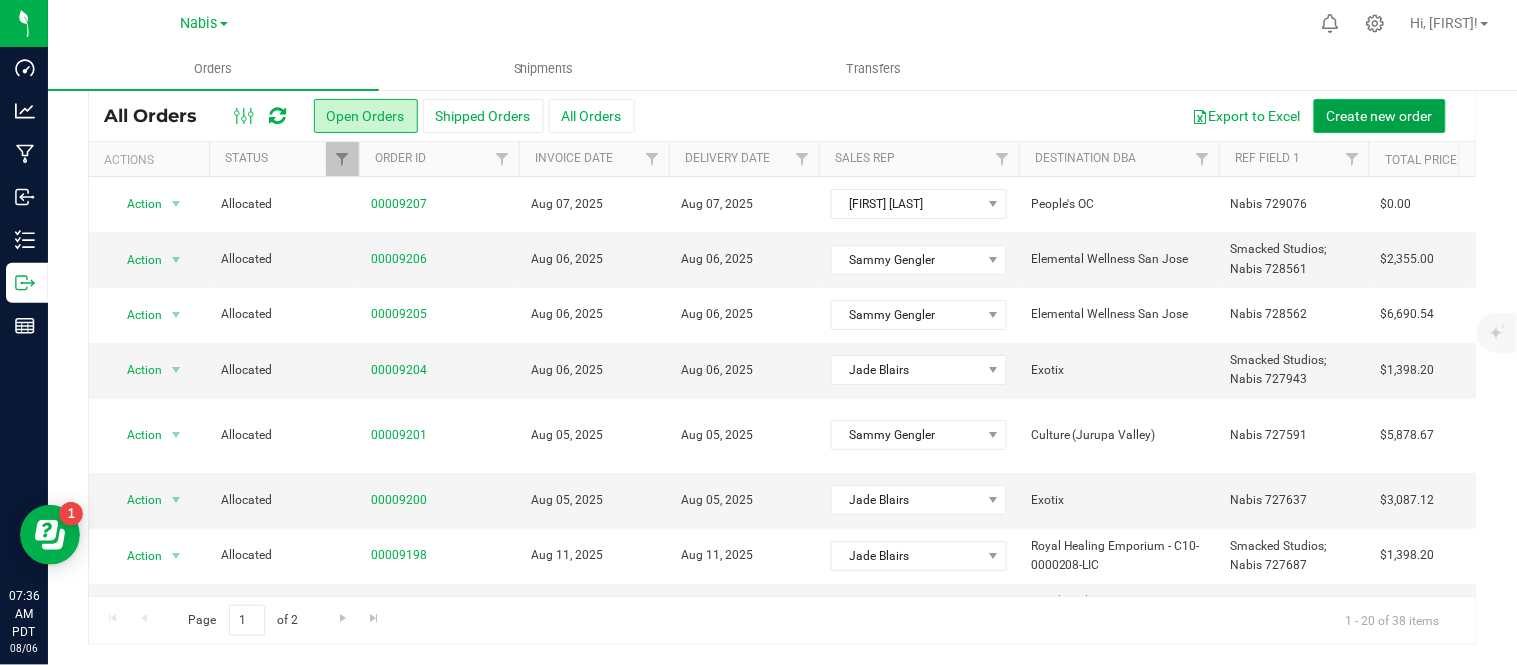 click on "Create new order" at bounding box center [1380, 116] 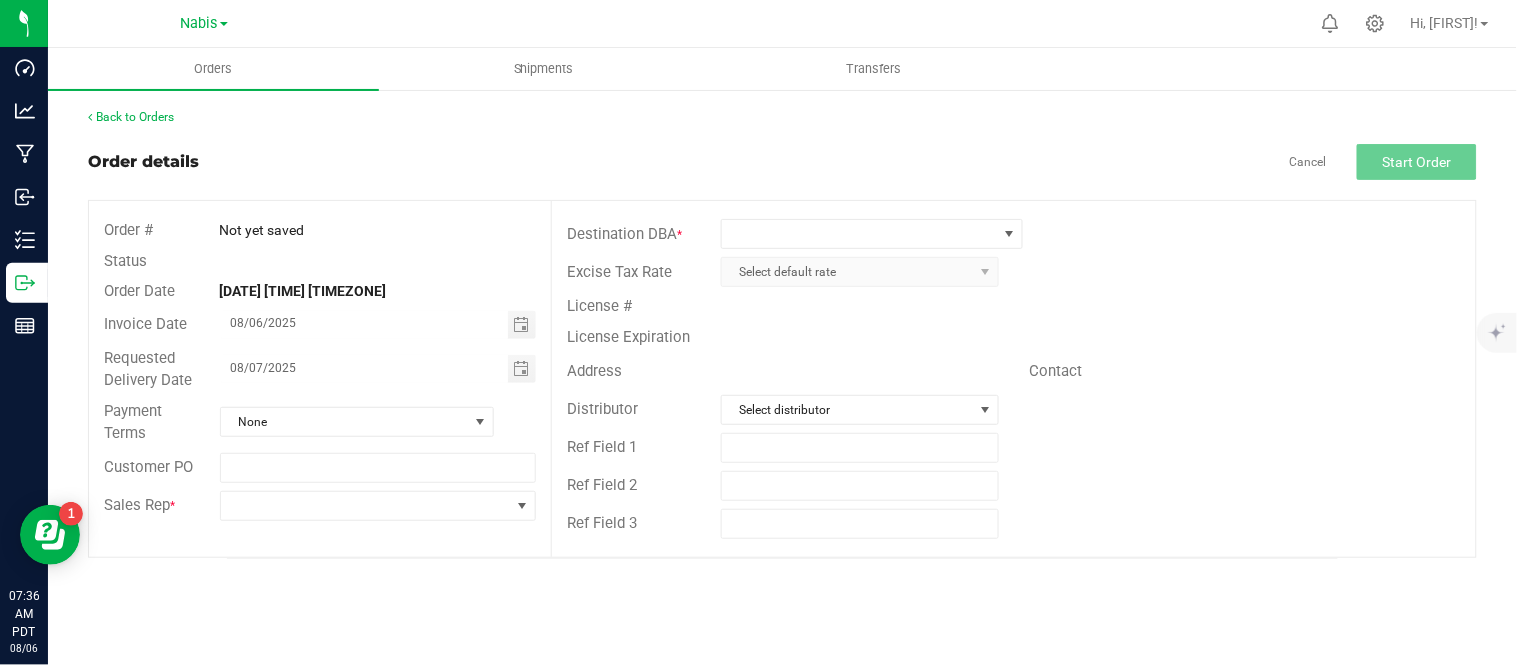 scroll, scrollTop: 0, scrollLeft: 0, axis: both 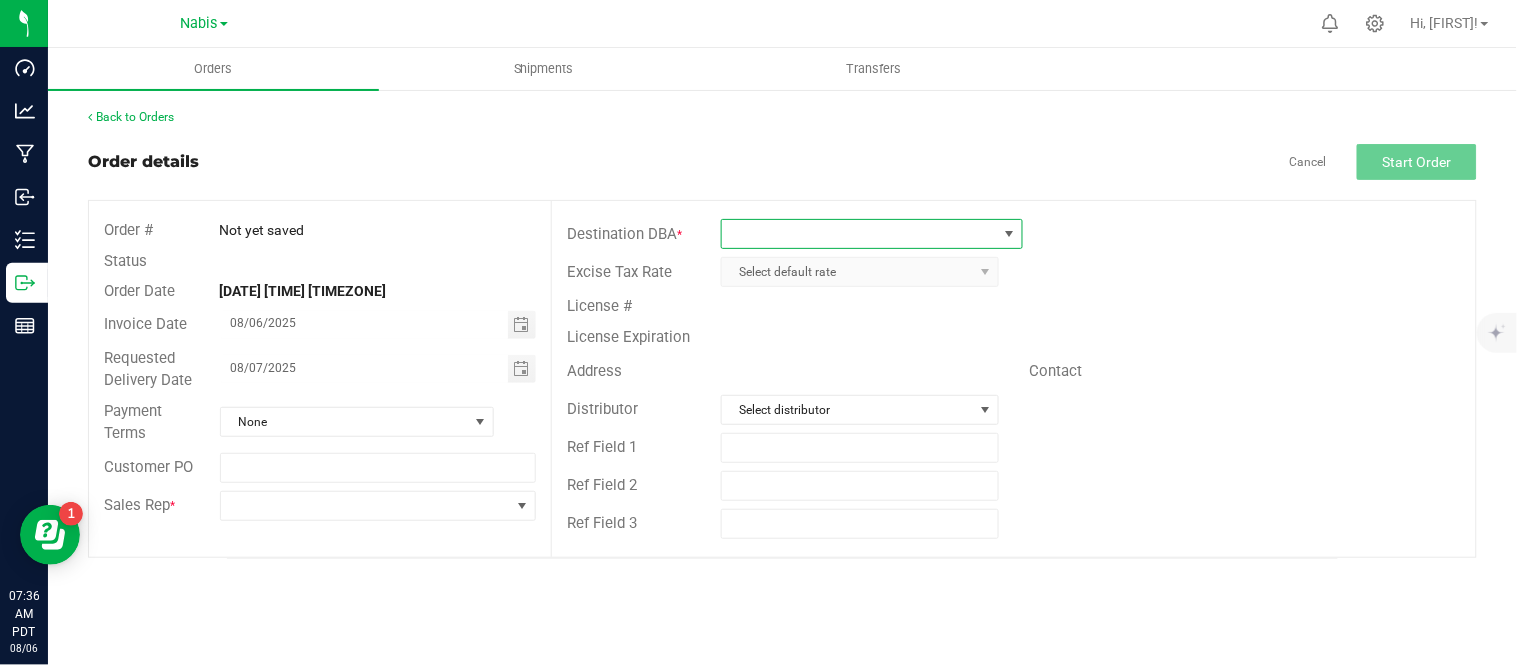 click at bounding box center (859, 234) 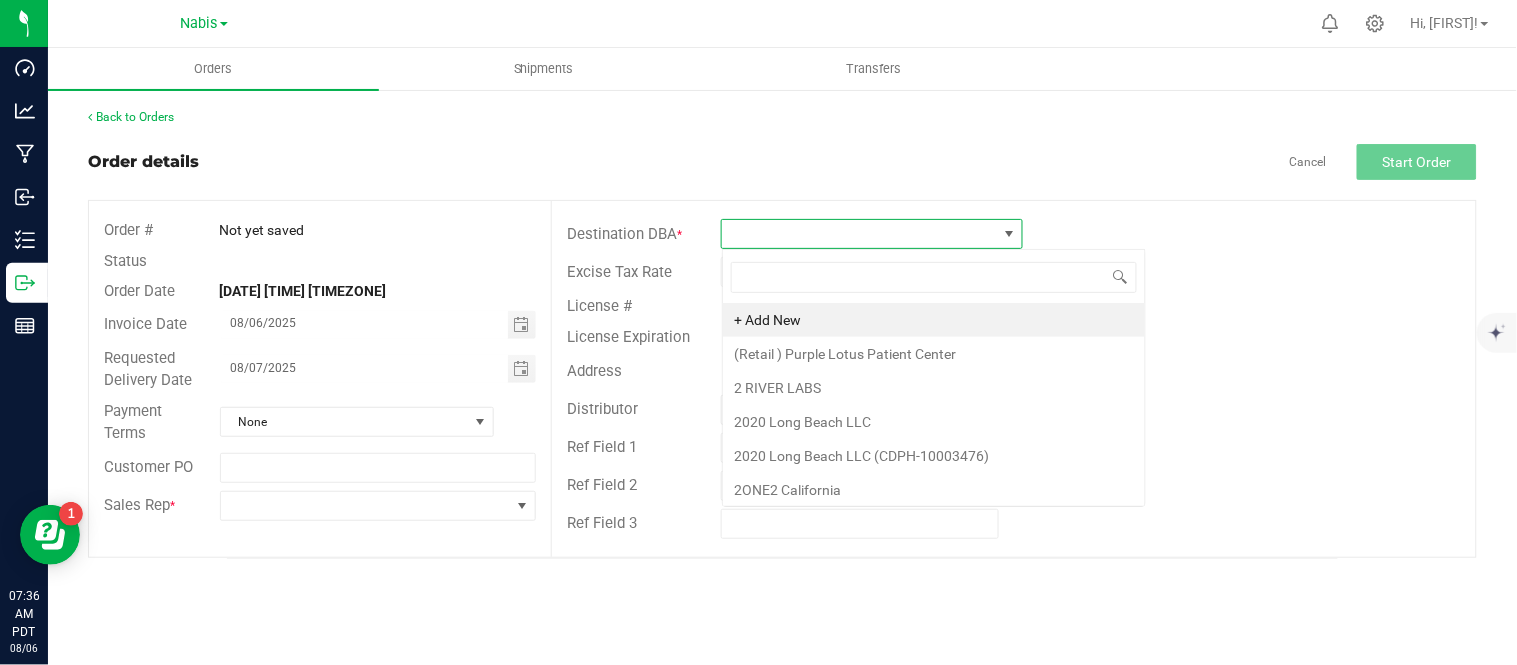 scroll, scrollTop: 99970, scrollLeft: 99697, axis: both 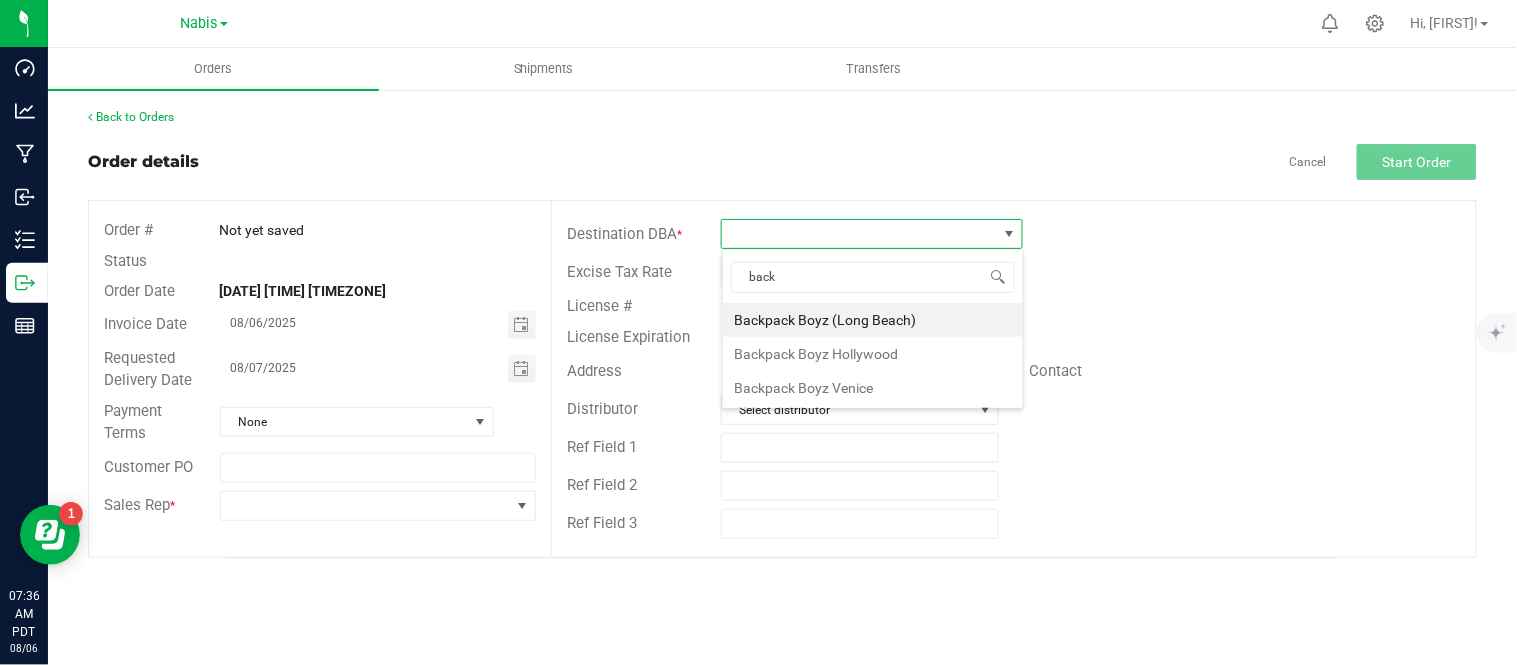 type on "back" 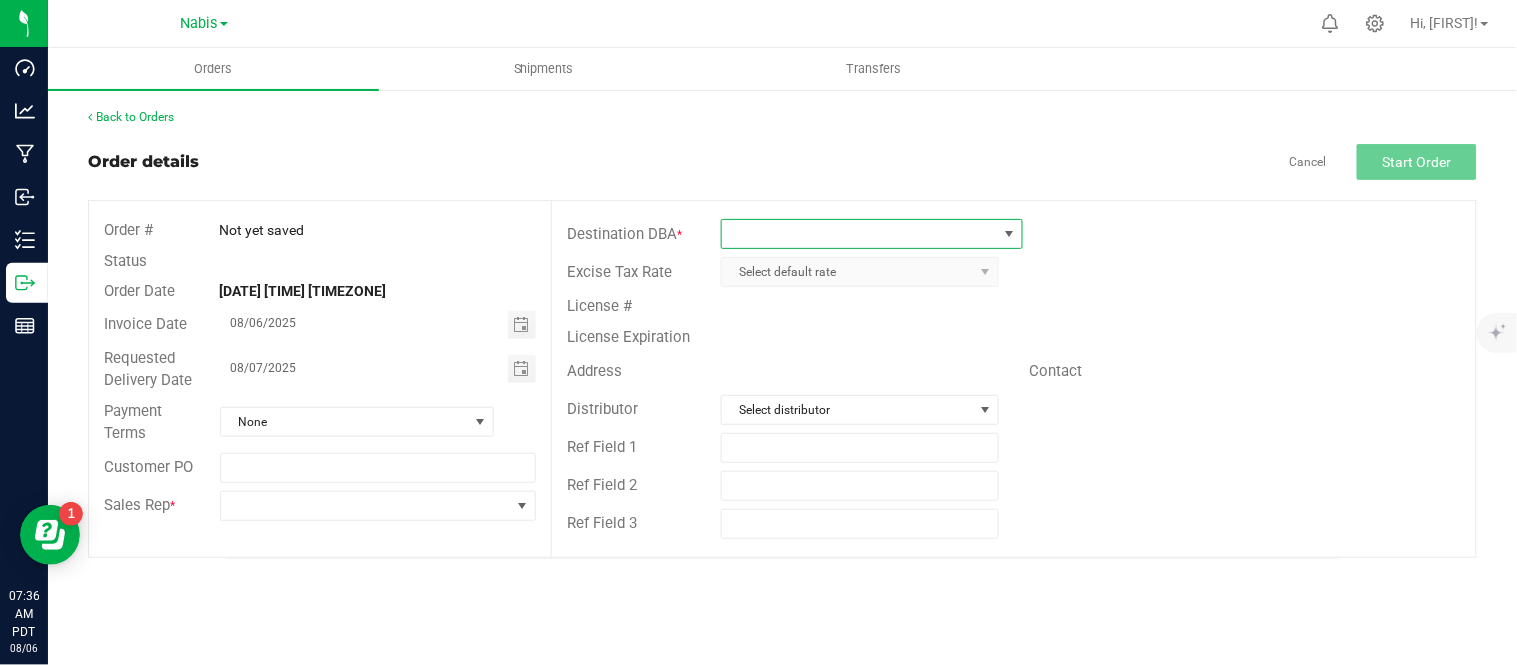 click at bounding box center (859, 234) 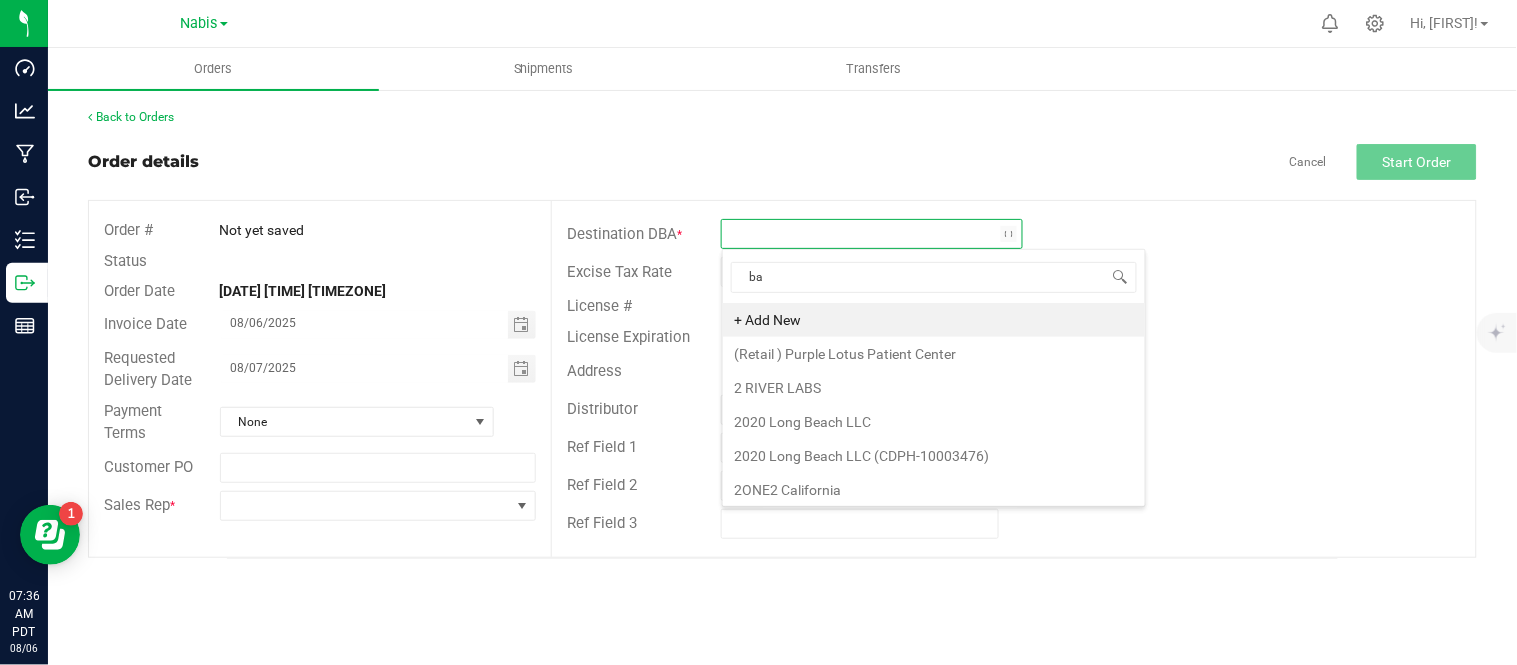 click at bounding box center (859, 234) 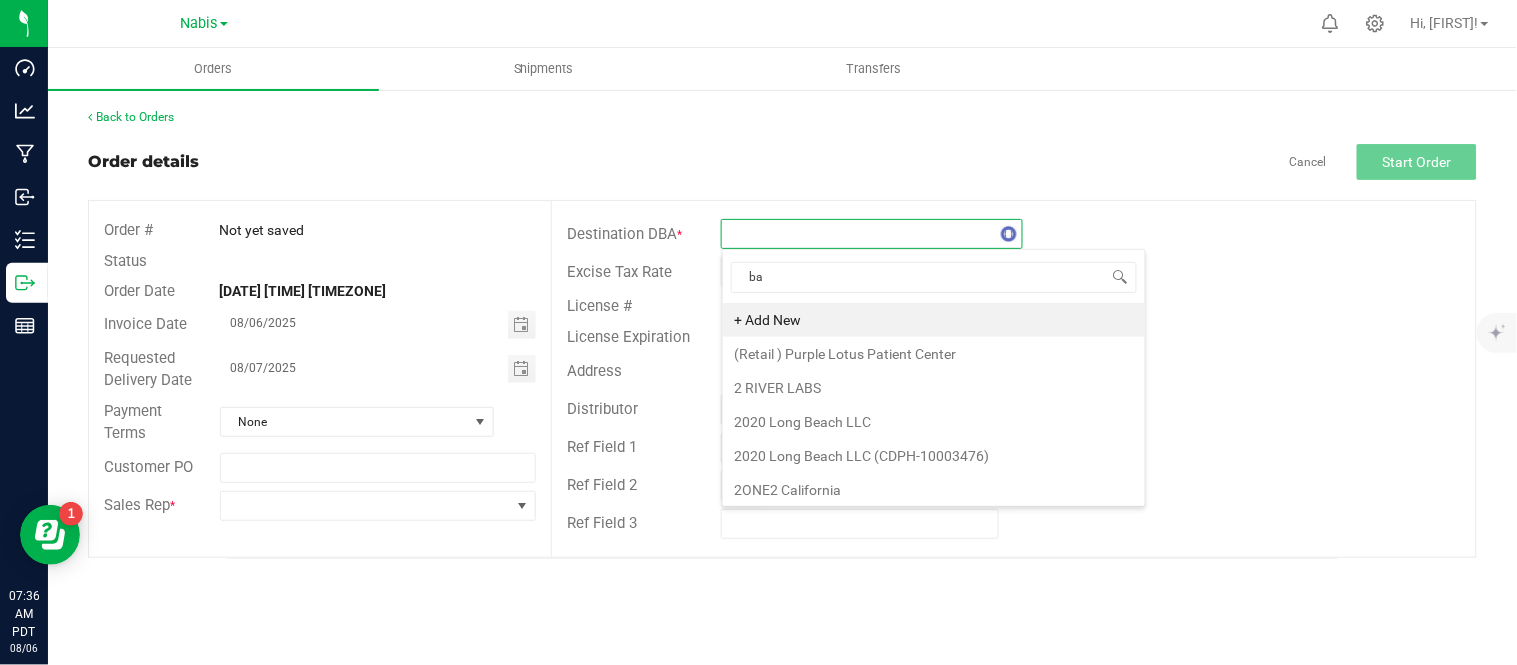 scroll, scrollTop: 0, scrollLeft: 0, axis: both 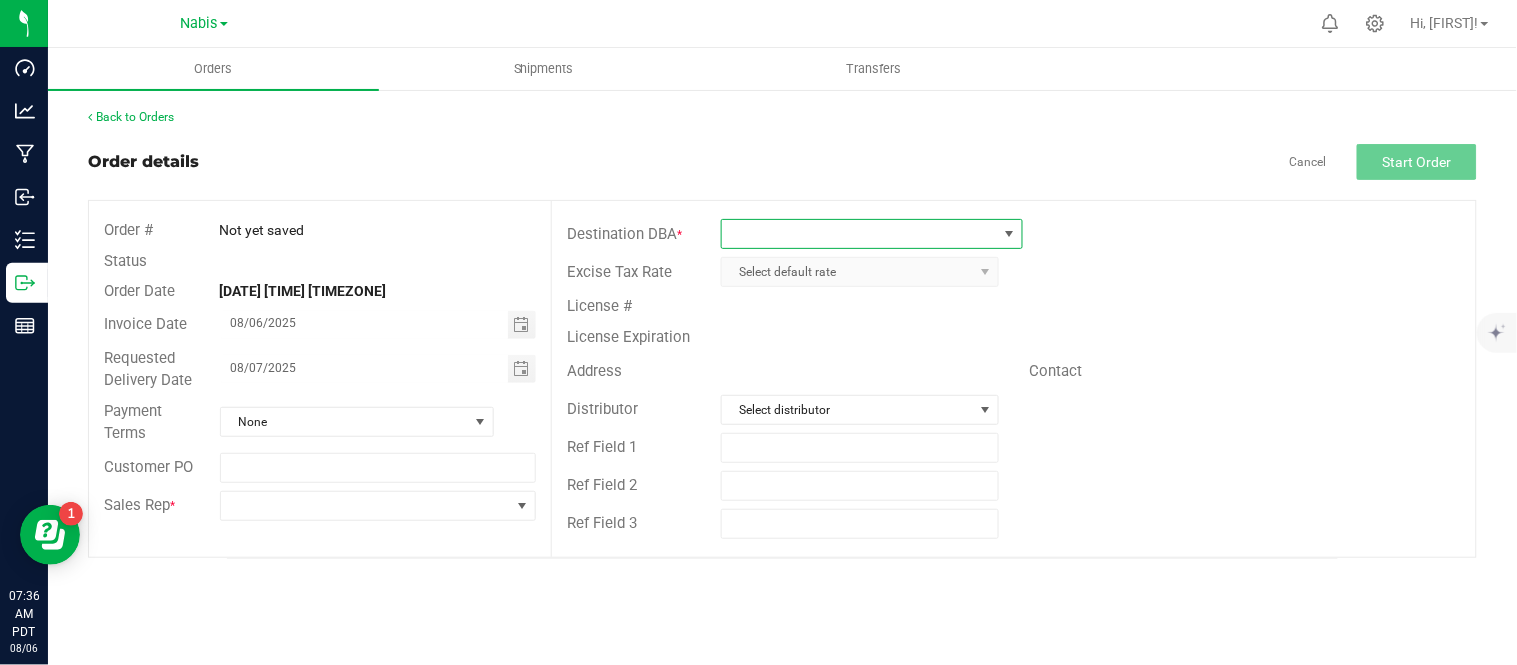 click at bounding box center [859, 234] 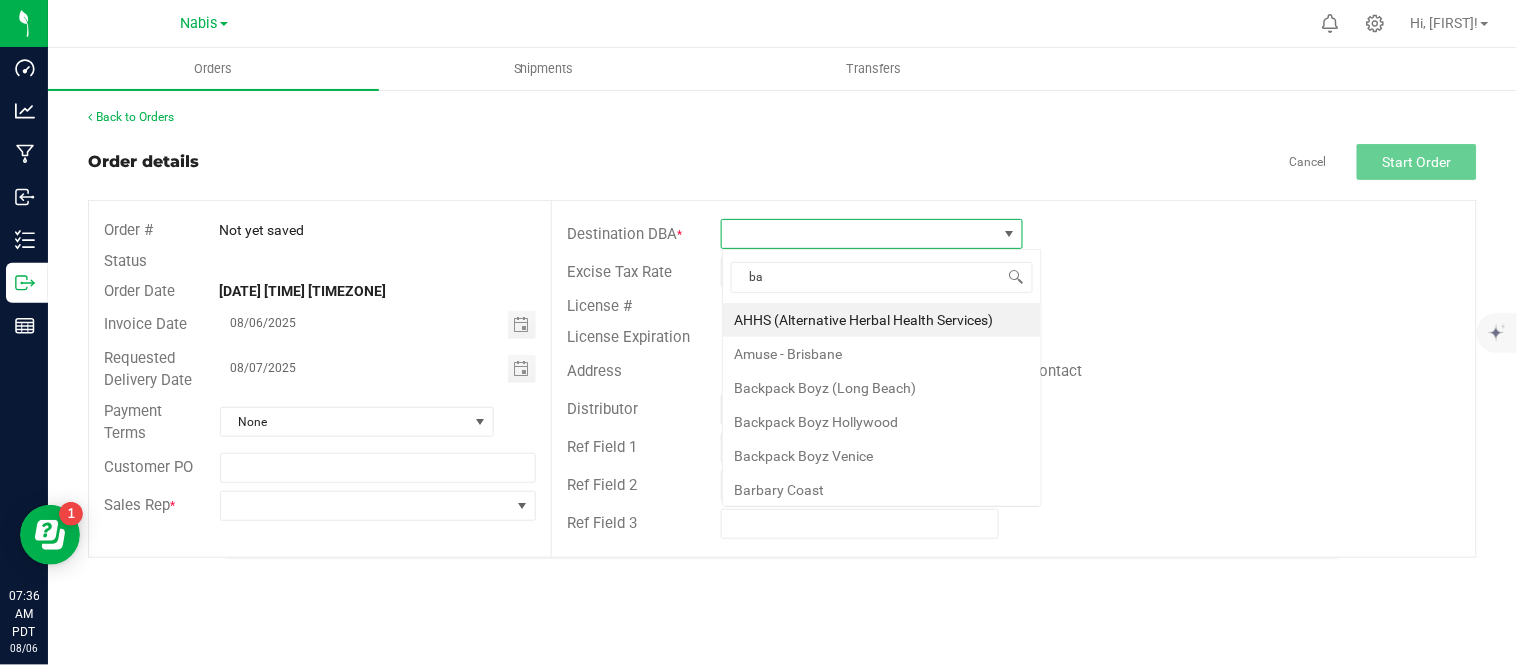scroll, scrollTop: 99970, scrollLeft: 99697, axis: both 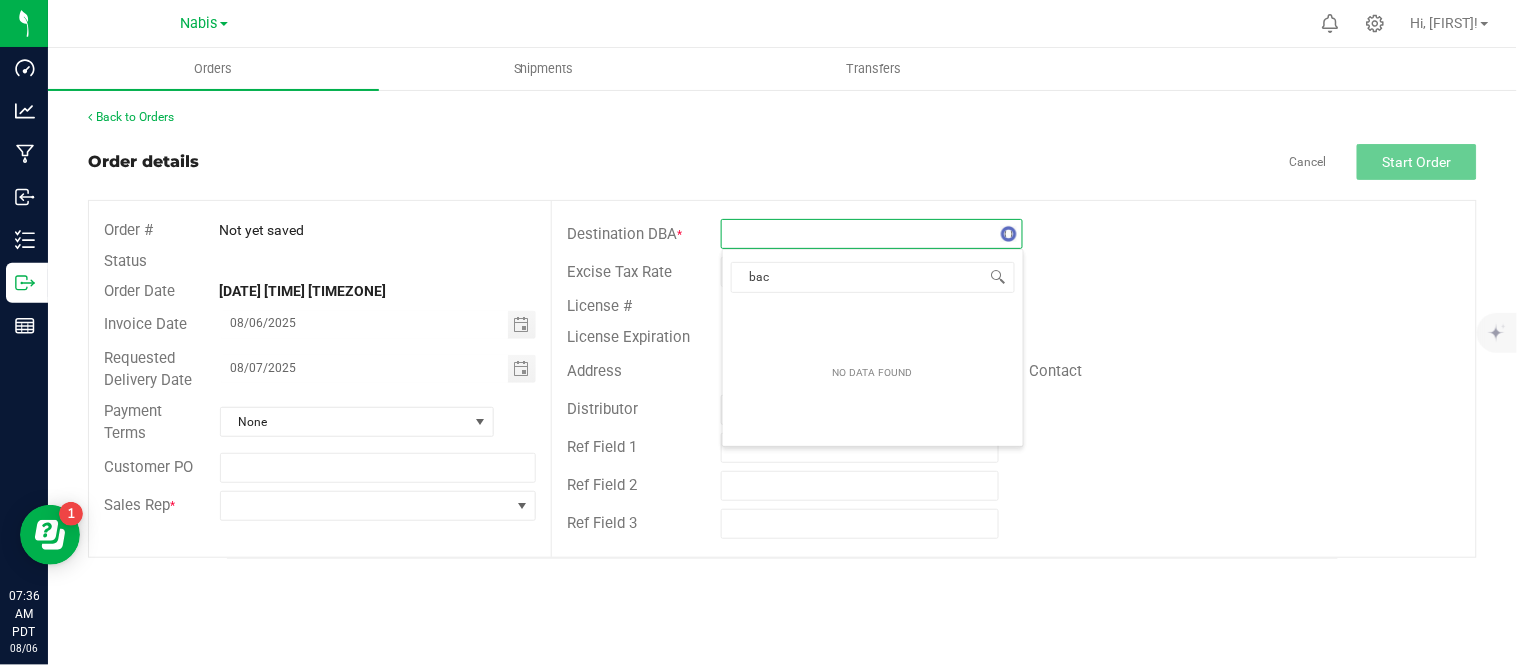 type on "back" 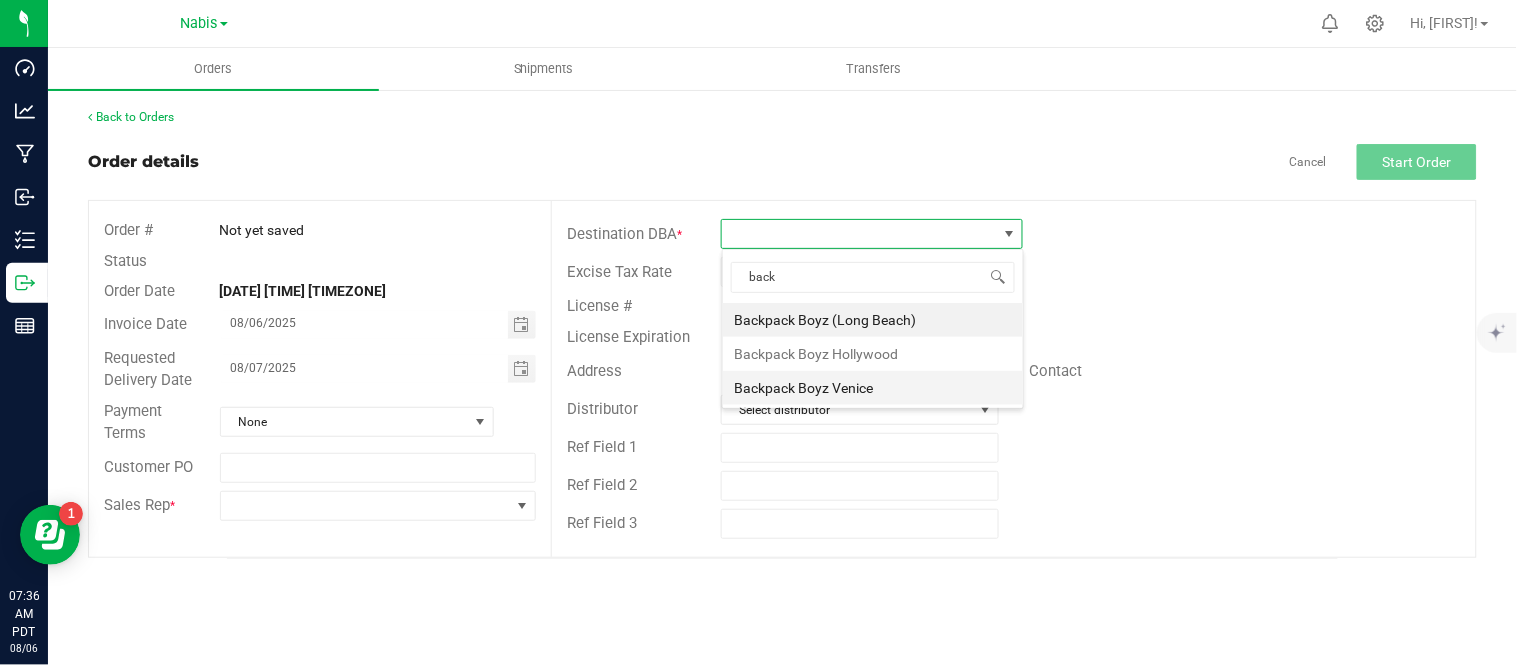 click on "Backpack Boyz Venice" at bounding box center [873, 388] 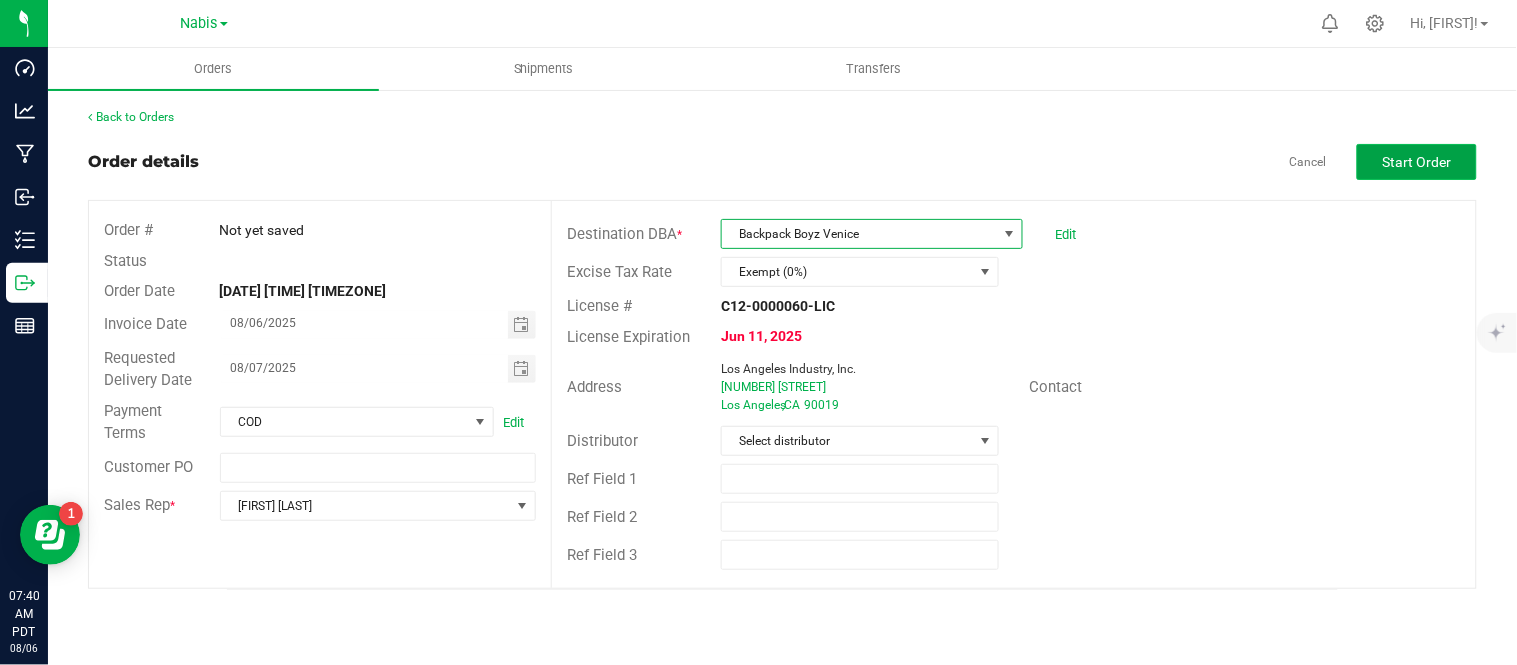 click on "Start Order" at bounding box center (1417, 162) 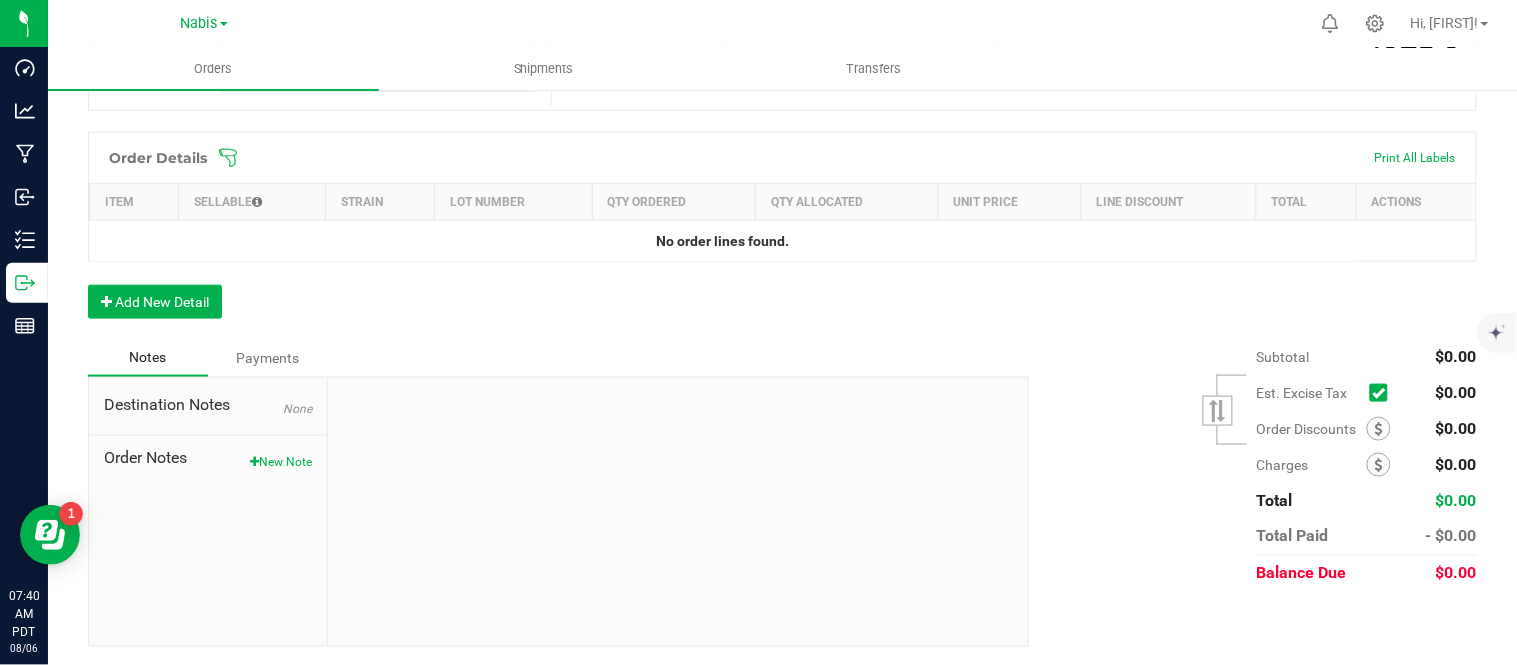 scroll, scrollTop: 482, scrollLeft: 0, axis: vertical 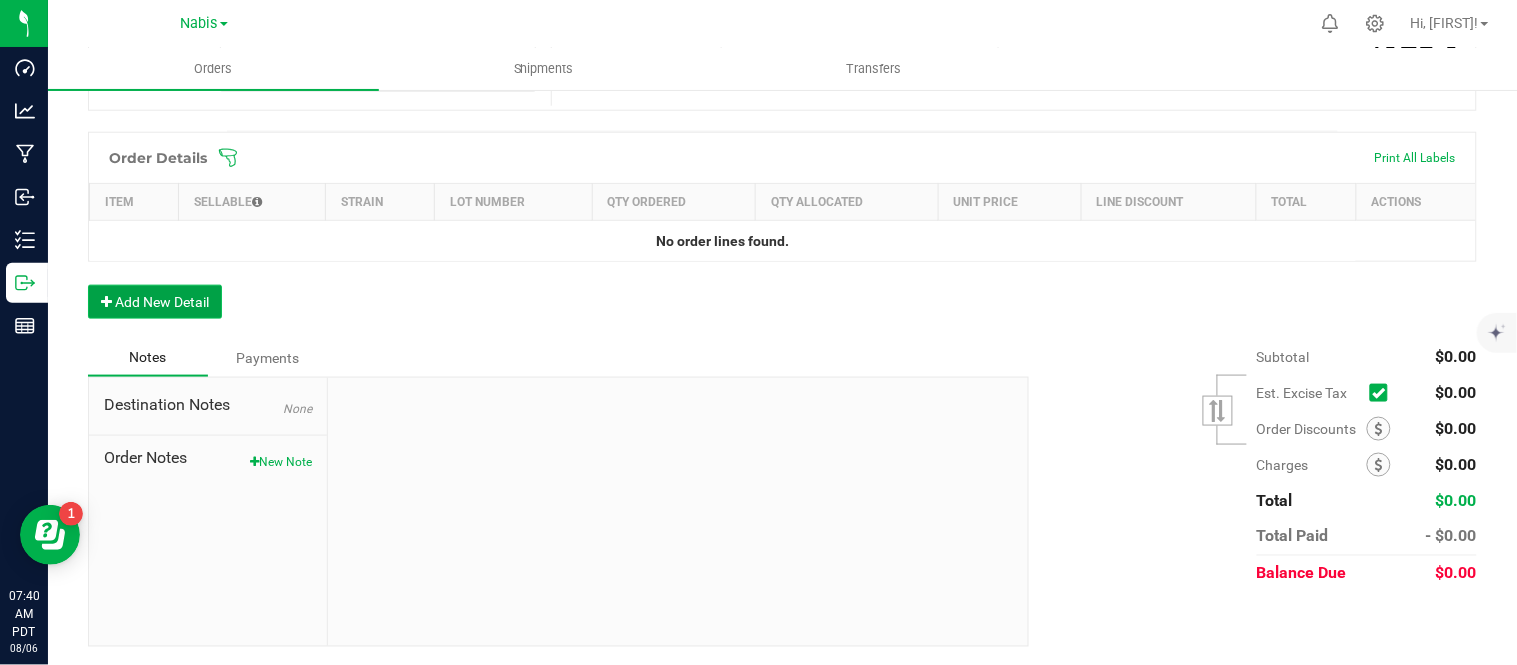 click on "Add New Detail" at bounding box center (155, 302) 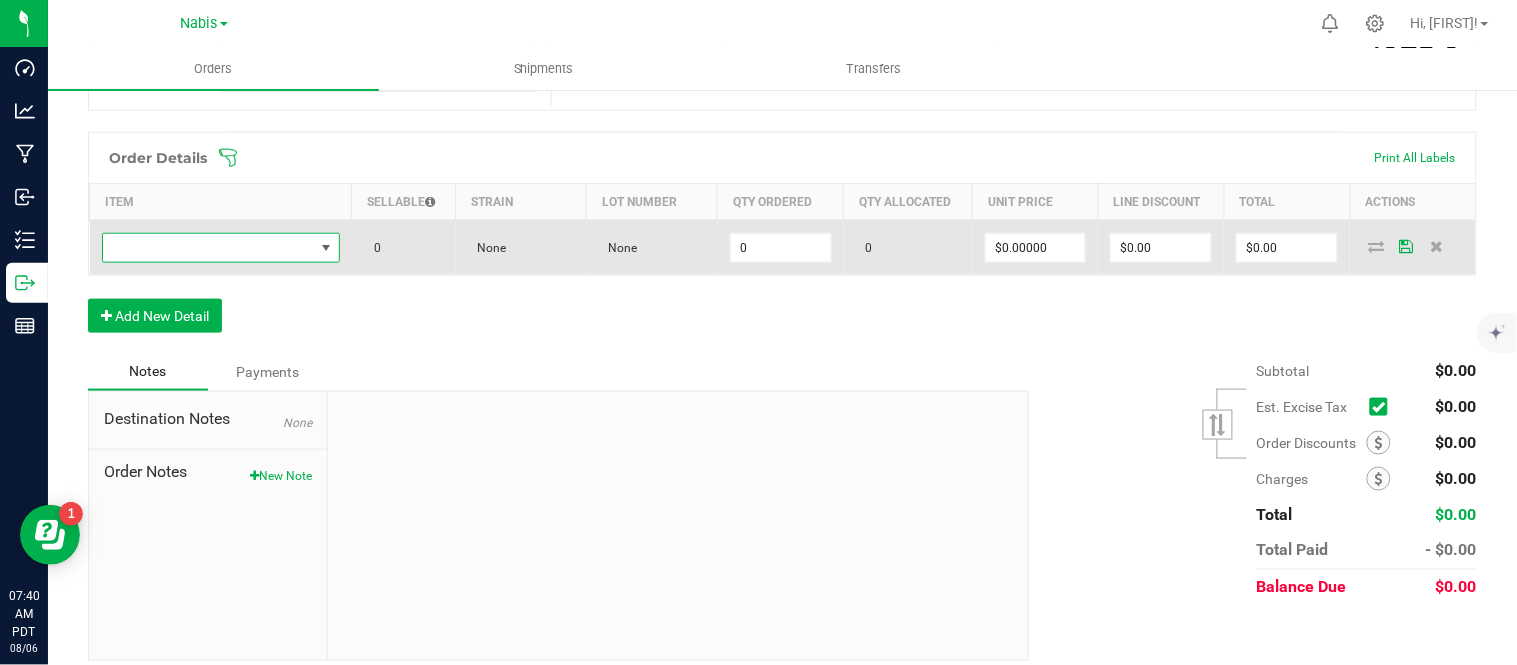 click at bounding box center [208, 248] 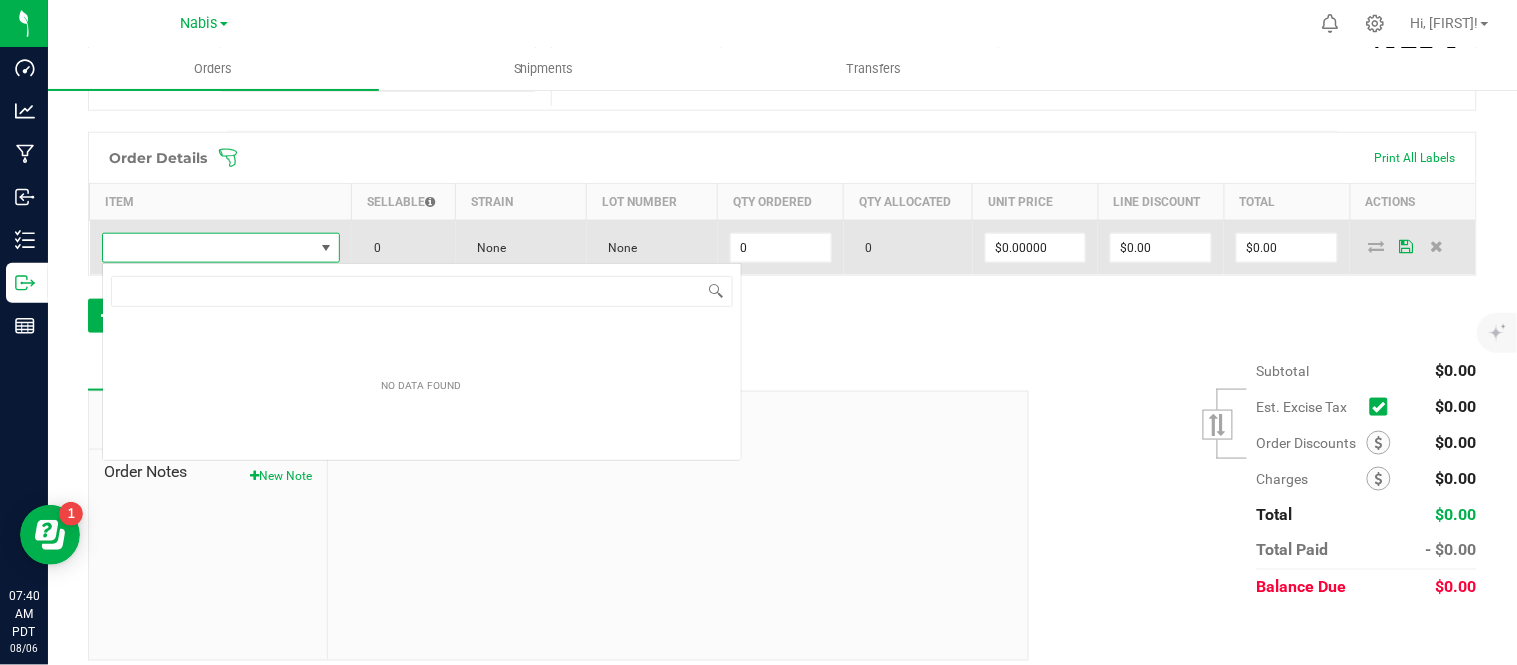scroll, scrollTop: 99970, scrollLeft: 99765, axis: both 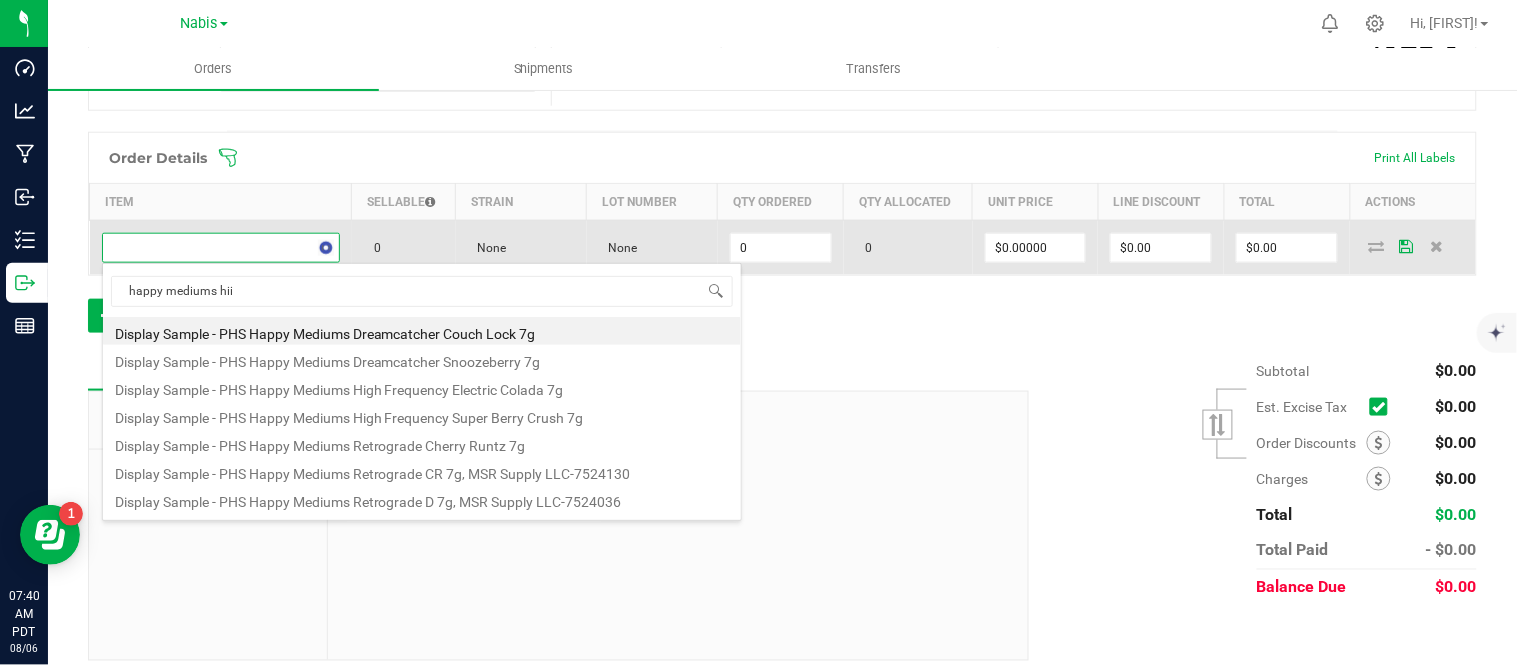 type on "happy mediums hi" 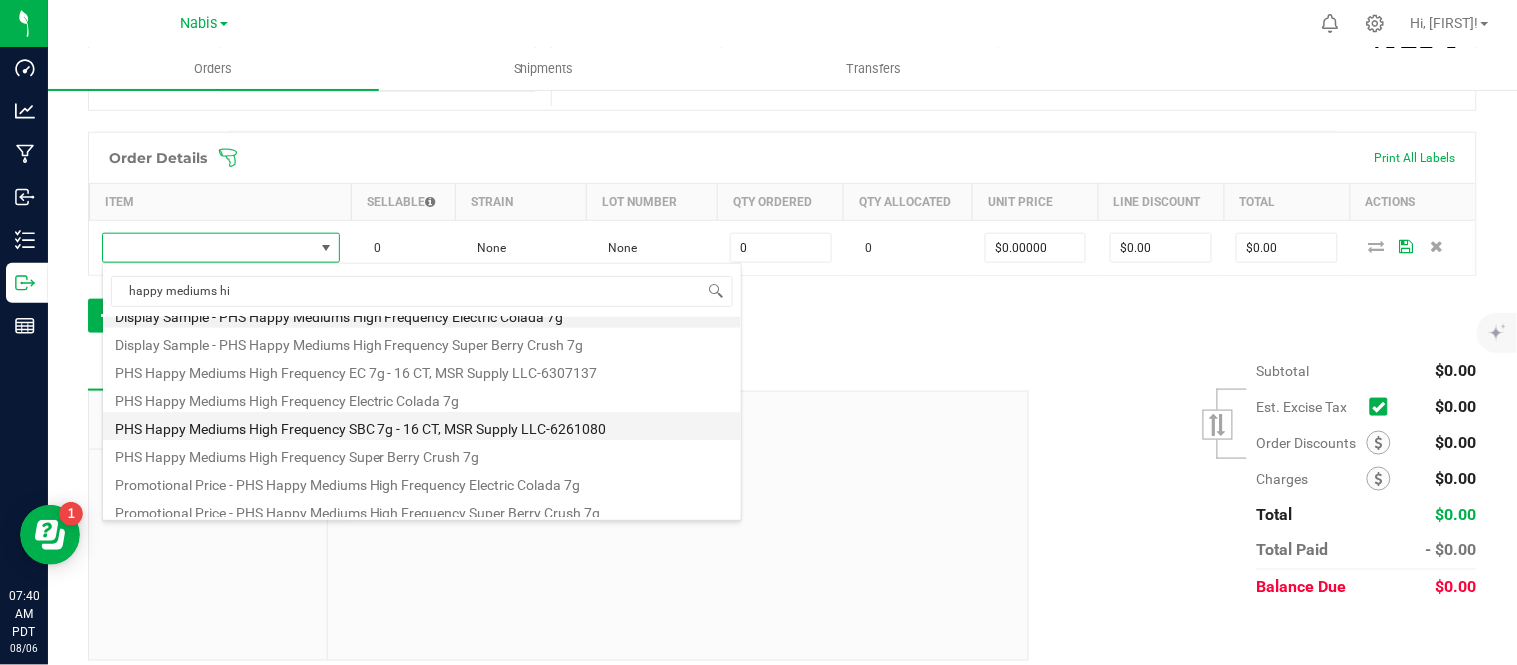 scroll, scrollTop: 16, scrollLeft: 0, axis: vertical 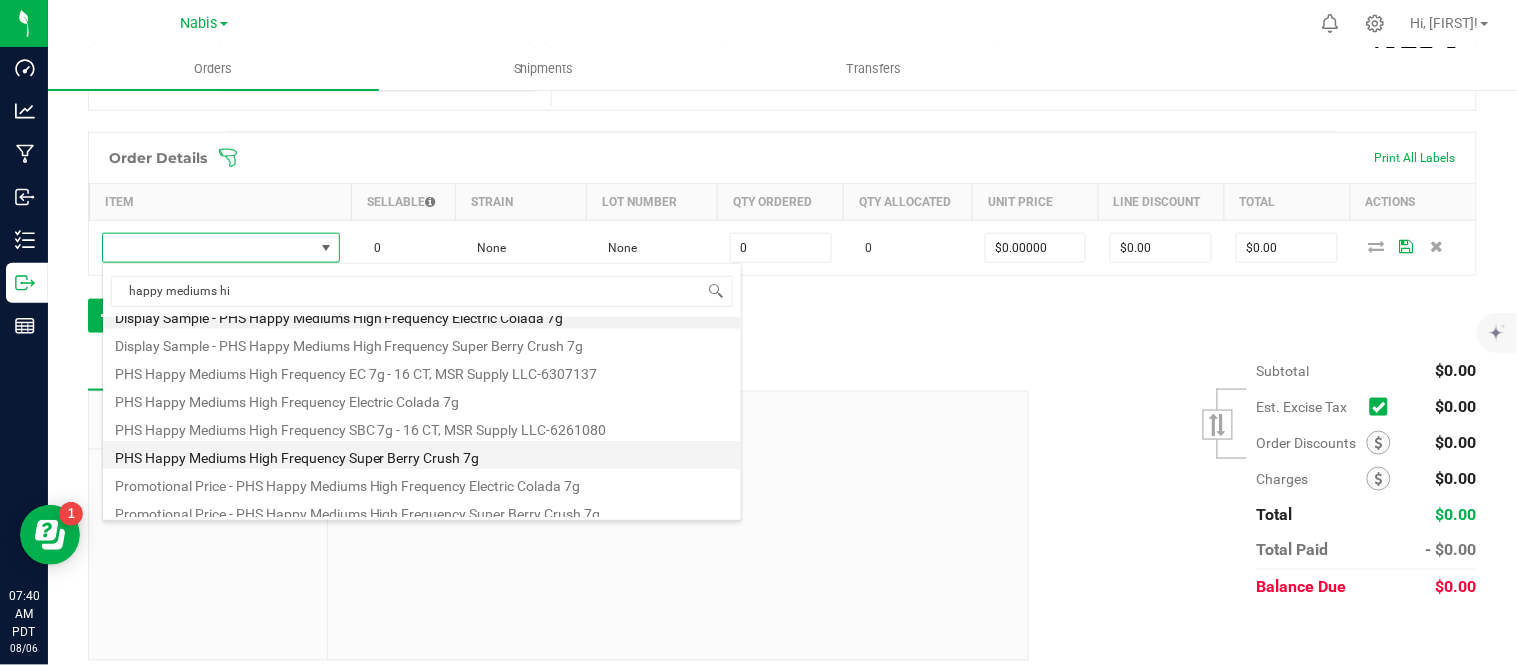 click on "PHS Happy Mediums High Frequency Super Berry Crush 7g" at bounding box center (422, 455) 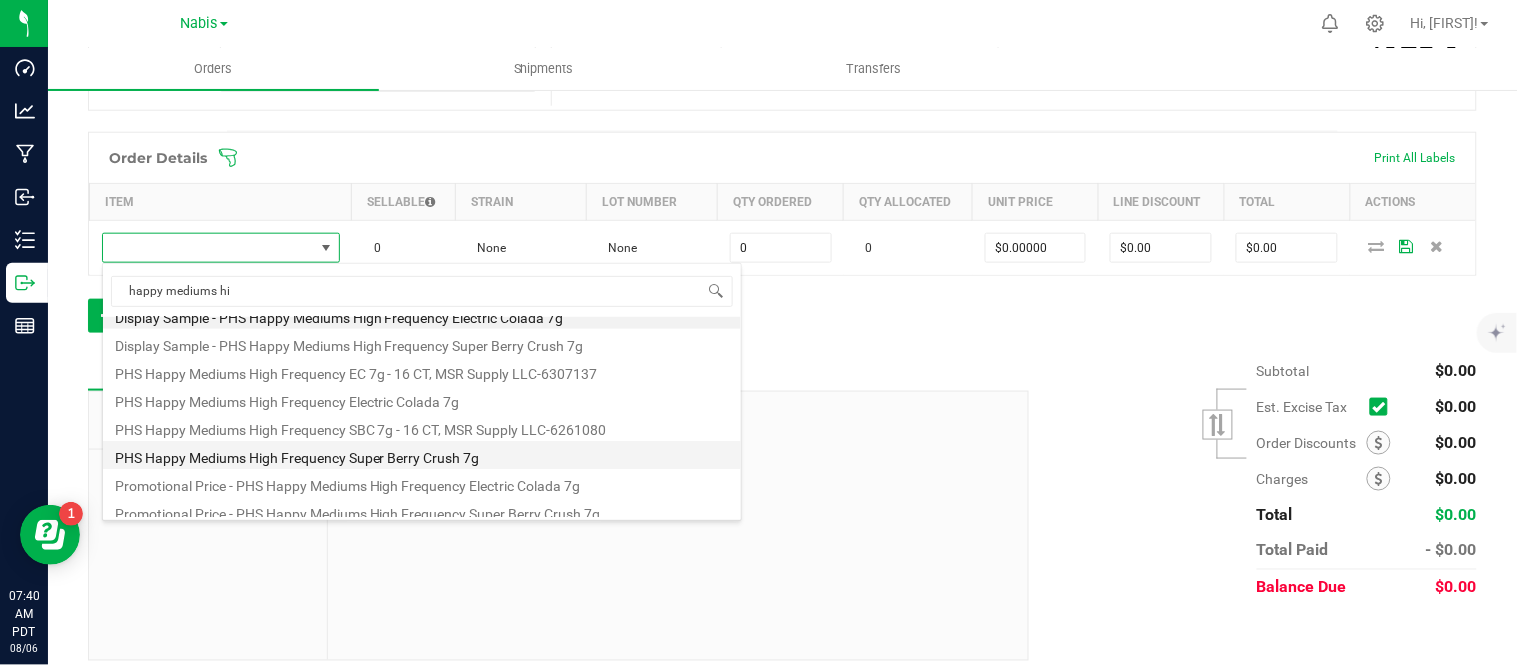 type on "0 ea" 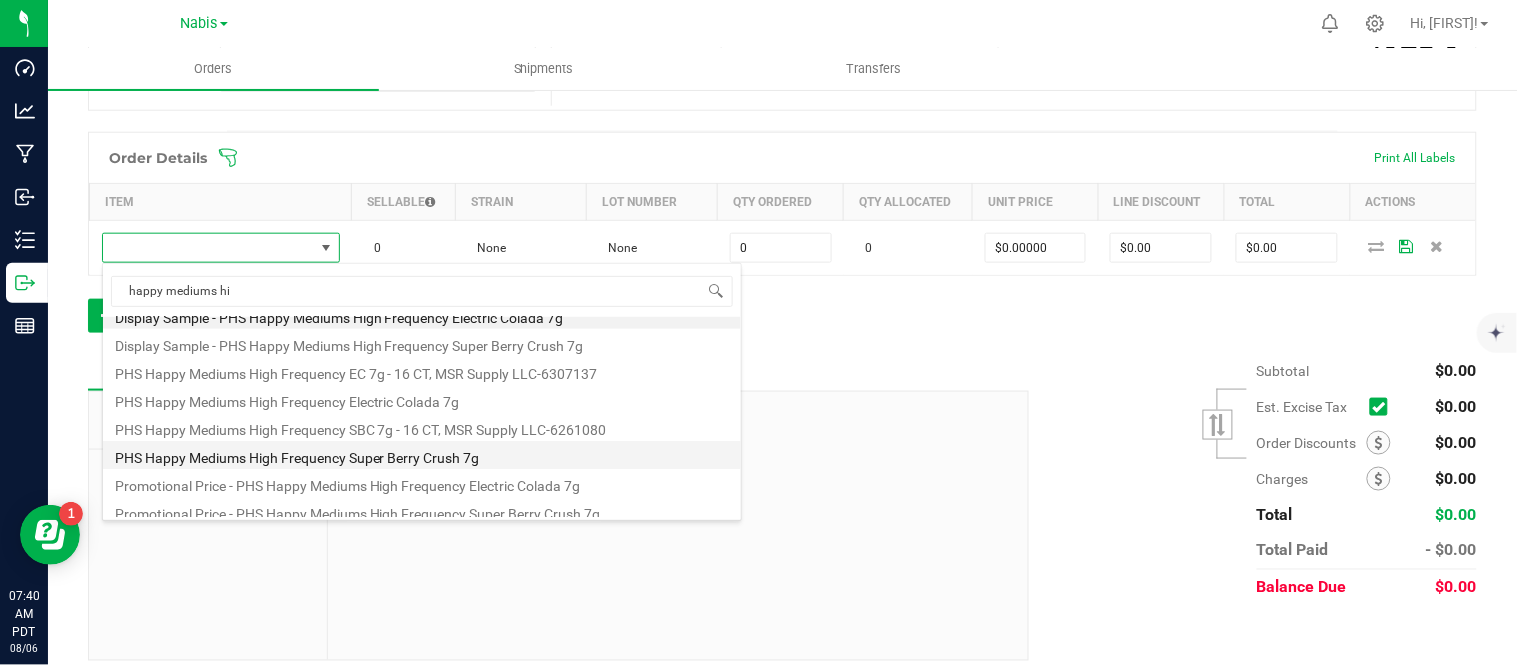 type on "$27.00000" 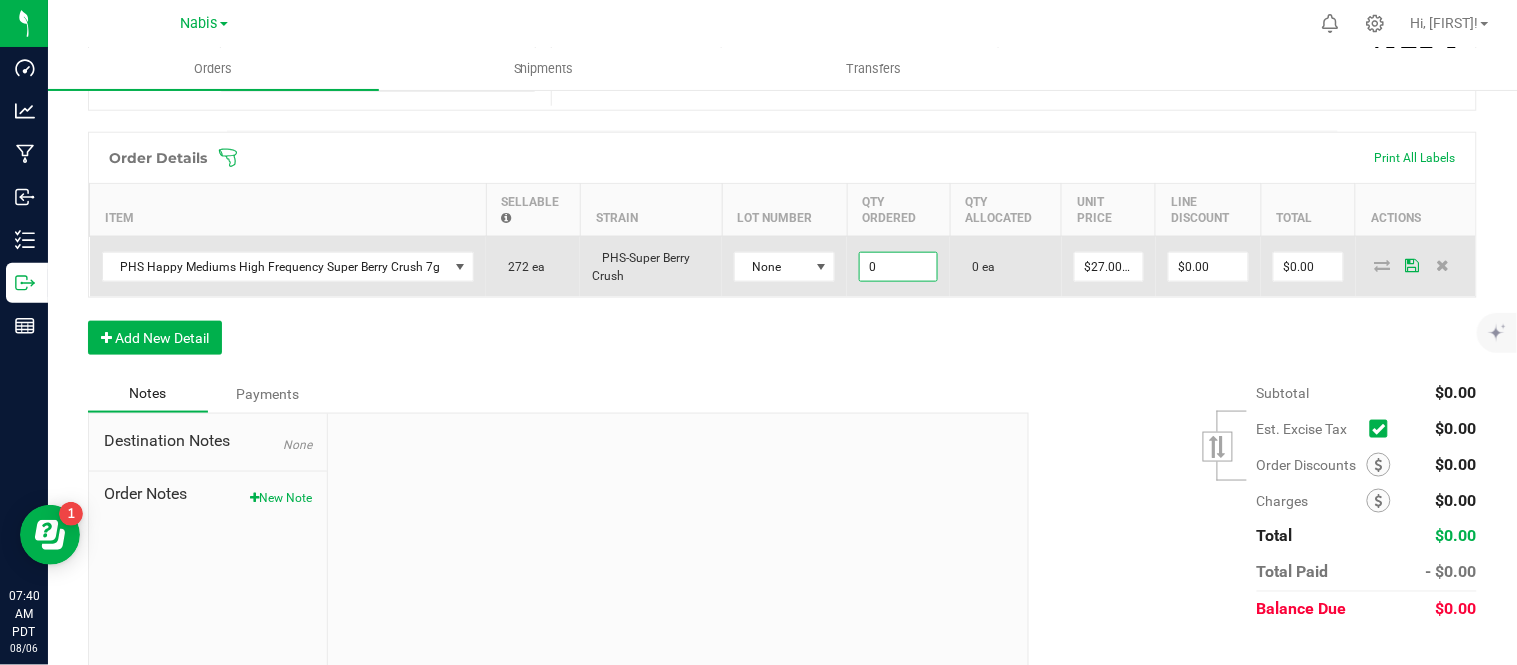 click on "0" at bounding box center (898, 267) 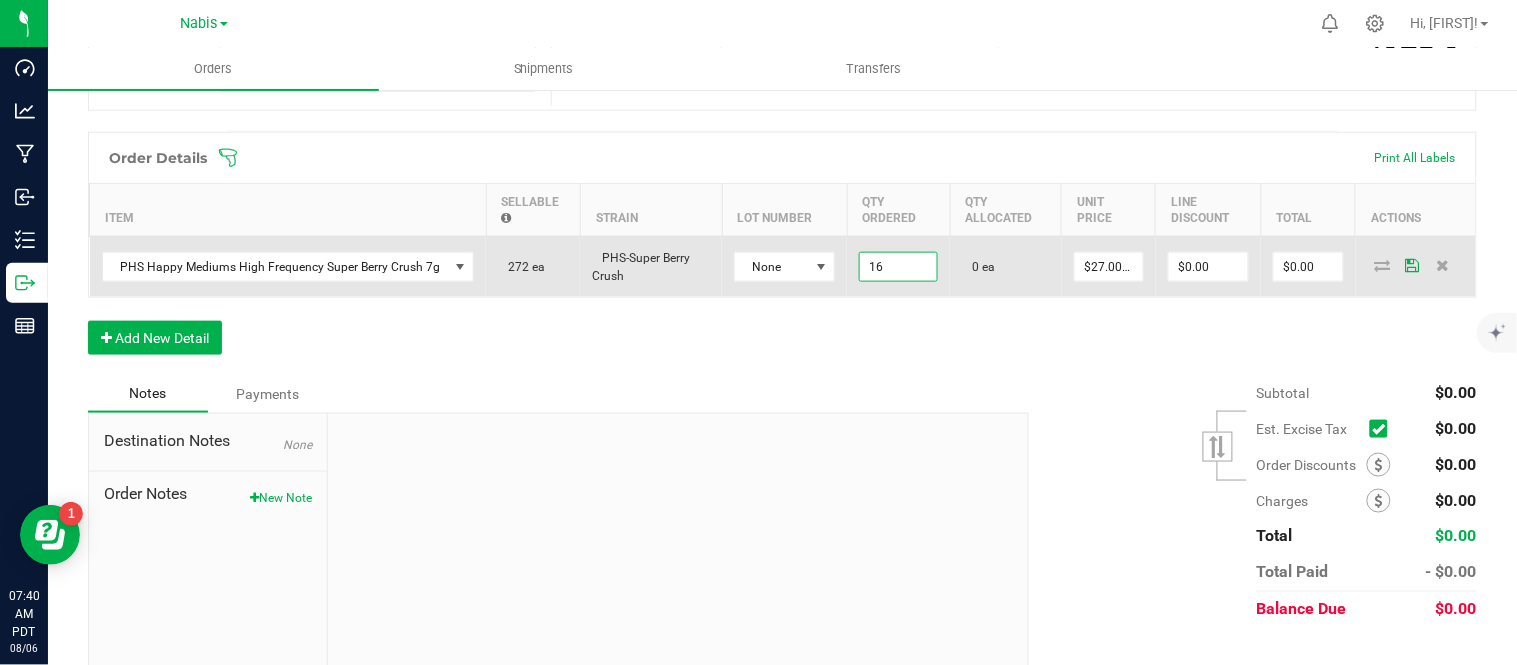 type on "16 ea" 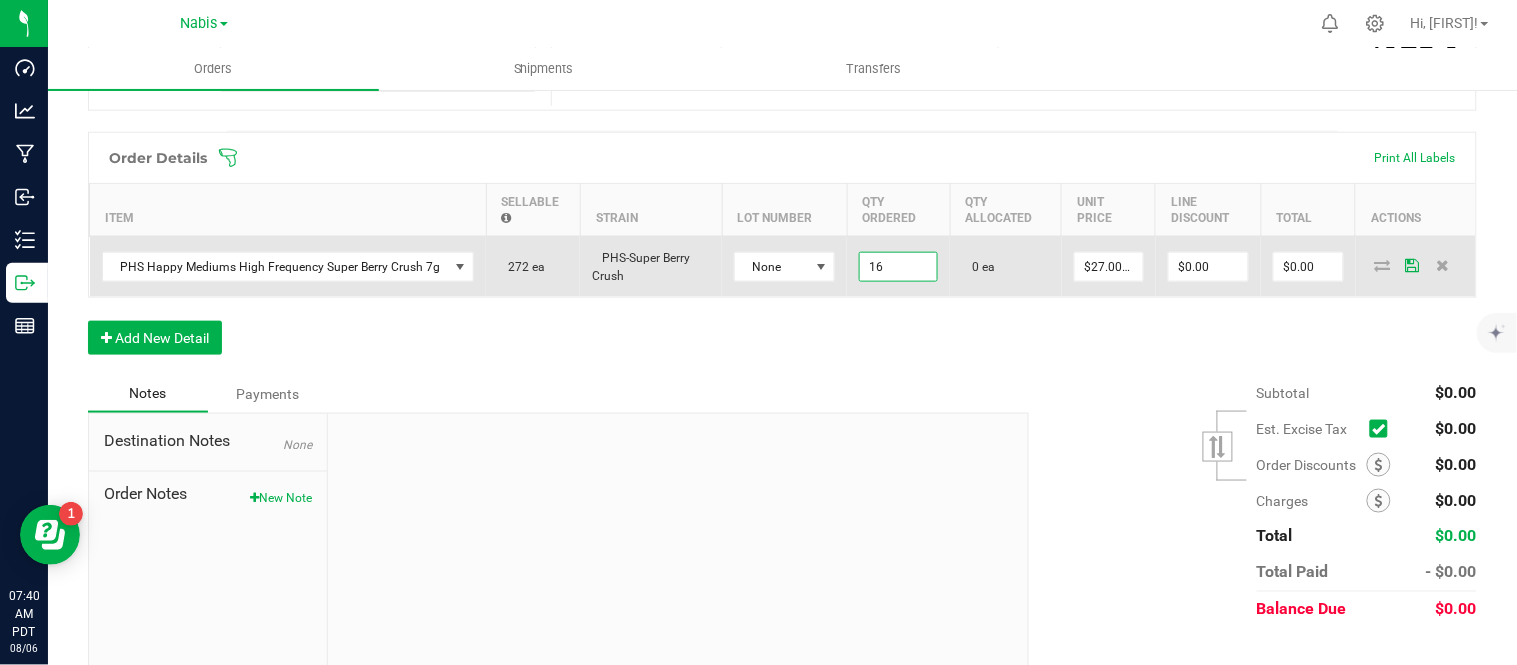 type on "27" 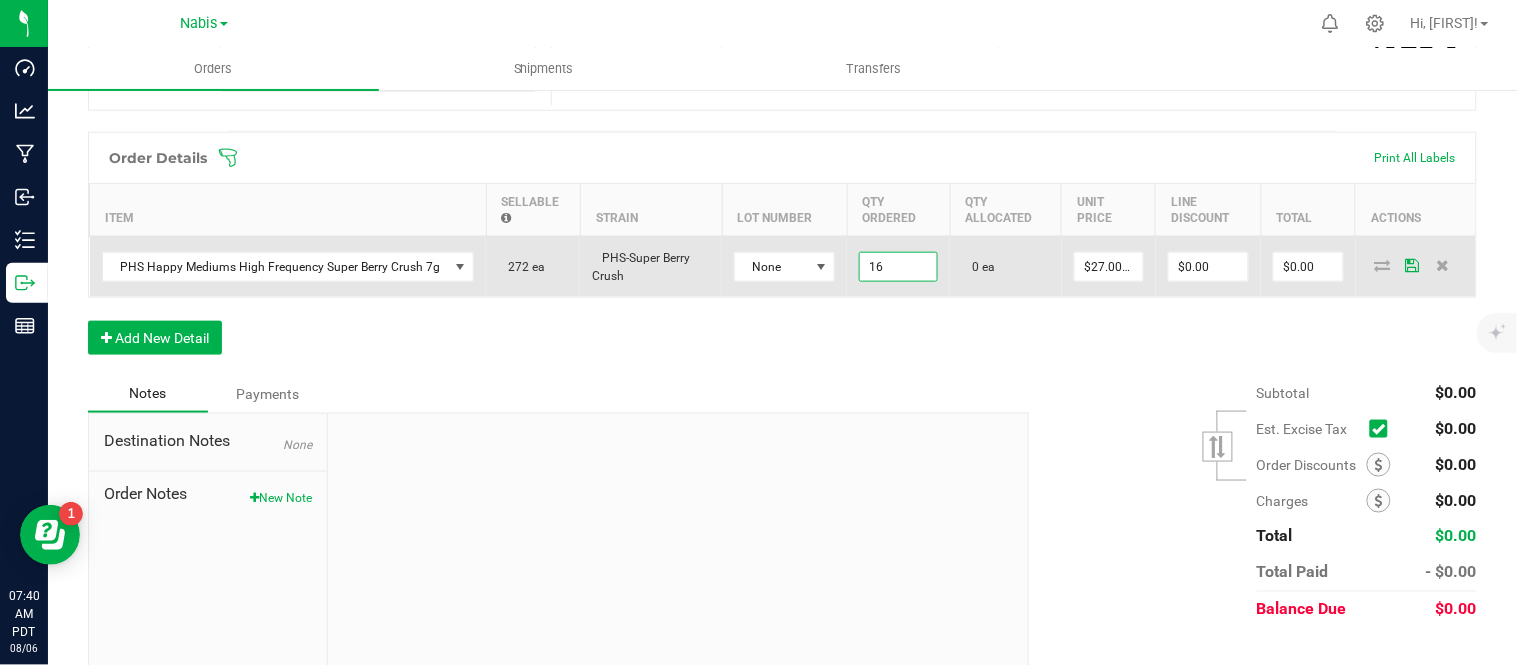 type on "$432.00" 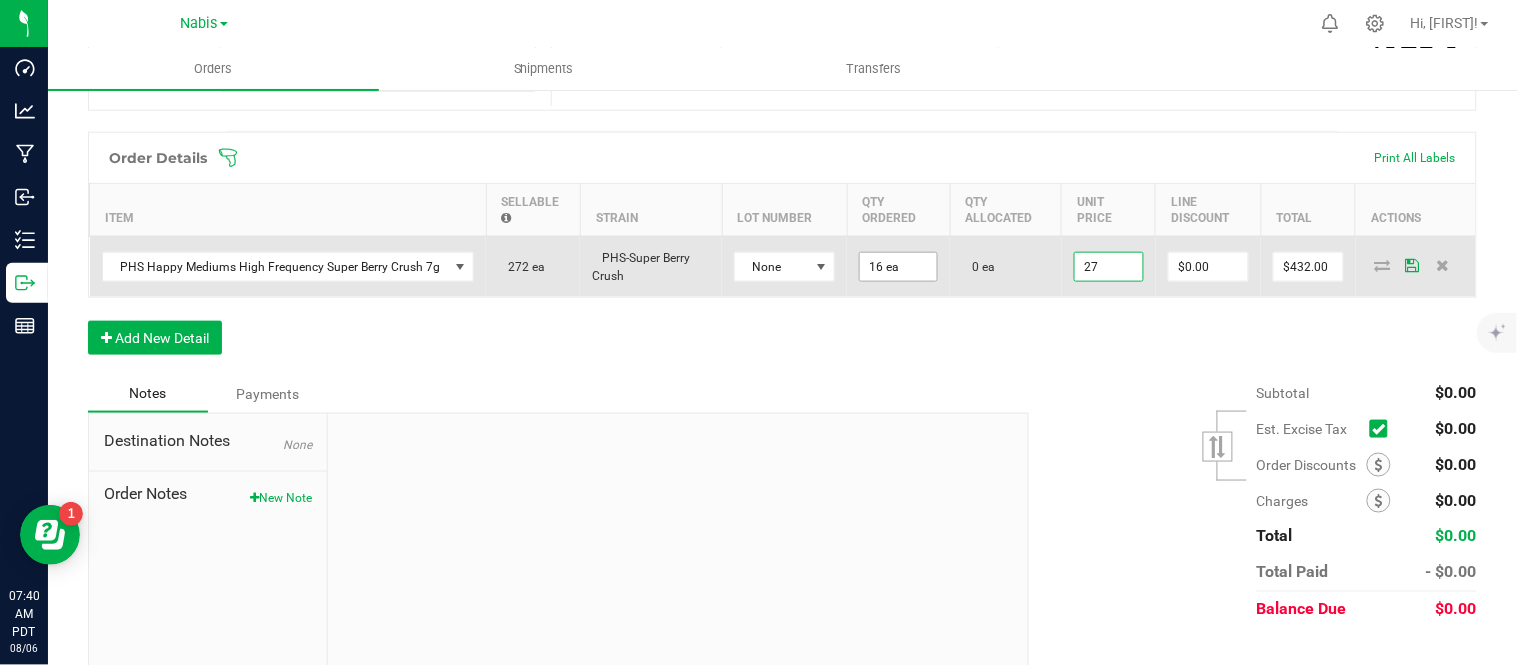 scroll, scrollTop: 0, scrollLeft: 0, axis: both 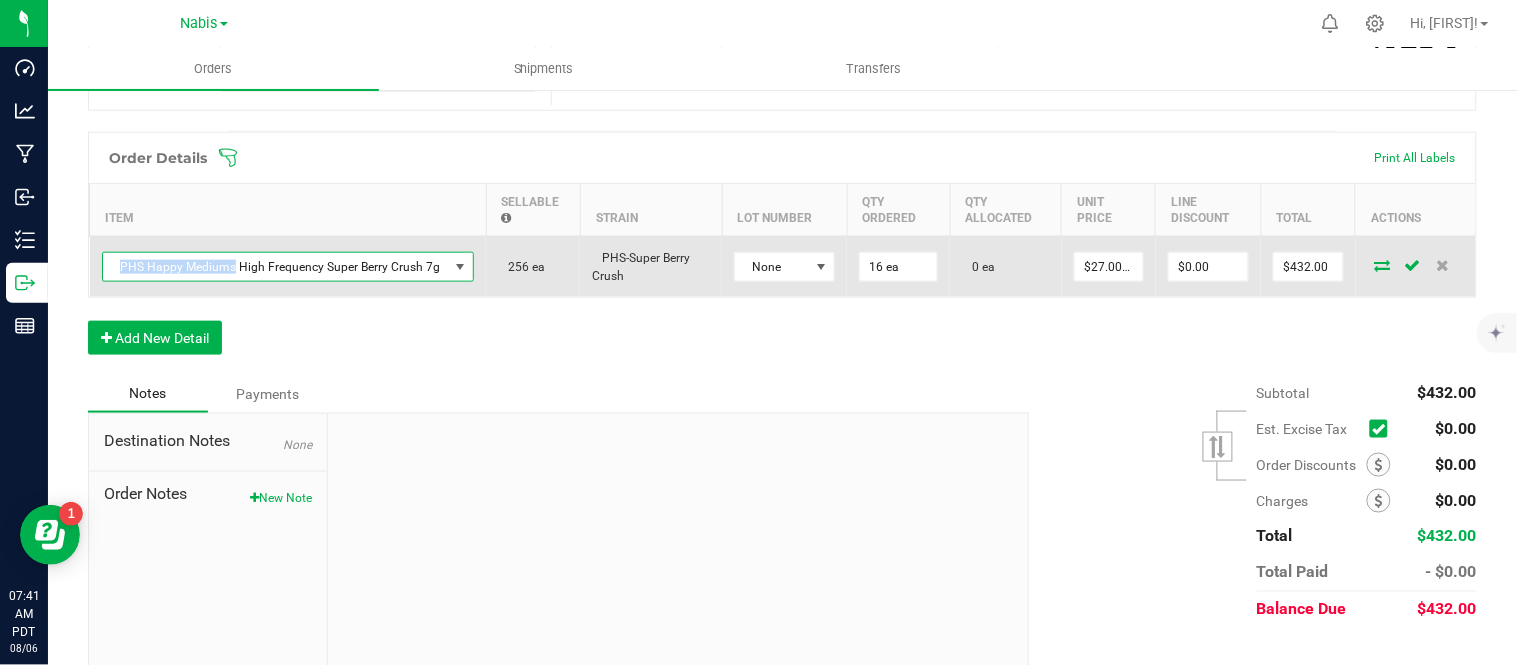 drag, startPoint x: 145, startPoint y: 262, endPoint x: 232, endPoint y: 262, distance: 87 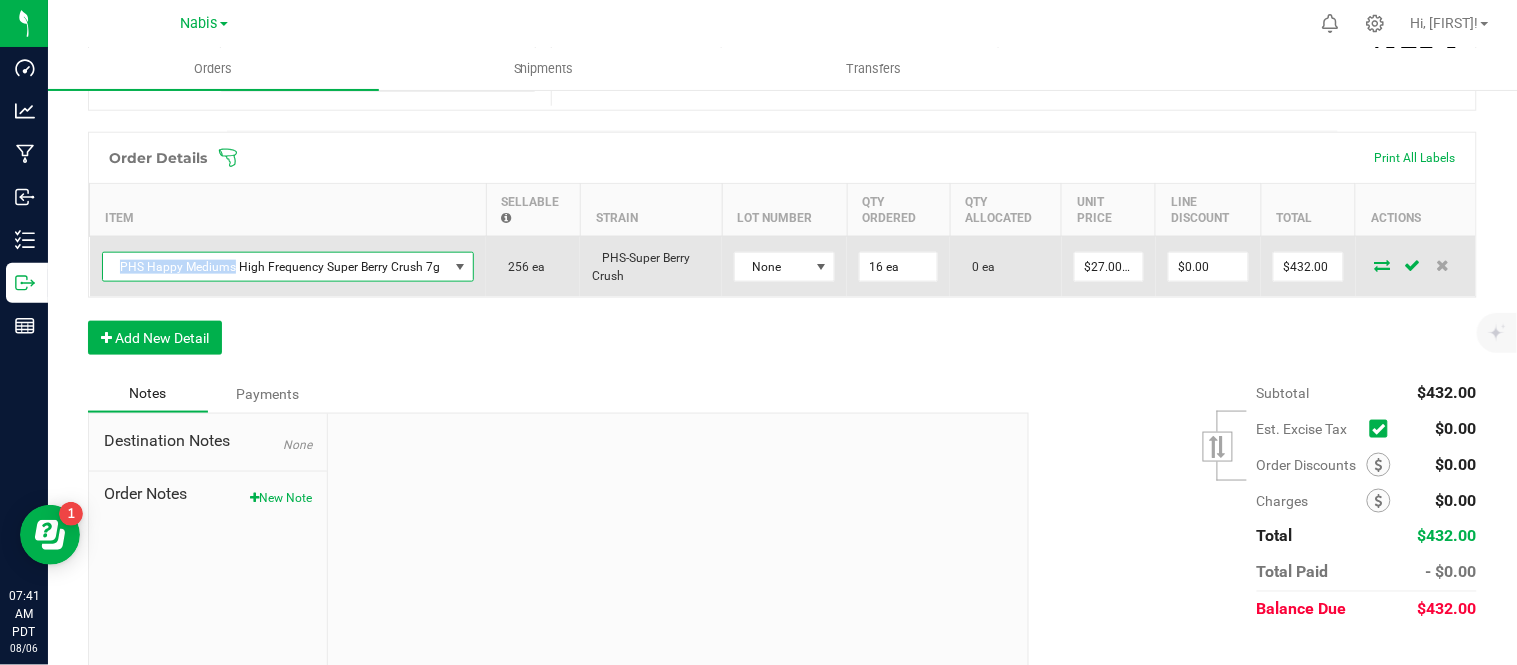 click on "PHS Happy Mediums High Frequency Super Berry Crush 7g" at bounding box center (276, 267) 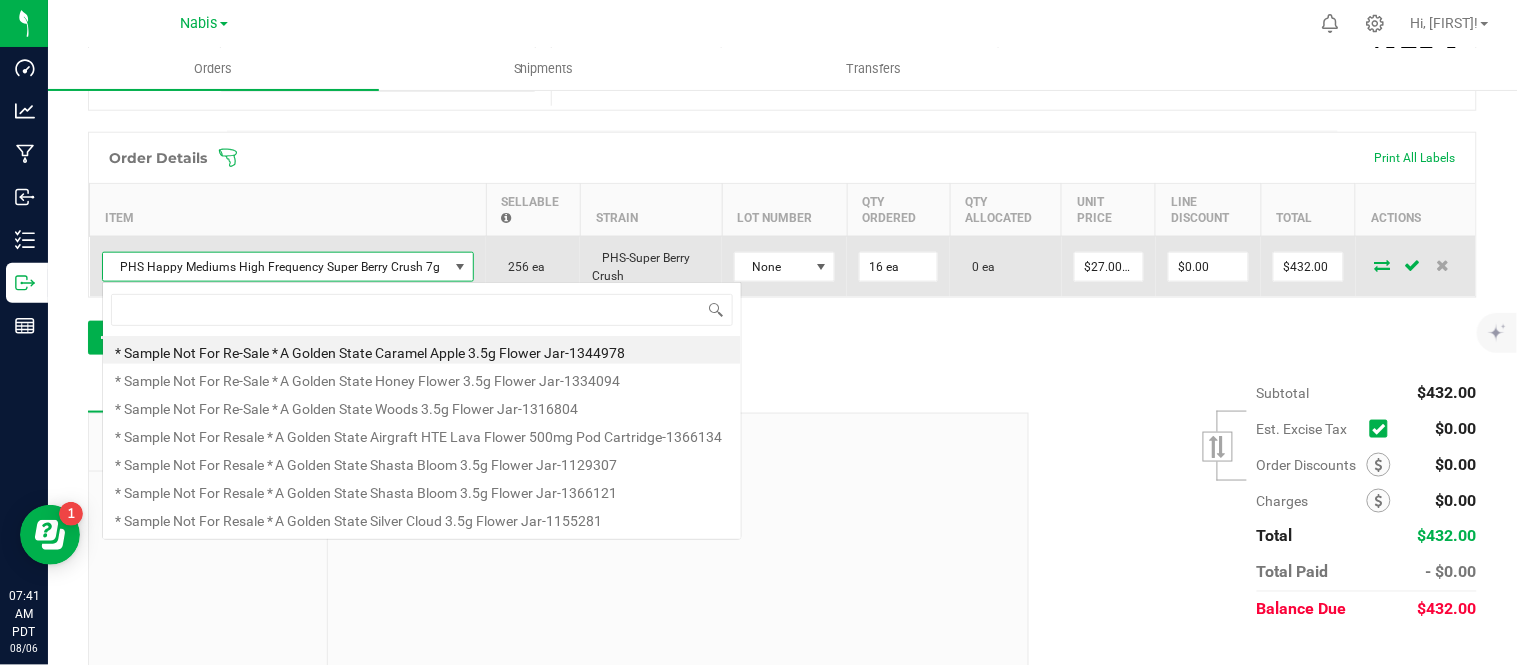 scroll, scrollTop: 99970, scrollLeft: 99633, axis: both 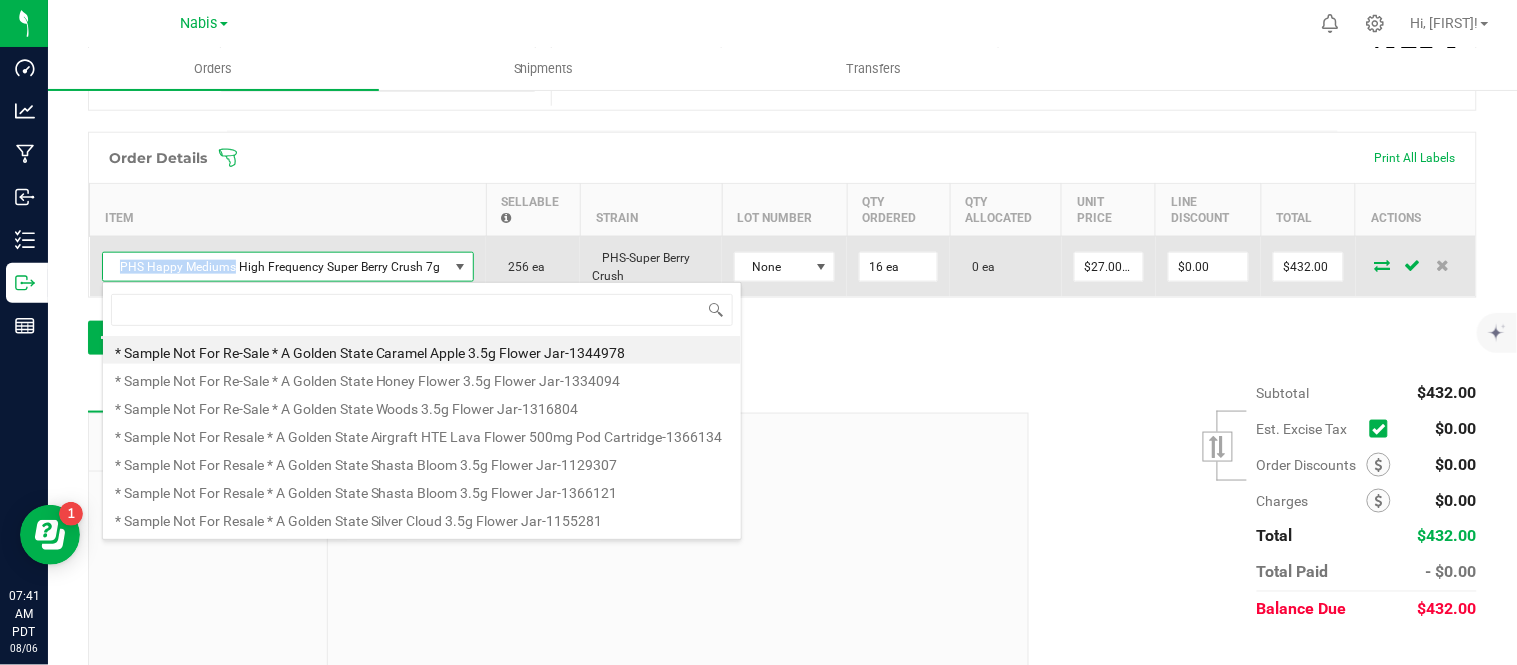 drag, startPoint x: 232, startPoint y: 262, endPoint x: 98, endPoint y: 255, distance: 134.18271 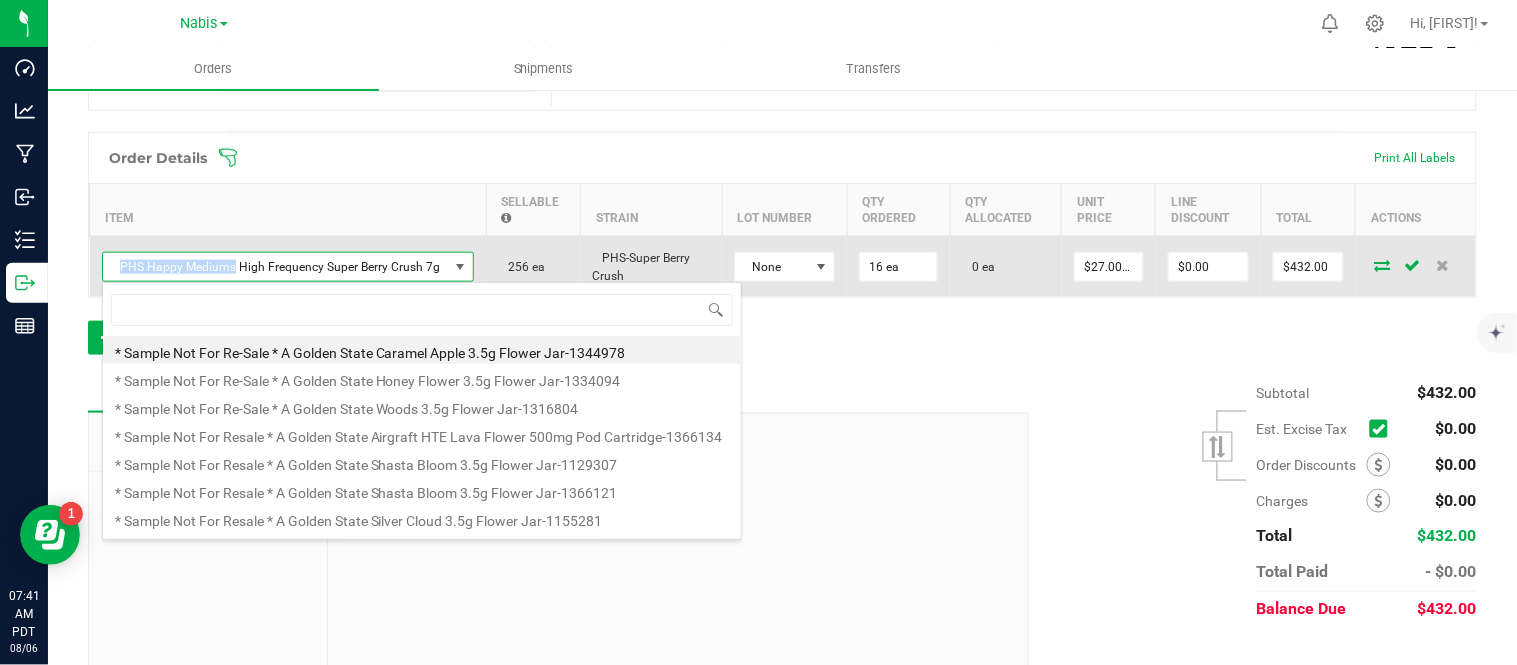 click on "PHS Happy Mediums High Frequency Super Berry Crush 7g" at bounding box center (288, 266) 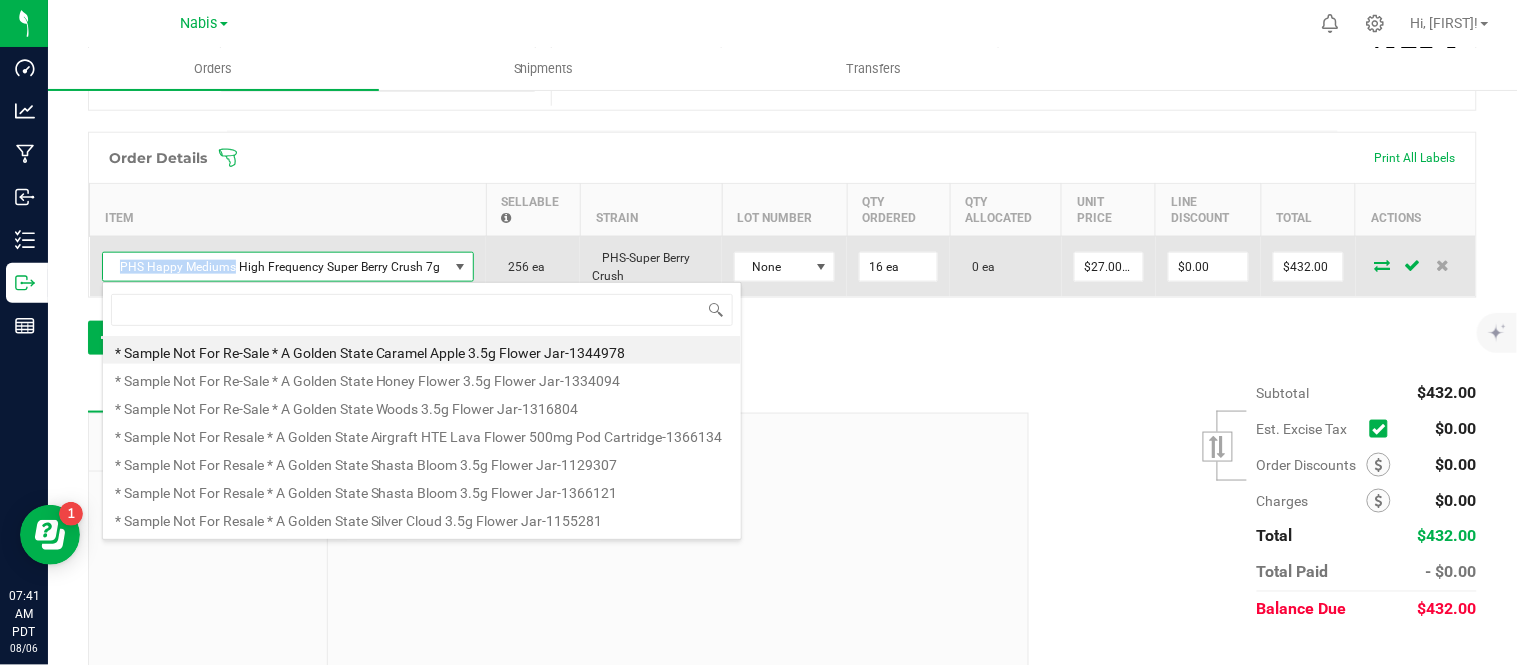 copy on "PHS Happy Mediums" 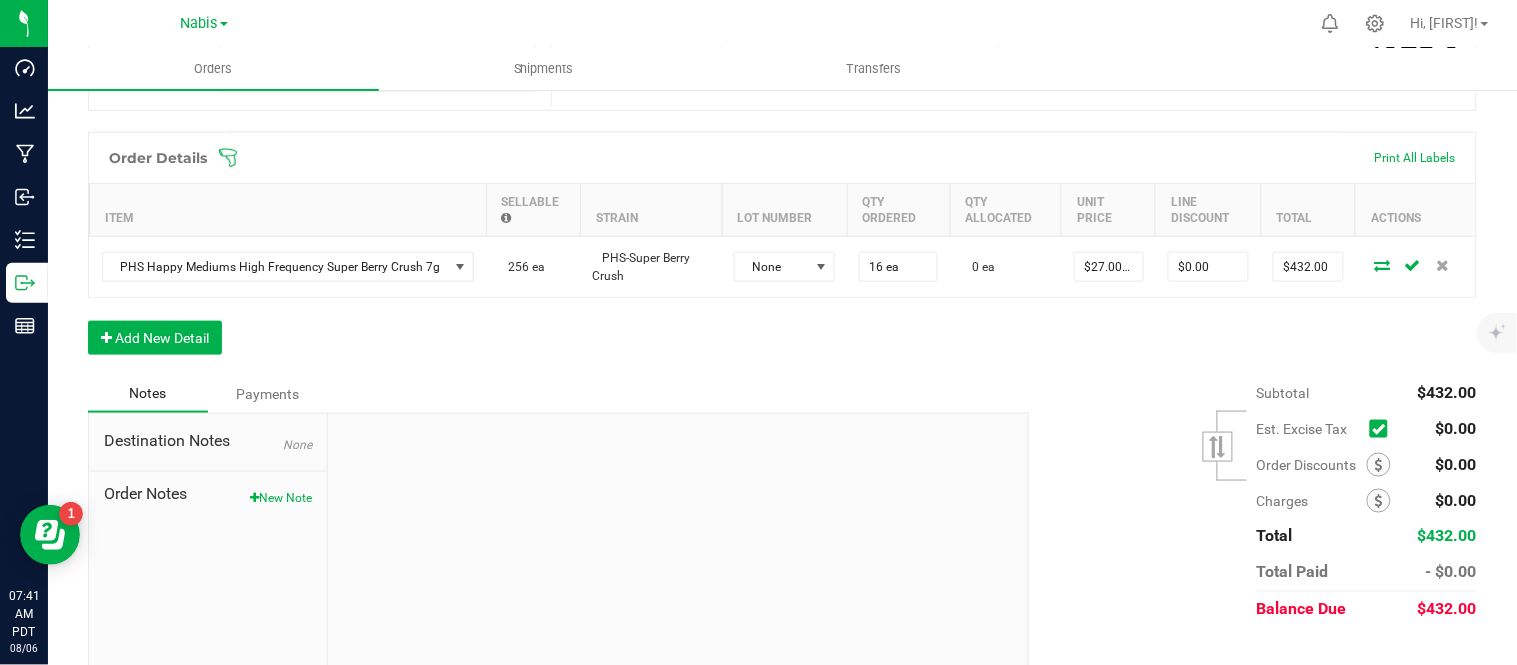 click on "Notes
Payments" at bounding box center [551, 394] 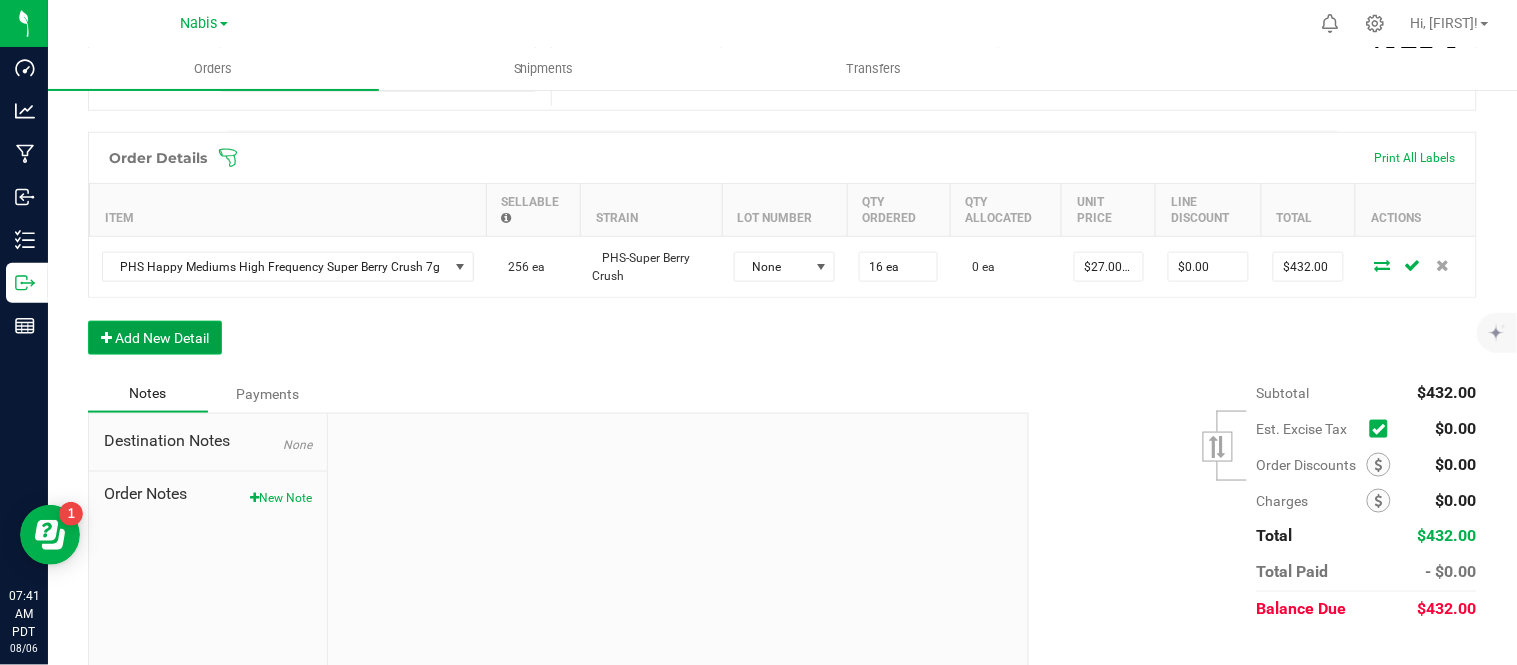 click on "Add New Detail" at bounding box center [155, 338] 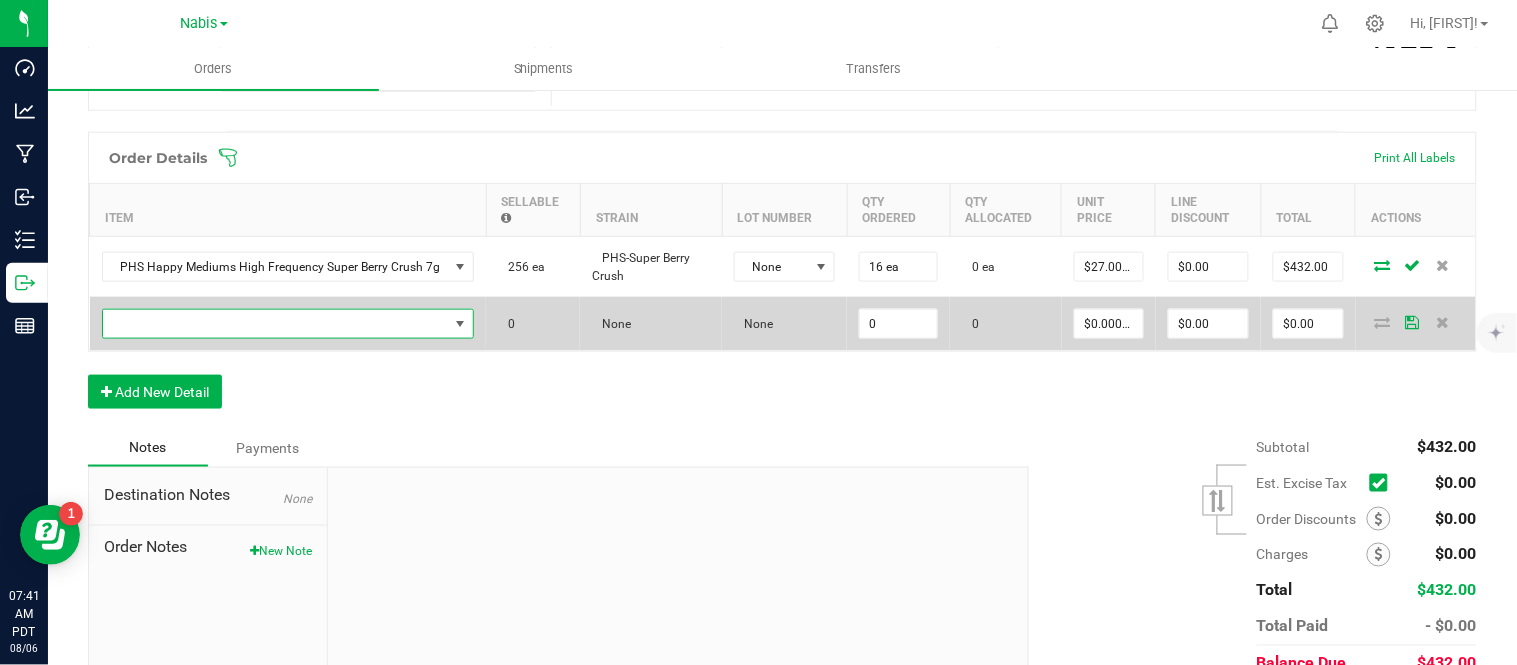 click at bounding box center [276, 324] 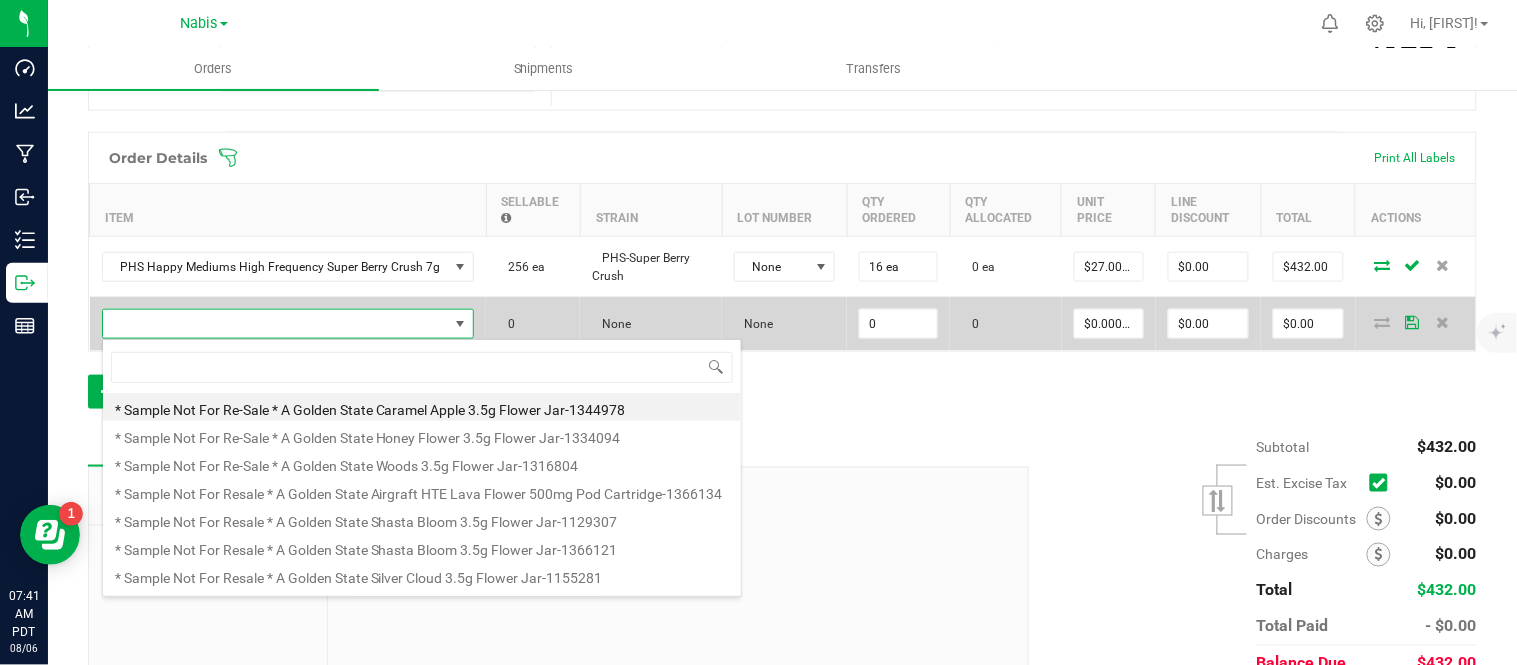 scroll, scrollTop: 99970, scrollLeft: 99633, axis: both 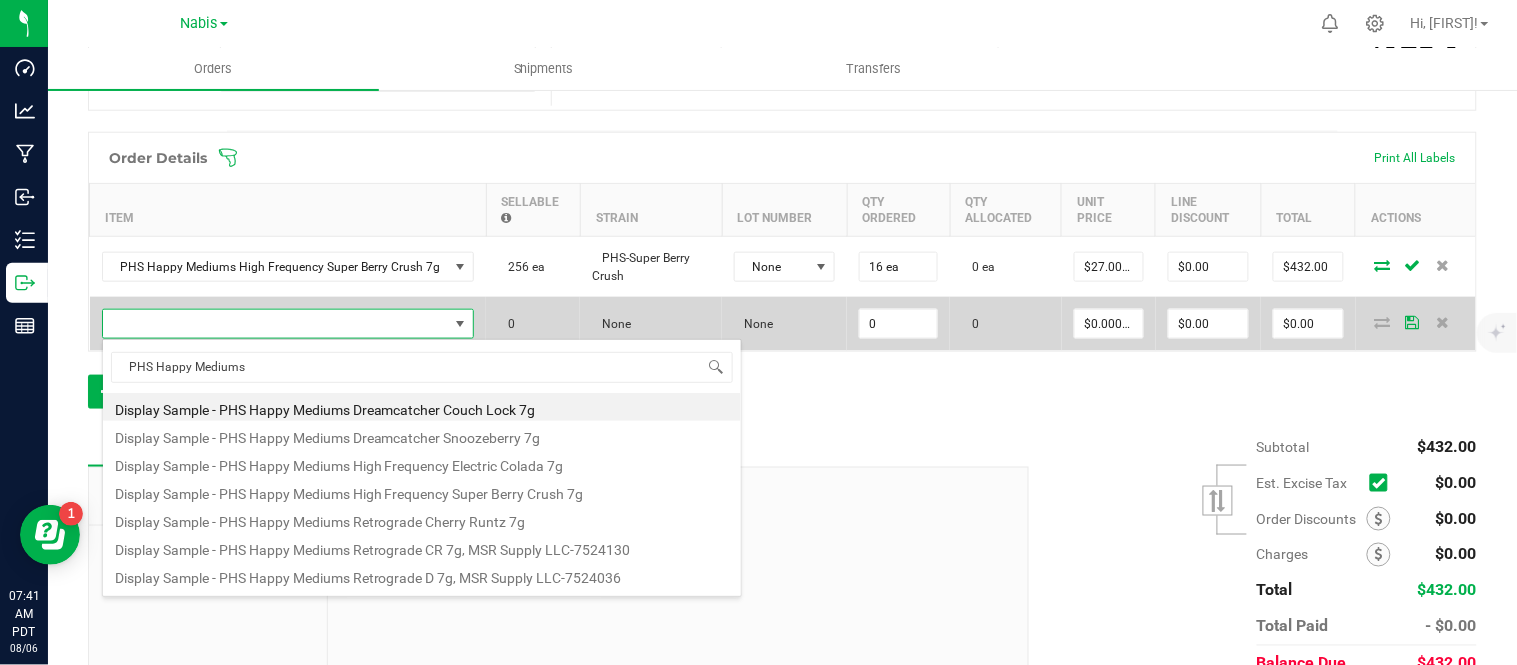 type on "PHS Happy Mediums v" 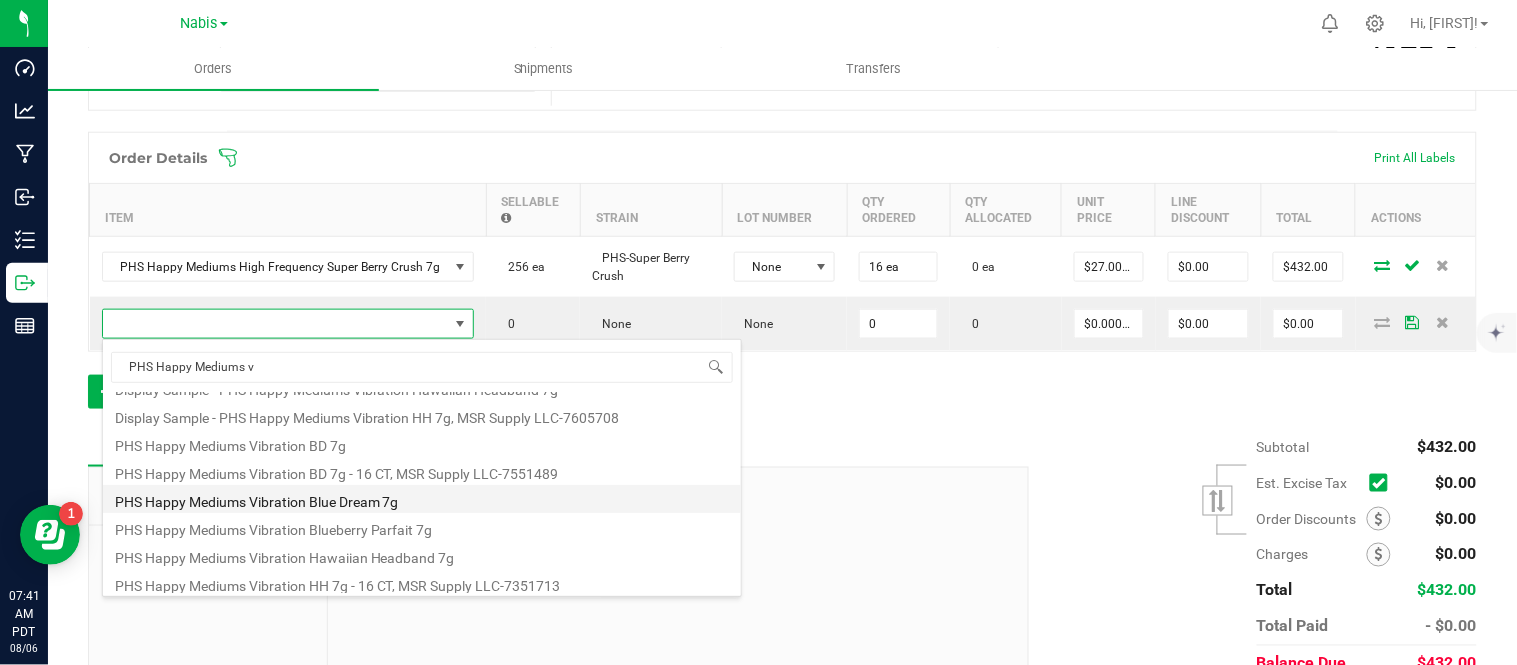 scroll, scrollTop: 78, scrollLeft: 0, axis: vertical 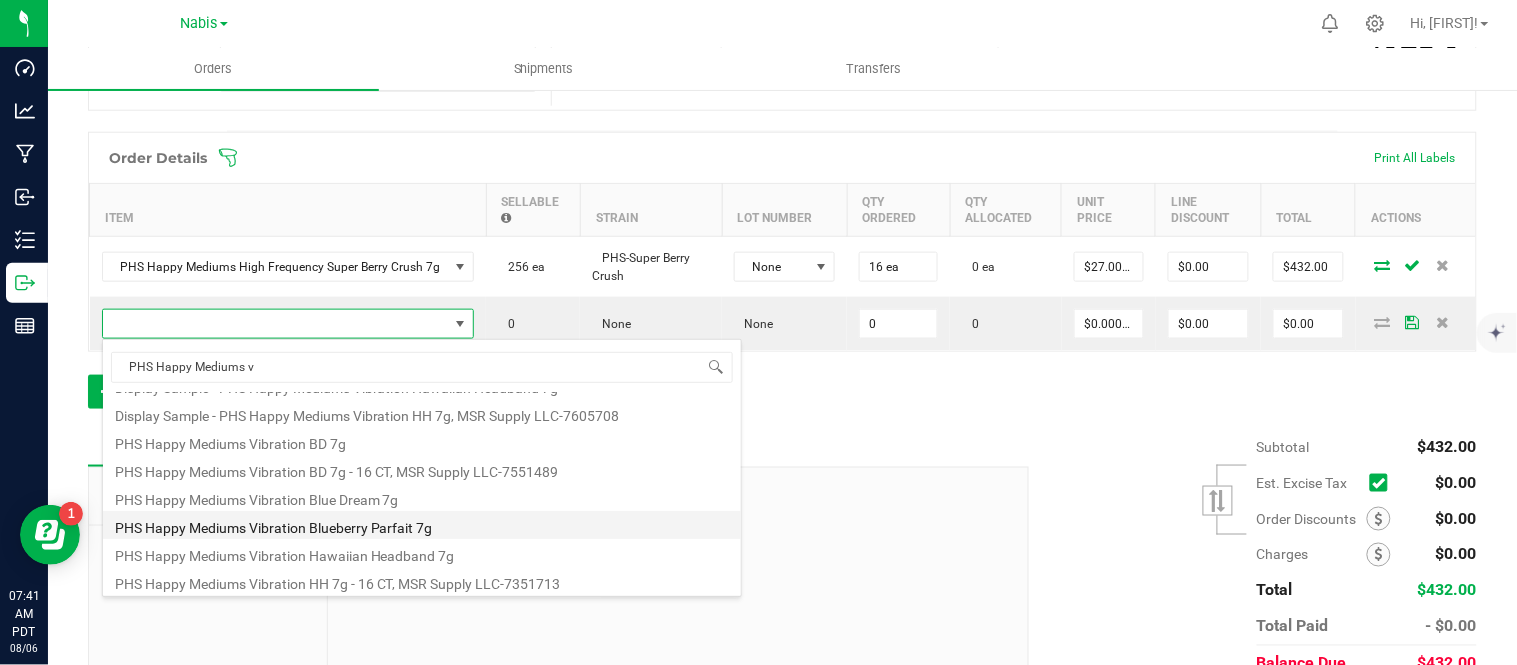 click on "PHS Happy Mediums Vibration Blueberry Parfait 7g" at bounding box center [422, 525] 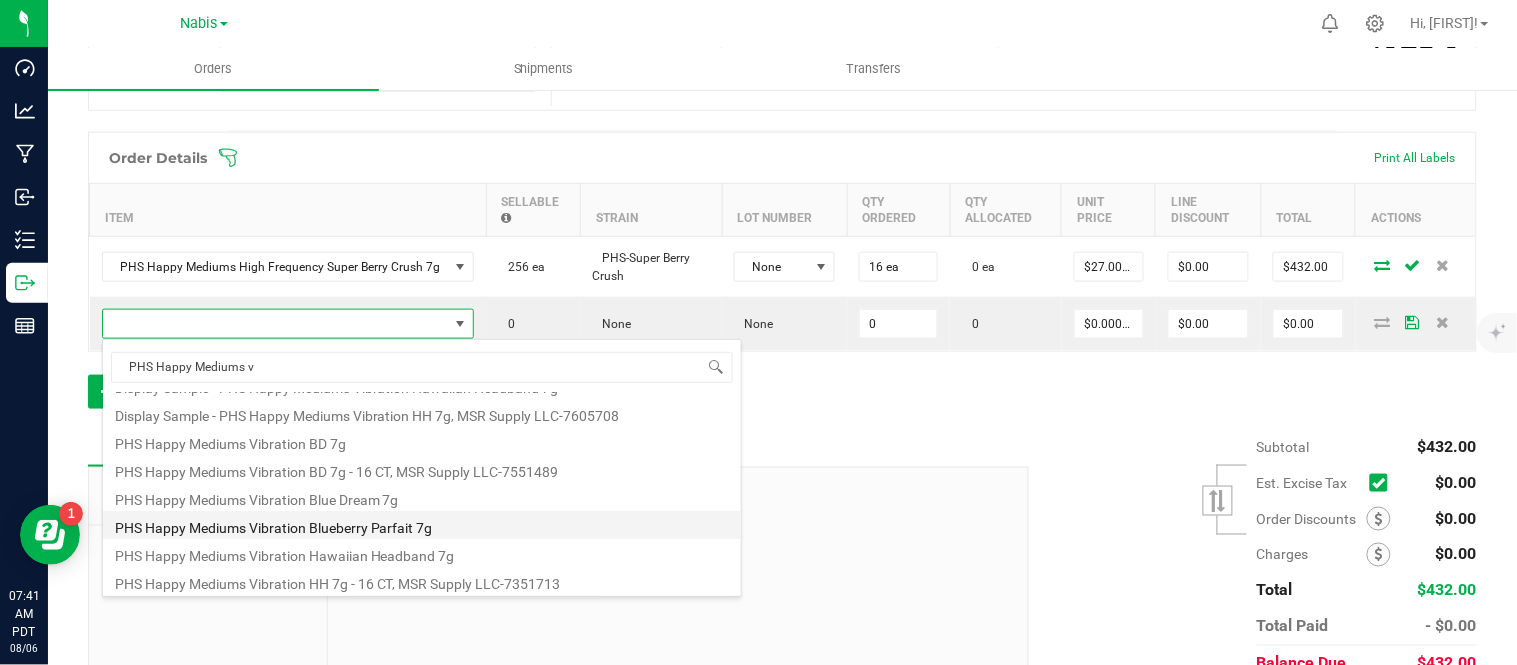 type on "0 ea" 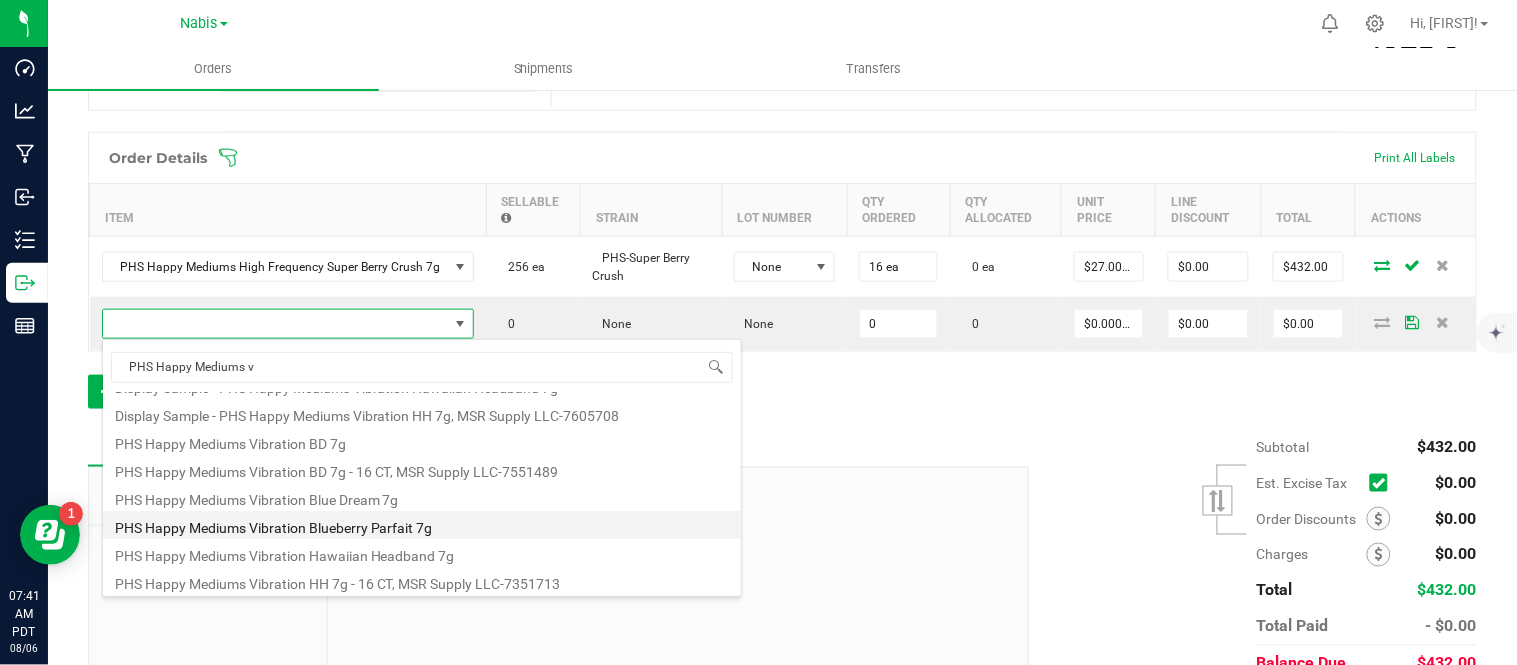 type on "$27.00000" 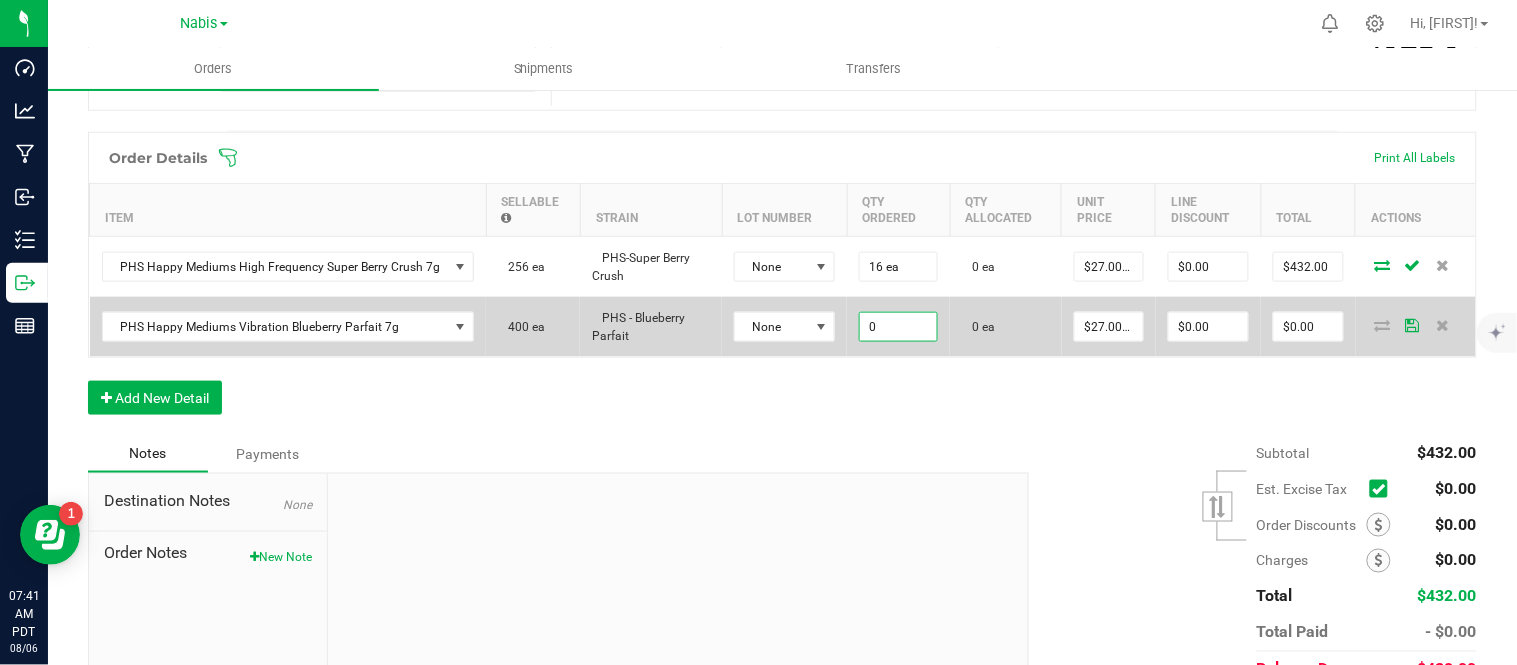 click on "0" at bounding box center (898, 327) 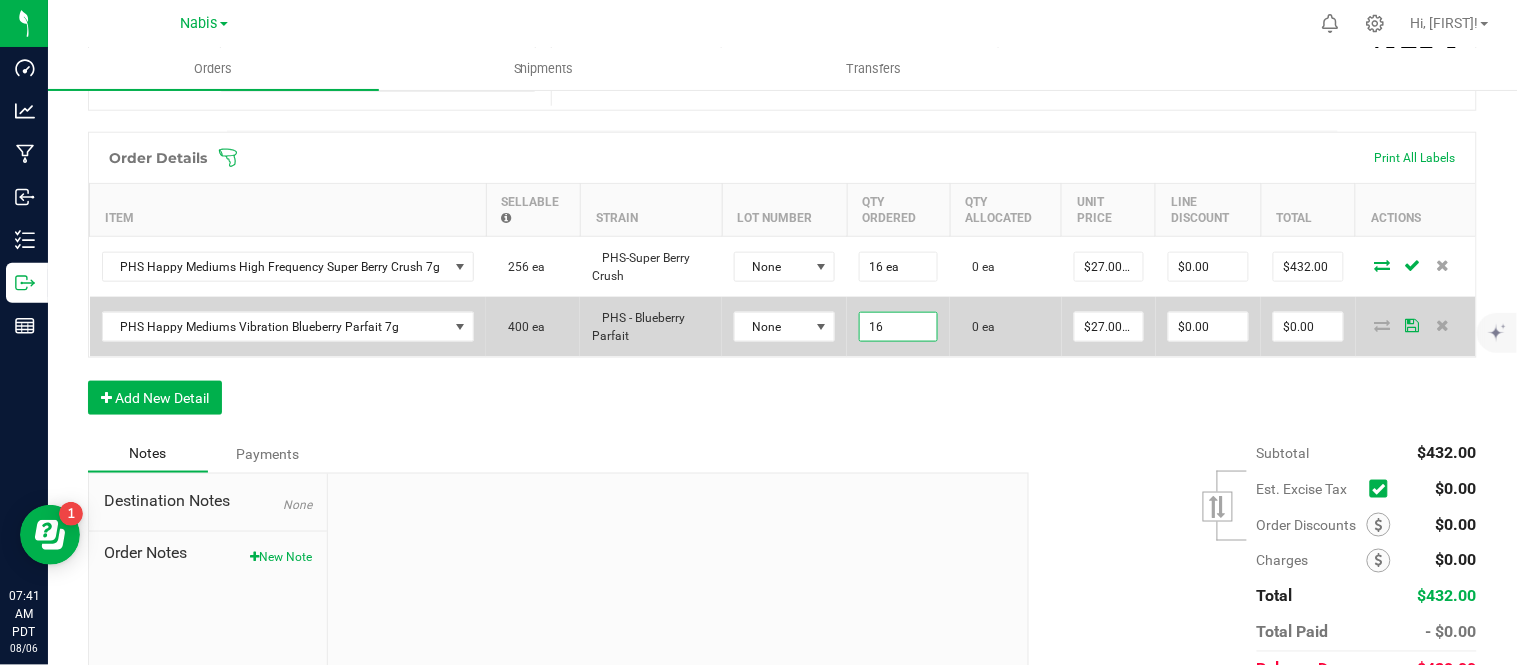 type on "16 ea" 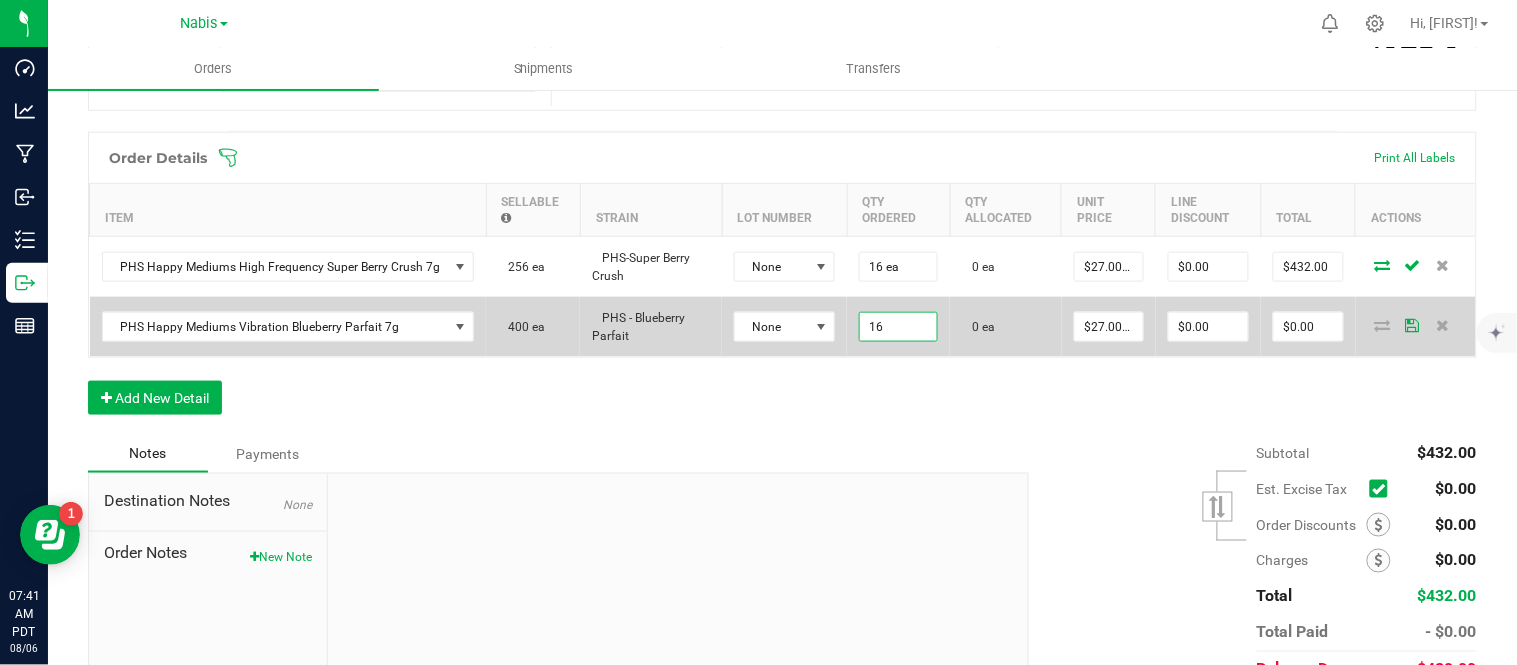 type on "27" 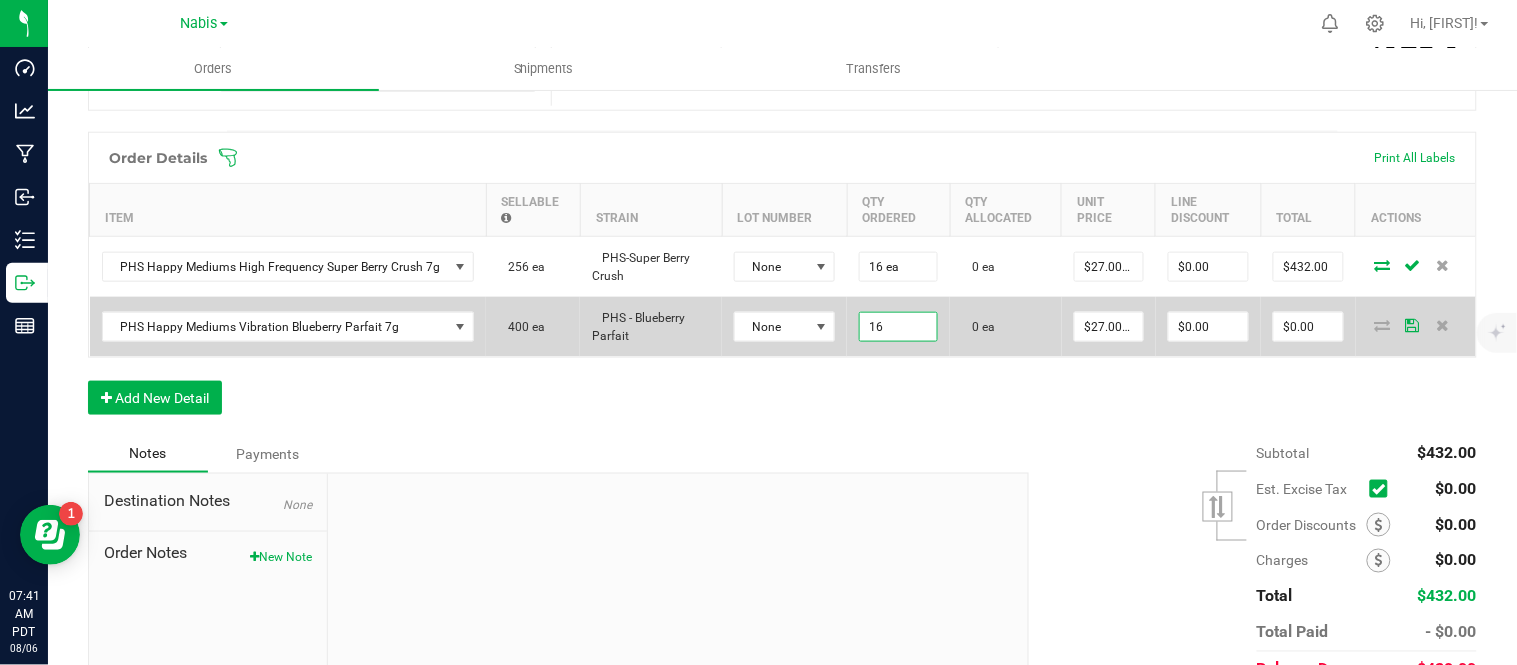 type on "$432.00" 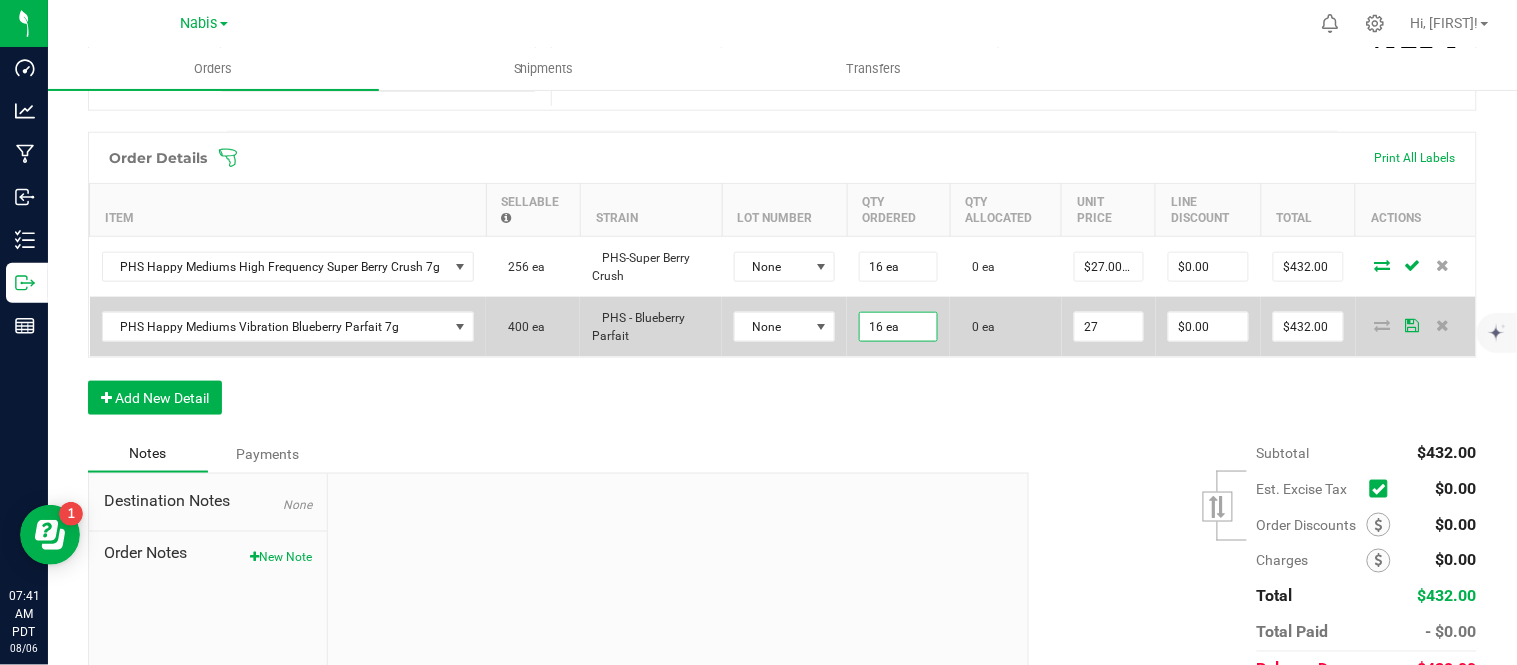 scroll, scrollTop: 0, scrollLeft: 0, axis: both 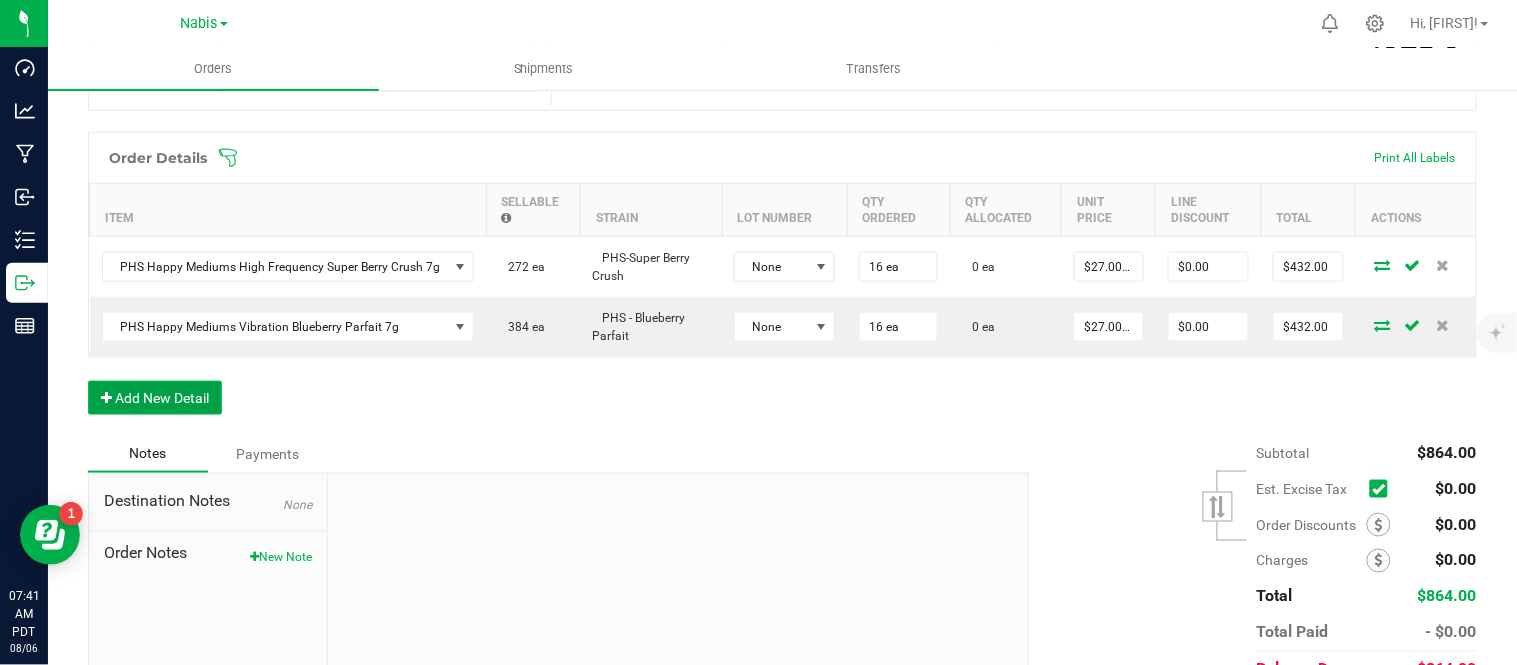 click on "Add New Detail" at bounding box center [155, 398] 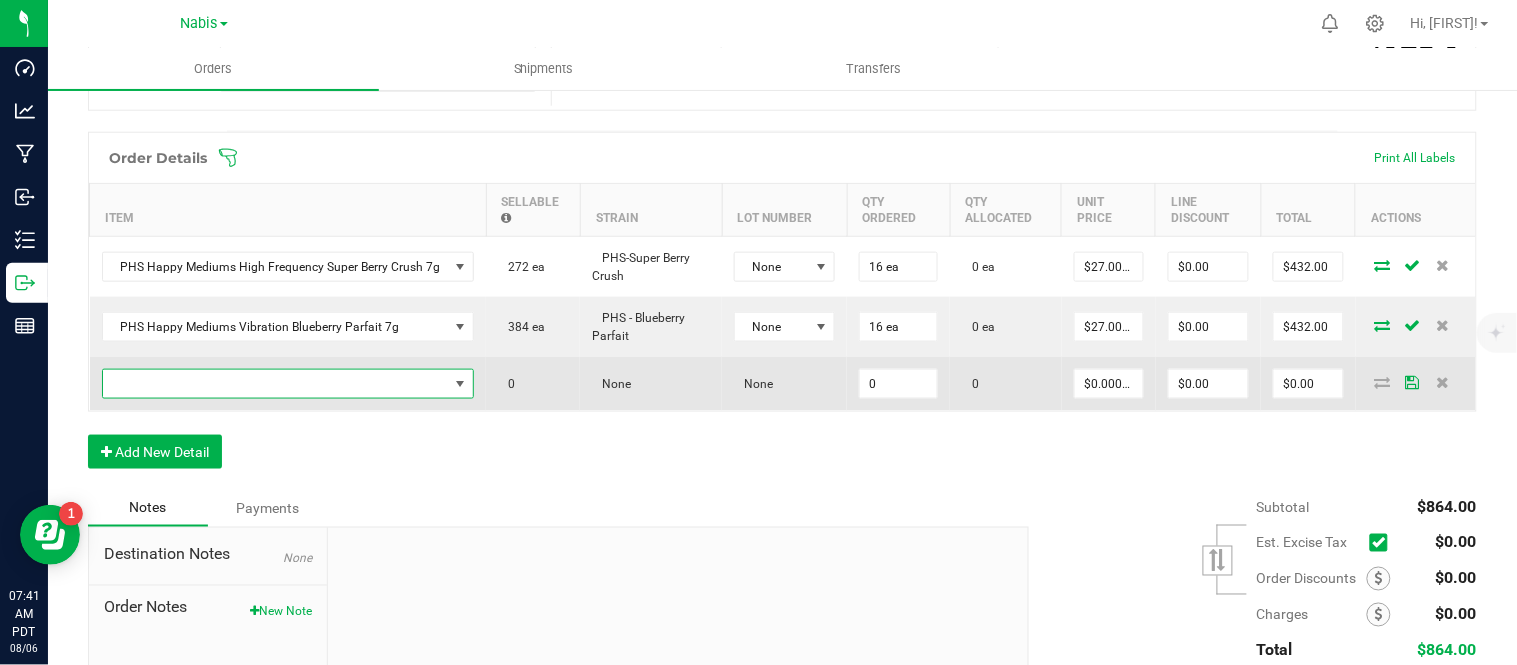 click at bounding box center (276, 384) 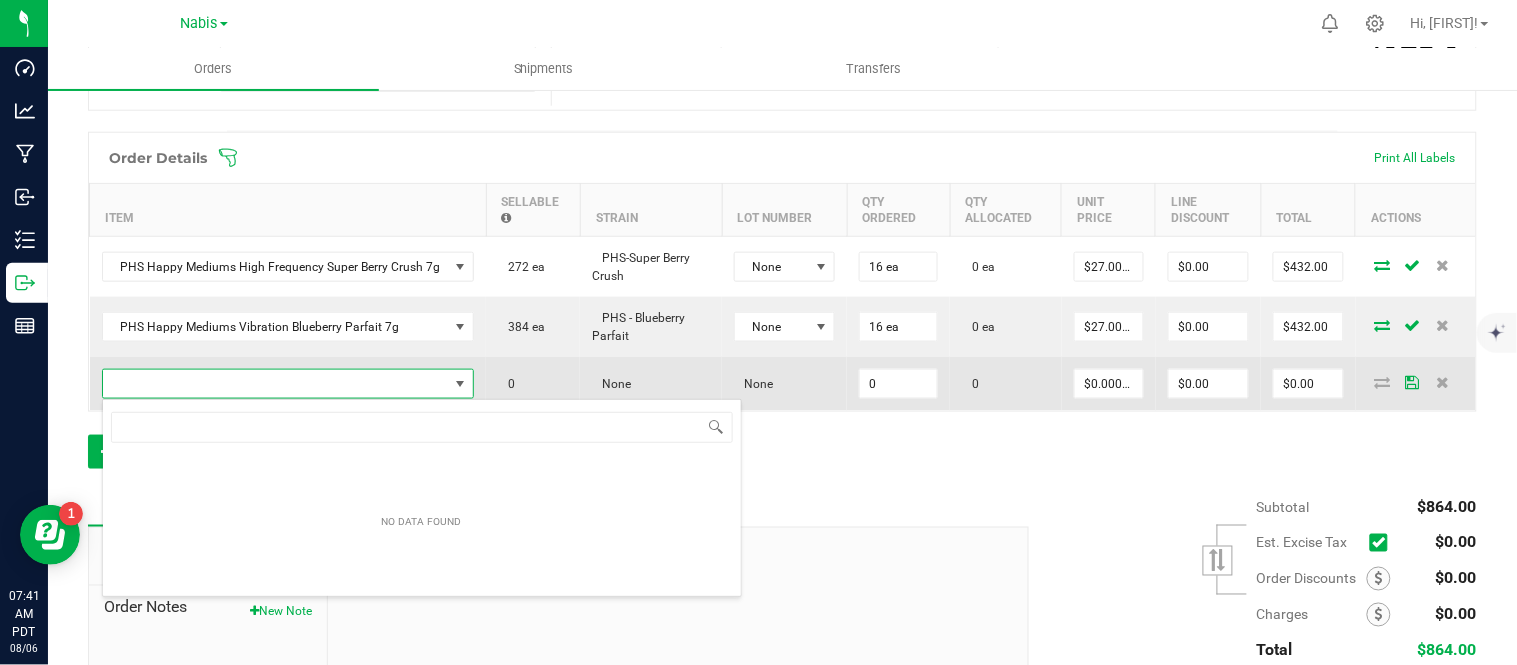 scroll, scrollTop: 99970, scrollLeft: 99633, axis: both 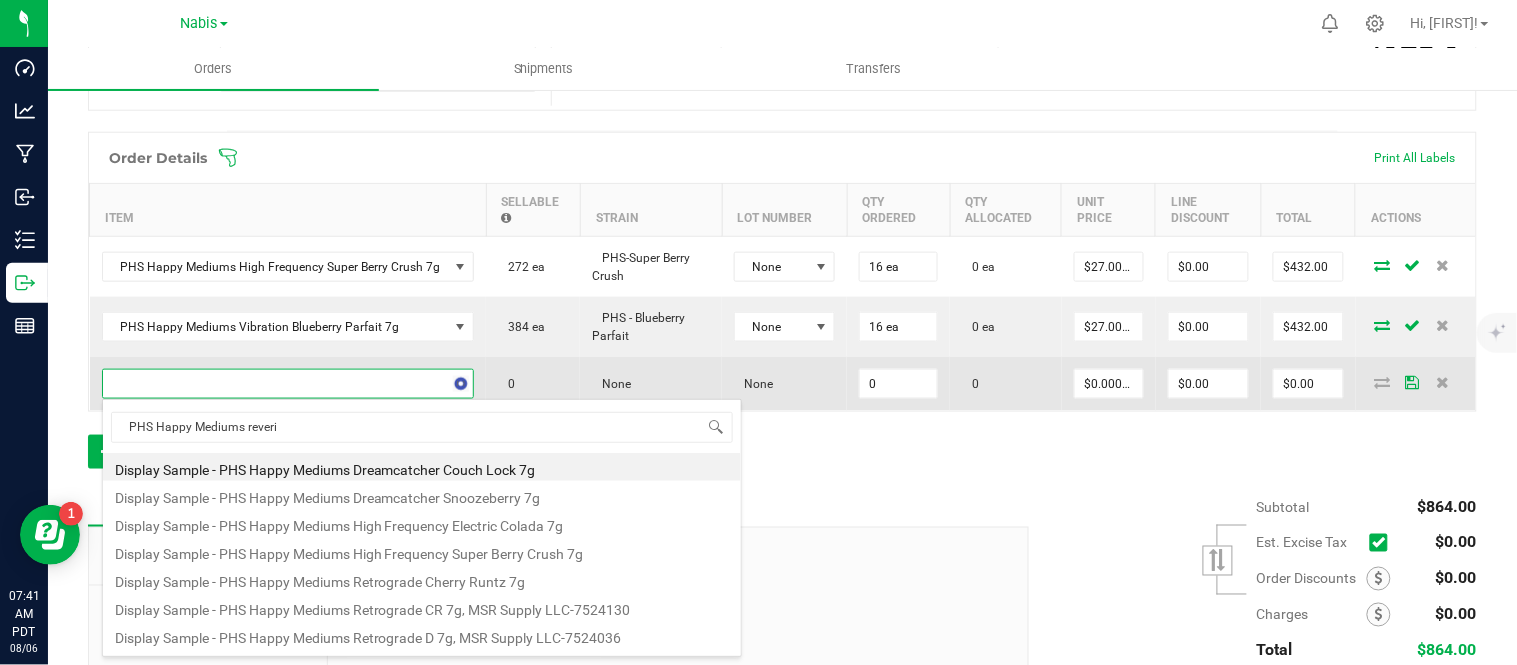 type on "PHS Happy Mediums reverie" 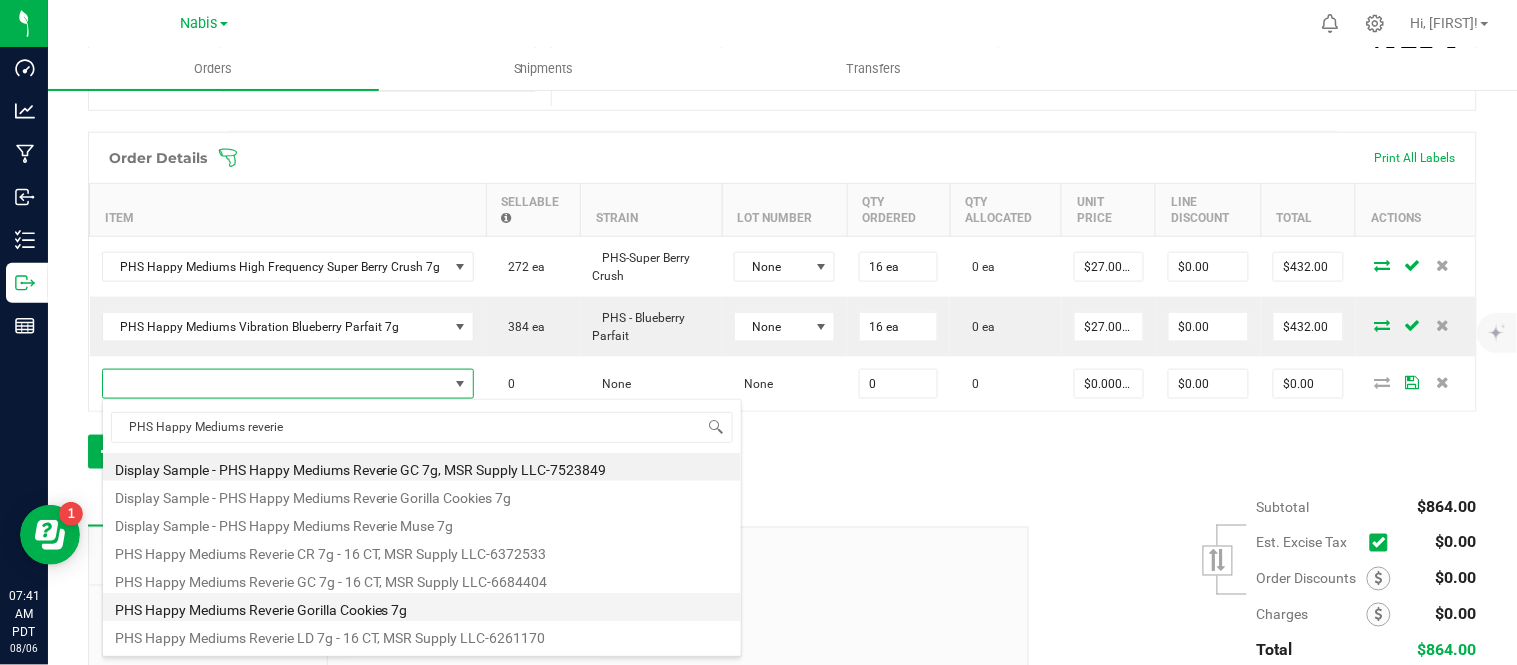 click on "PHS Happy Mediums Reverie Gorilla Cookies 7g" at bounding box center (422, 607) 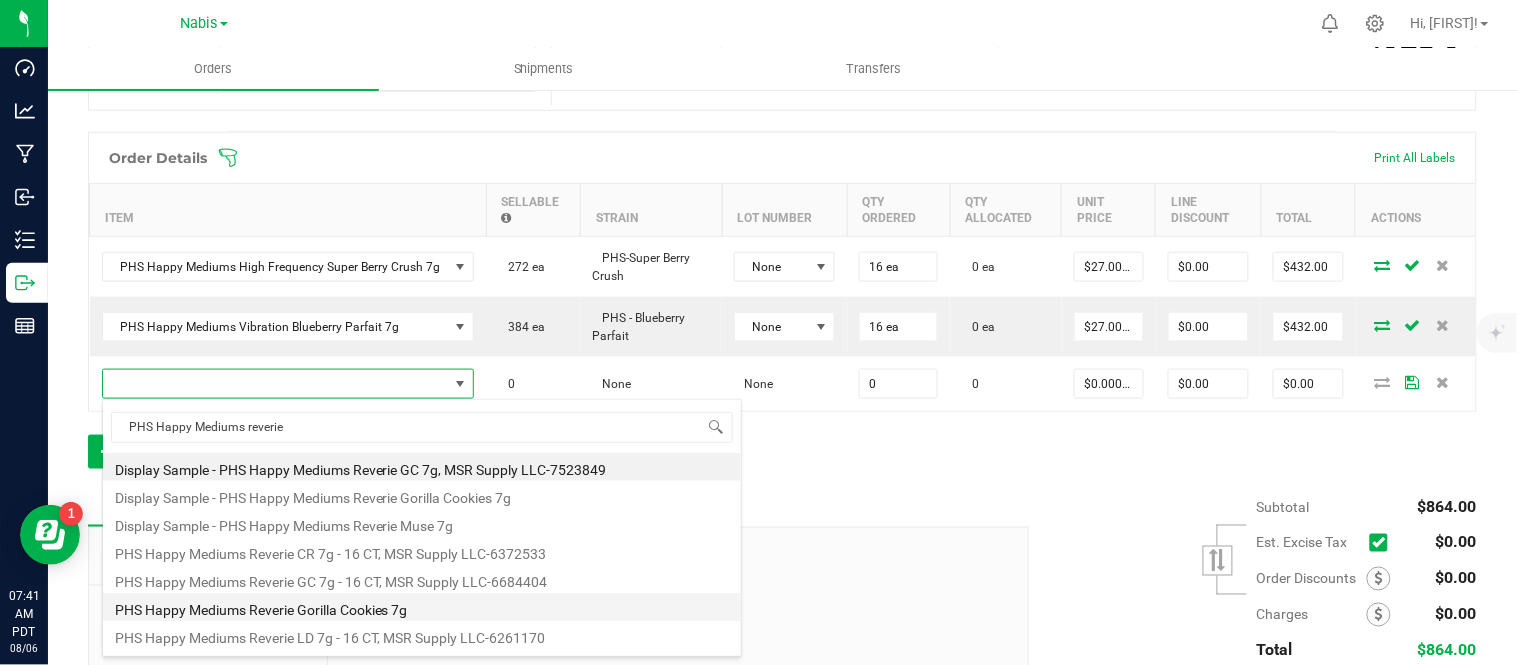 type on "0 ea" 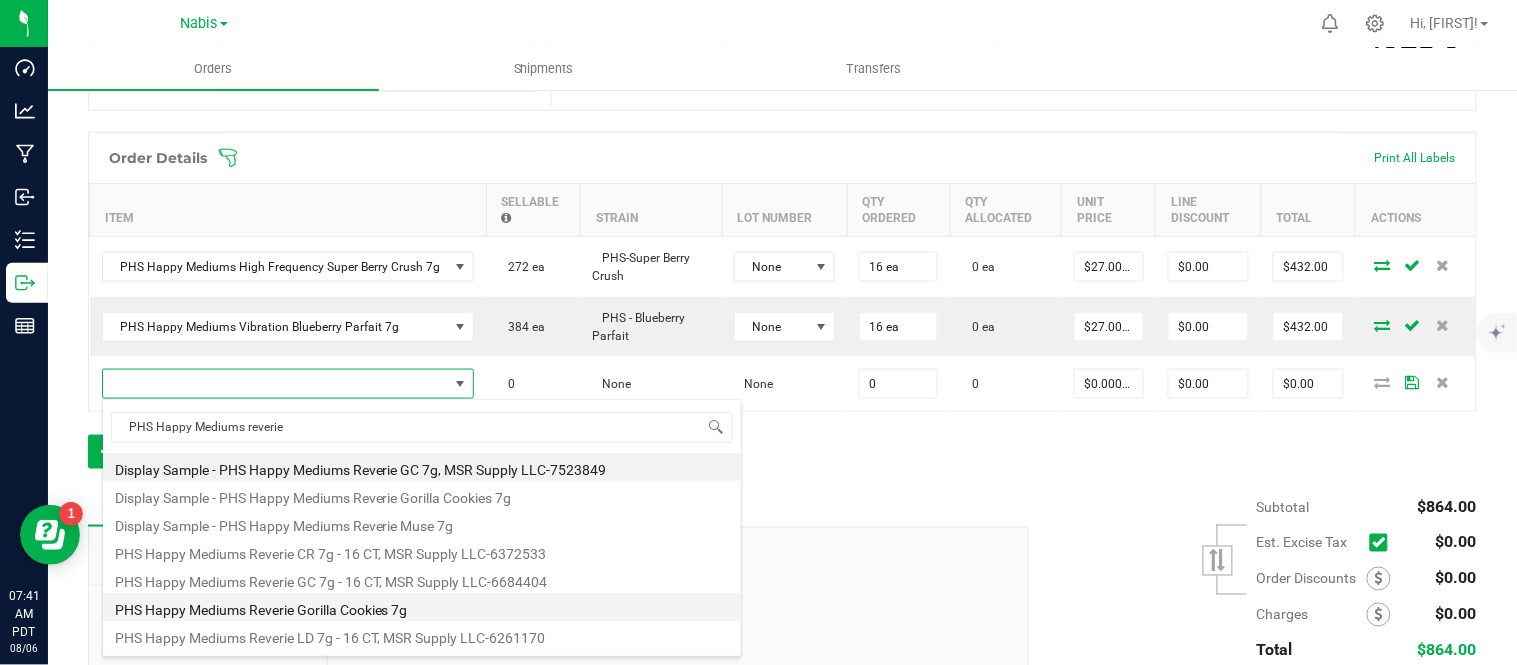 type on "$27.00000" 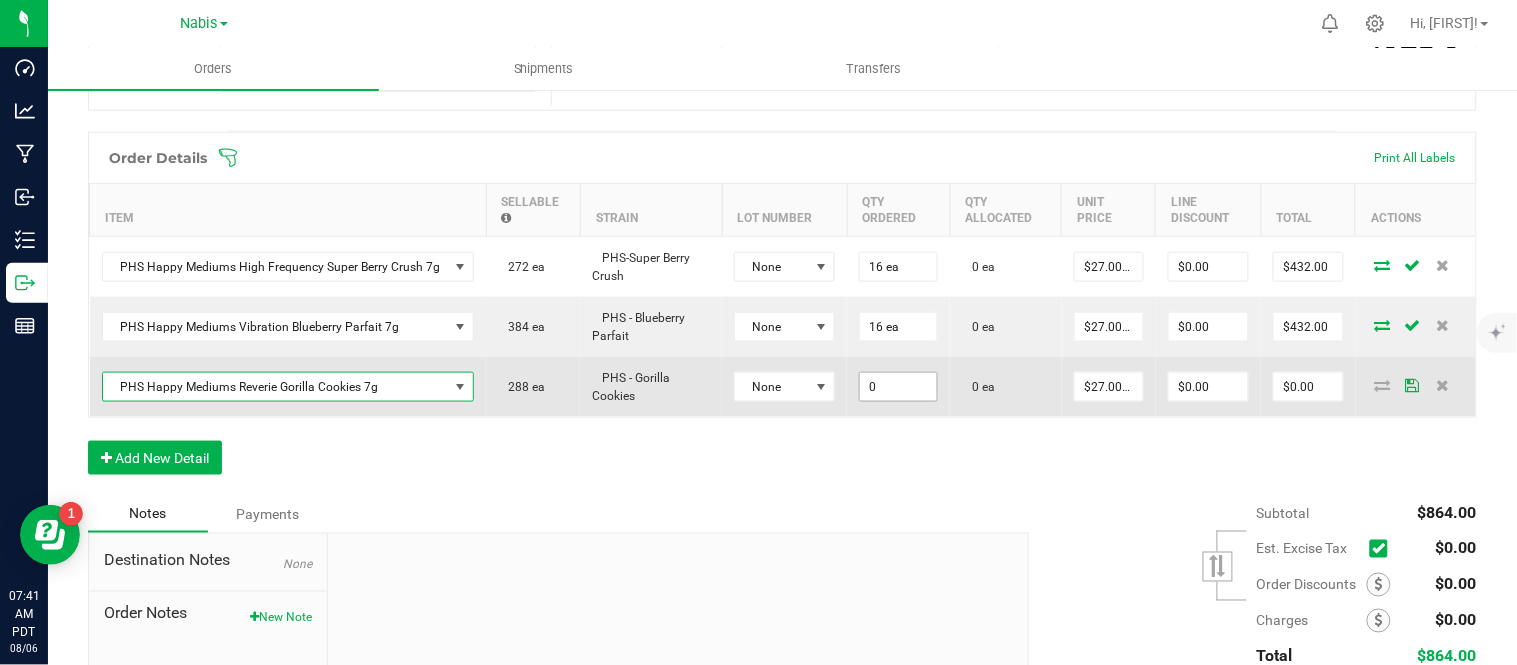 click on "0" at bounding box center (898, 387) 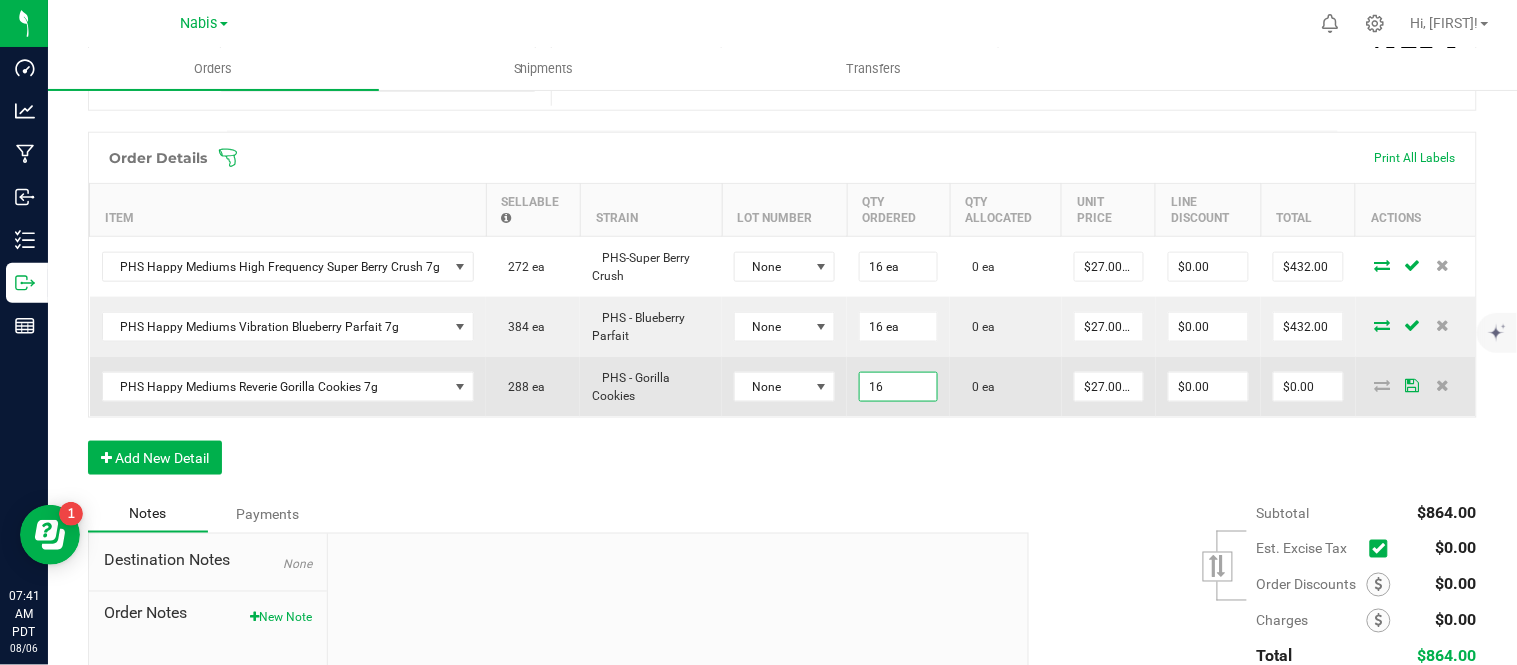 type on "16 ea" 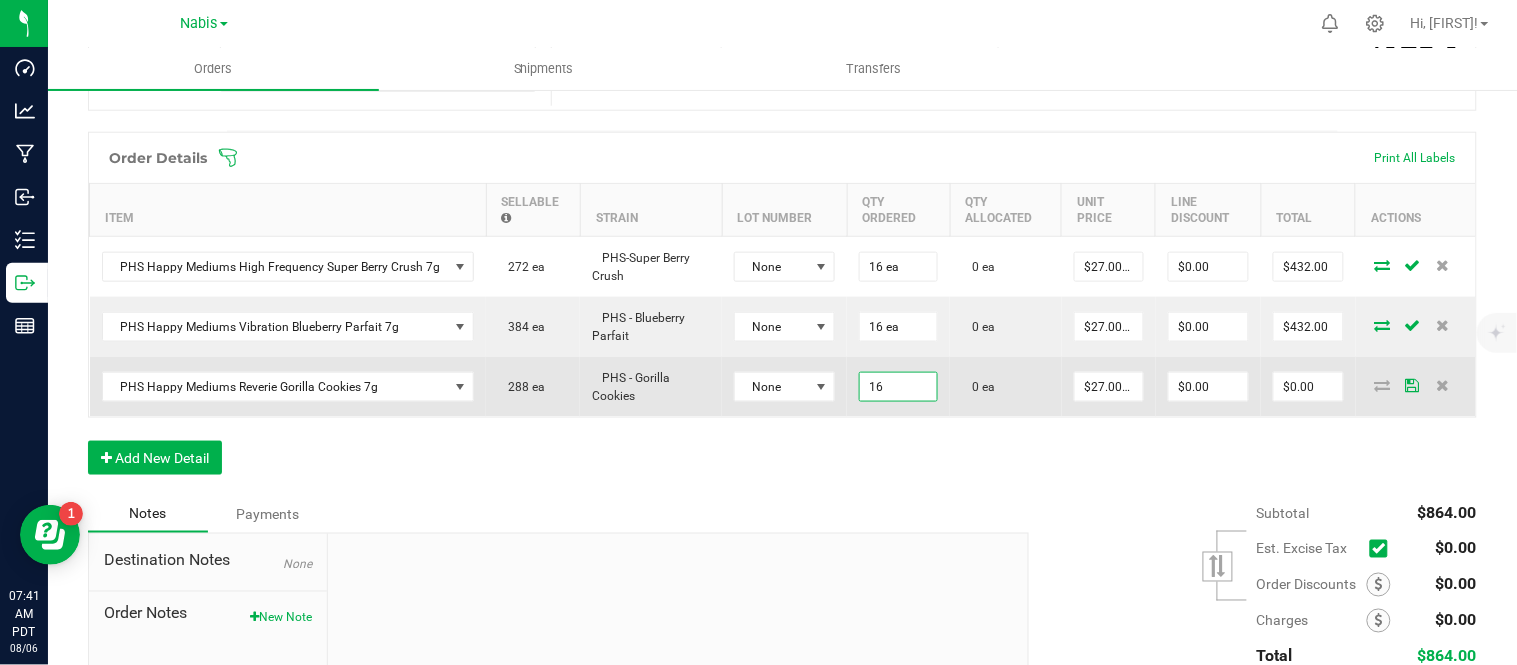 type on "27" 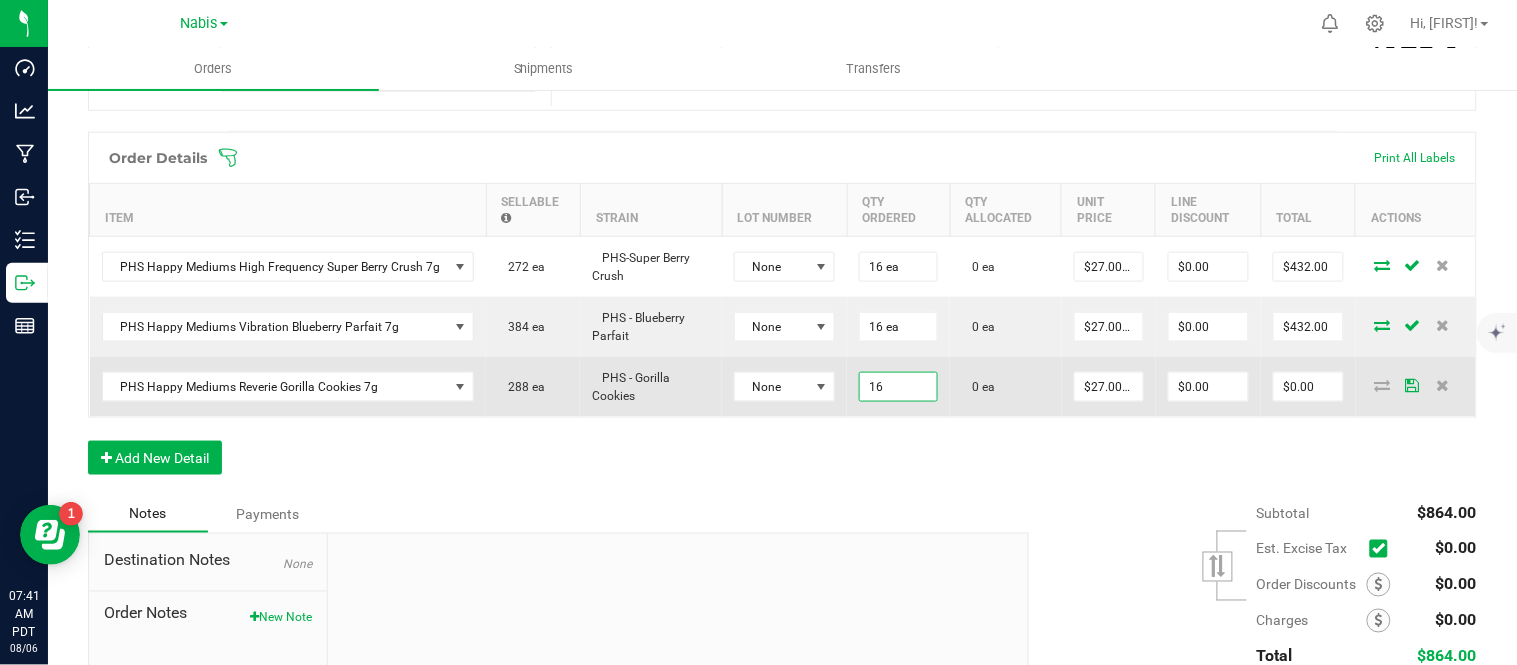 type on "$432.00" 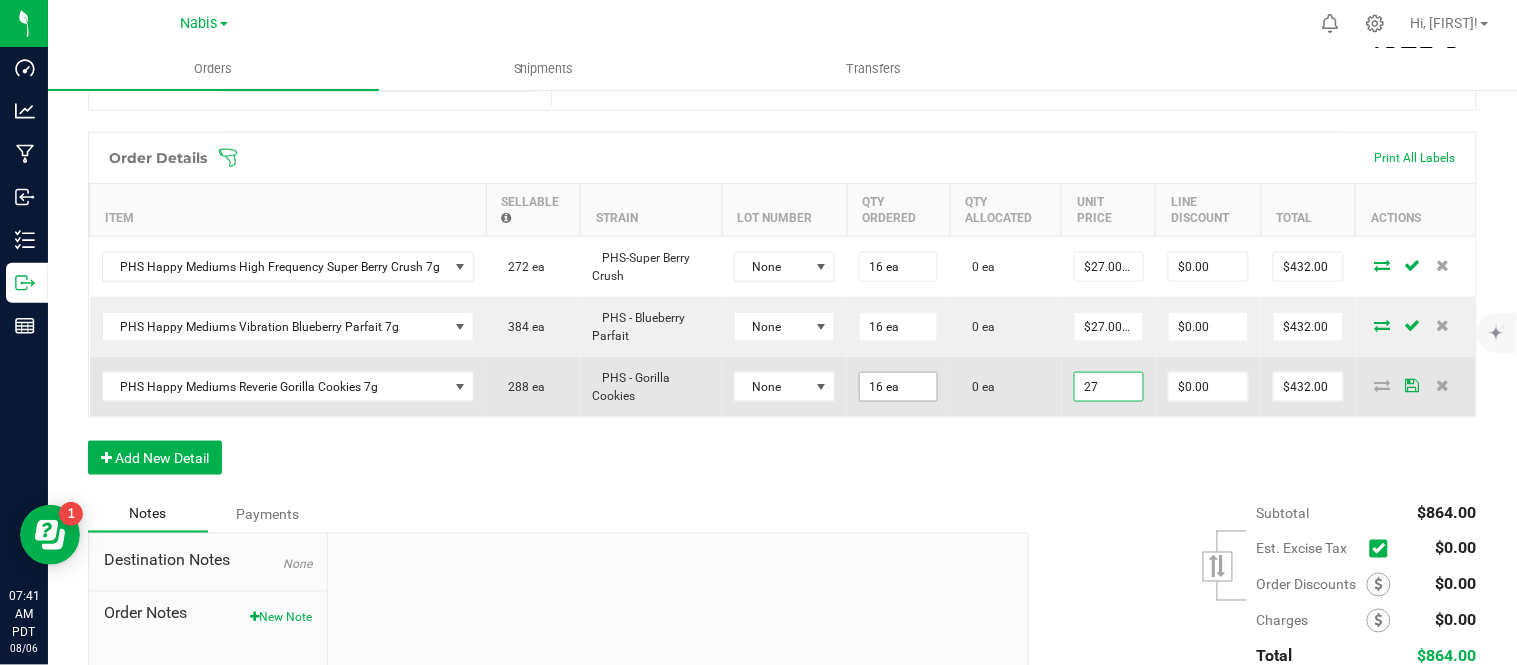 scroll, scrollTop: 0, scrollLeft: 0, axis: both 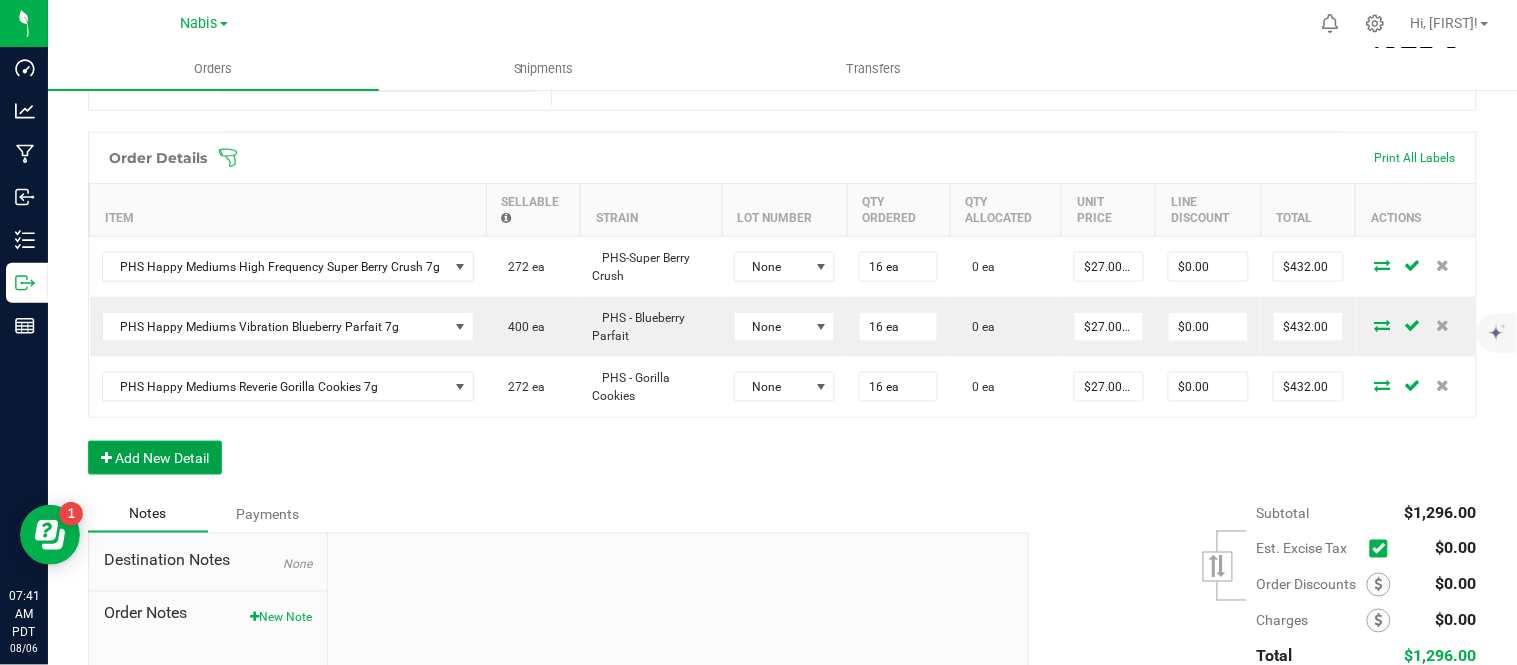 click on "Add New Detail" at bounding box center (155, 458) 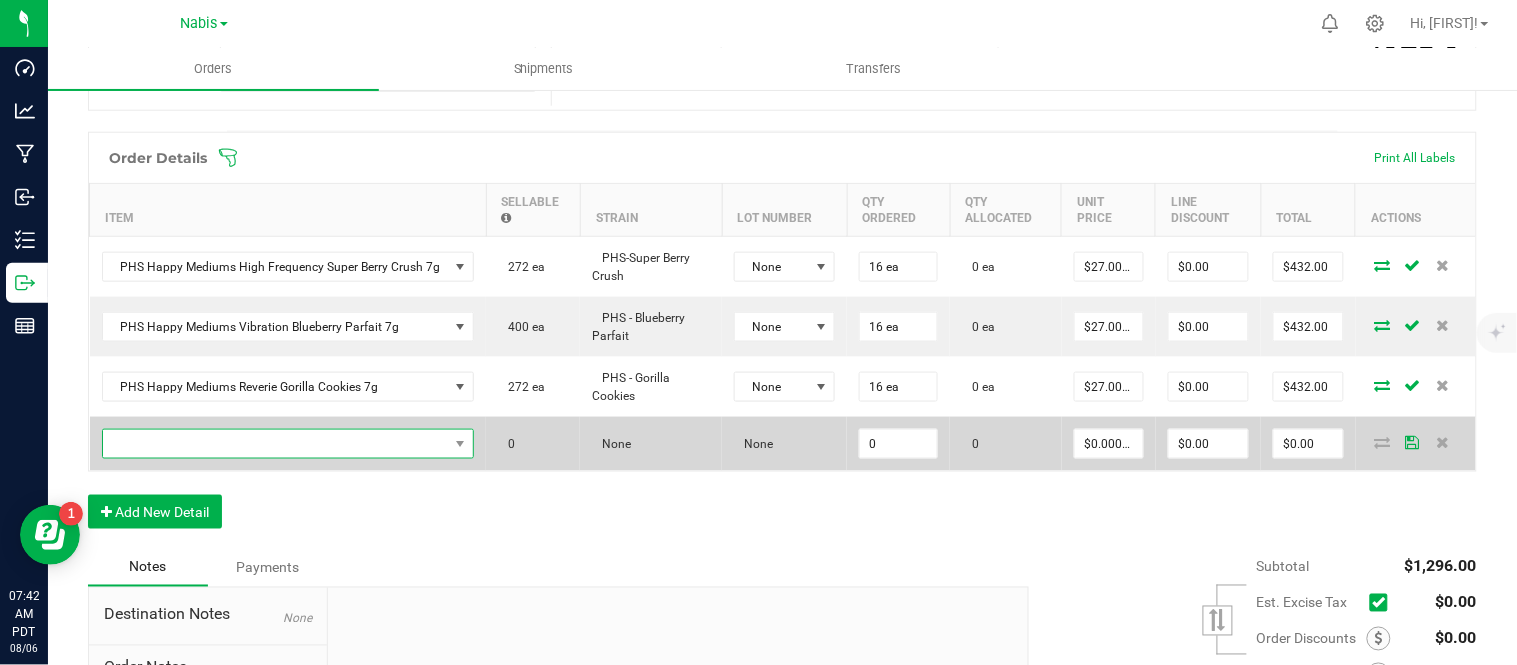 click at bounding box center [276, 444] 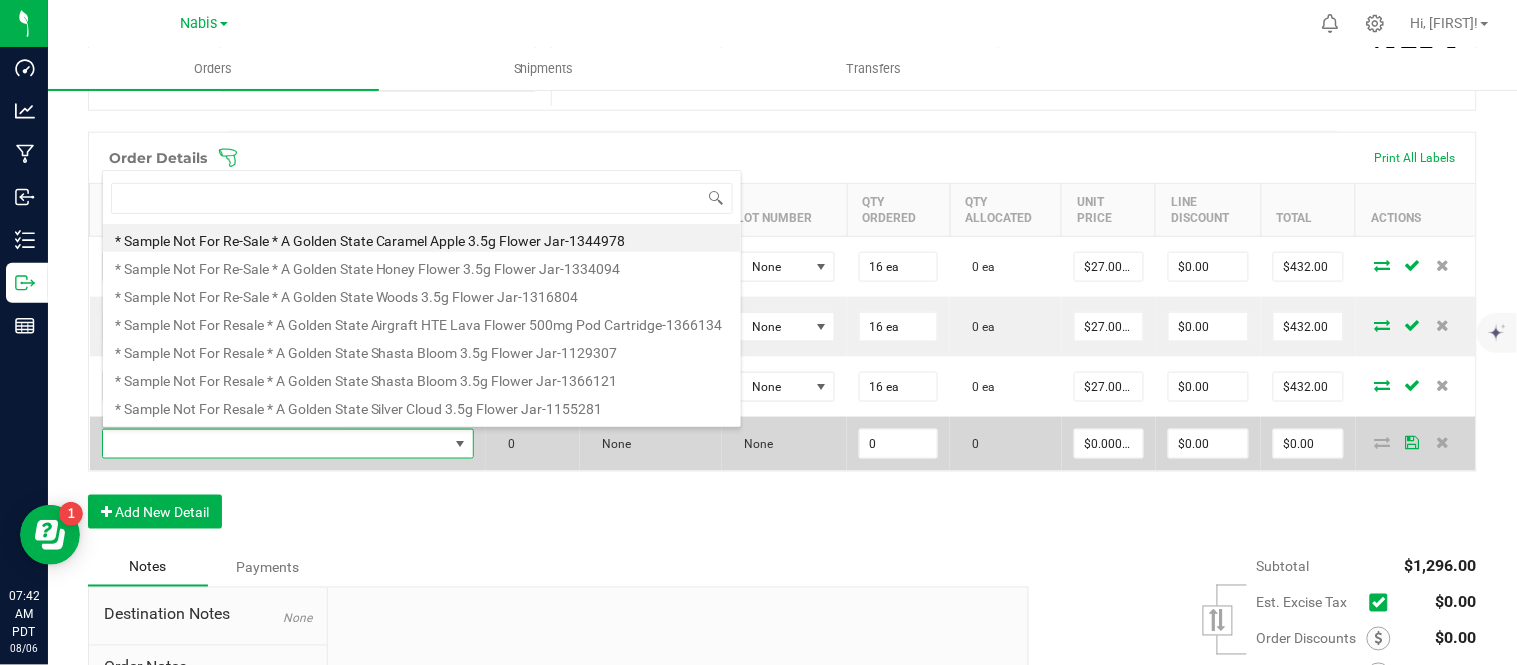 scroll, scrollTop: 99970, scrollLeft: 99633, axis: both 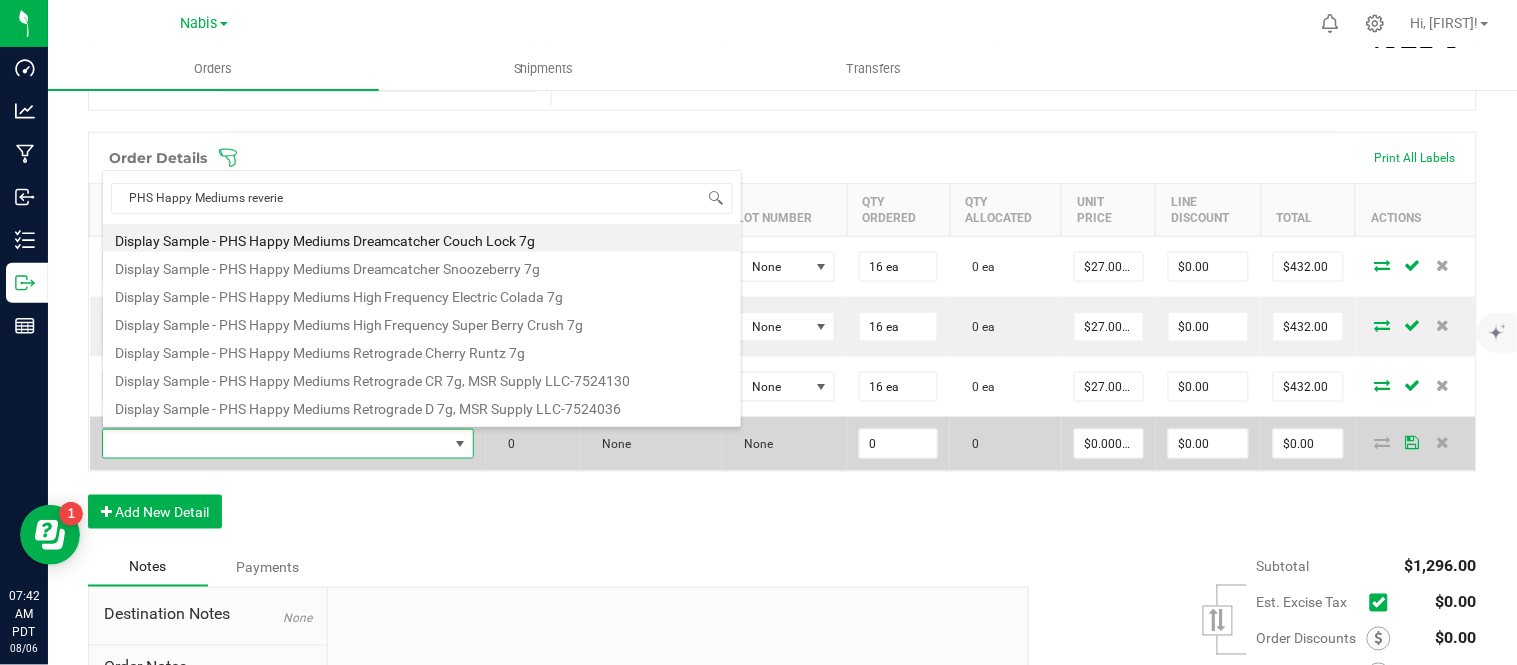 type on "PHS Happy Mediums reverie m" 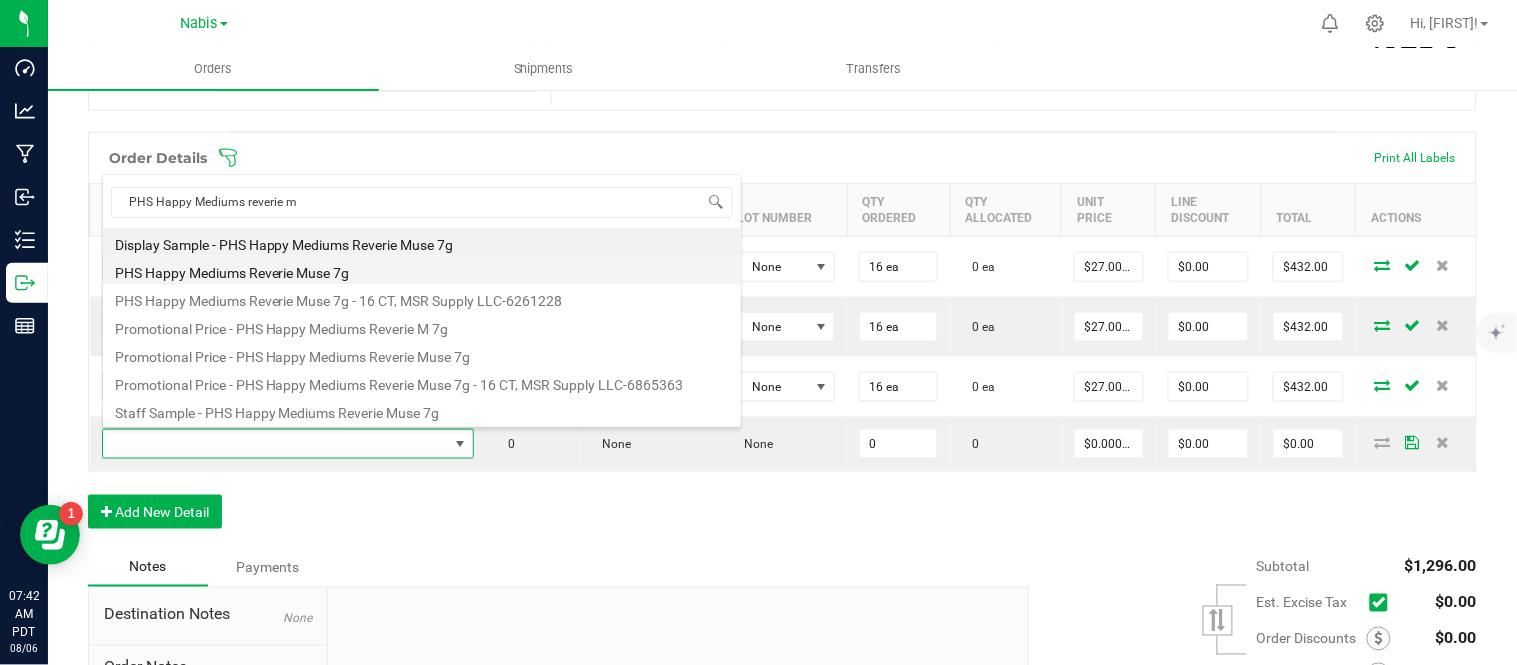 click on "PHS Happy Mediums Reverie Muse 7g" at bounding box center [422, 270] 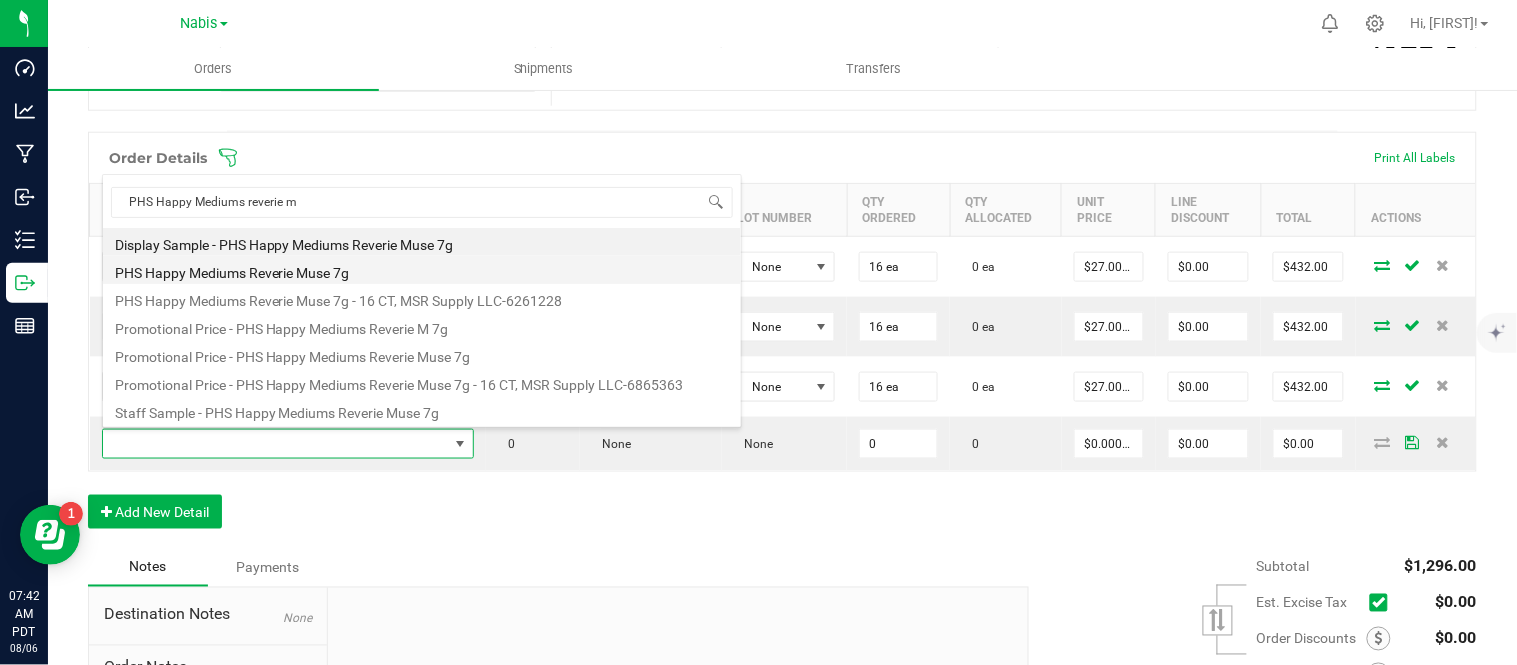 type on "0 ea" 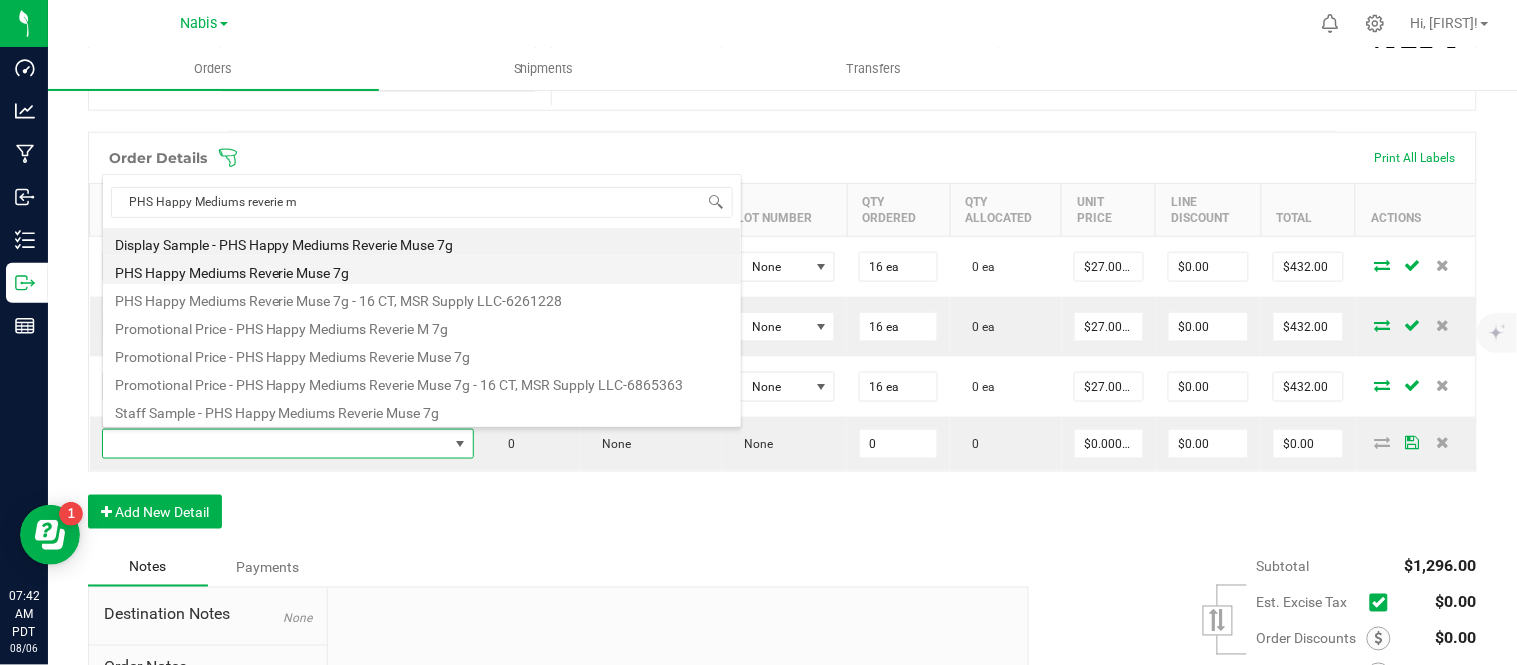 type on "$27.00000" 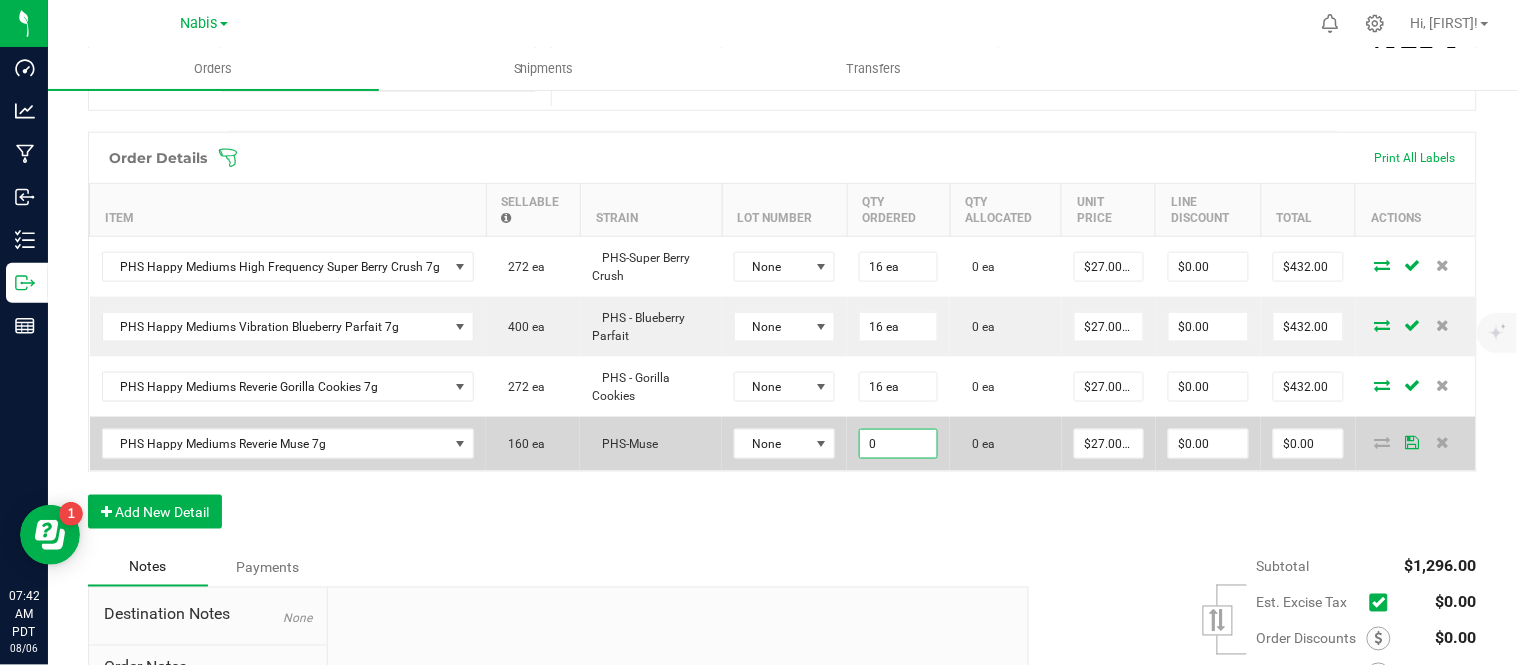 click on "0" at bounding box center [898, 444] 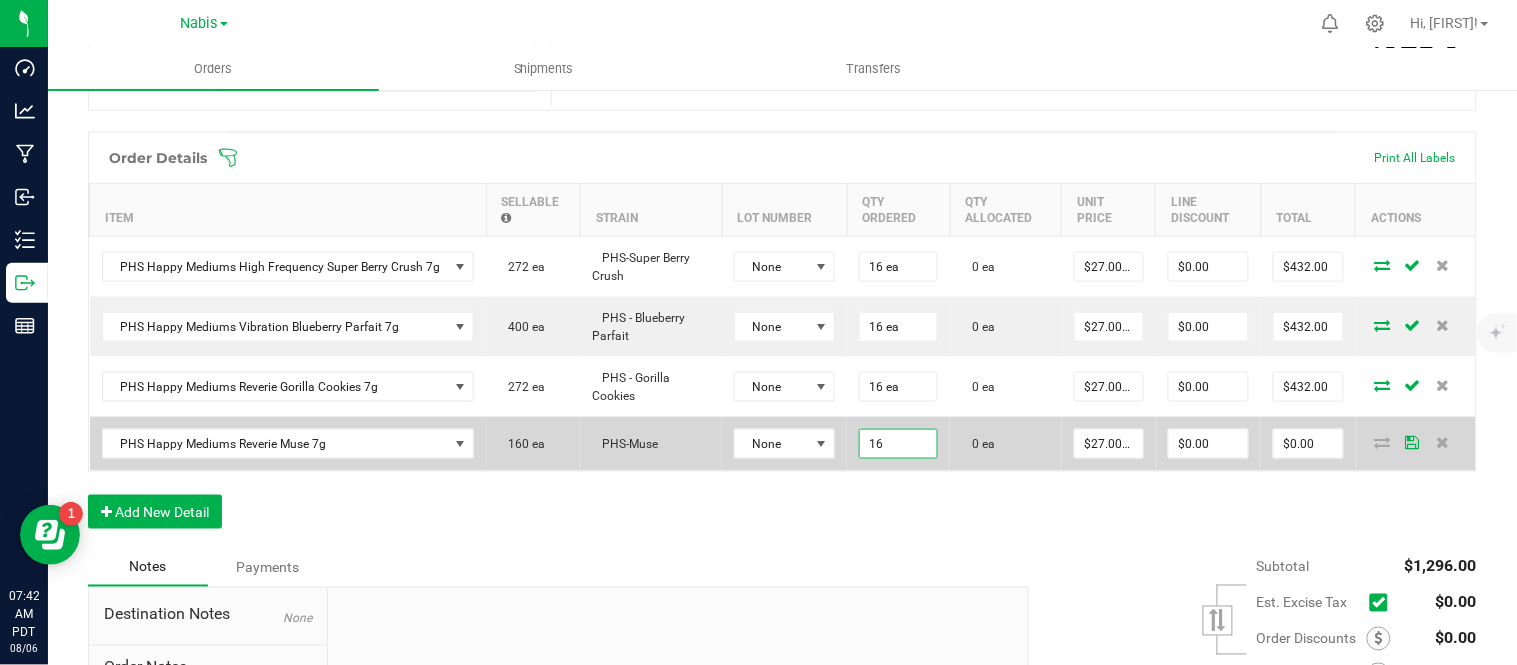 type on "16 ea" 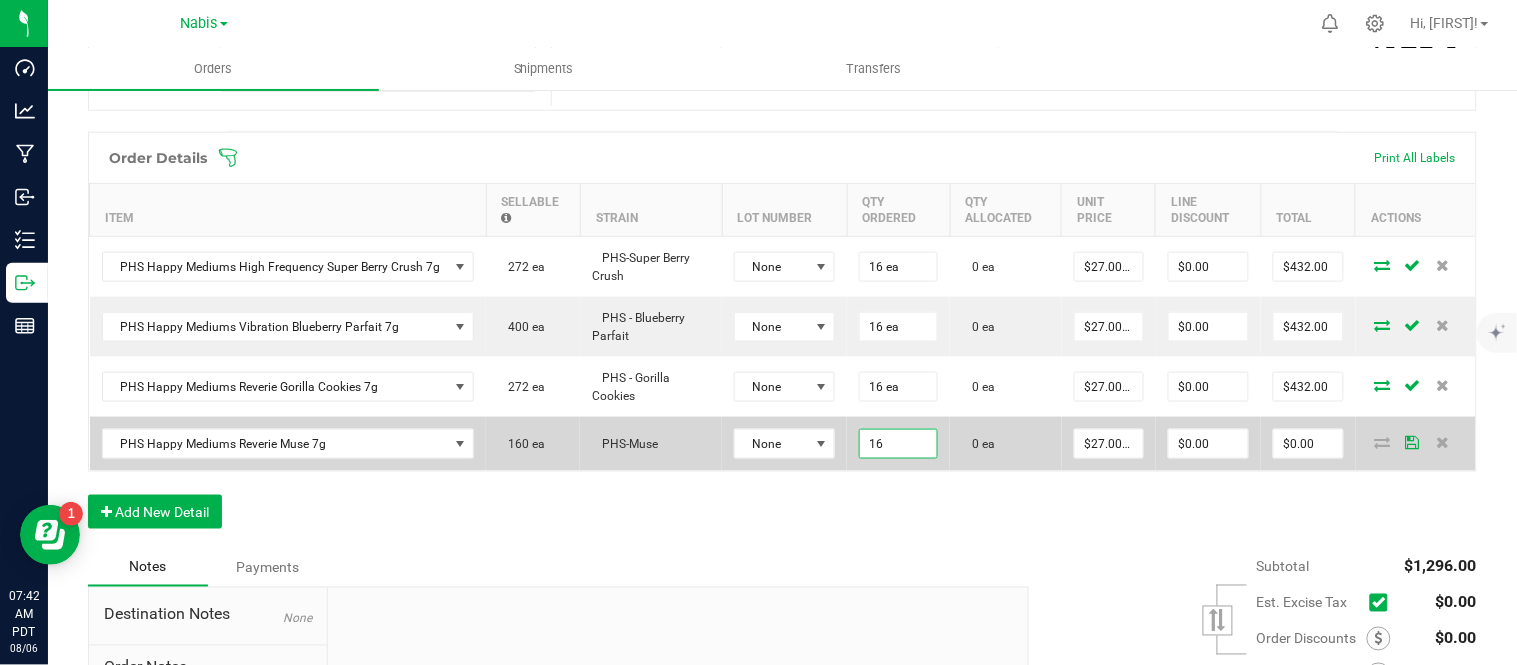 type on "27" 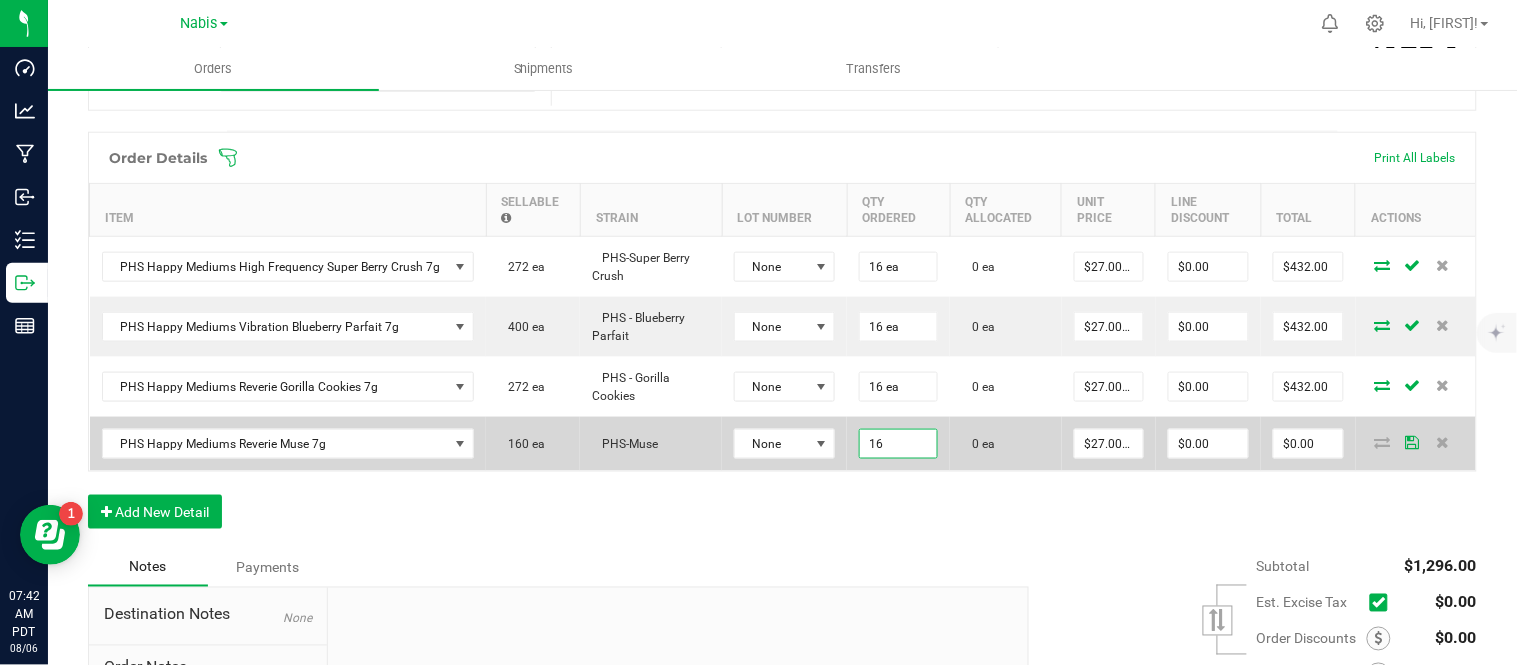 type on "$432.00" 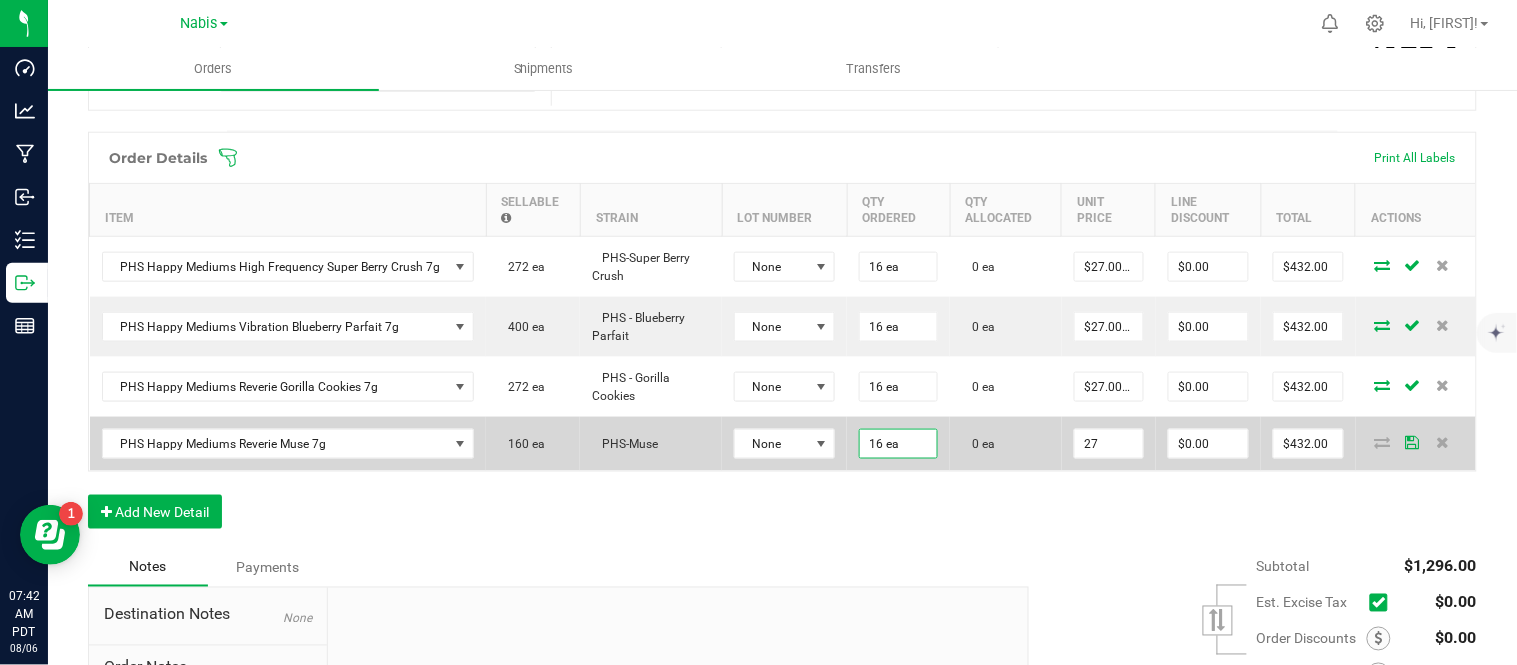 scroll, scrollTop: 0, scrollLeft: 0, axis: both 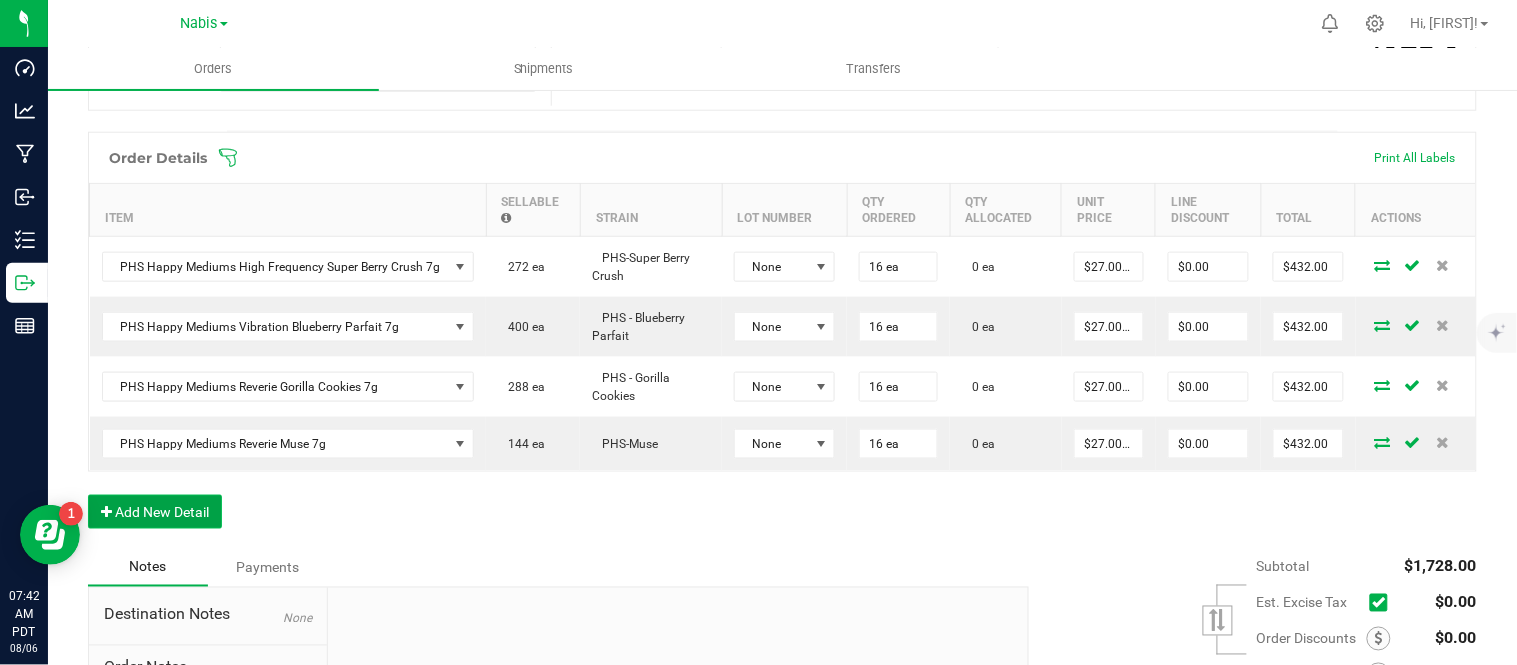 click on "Add New Detail" at bounding box center (155, 512) 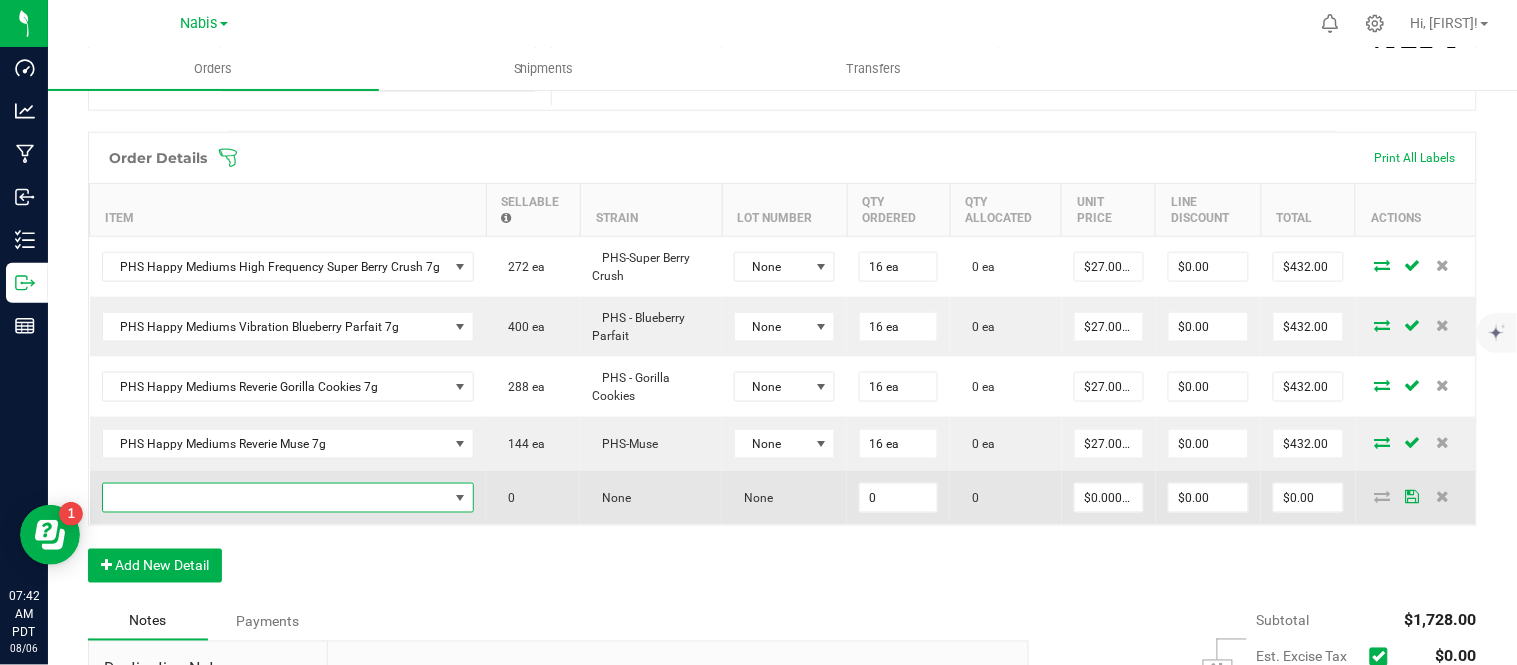 click at bounding box center (276, 498) 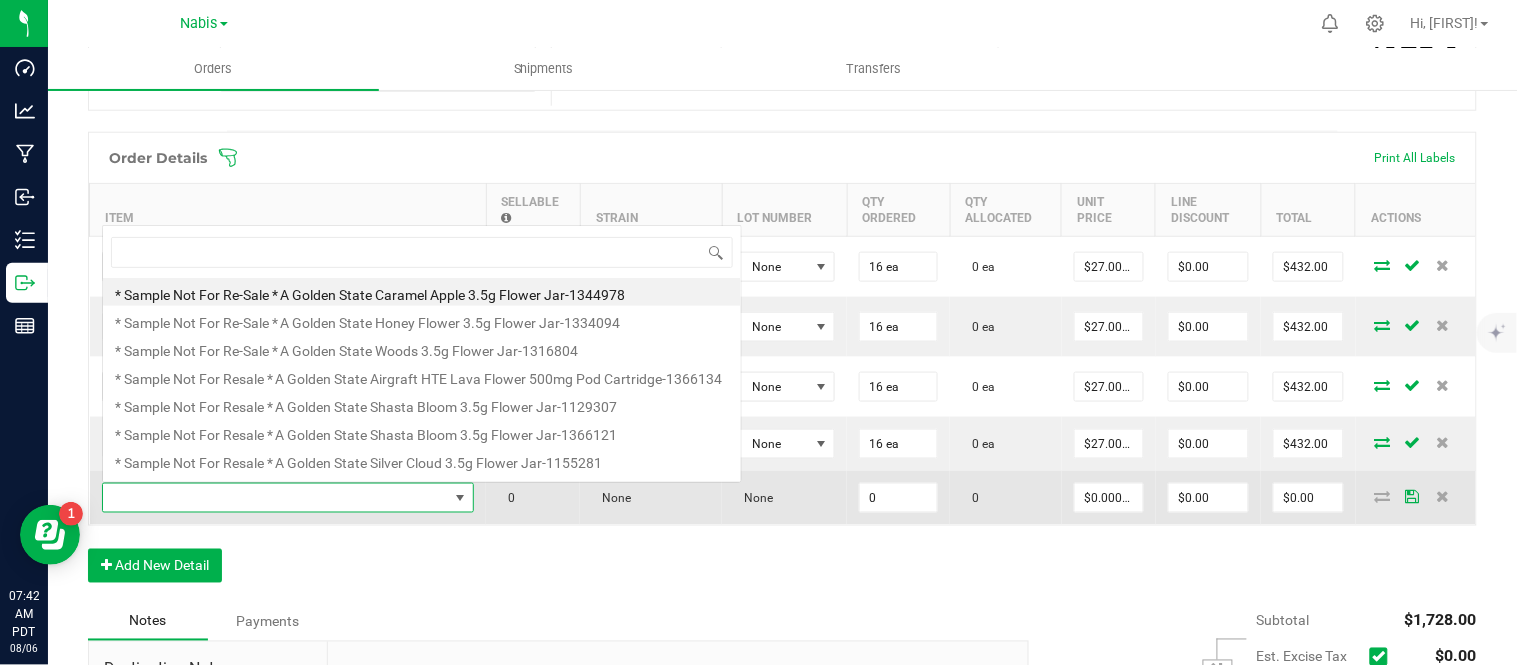 scroll, scrollTop: 0, scrollLeft: 0, axis: both 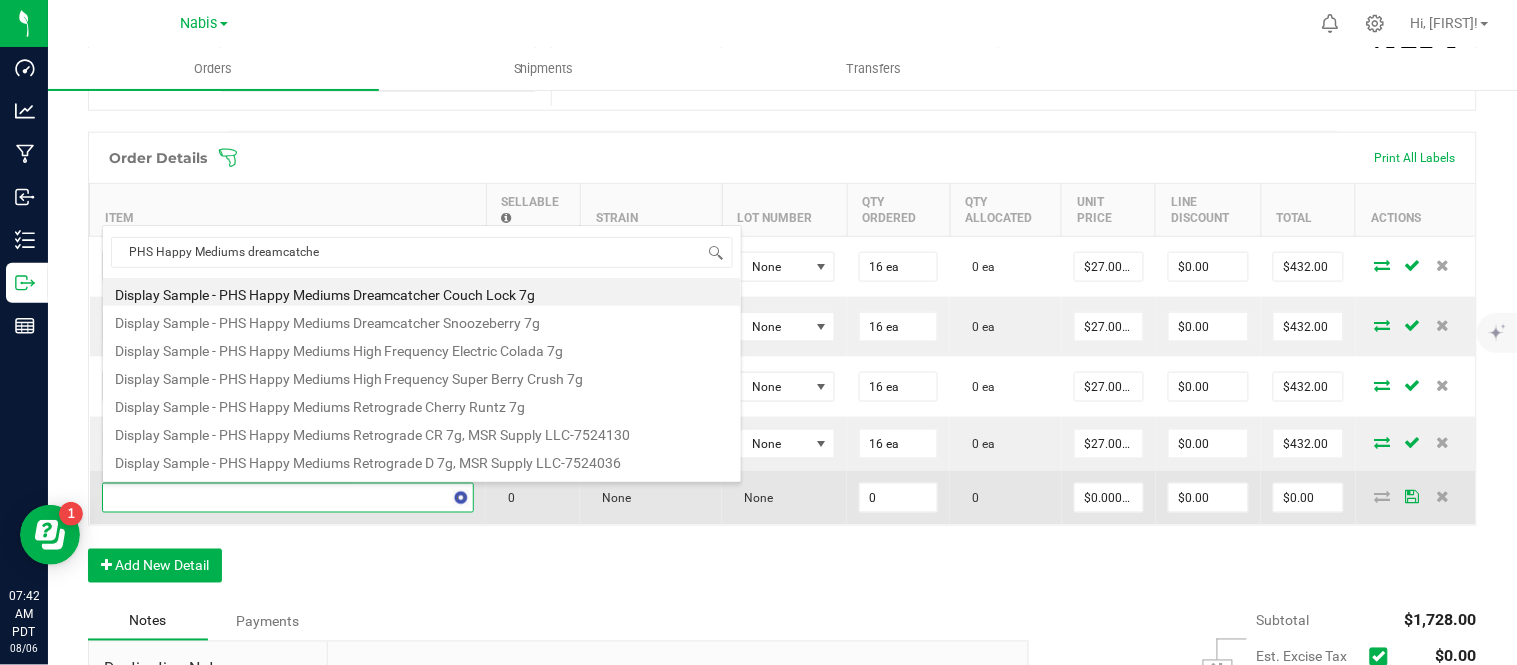 type on "PHS Happy Mediums dreamcatcher" 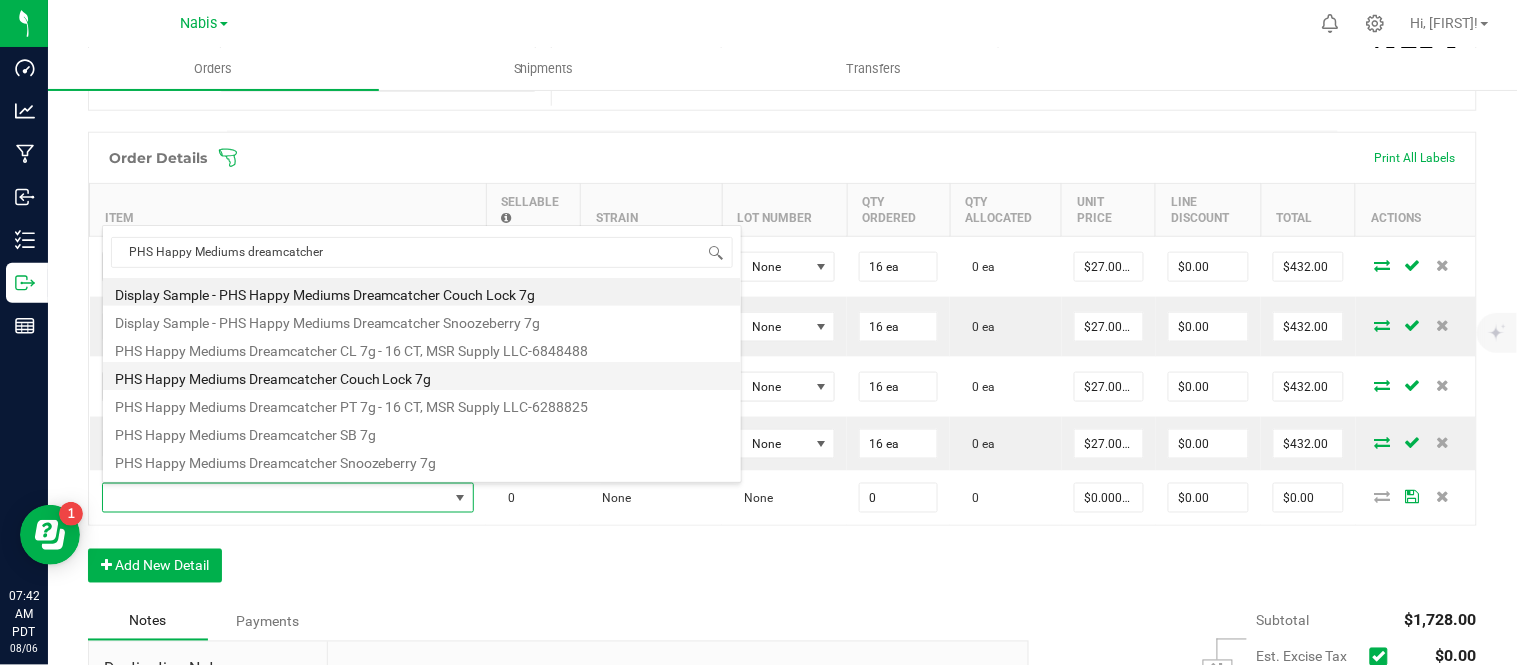 click on "PHS Happy Mediums Dreamcatcher Couch Lock 7g" at bounding box center (422, 376) 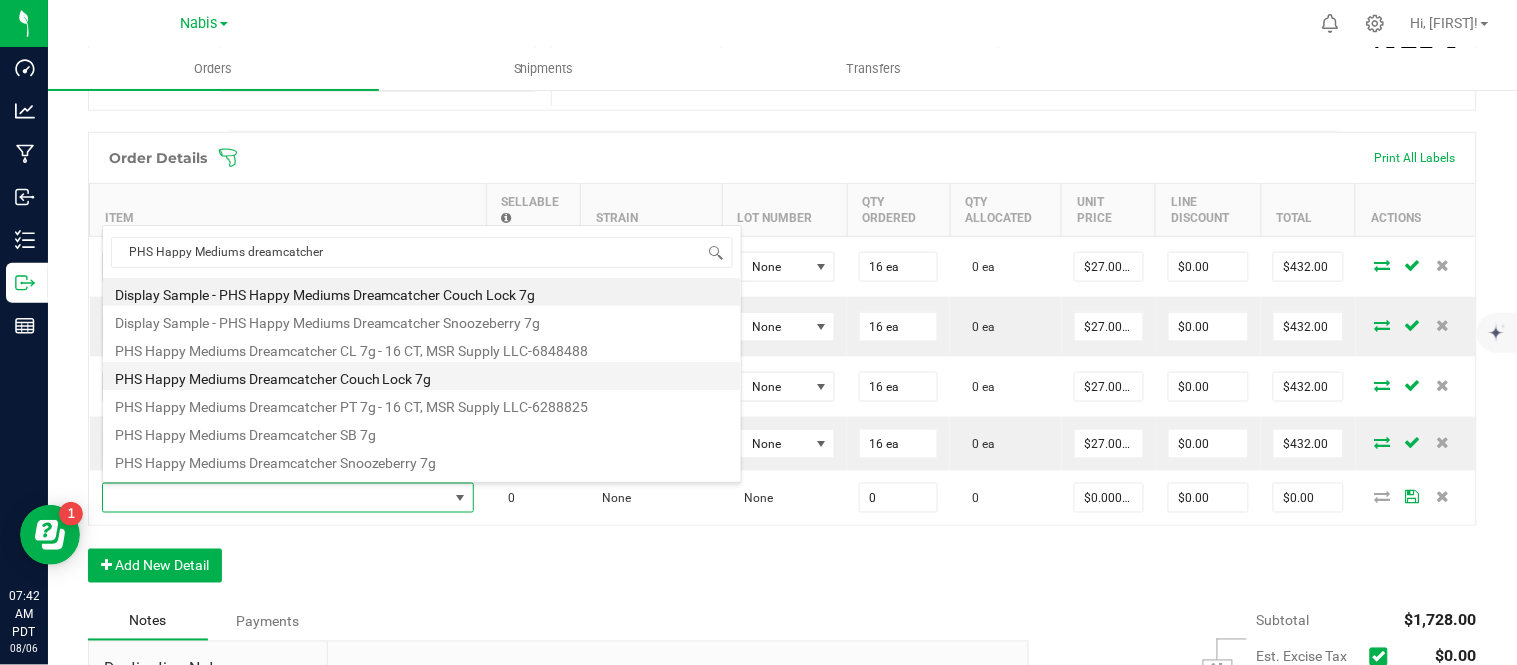 type on "0 ea" 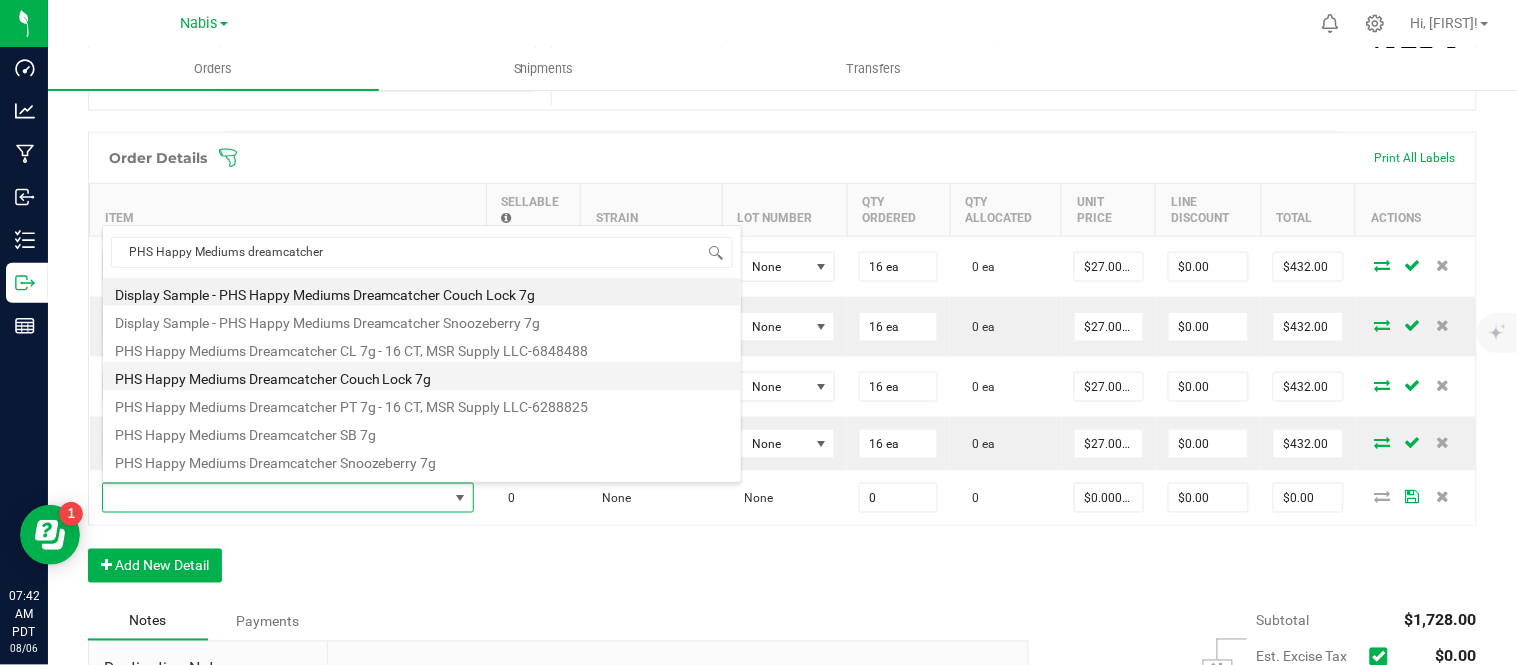 type on "$27.00000" 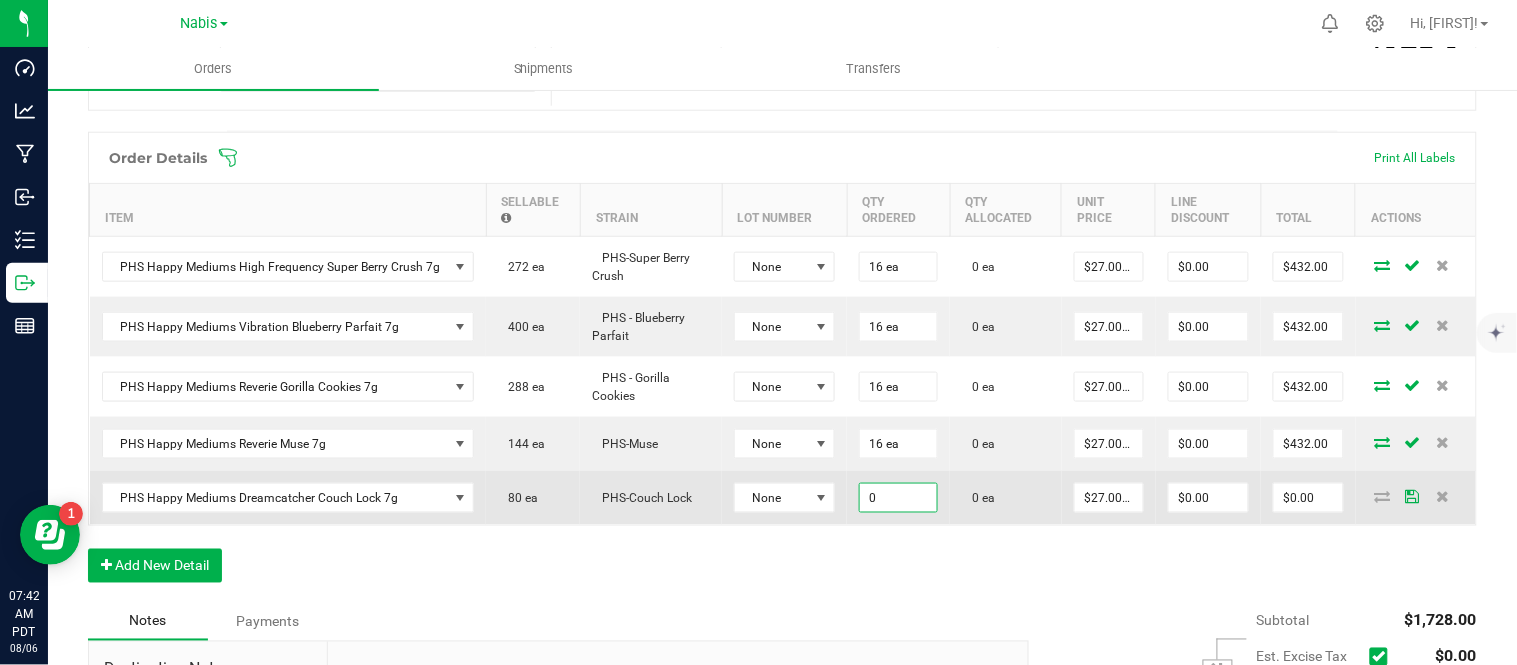 click on "0" at bounding box center (898, 498) 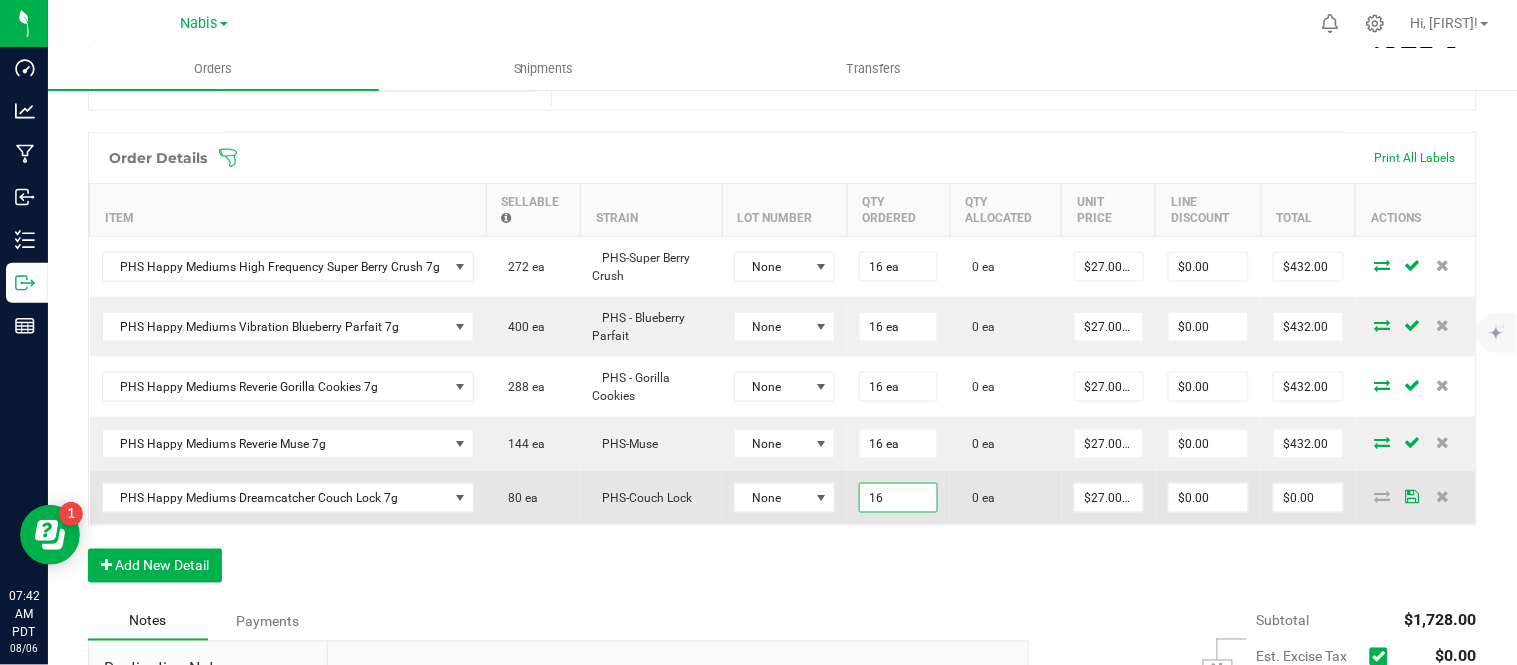 type on "16 ea" 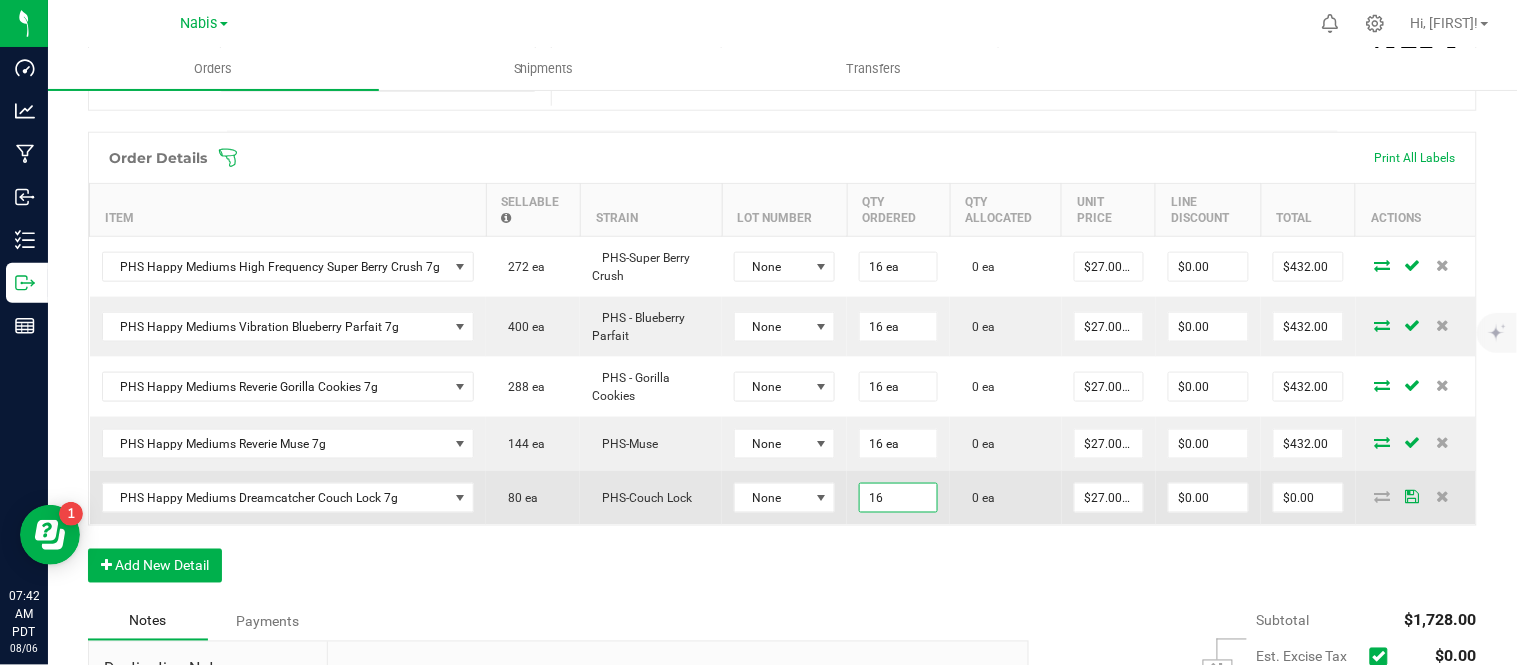 type on "27" 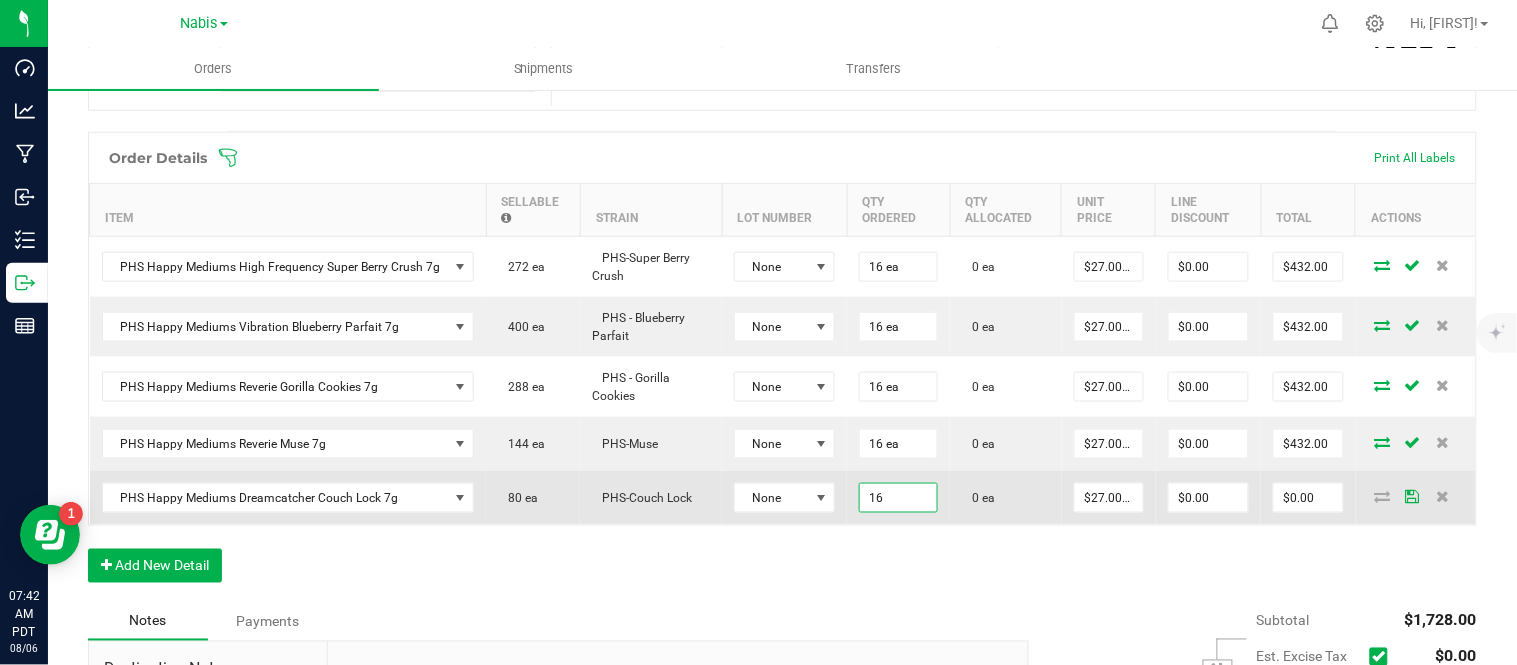type on "$432.00" 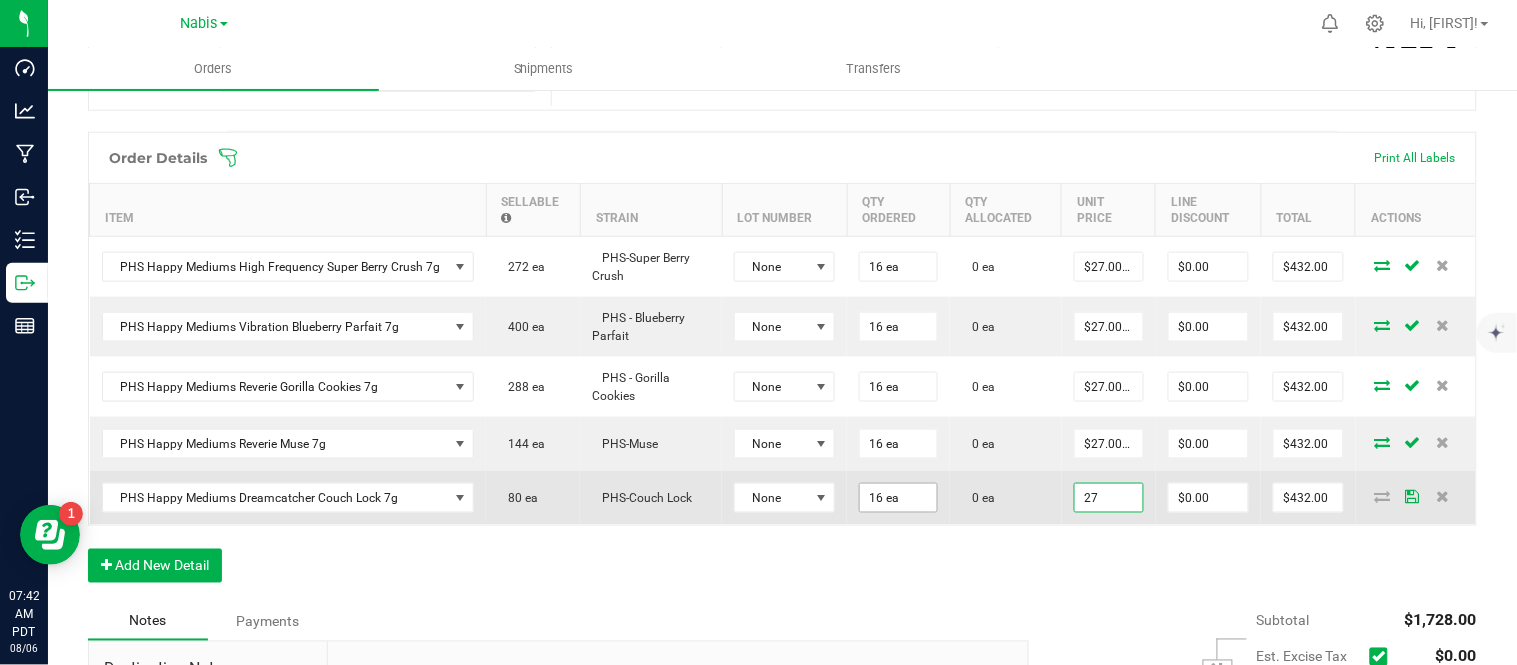 scroll, scrollTop: 0, scrollLeft: 0, axis: both 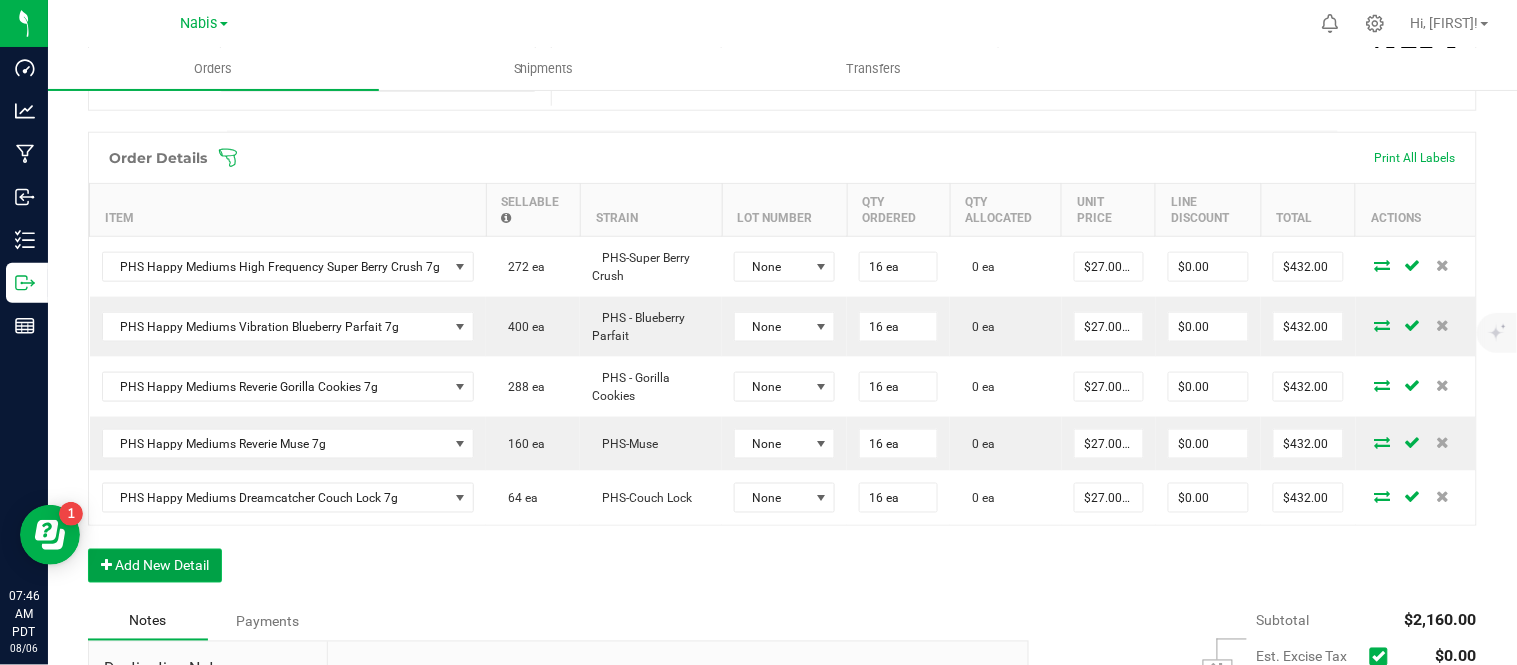 click on "Add New Detail" at bounding box center (155, 566) 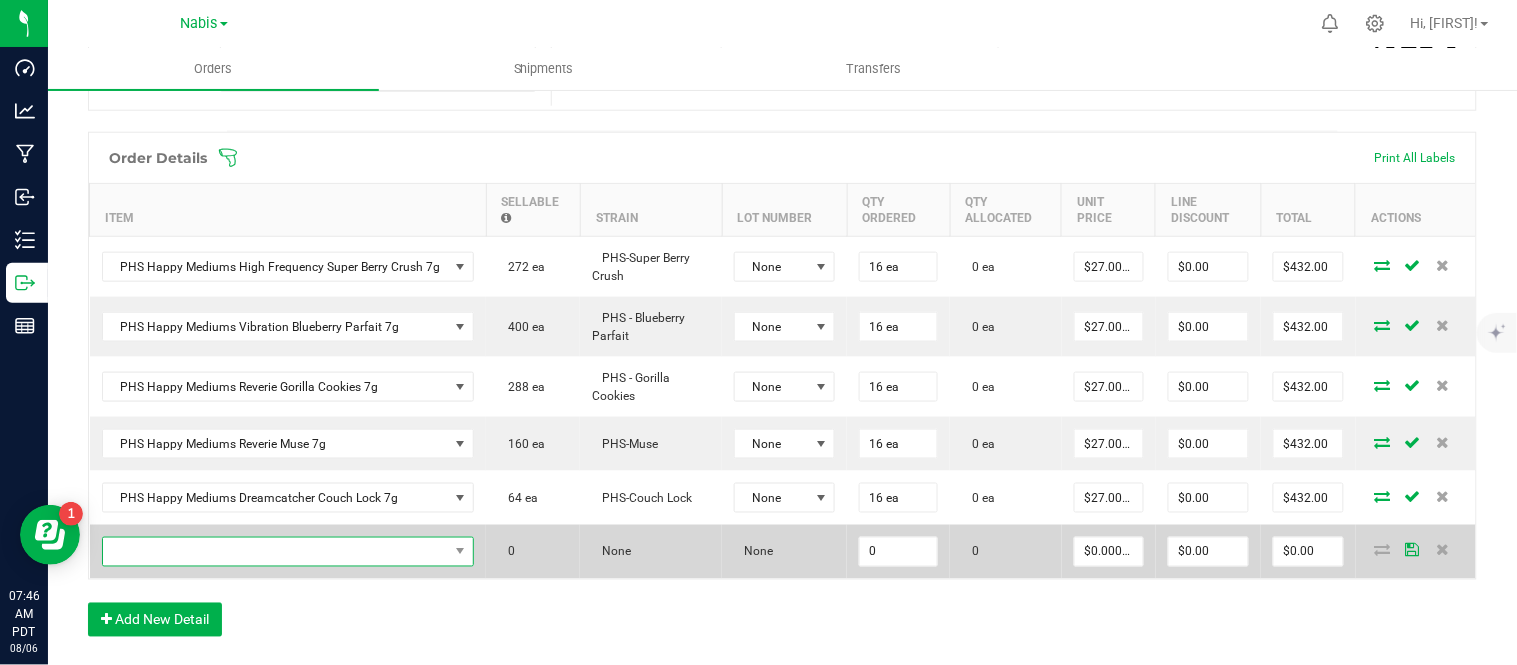 click at bounding box center [276, 552] 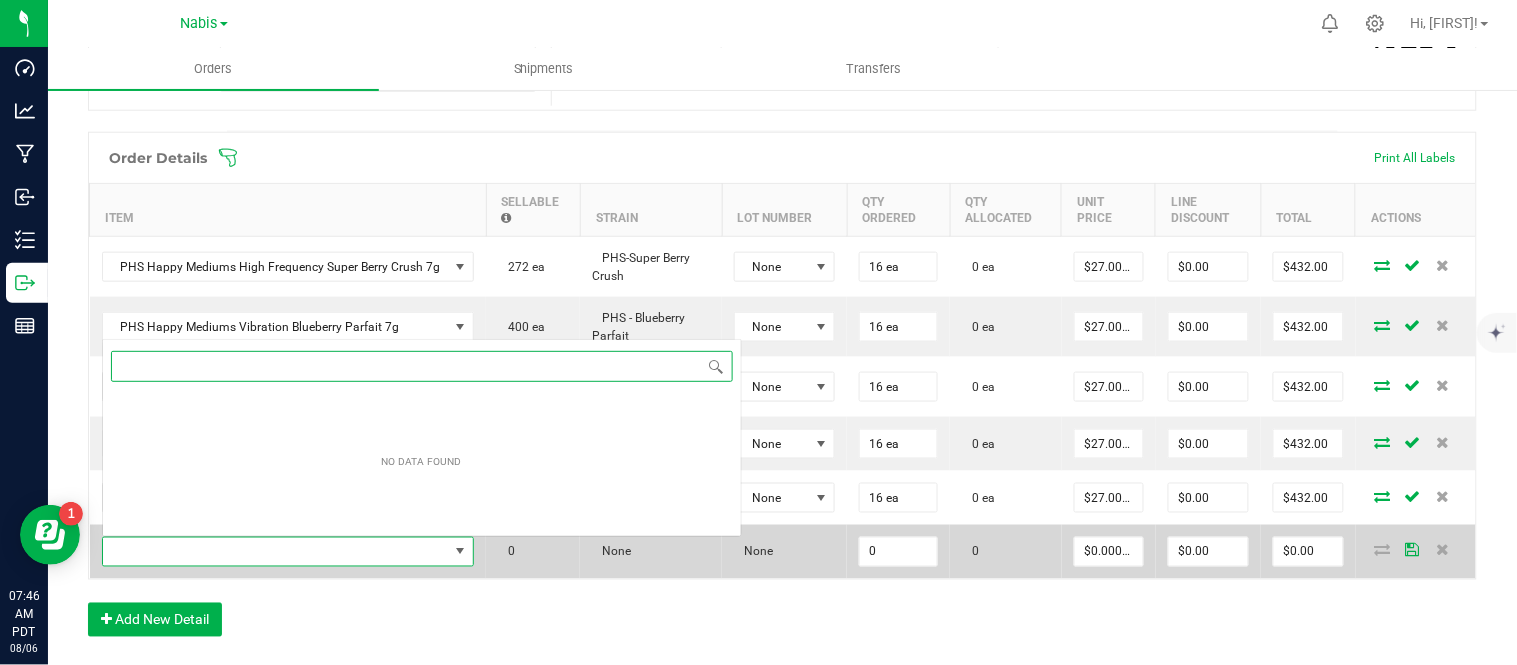 scroll, scrollTop: 0, scrollLeft: 0, axis: both 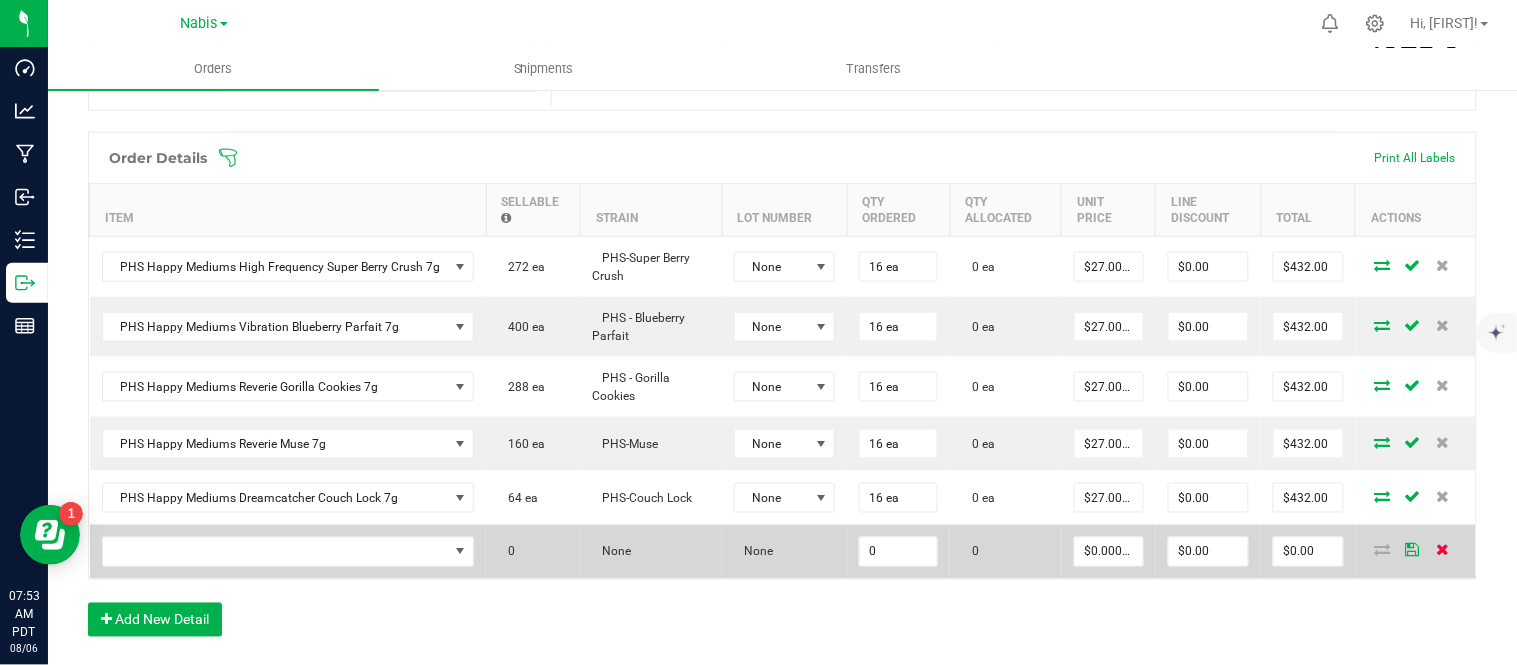click at bounding box center [1442, 550] 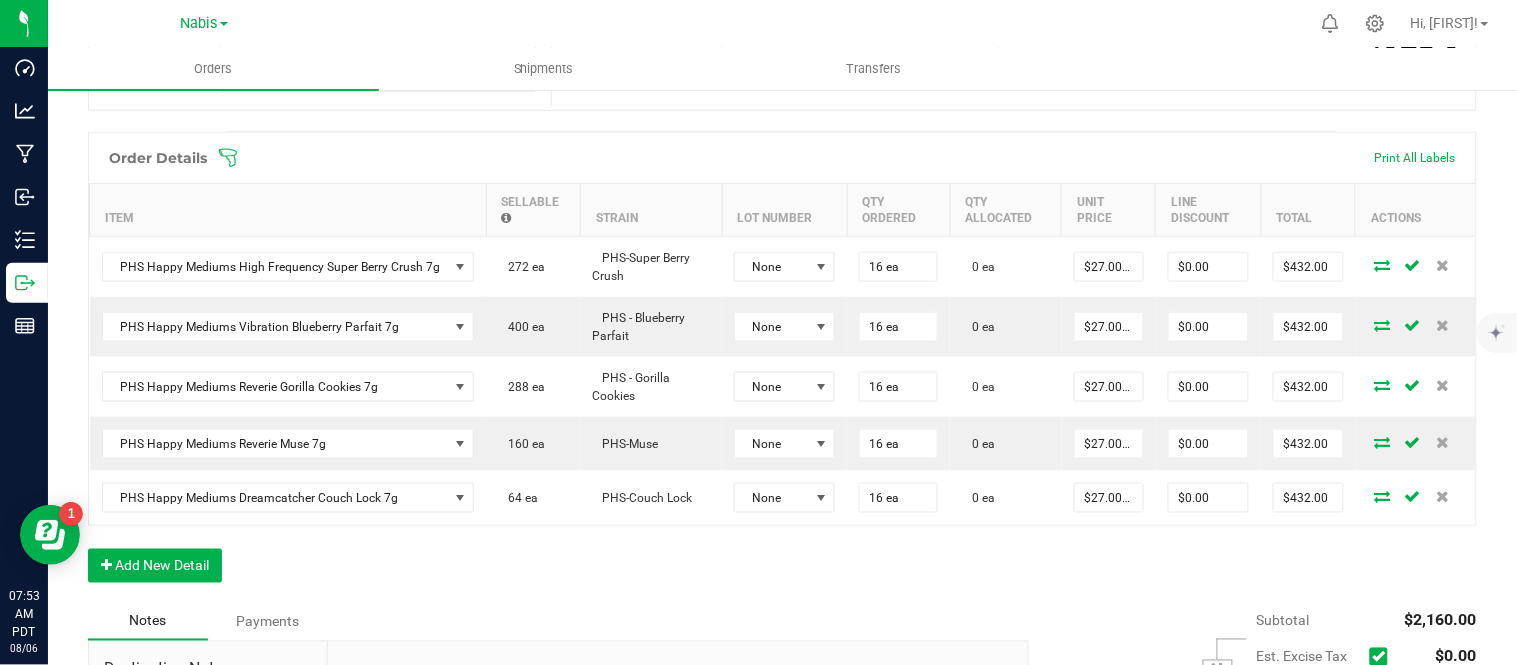 click on "Notes
Payments" at bounding box center [551, 622] 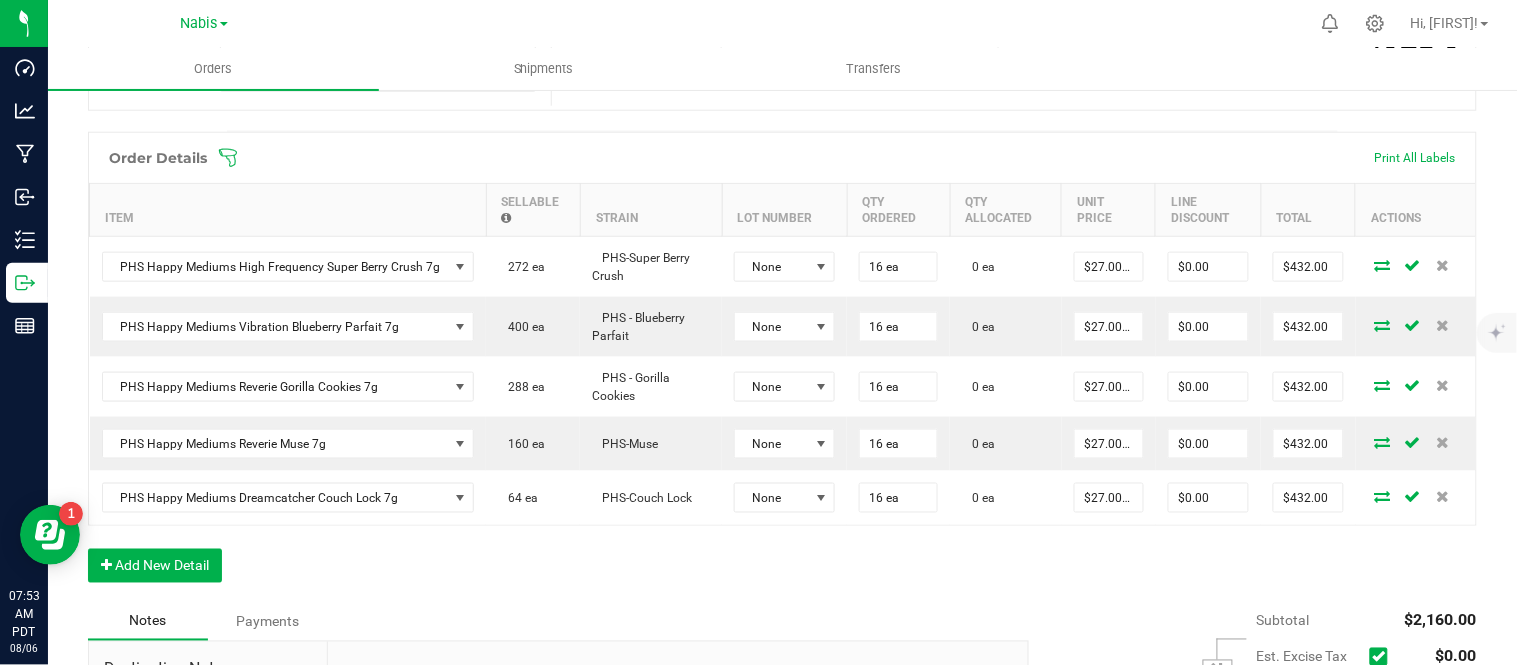 scroll, scrollTop: 0, scrollLeft: 0, axis: both 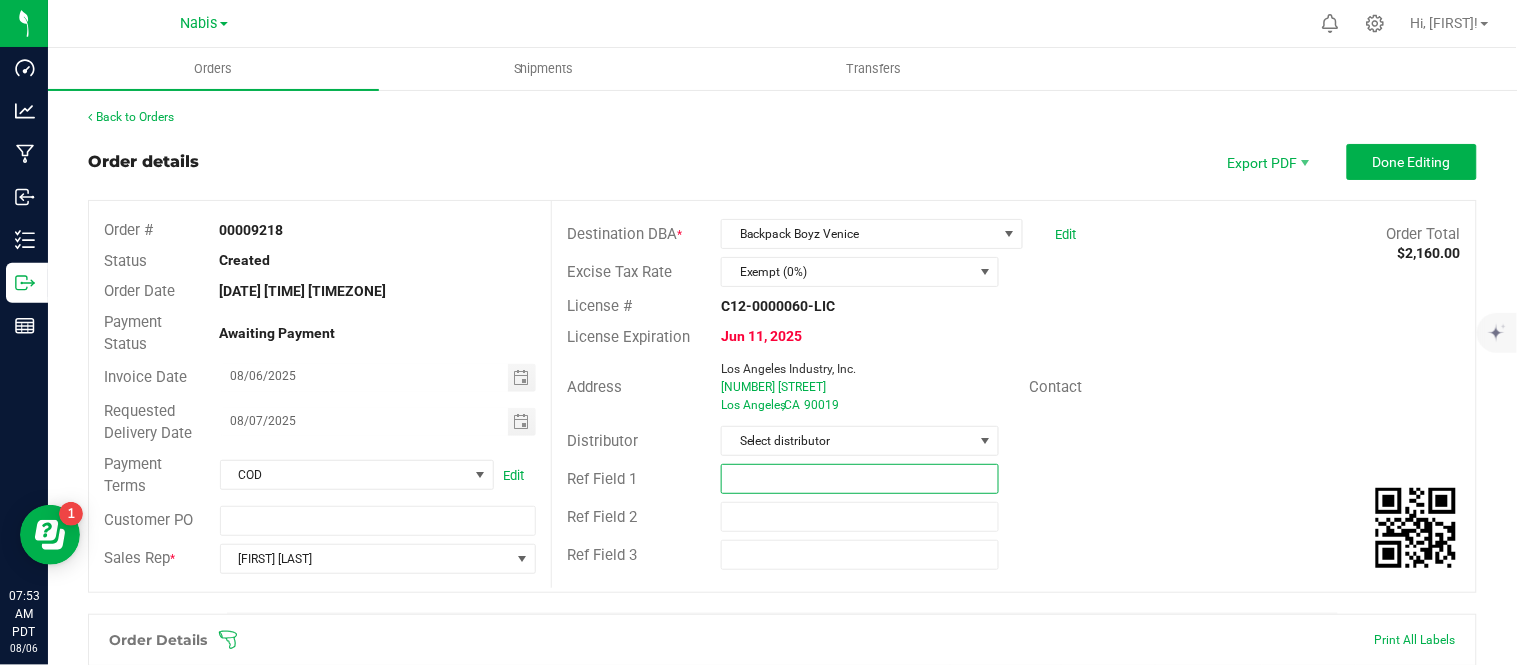 click at bounding box center (860, 479) 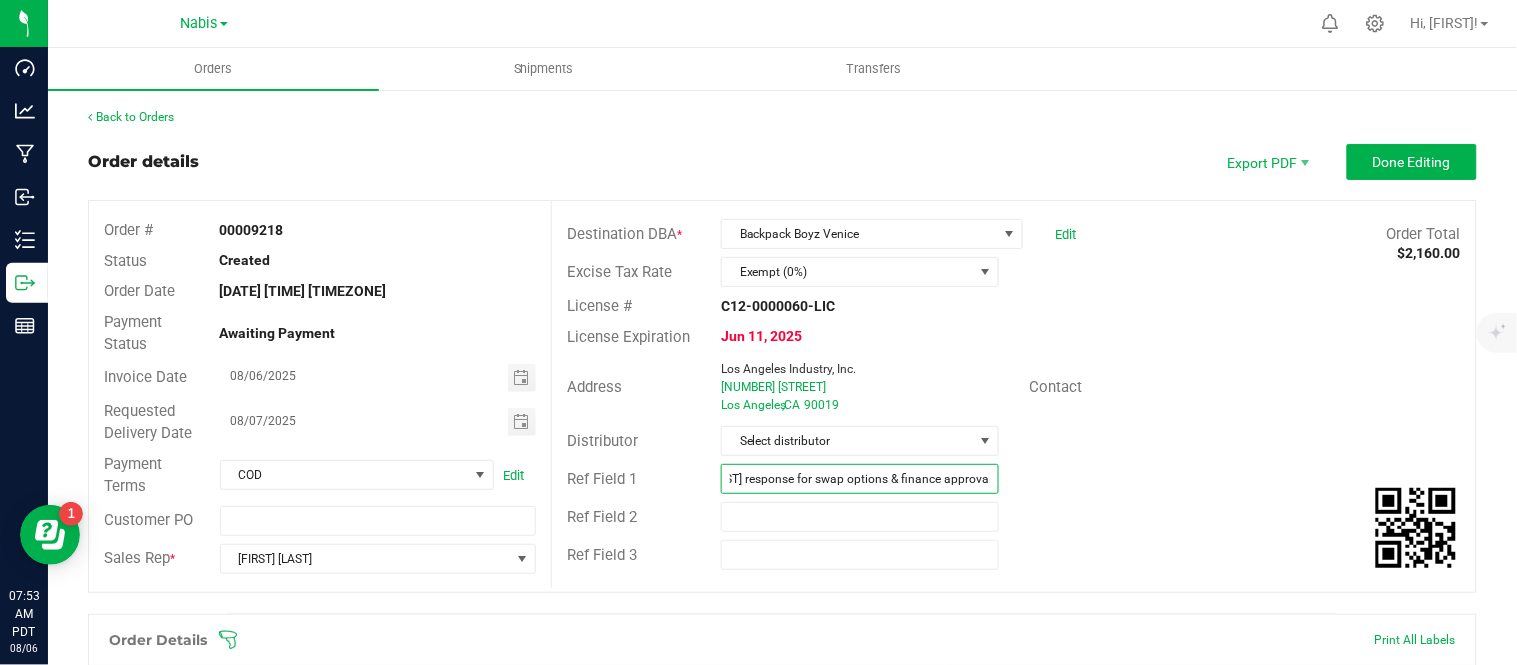 scroll, scrollTop: 0, scrollLeft: 75, axis: horizontal 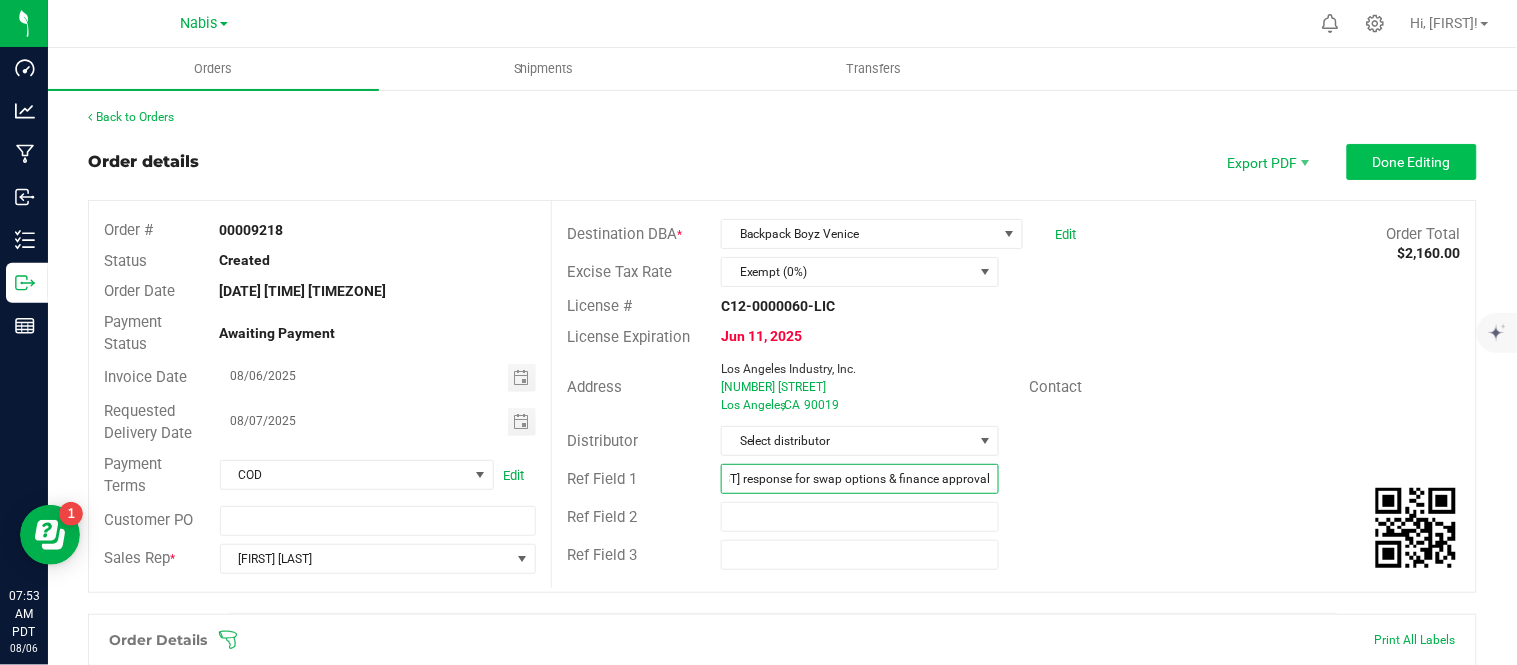 type on "pending [FIRST] response for swap options & finance approval" 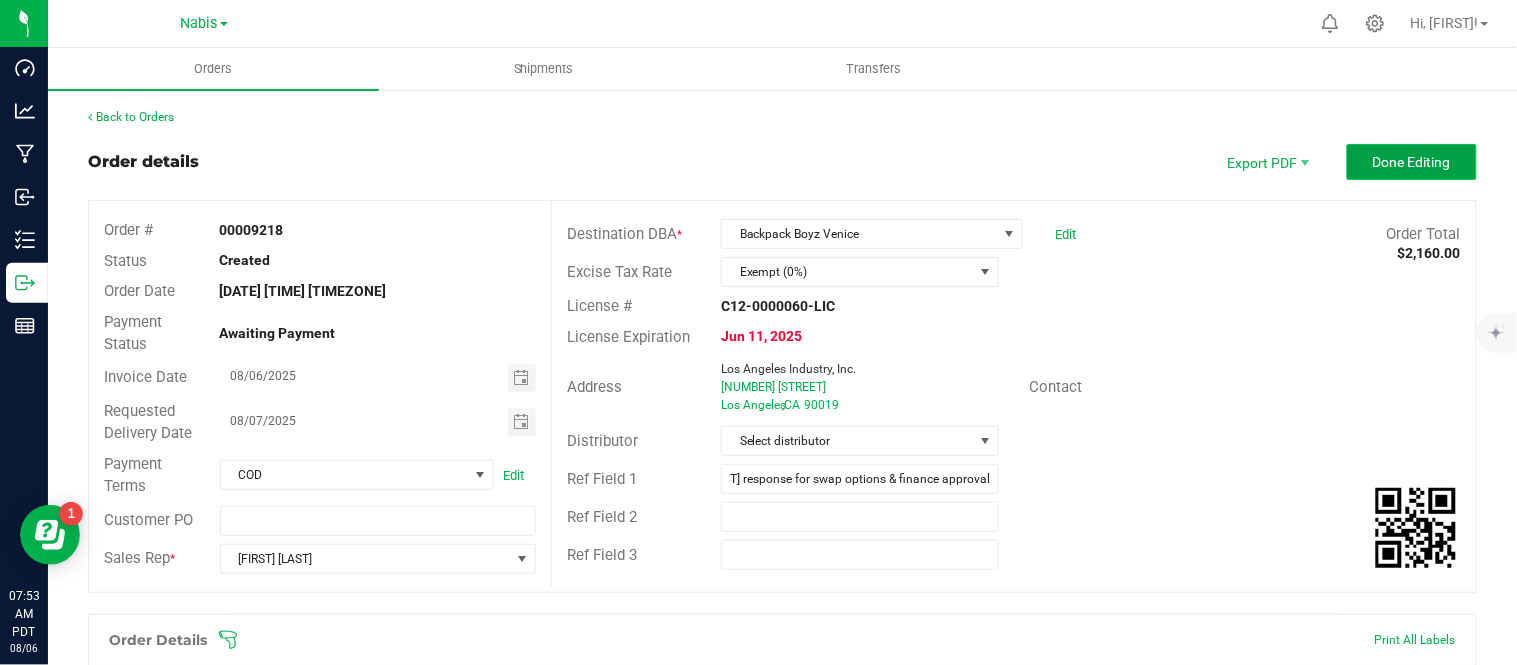 scroll, scrollTop: 0, scrollLeft: 0, axis: both 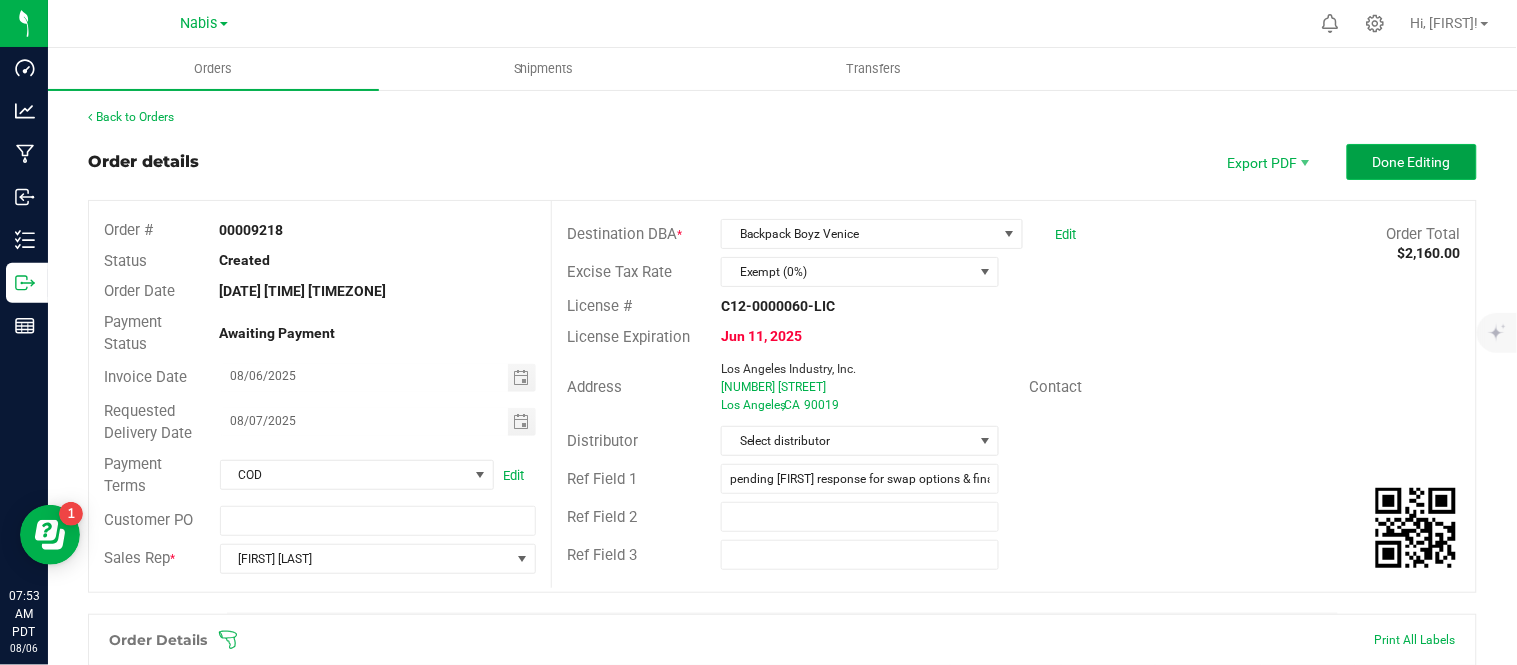 click on "Done Editing" at bounding box center (1412, 162) 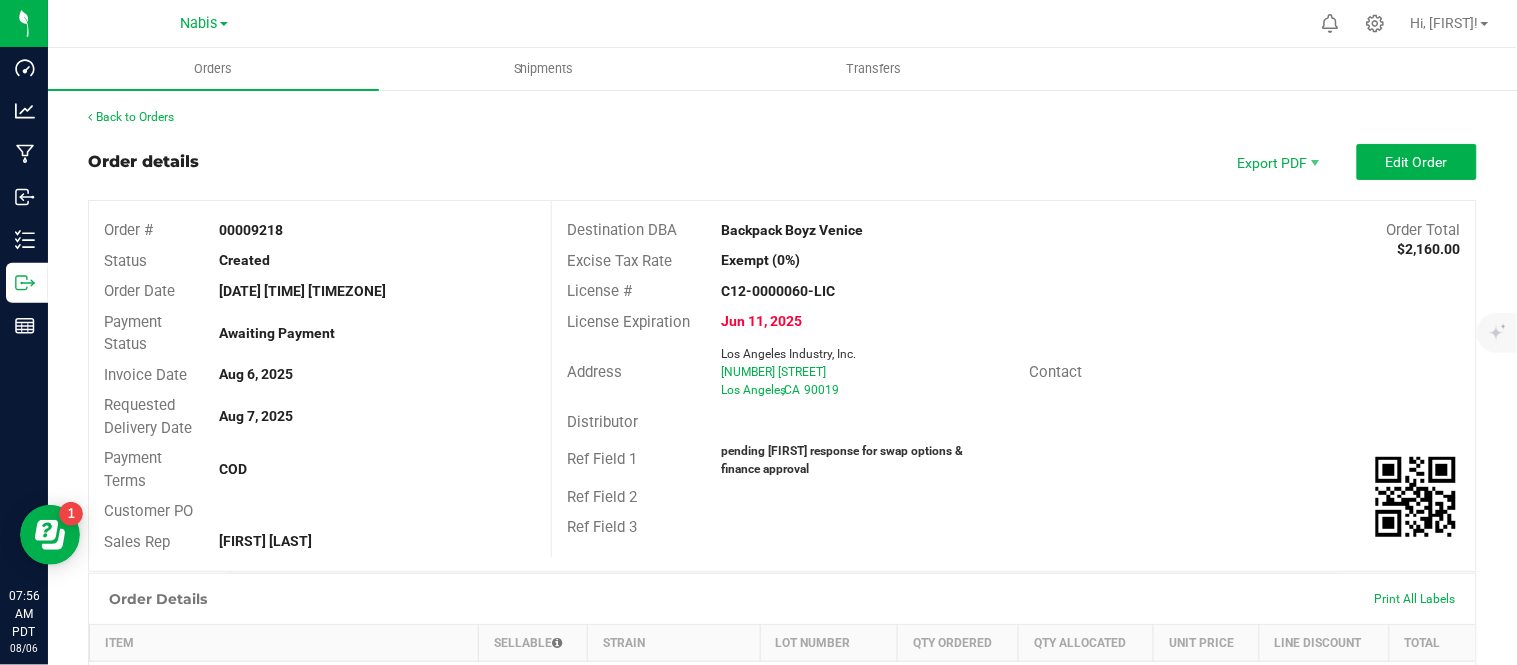 click on "Ref Field 1 pending [FIRST] response for swap options & finance approval" at bounding box center (1014, 460) 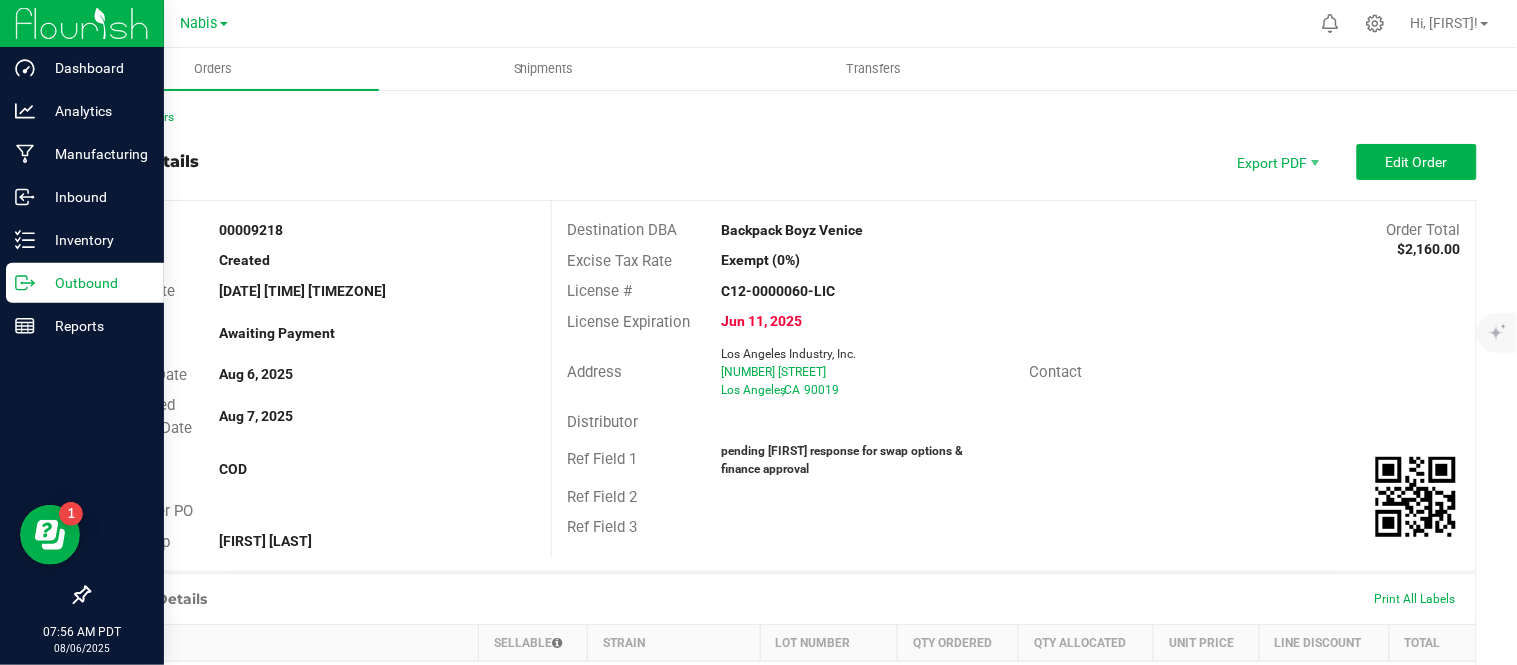 click on "Outbound" at bounding box center [95, 283] 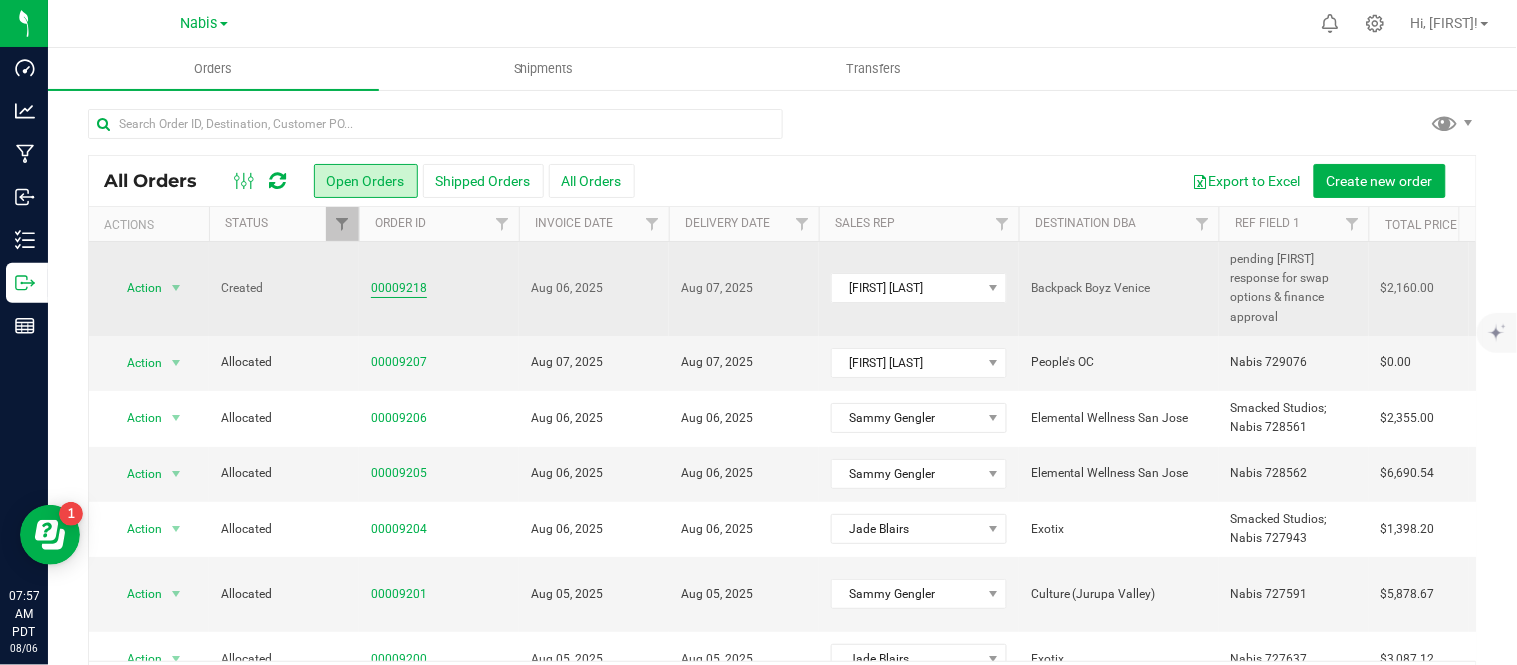 click on "00009218" at bounding box center [399, 288] 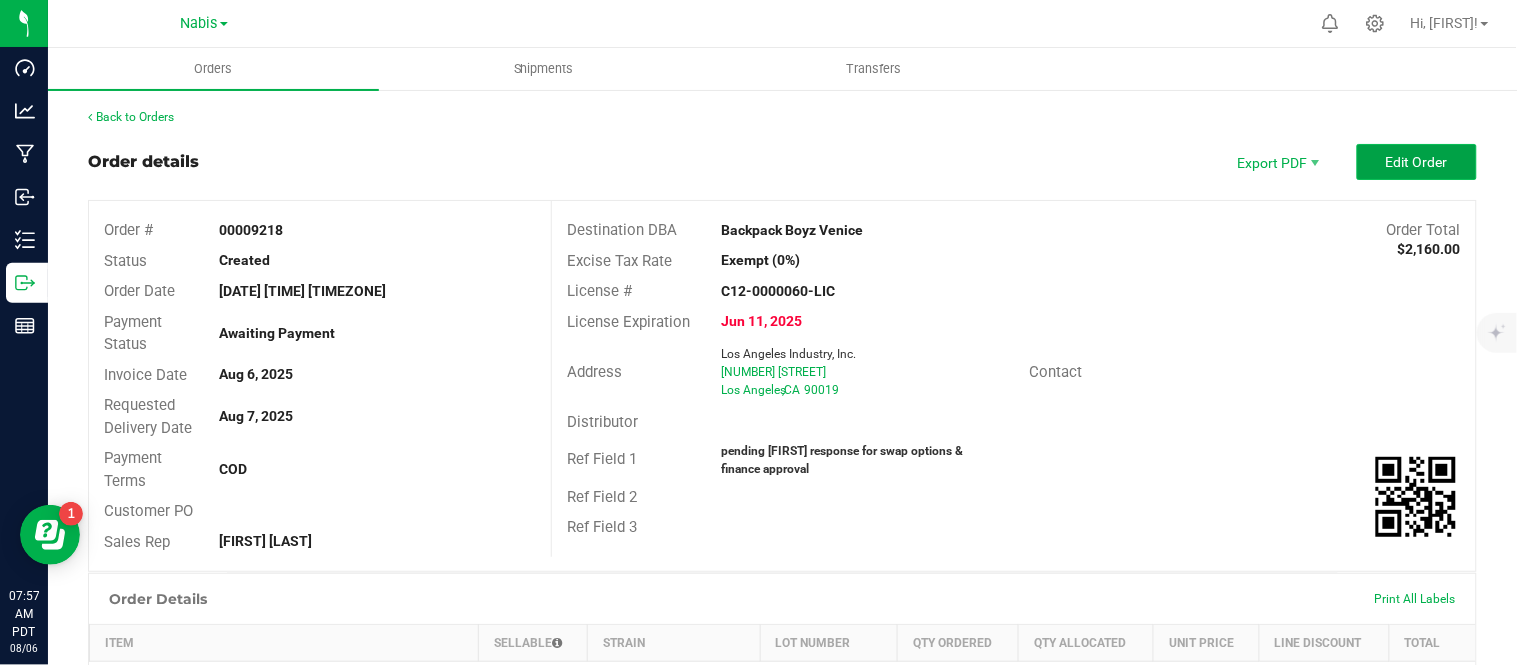 click on "Edit Order" at bounding box center [1417, 162] 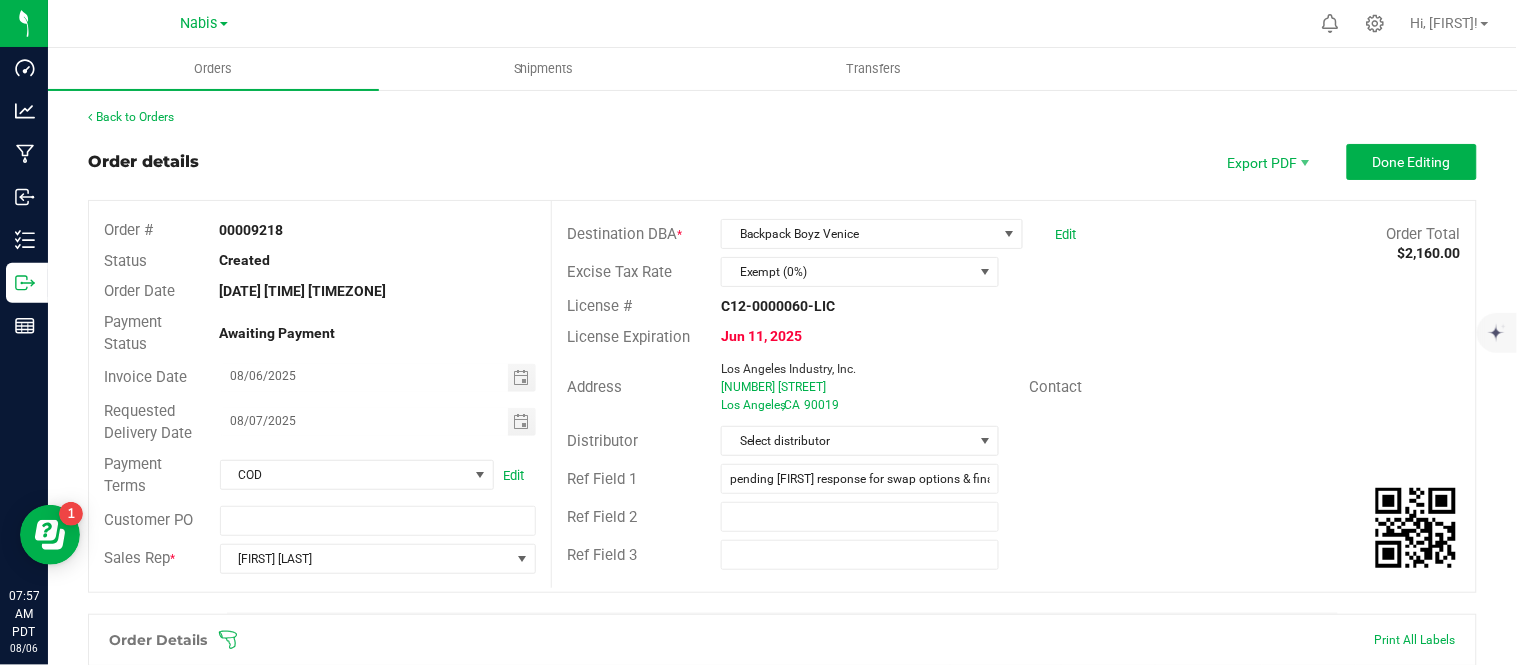 scroll, scrollTop: 746, scrollLeft: 0, axis: vertical 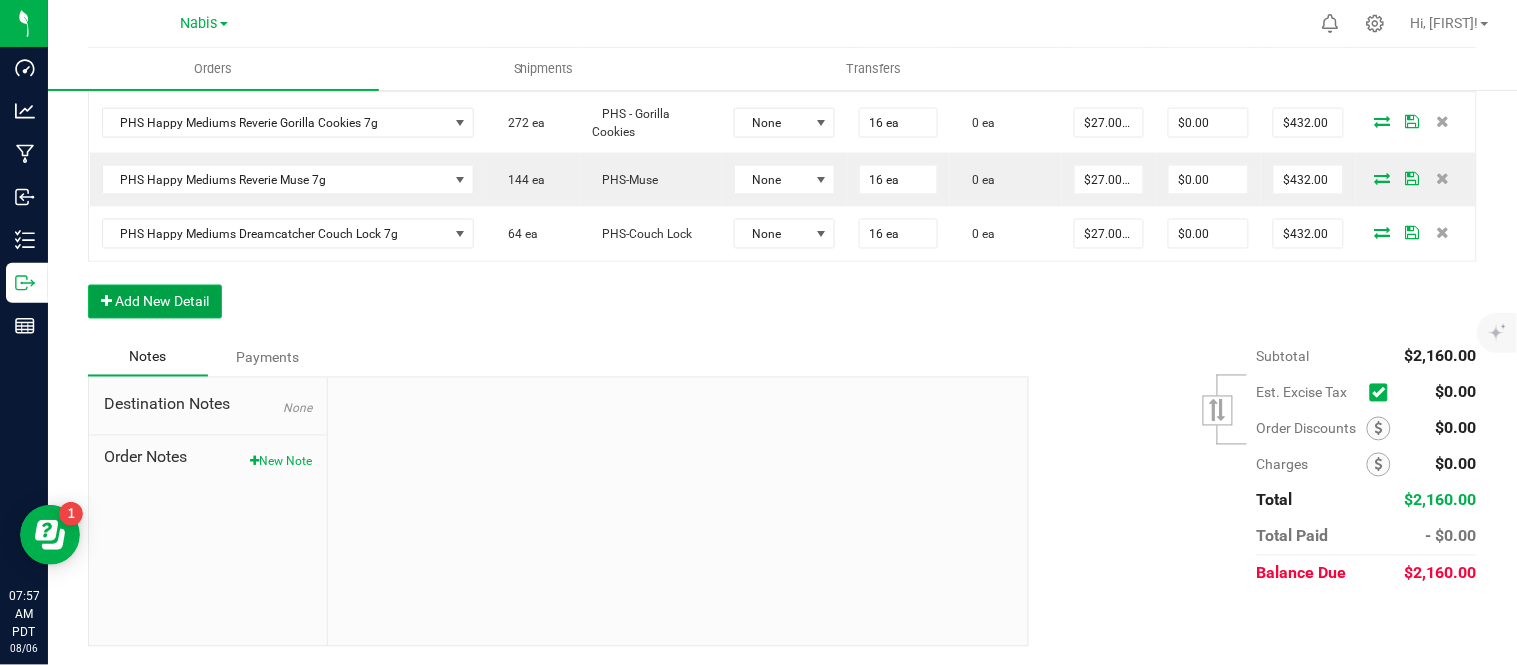 click on "Add New Detail" at bounding box center (155, 302) 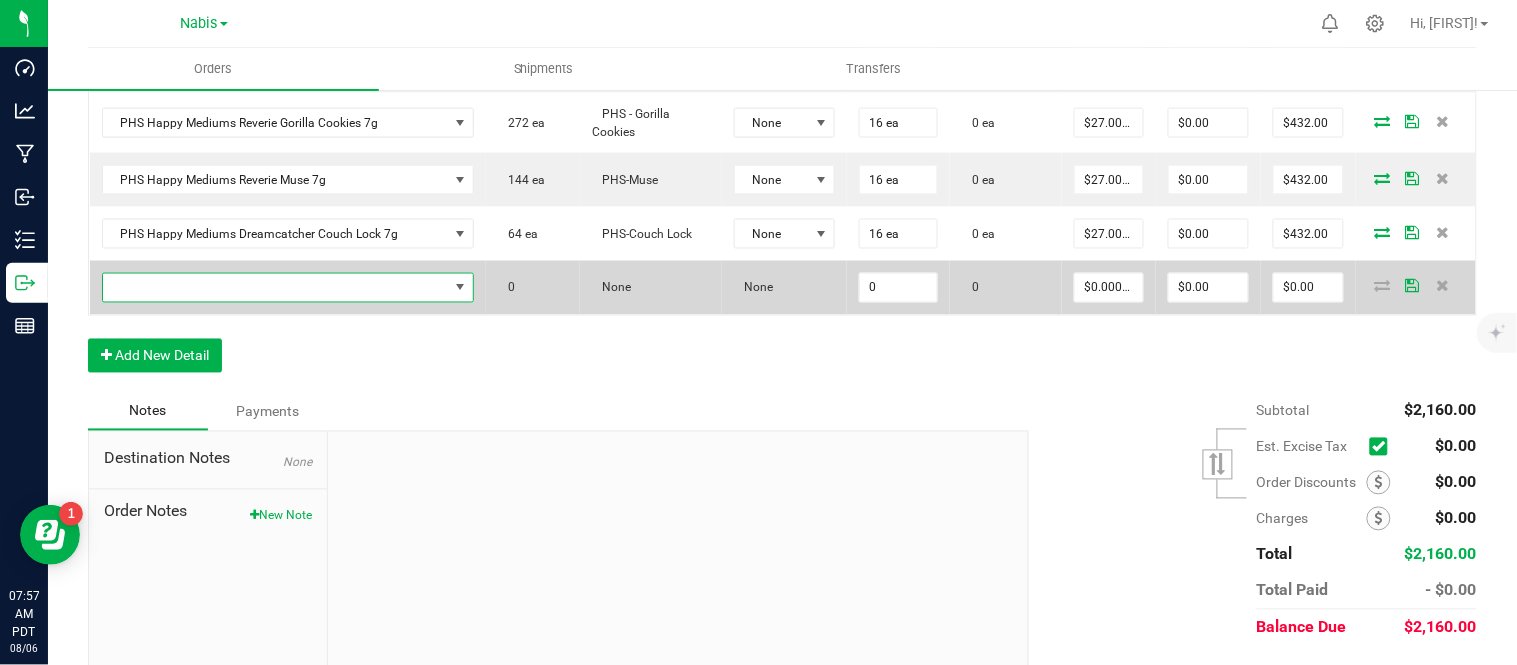 click at bounding box center [276, 288] 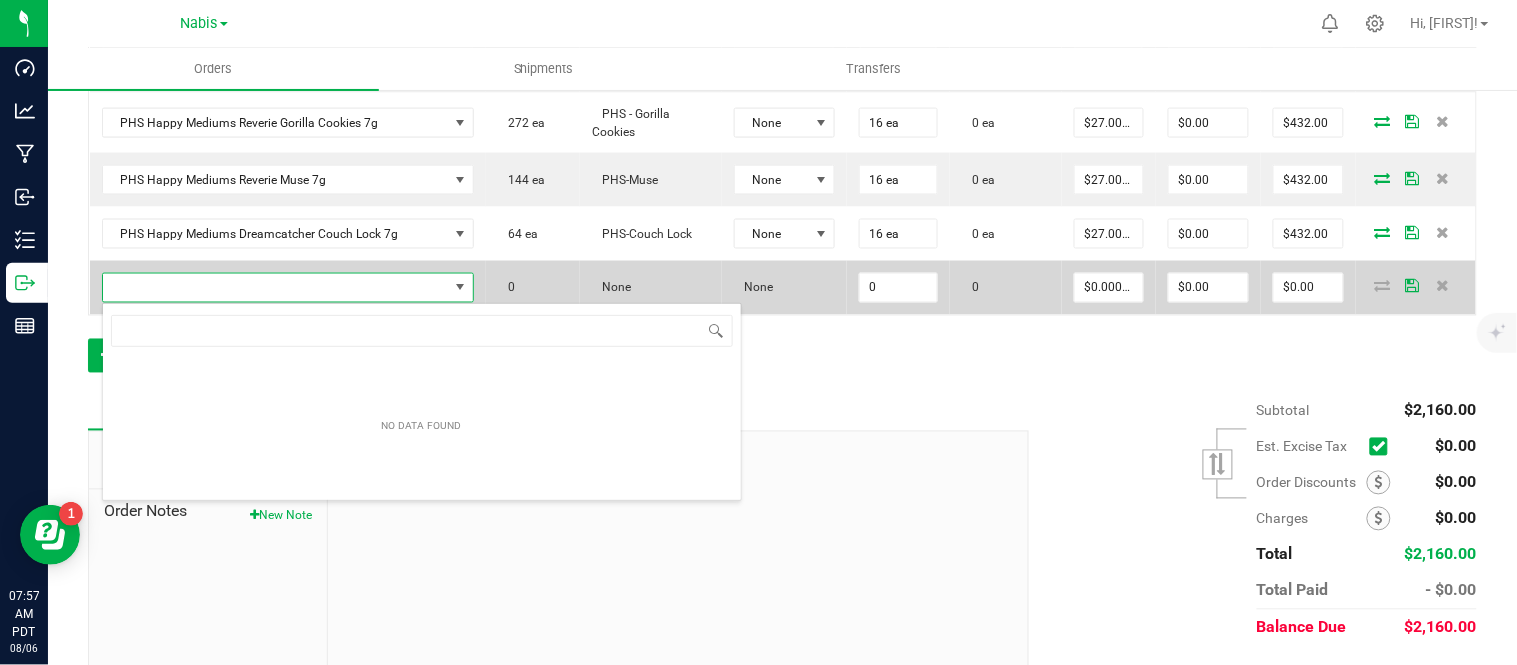 scroll, scrollTop: 99970, scrollLeft: 99633, axis: both 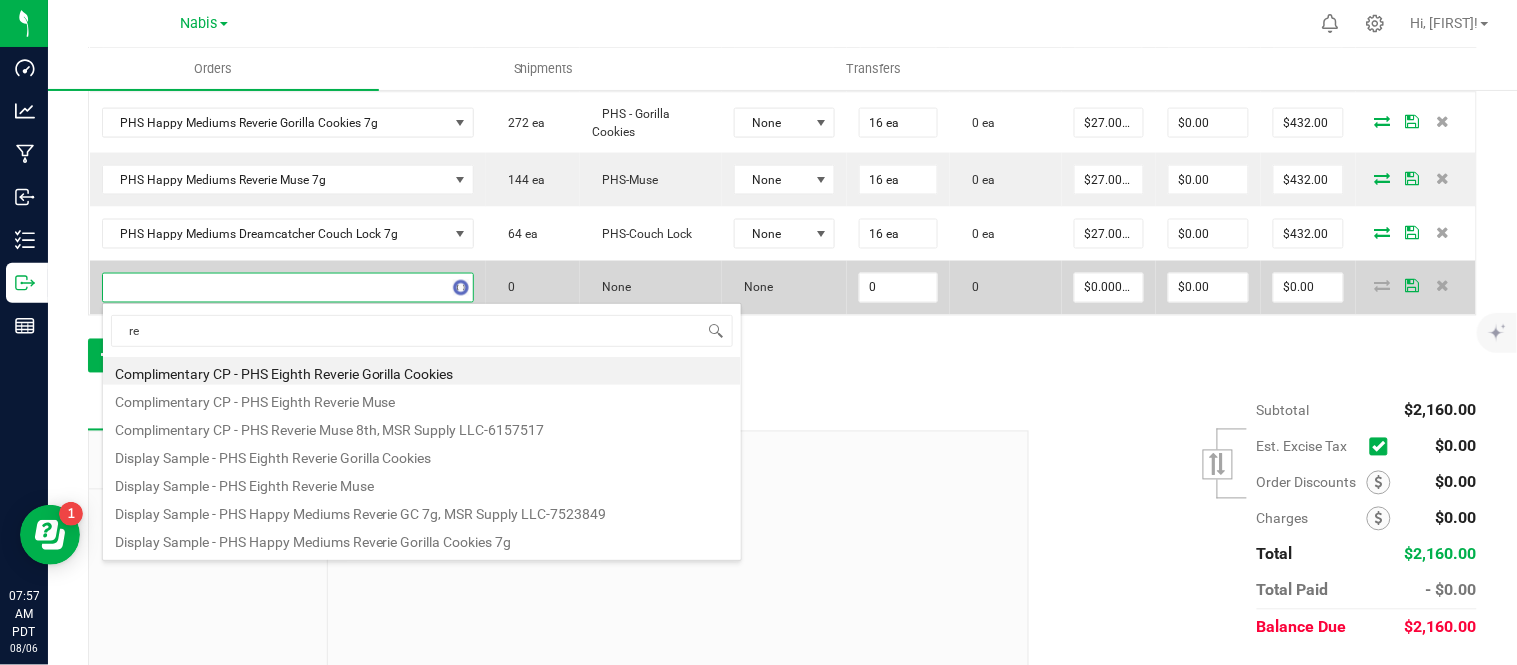 type on "r" 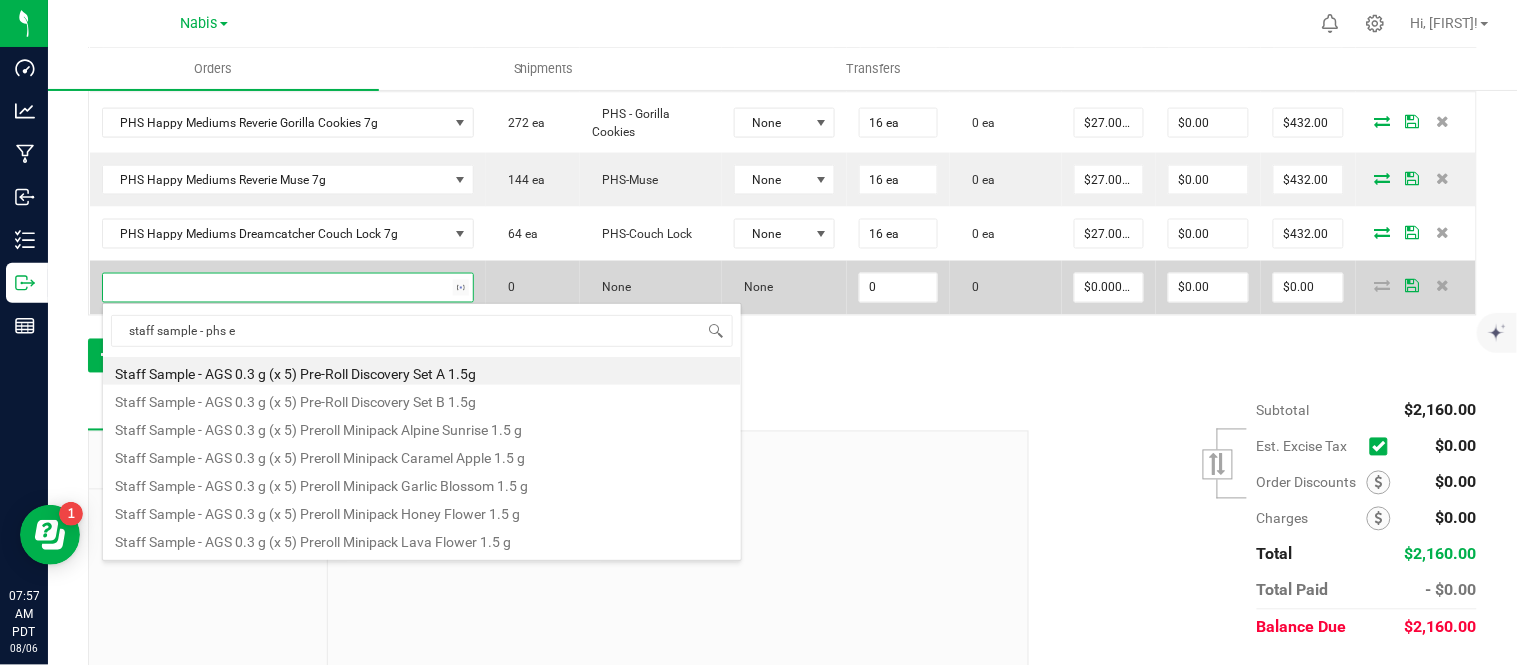 type on "staff sample - phs ei" 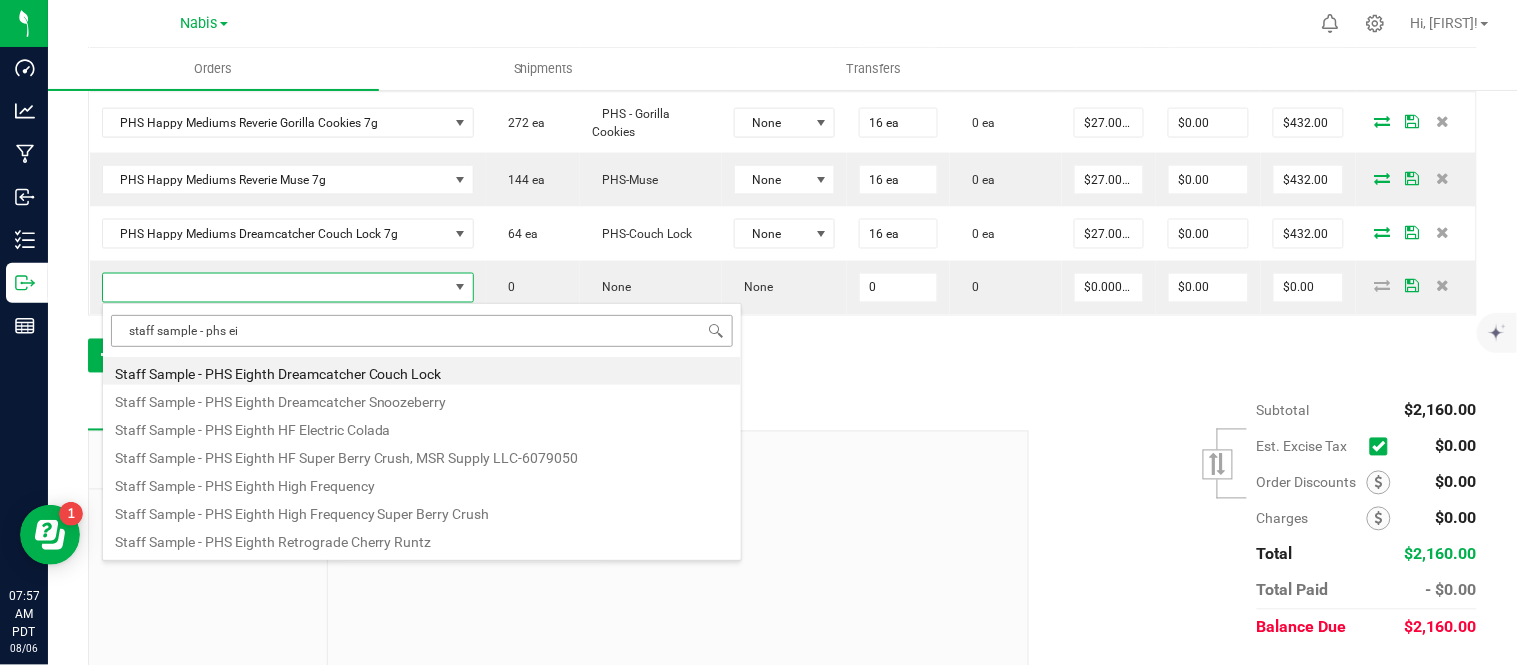 scroll, scrollTop: 157, scrollLeft: 0, axis: vertical 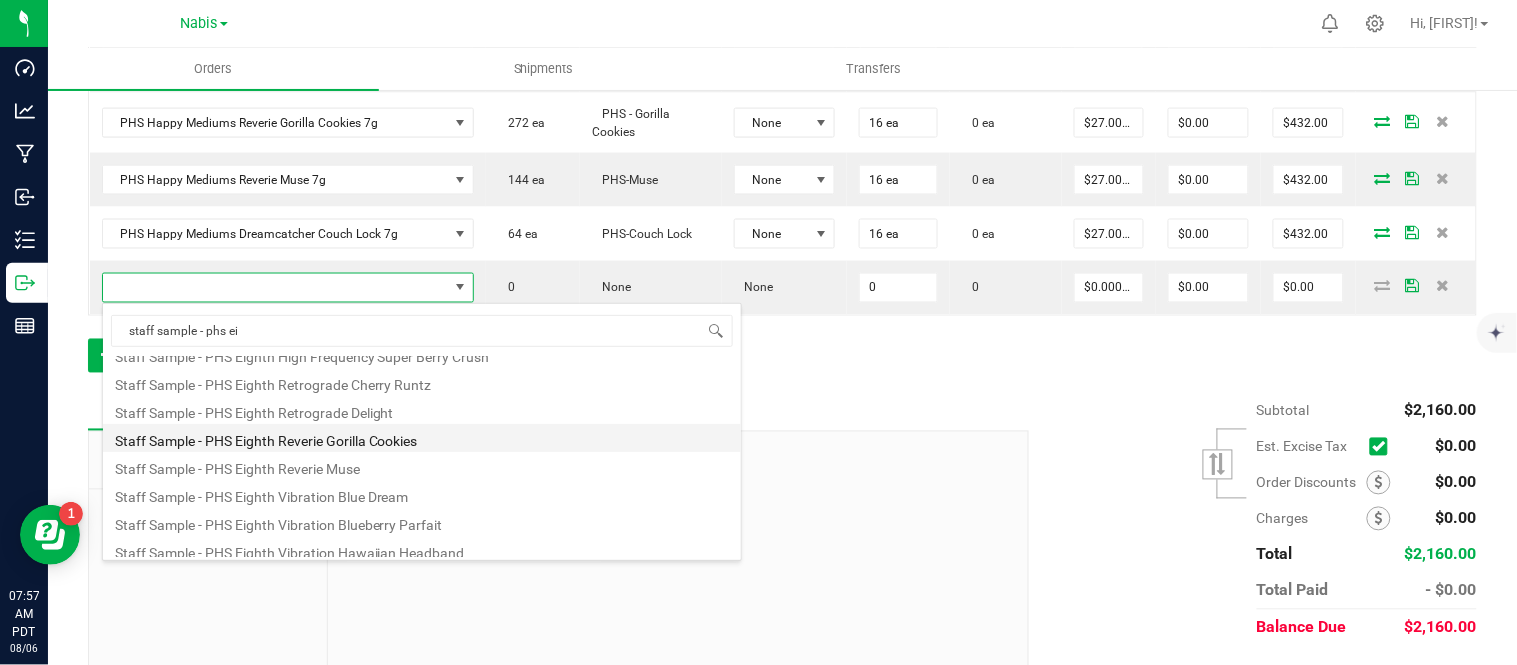 click on "Staff Sample - PHS Eighth Reverie Gorilla Cookies" at bounding box center (422, 438) 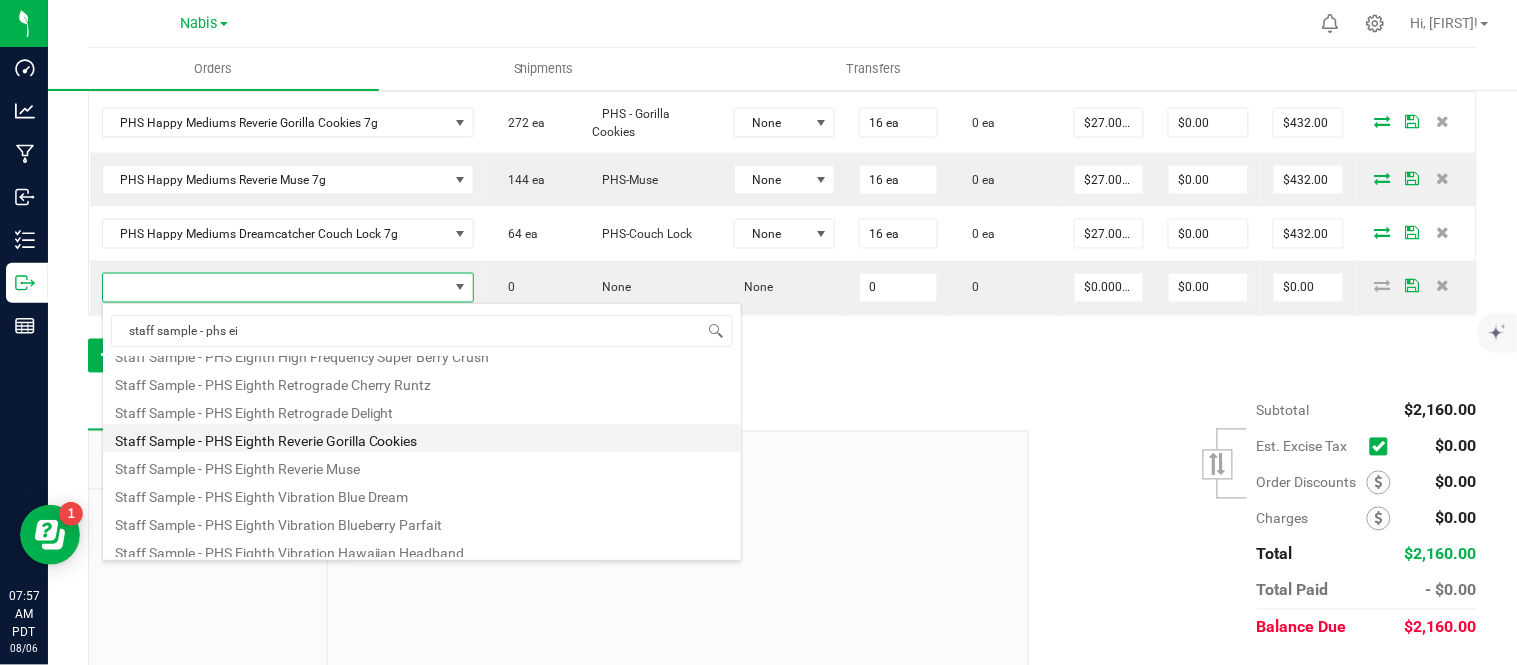 type on "0 ea" 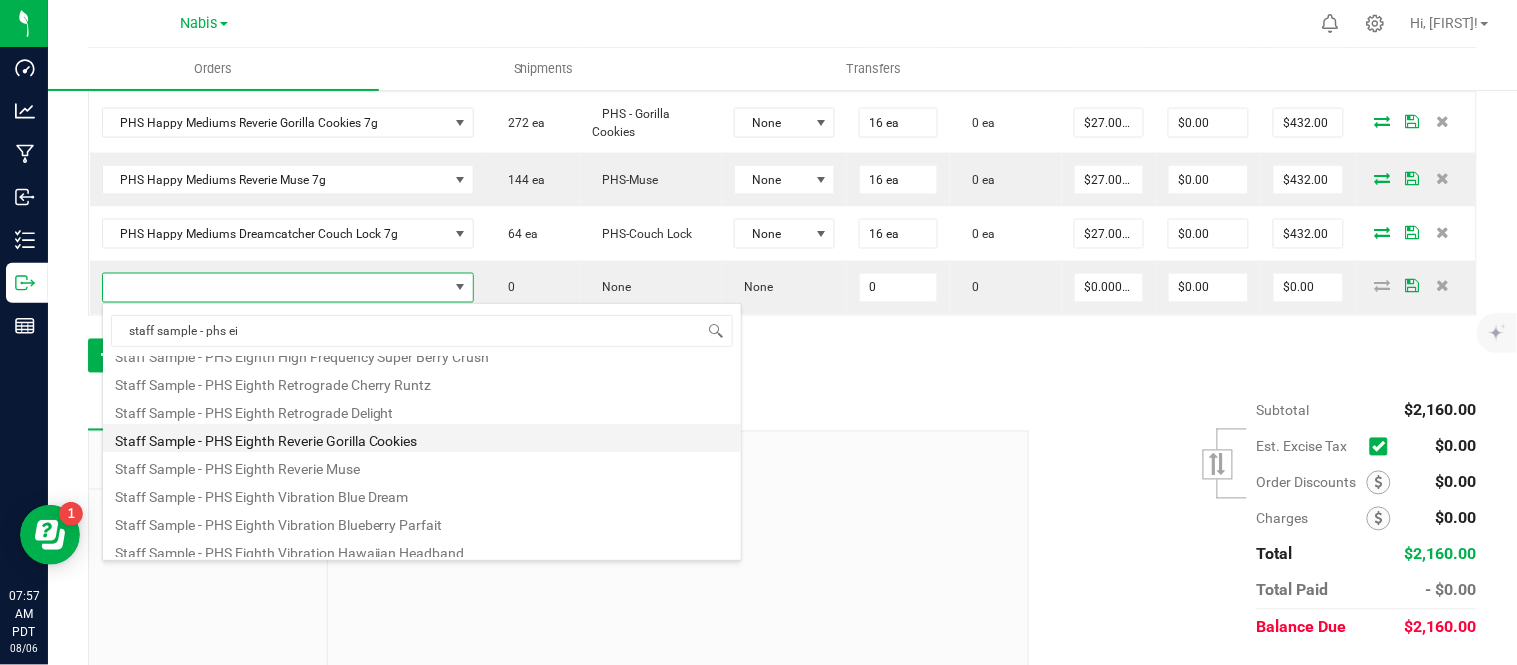 type on "$0.10000" 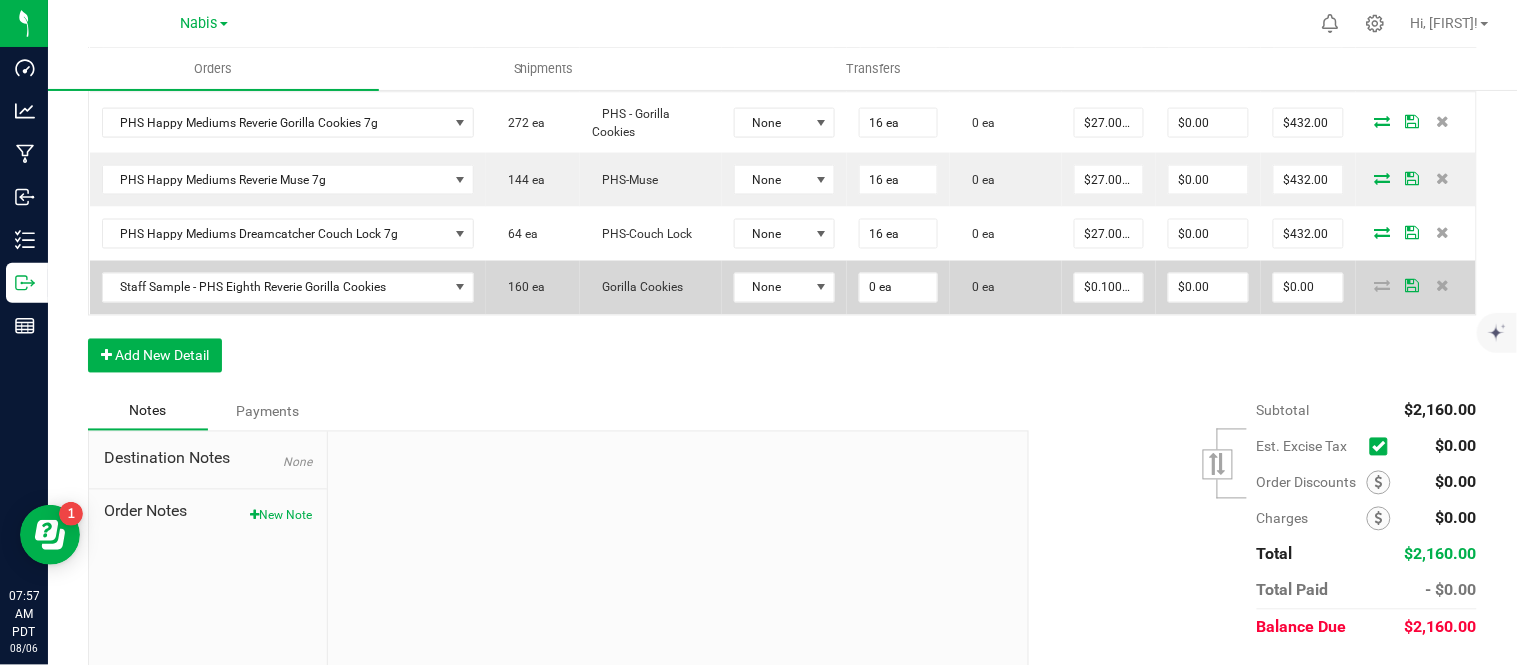 click on "0 ea" at bounding box center [898, 288] 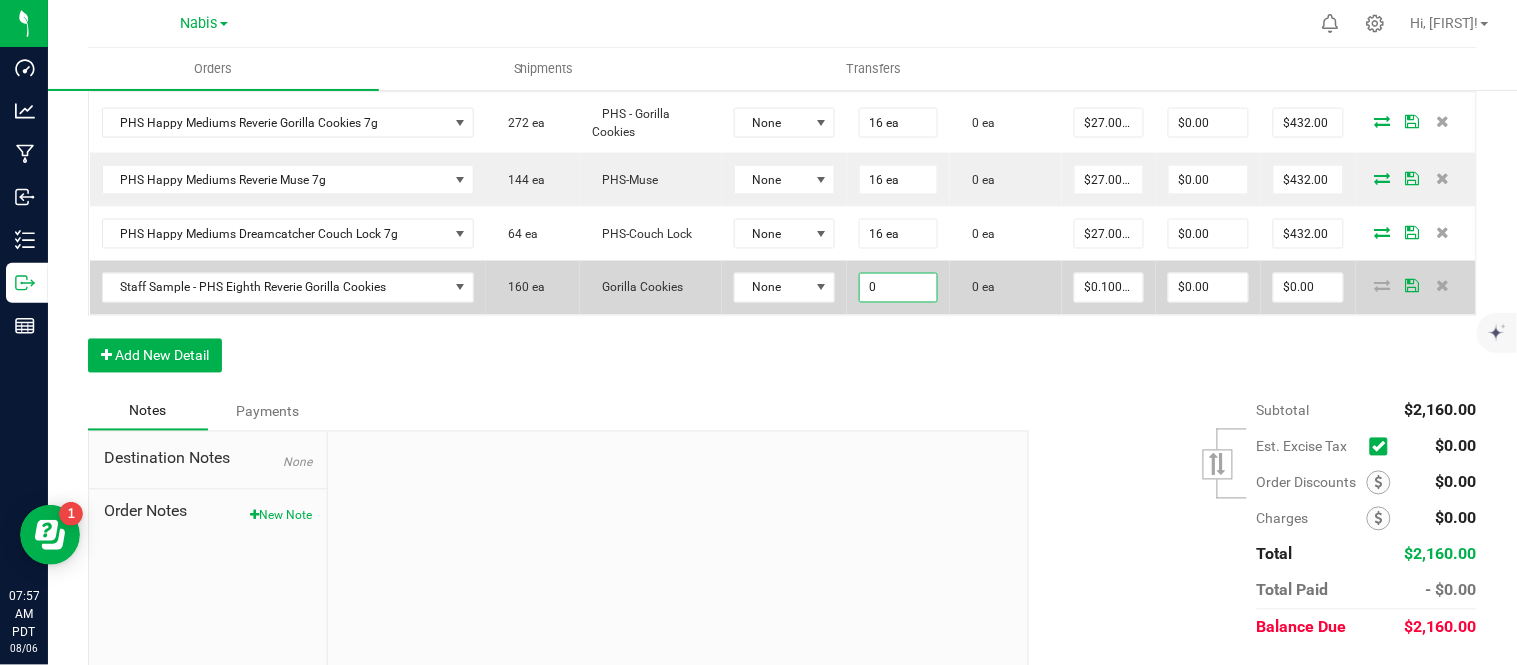 click on "0" at bounding box center [898, 288] 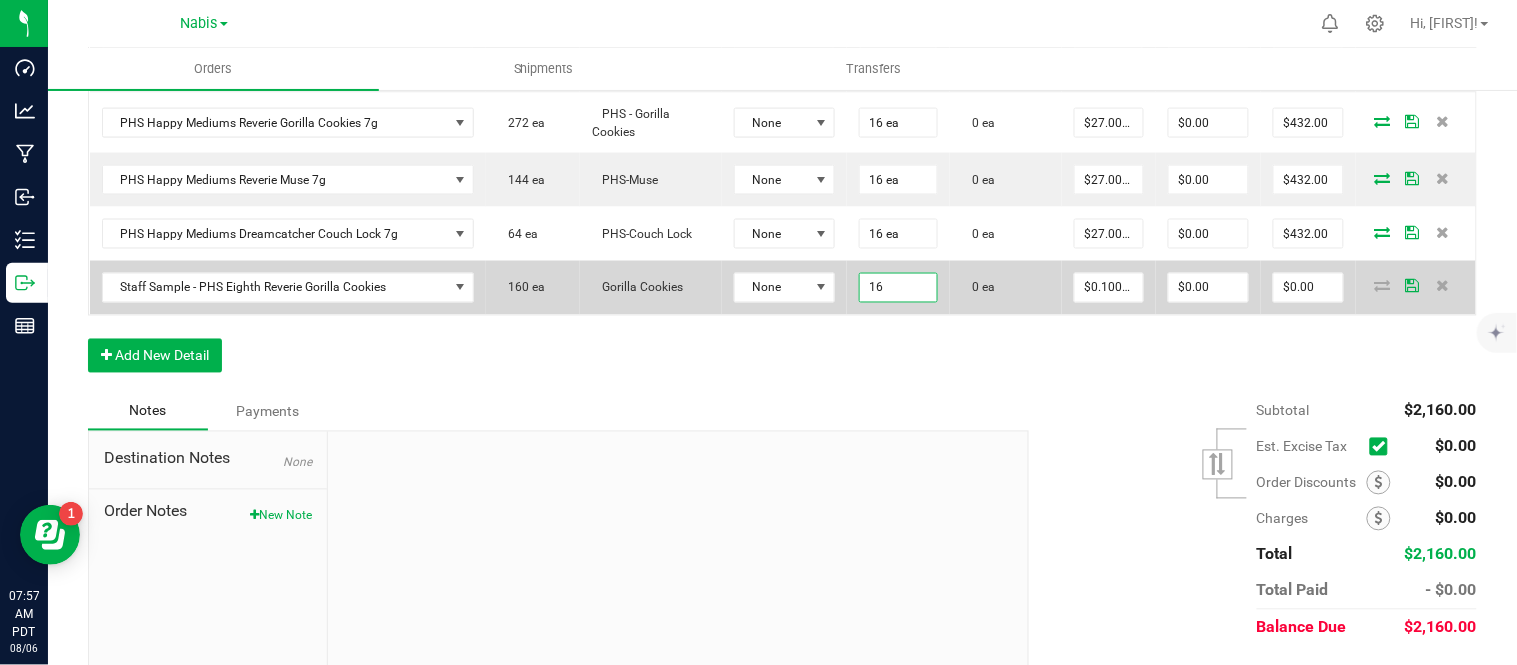 type on "16 ea" 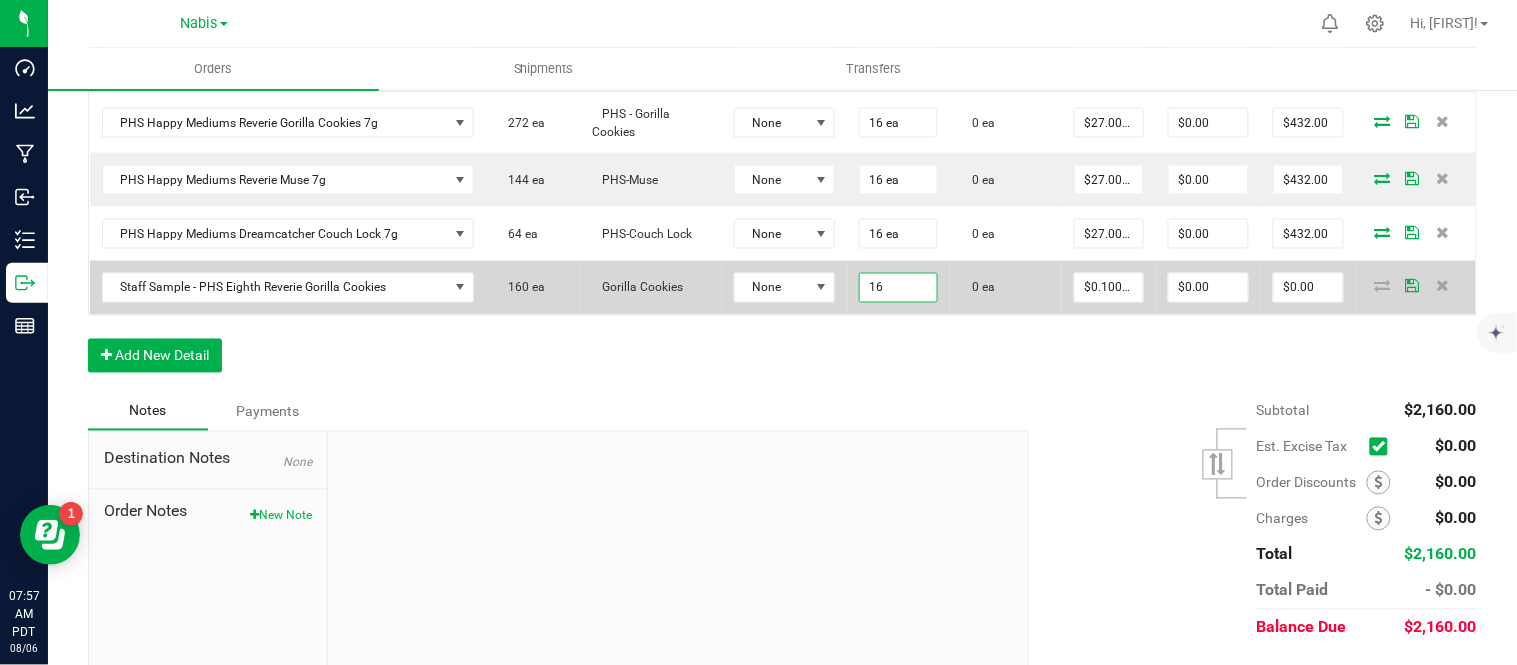 type on "0.1" 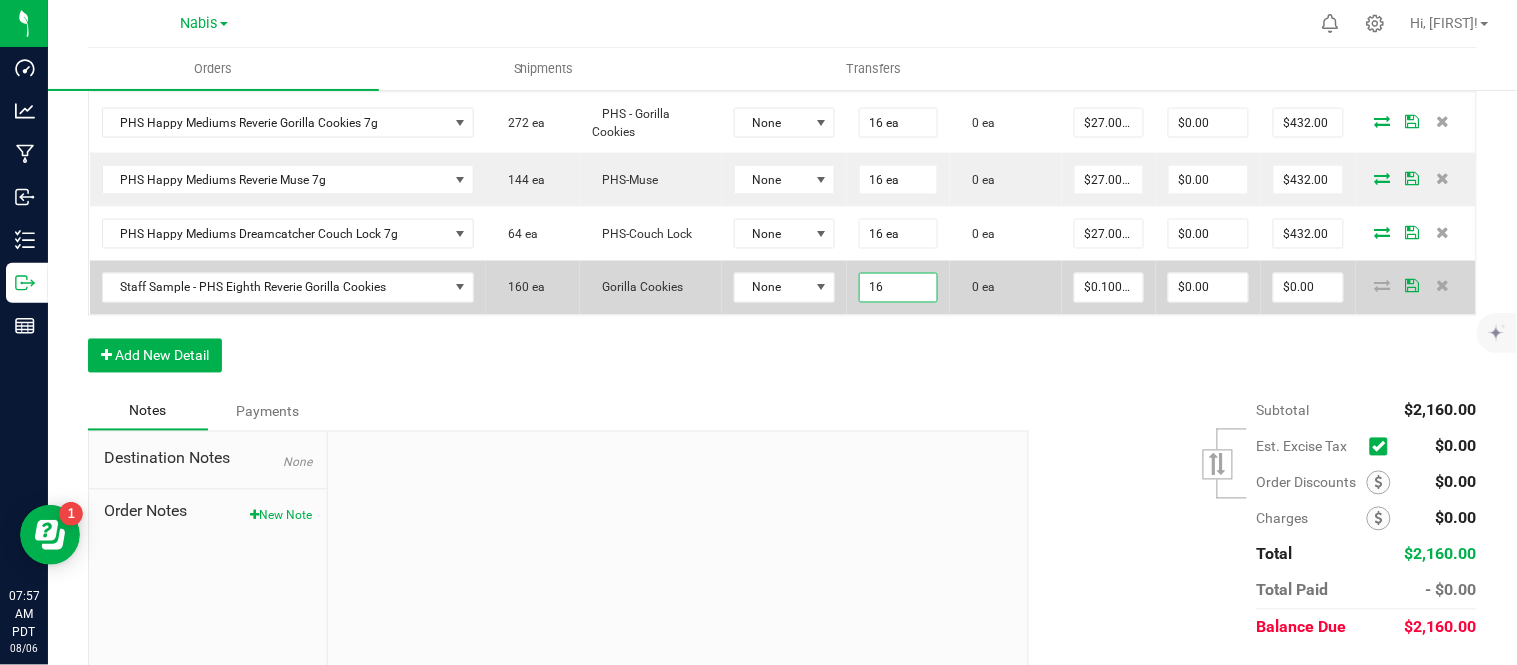 type on "$1.60" 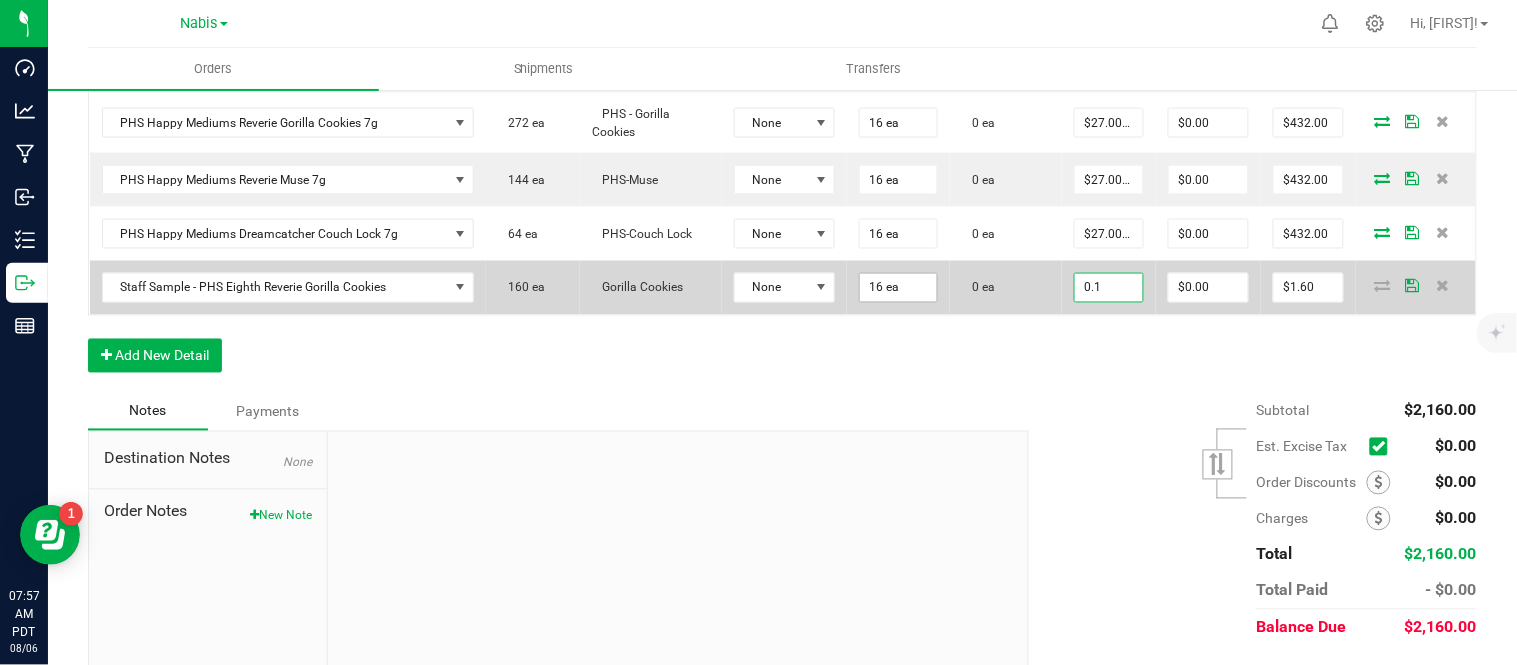 scroll, scrollTop: 0, scrollLeft: 0, axis: both 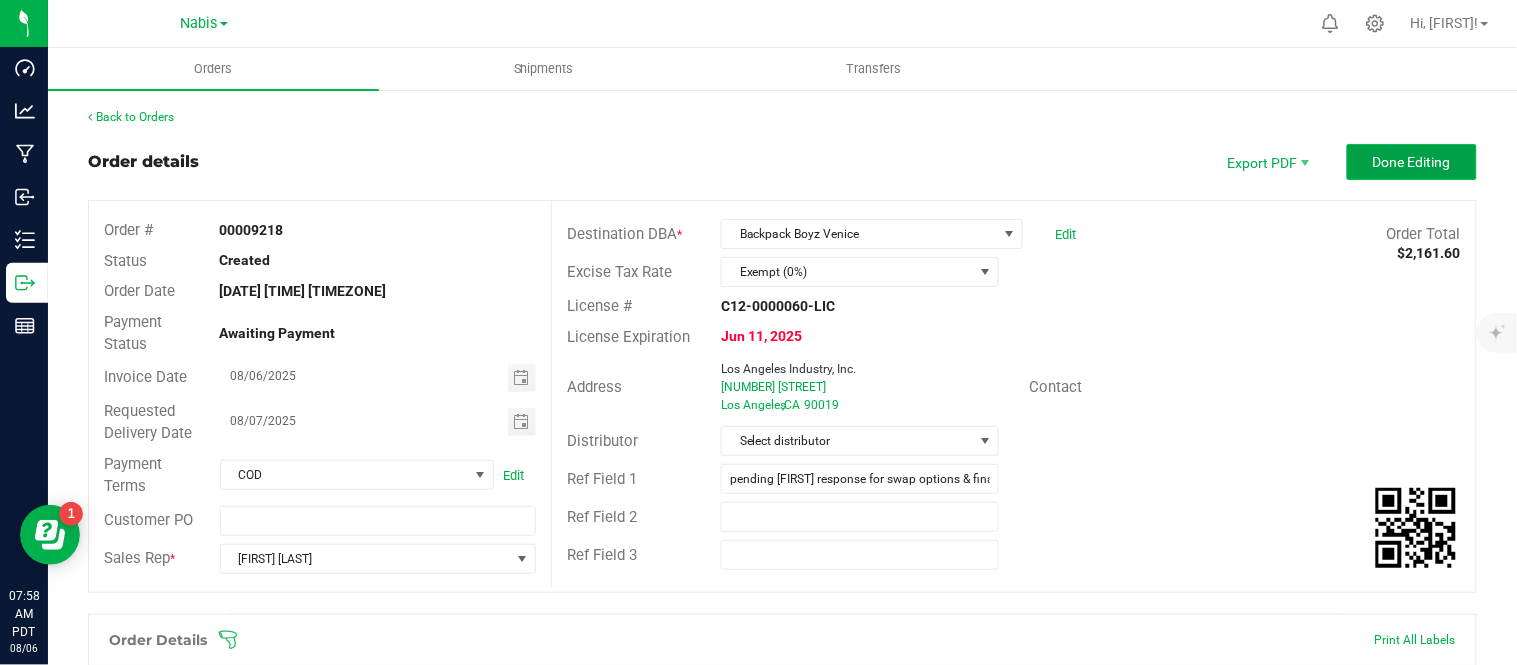 click on "Done Editing" at bounding box center (1412, 162) 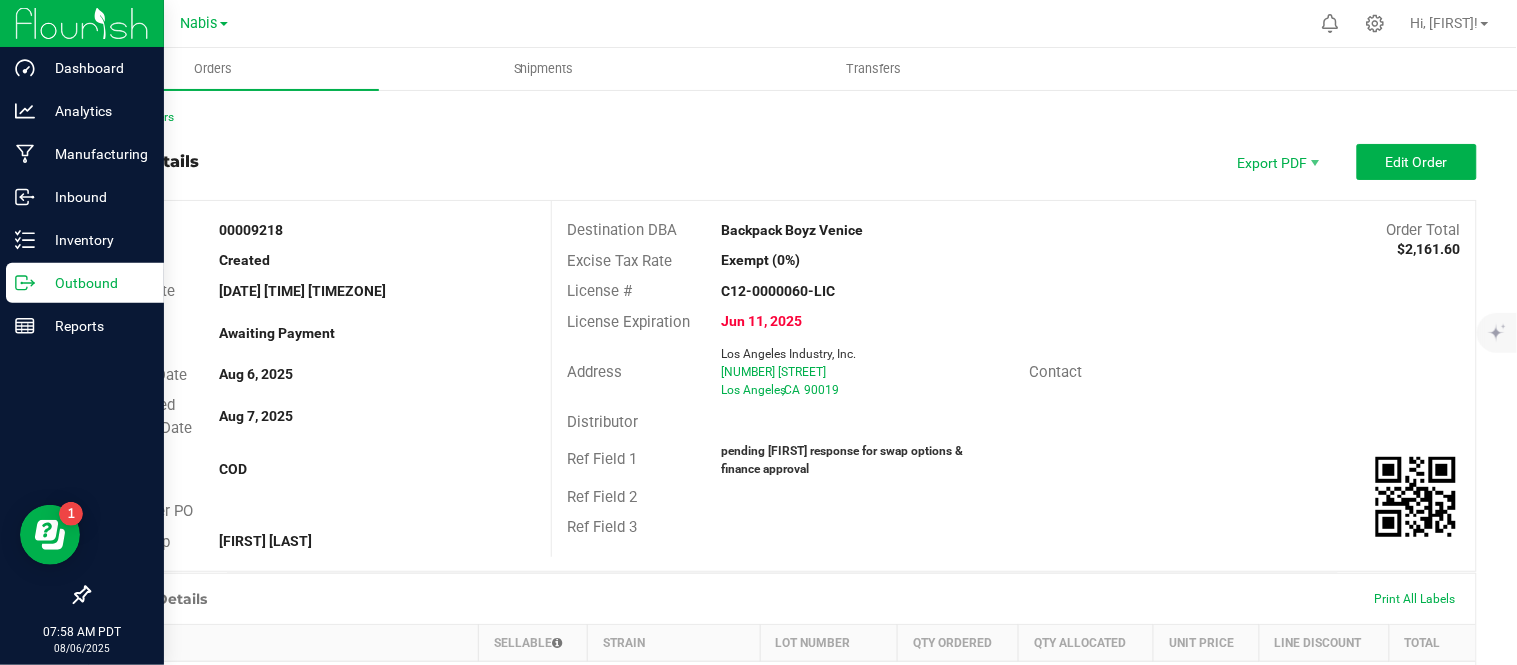 click on "Outbound" at bounding box center [85, 283] 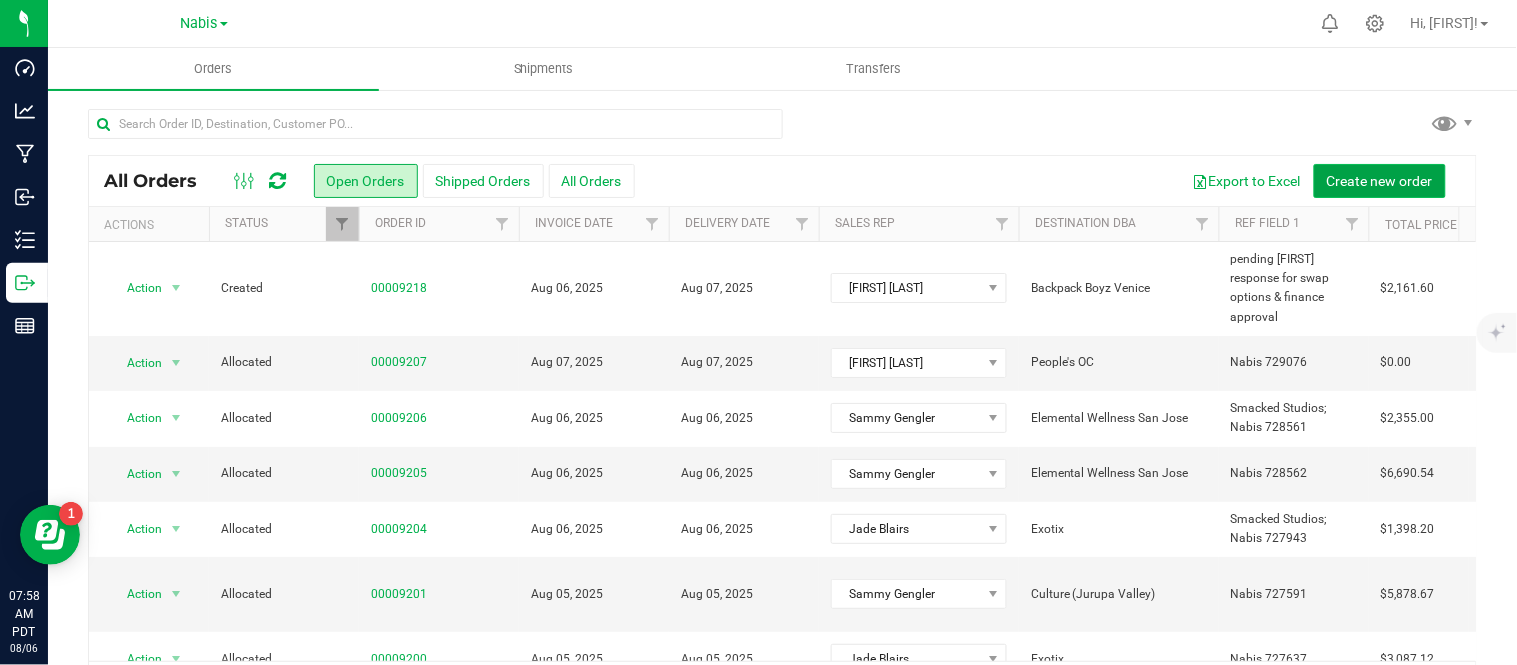 click on "Create new order" at bounding box center (1380, 181) 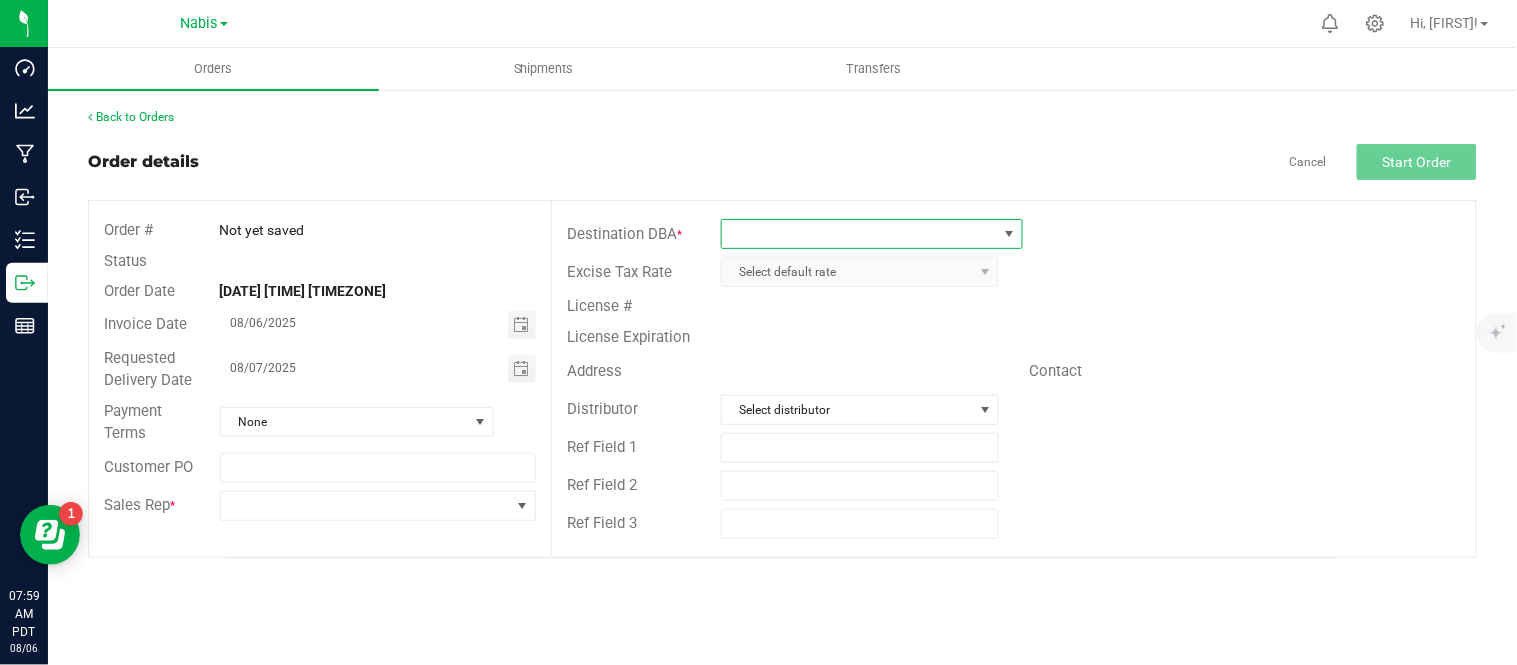click at bounding box center (859, 234) 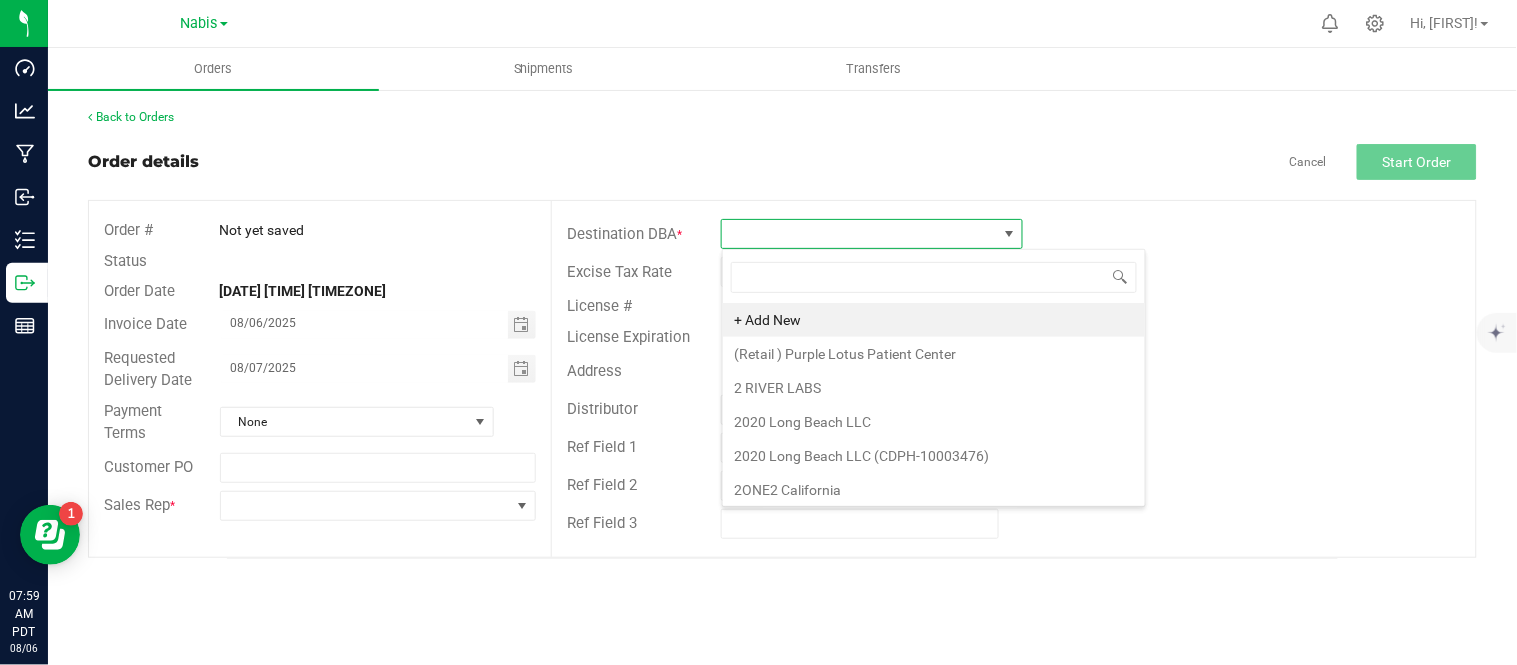 scroll, scrollTop: 99970, scrollLeft: 99697, axis: both 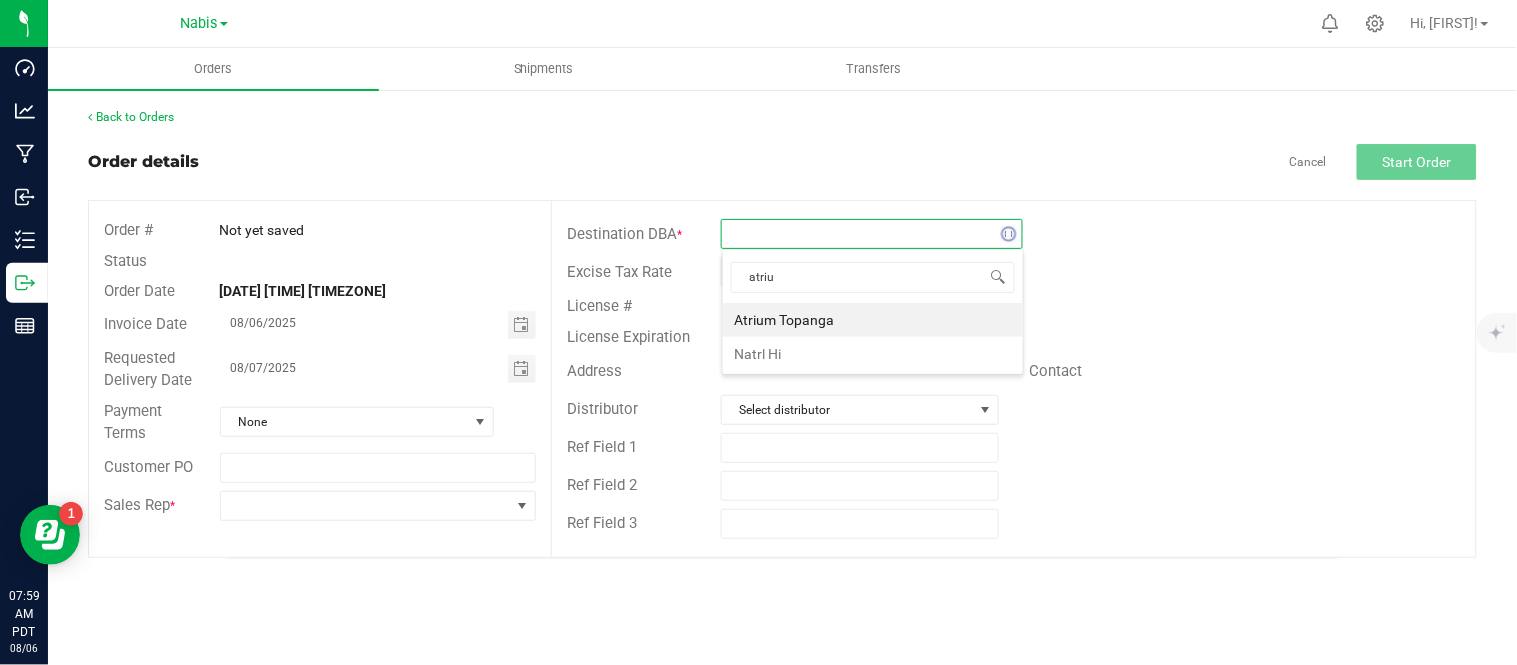 type on "atrium" 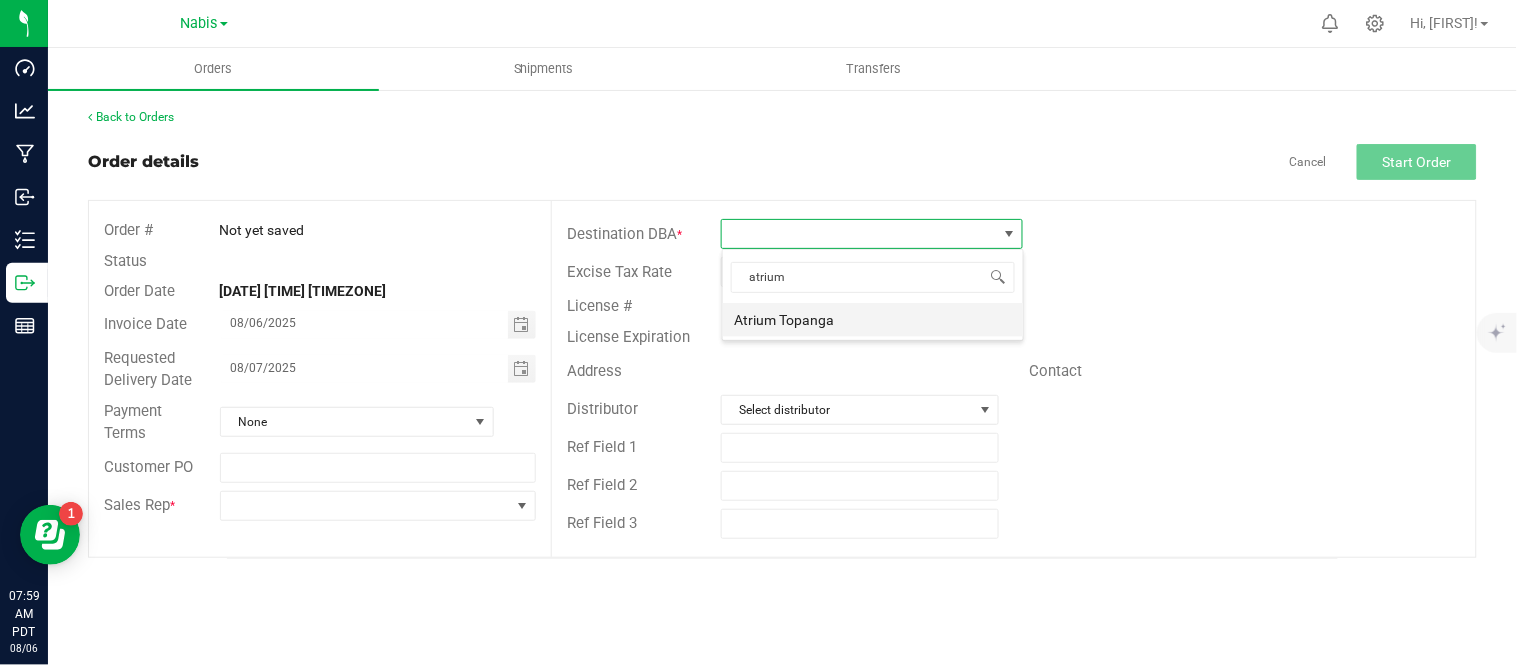 click on "Atrium Topanga" at bounding box center [873, 320] 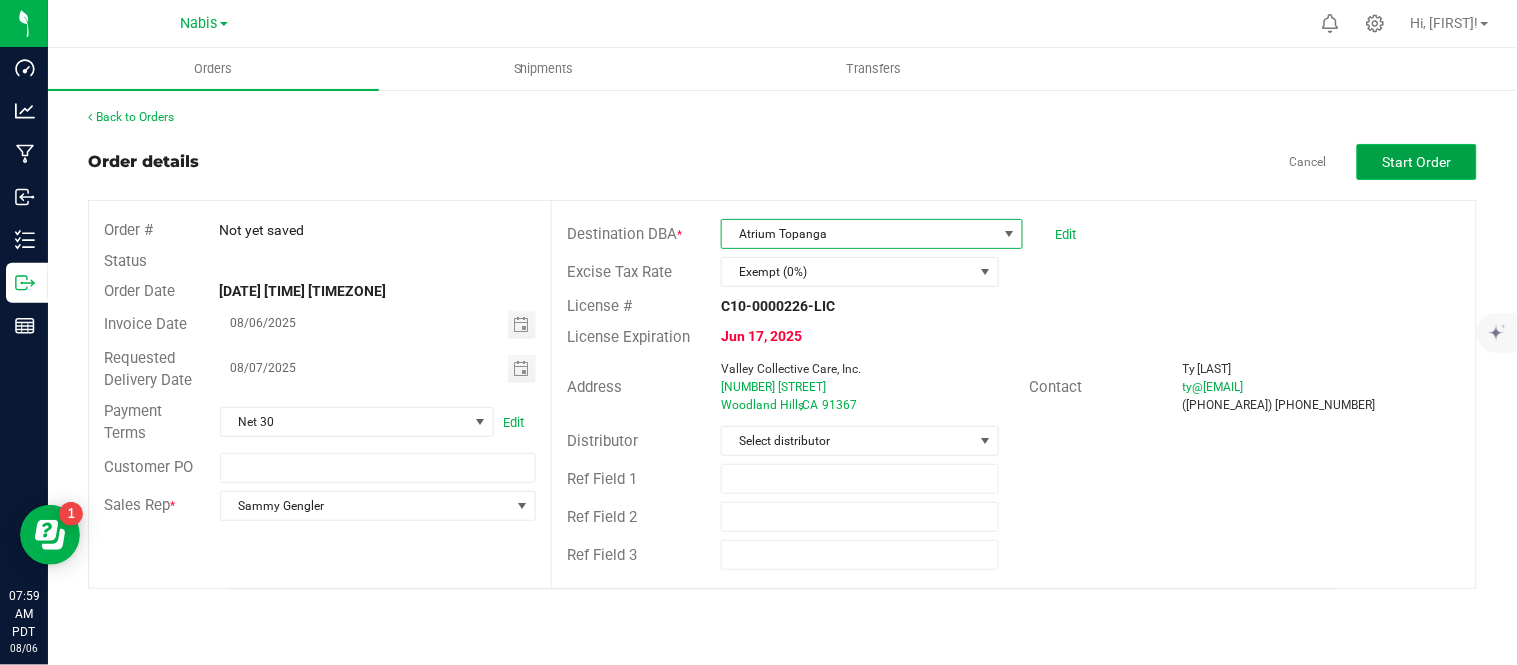 click on "Start Order" at bounding box center [1417, 162] 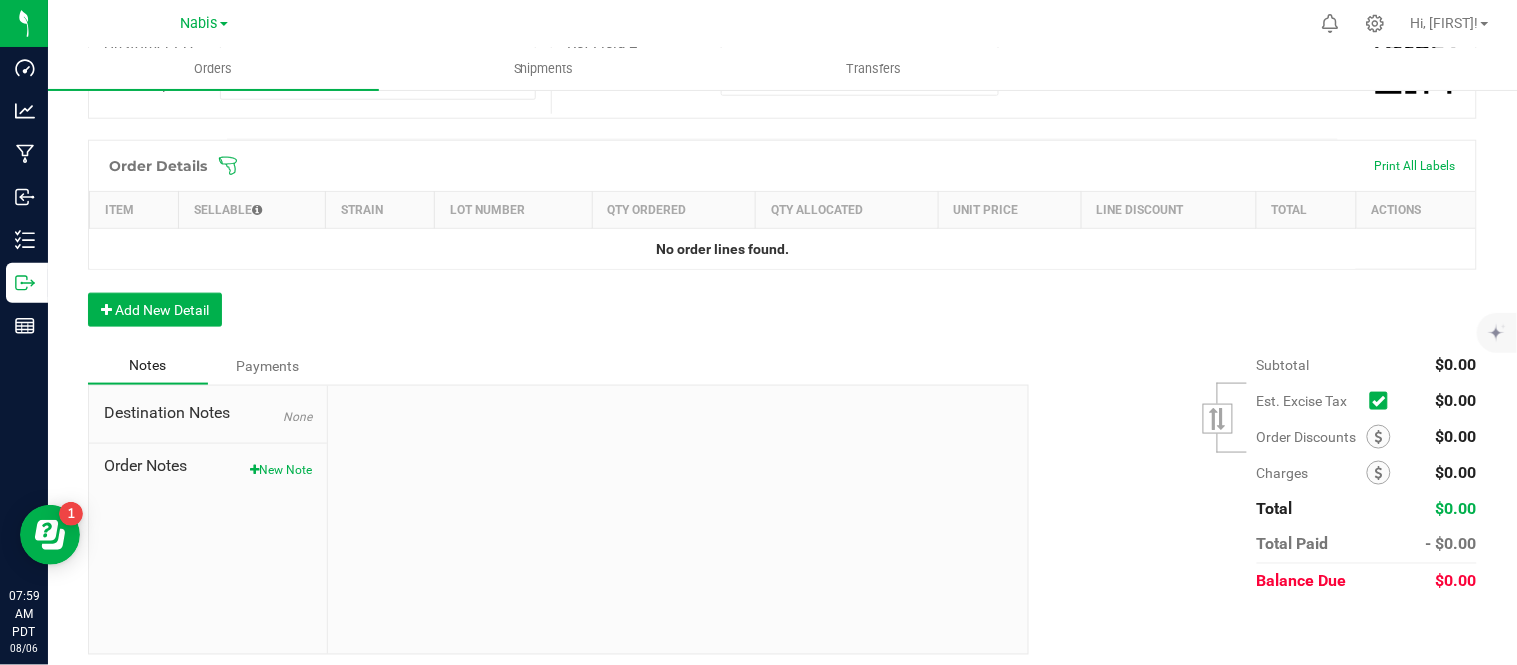 scroll, scrollTop: 482, scrollLeft: 0, axis: vertical 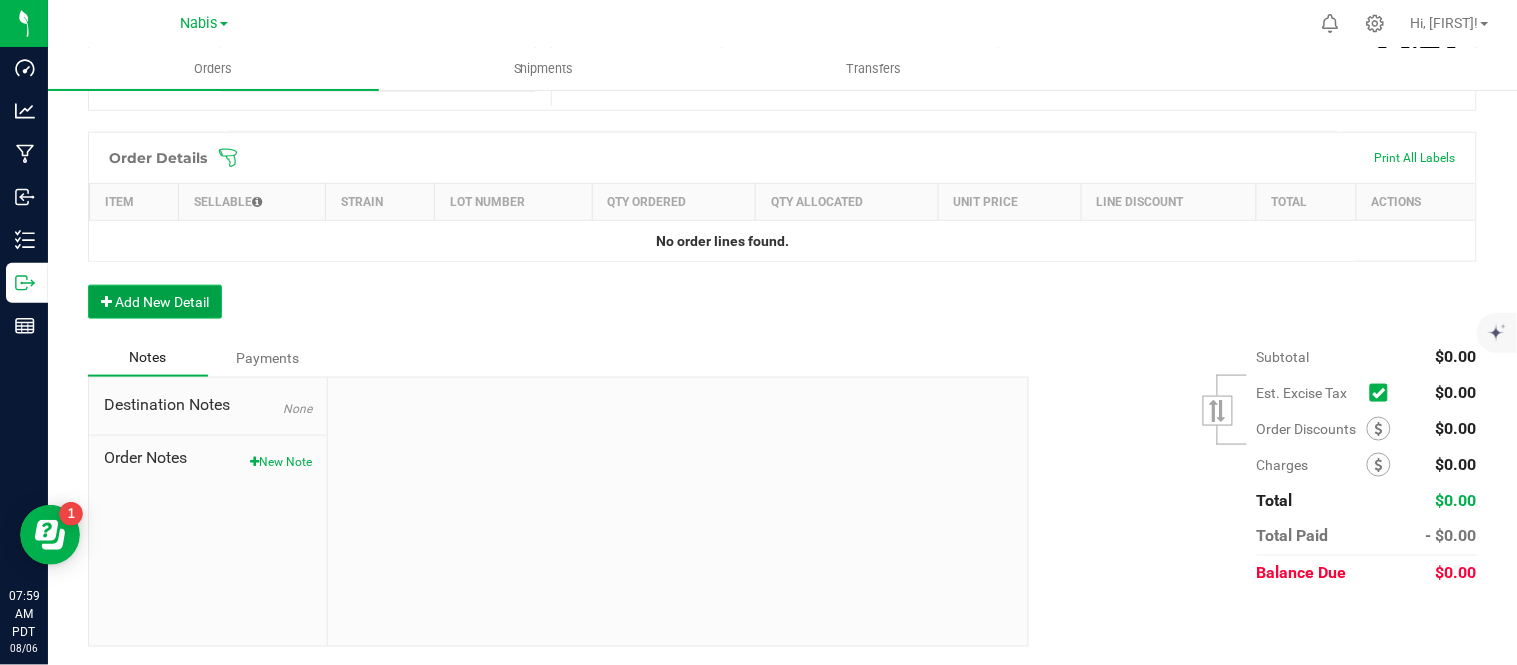 click on "Add New Detail" at bounding box center [155, 302] 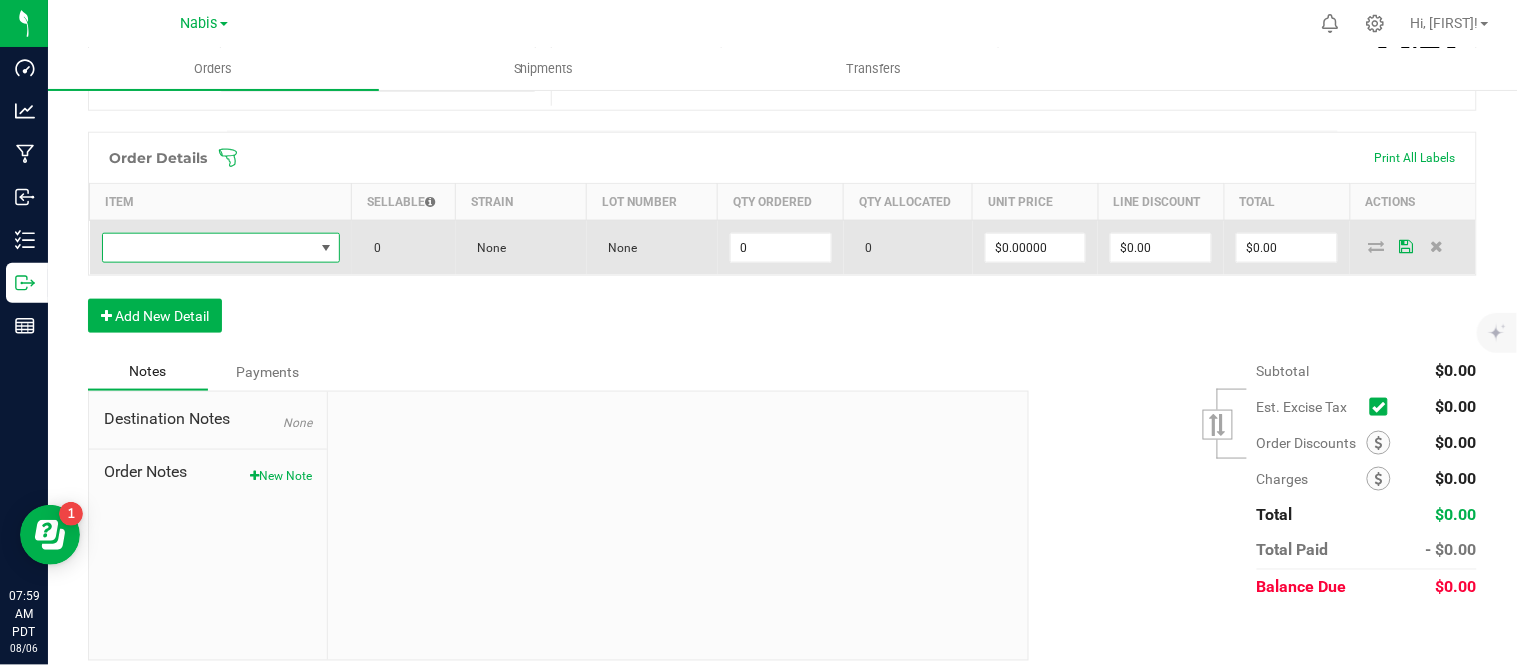 click at bounding box center (208, 248) 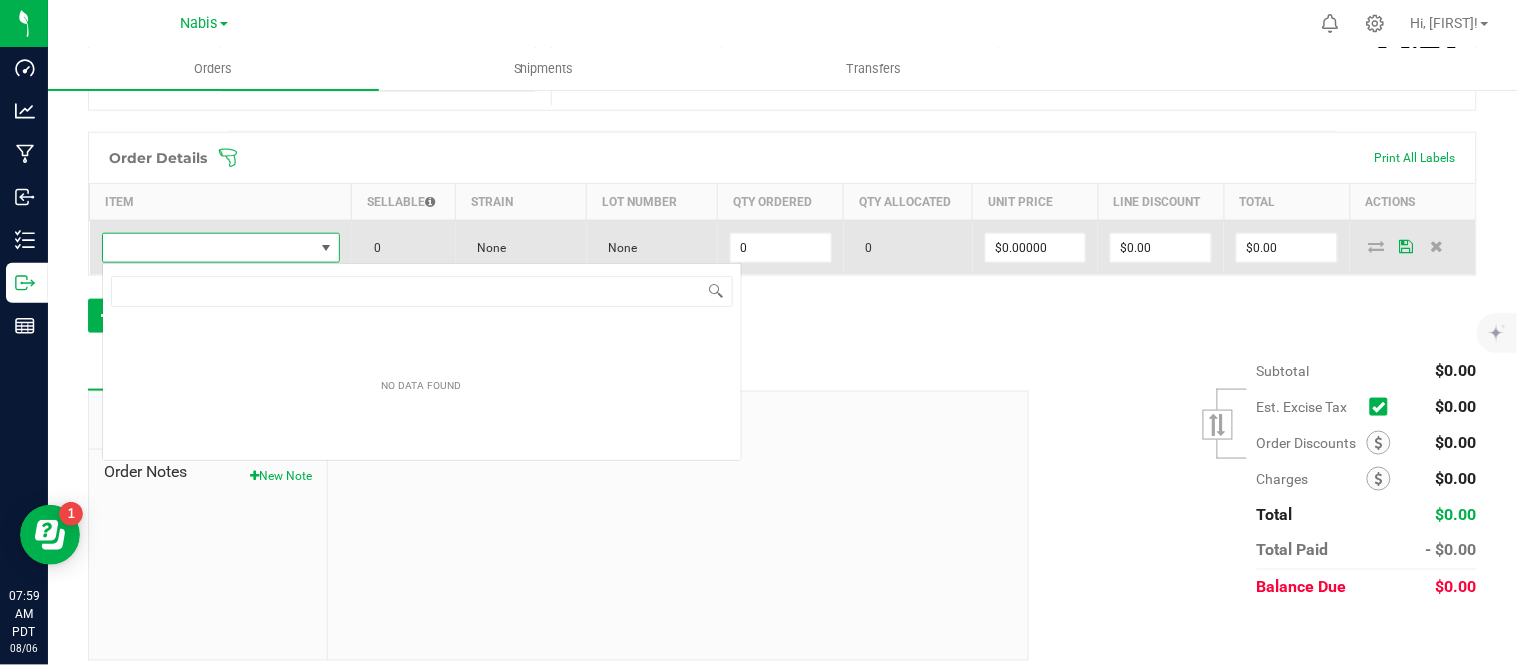 scroll, scrollTop: 99970, scrollLeft: 99765, axis: both 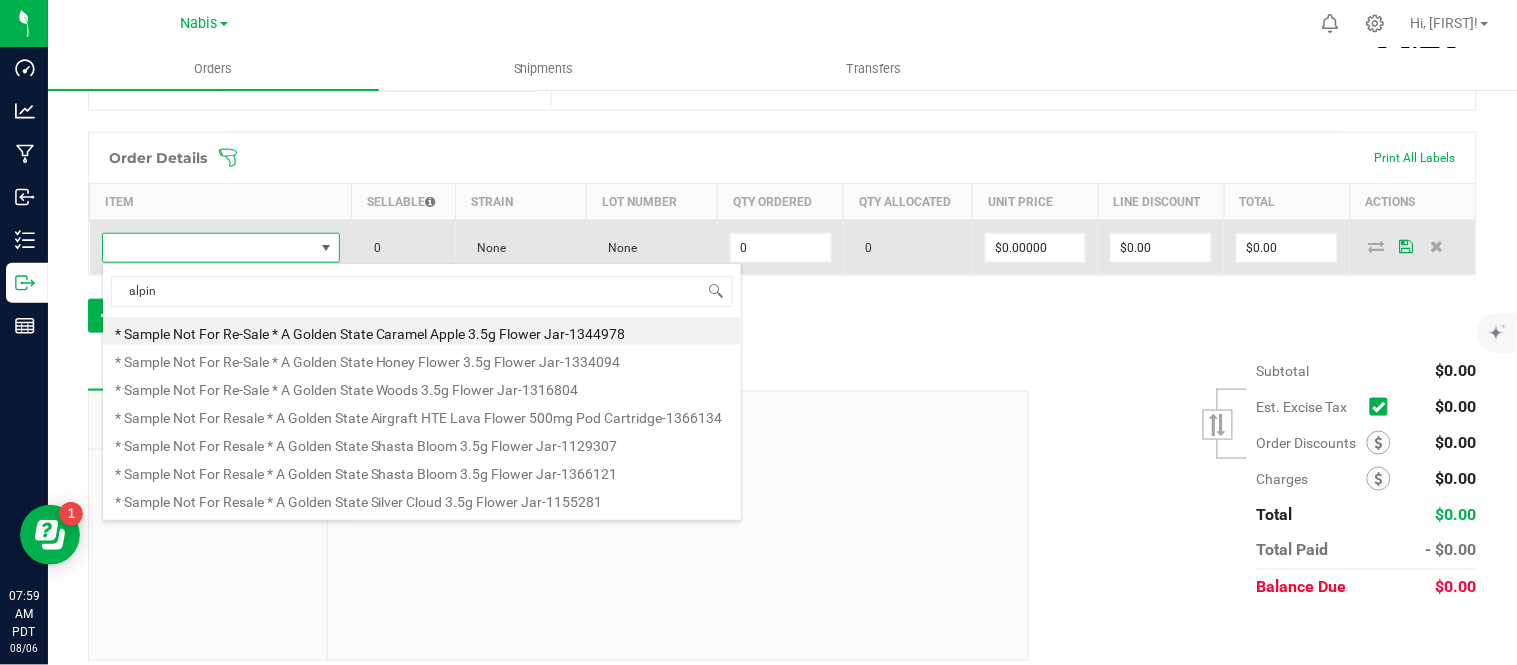 type on "alpine" 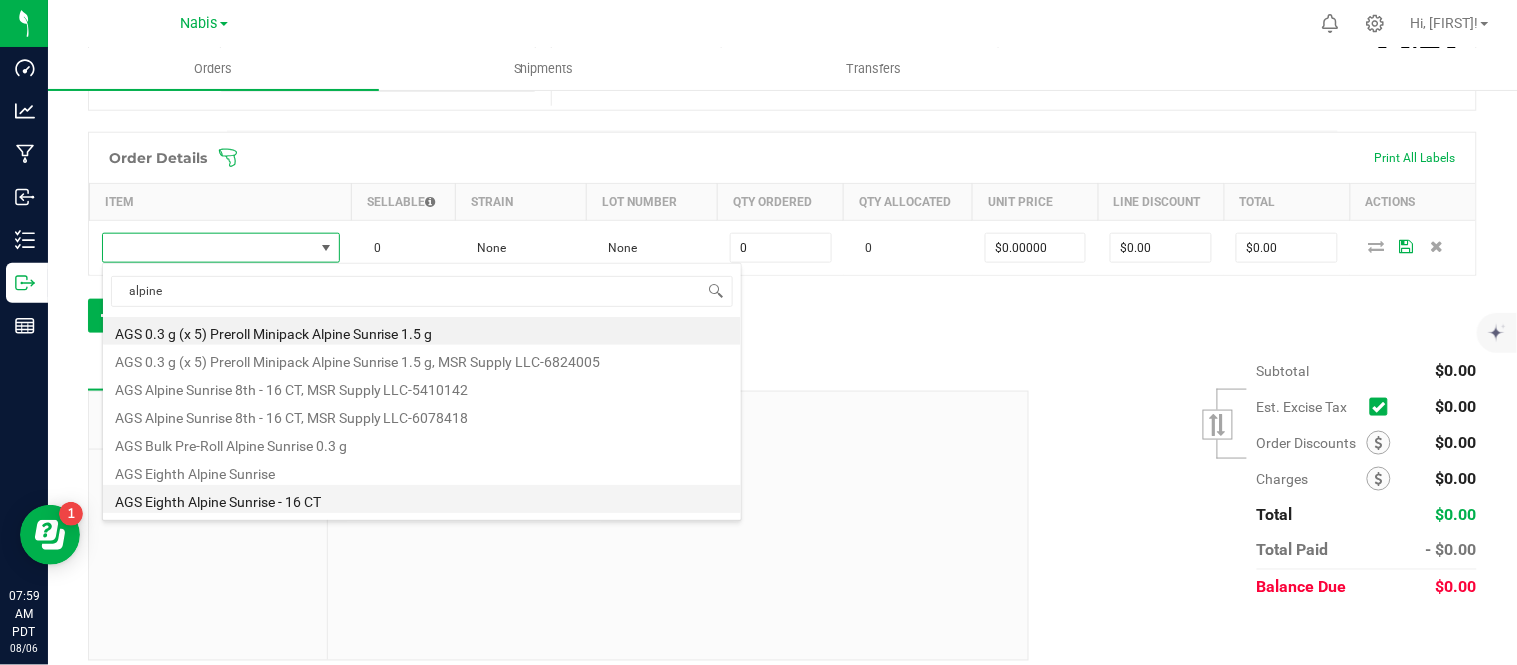 click on "AGS Eighth Alpine Sunrise - 16 CT" at bounding box center (422, 499) 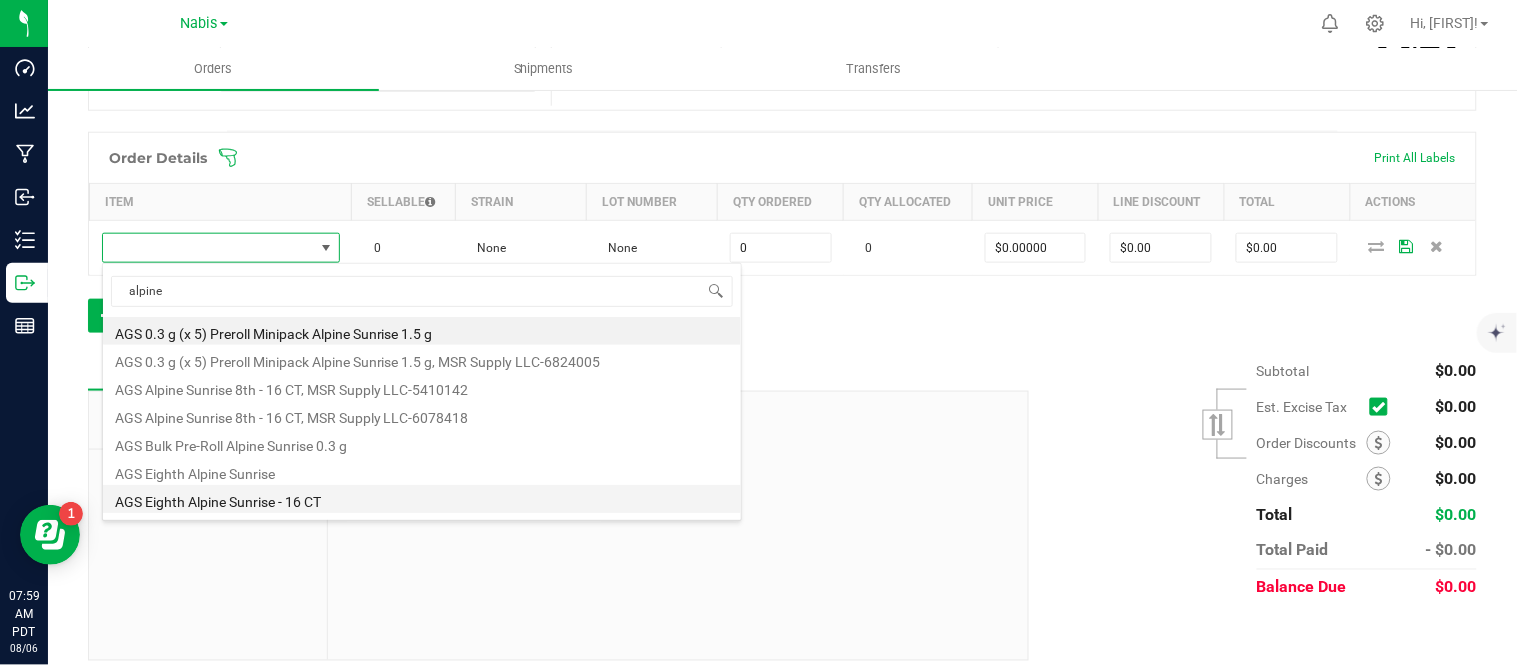type on "0 ea" 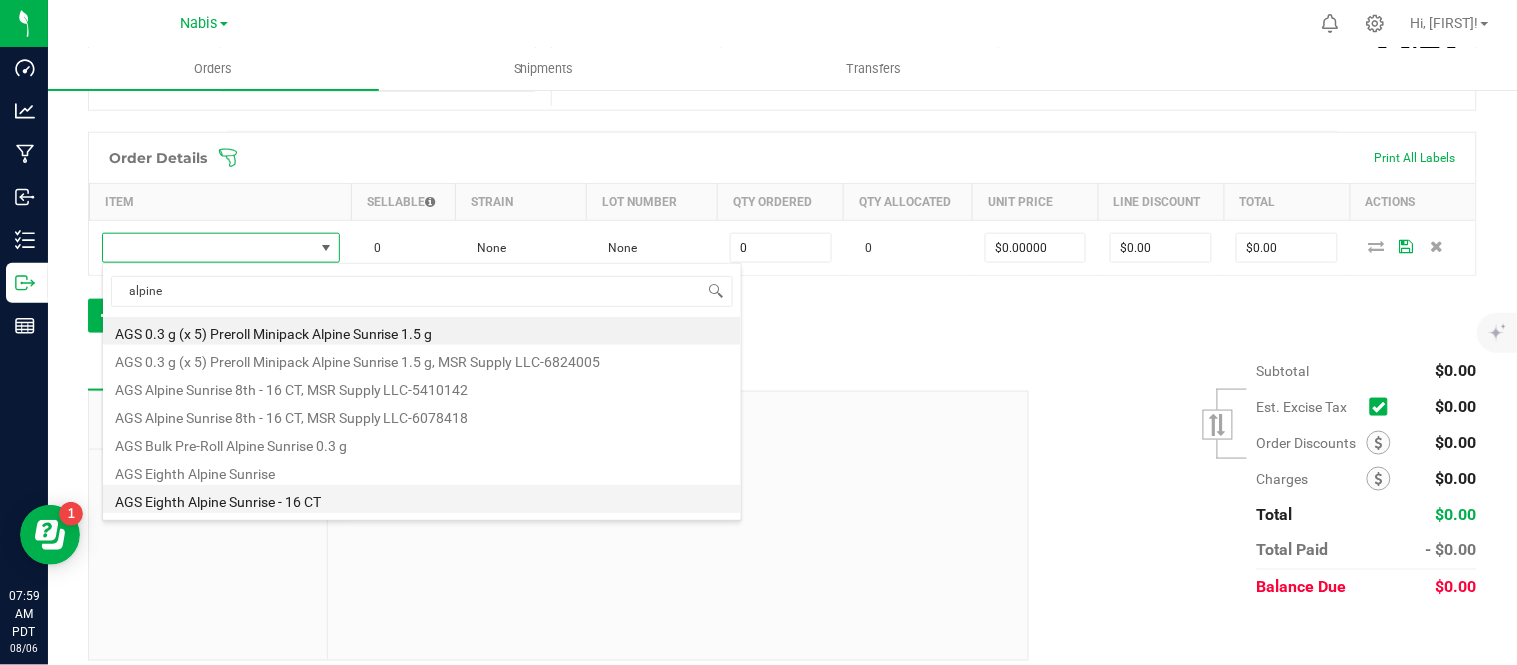 type on "$30.00000" 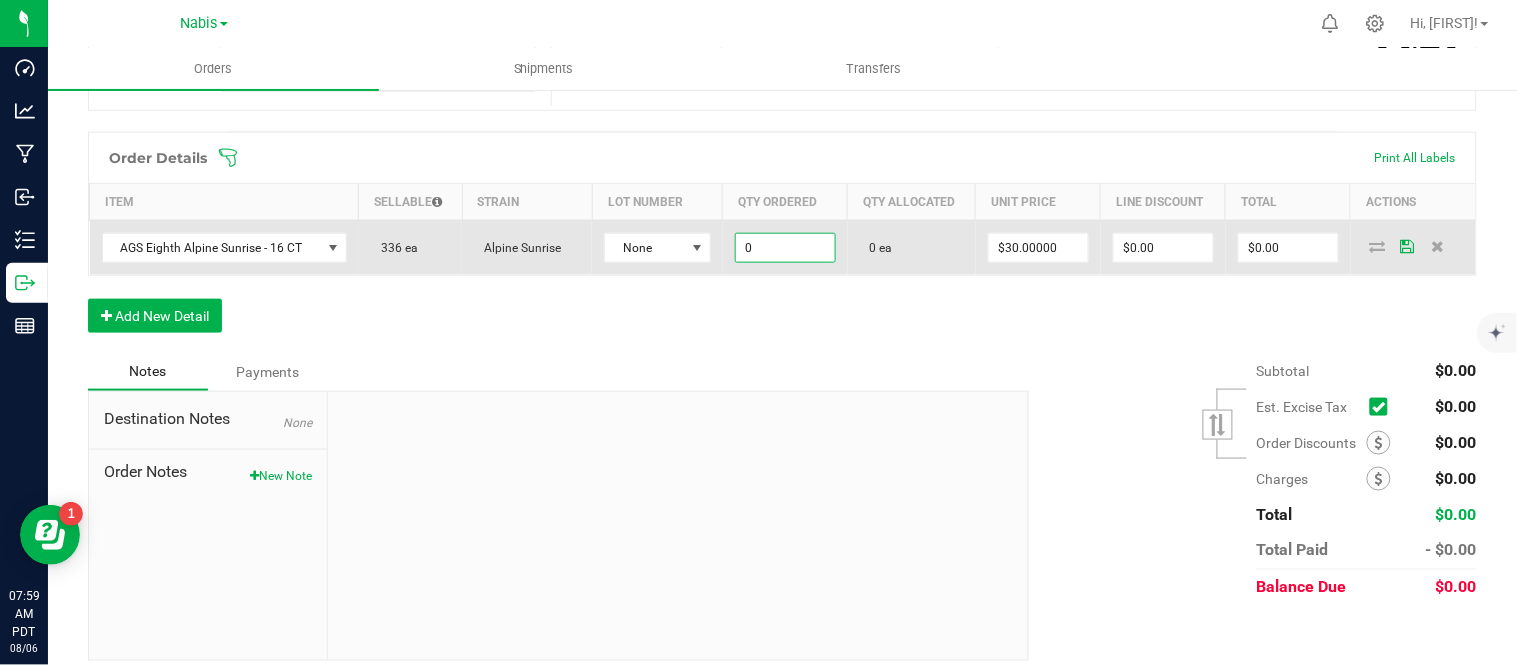 click on "0" at bounding box center [785, 248] 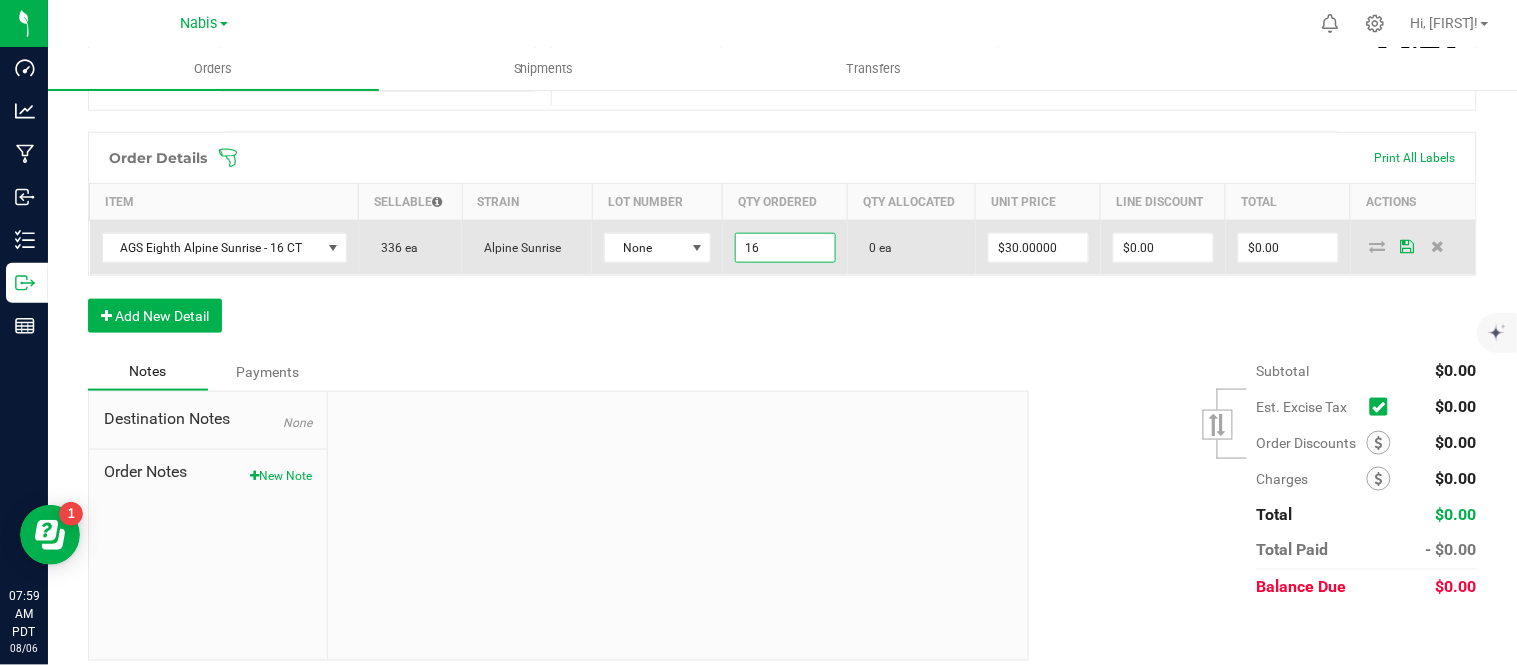 type on "16 ea" 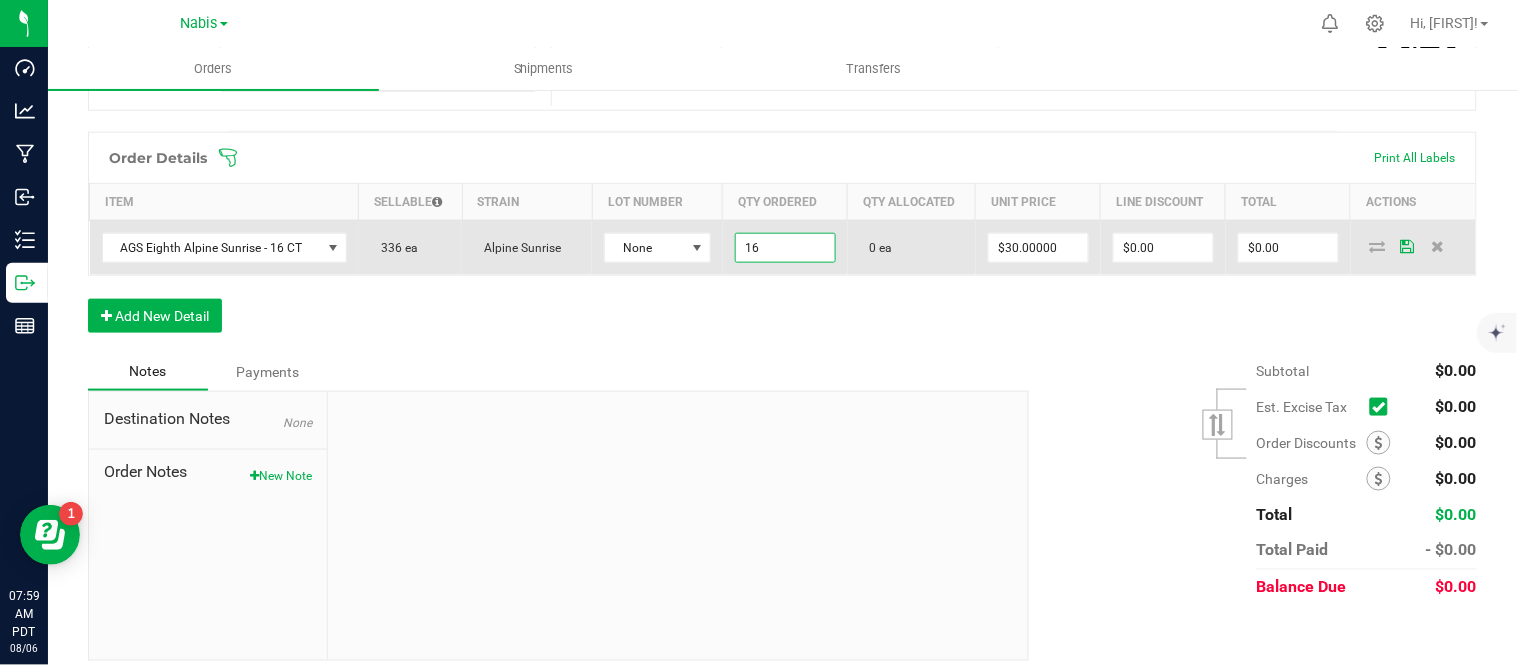 type on "30" 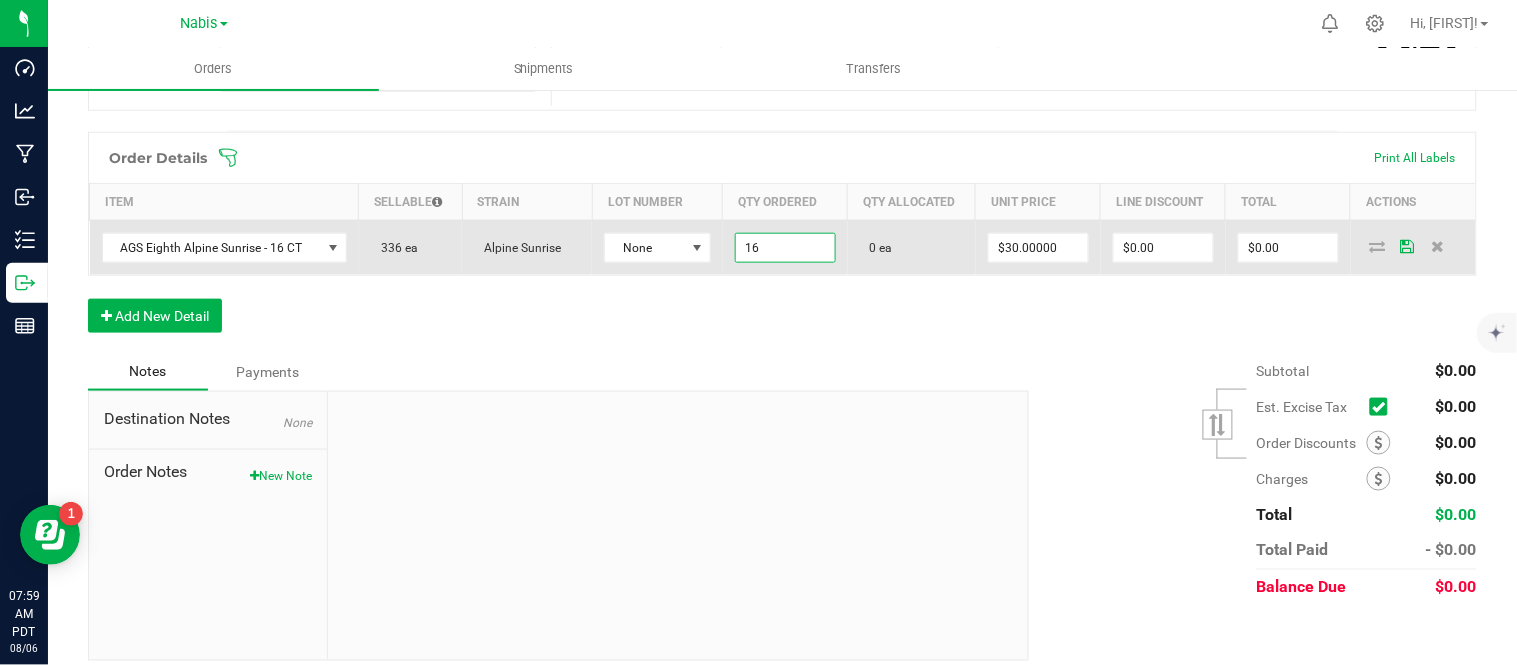 type on "$480.00" 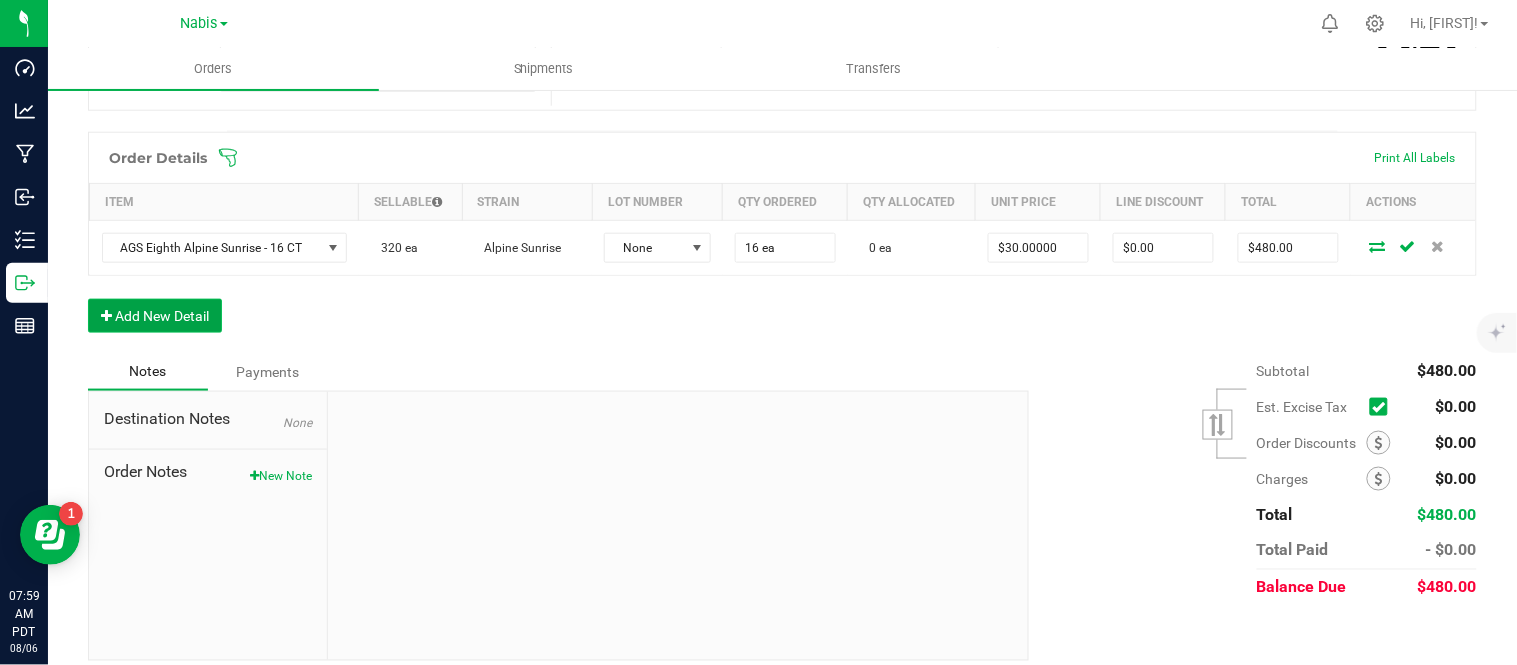 click on "Add New Detail" at bounding box center (155, 316) 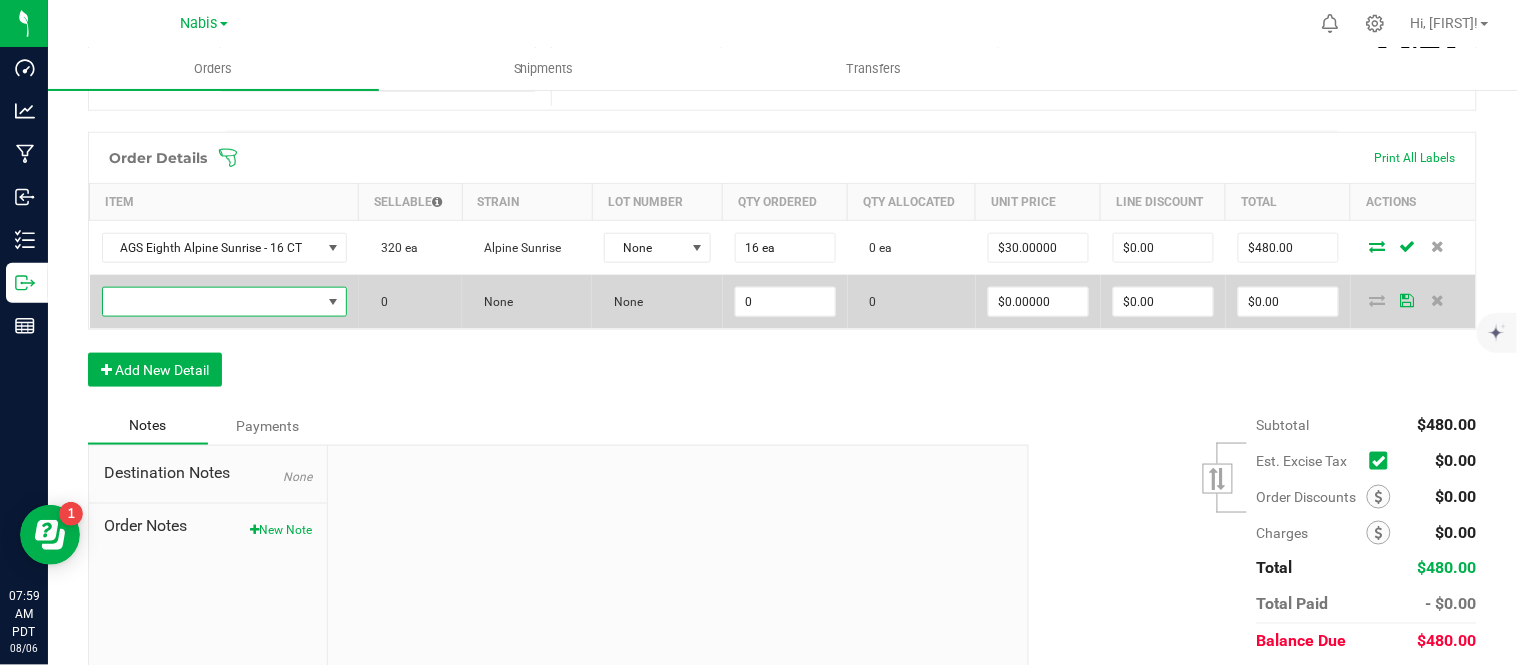 click at bounding box center [212, 302] 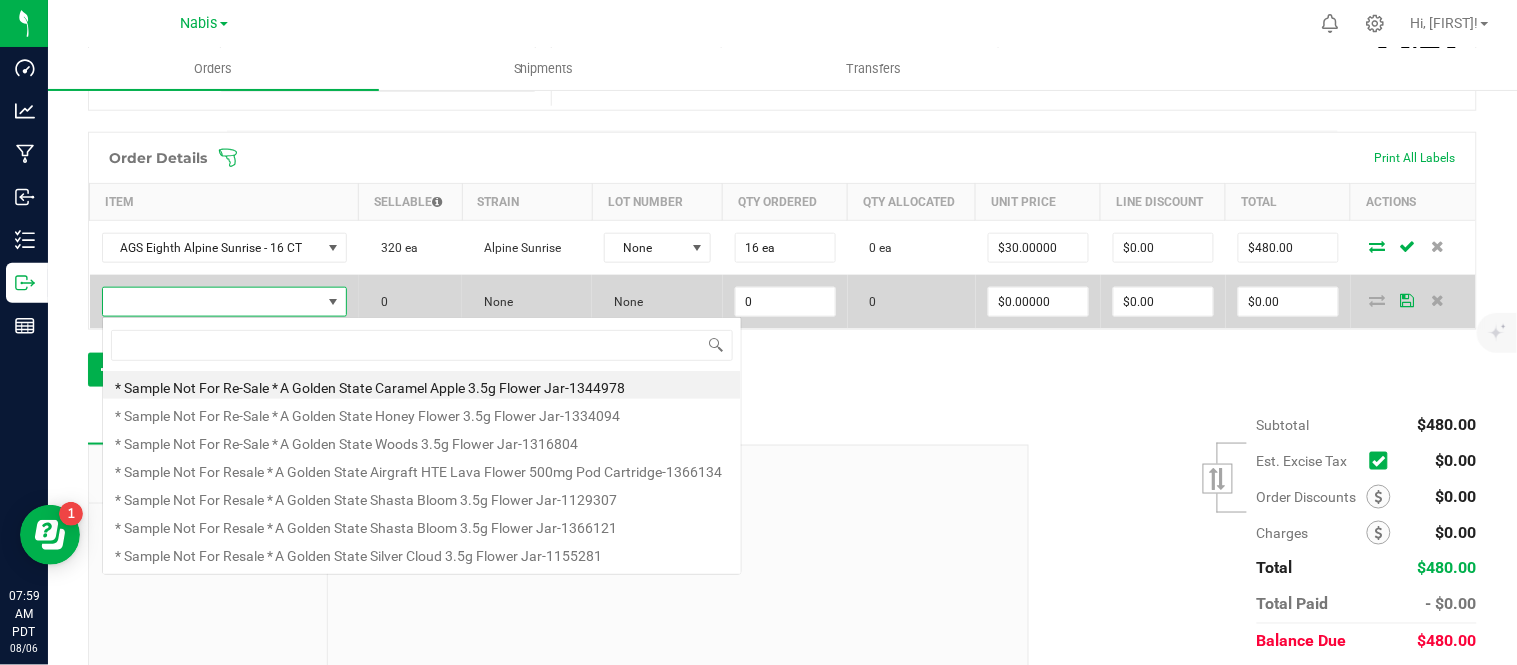 scroll, scrollTop: 99970, scrollLeft: 99760, axis: both 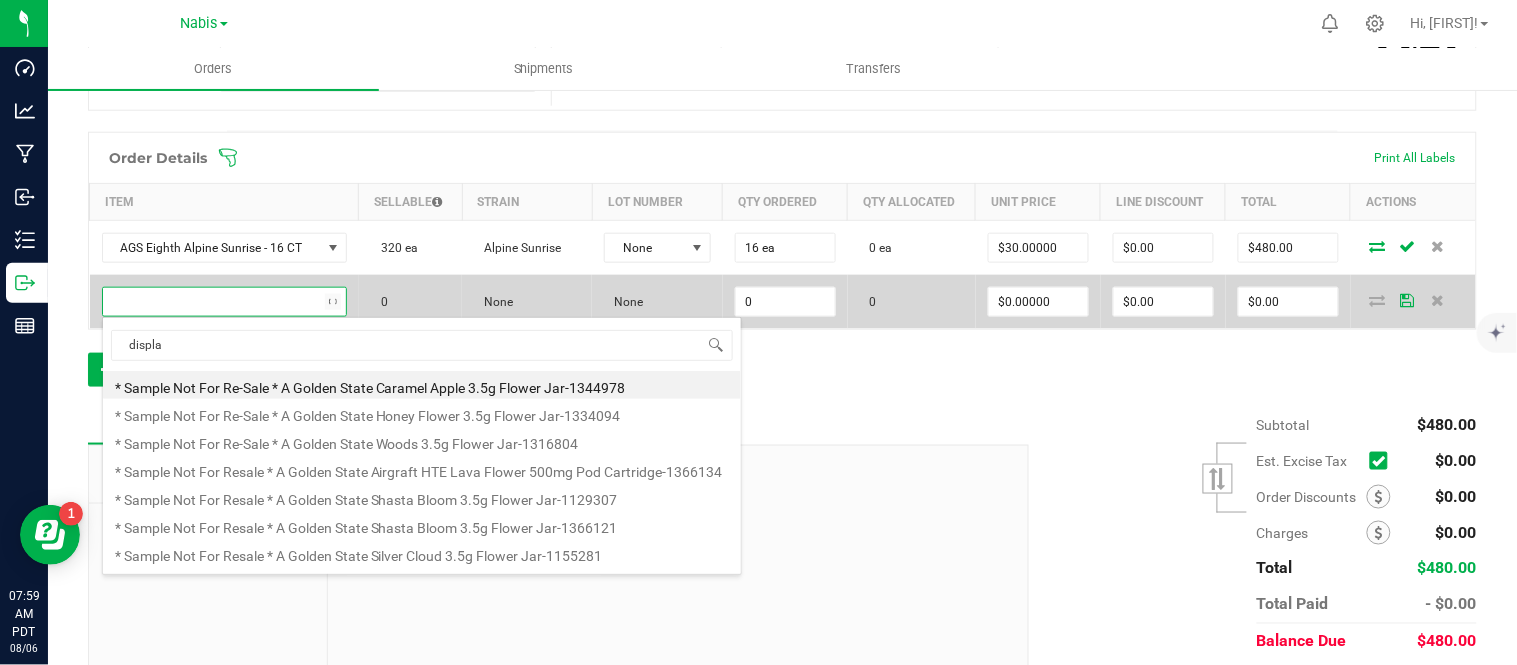 type on "display" 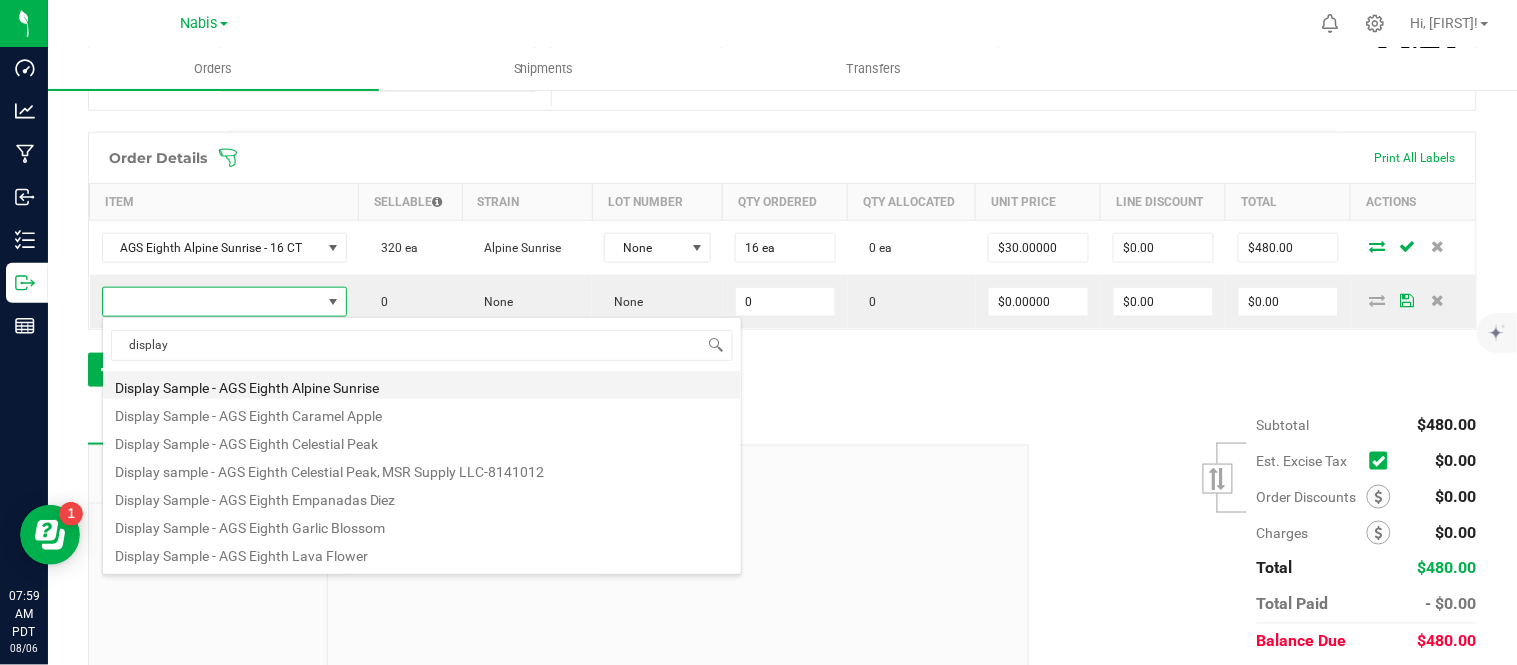click on "Display Sample - AGS Eighth Alpine Sunrise" at bounding box center (422, 385) 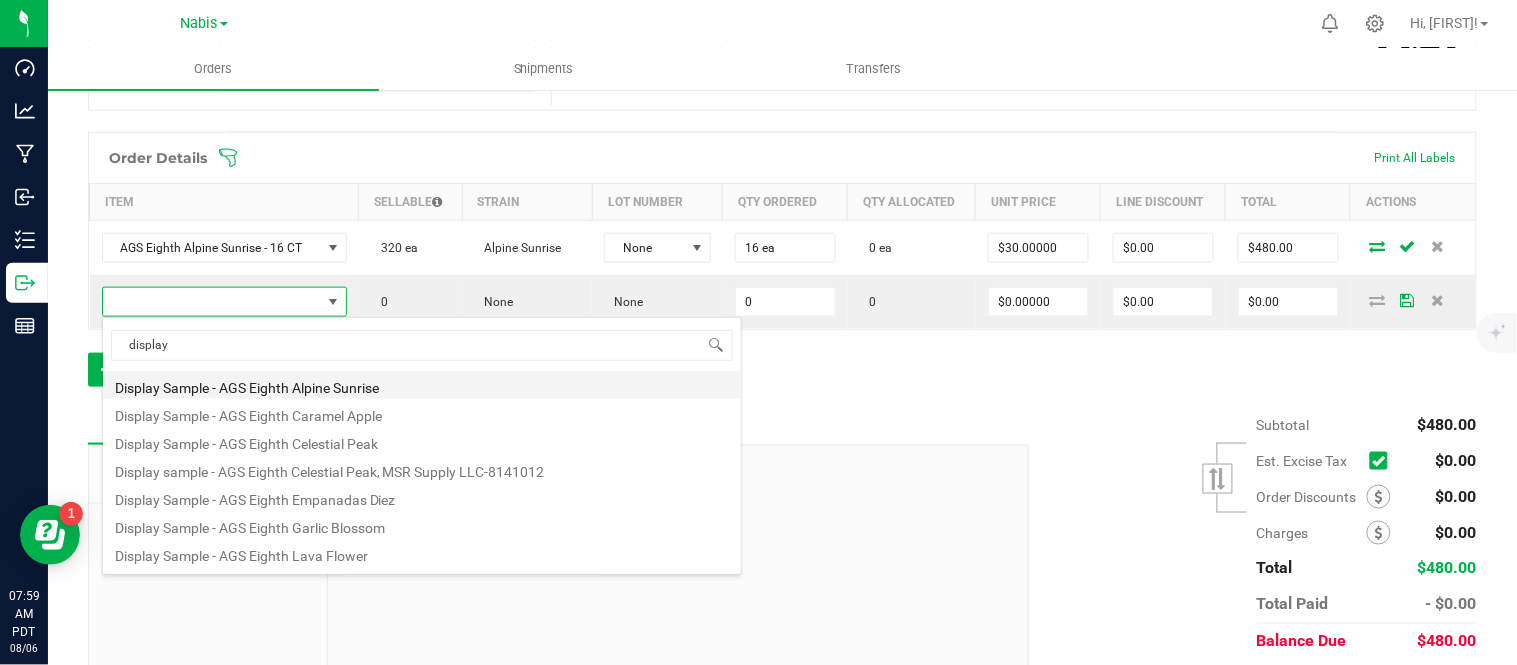 type on "0 ea" 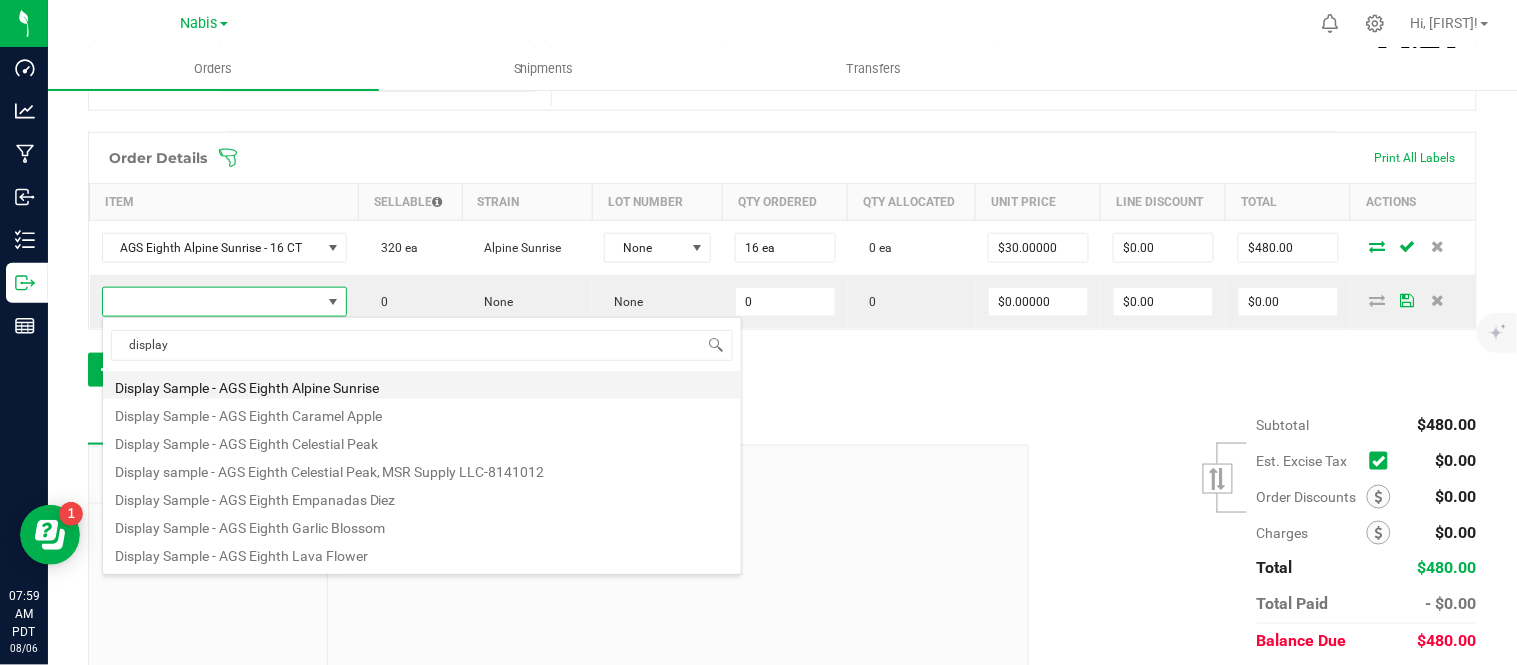 type on "$0.01000" 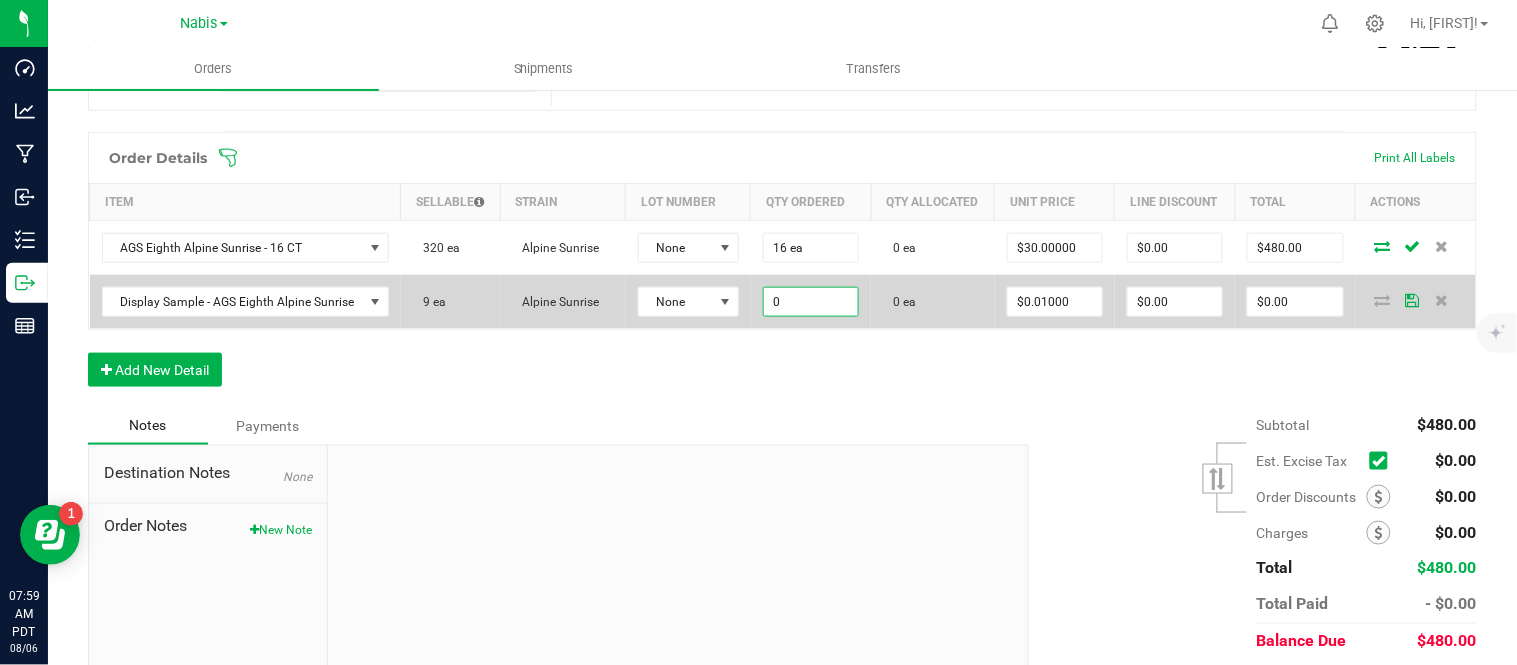 click on "0" at bounding box center (811, 302) 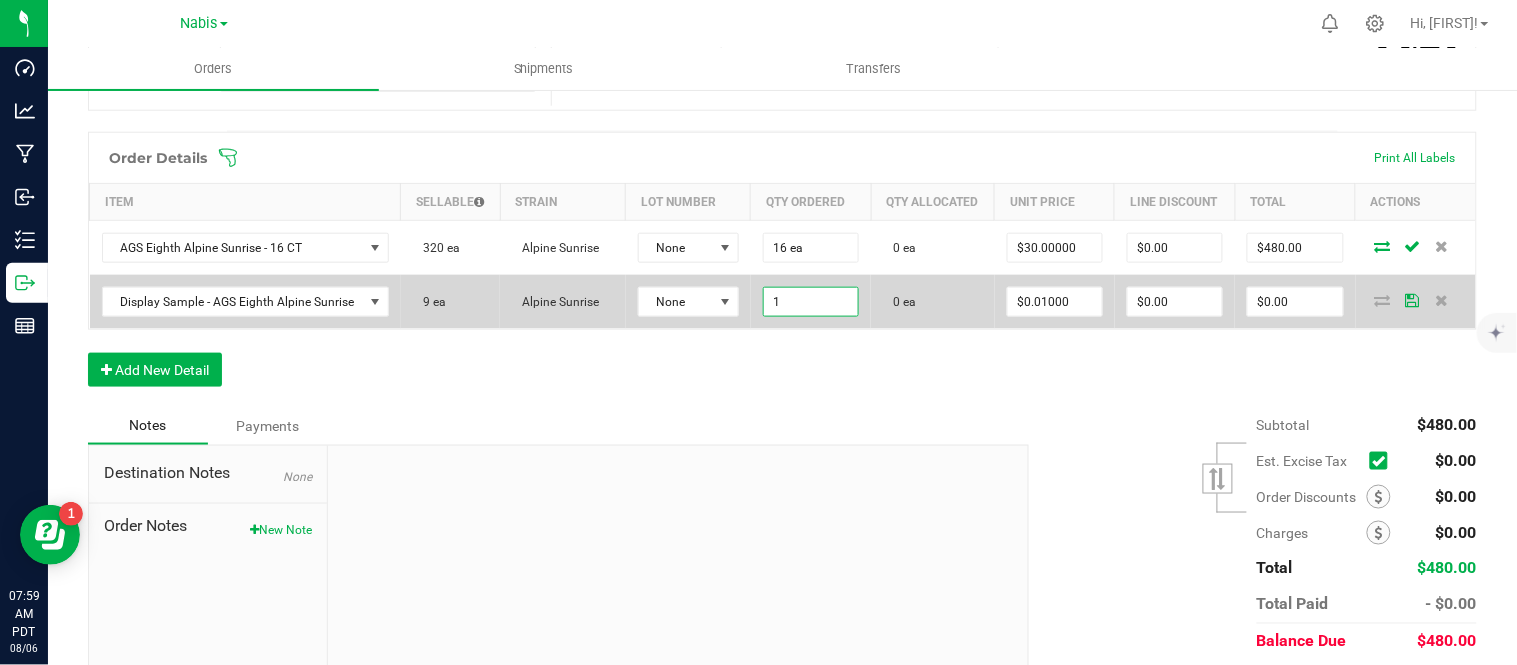 type on "1 ea" 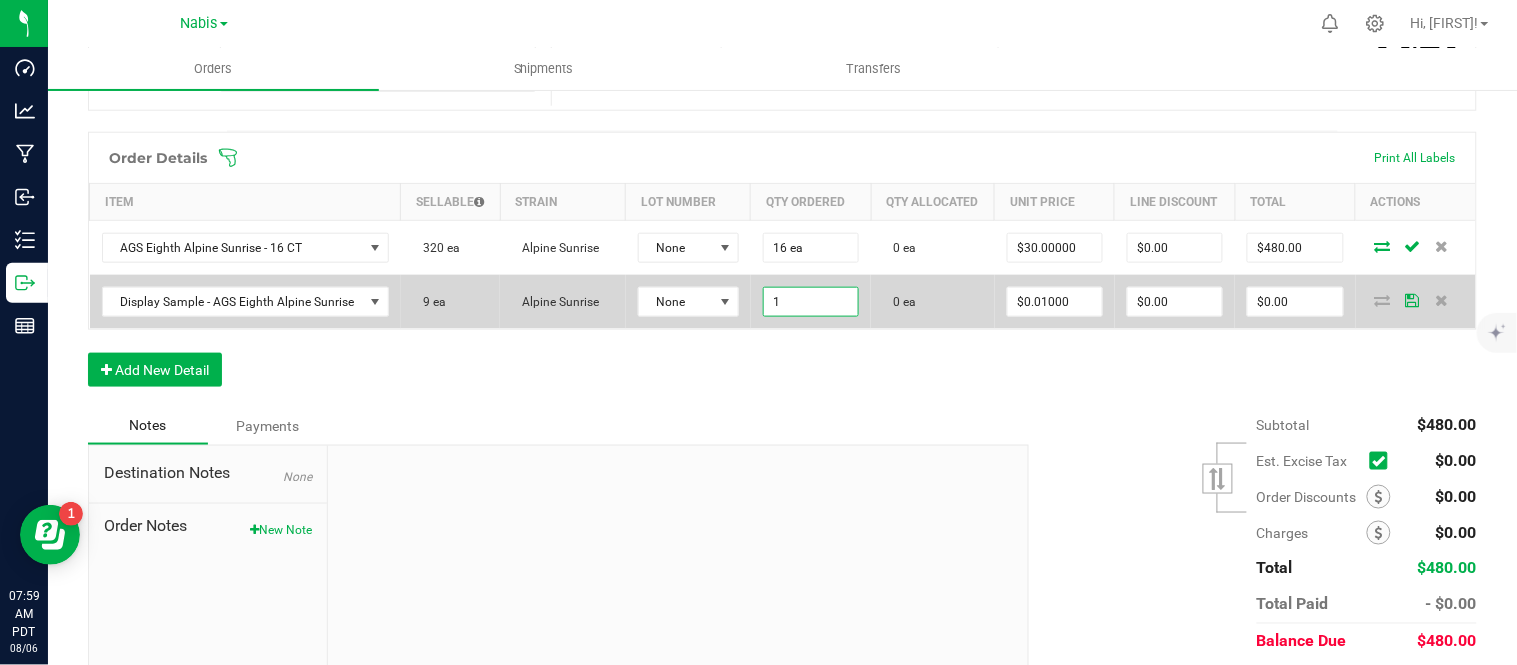 type on "0.01" 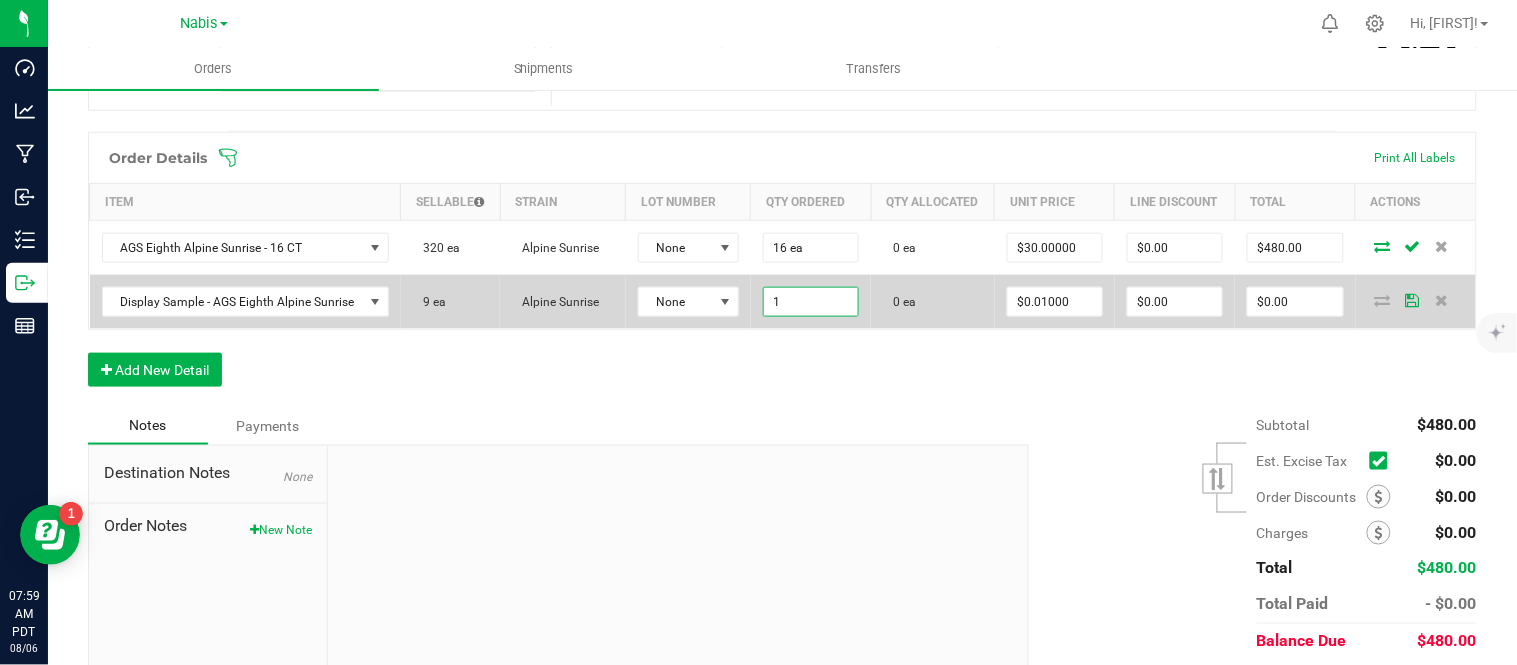 type on "$0.01" 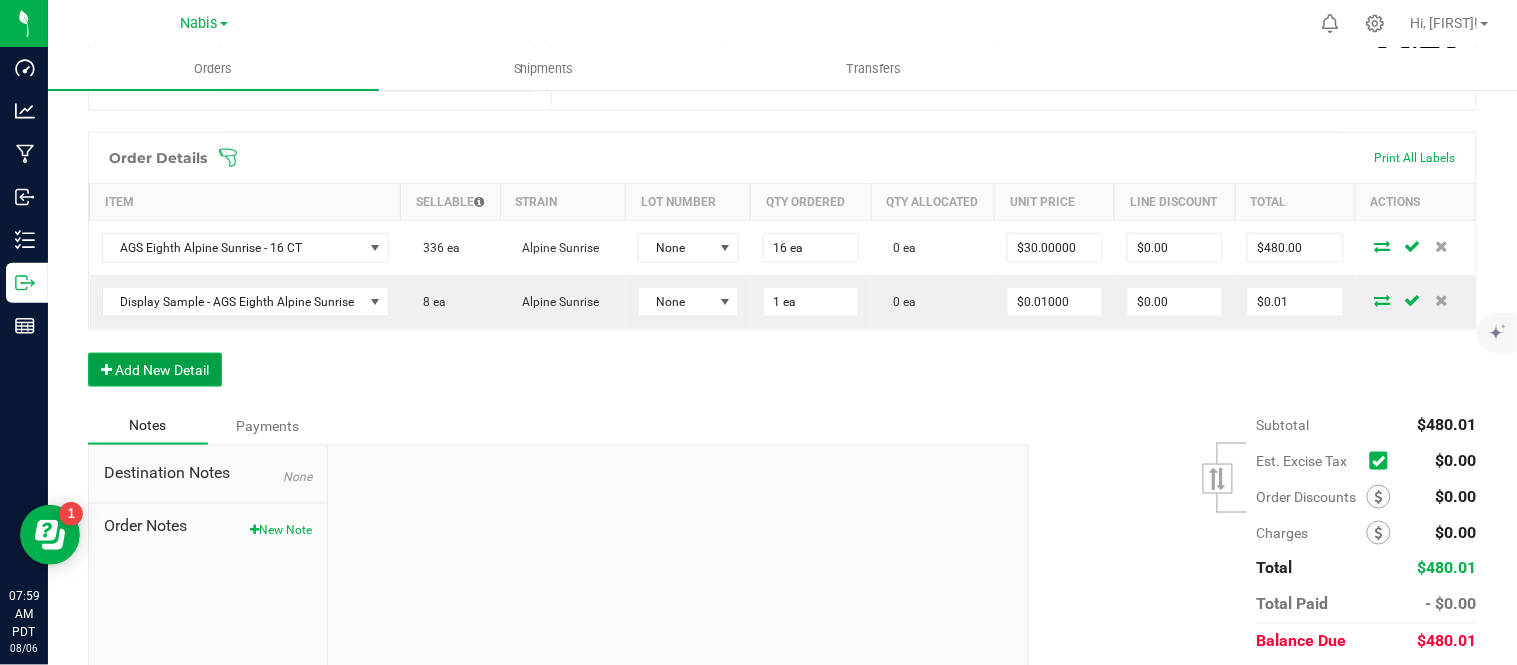 click on "Add New Detail" at bounding box center [155, 370] 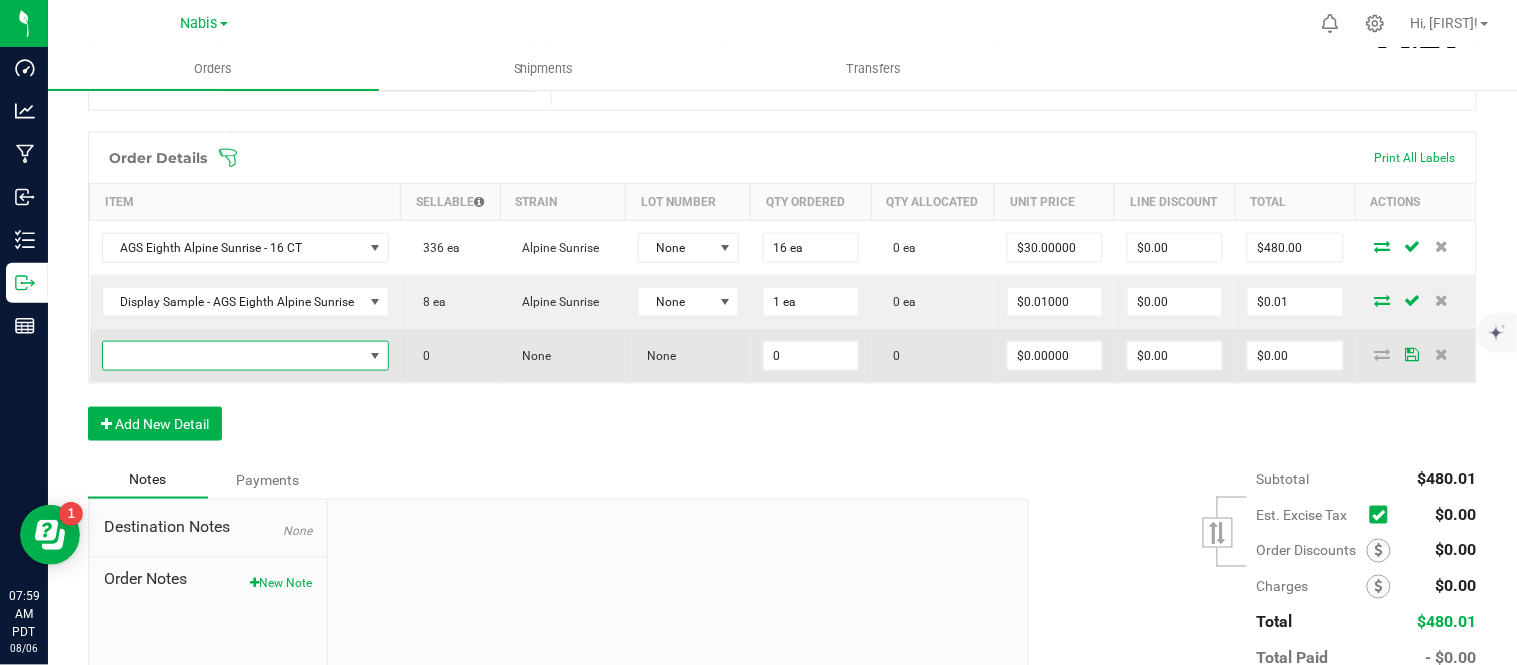 click at bounding box center [233, 356] 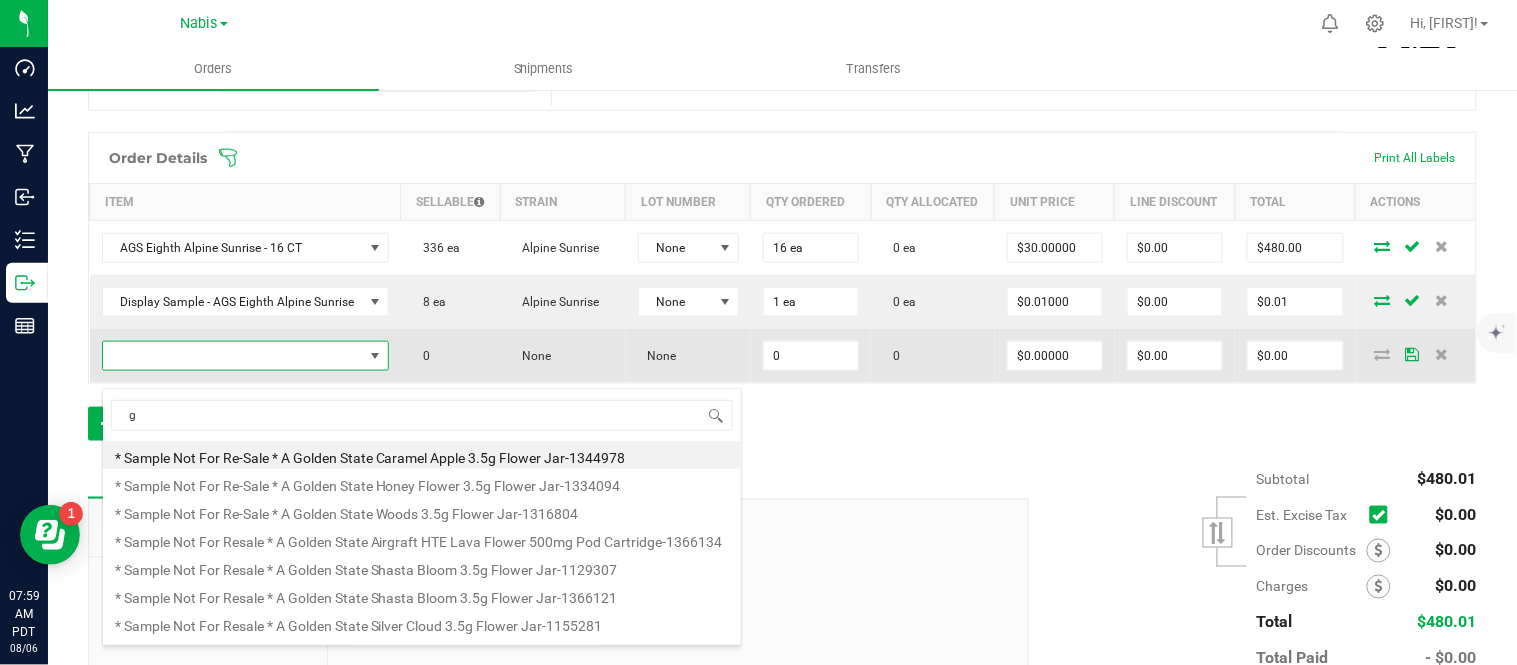 scroll, scrollTop: 99970, scrollLeft: 99717, axis: both 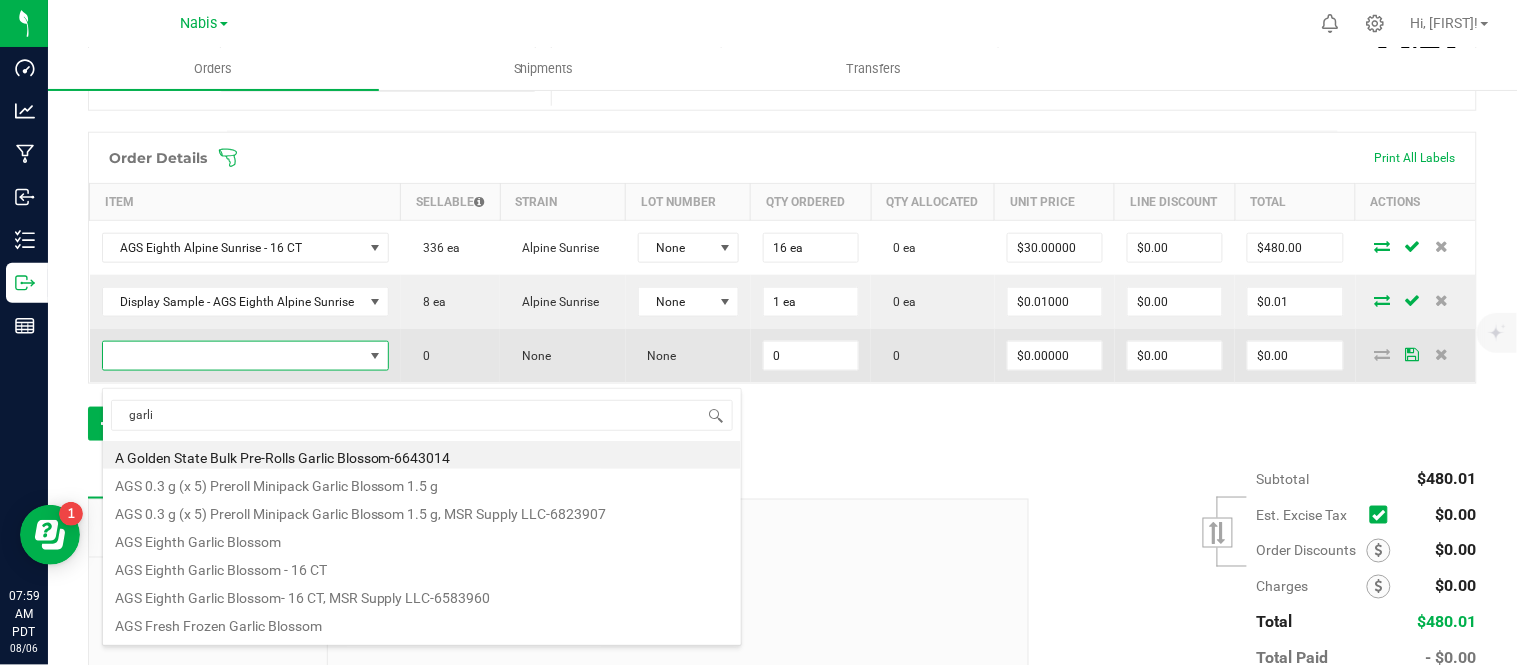 type on "garlic" 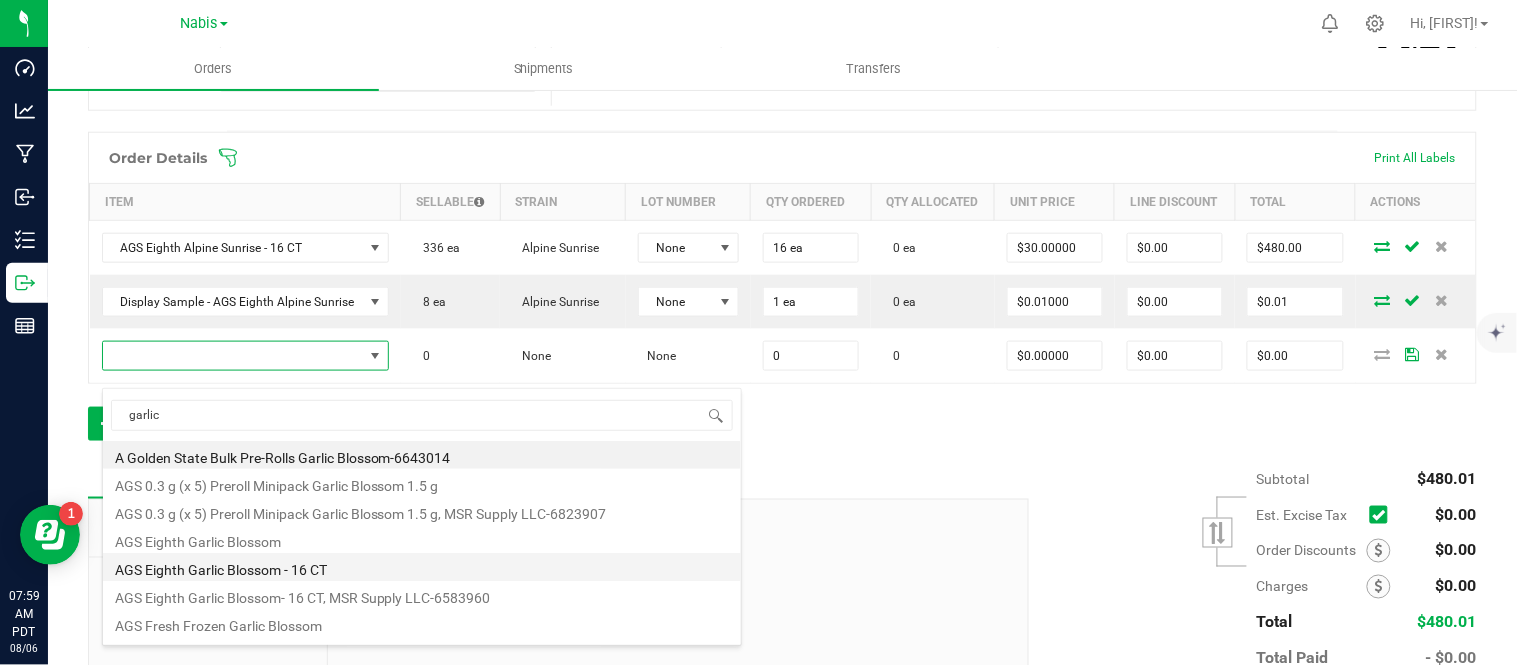 click on "AGS Eighth Garlic Blossom - 16 CT" at bounding box center [422, 567] 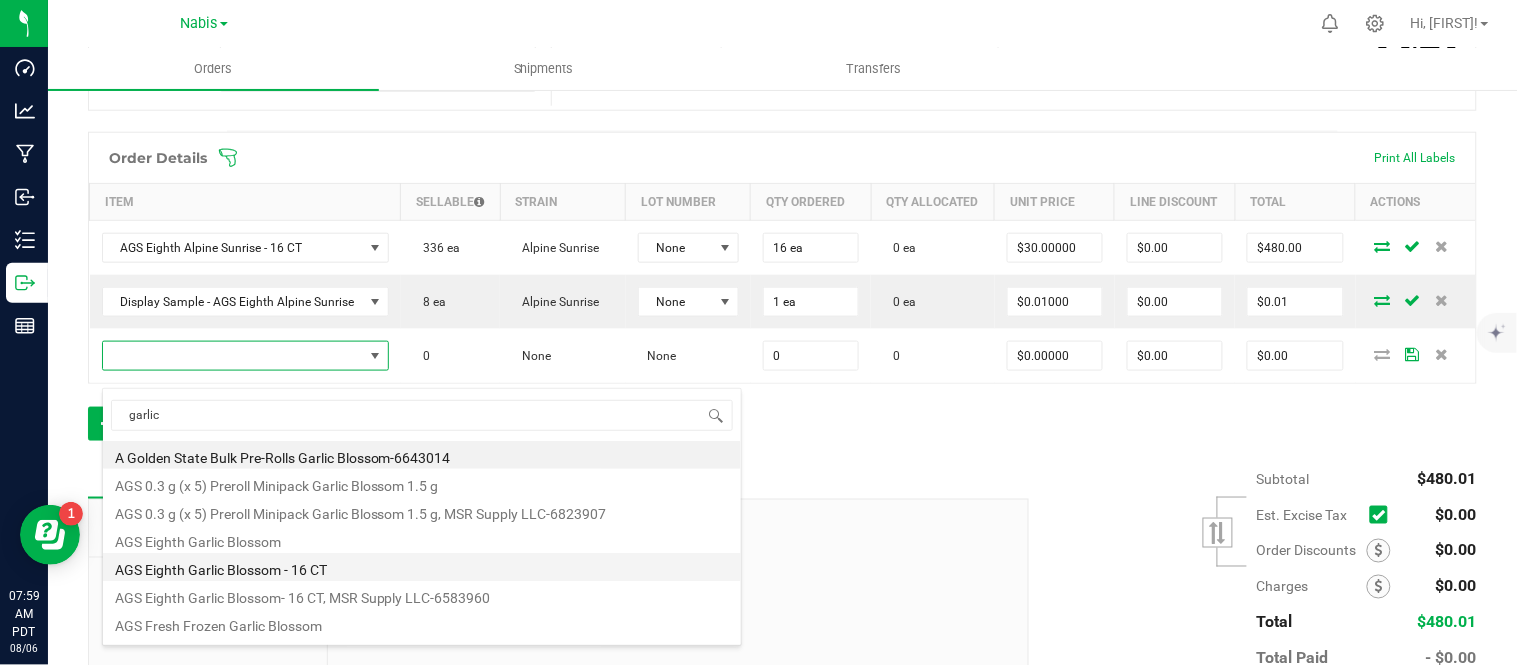 type on "0 ea" 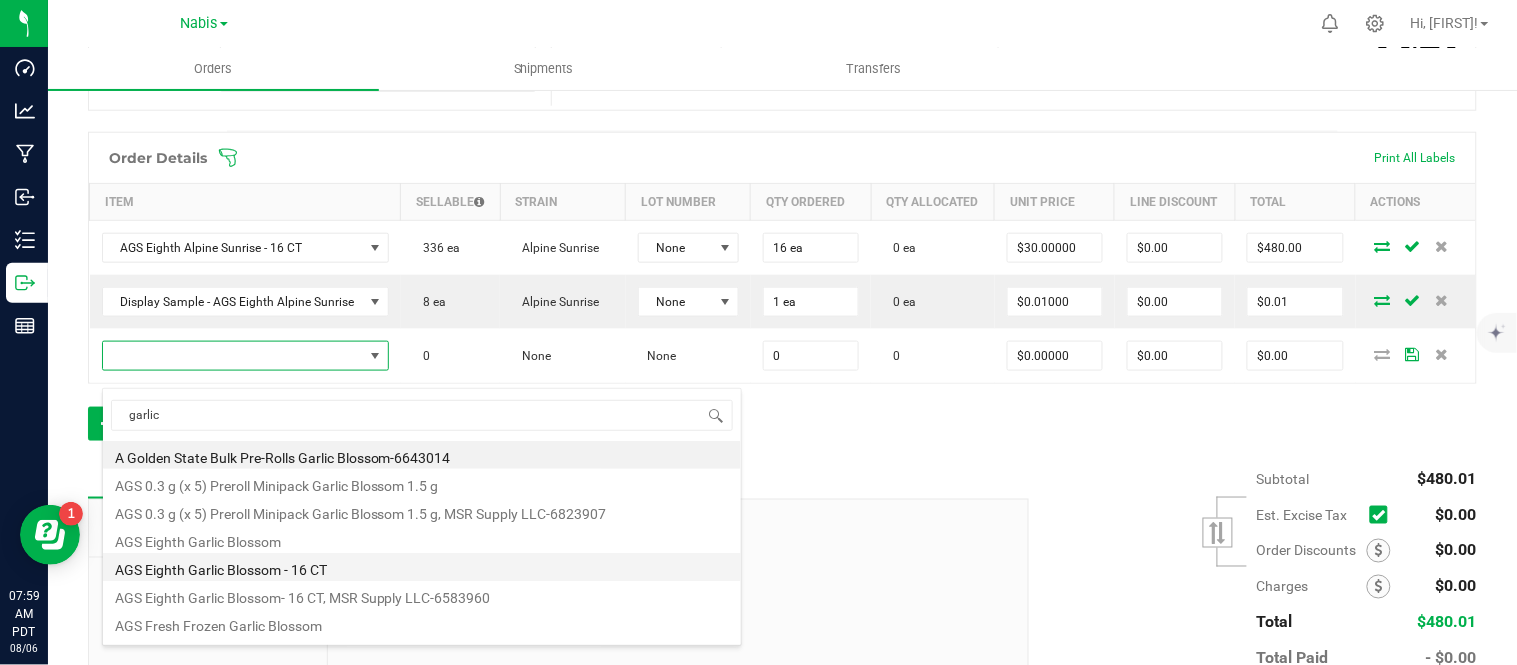 type on "$30.00000" 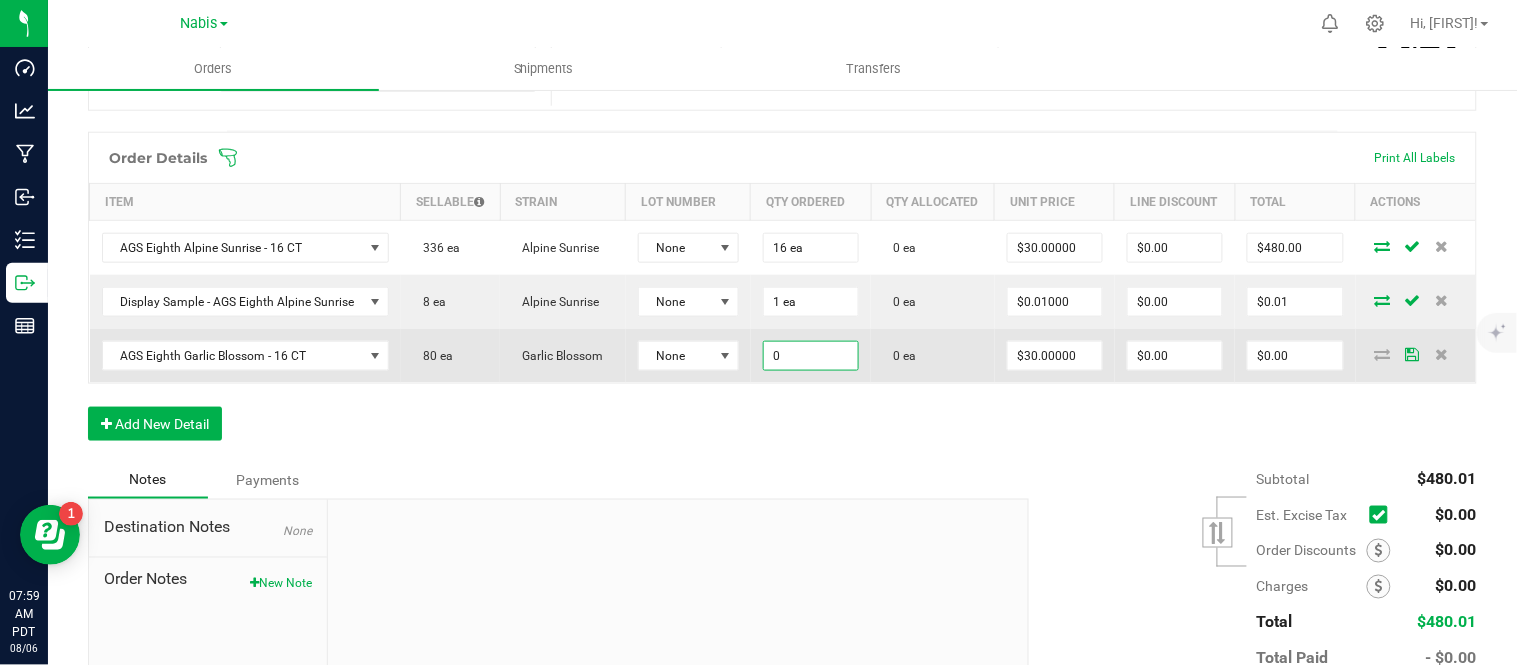 click on "0" at bounding box center [811, 356] 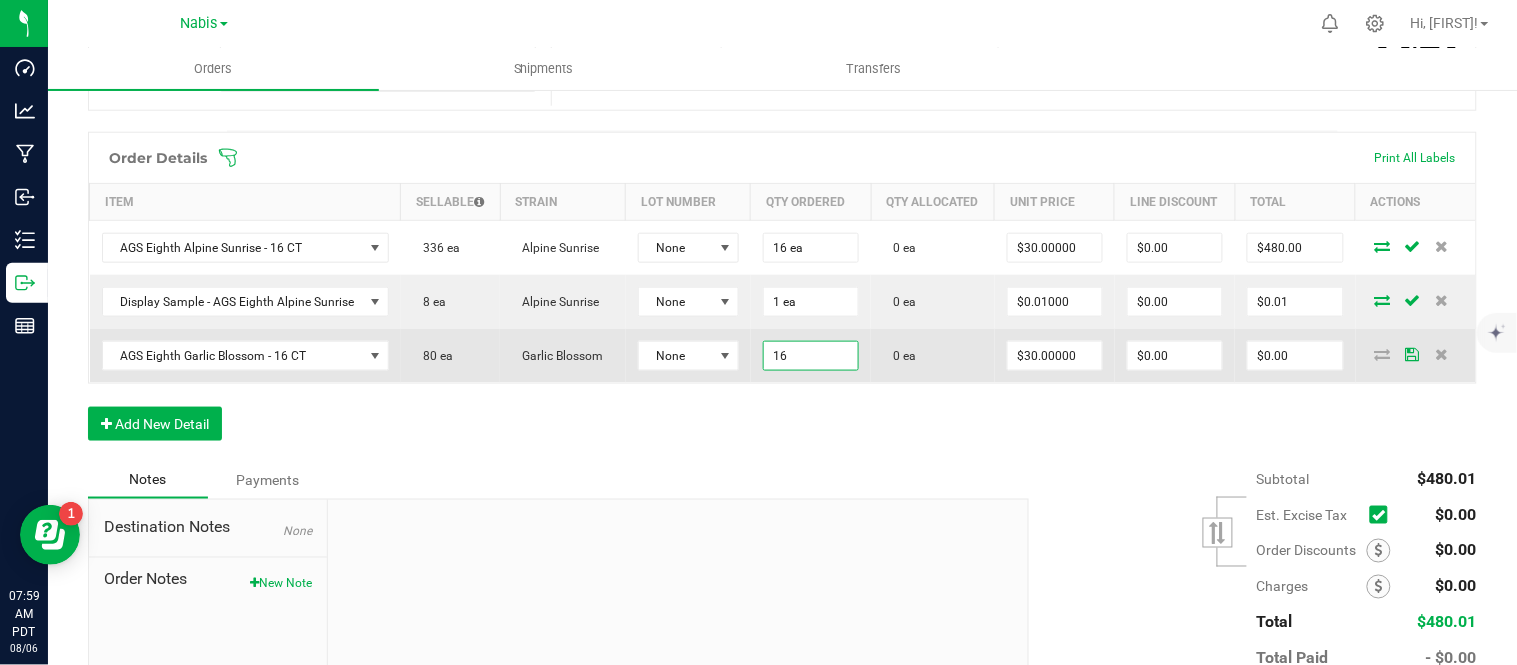 type on "16 ea" 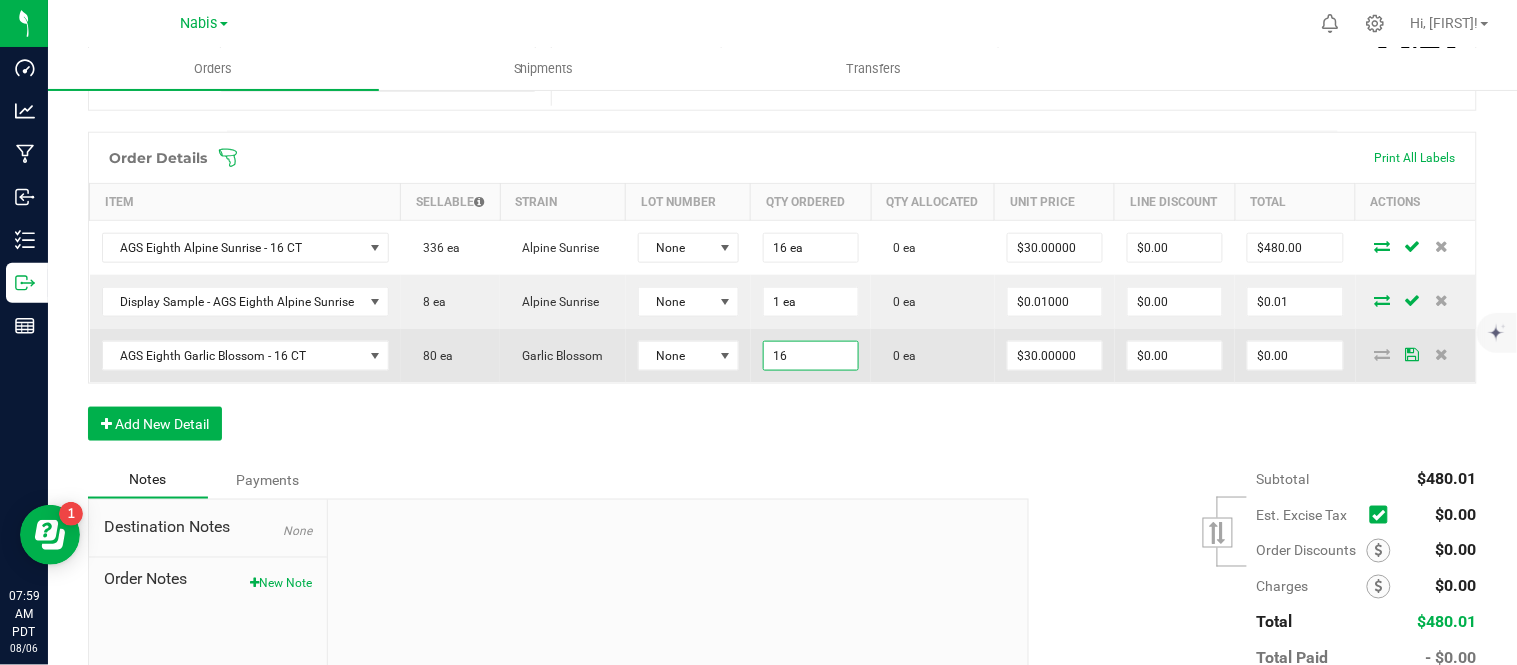 type on "30" 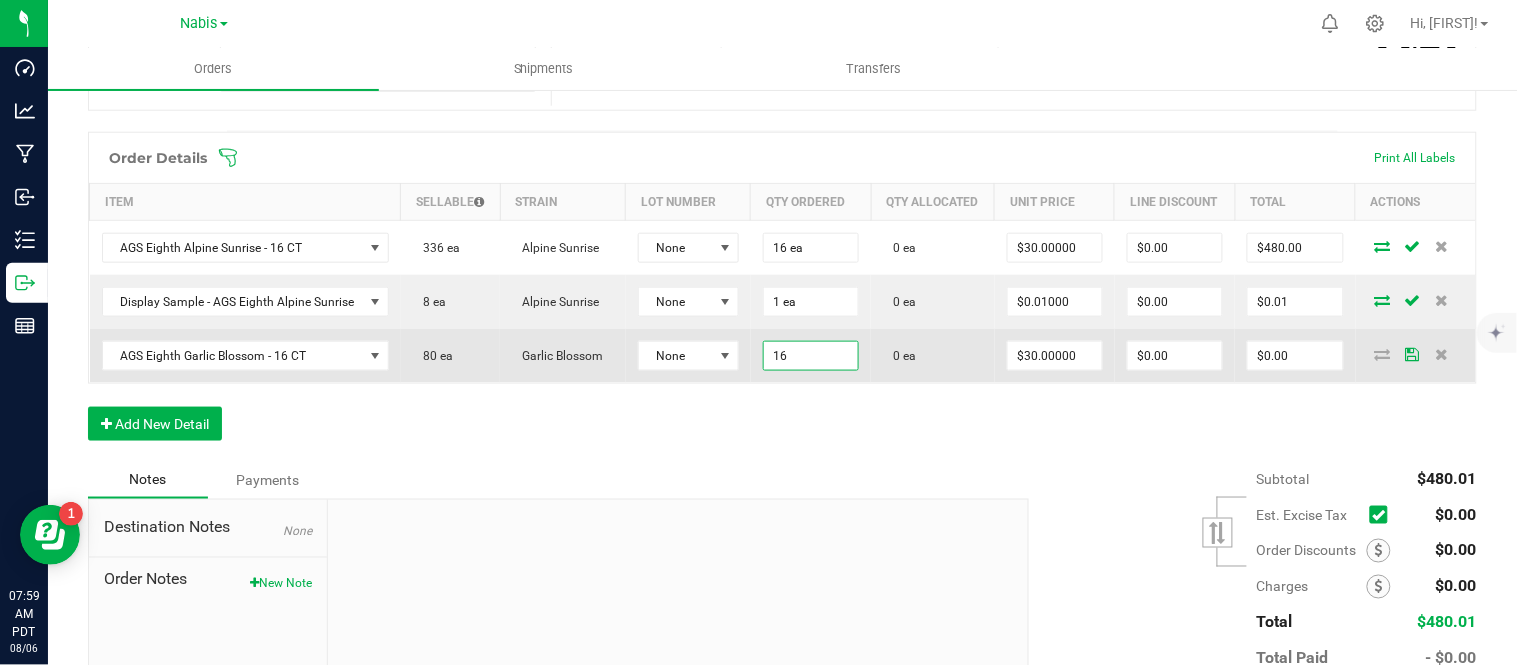 type on "$480.00" 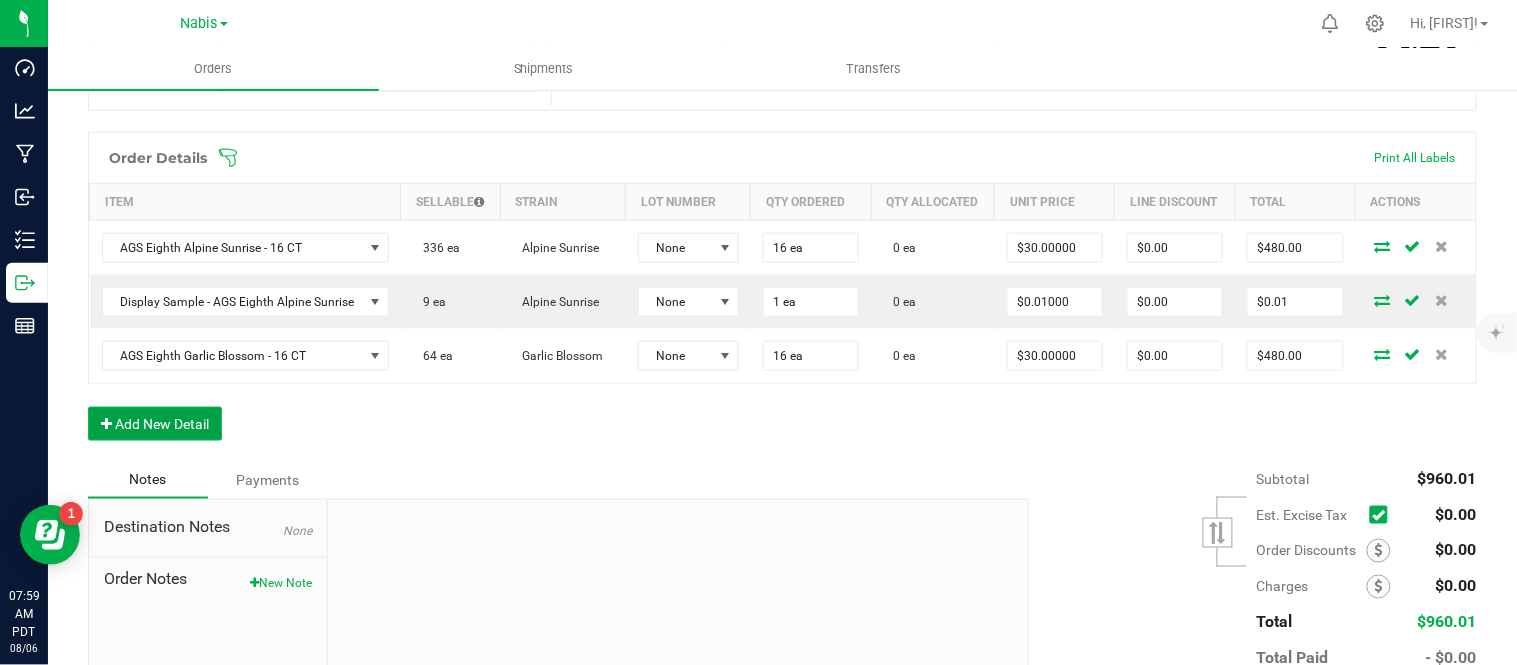 click on "Add New Detail" at bounding box center [155, 424] 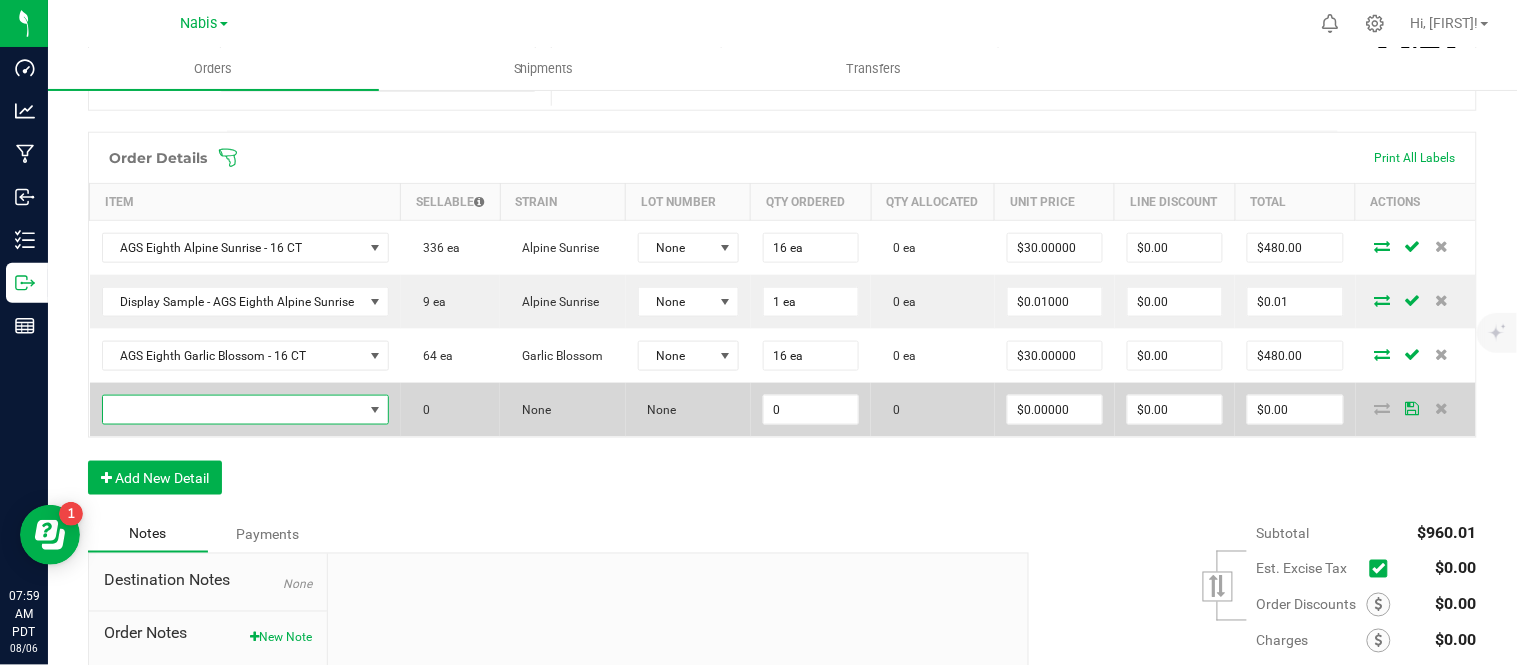 click at bounding box center (233, 410) 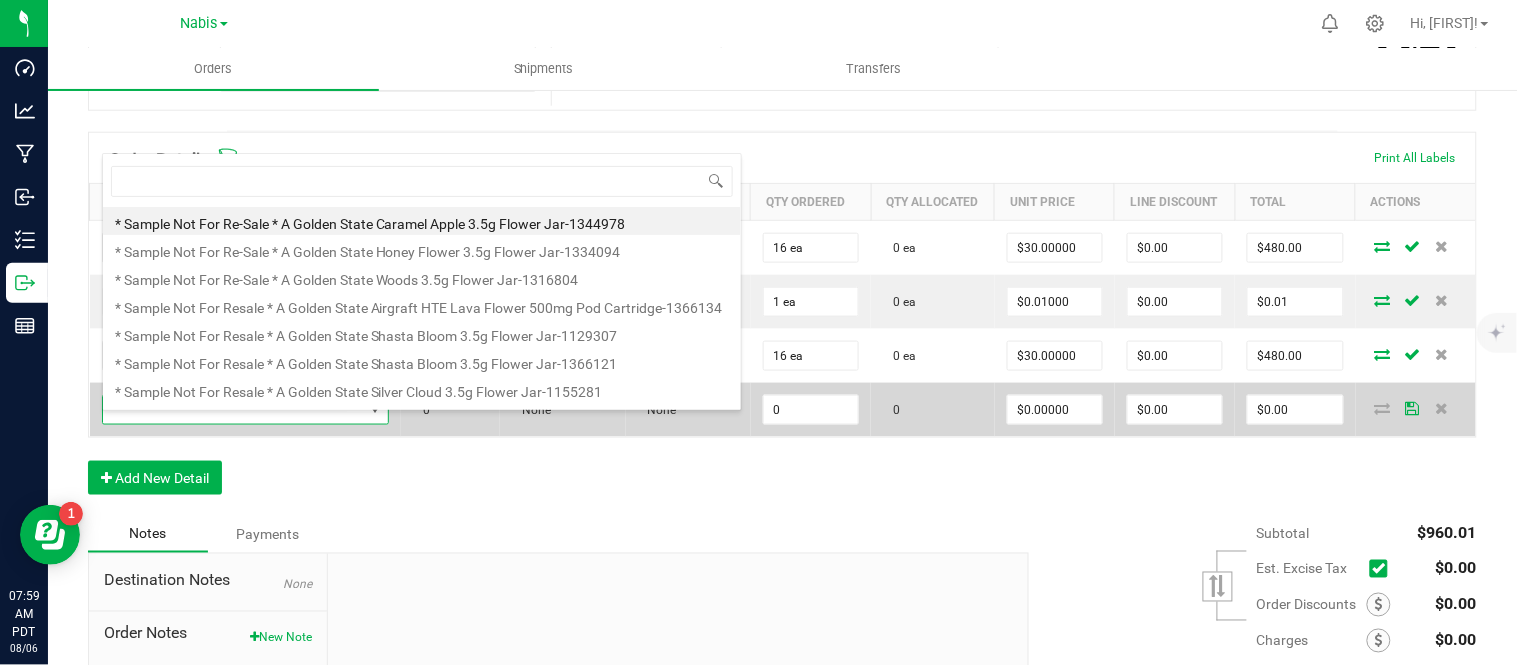 scroll, scrollTop: 99970, scrollLeft: 99717, axis: both 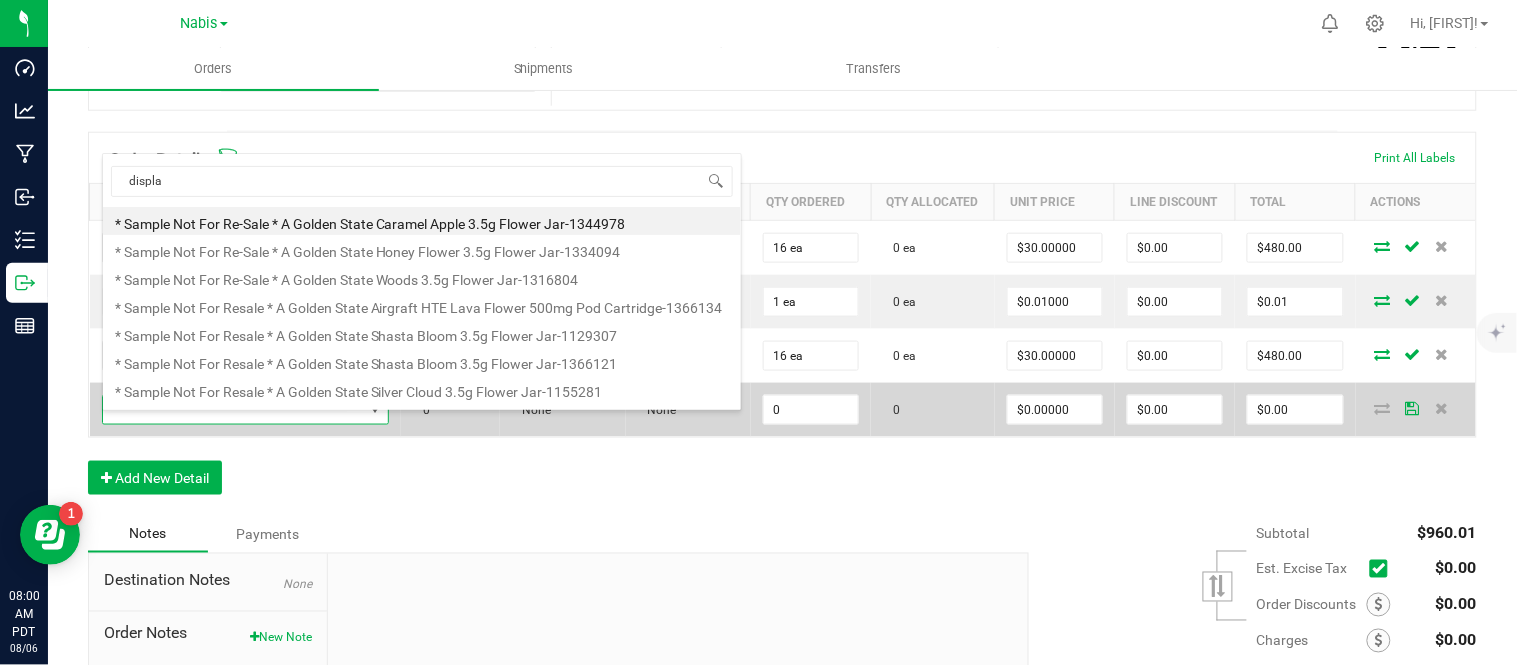 type on "display" 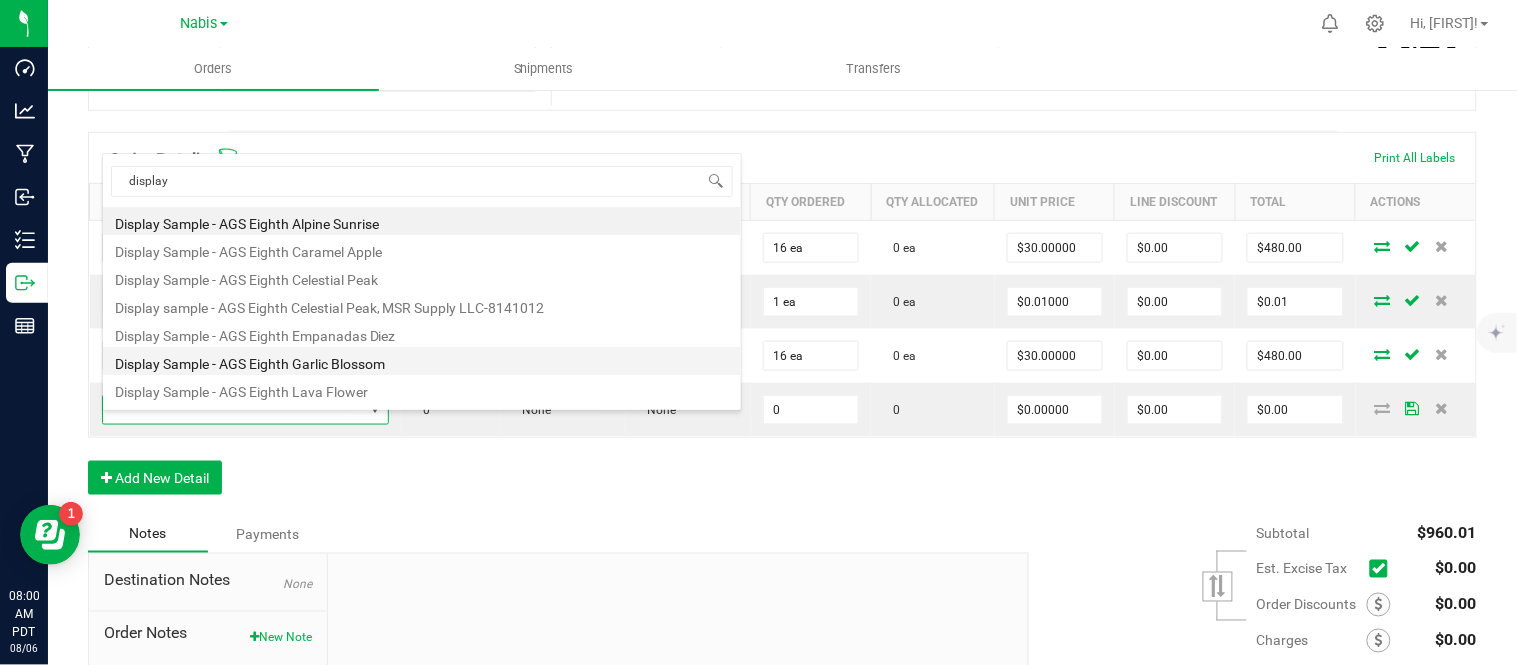 click on "Display Sample - AGS Eighth Garlic Blossom" at bounding box center [422, 361] 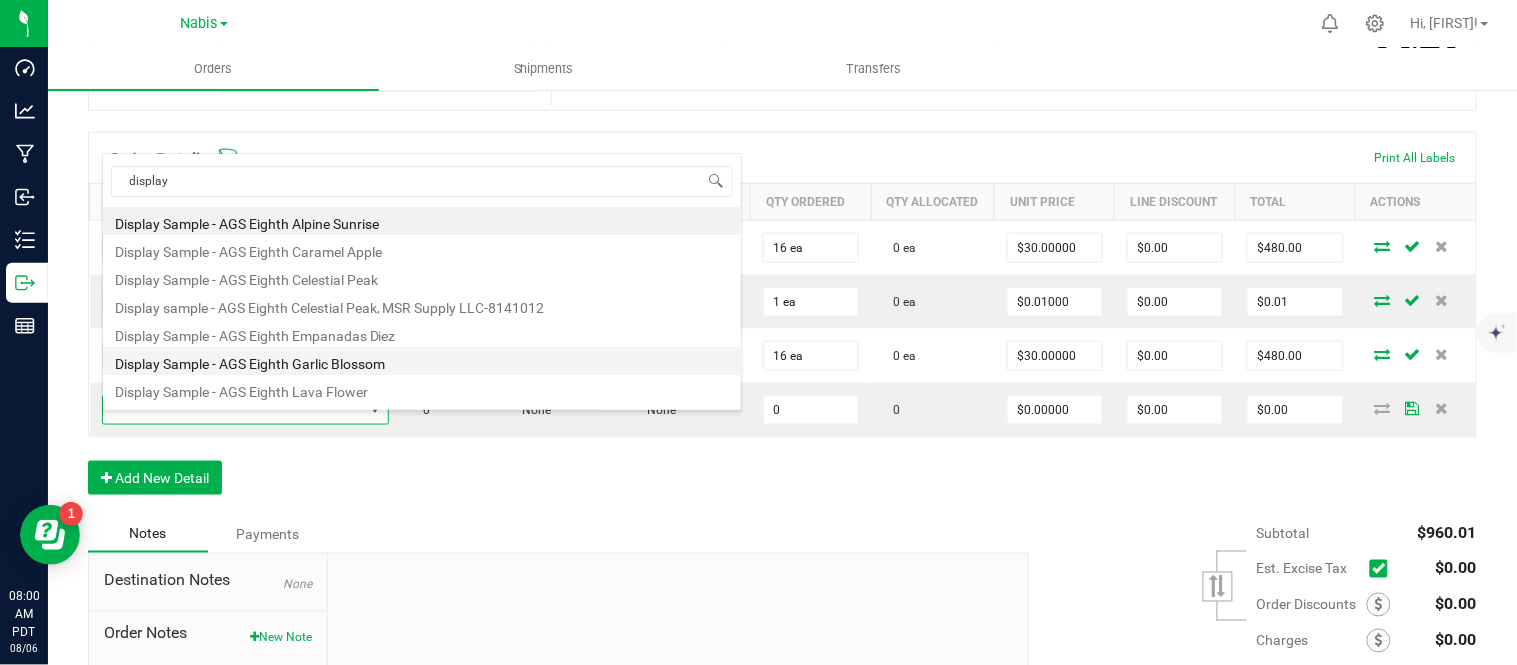 type on "0 ea" 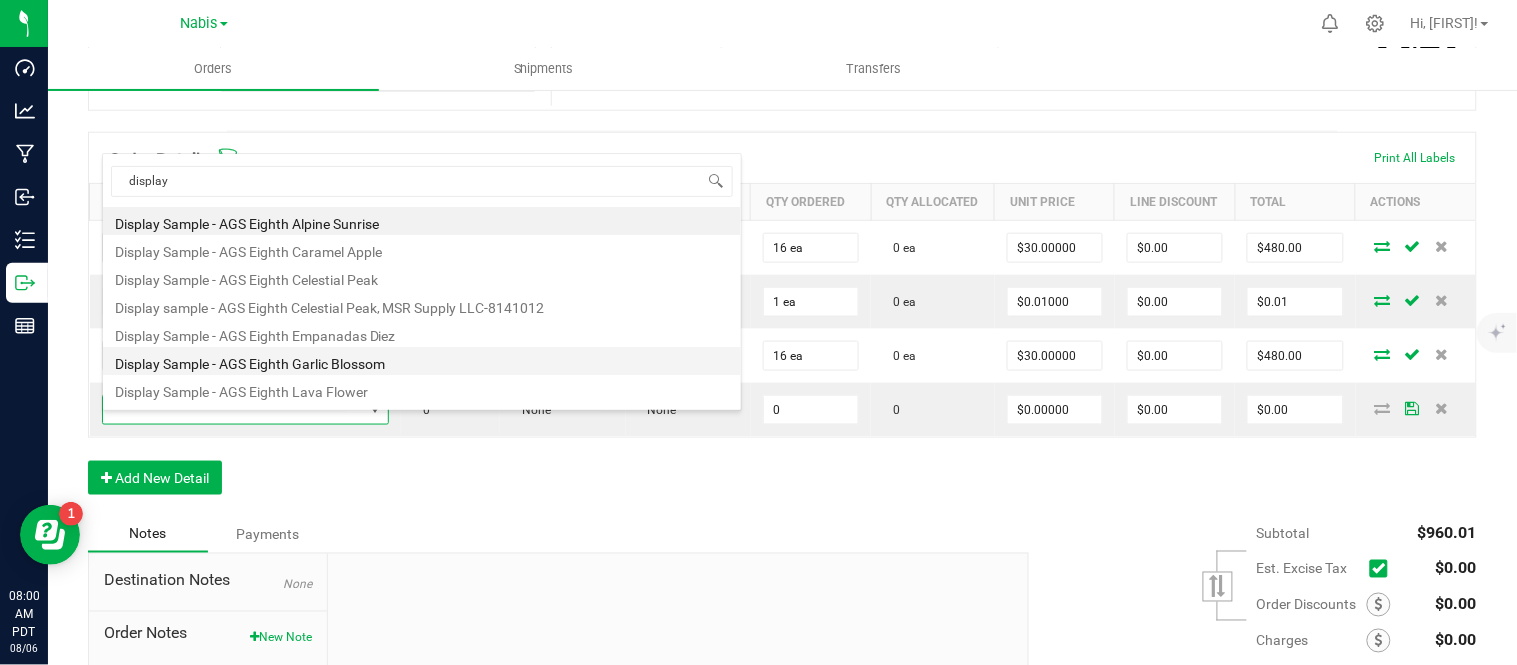 type on "$0.01000" 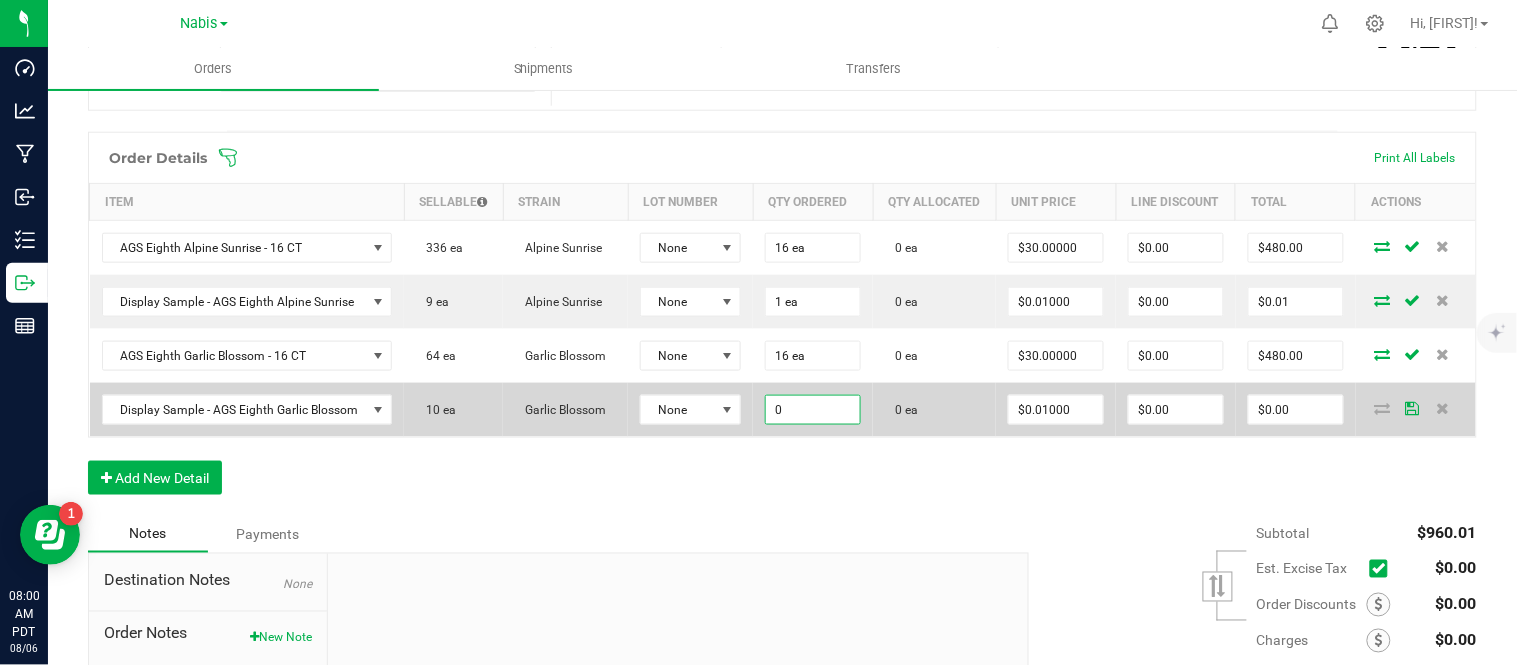 click on "0" at bounding box center (813, 410) 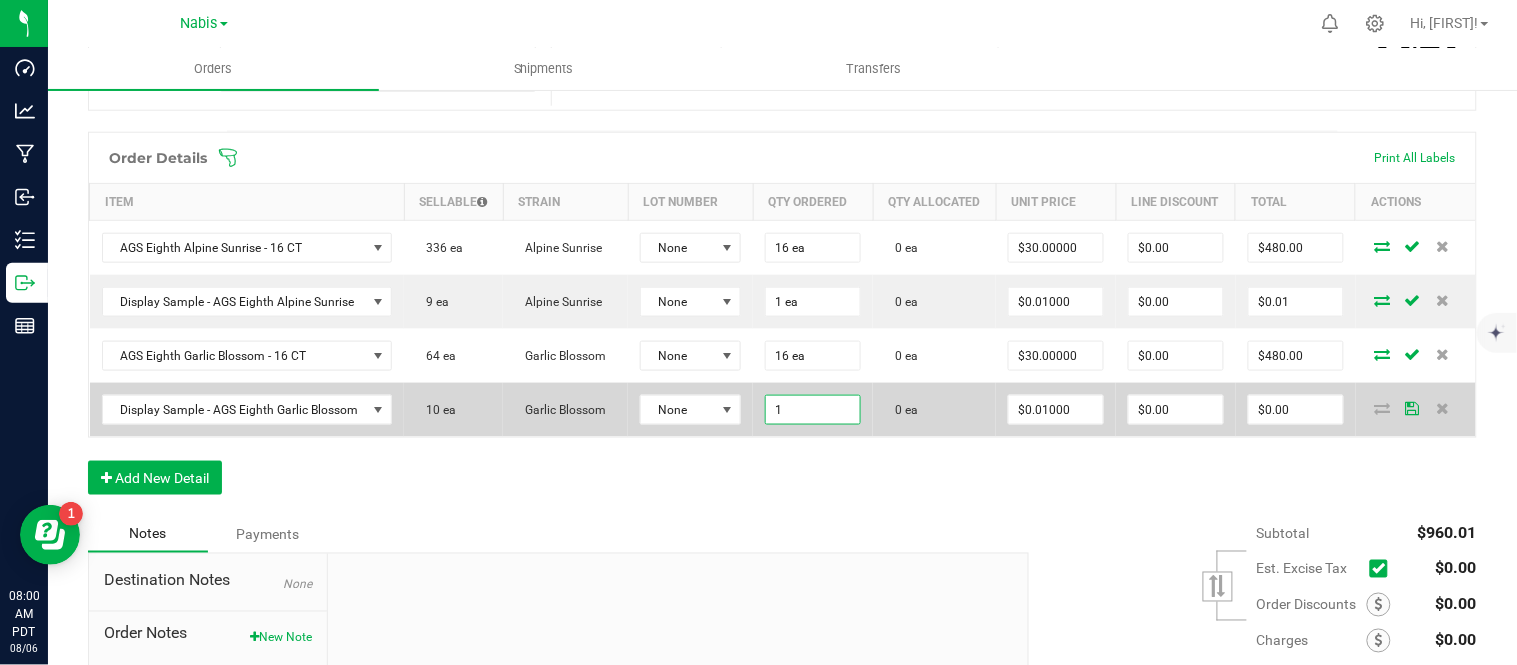 type on "1 ea" 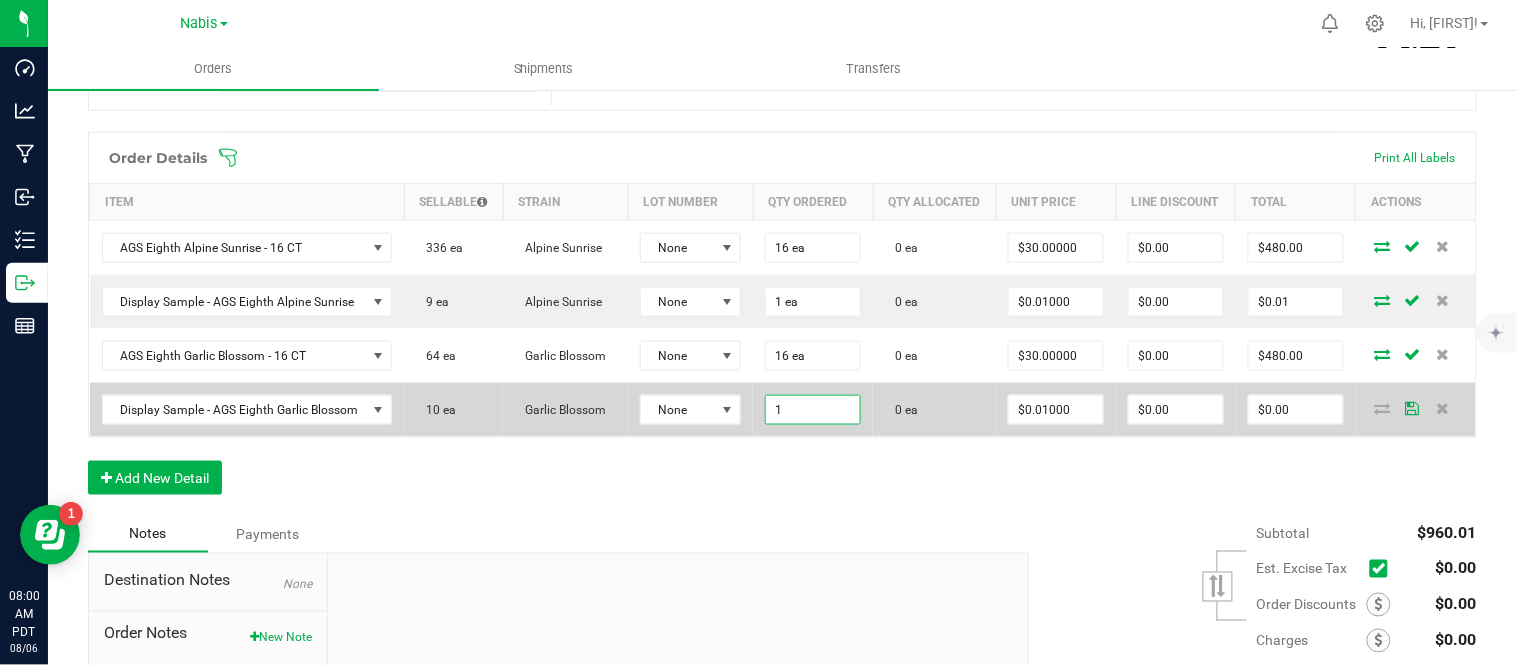 type on "0.01" 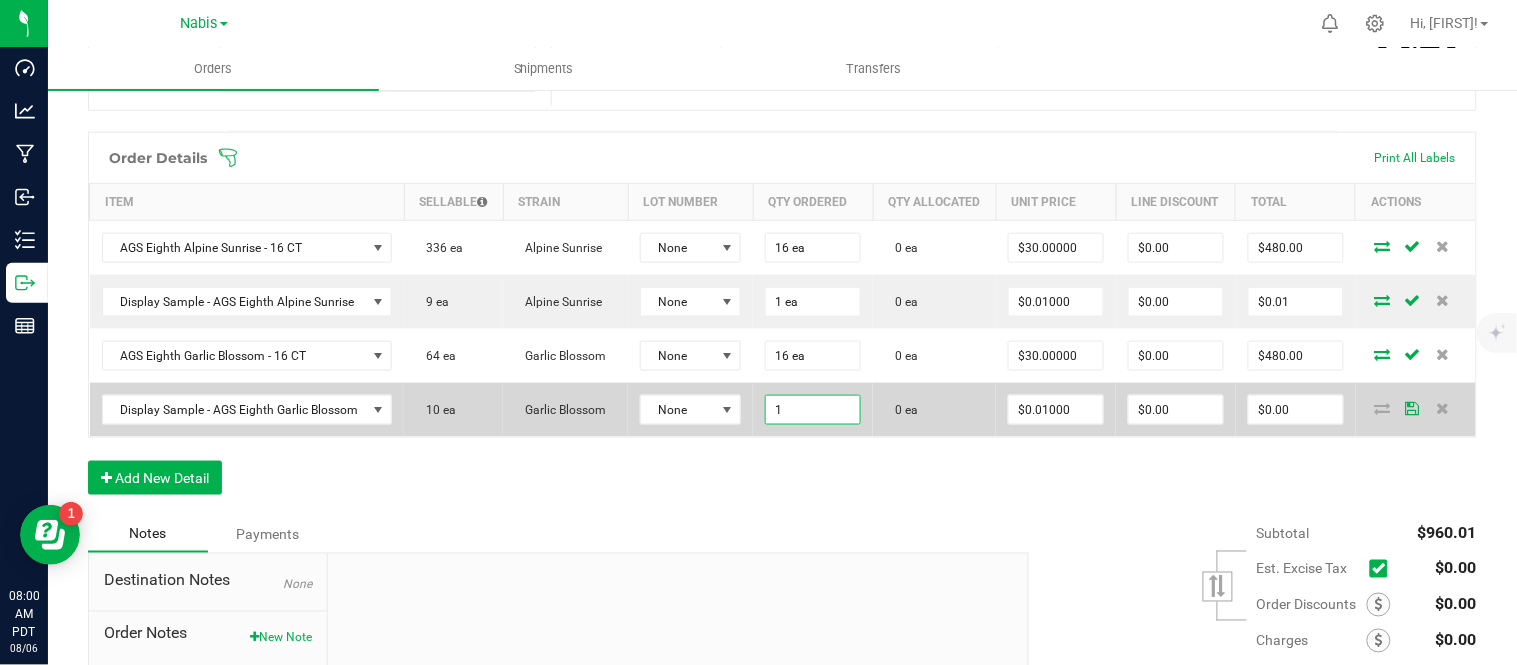 type on "$0.01" 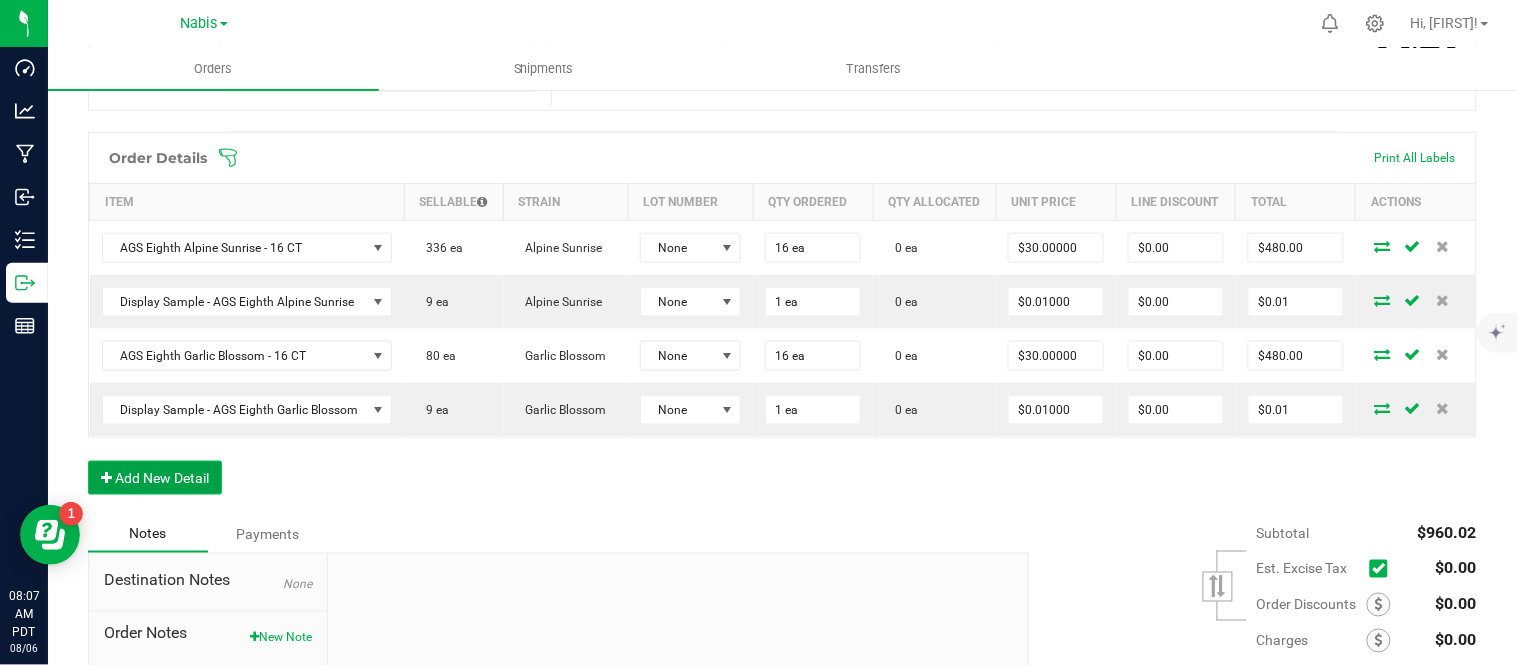 click on "Add New Detail" at bounding box center (155, 478) 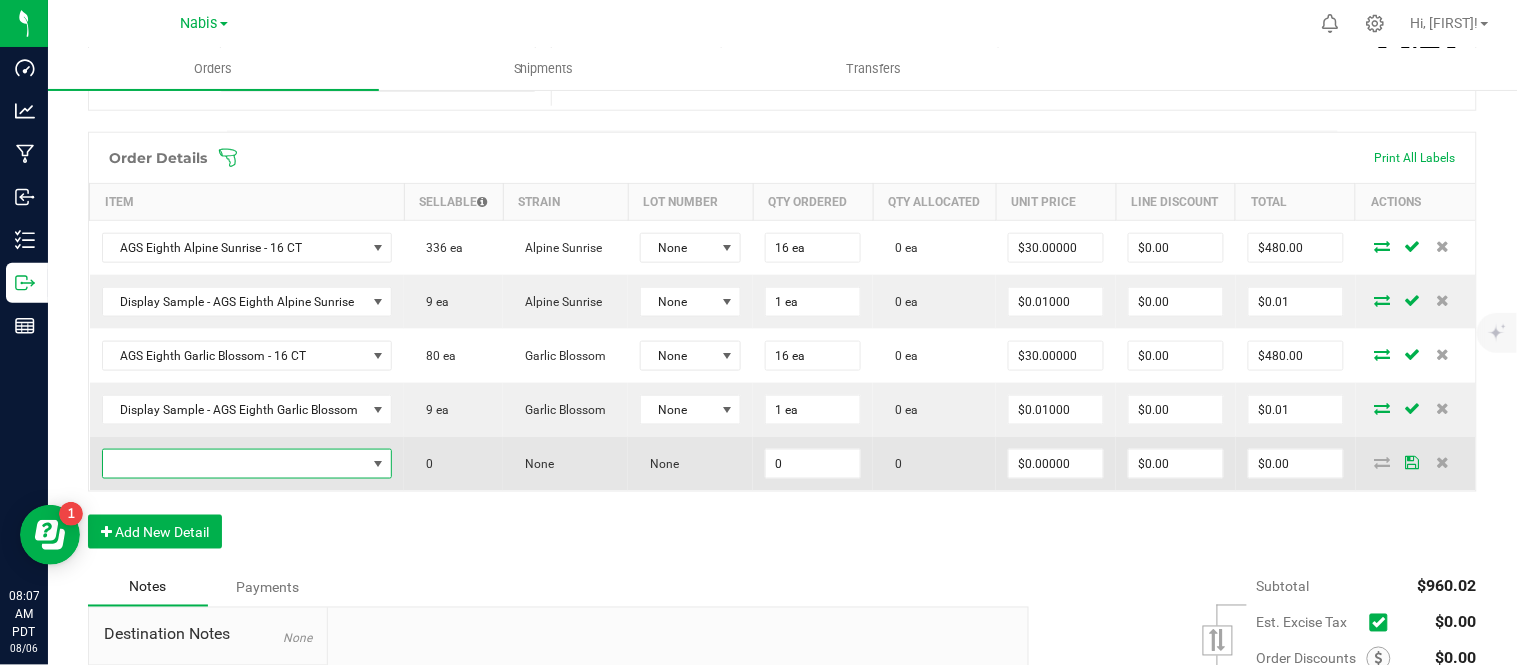 click at bounding box center (235, 464) 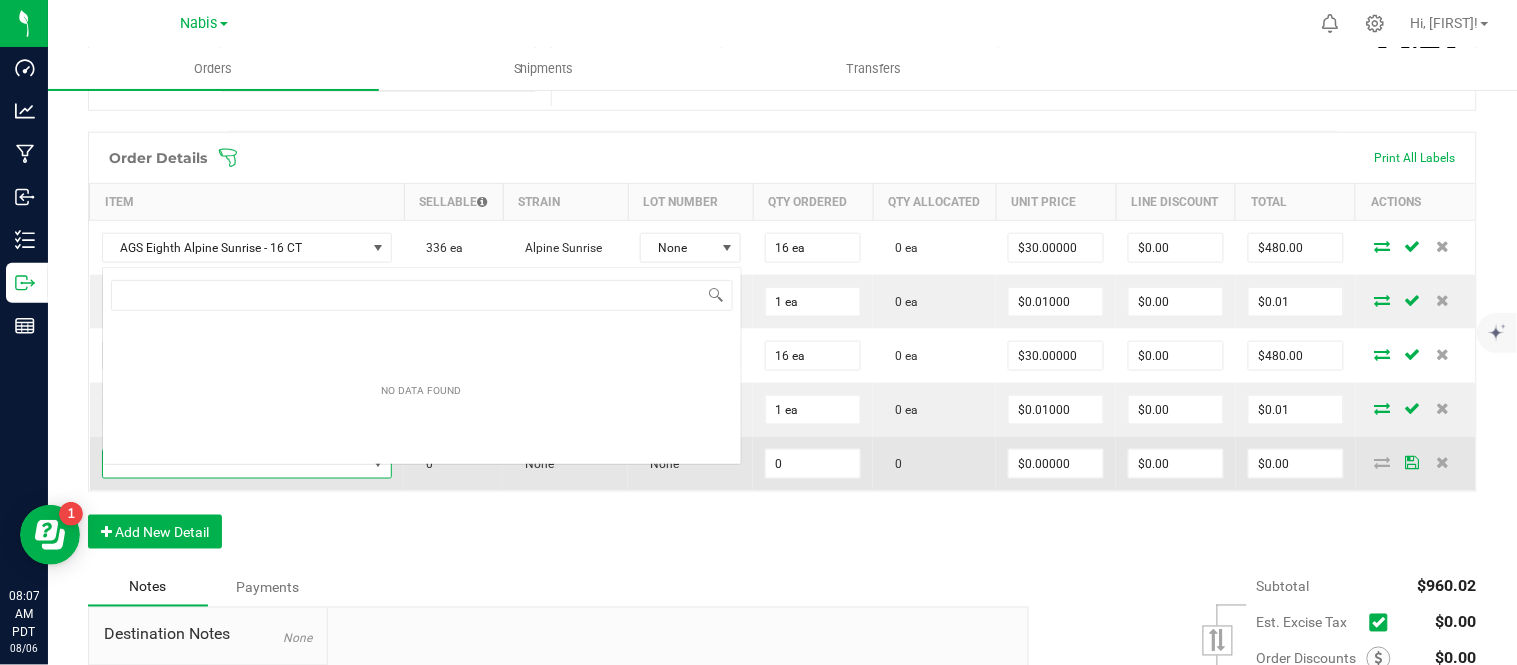 scroll, scrollTop: 0, scrollLeft: 0, axis: both 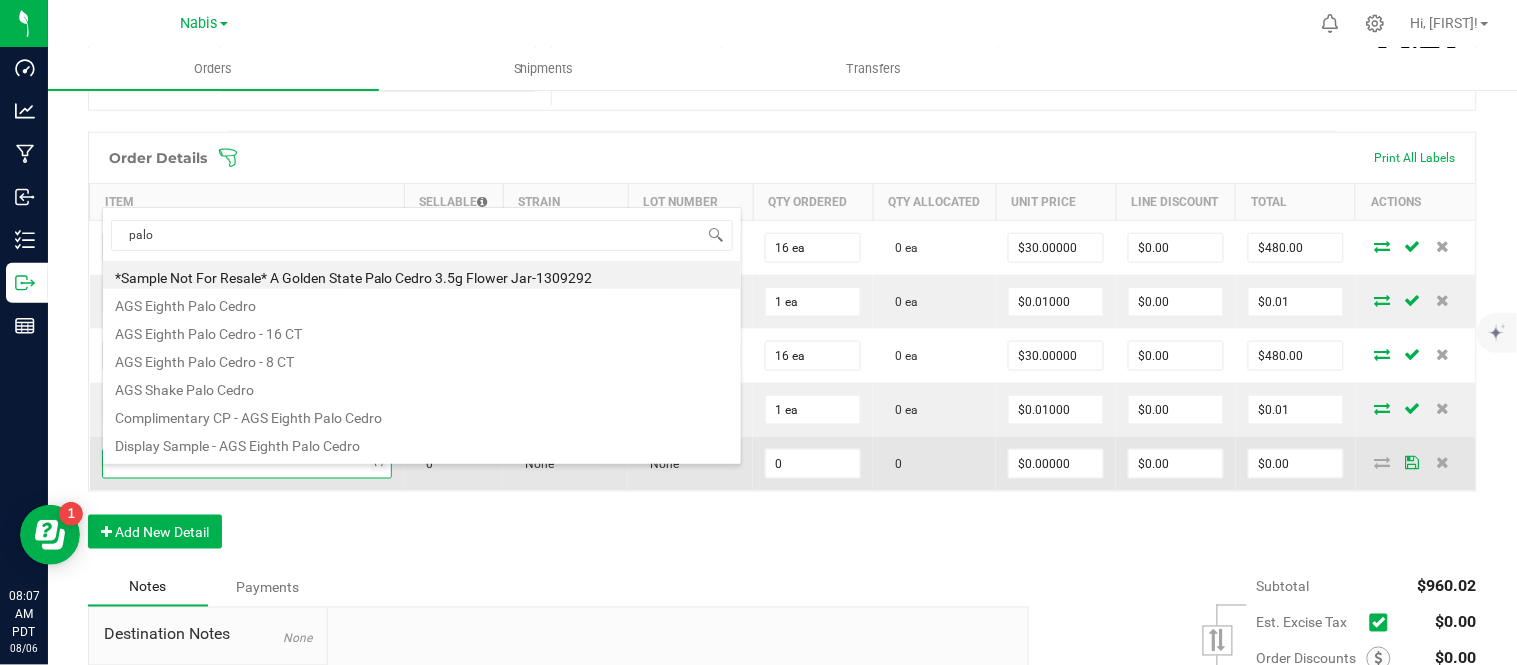 type on "palo c" 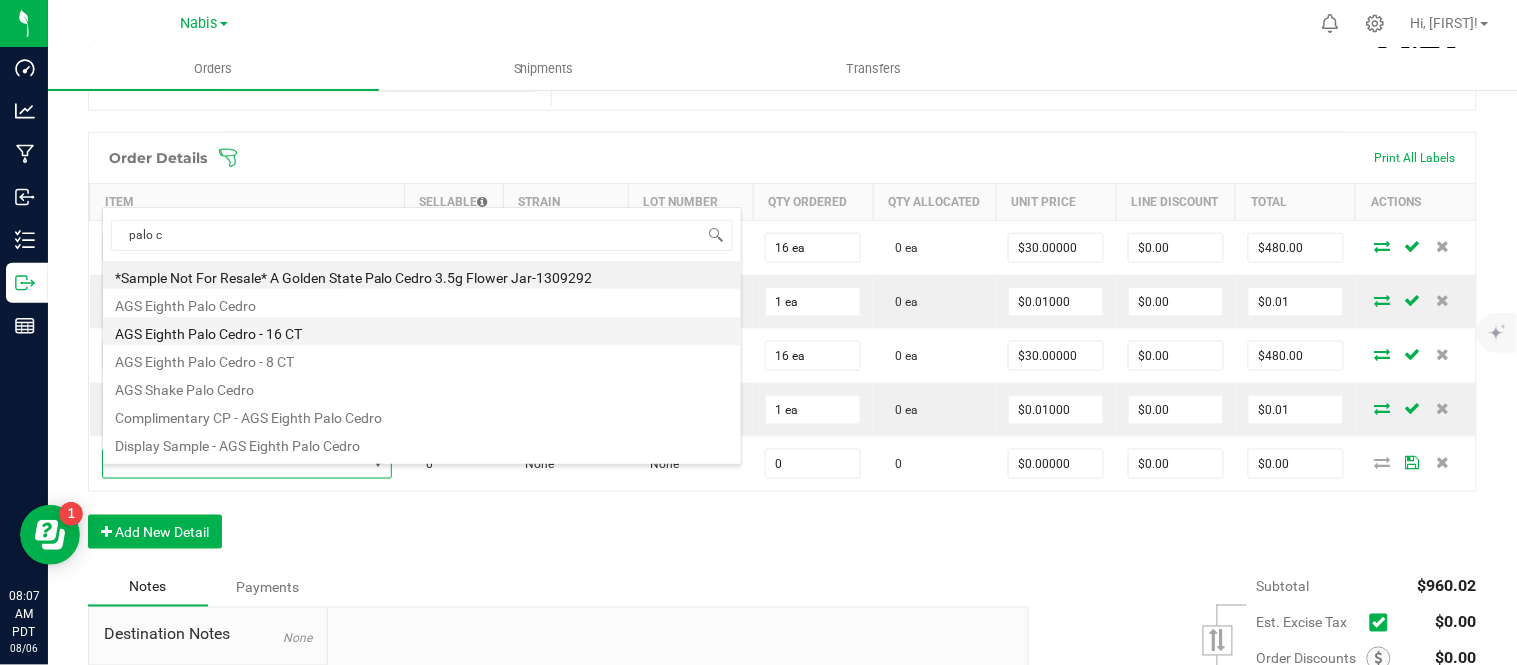 click on "AGS Eighth Palo Cedro - 16 CT" at bounding box center (422, 331) 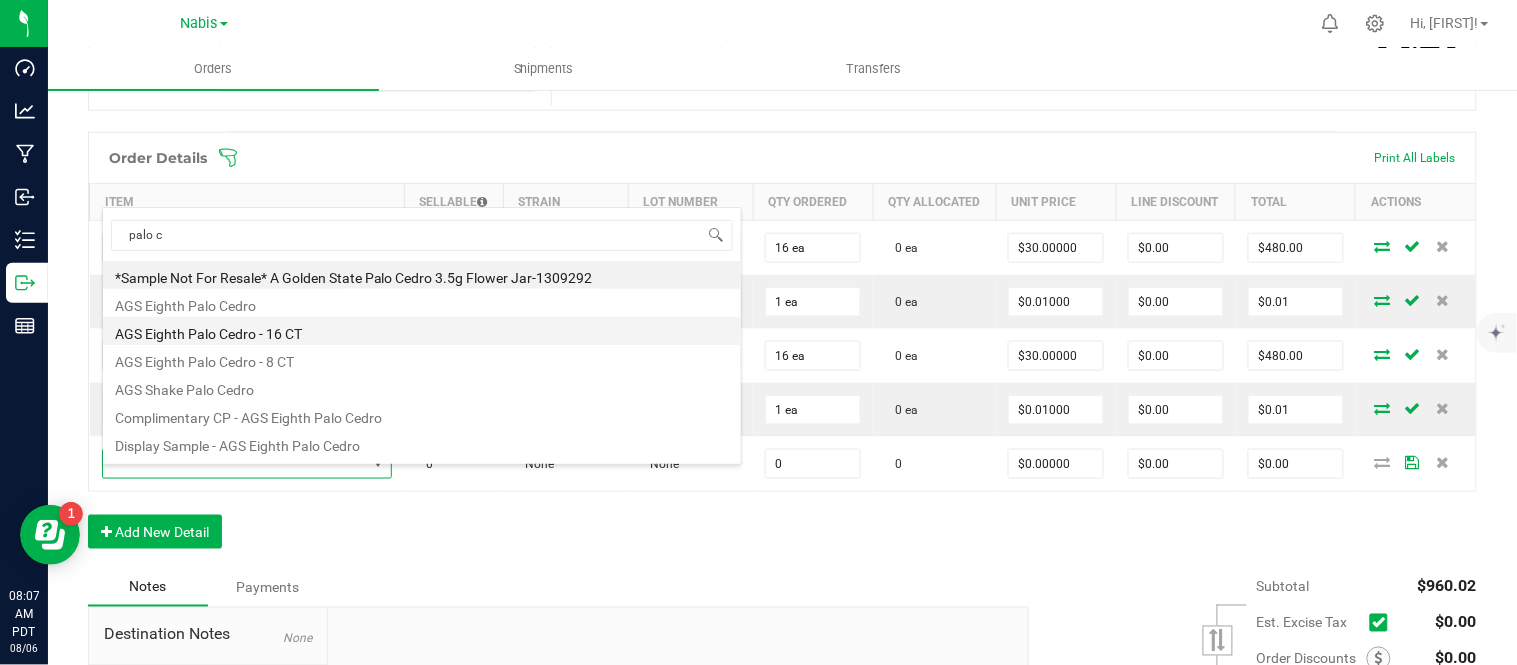 type on "0 ea" 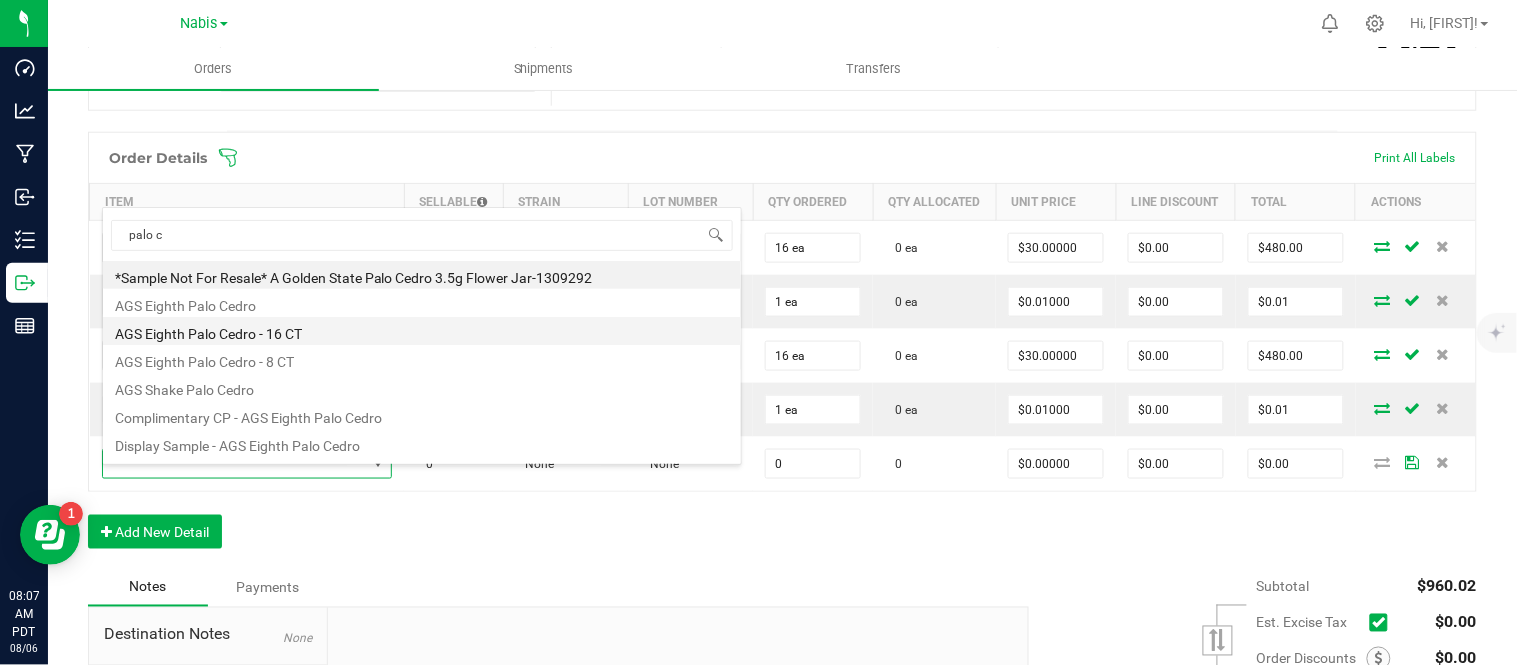 type on "$30.00000" 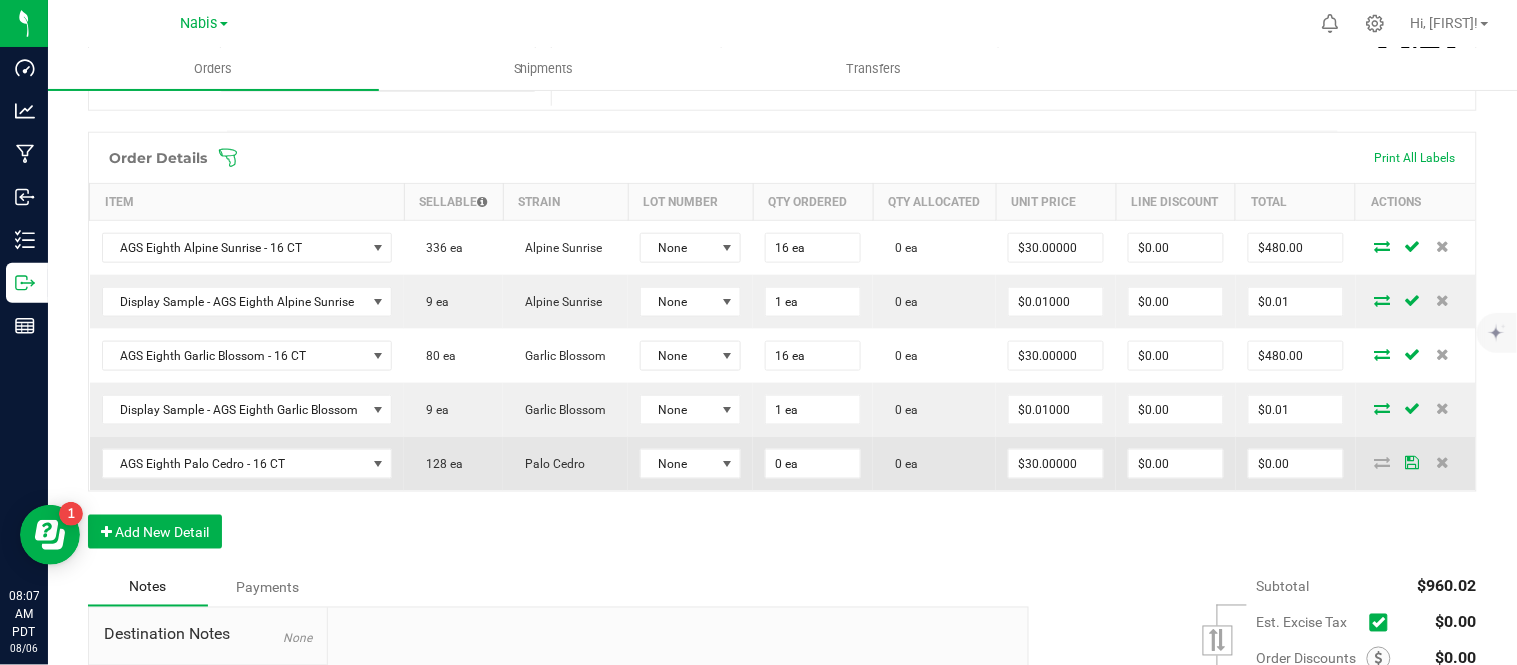 click on "0 ea" at bounding box center (813, 464) 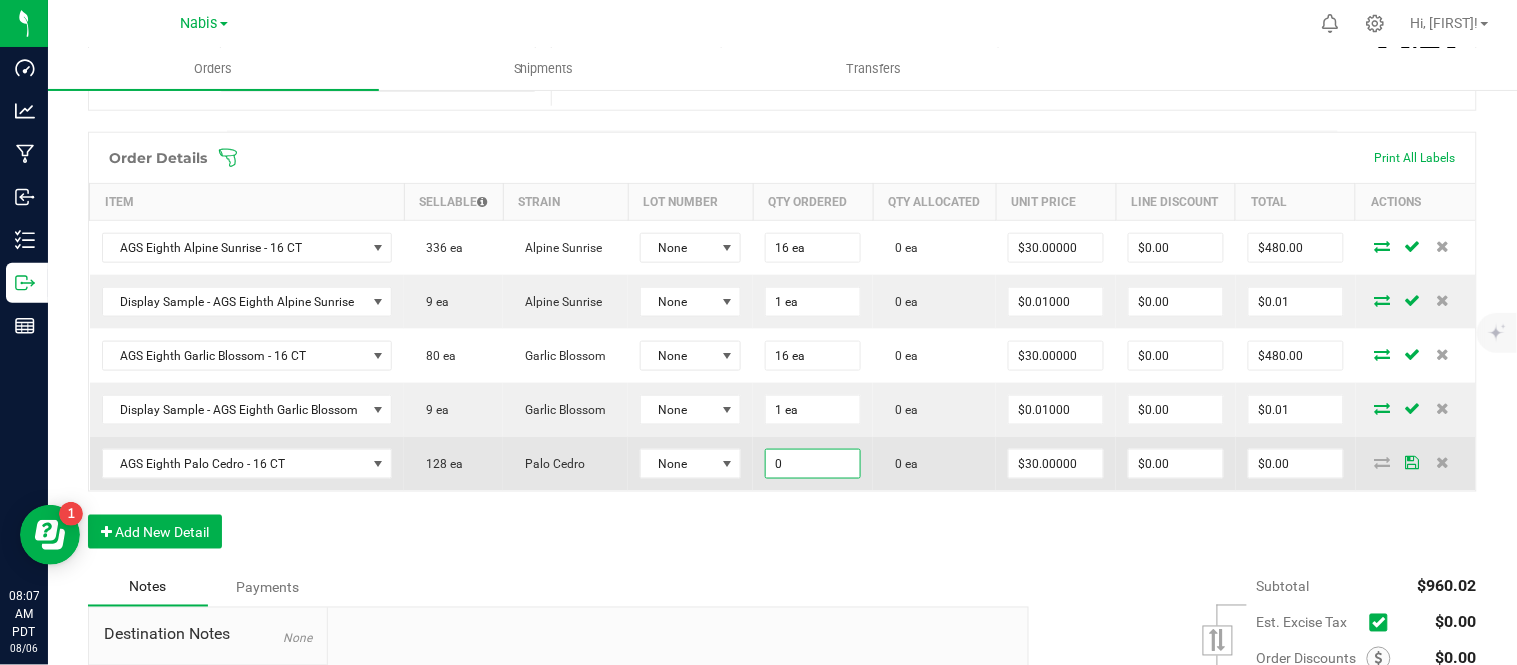 click on "0" at bounding box center (813, 464) 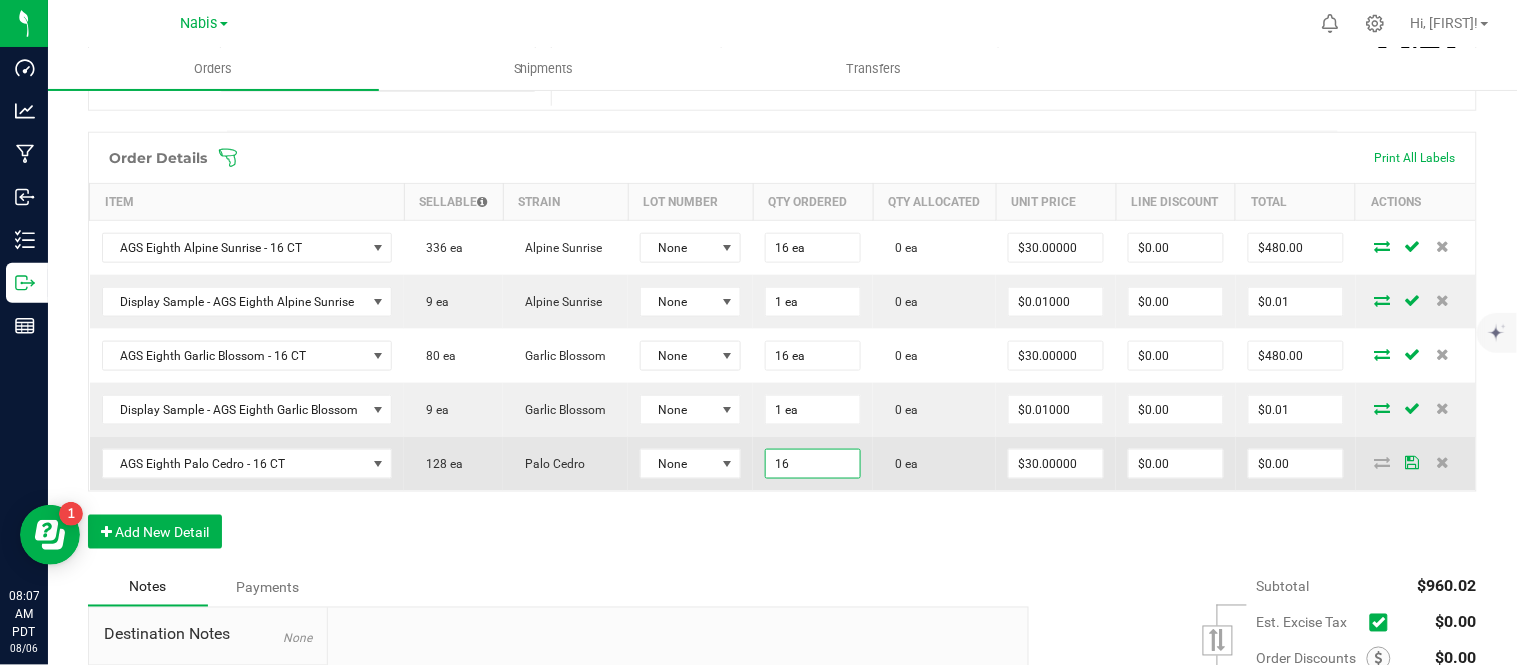 type on "16 ea" 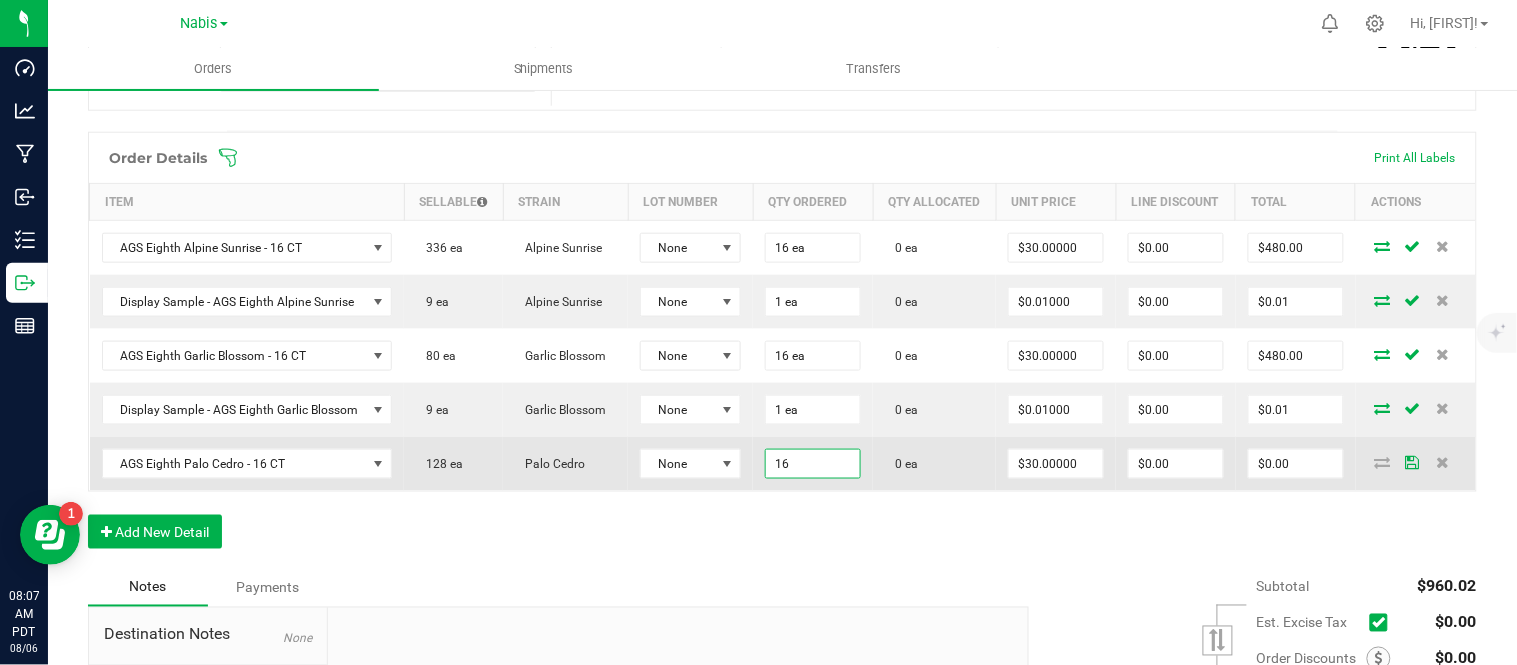 type on "30" 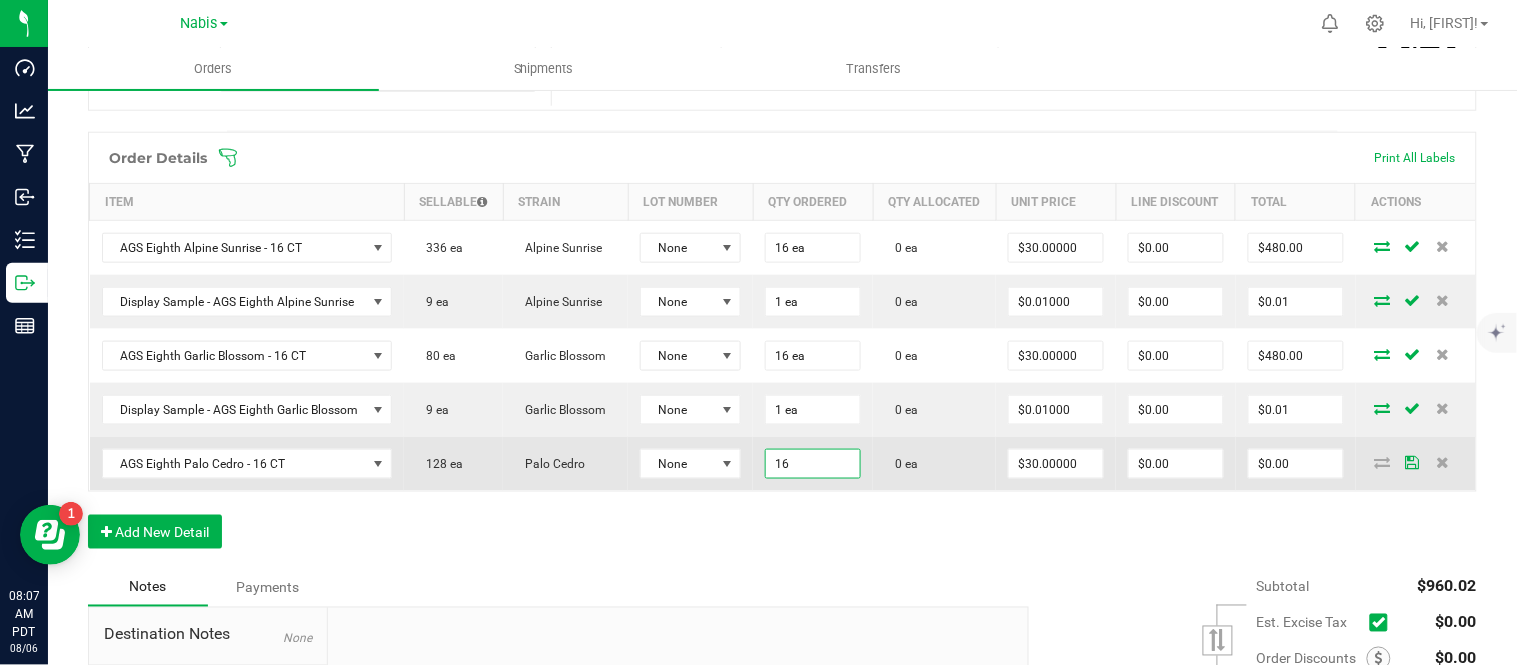 type on "$480.00" 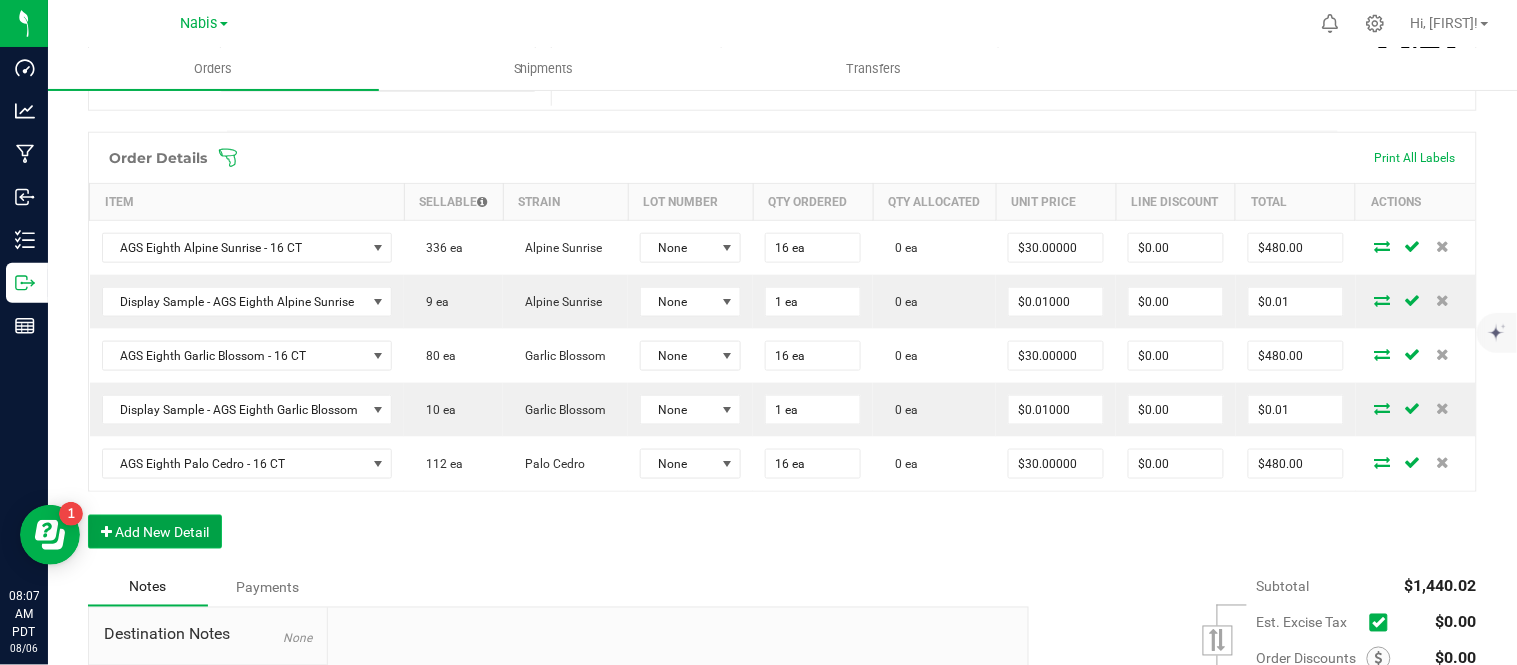 click on "Add New Detail" at bounding box center [155, 532] 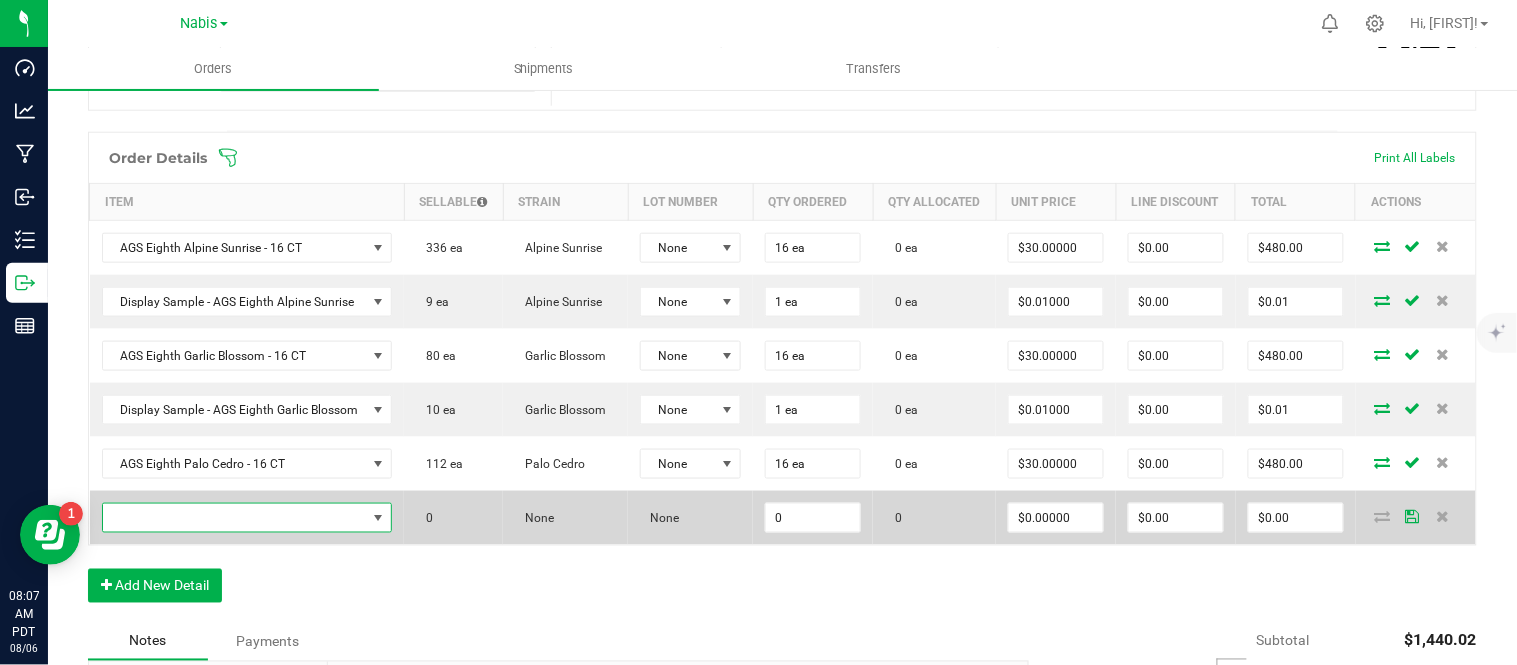 click at bounding box center (235, 518) 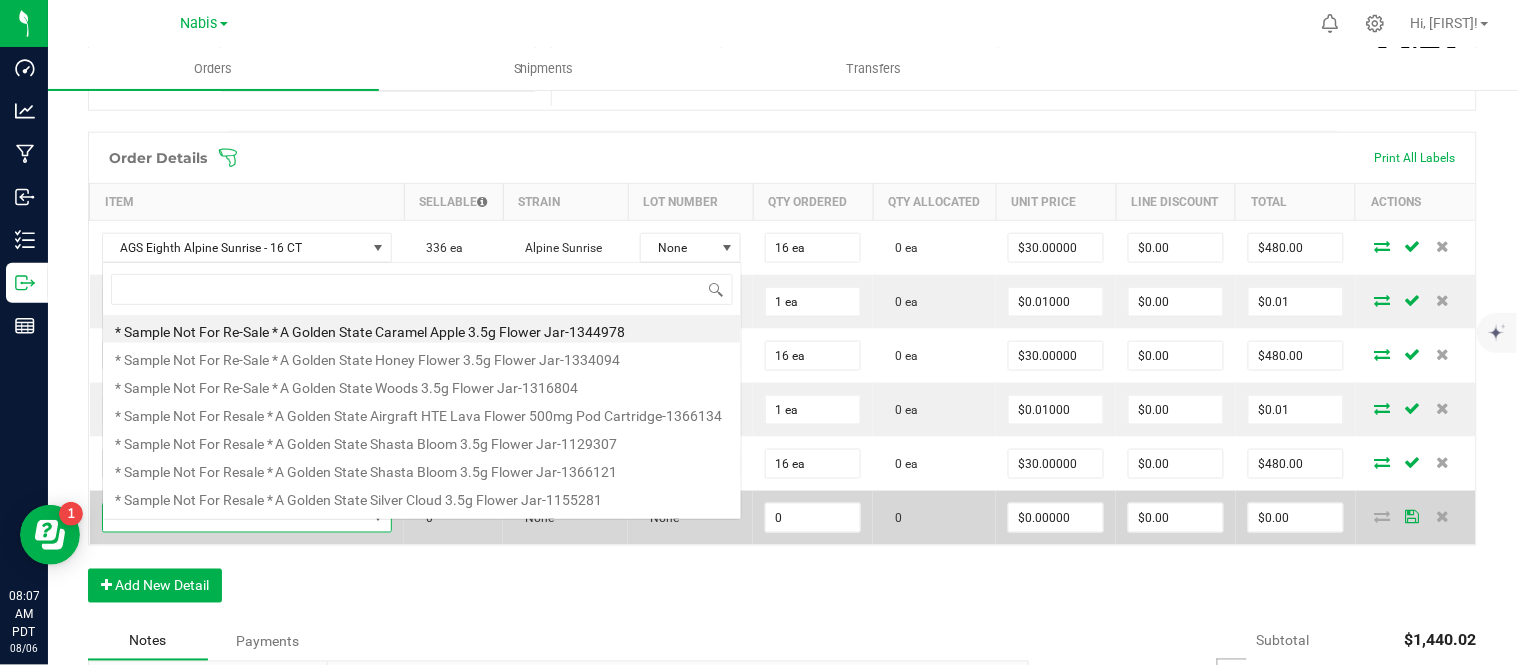 scroll, scrollTop: 0, scrollLeft: 0, axis: both 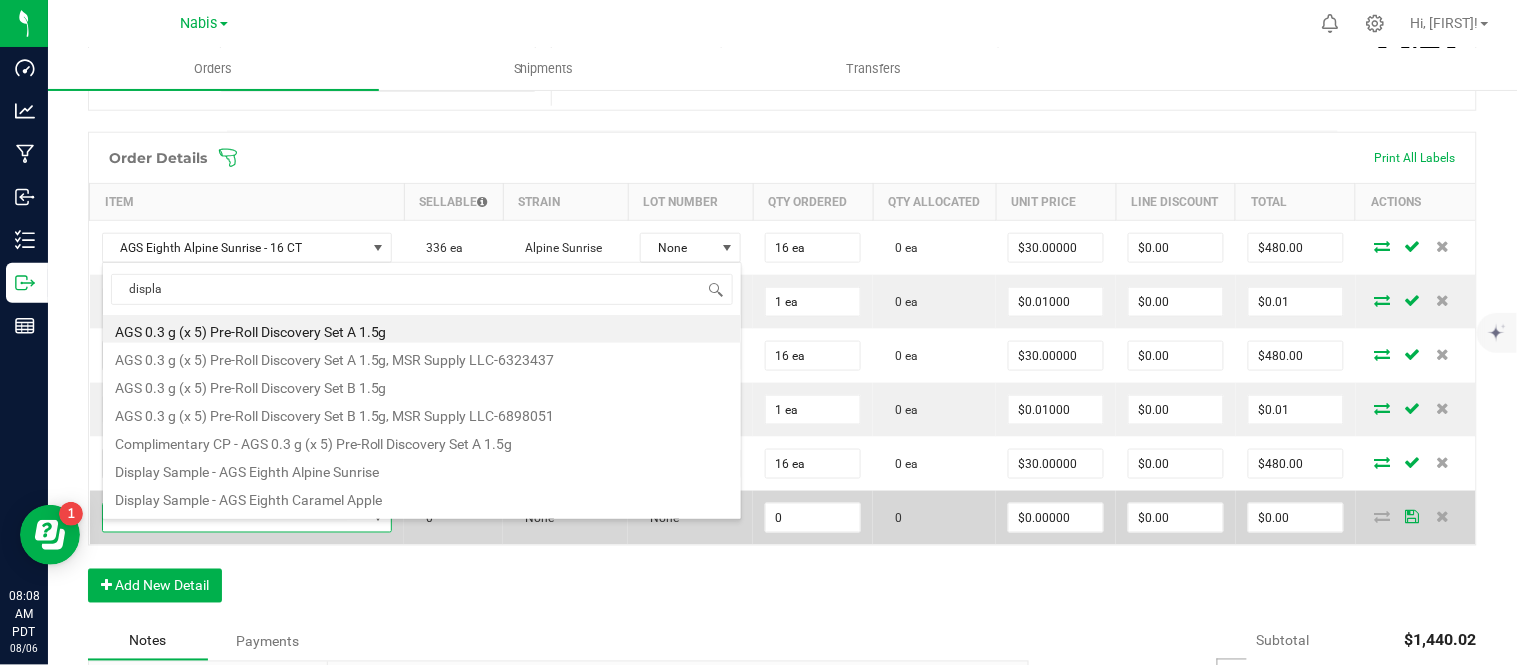 type on "display" 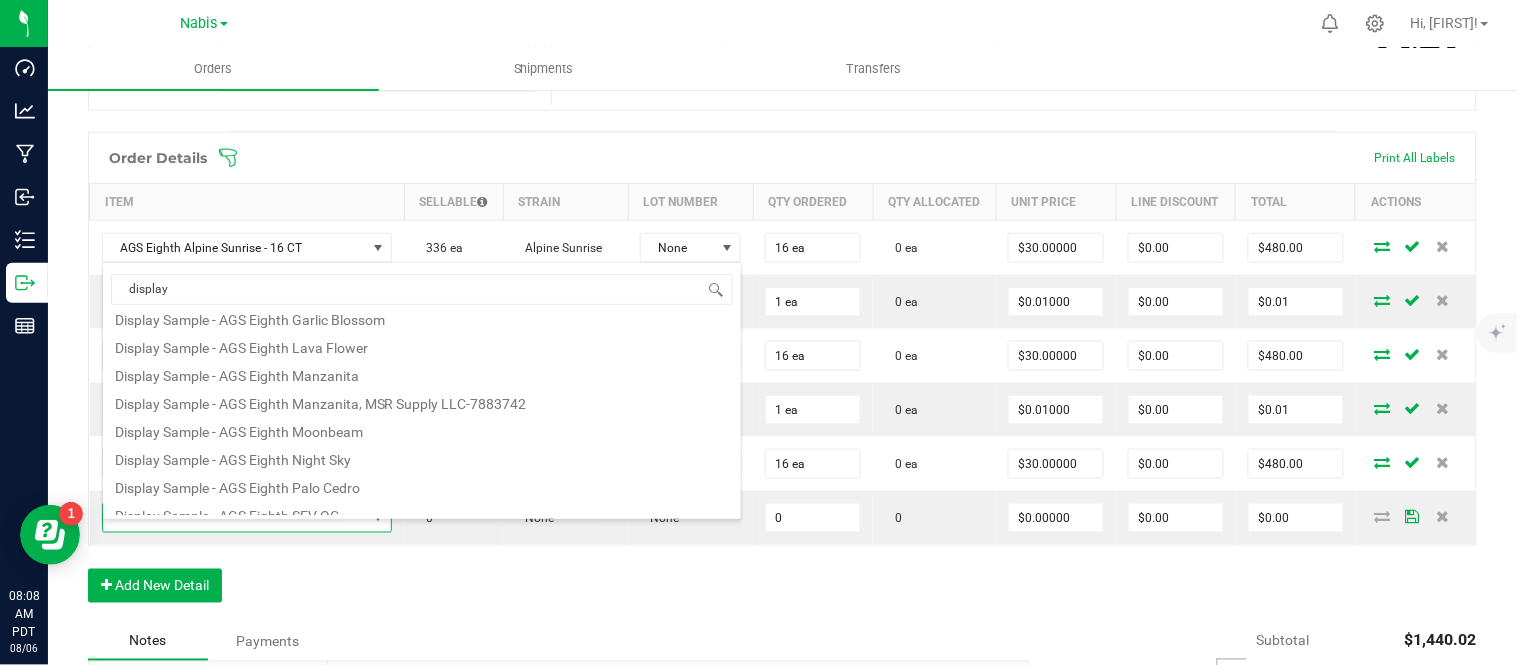 scroll, scrollTop: 221, scrollLeft: 0, axis: vertical 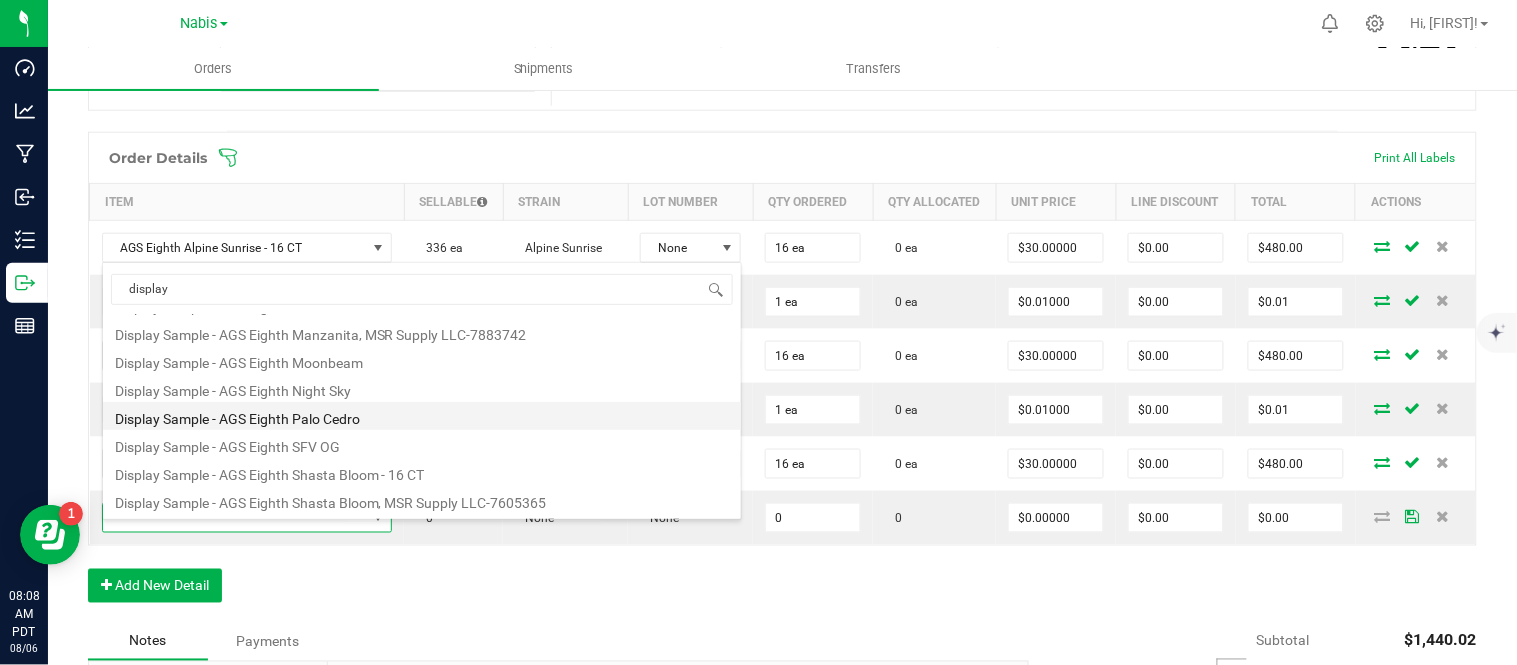 click on "Display Sample - AGS Eighth Palo Cedro" at bounding box center (422, 416) 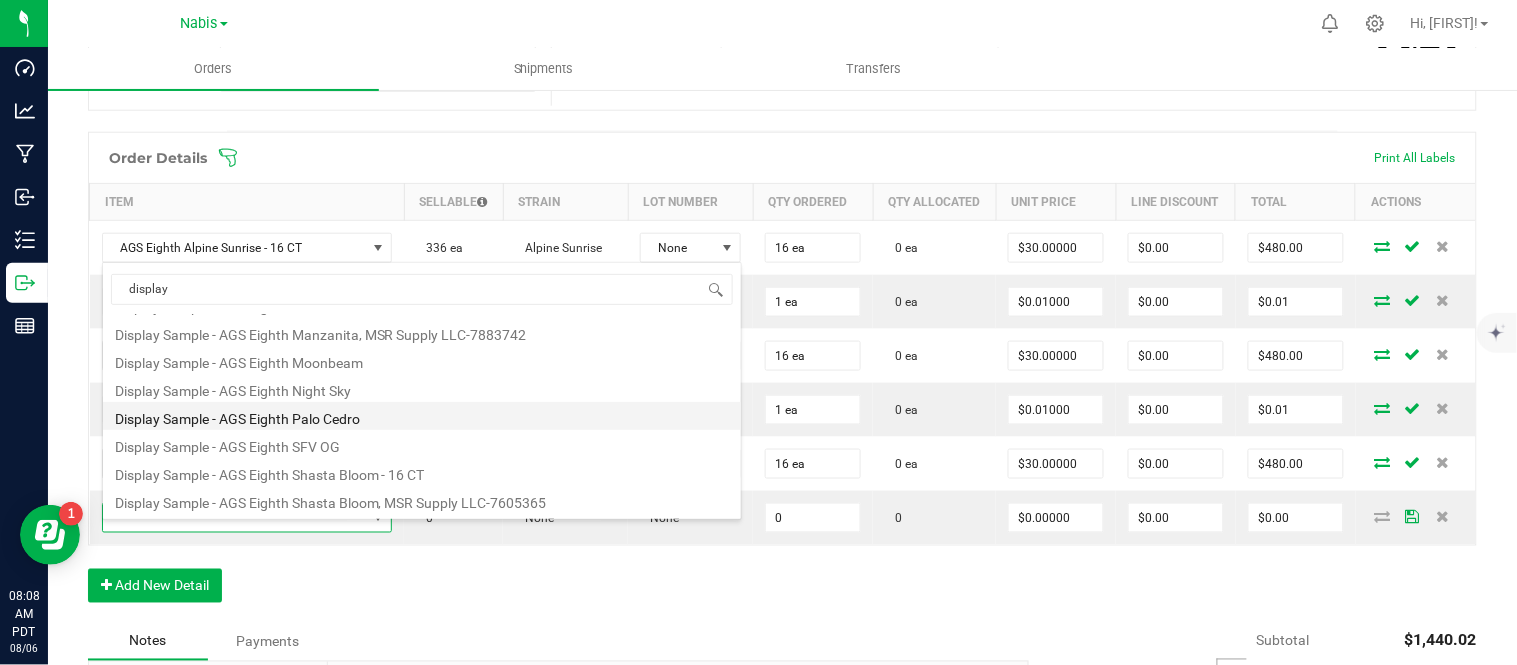 type on "0 ea" 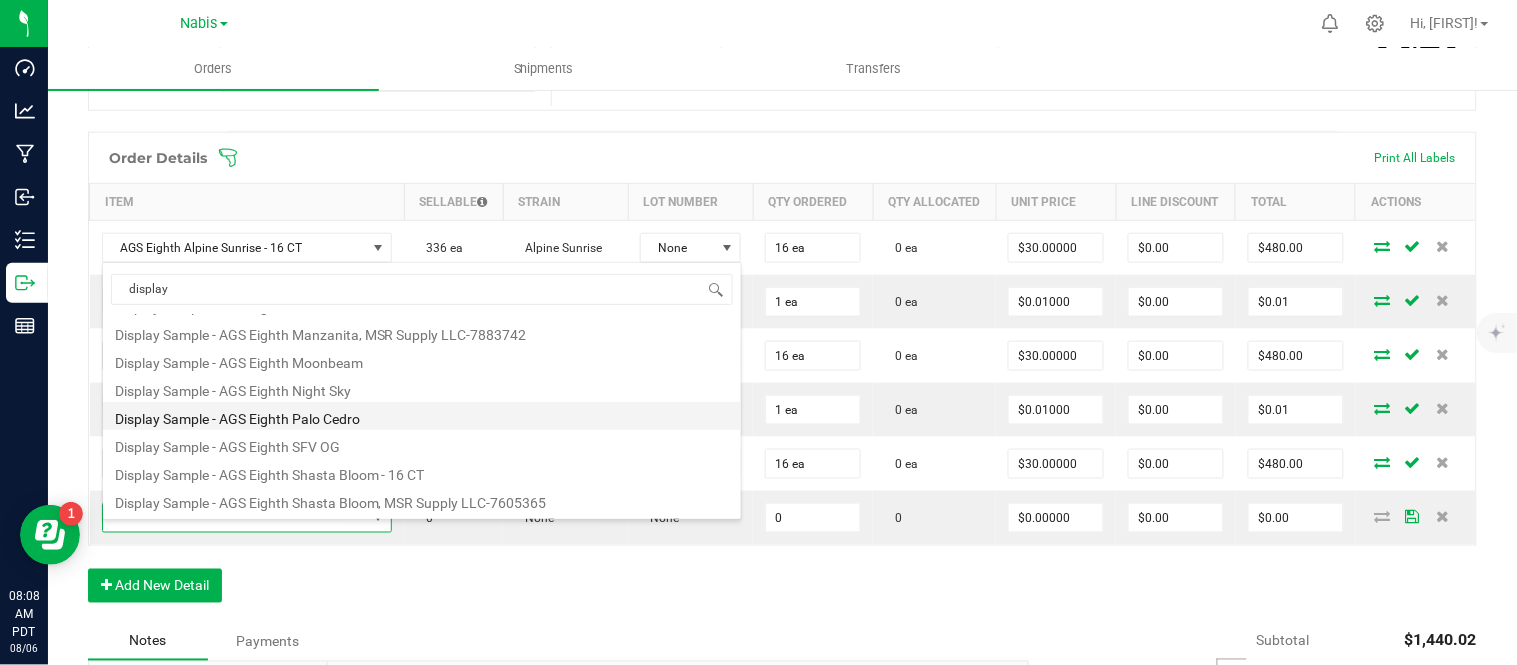 type on "$0.01000" 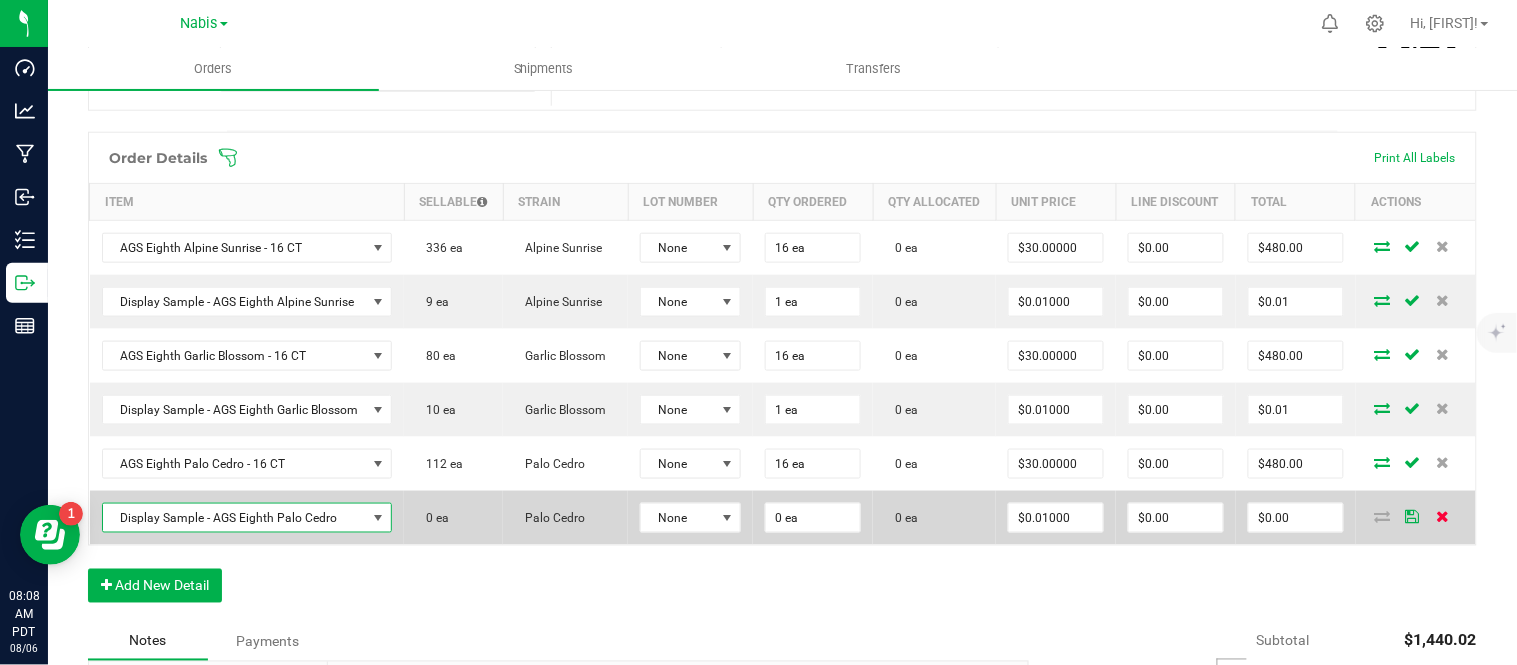 click at bounding box center (1442, 516) 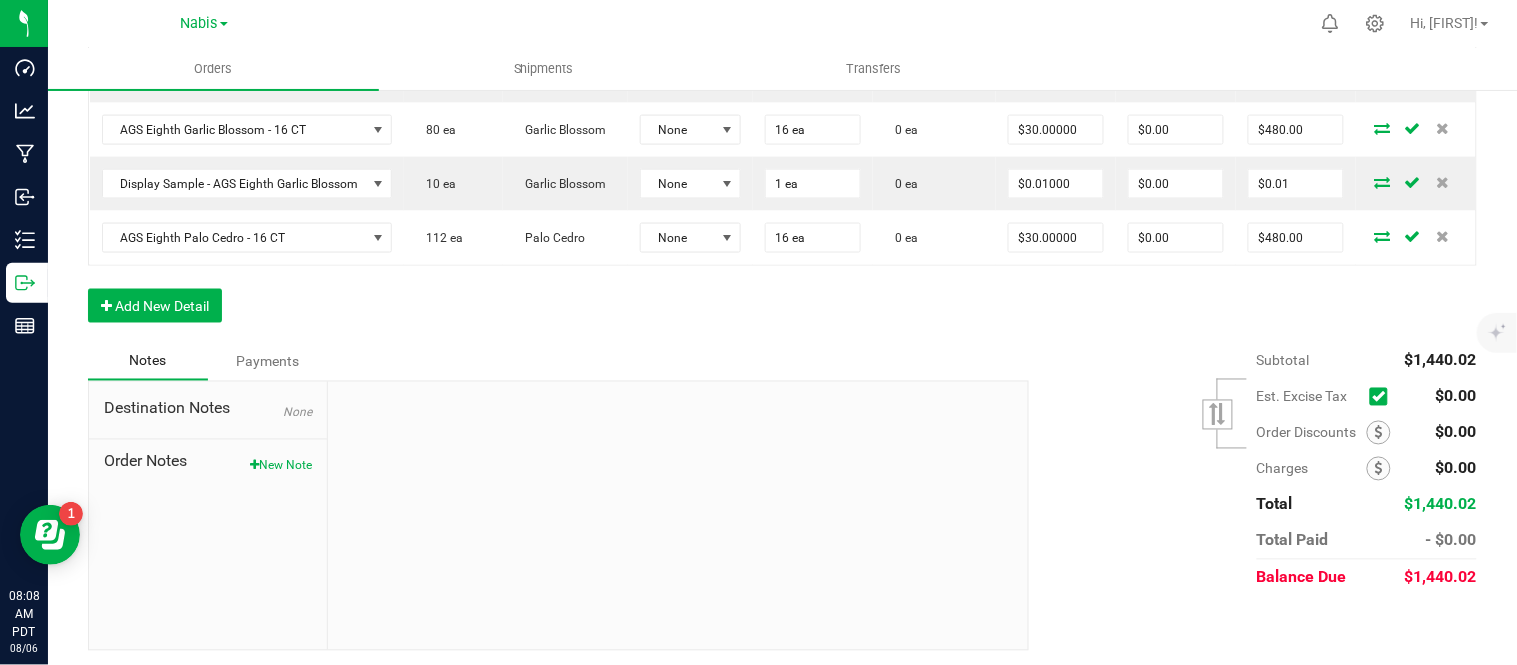 scroll, scrollTop: 715, scrollLeft: 0, axis: vertical 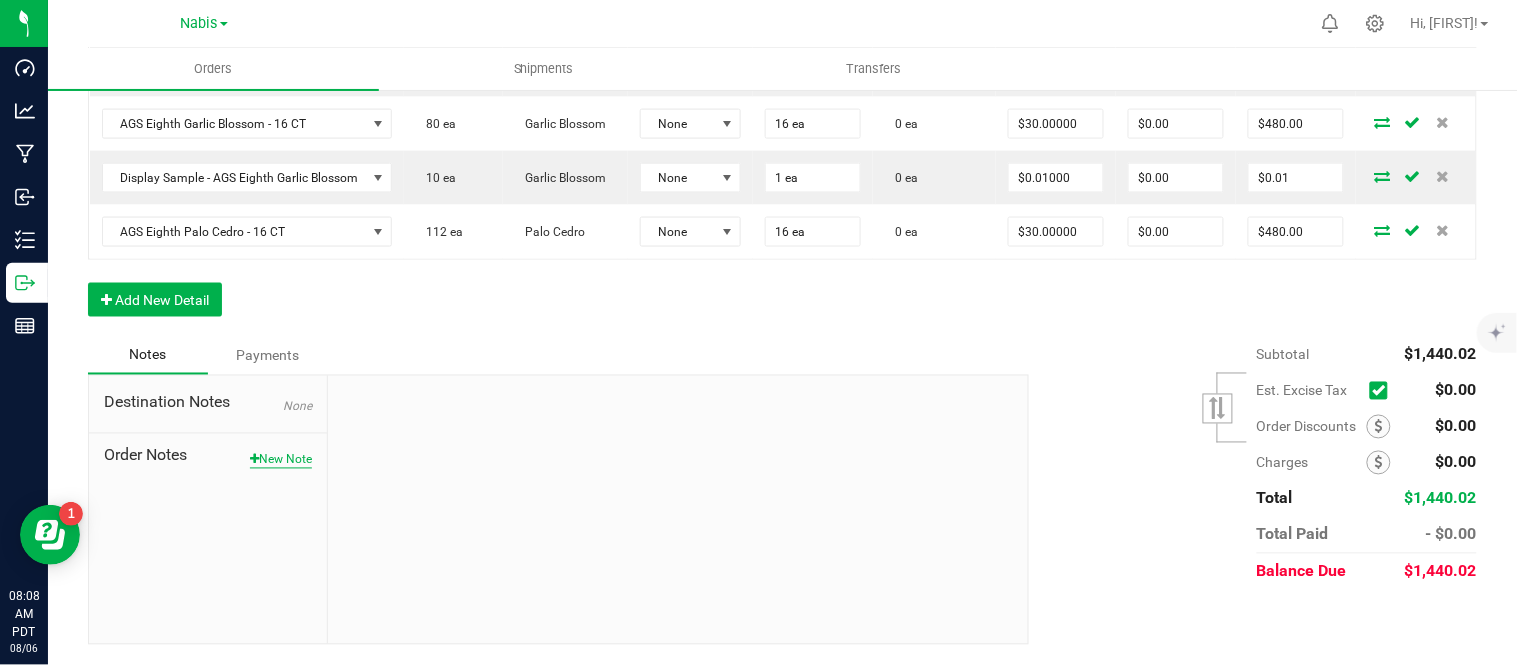 click on "New Note" at bounding box center (281, 460) 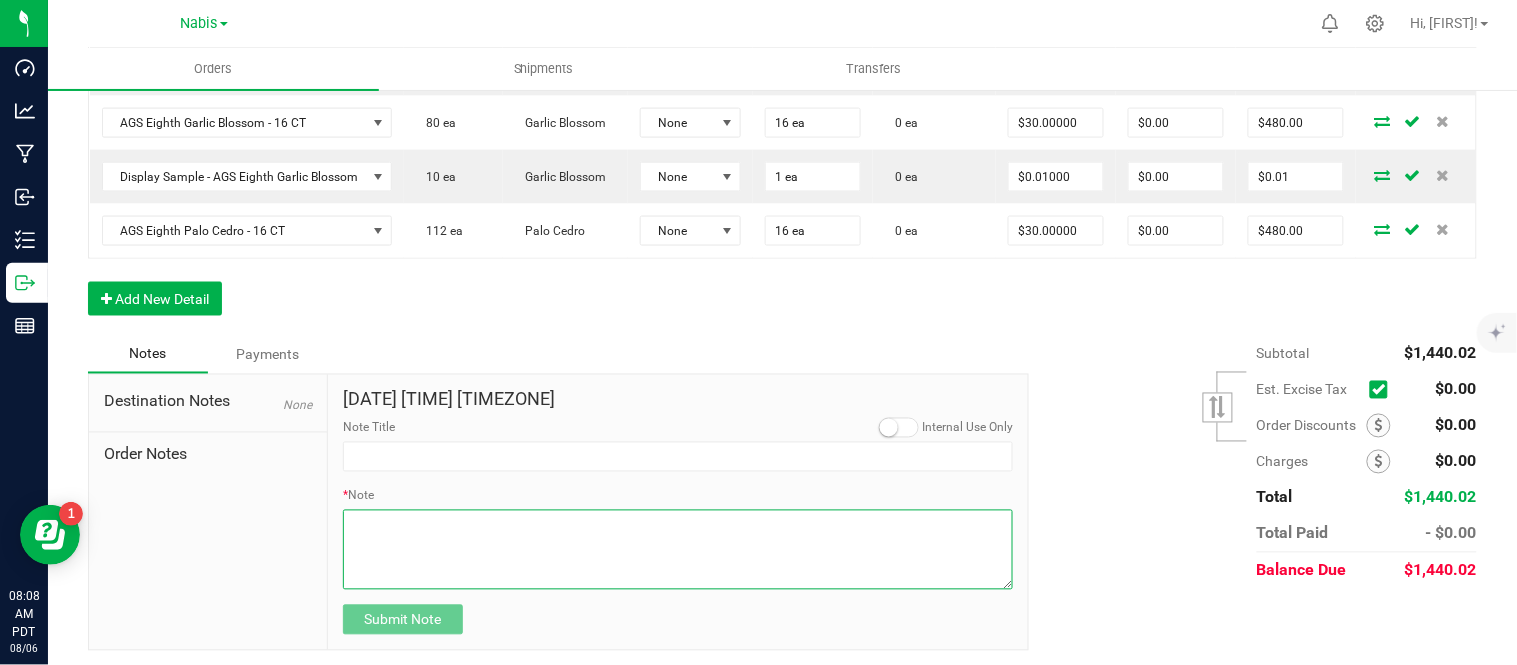 click on "*
Note" at bounding box center (678, 550) 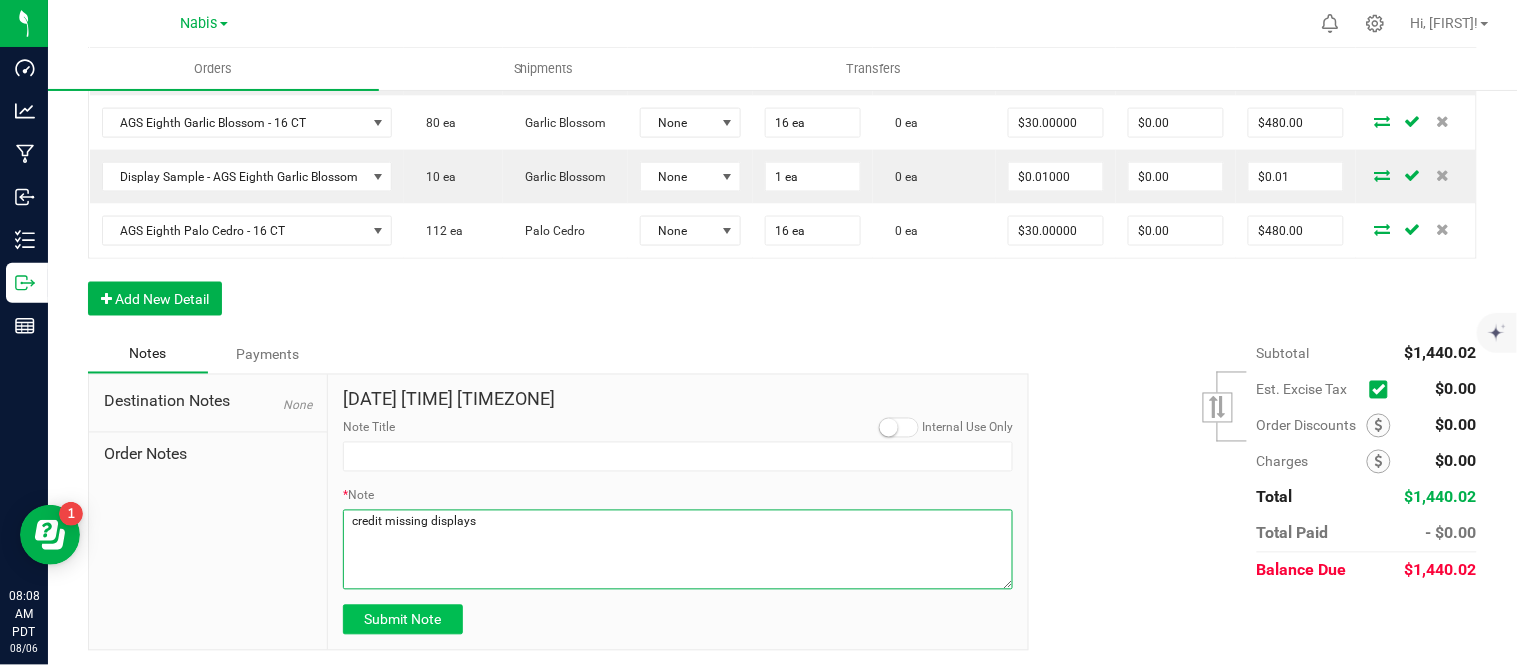 type on "credit missing displays" 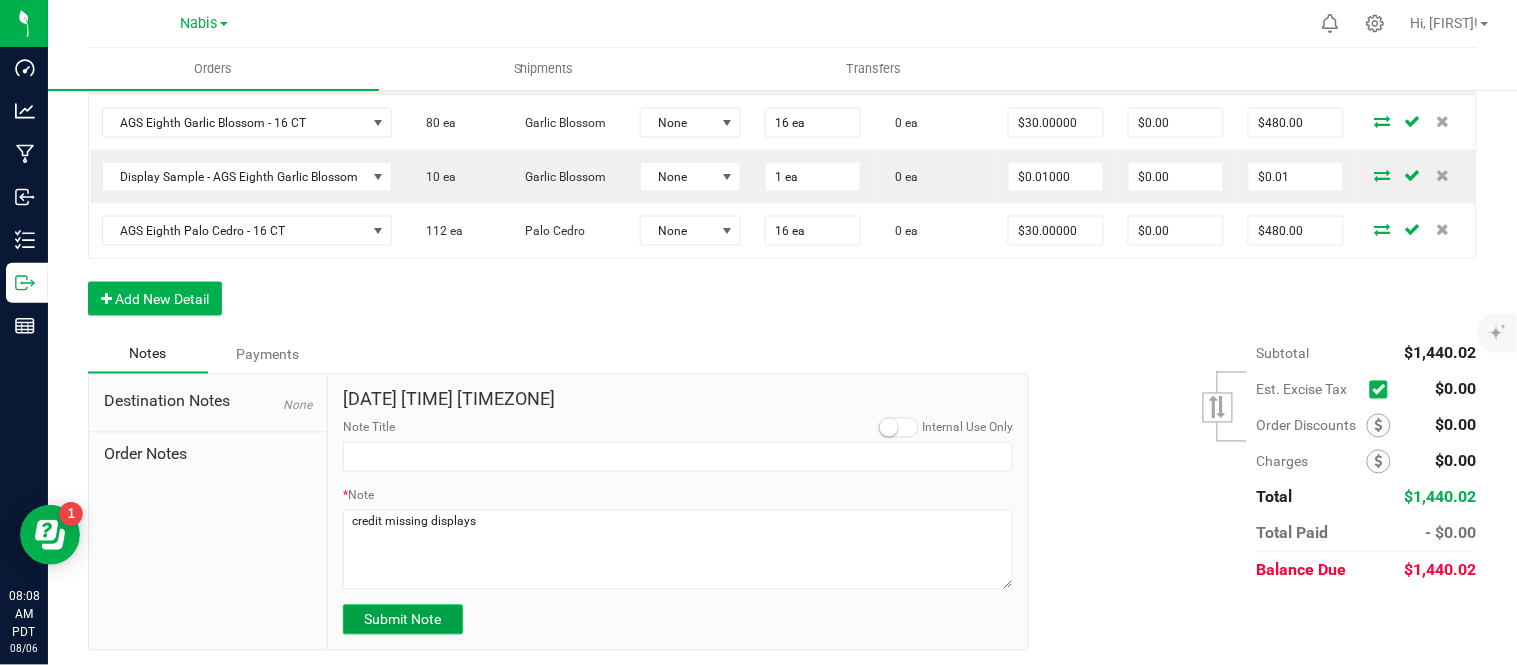 click on "Submit Note" at bounding box center (402, 620) 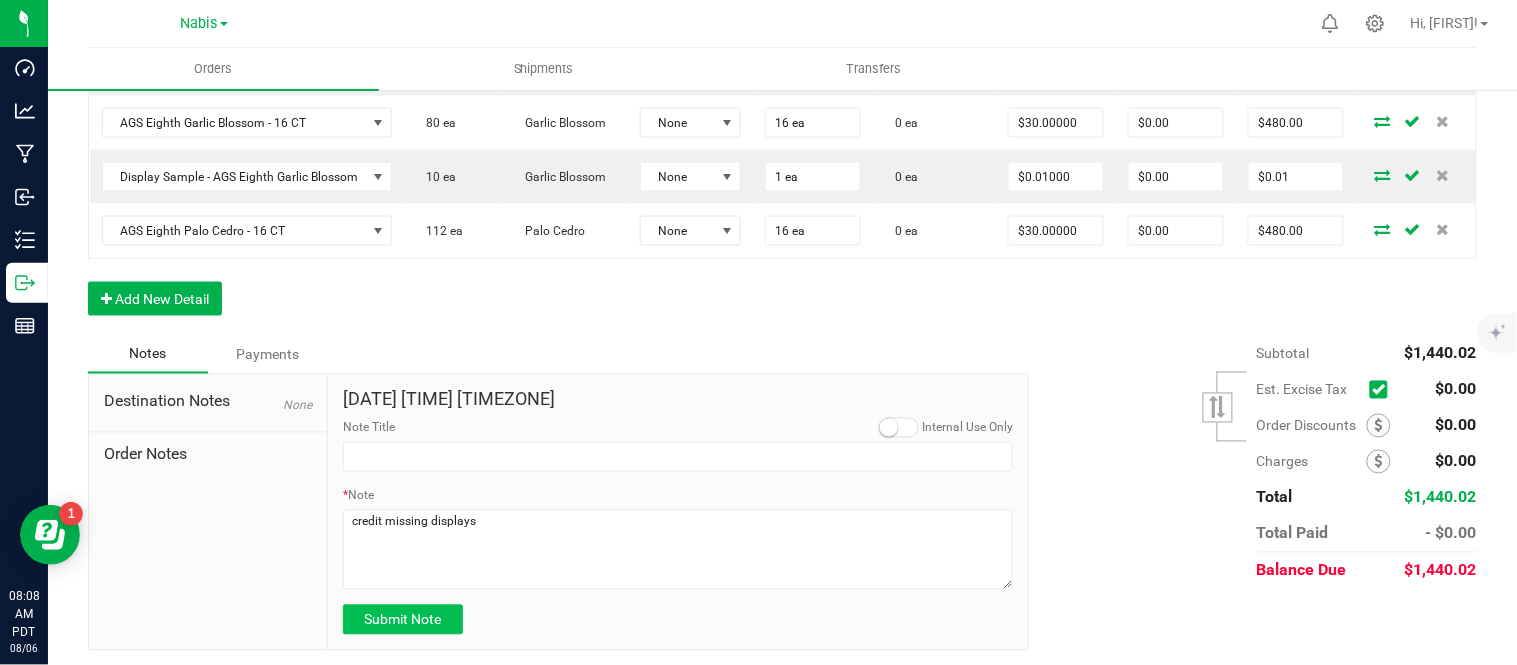 type on "[DATE] [TIME] [TIMEZONE]" 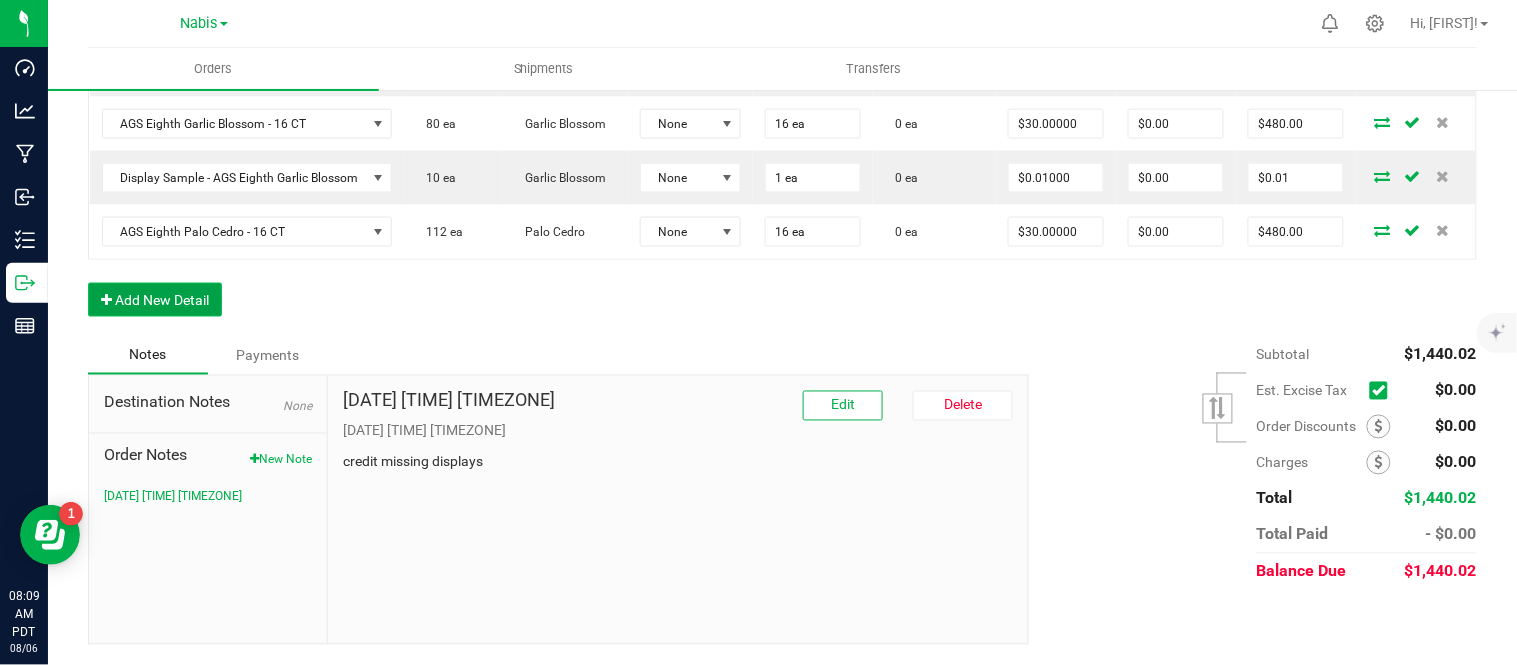 click on "Add New Detail" at bounding box center [155, 300] 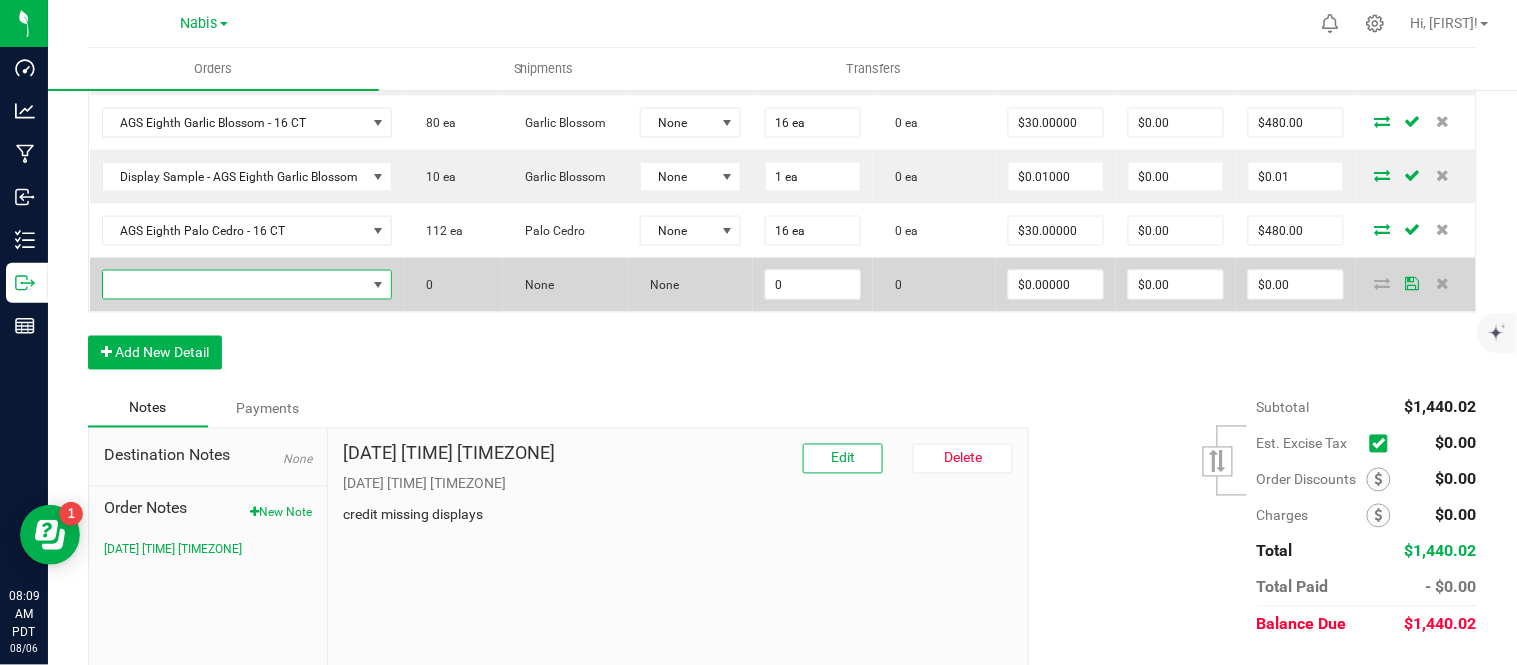 click at bounding box center [235, 285] 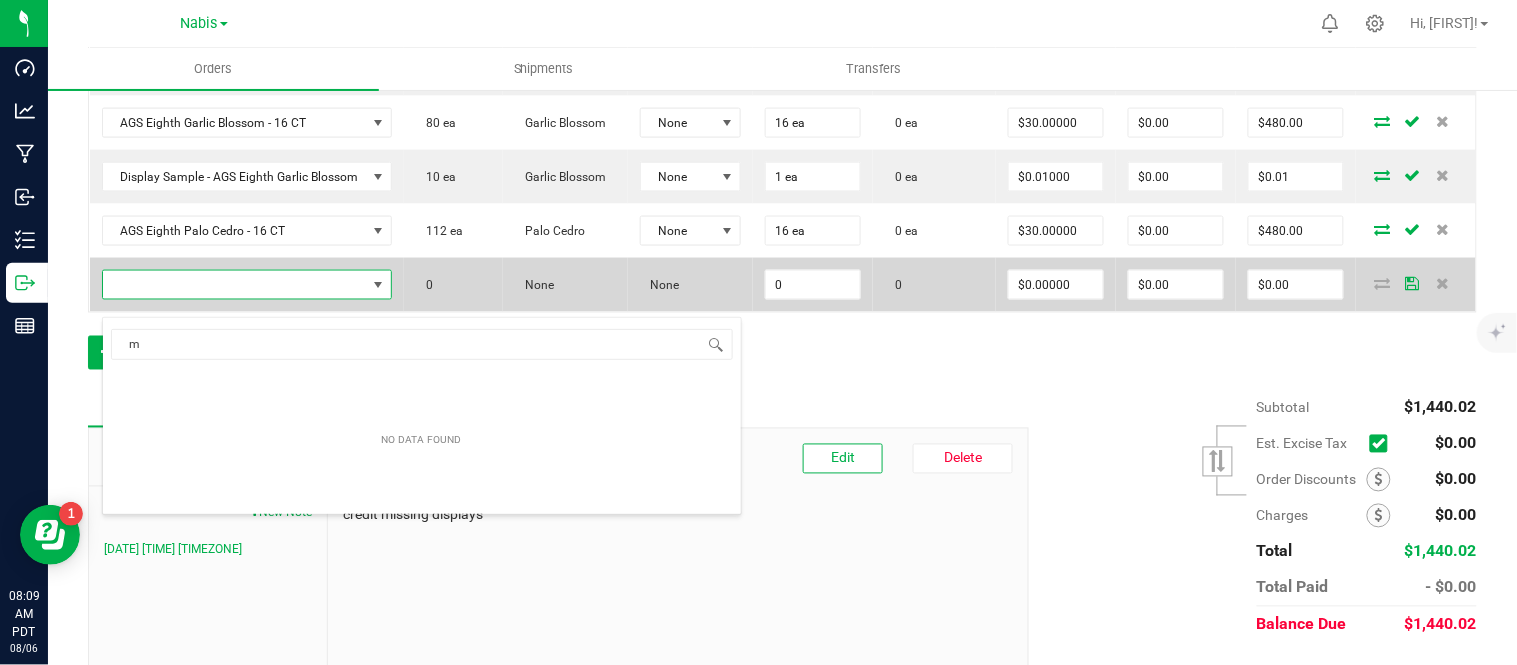scroll, scrollTop: 99970, scrollLeft: 99712, axis: both 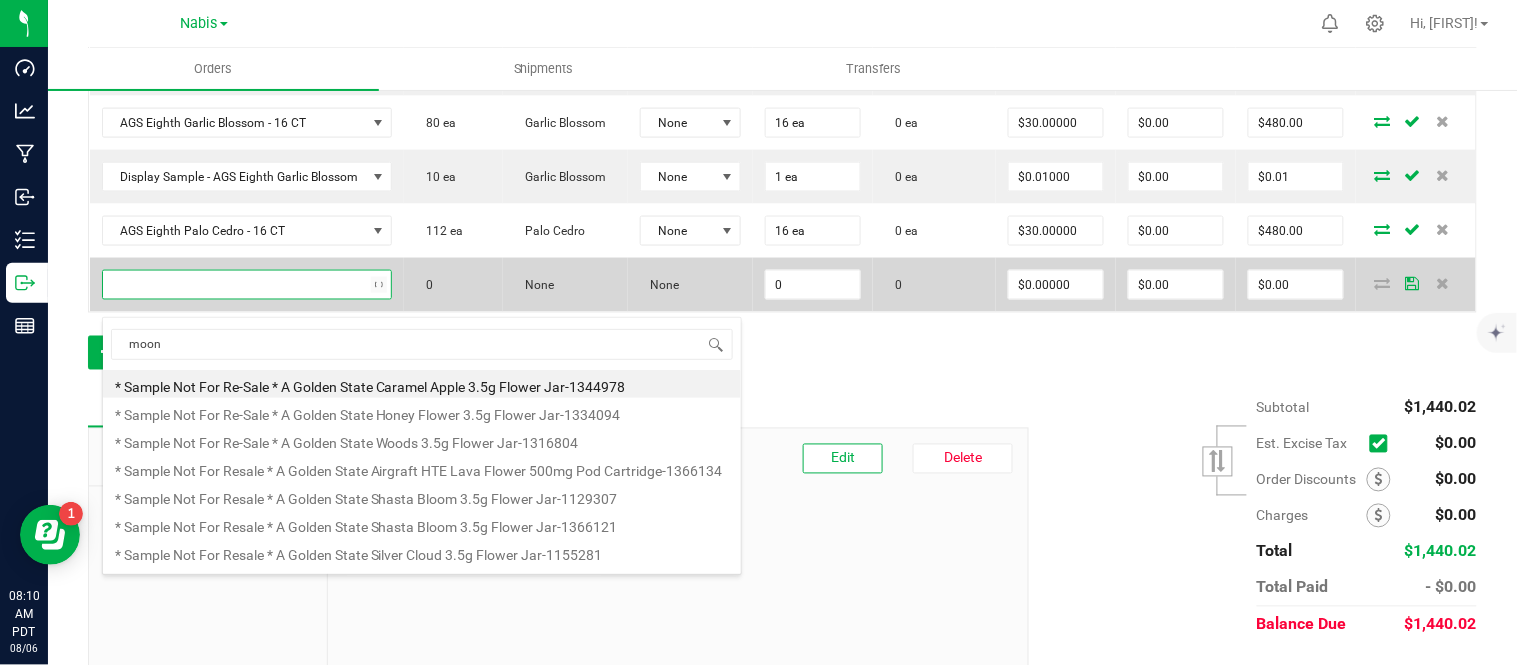 type on "moonb" 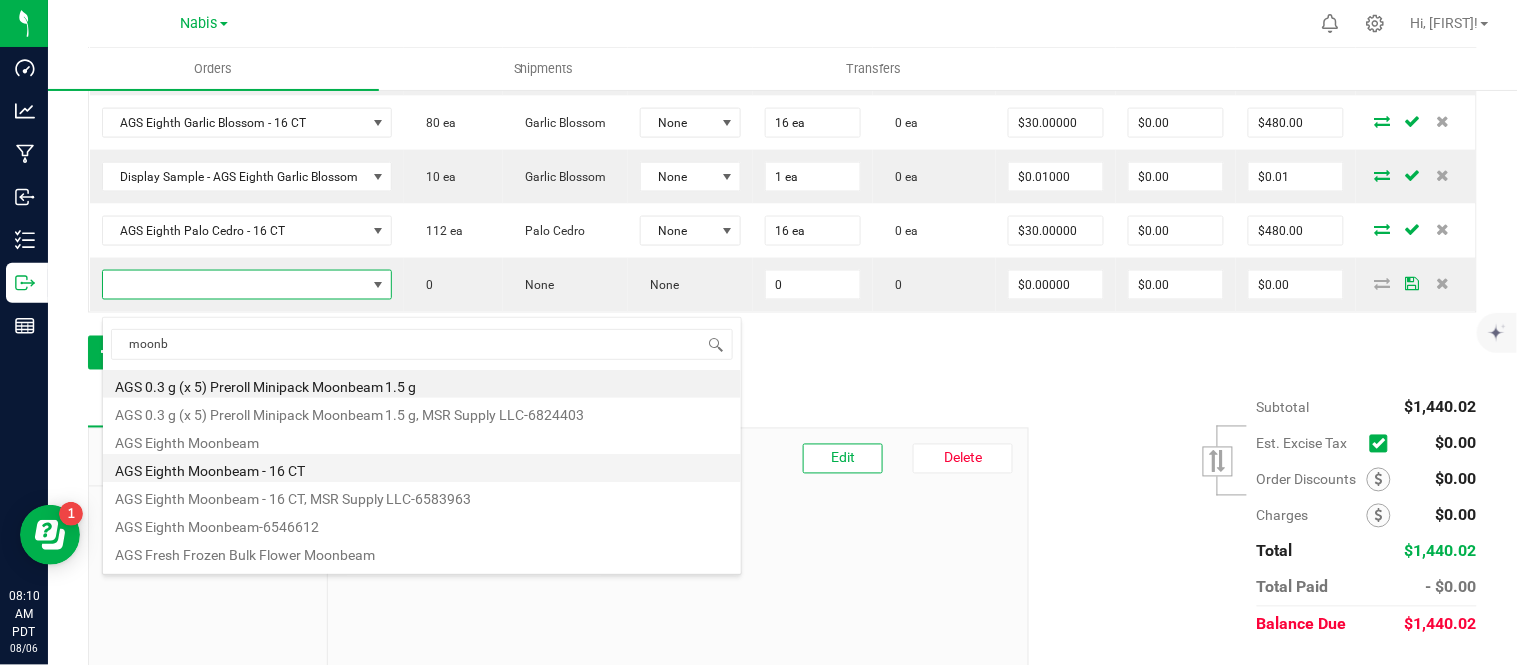 click on "AGS Eighth Moonbeam - 16 CT" at bounding box center [422, 468] 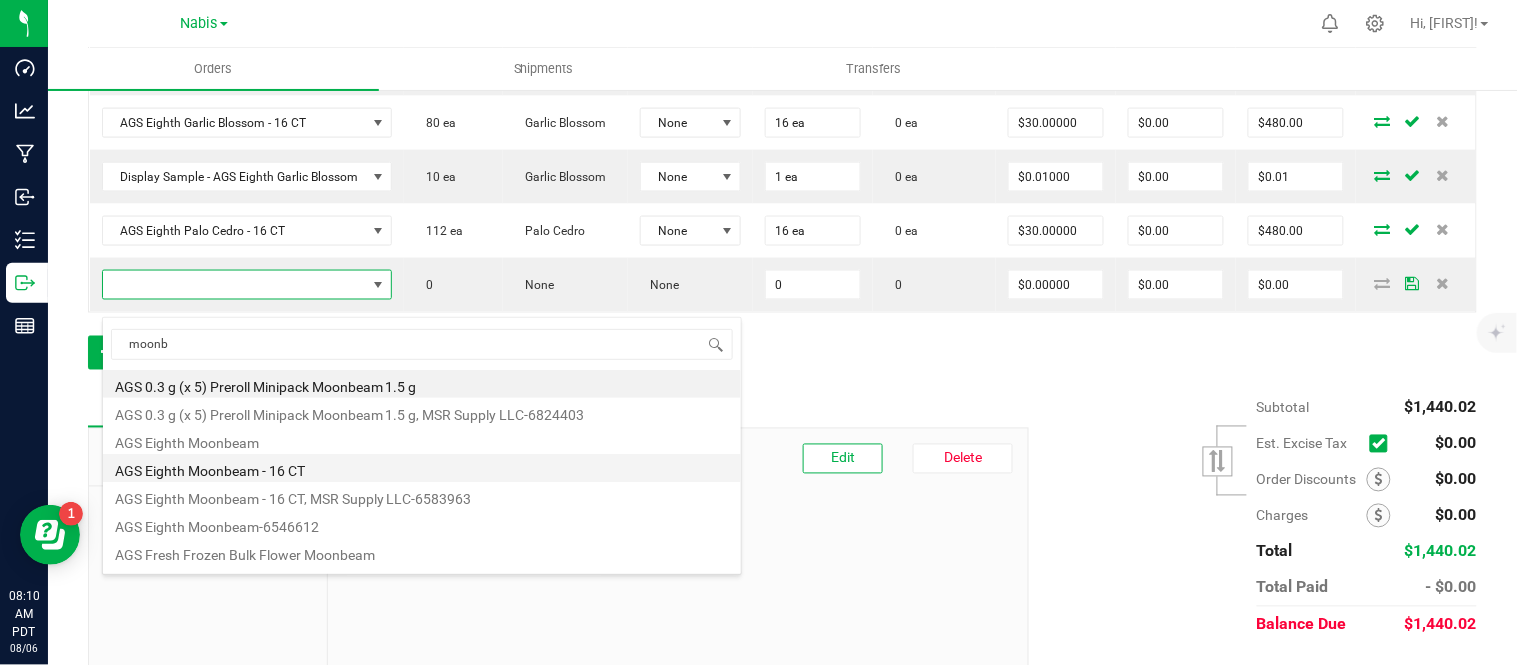 type on "0 ea" 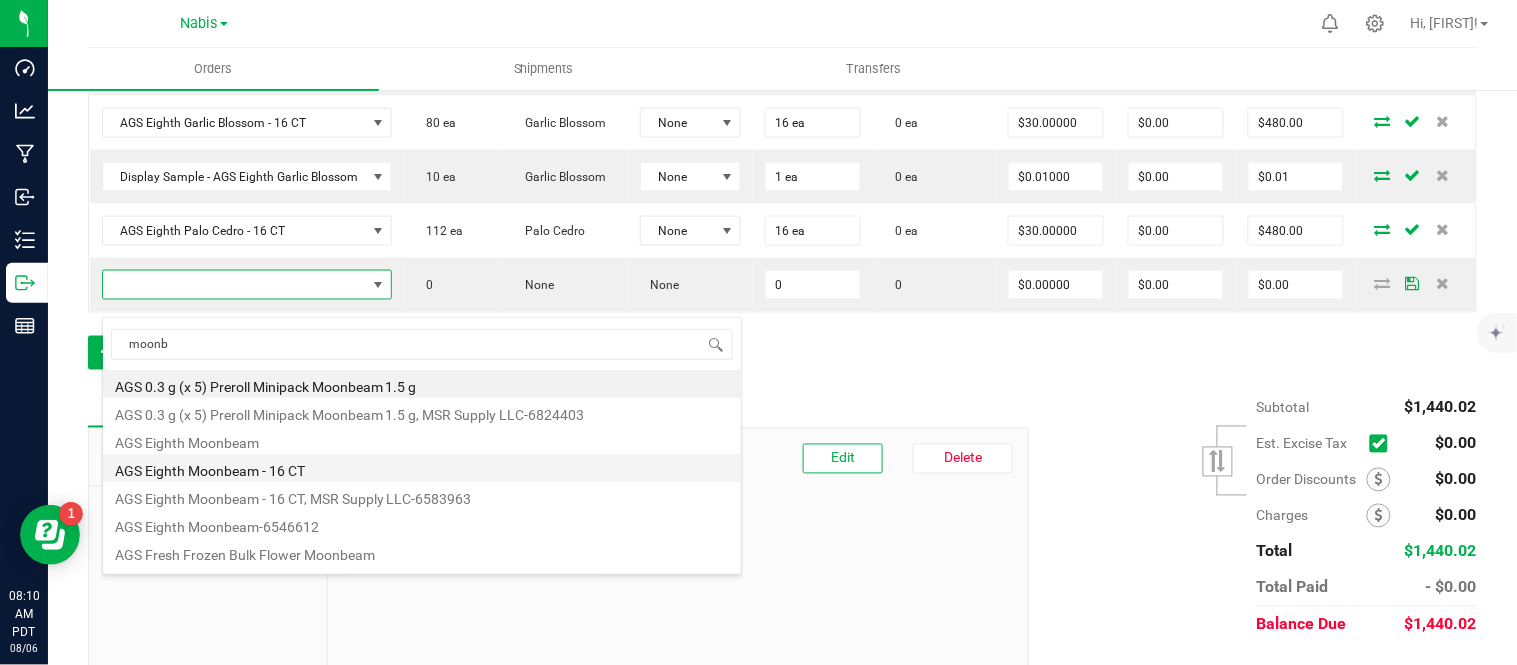 type on "$30.00000" 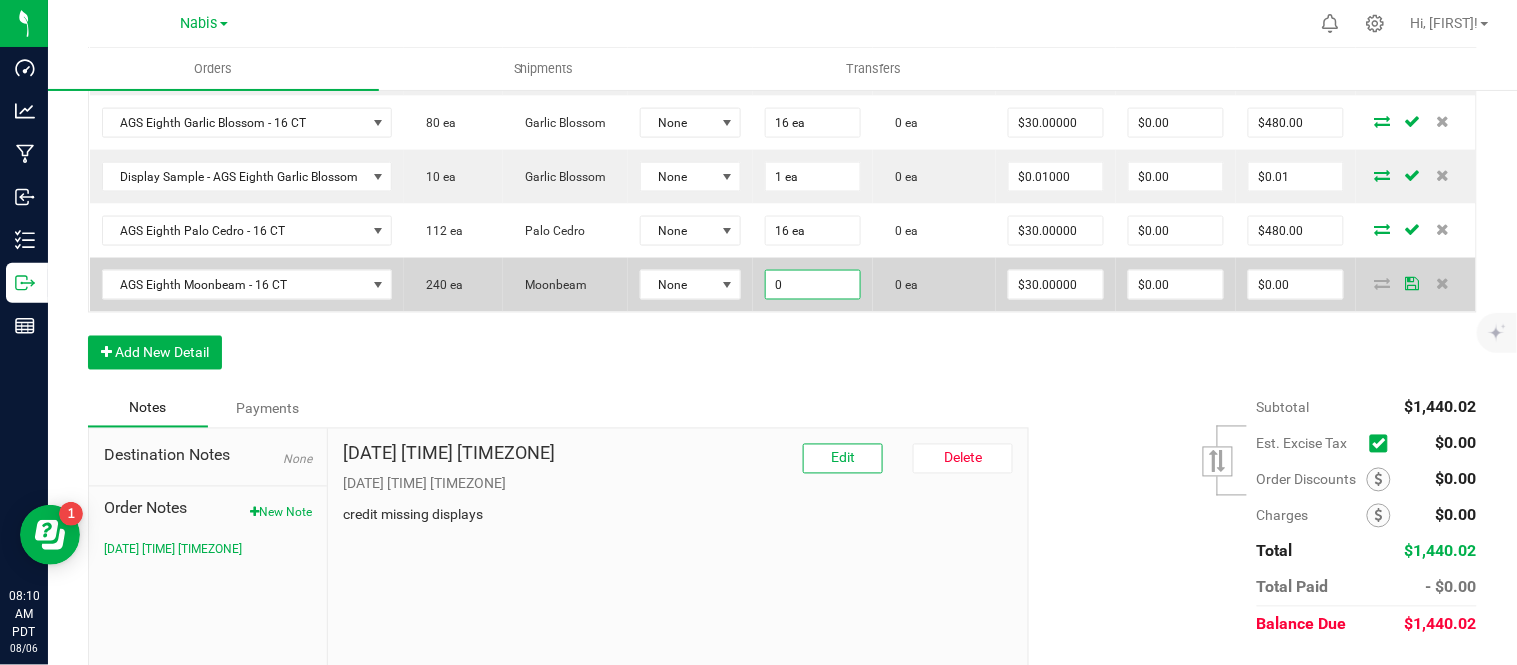 click on "0" at bounding box center [813, 285] 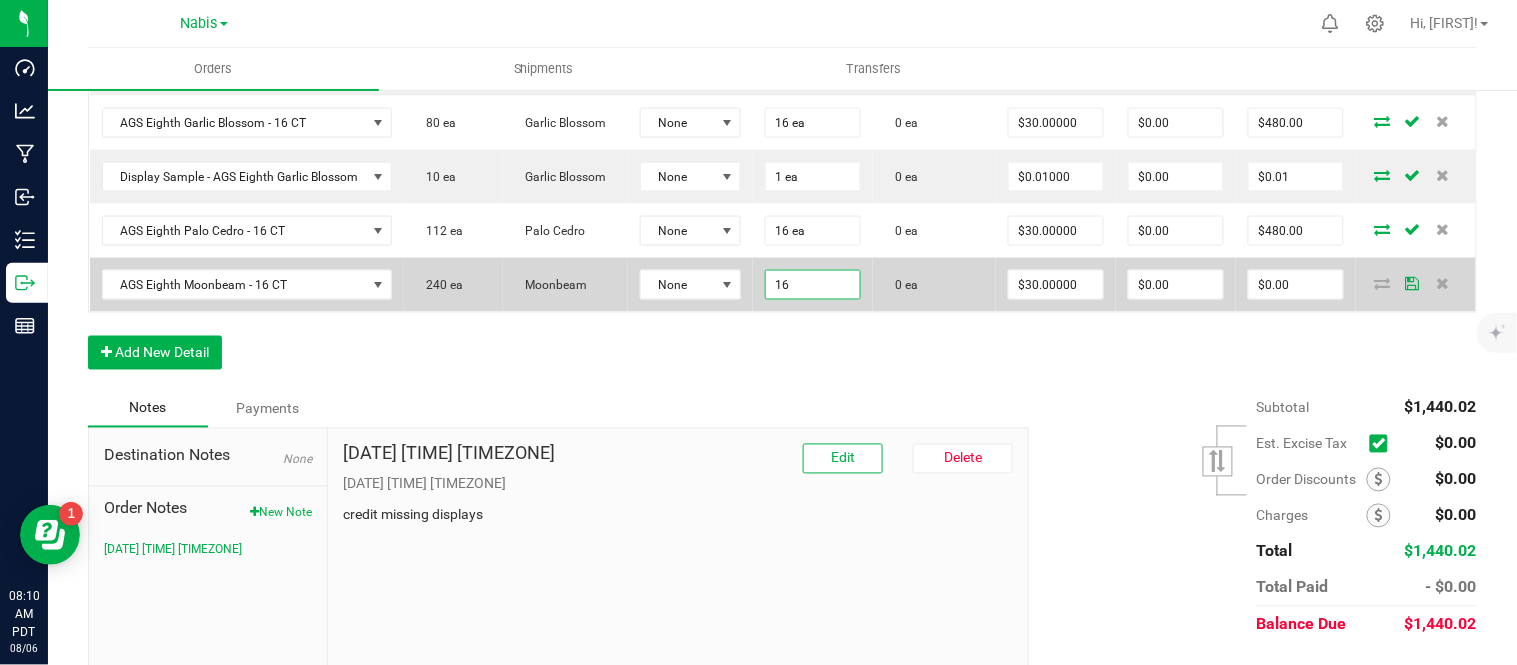 type on "16 ea" 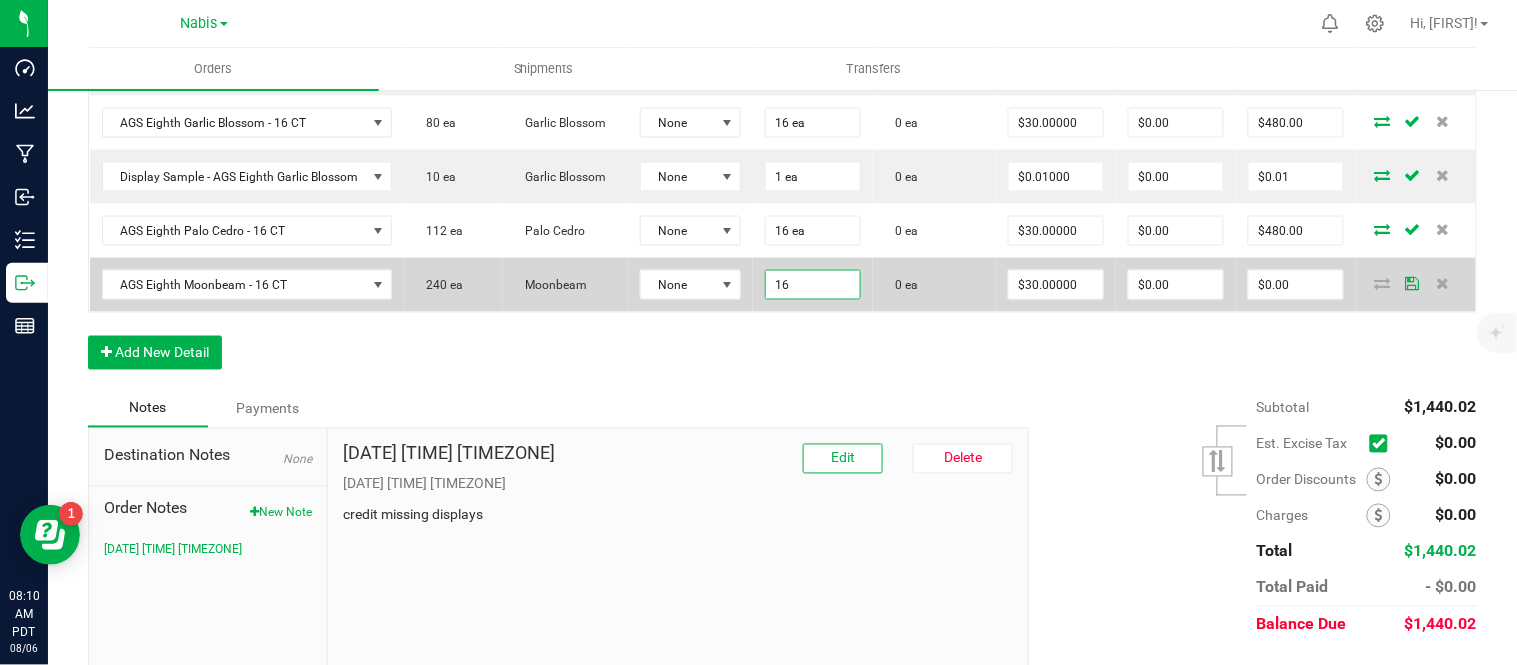 type on "30" 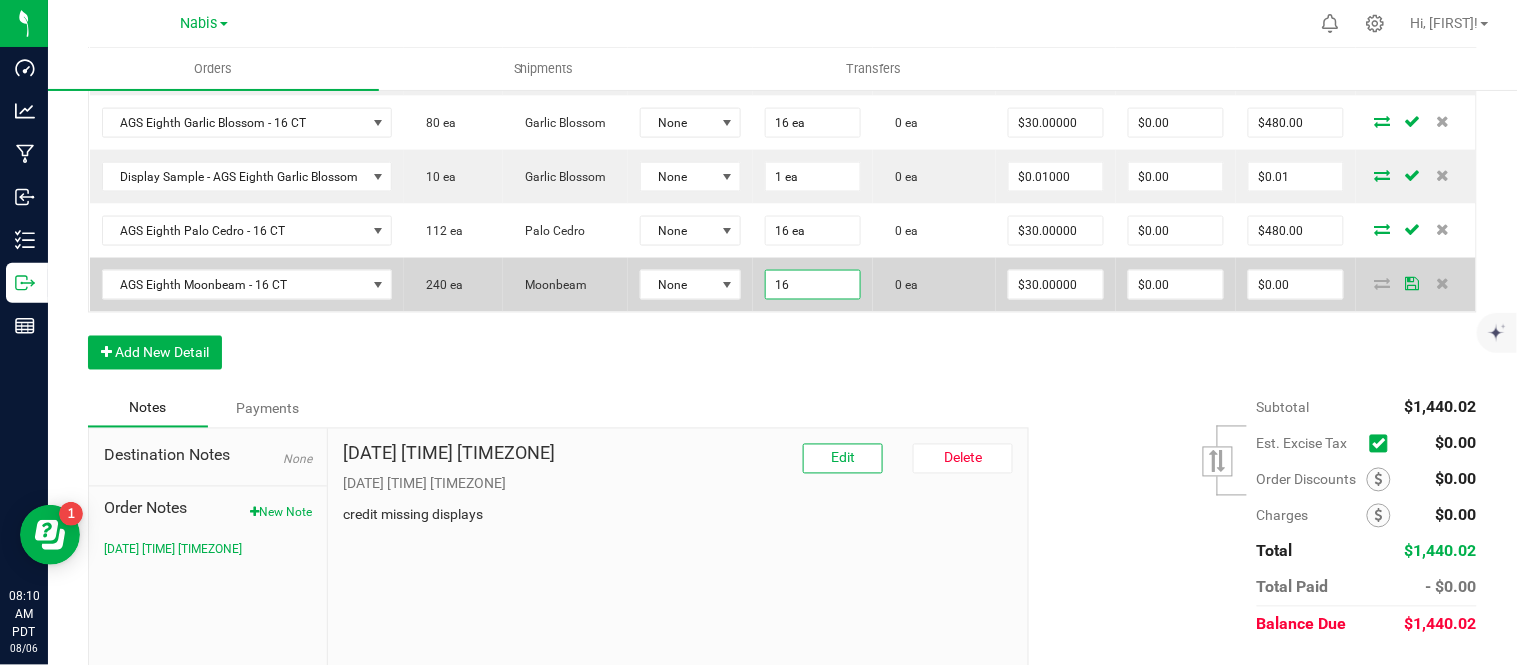 type on "$480.00" 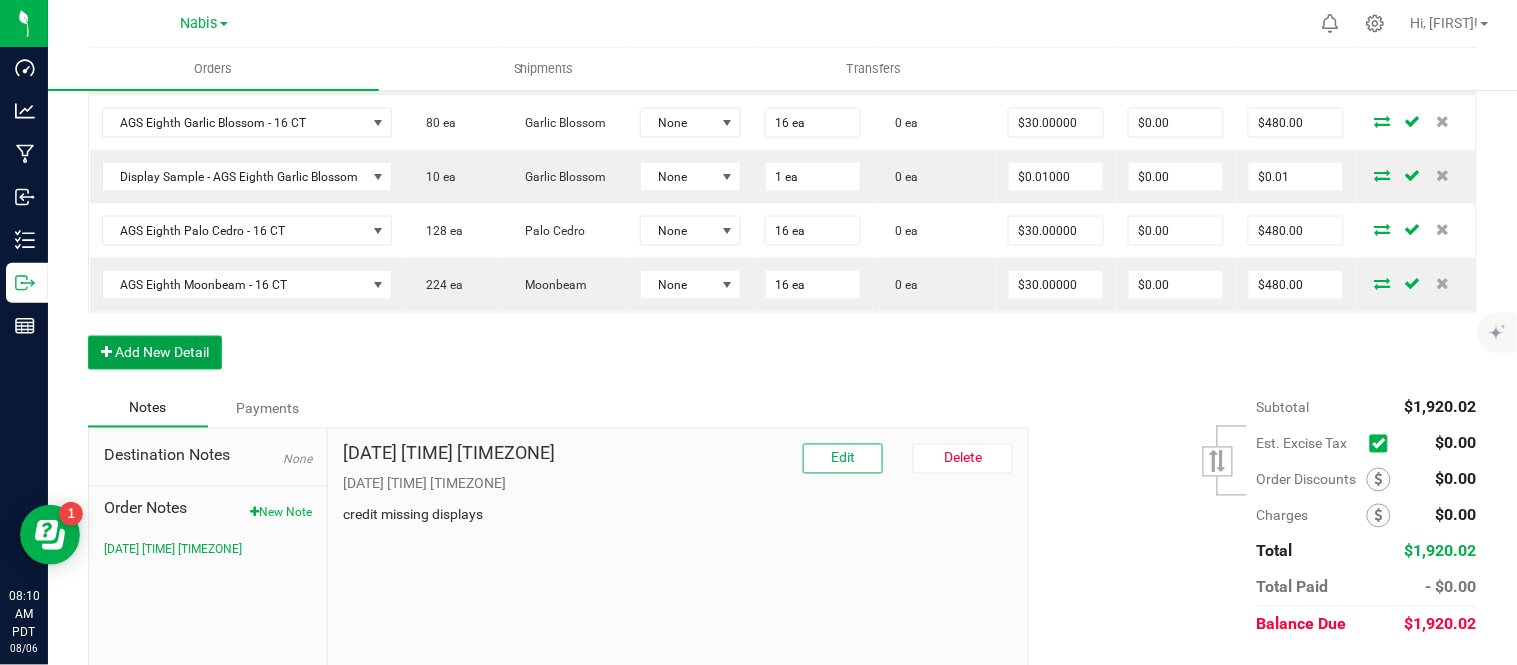 click on "Add New Detail" at bounding box center [155, 353] 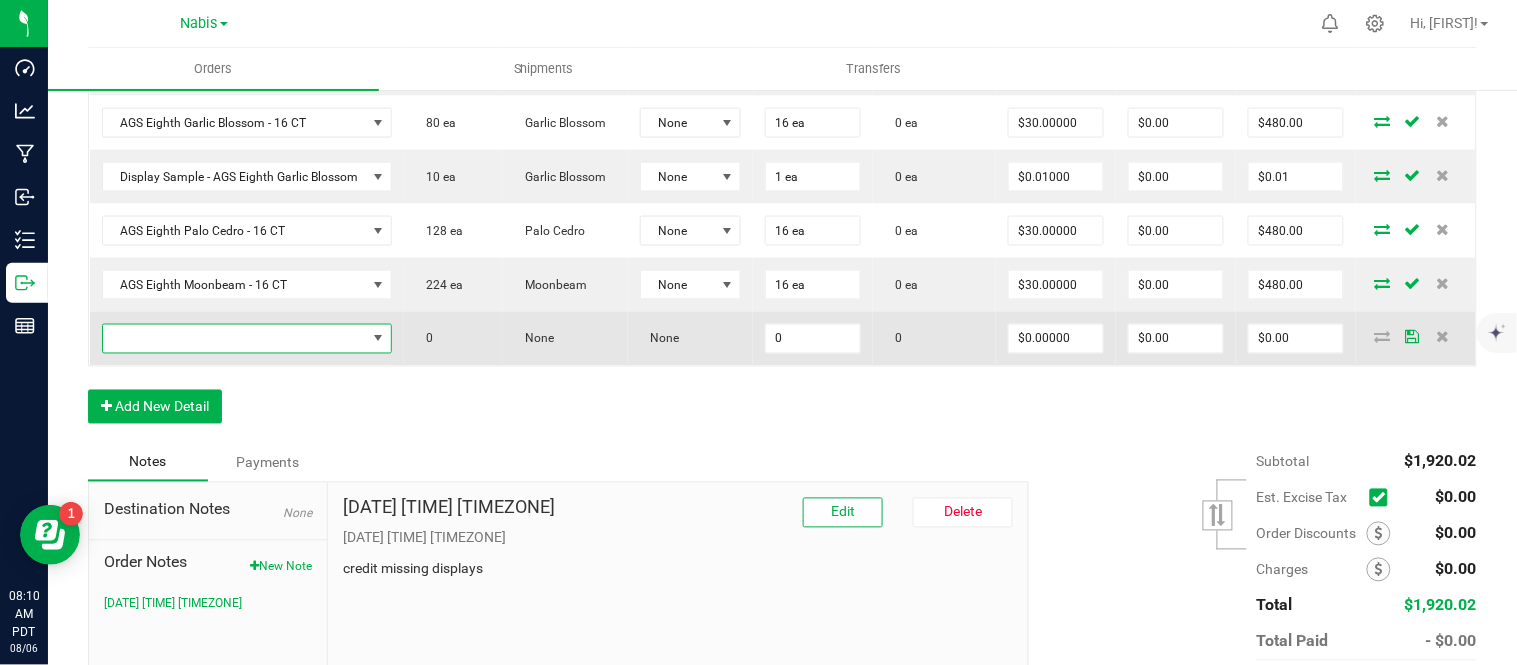 click at bounding box center [235, 339] 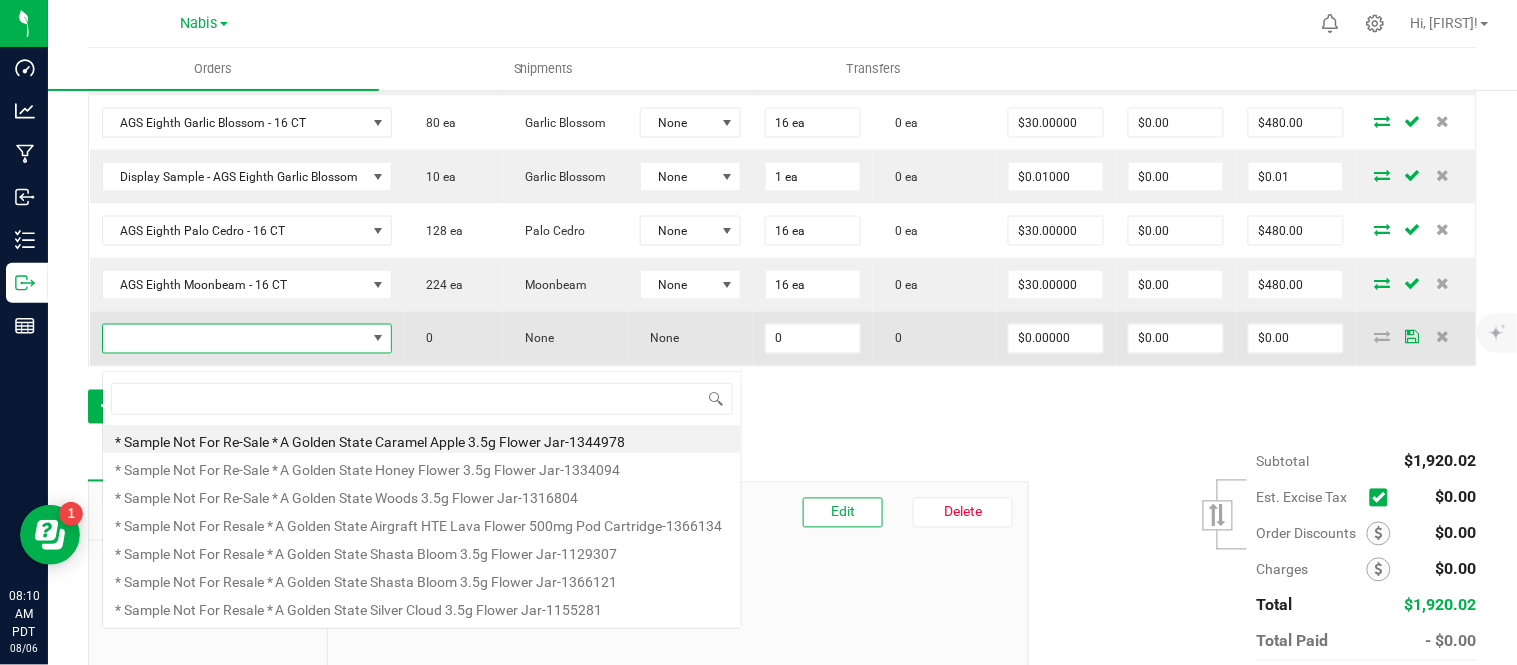 scroll, scrollTop: 99970, scrollLeft: 99712, axis: both 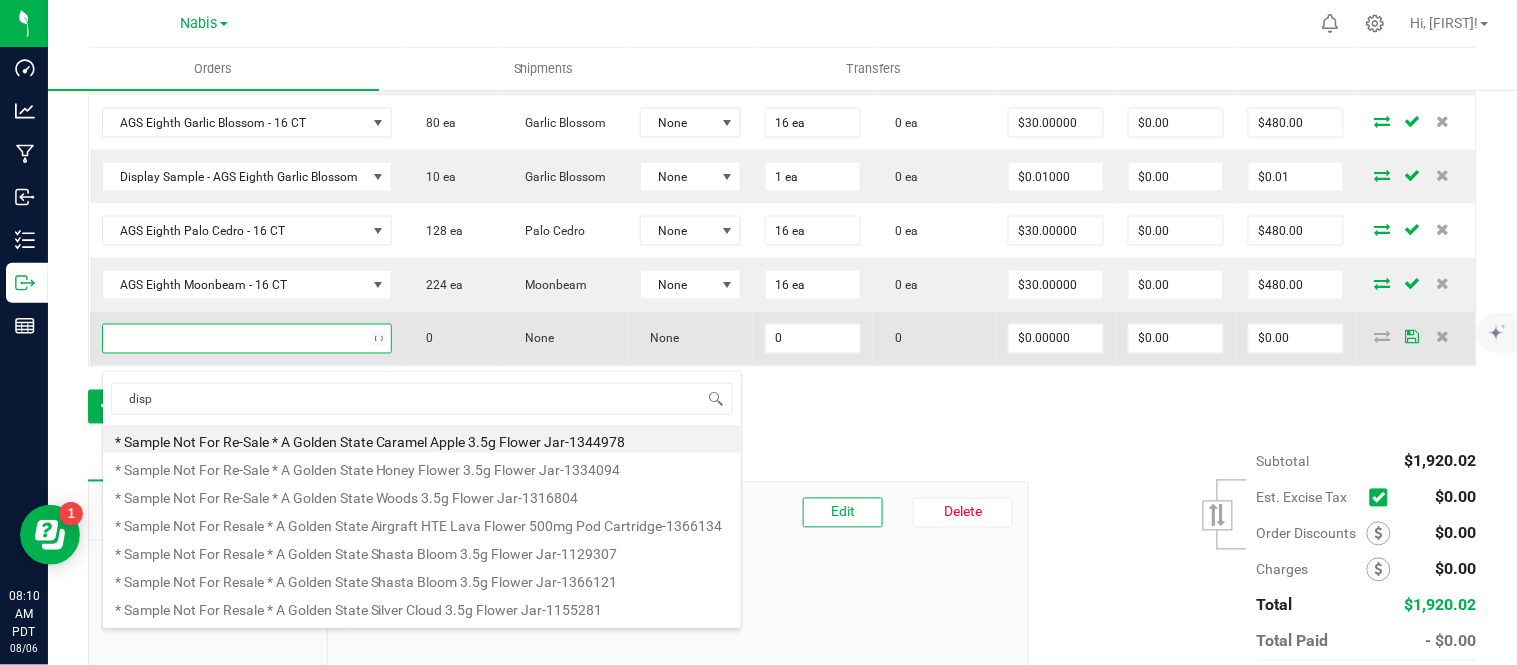 type on "displ" 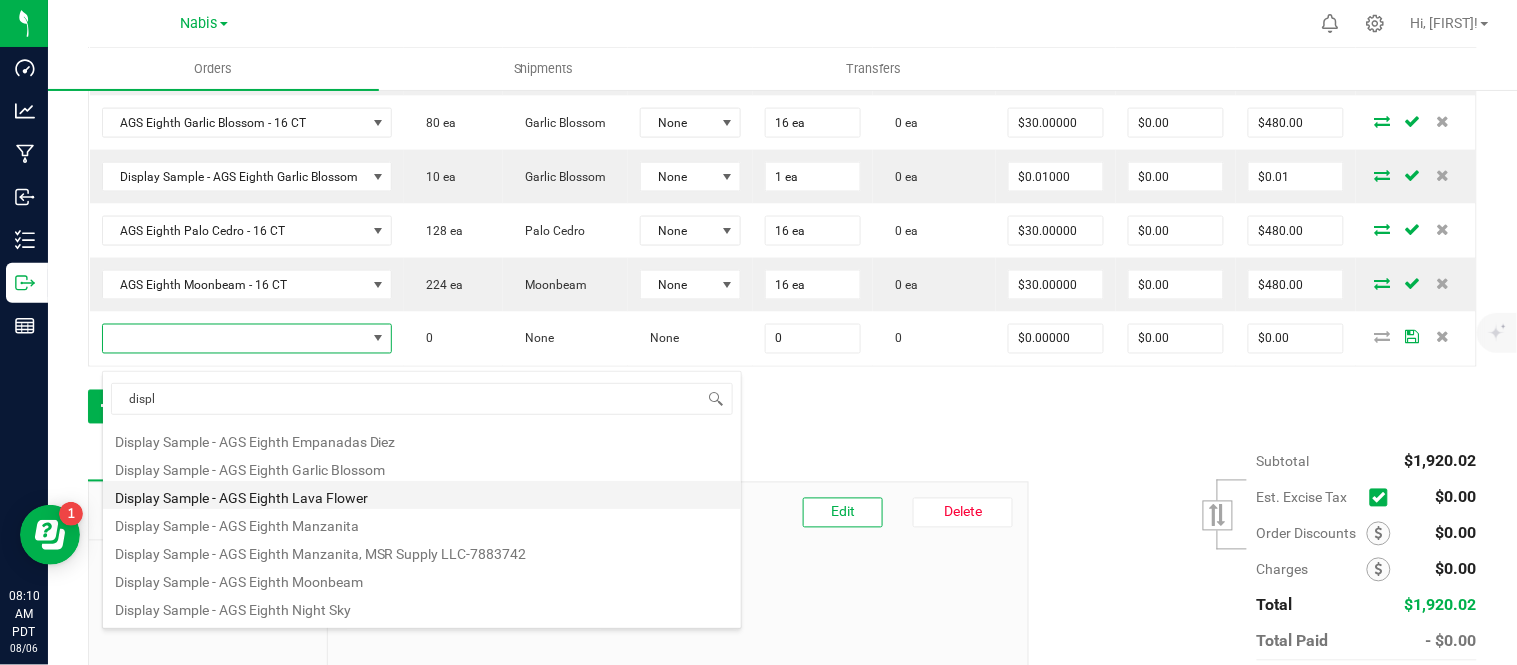 scroll, scrollTop: 113, scrollLeft: 0, axis: vertical 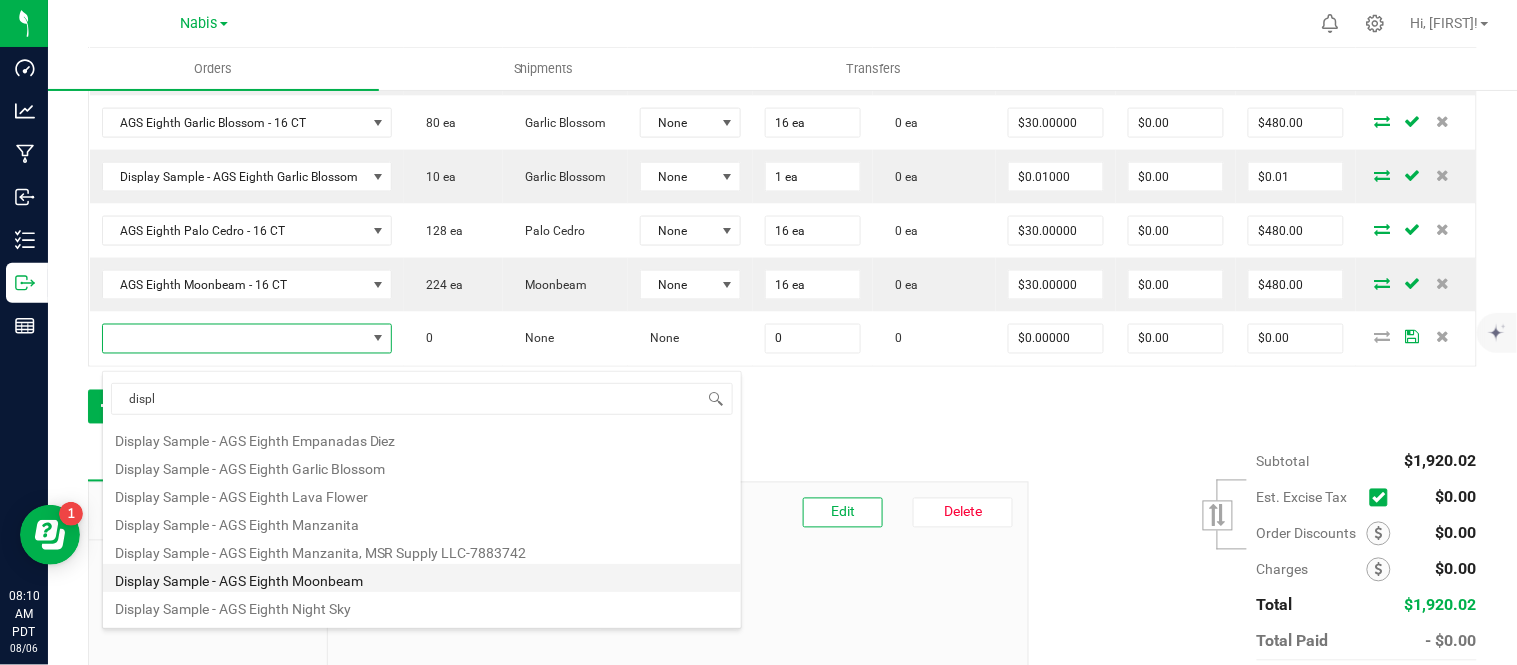 click on "Display Sample - AGS Eighth Moonbeam" at bounding box center [422, 578] 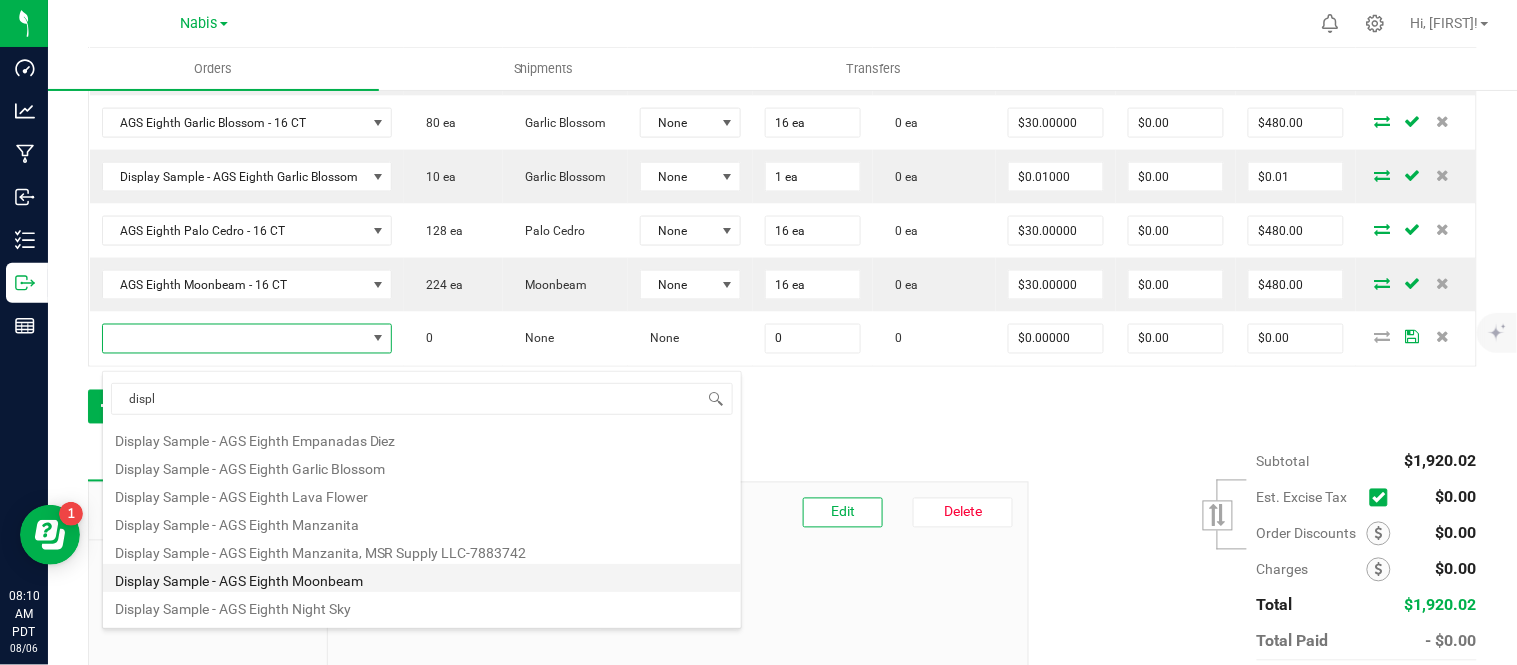 type on "0 ea" 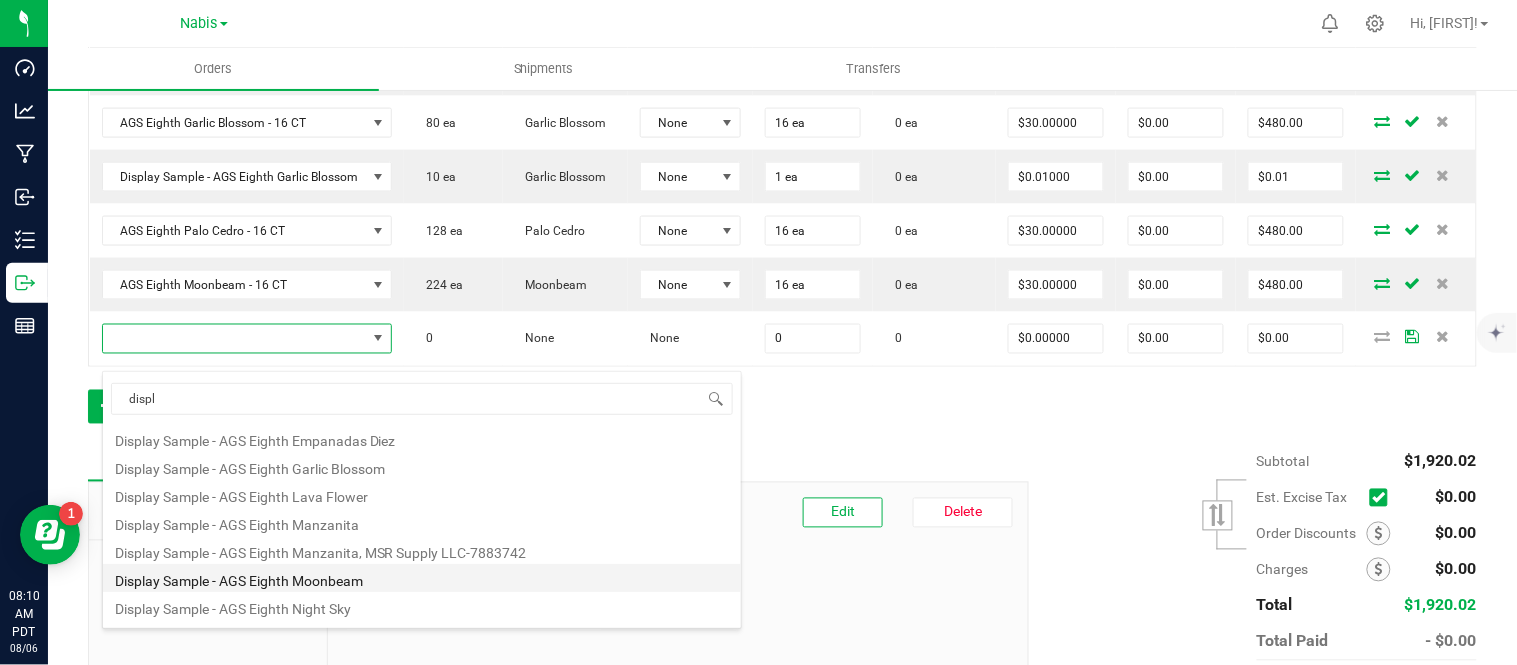 type on "$0.01000" 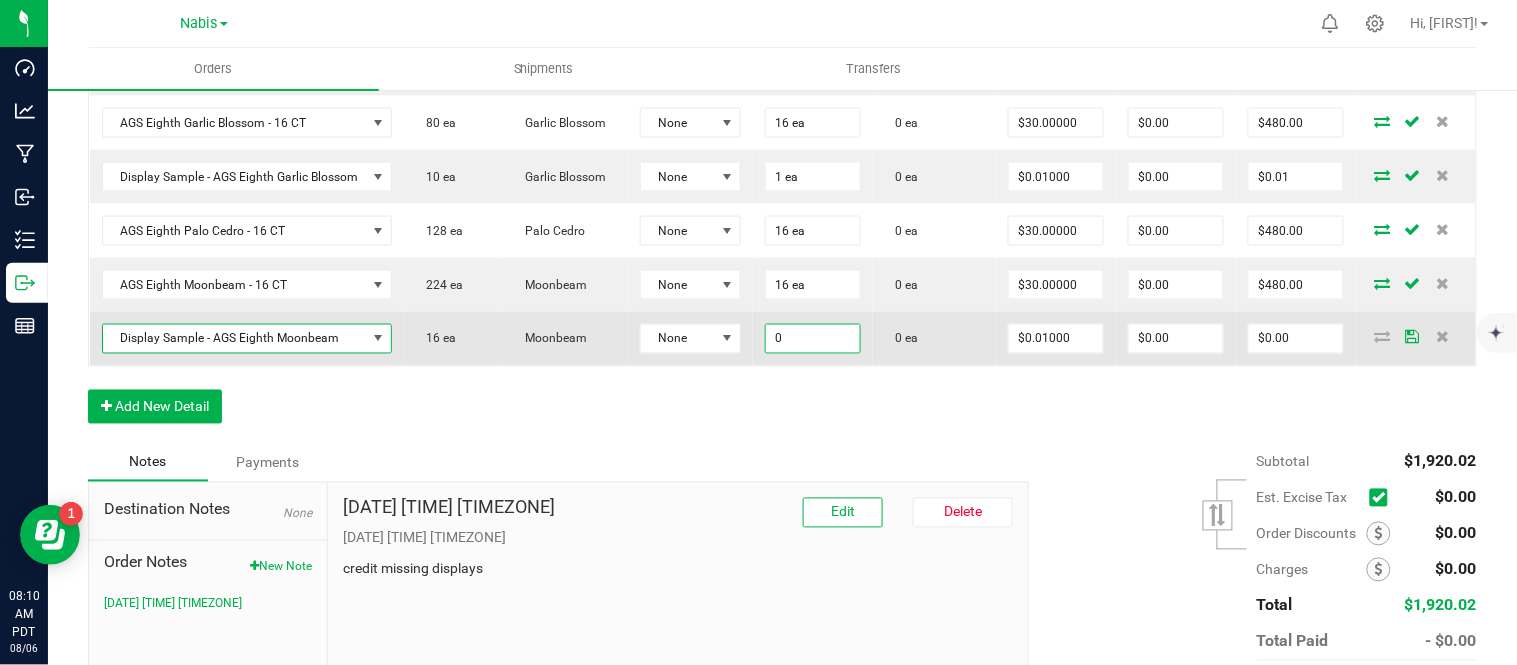 click on "0" at bounding box center (813, 339) 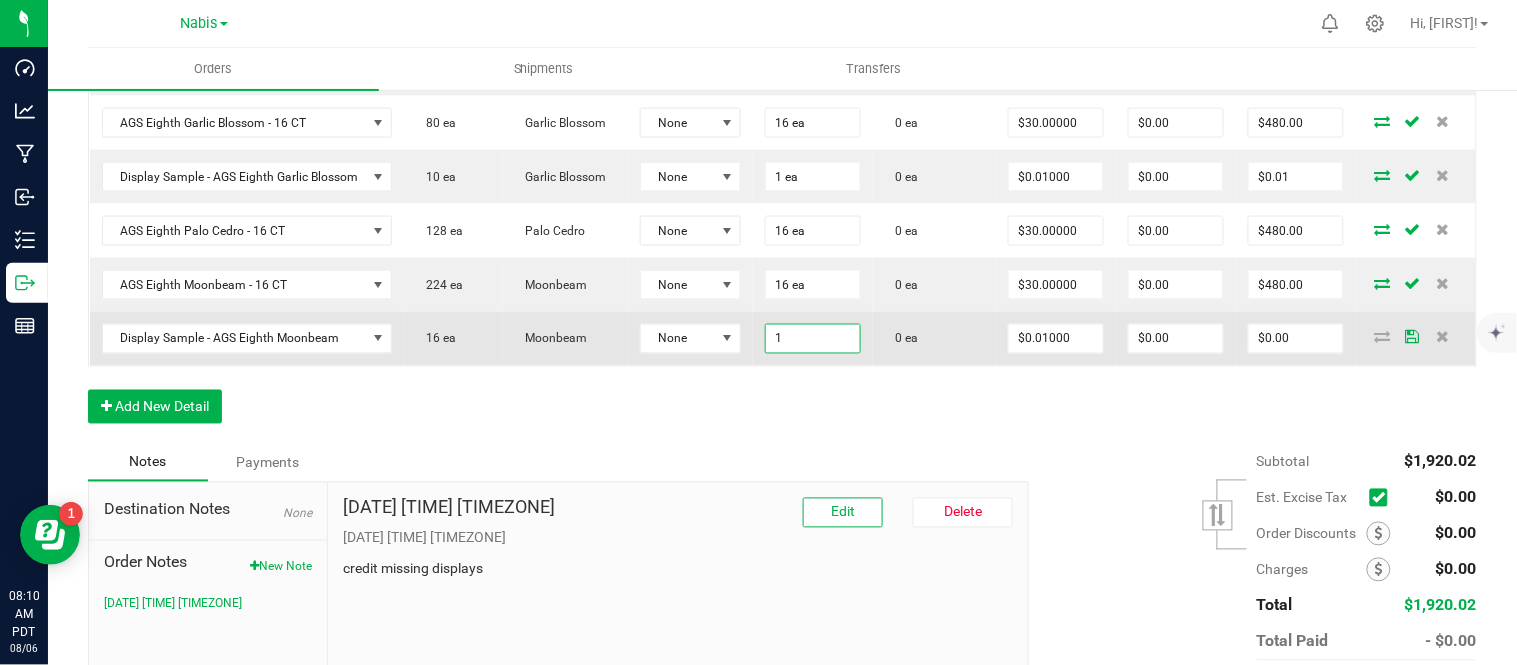 type on "1 ea" 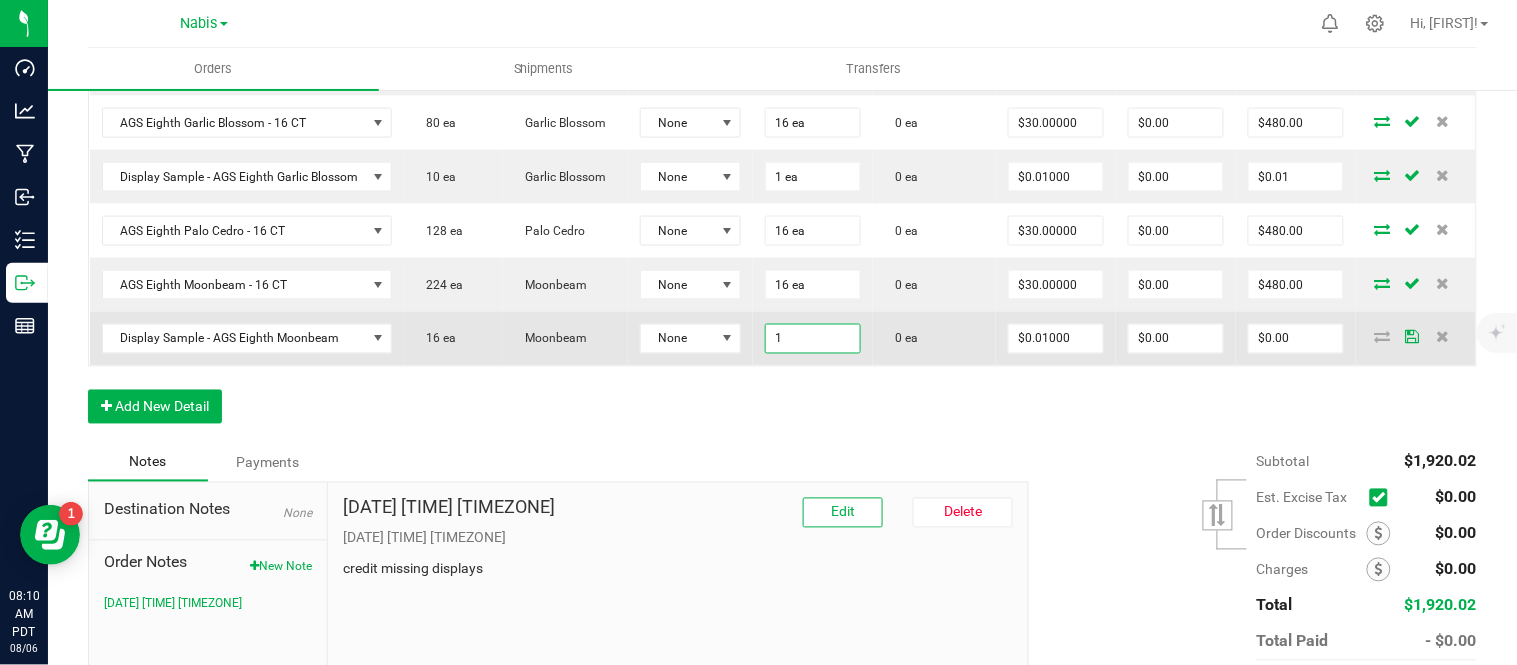 type on "0.01" 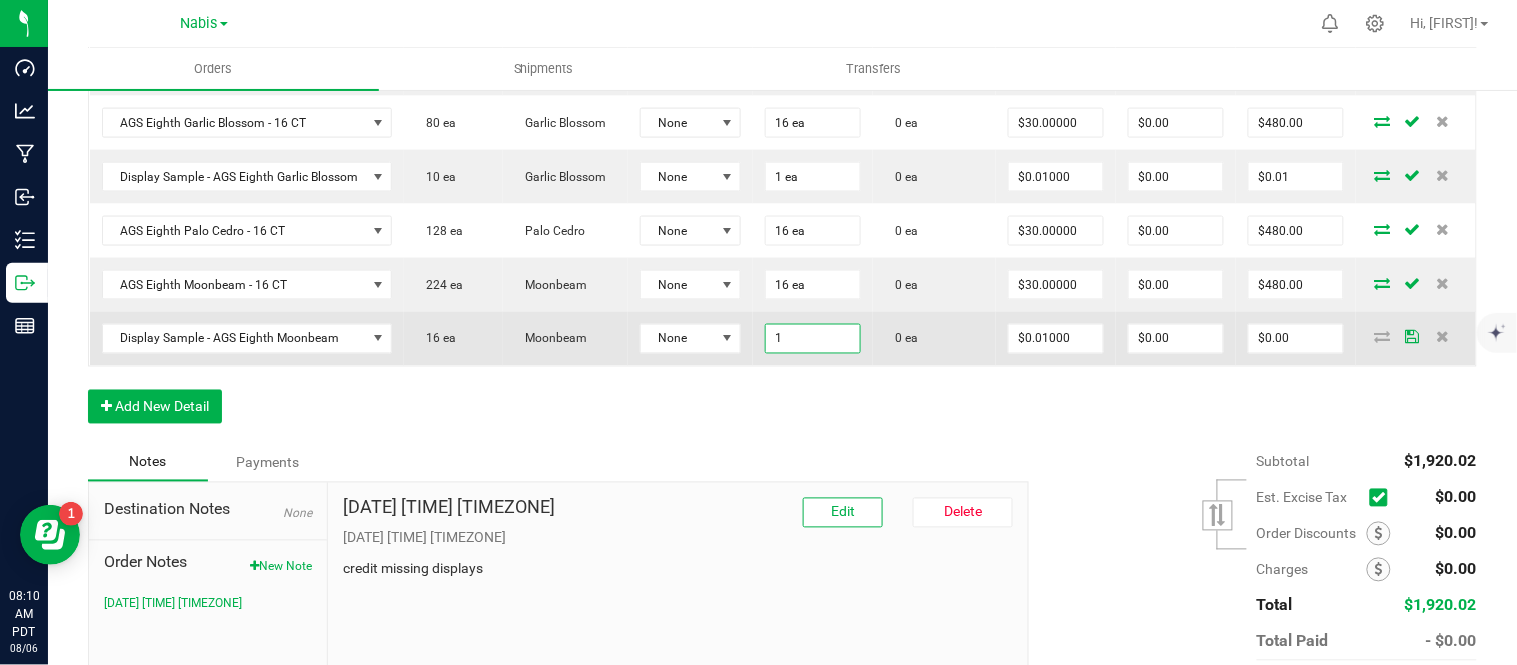 type on "$0.01" 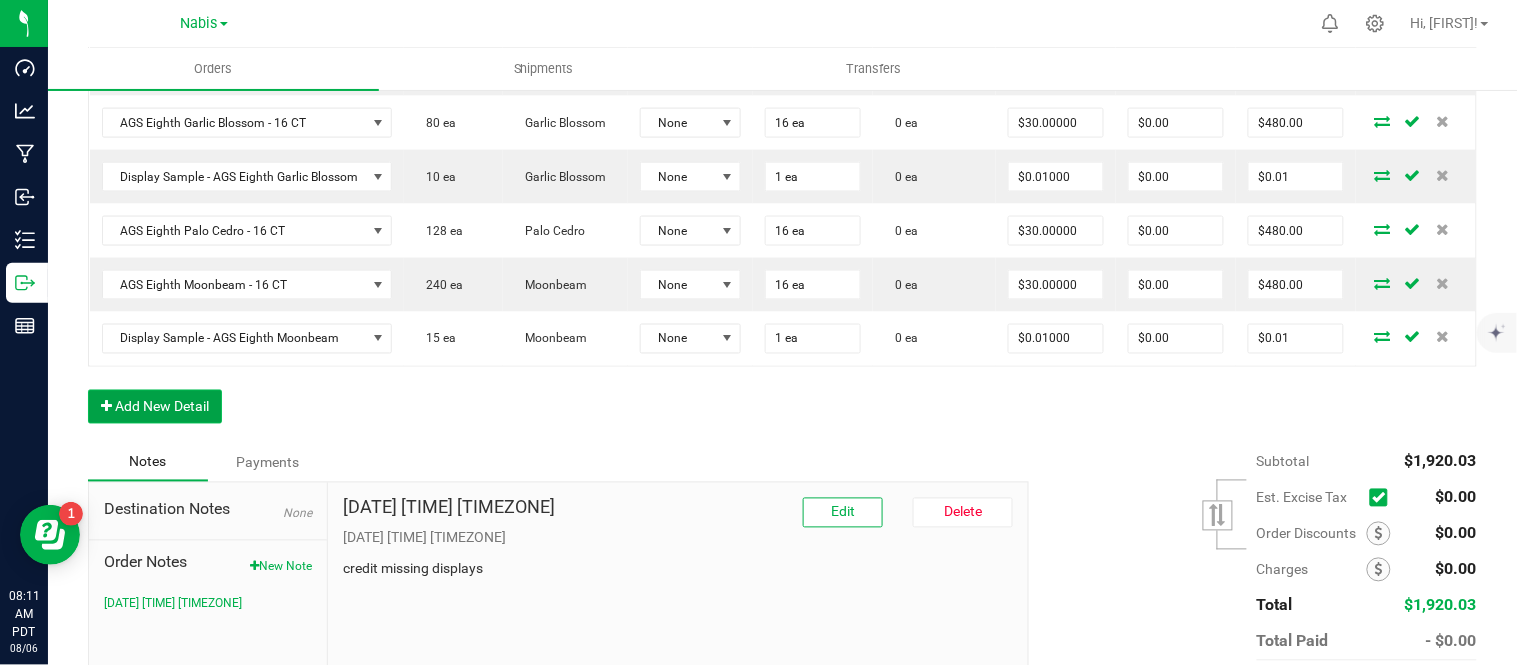 click on "Add New Detail" at bounding box center [155, 407] 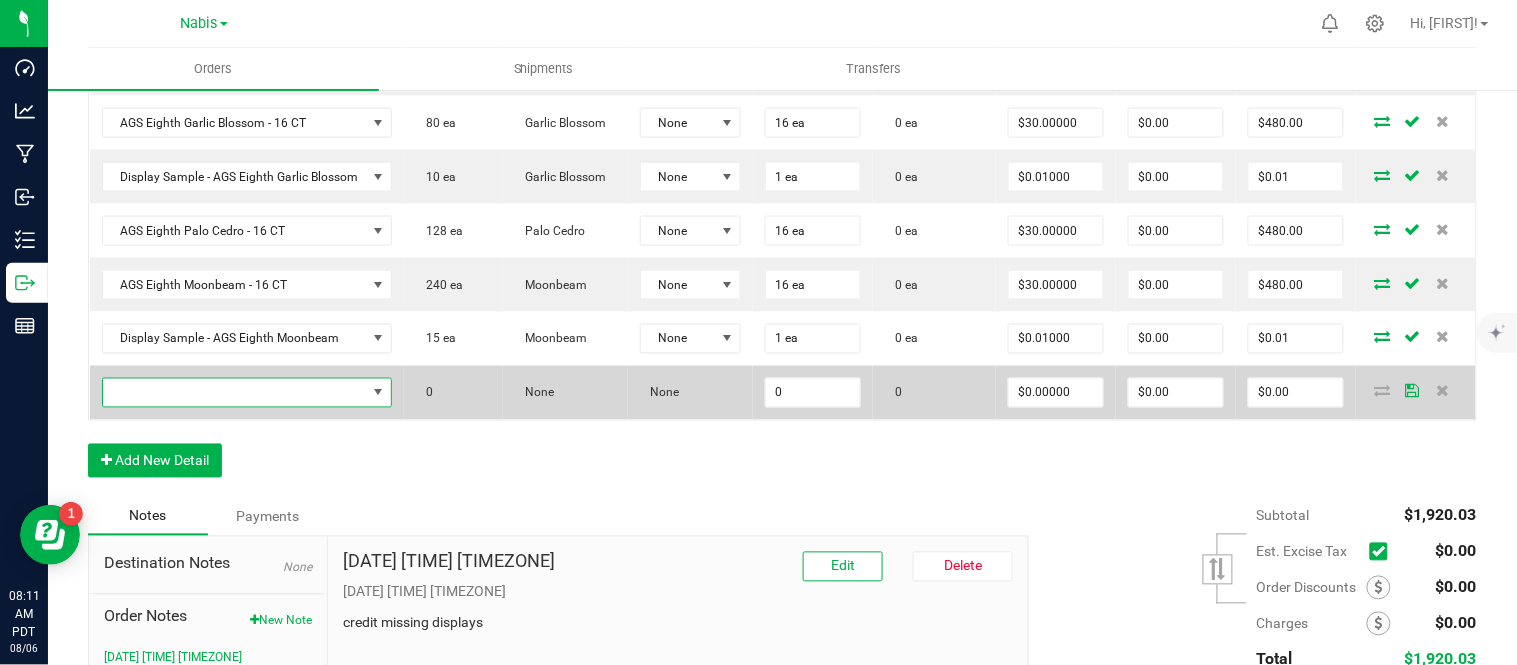 click at bounding box center [235, 393] 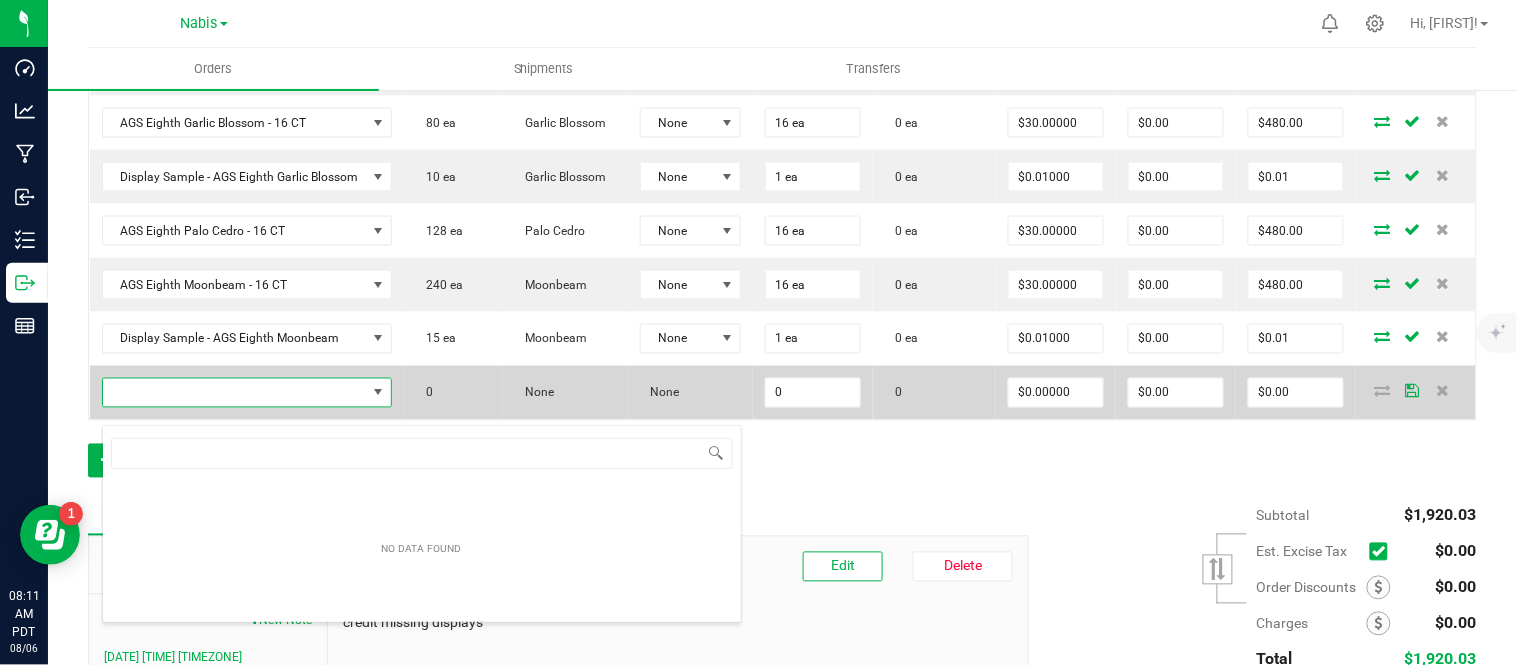 scroll, scrollTop: 99970, scrollLeft: 99712, axis: both 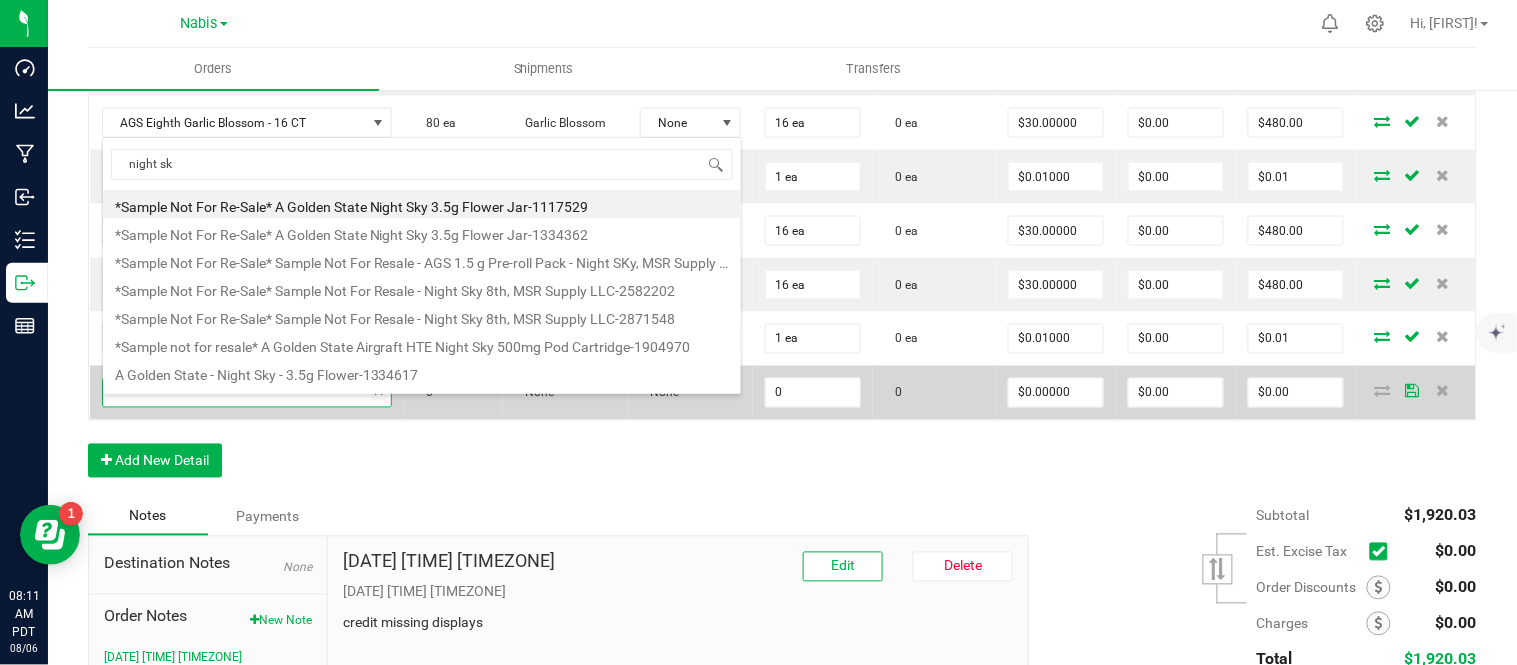type on "night sky" 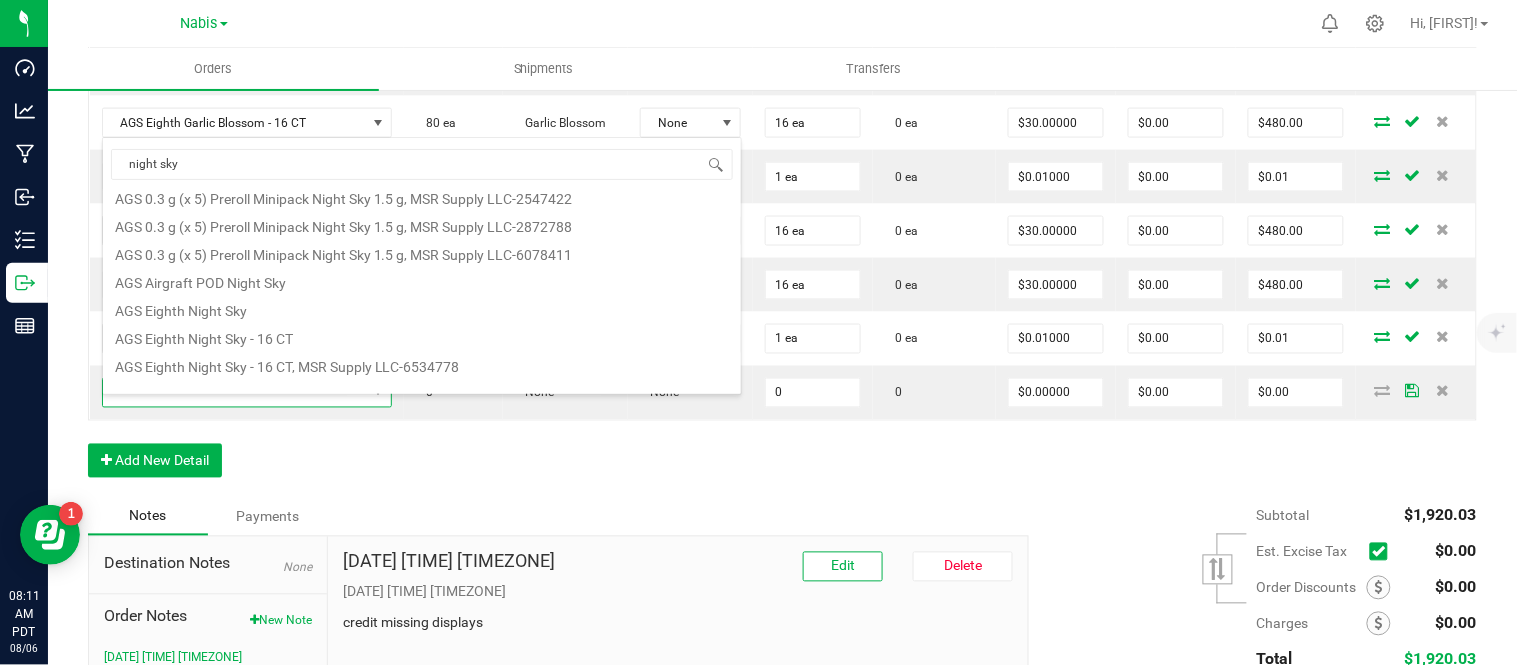scroll, scrollTop: 317, scrollLeft: 0, axis: vertical 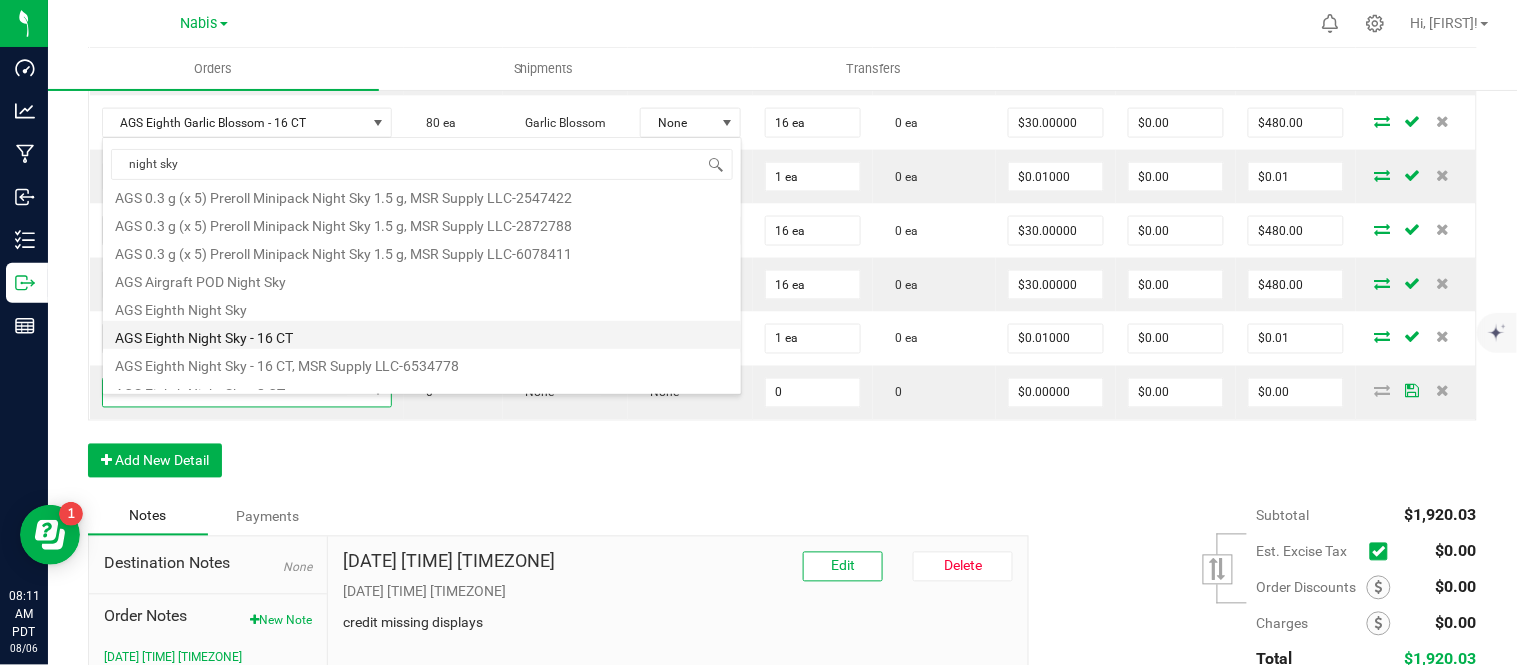 click on "AGS Eighth Night Sky - 16 CT" at bounding box center [422, 335] 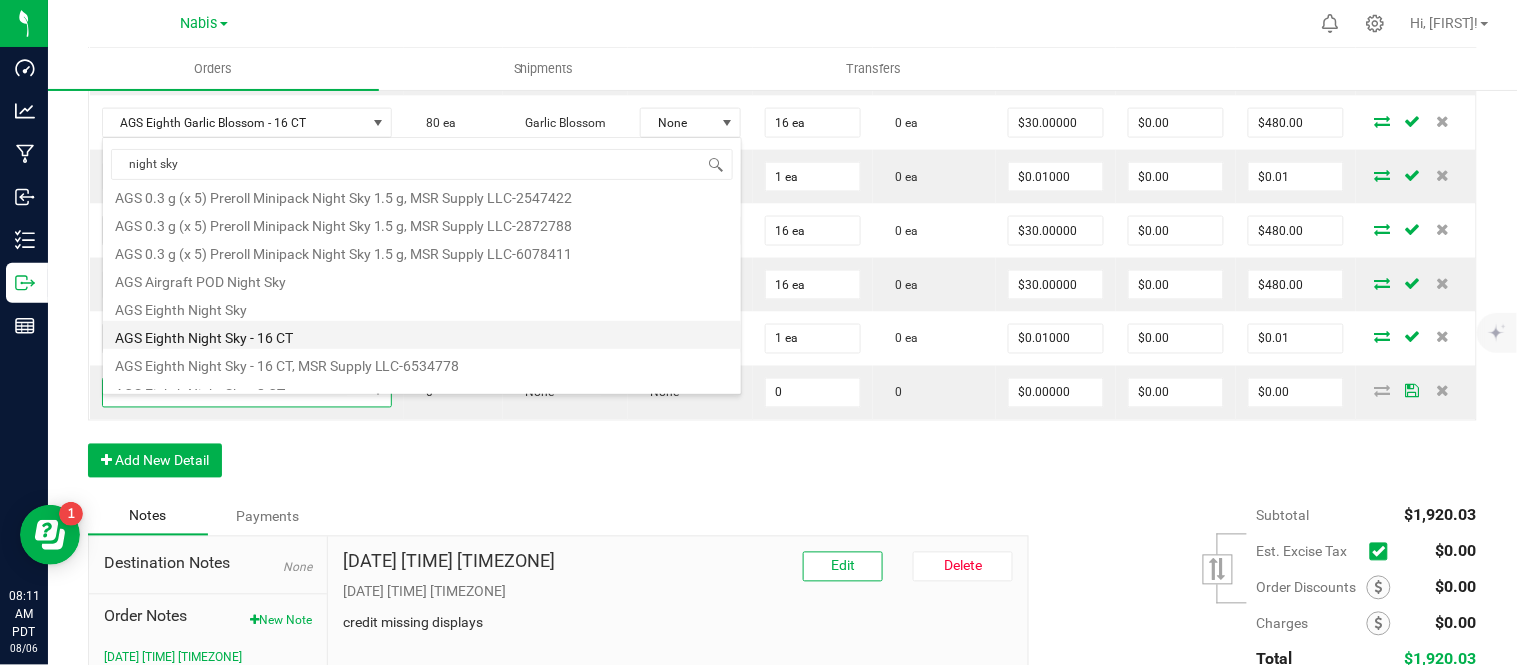 type on "0 ea" 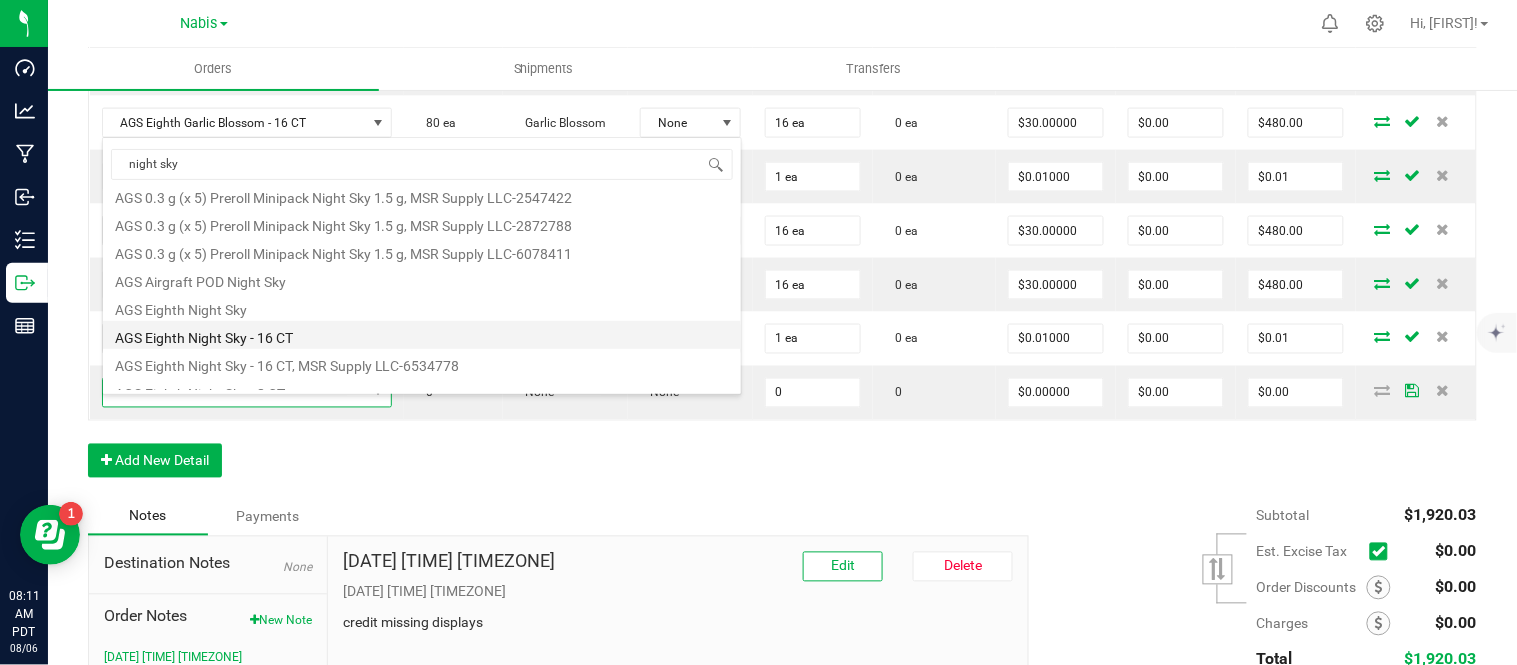 type on "$30.00000" 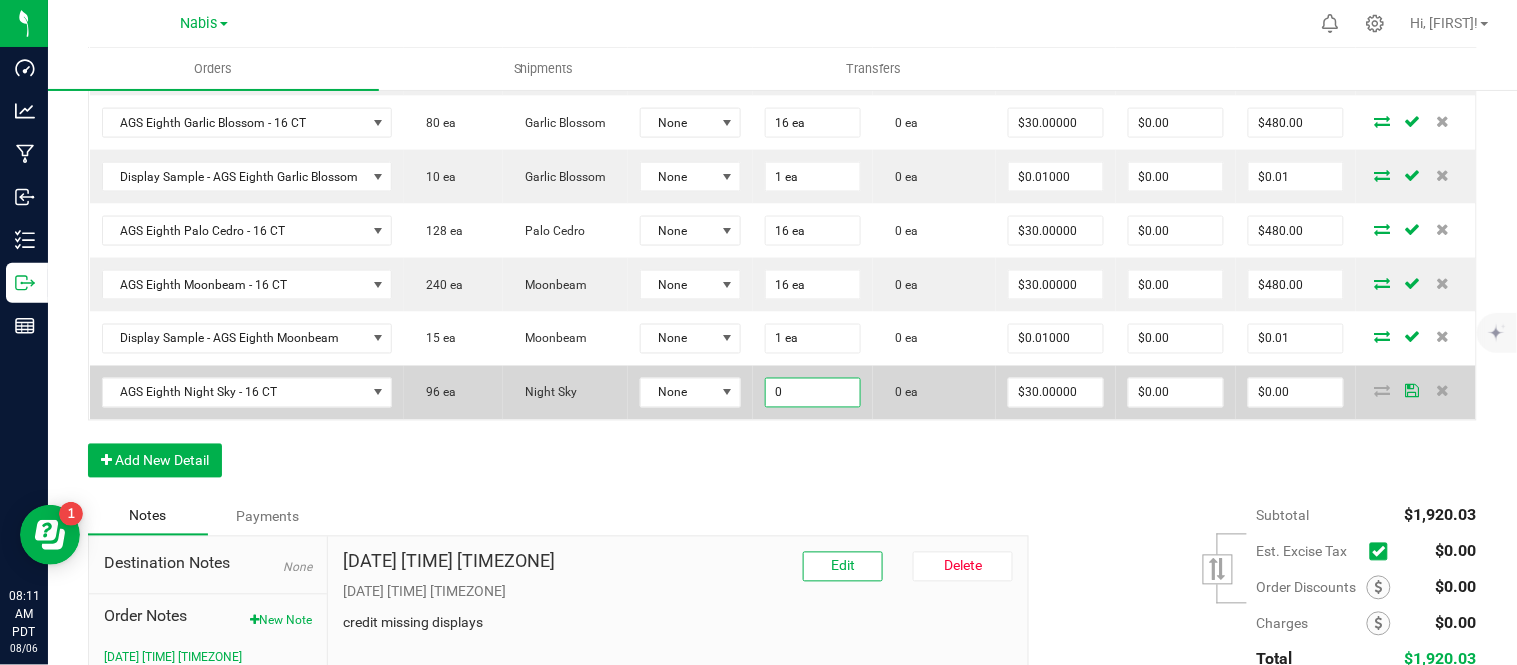 click on "0" at bounding box center (813, 393) 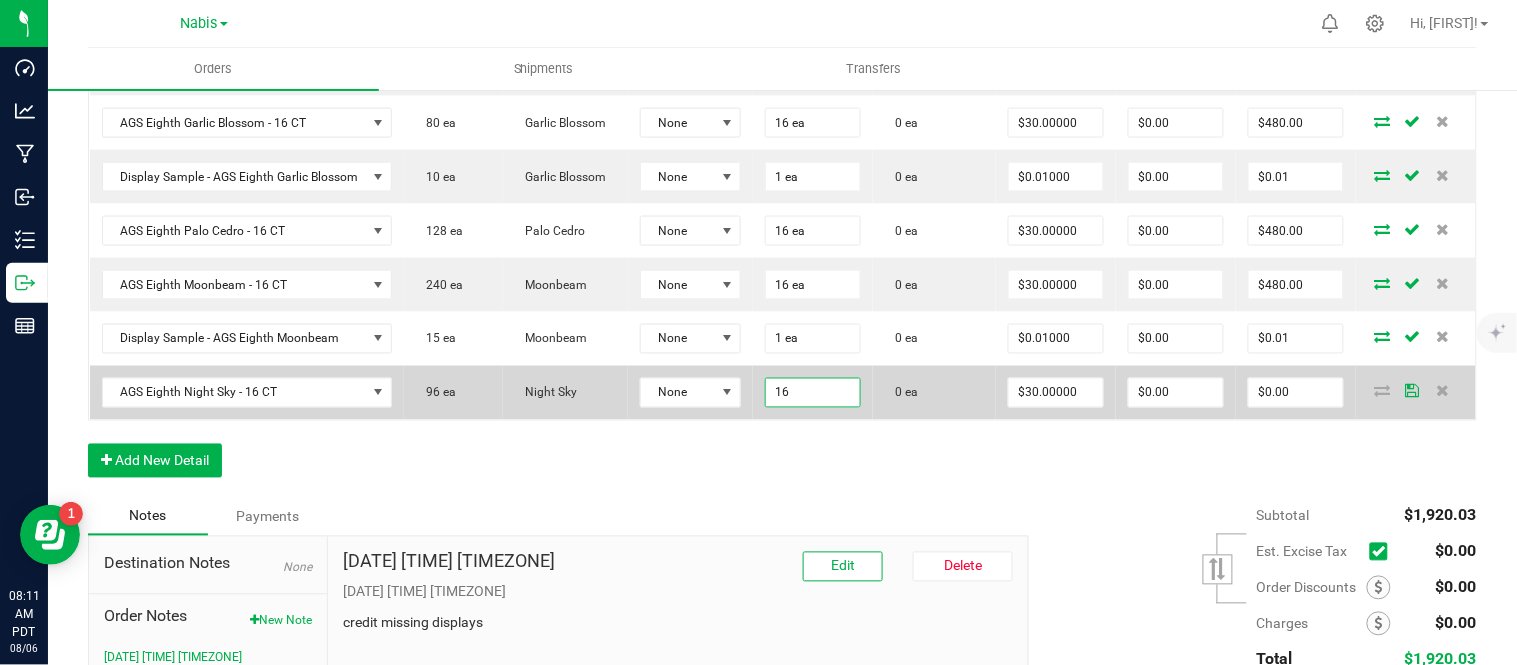 type on "16 ea" 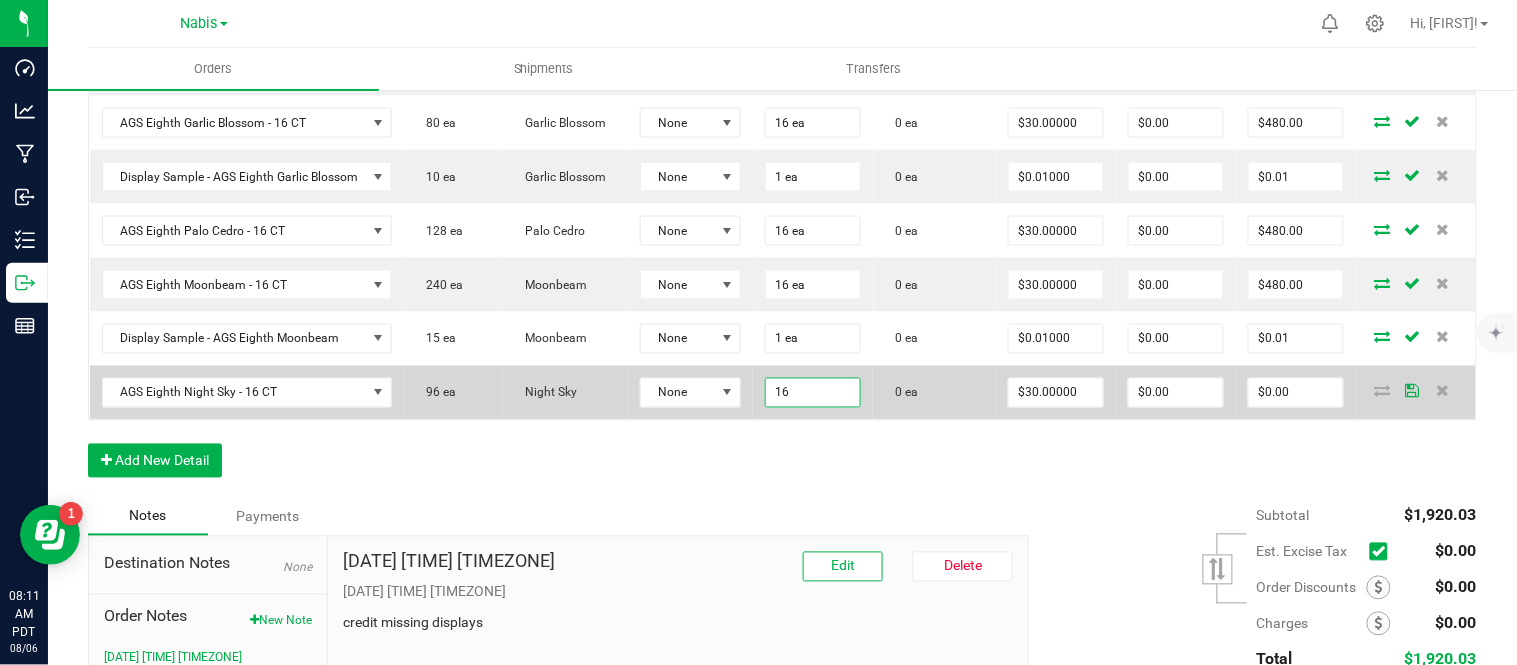 type on "30" 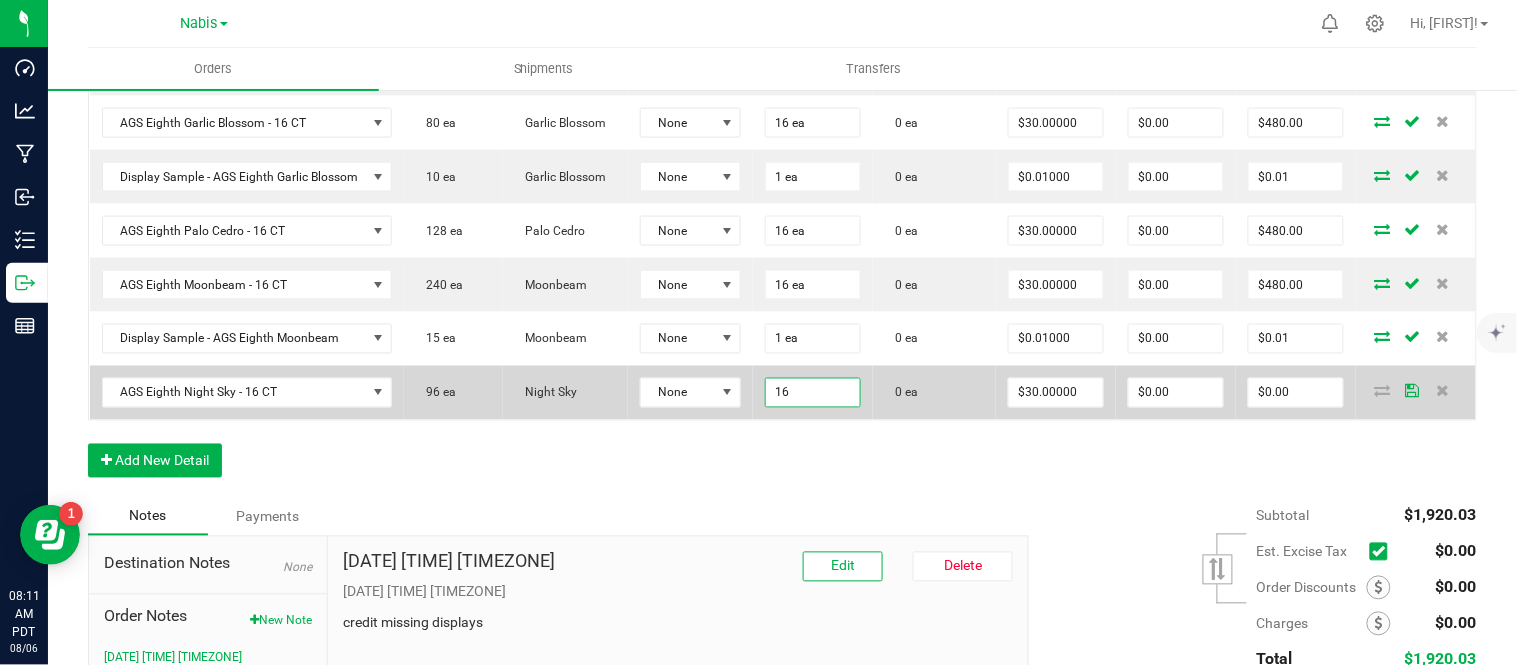 type on "$480.00" 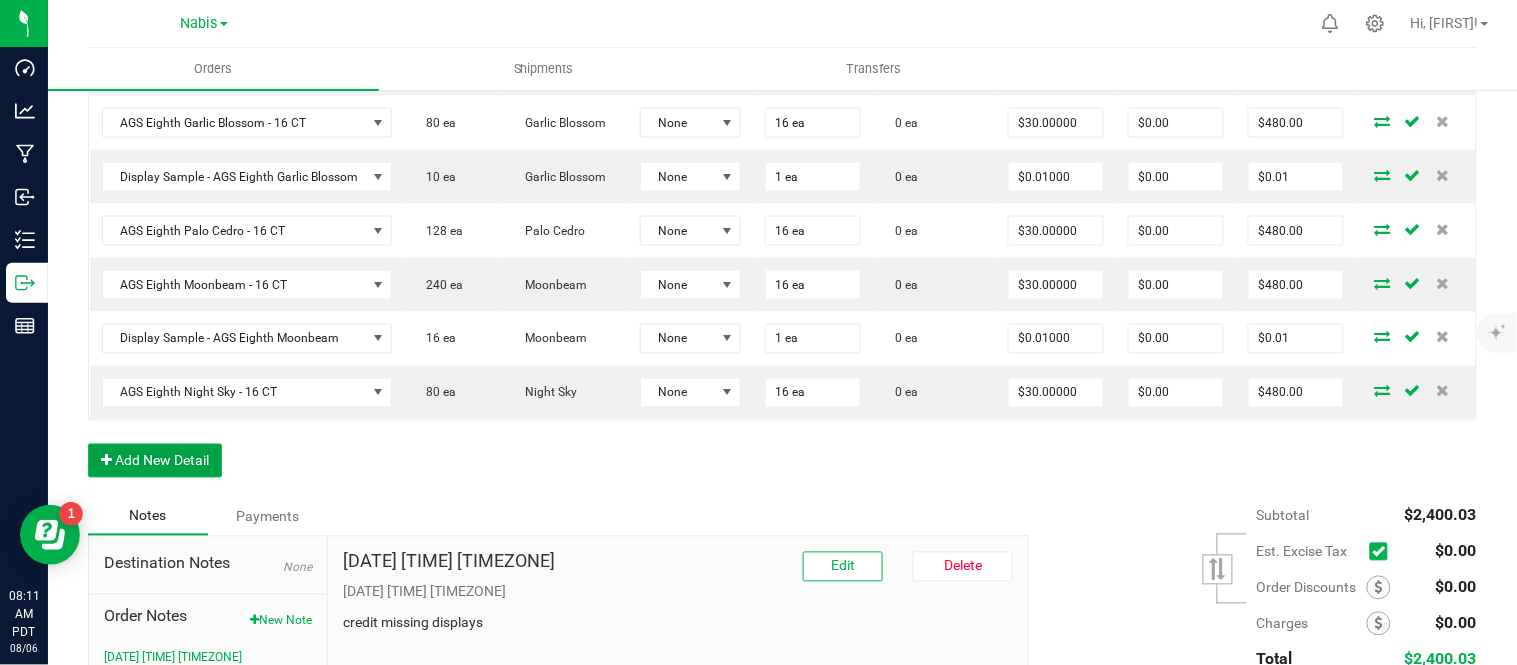 click on "Add New Detail" at bounding box center [155, 461] 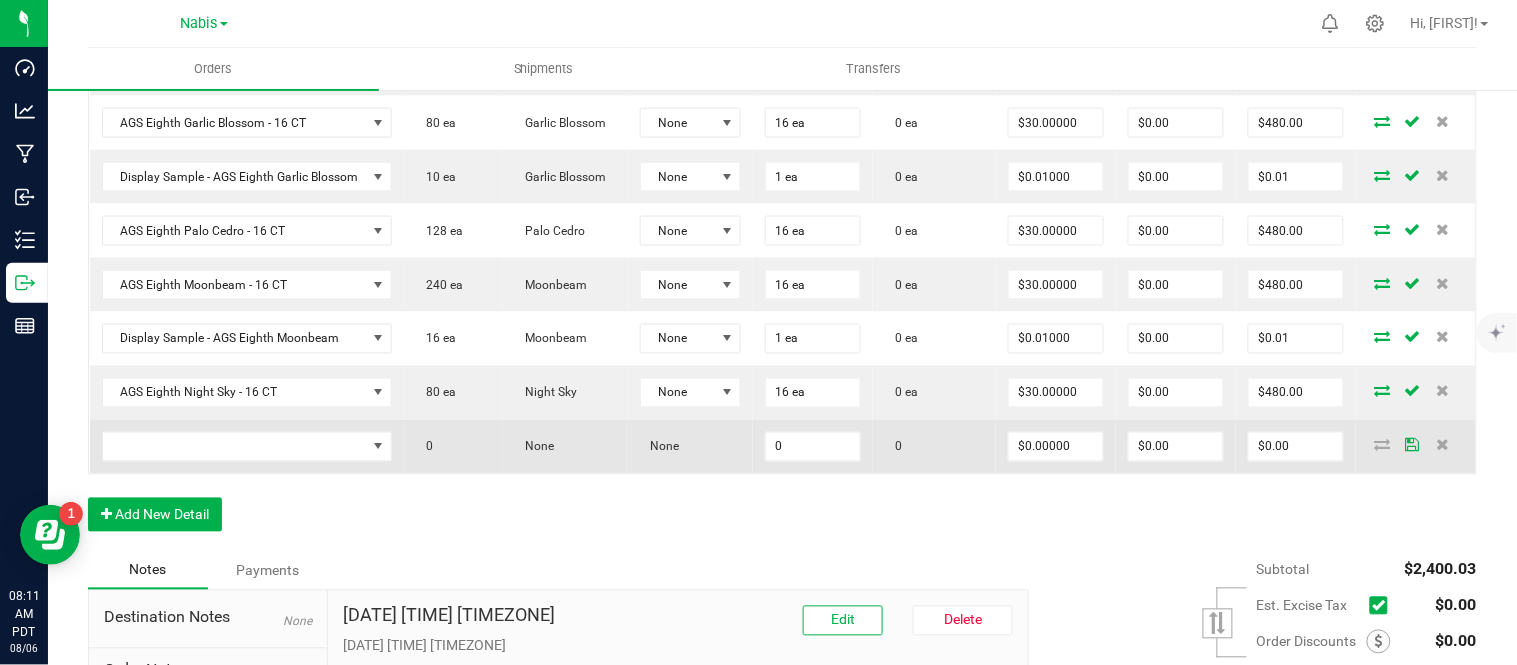 click at bounding box center [247, 447] 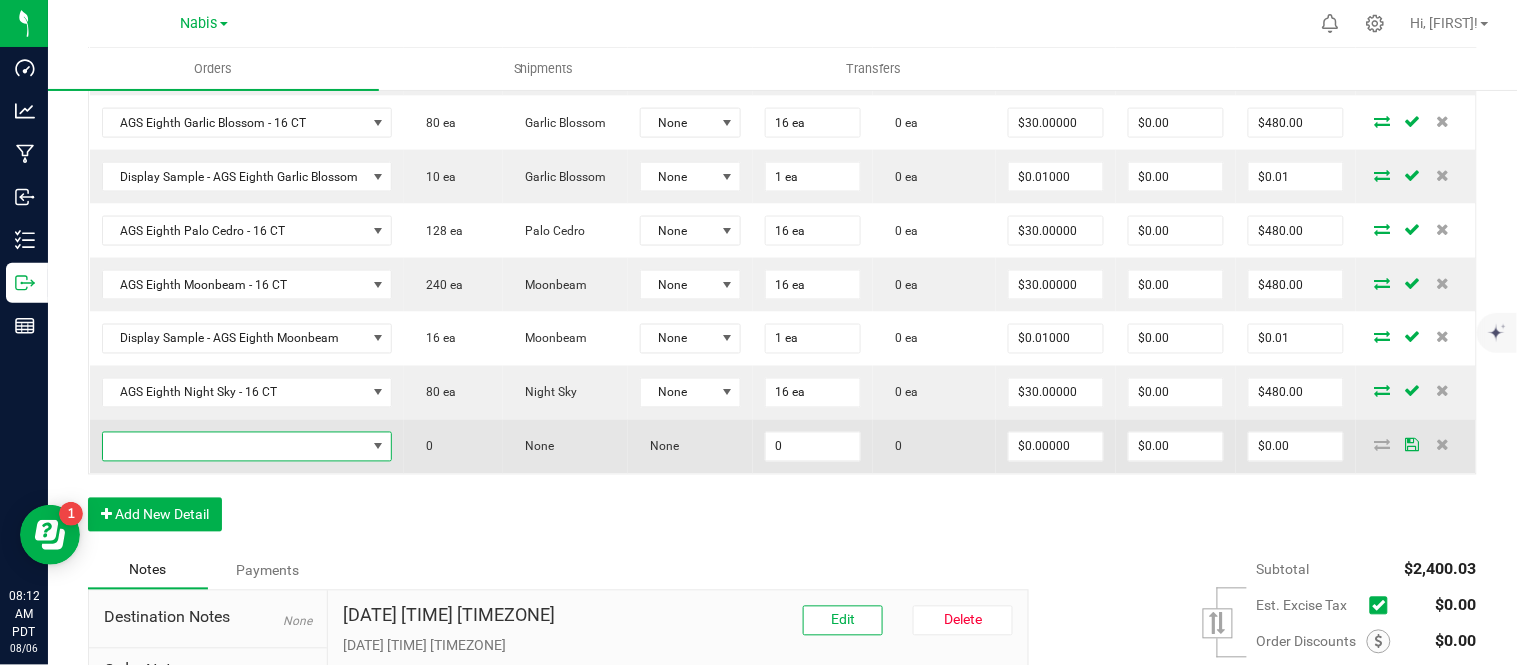 click at bounding box center (235, 447) 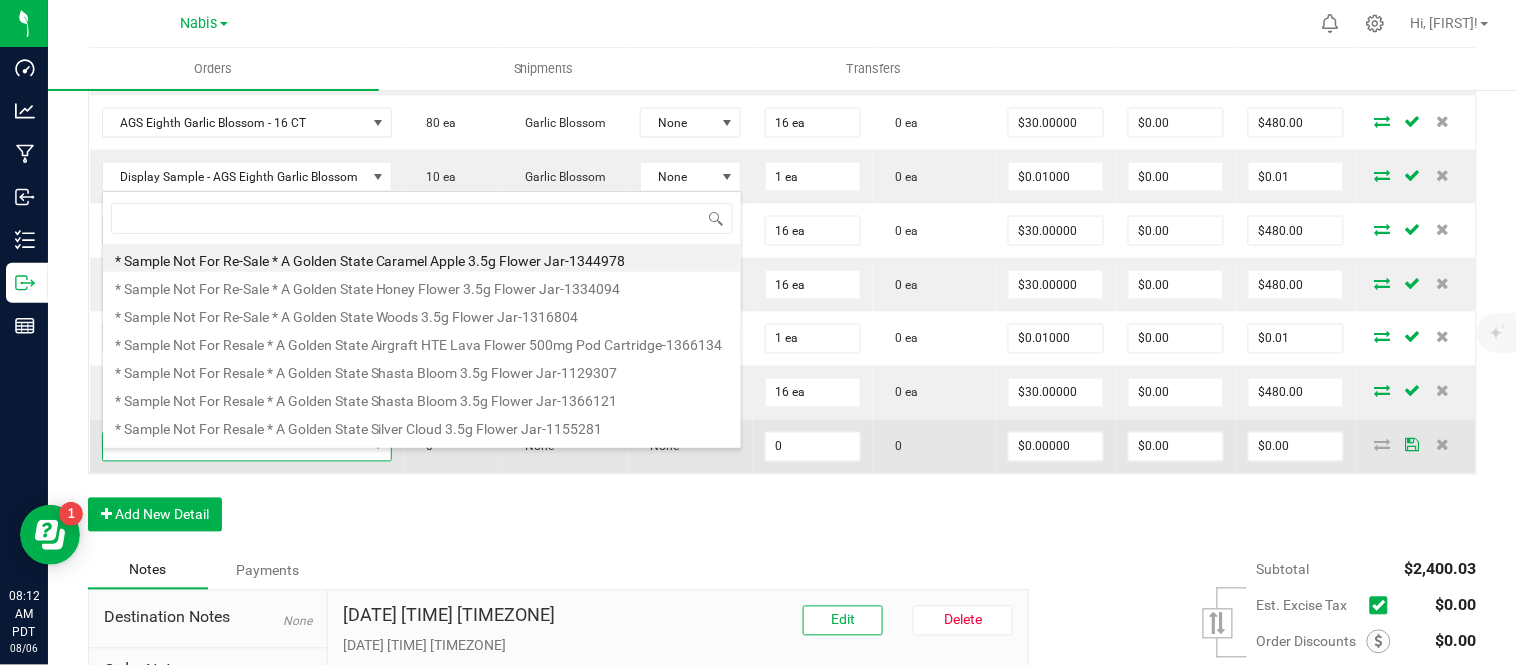 scroll, scrollTop: 99970, scrollLeft: 99712, axis: both 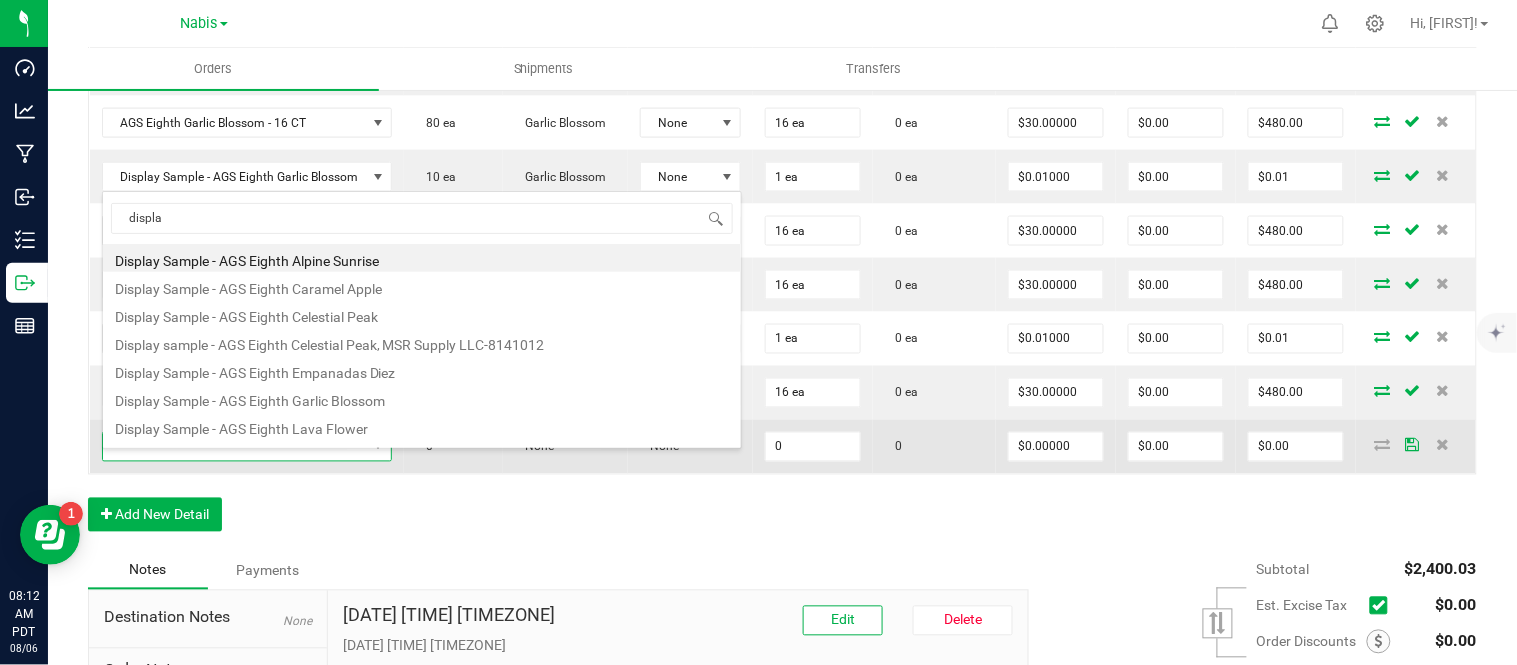 type on "display" 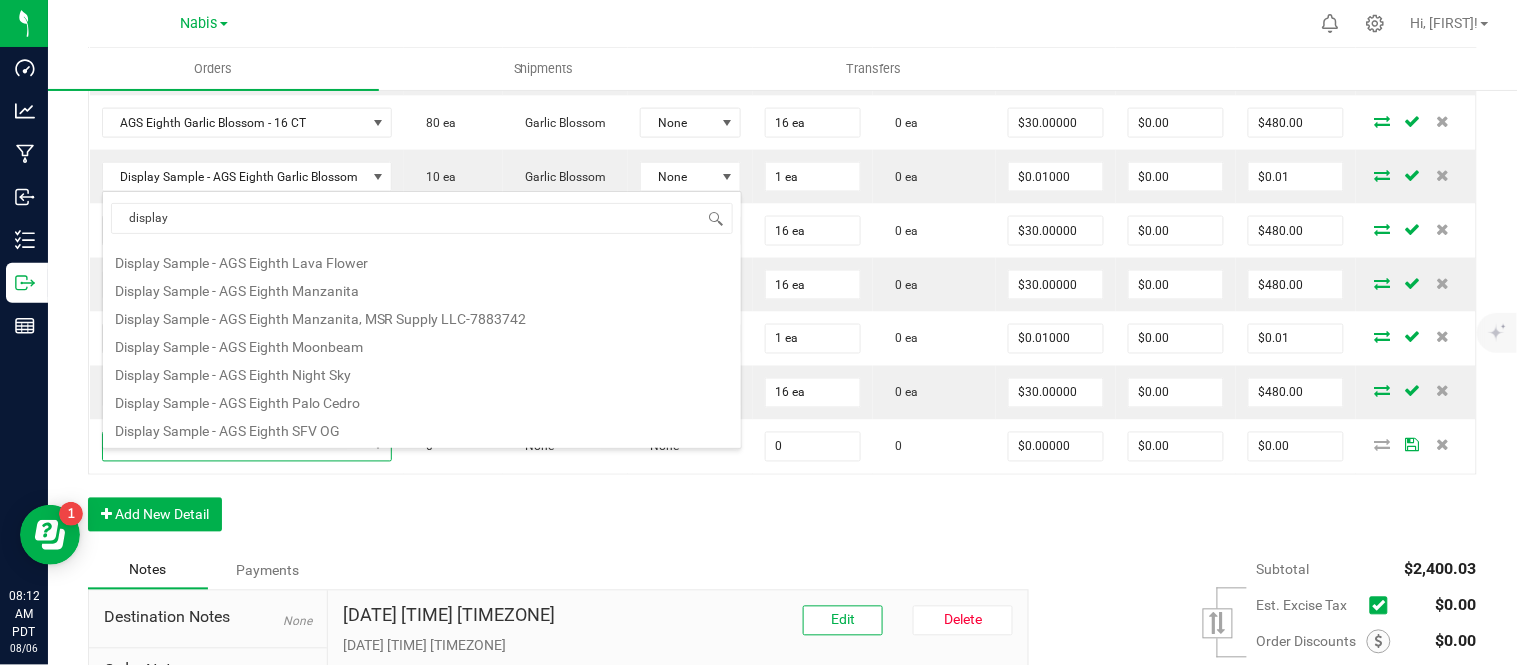 scroll, scrollTop: 166, scrollLeft: 0, axis: vertical 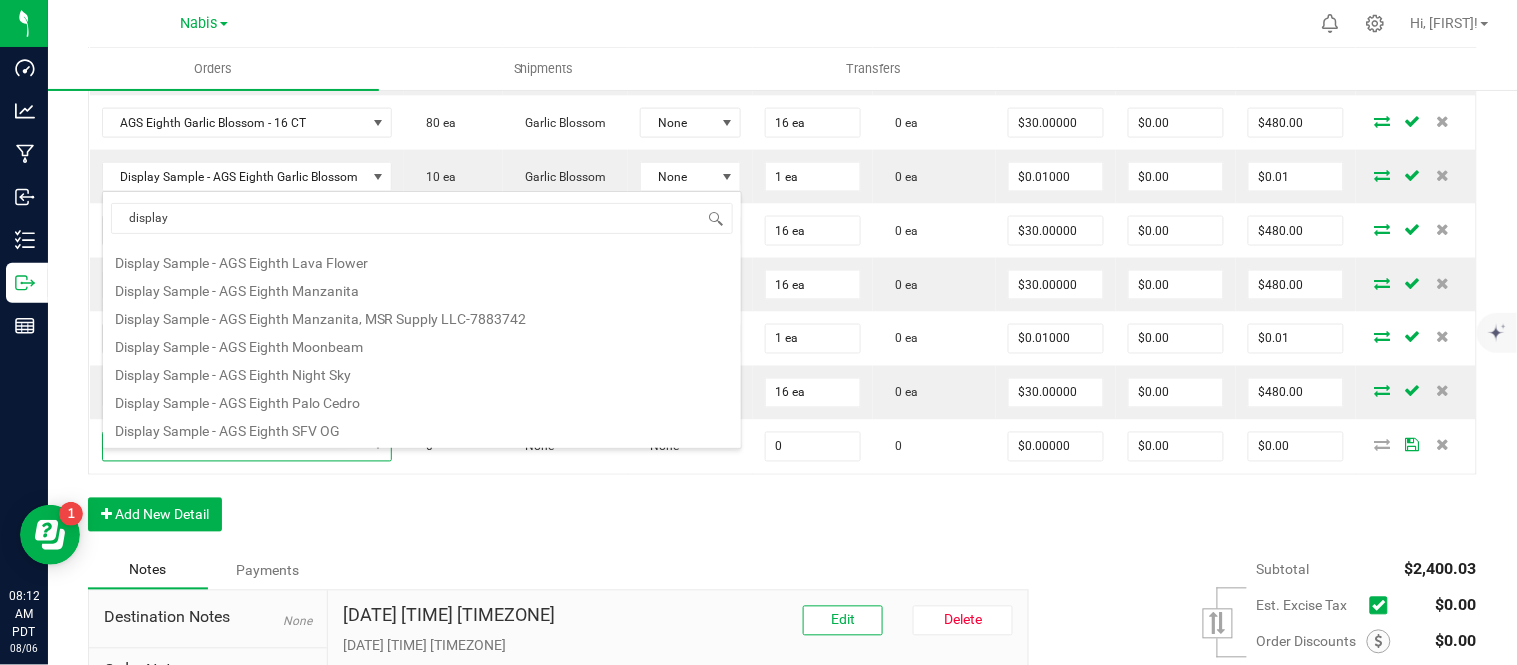 click on "Display Sample - AGS Eighth Night Sky" at bounding box center [422, 372] 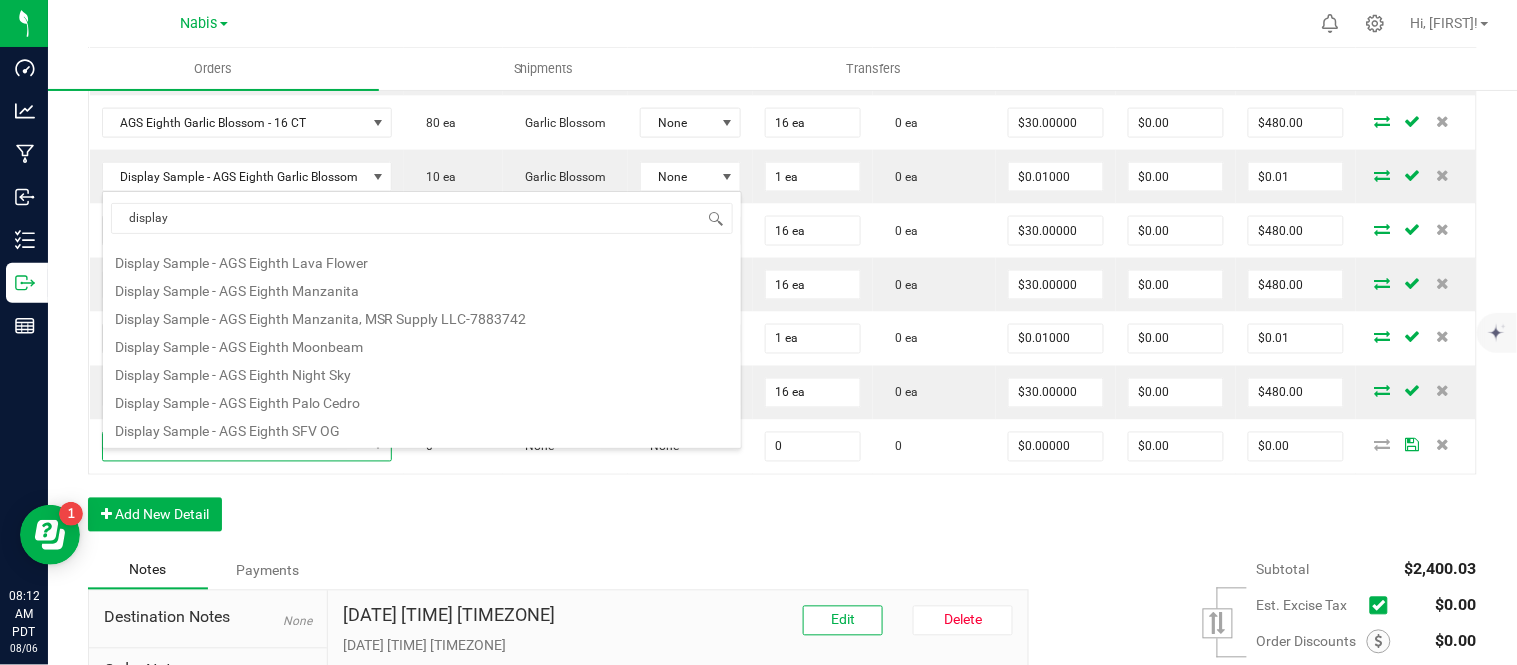 type on "0 ea" 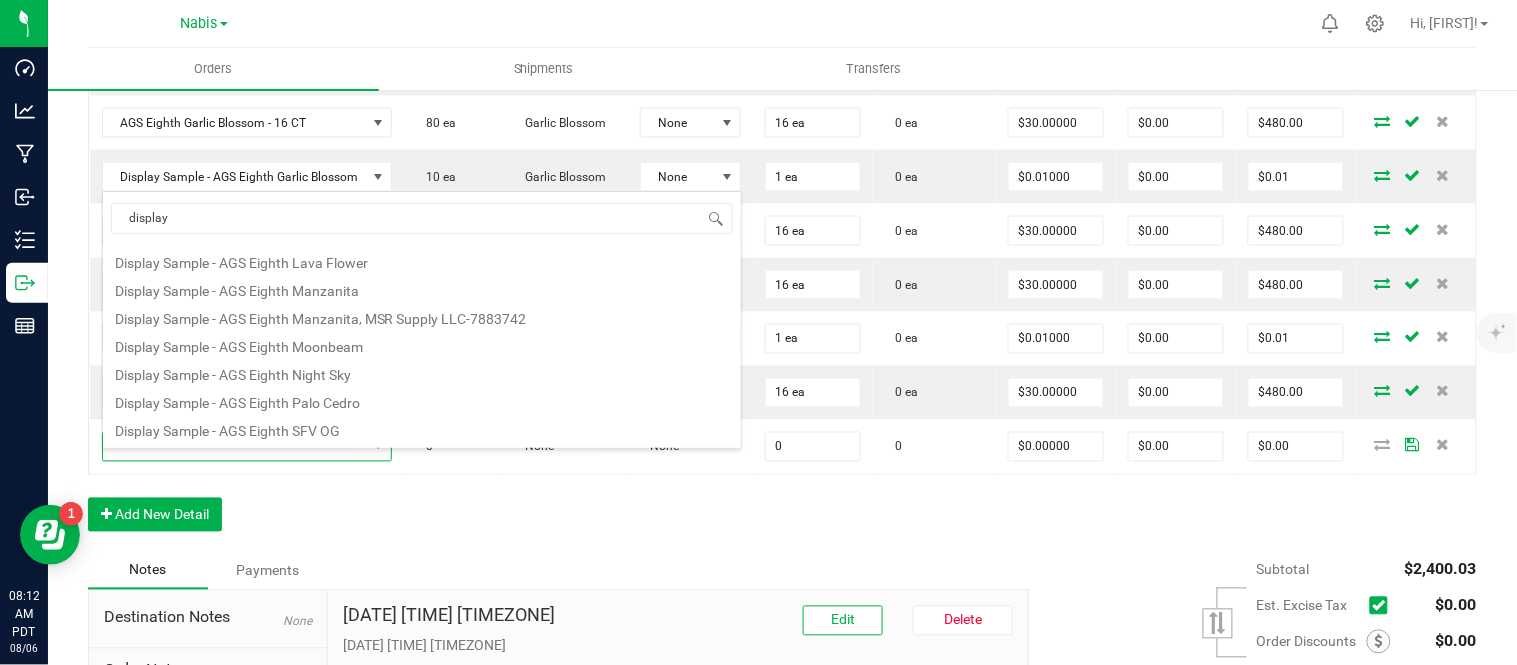 type on "$0.01000" 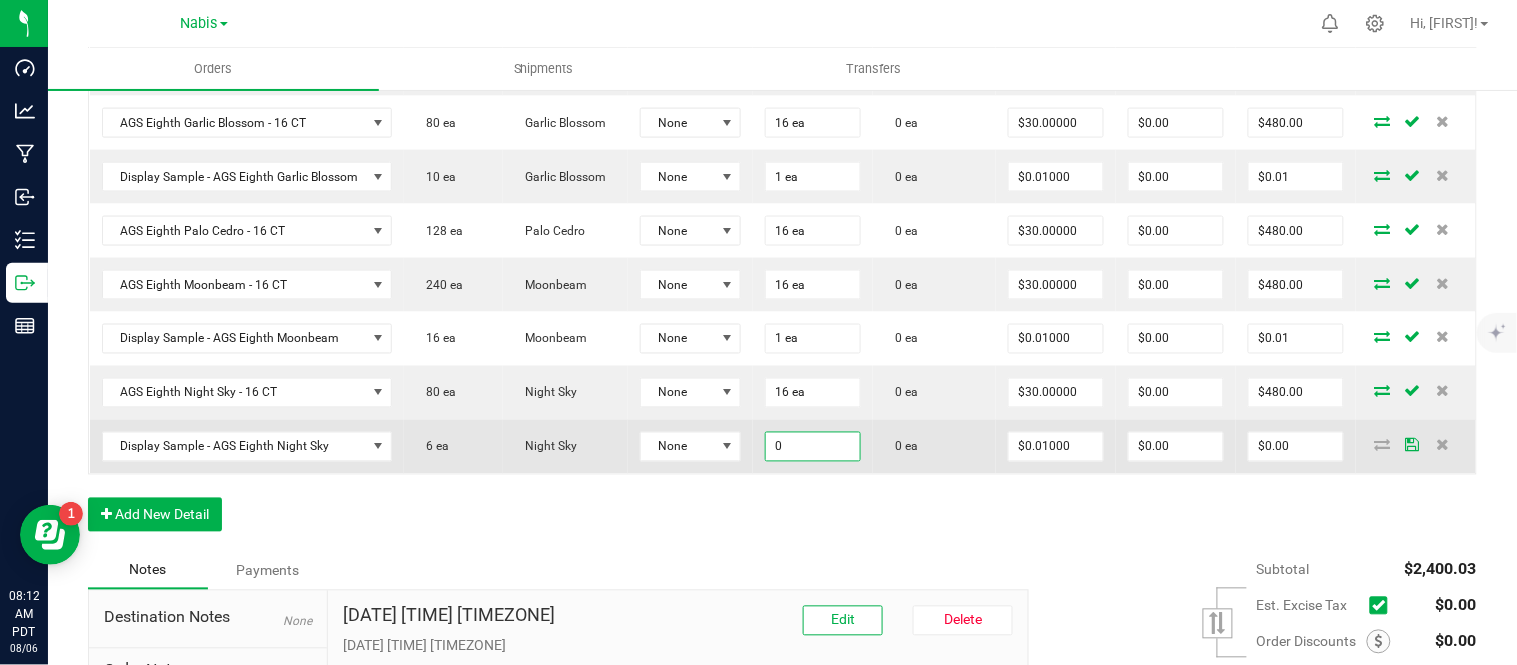 click on "0" at bounding box center [813, 447] 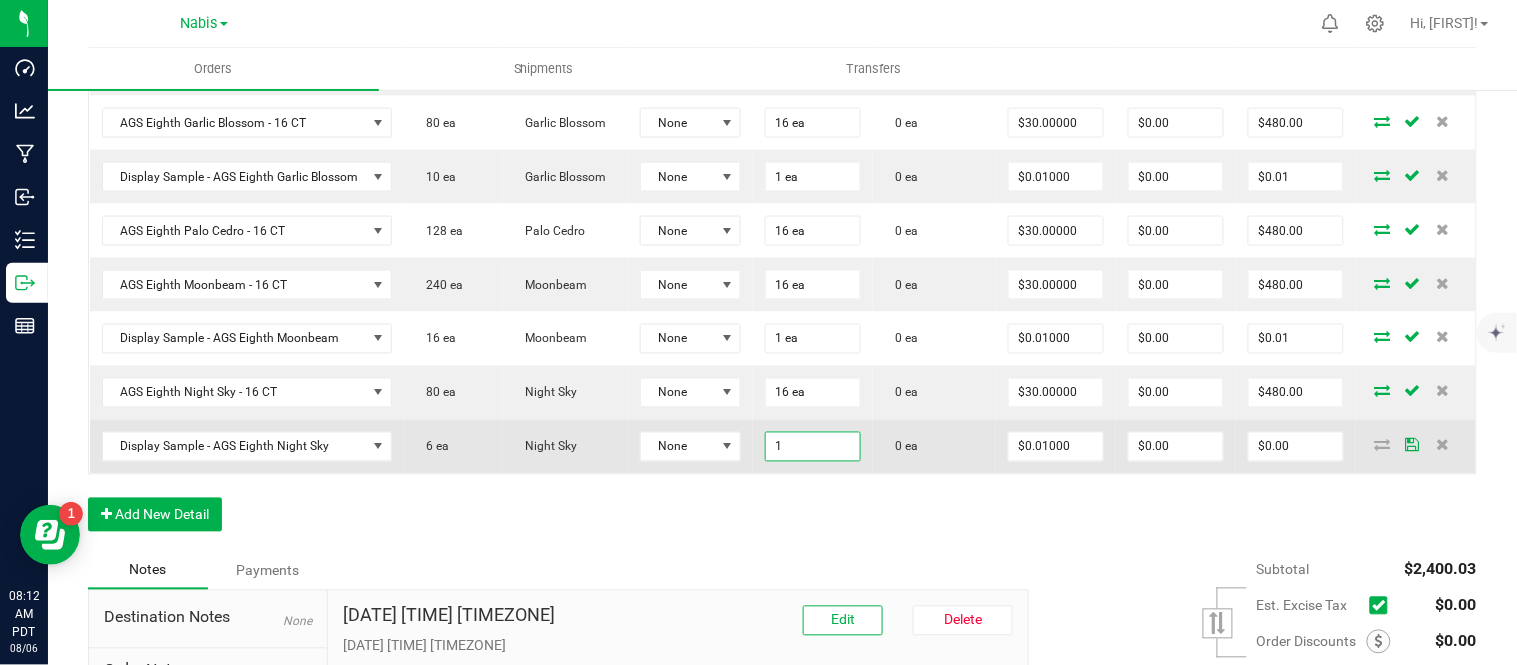 type on "1 ea" 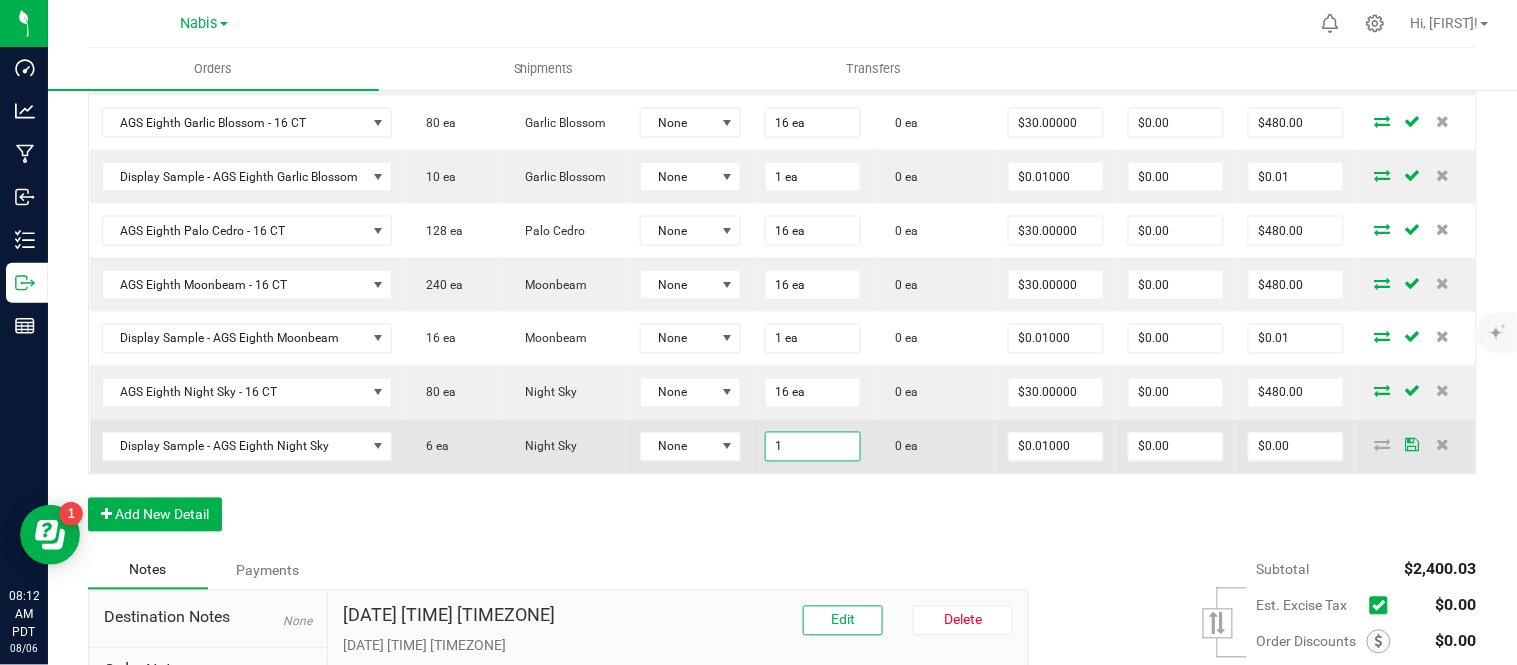 type on "0.01" 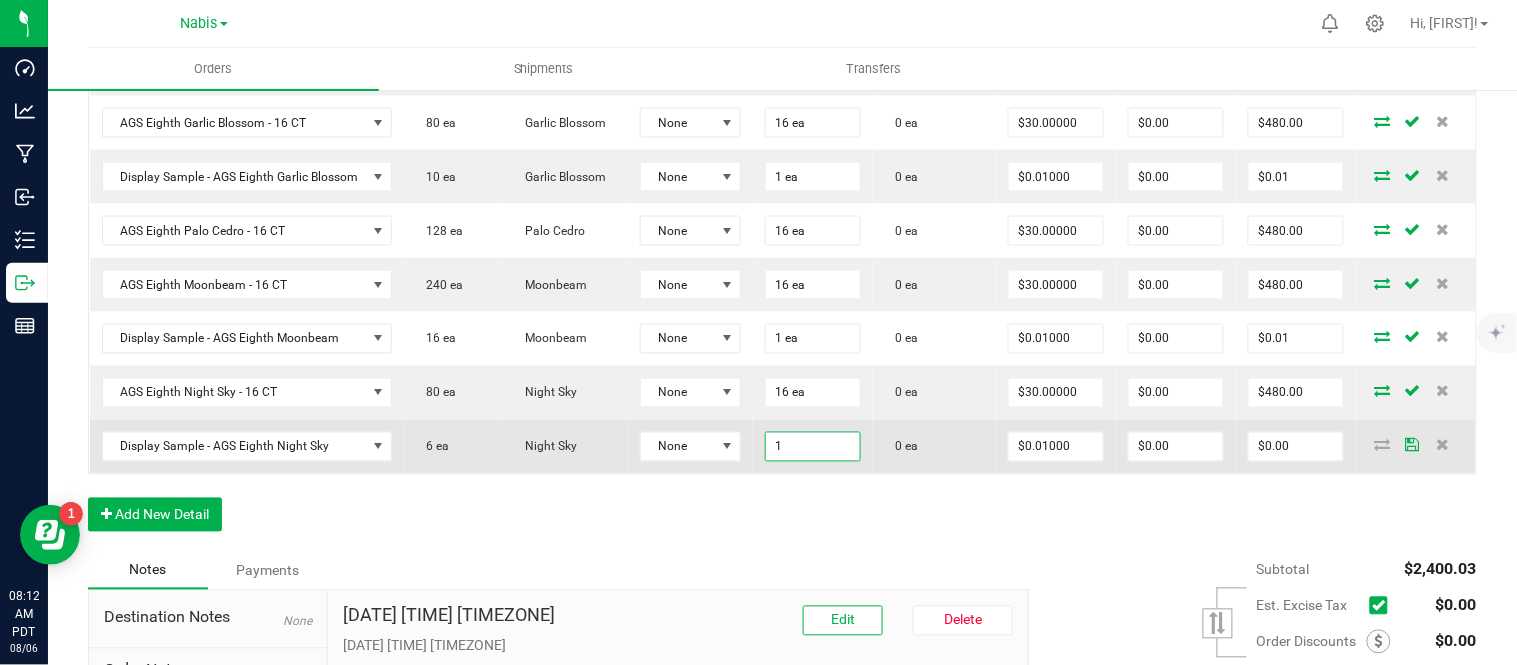 type on "$0.01" 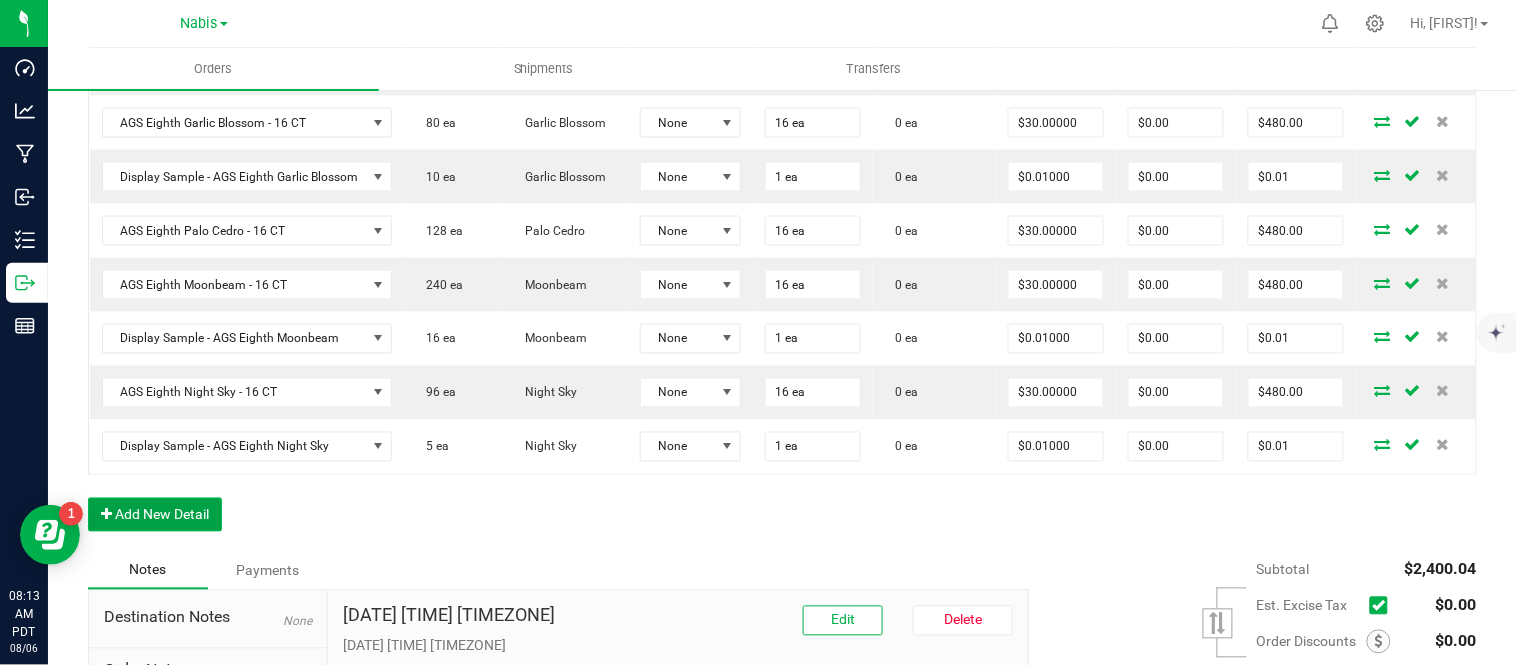 click on "Add New Detail" at bounding box center [155, 515] 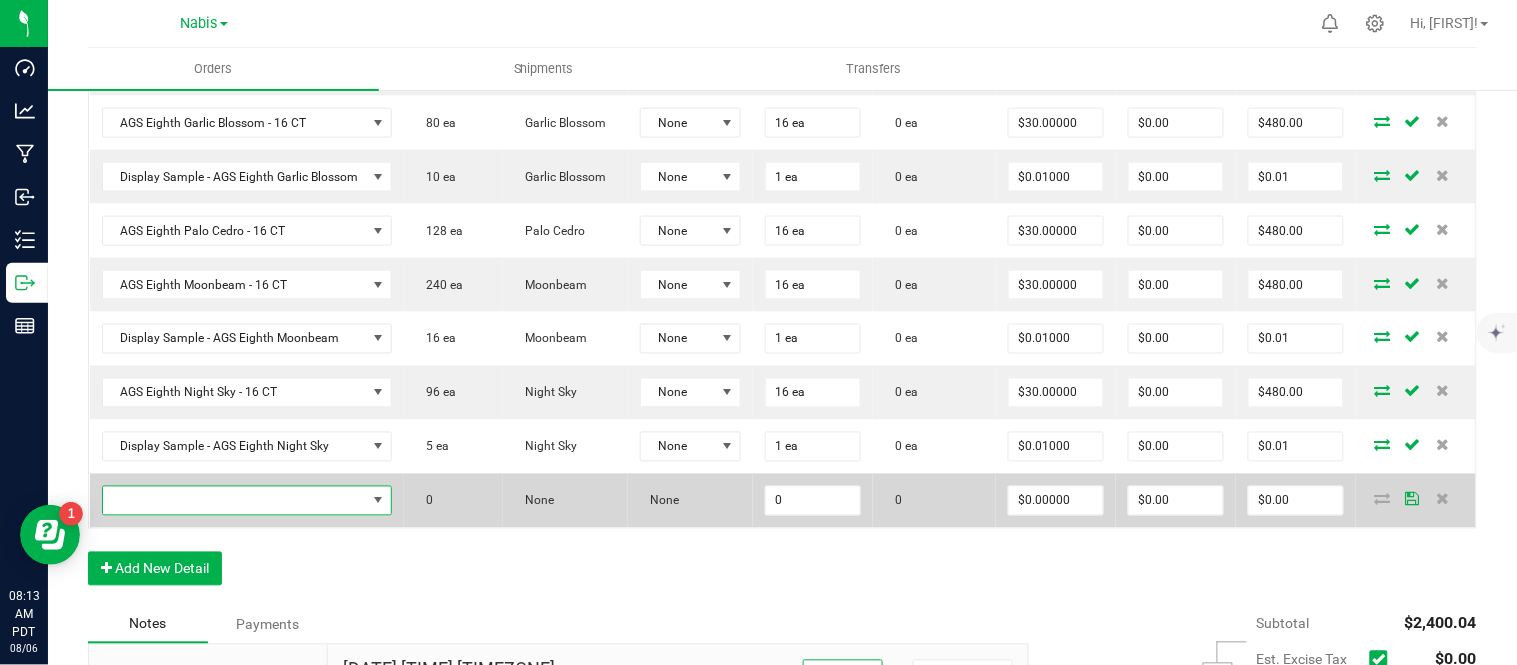 click at bounding box center [235, 501] 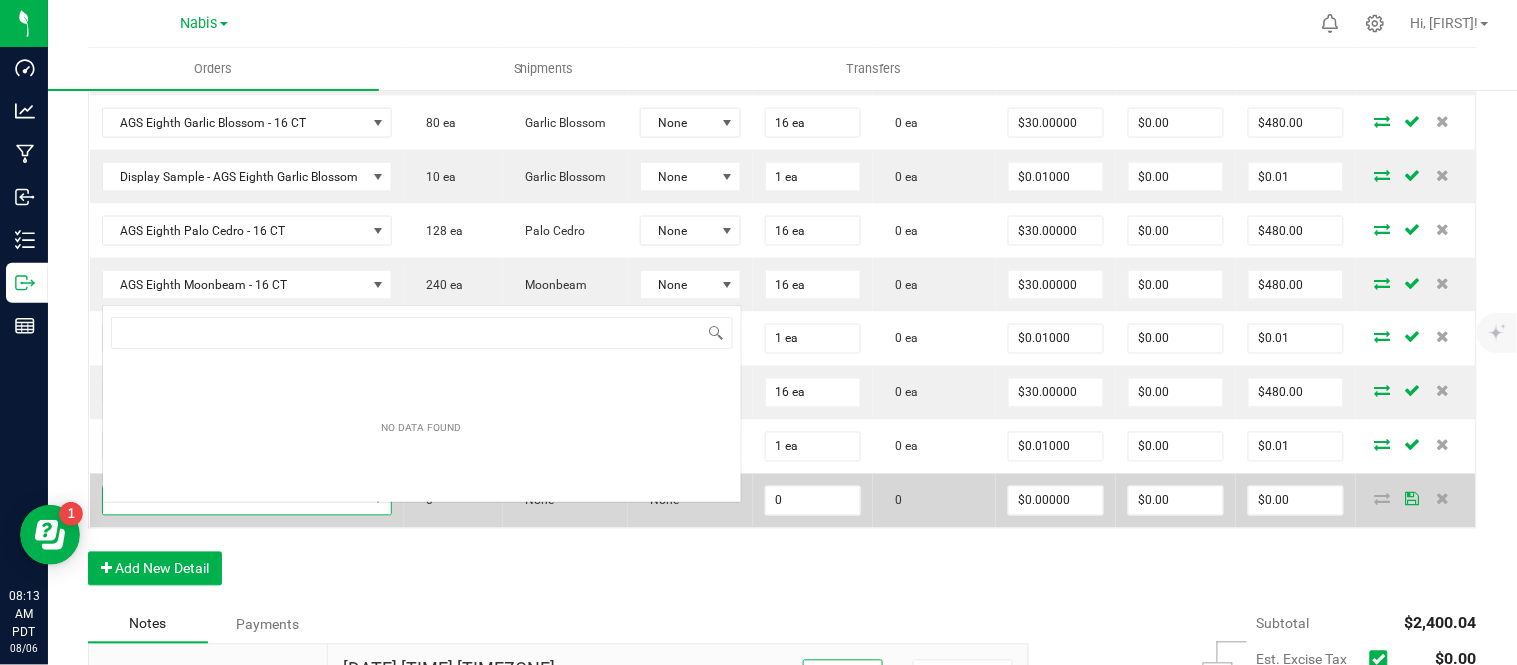 scroll, scrollTop: 0, scrollLeft: 0, axis: both 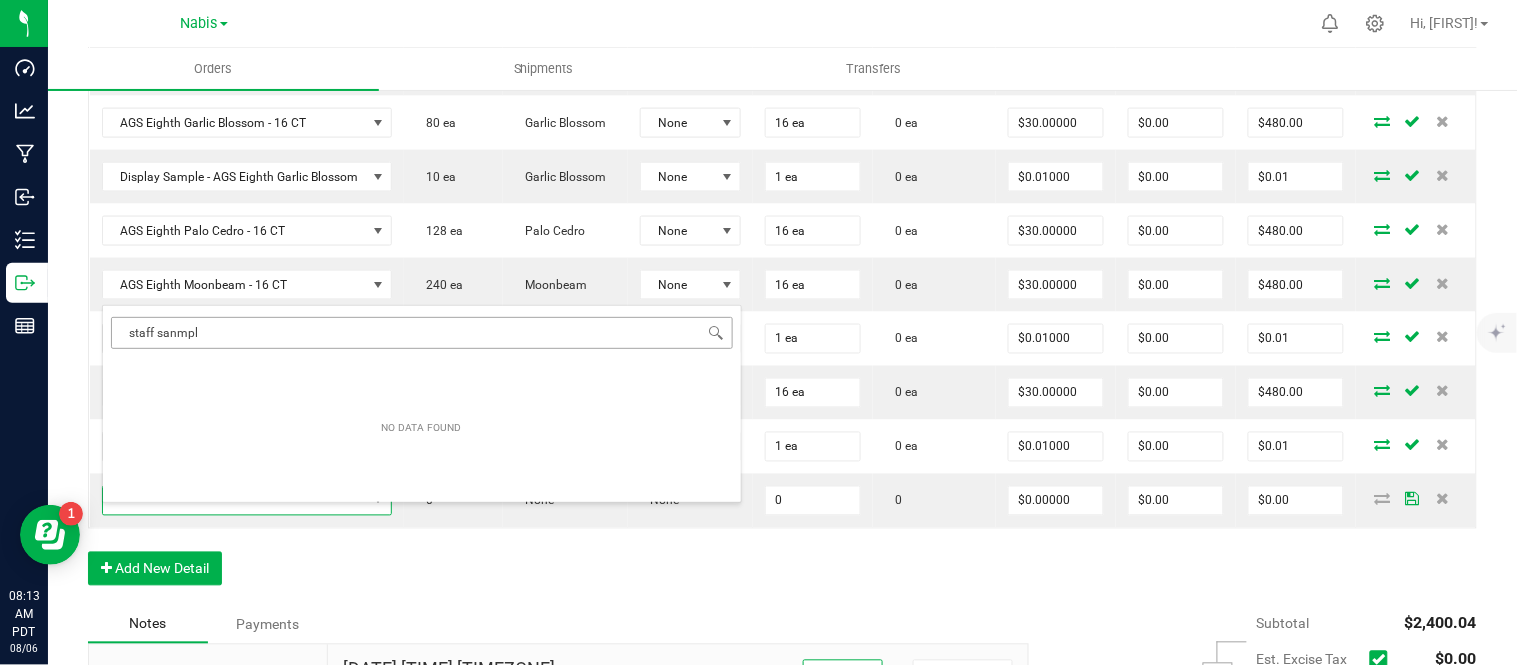 click on "staff sanmpl" at bounding box center [422, 332] 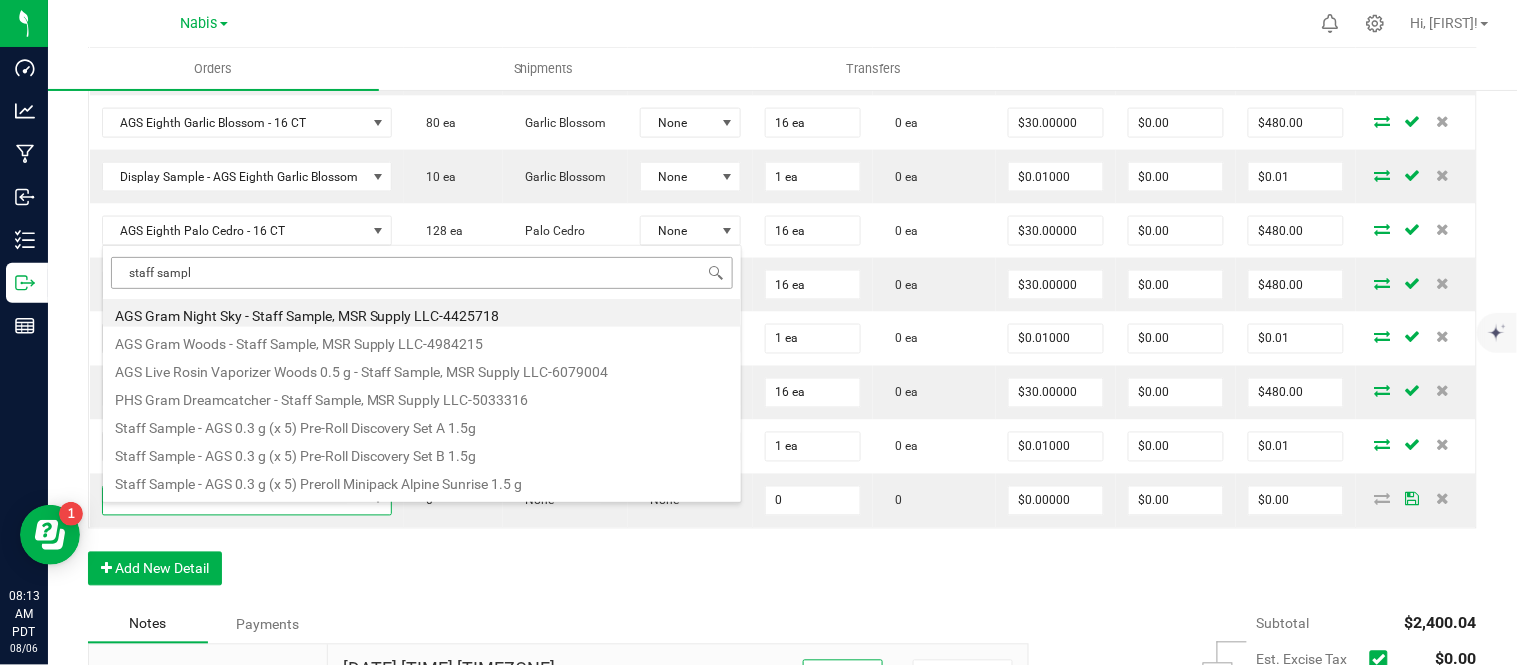 click on "staff sampl AGS Gram Night Sky - Staff Sample, MSR Supply LLC-4425718 AGS Gram Woods - Staff Sample, MSR Supply LLC-4984215 AGS Live Rosin Vaporizer Woods 0.5 g - Staff Sample, MSR Supply LLC-6079004 PHS Gram Dreamcatcher - Staff Sample, MSR Supply LLC-5033316 Staff Sample - AGS 0.3 g (x 5) Pre-Roll Discovery Set A 1.5g Staff Sample - AGS 0.3 g (x 5) Pre-Roll Discovery Set B 1.5g Staff Sample - AGS 0.3 g (x 5) Preroll Minipack Alpine Sunrise 1.5 g Staff Sample - AGS 0.3 g (x 5) Preroll Minipack Caramel Apple 1.5 g Staff Sample - AGS 0.3 g (x 5) Preroll Minipack Garlic Blossom 1.5 g Staff Sample - AGS 0.3 g (x 5) Preroll Minipack Honey Flower 1.5 g Staff Sample - AGS 0.3 g (x 5) Preroll Minipack Lava Flower 1.5 g Staff Sample - AGS 0.3 g (x 5) Preroll Minipack Moonbeam 1.5 g Staff Sample - AGS 0.3 g (x 5) Preroll Minipack Mountain Shadows 1.5 g Staff Sample - AGS 0.3 g (x 5) Preroll Minipack Night Sky 1.5 g Staff Sample - AGS 0.3 g (x 5) Preroll Minipack Shasta Bloom 1.5 g" at bounding box center (422, 374) 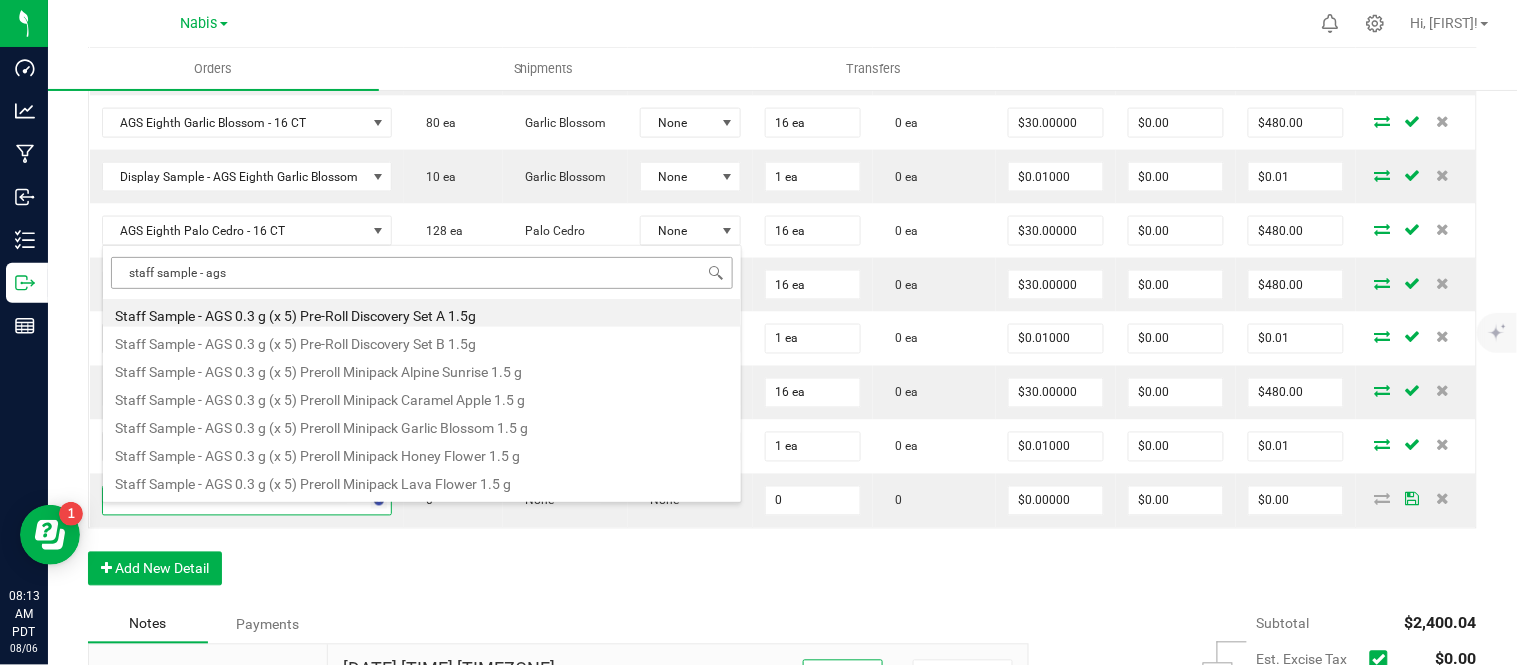type on "staff sample - ags e" 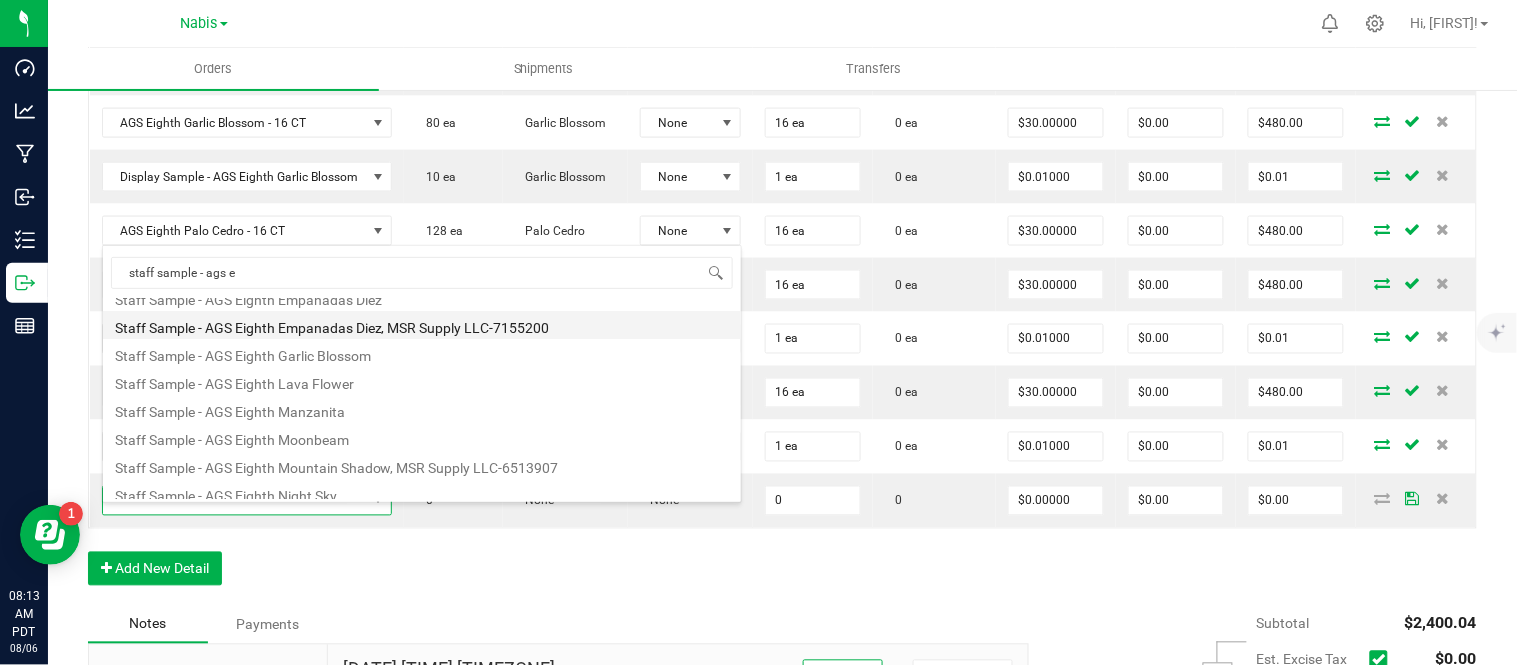 scroll, scrollTop: 101, scrollLeft: 0, axis: vertical 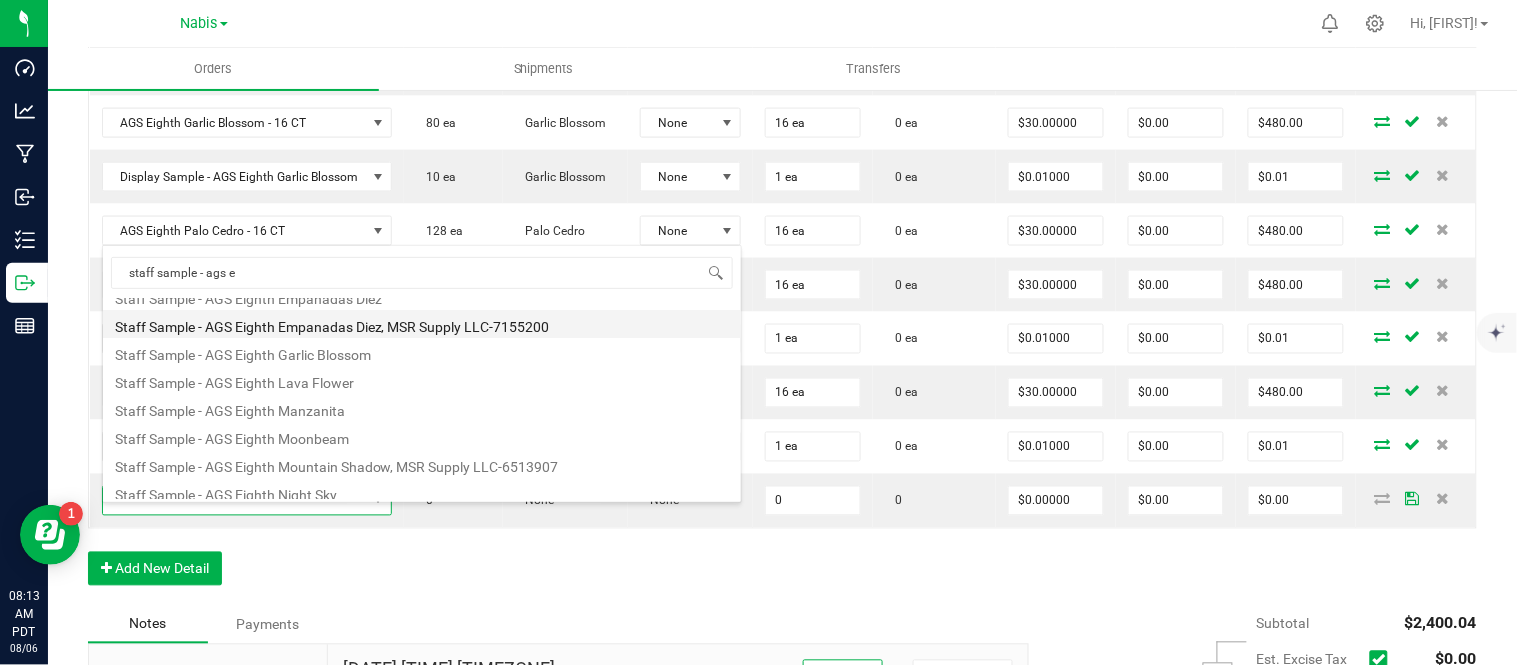 click on "Staff Sample - AGS Eighth Moonbeam" at bounding box center [422, 436] 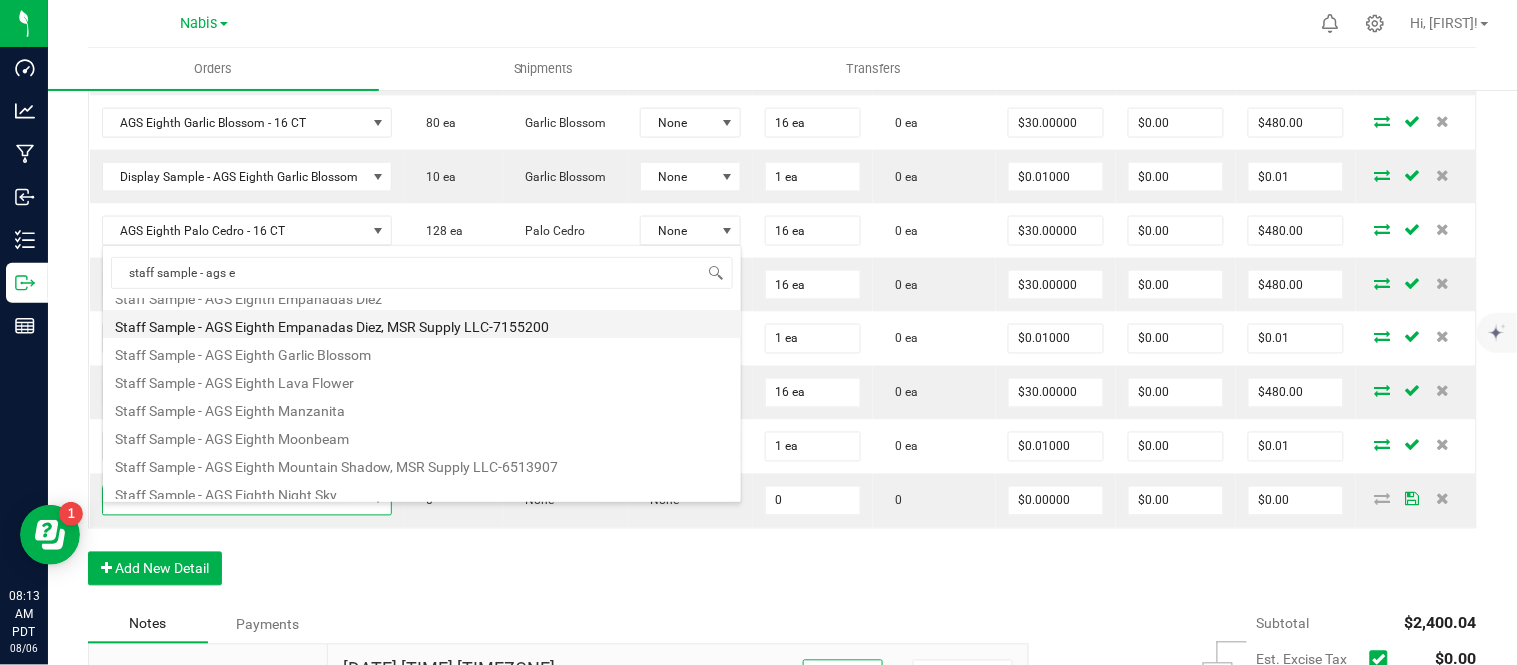 type on "0 ea" 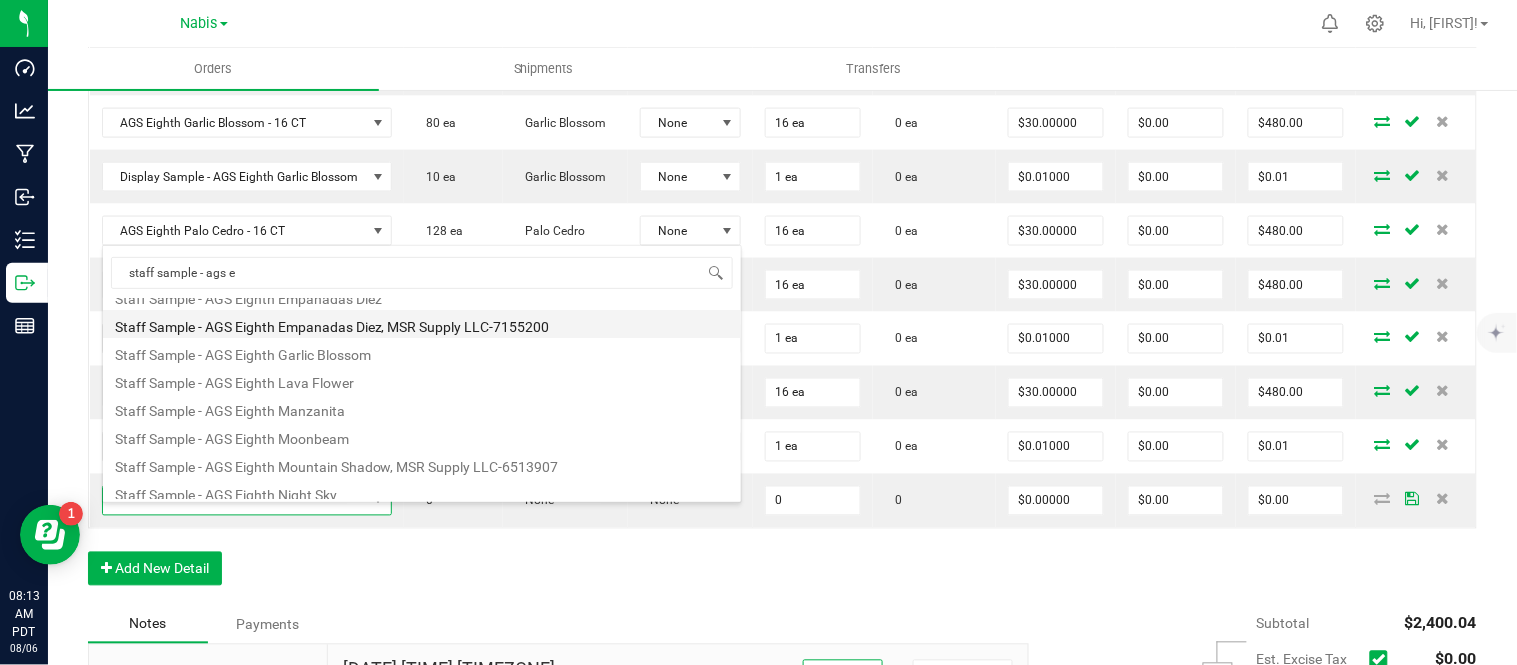 type on "$0.10000" 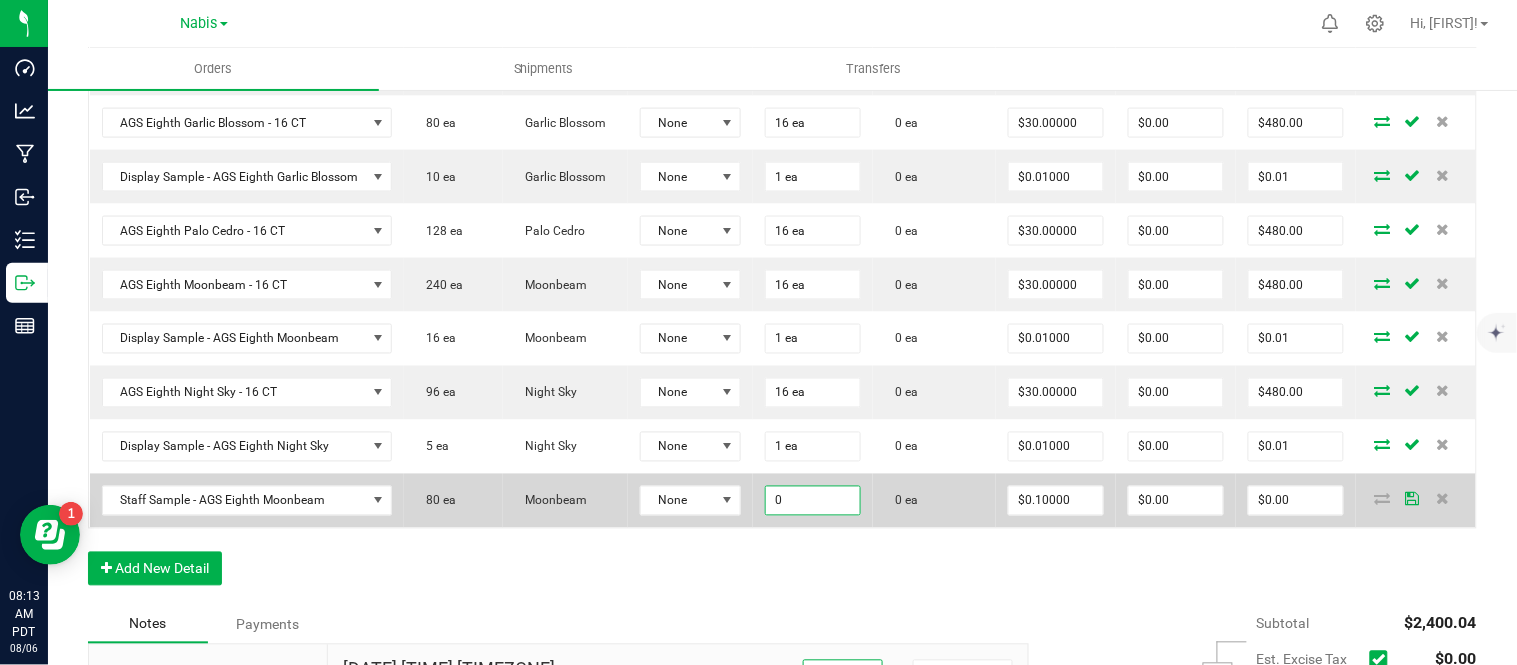 click on "0" at bounding box center (813, 501) 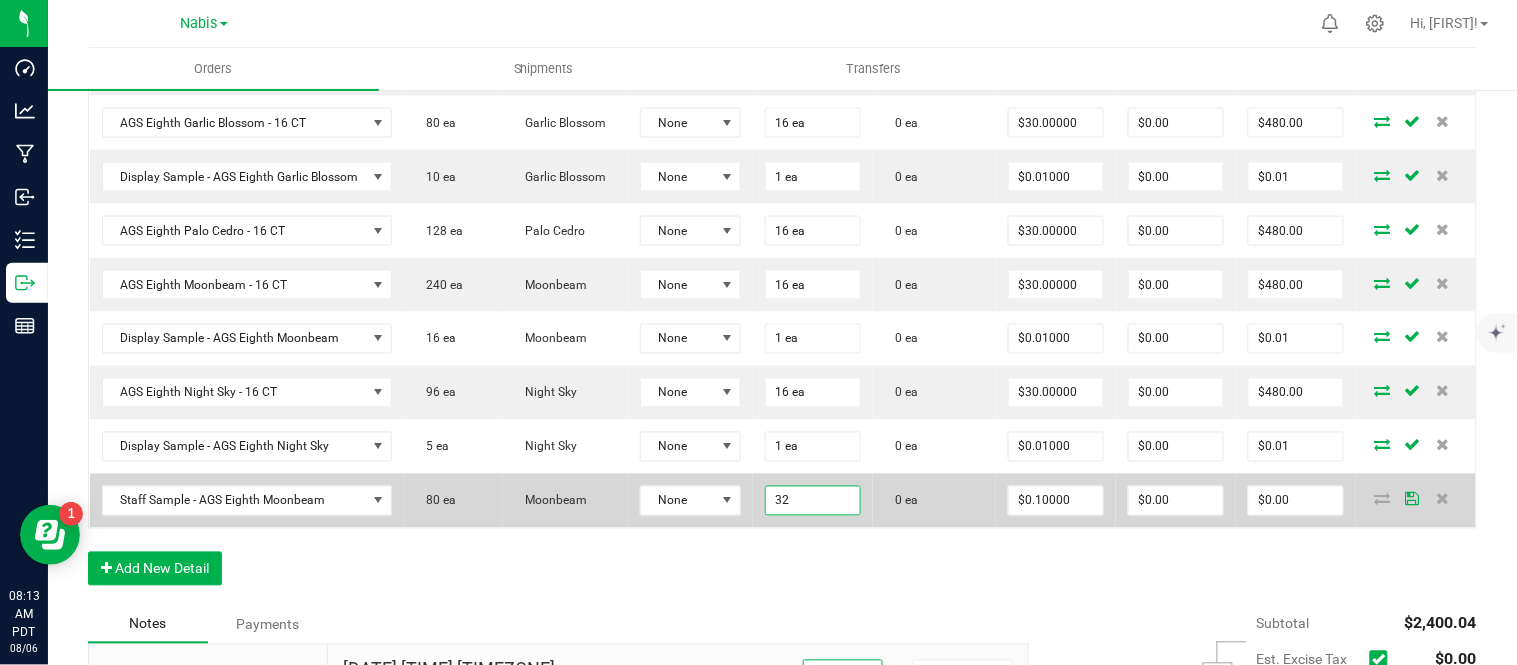 type on "32 ea" 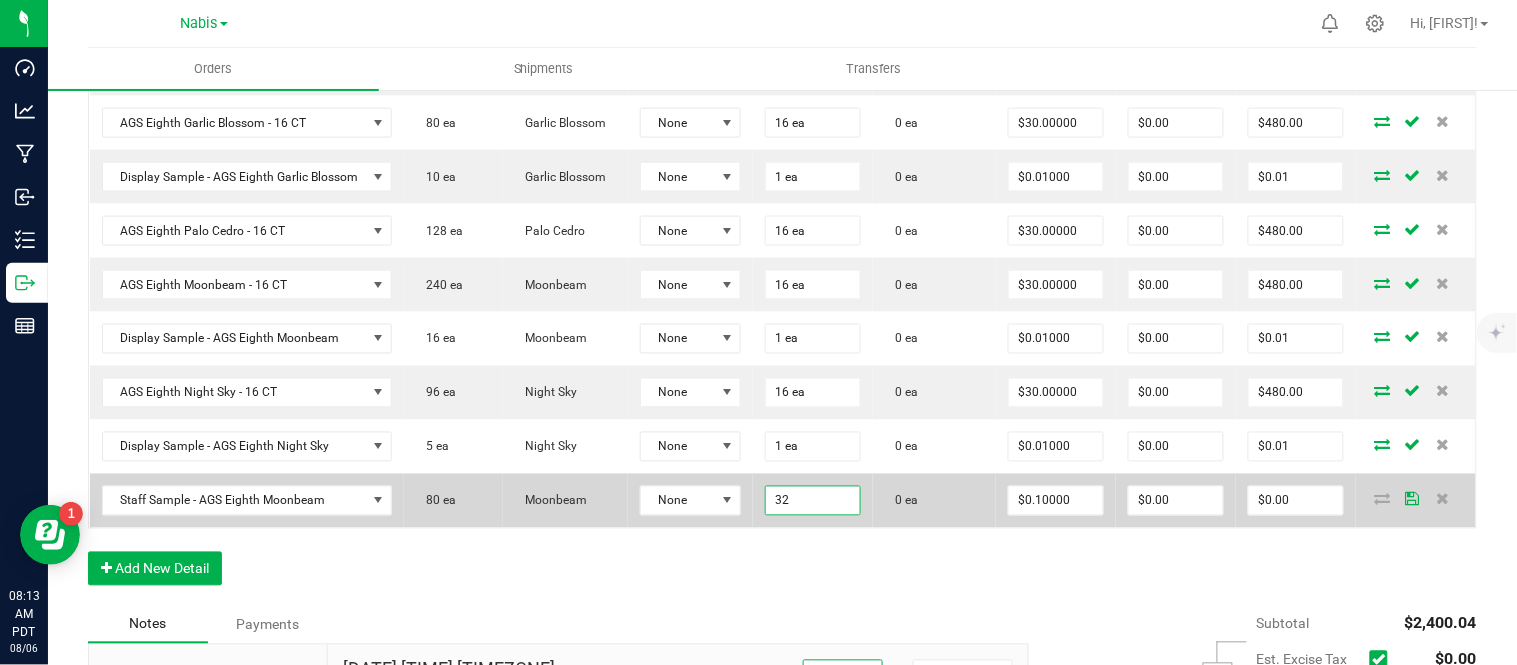 type on "0.1" 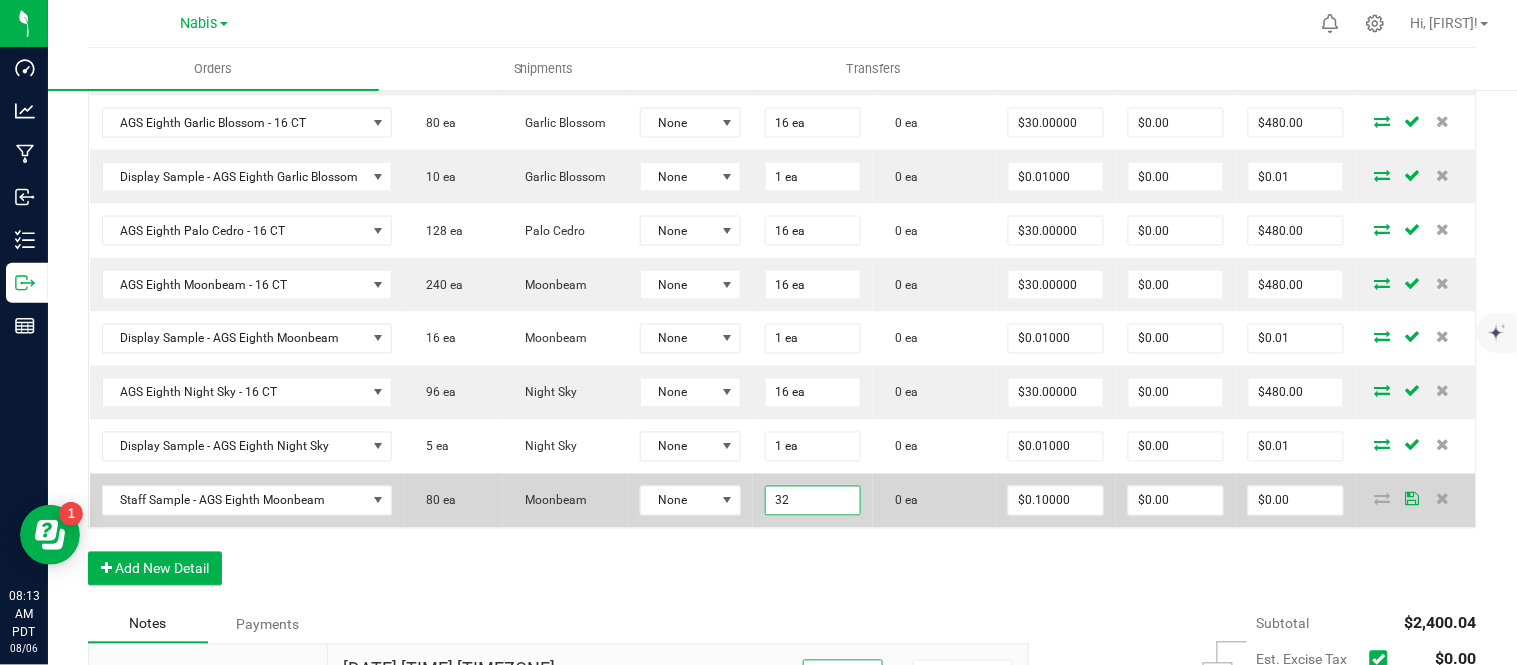 type on "$3.20" 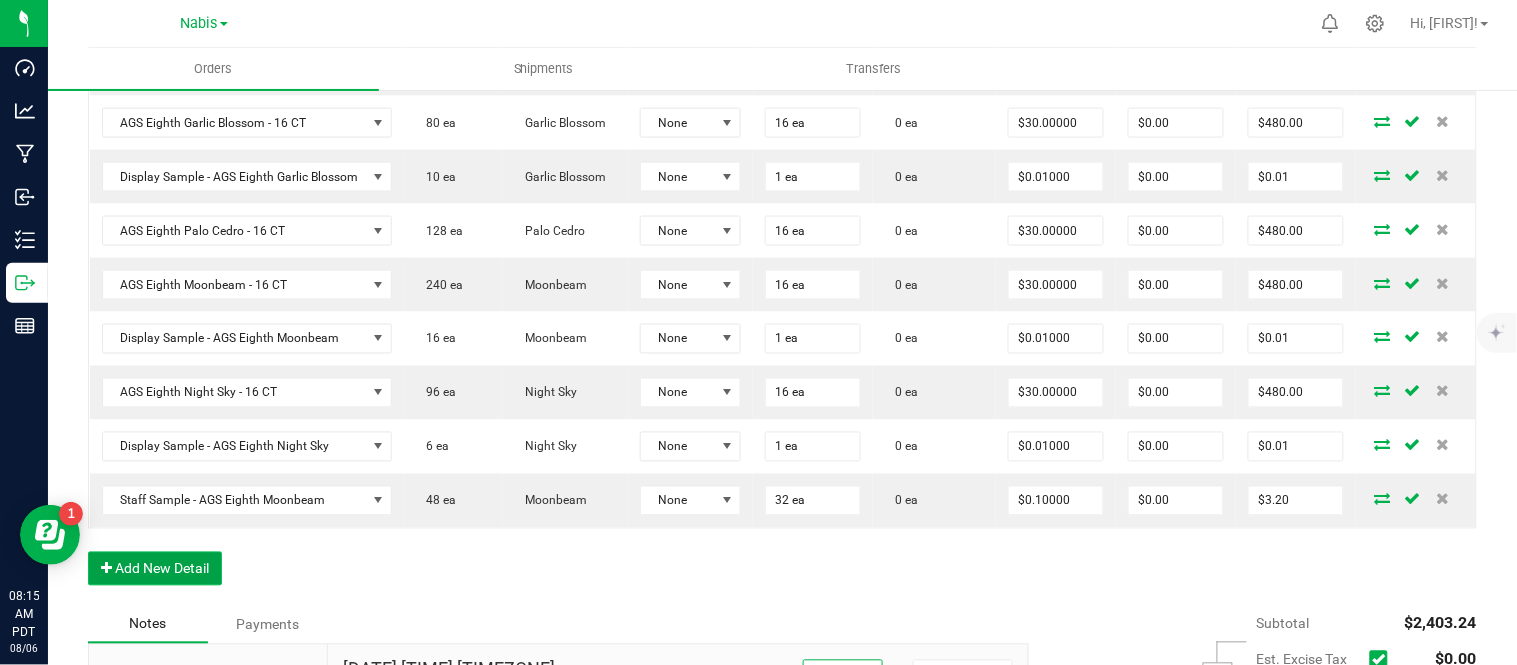 click on "Add New Detail" at bounding box center [155, 569] 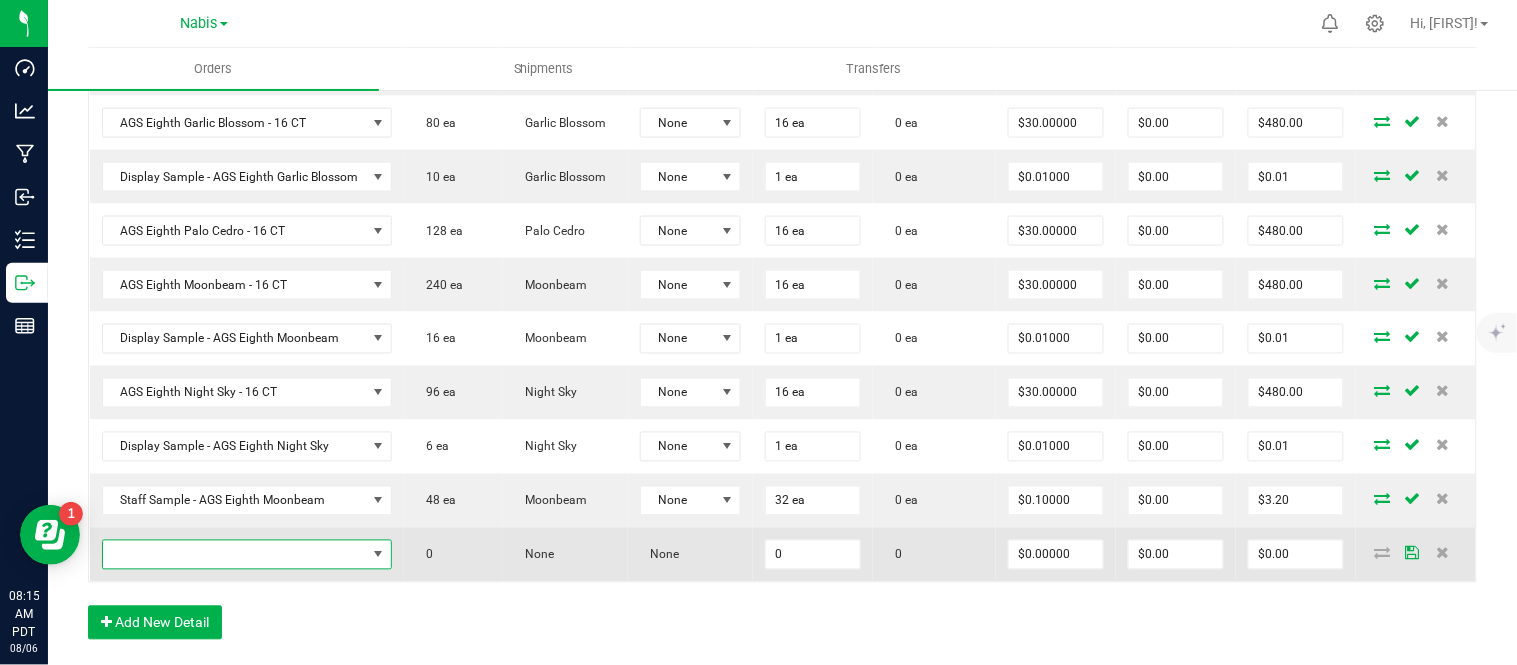 click at bounding box center (235, 555) 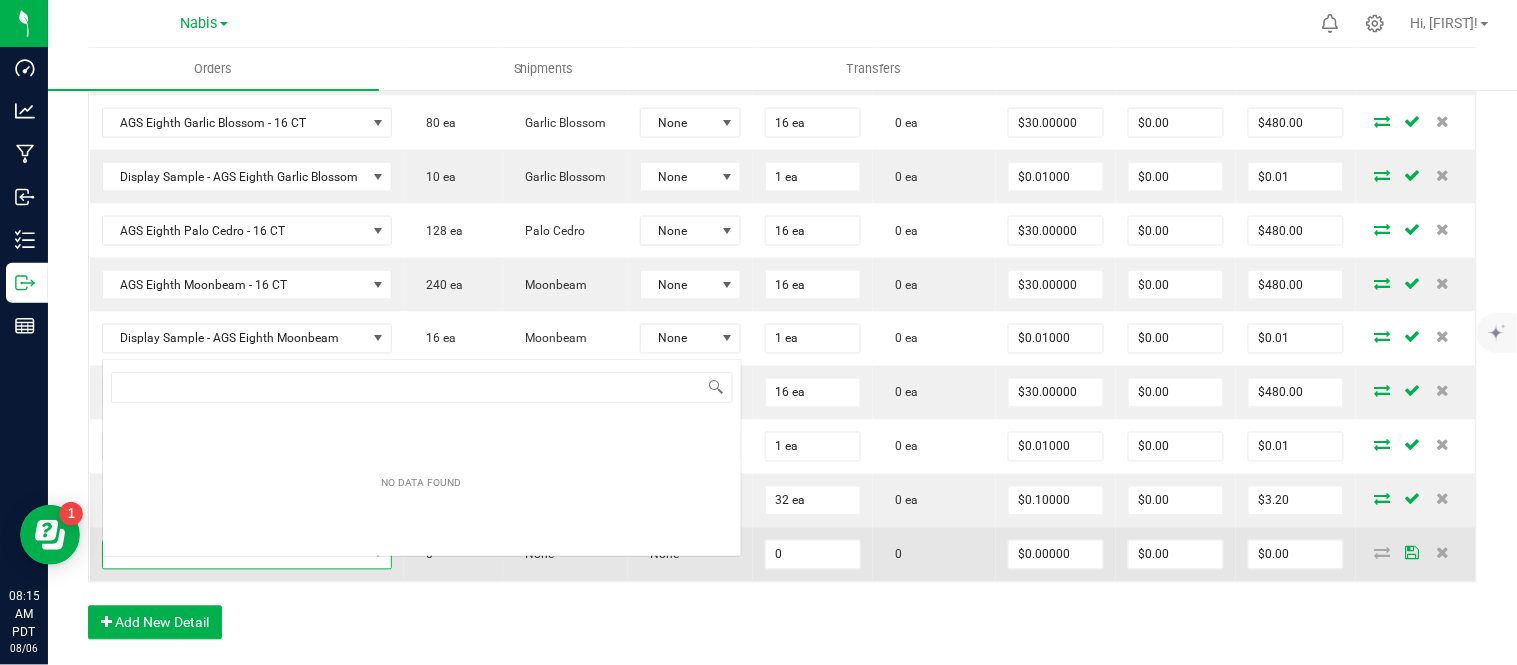 scroll, scrollTop: 0, scrollLeft: 0, axis: both 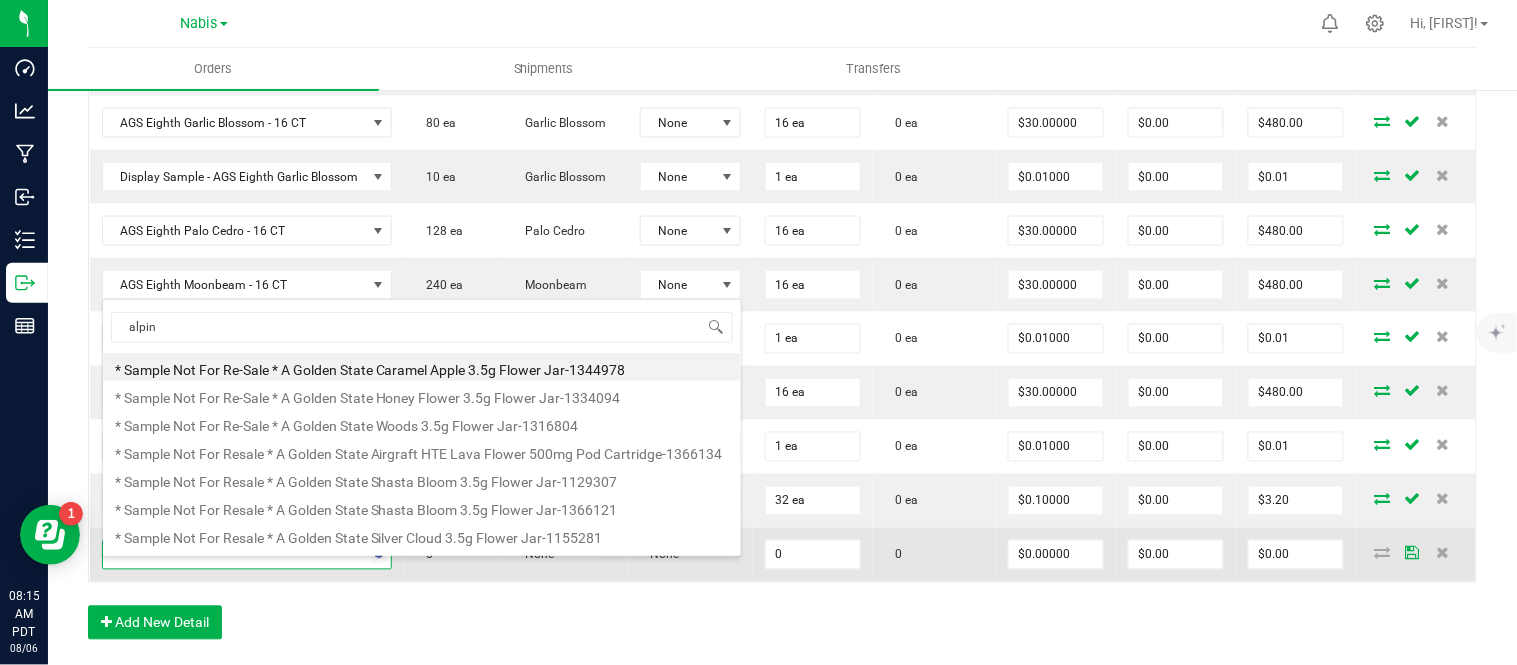type on "alpine" 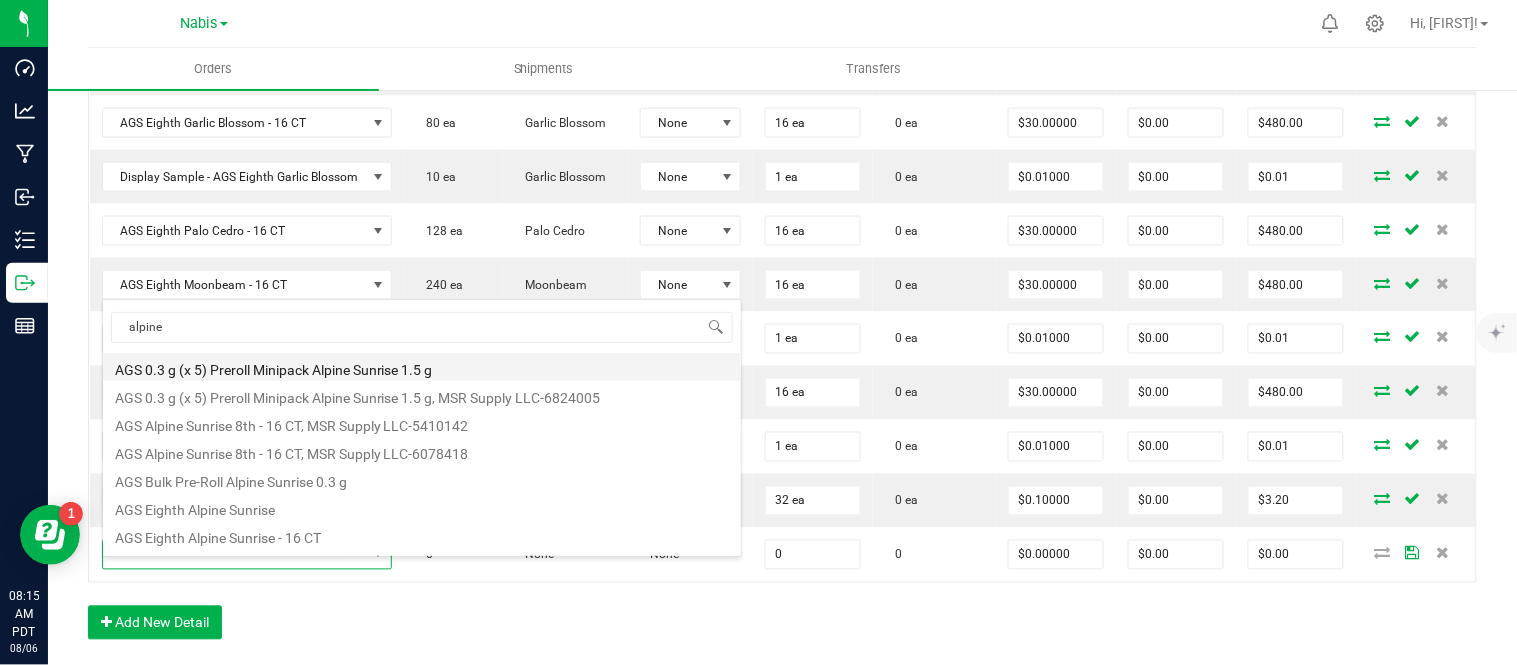 click on "AGS 0.3 g (x 5) Preroll Minipack Alpine Sunrise 1.5 g" at bounding box center [422, 367] 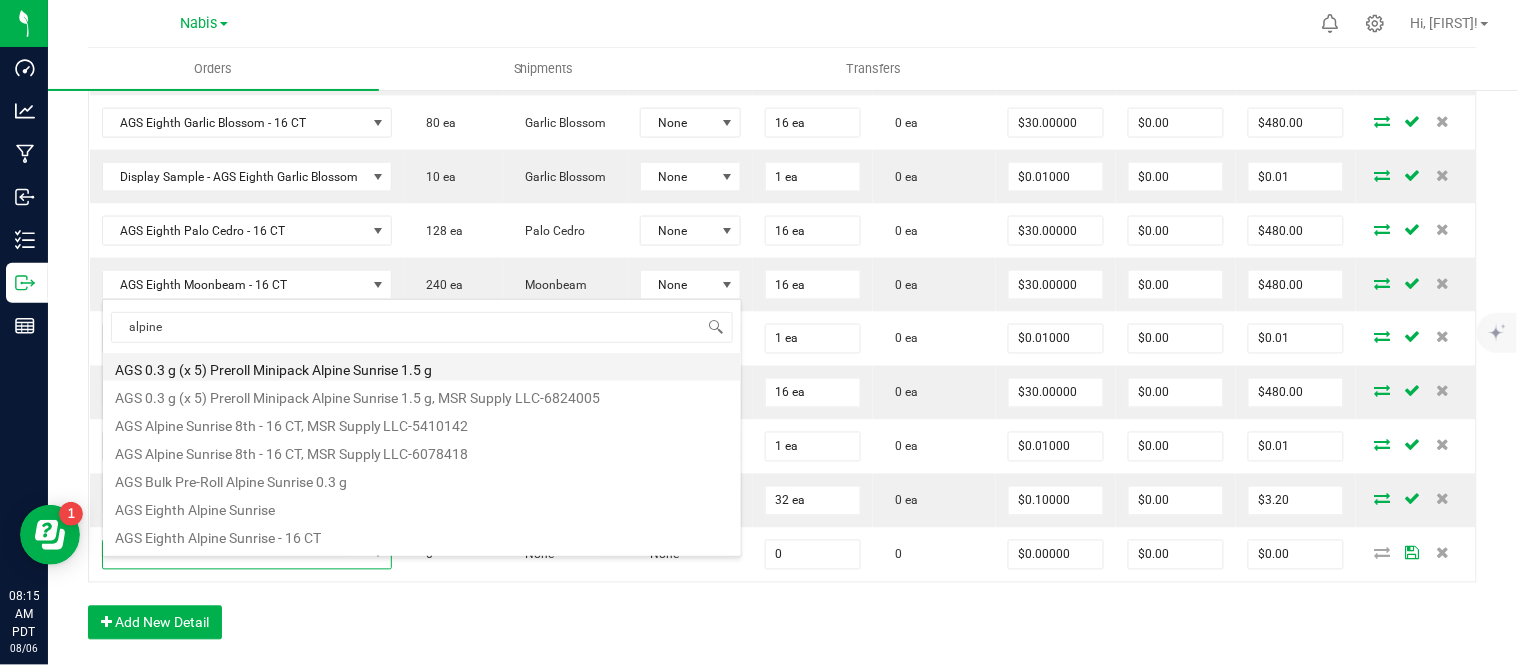 type on "0 ea" 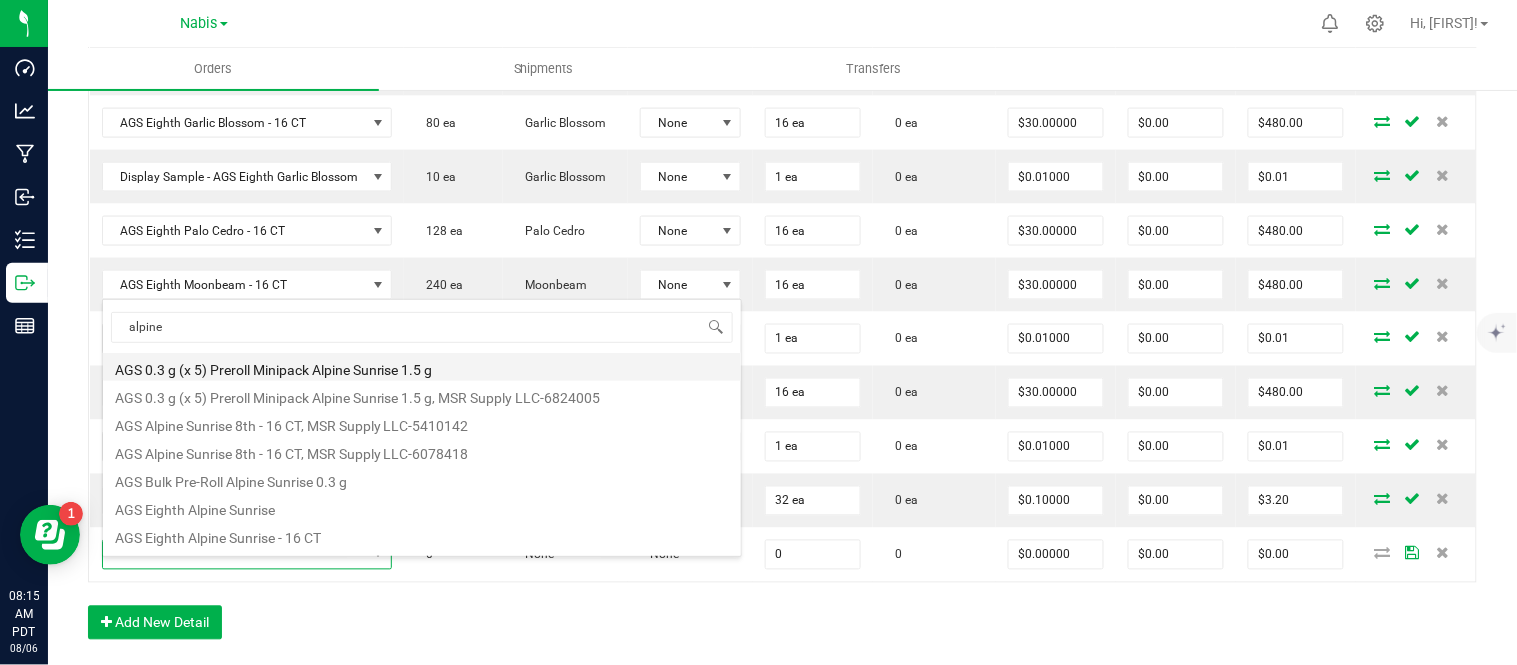 type on "$12.75000" 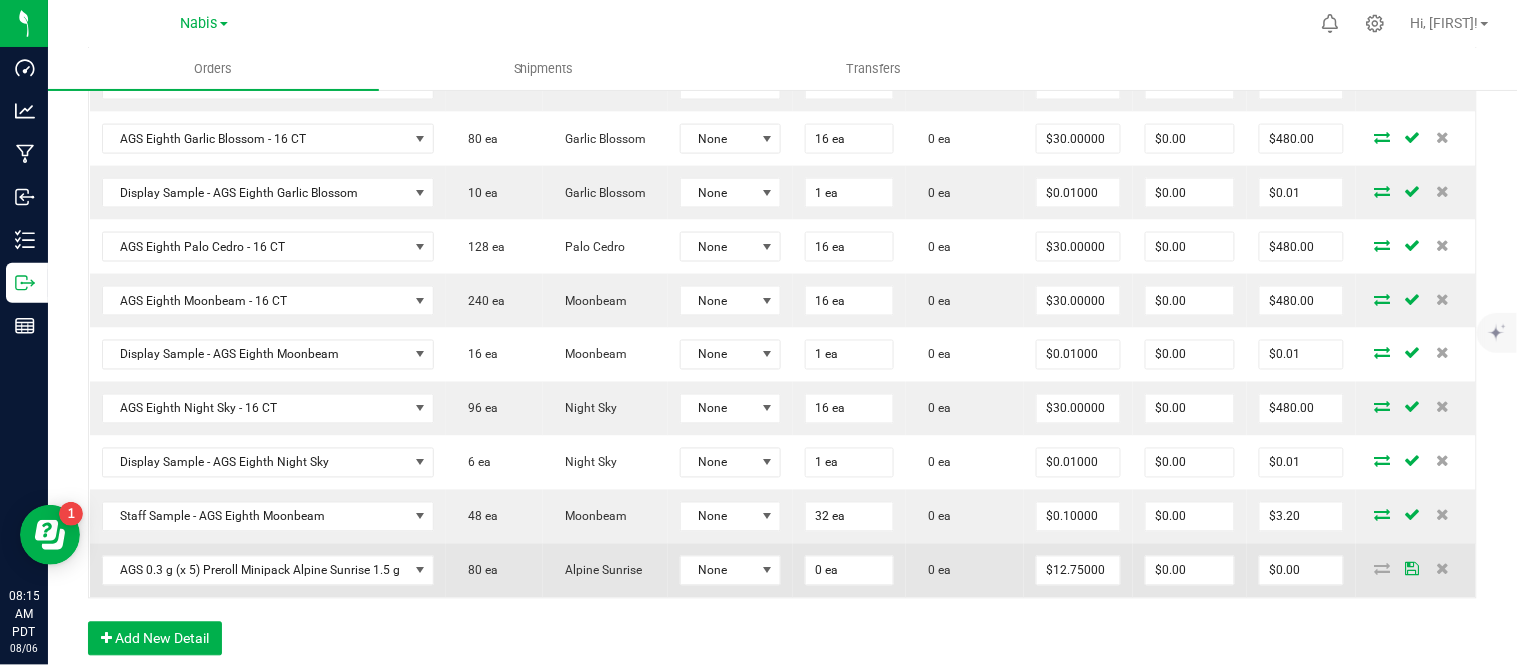 click on "0 ea" at bounding box center (849, 571) 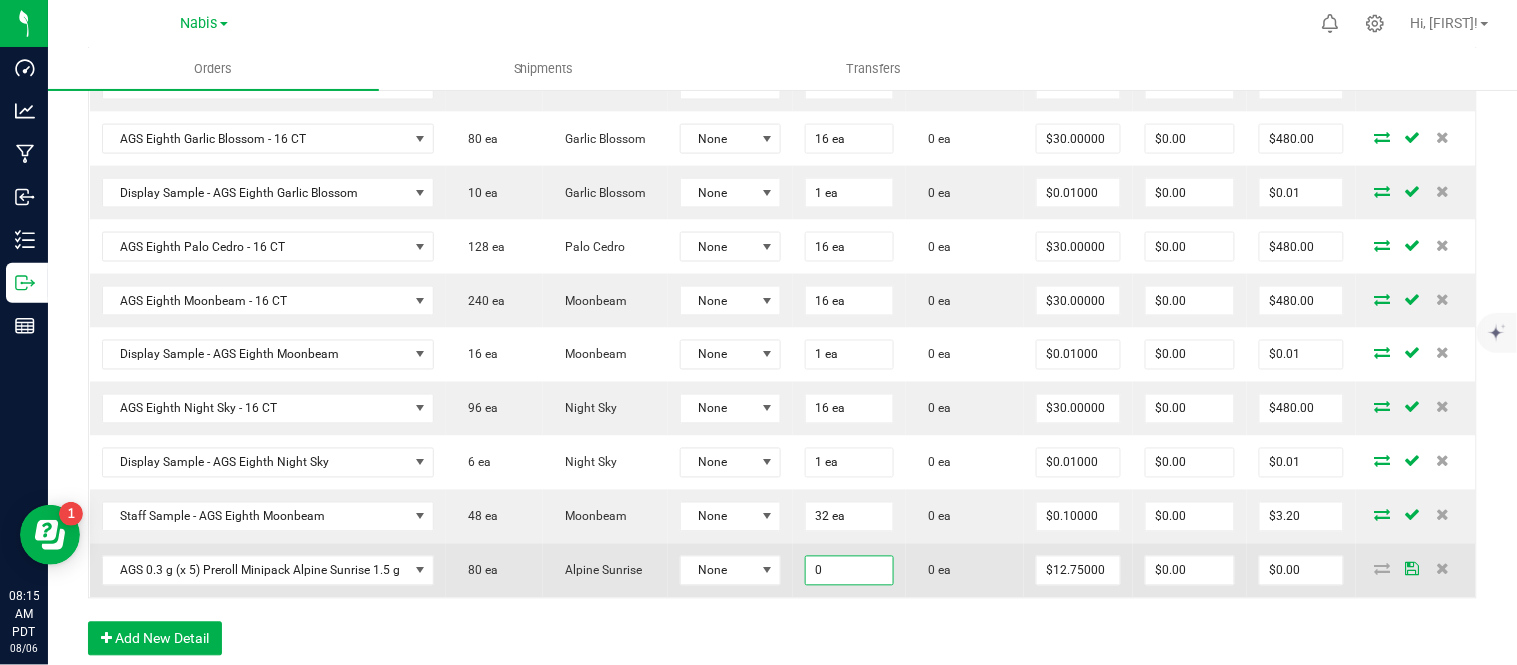 click on "0" at bounding box center (849, 571) 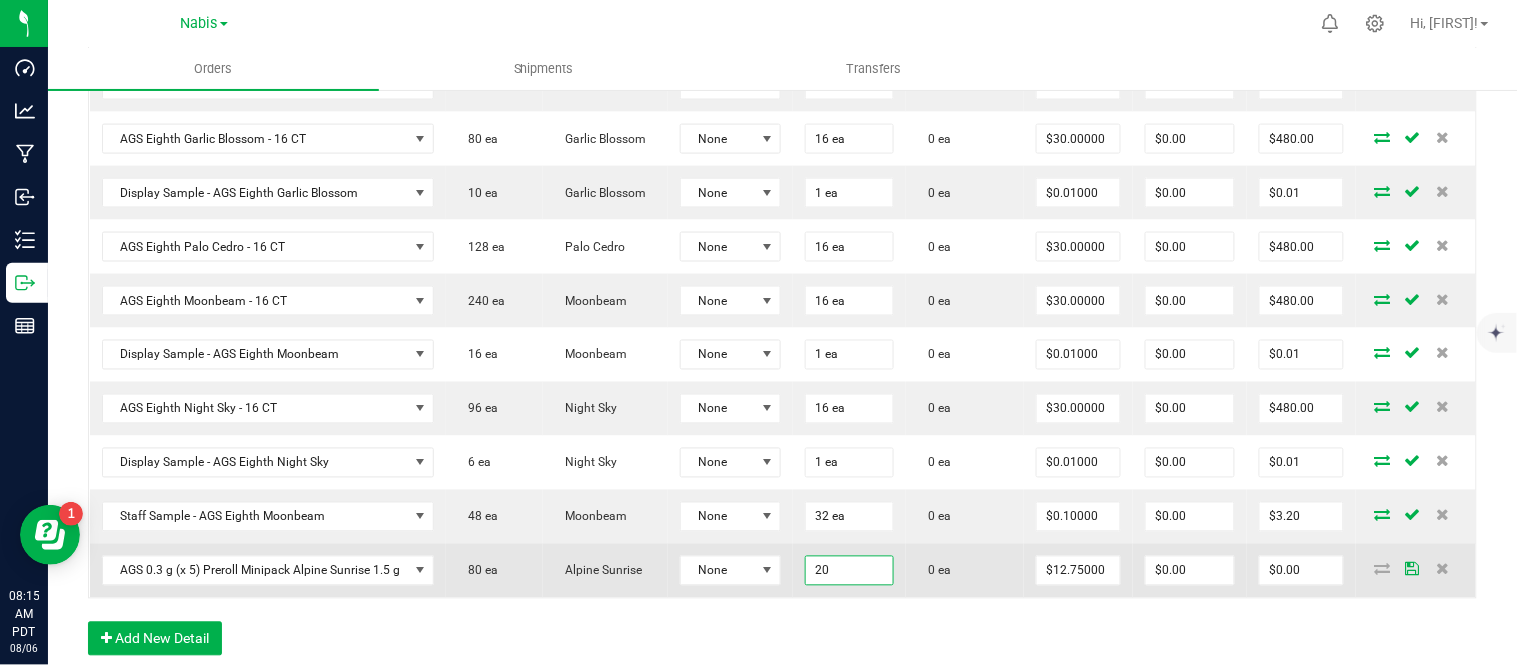 type on "20 ea" 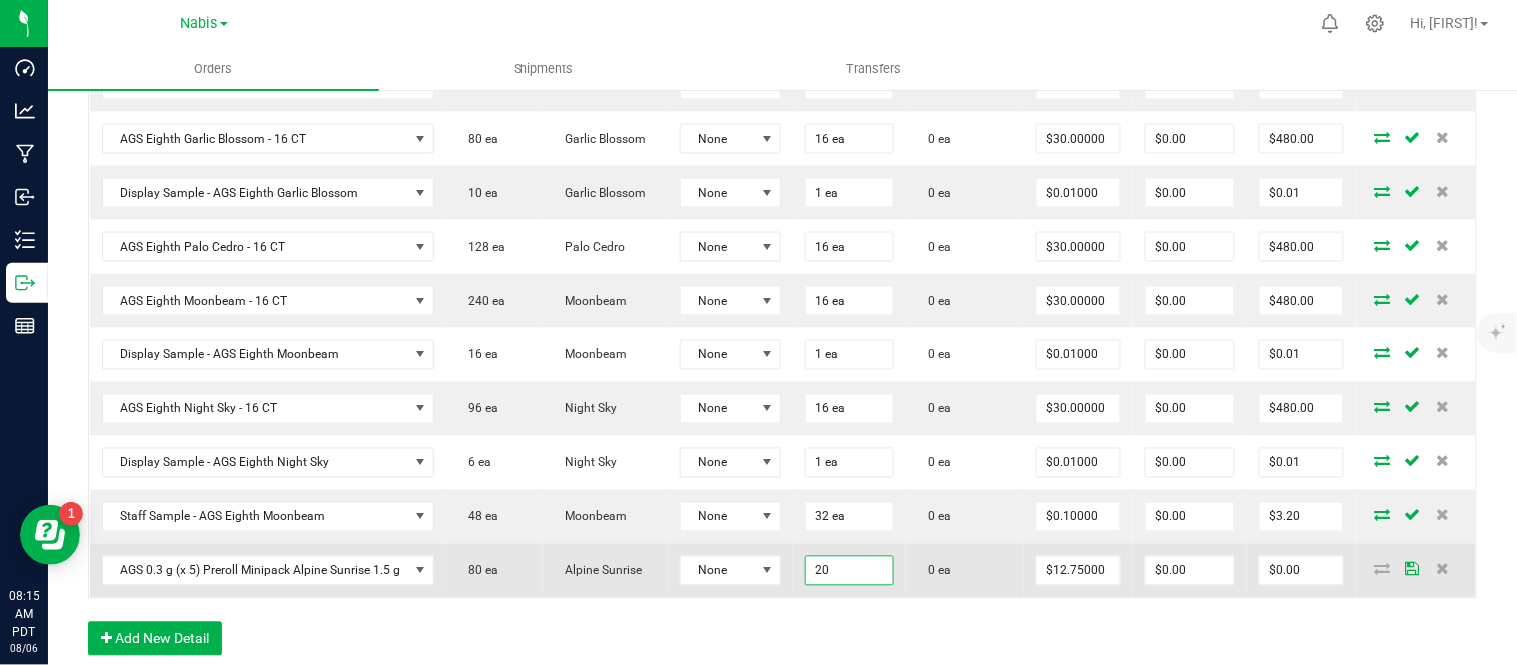 type on "12.75" 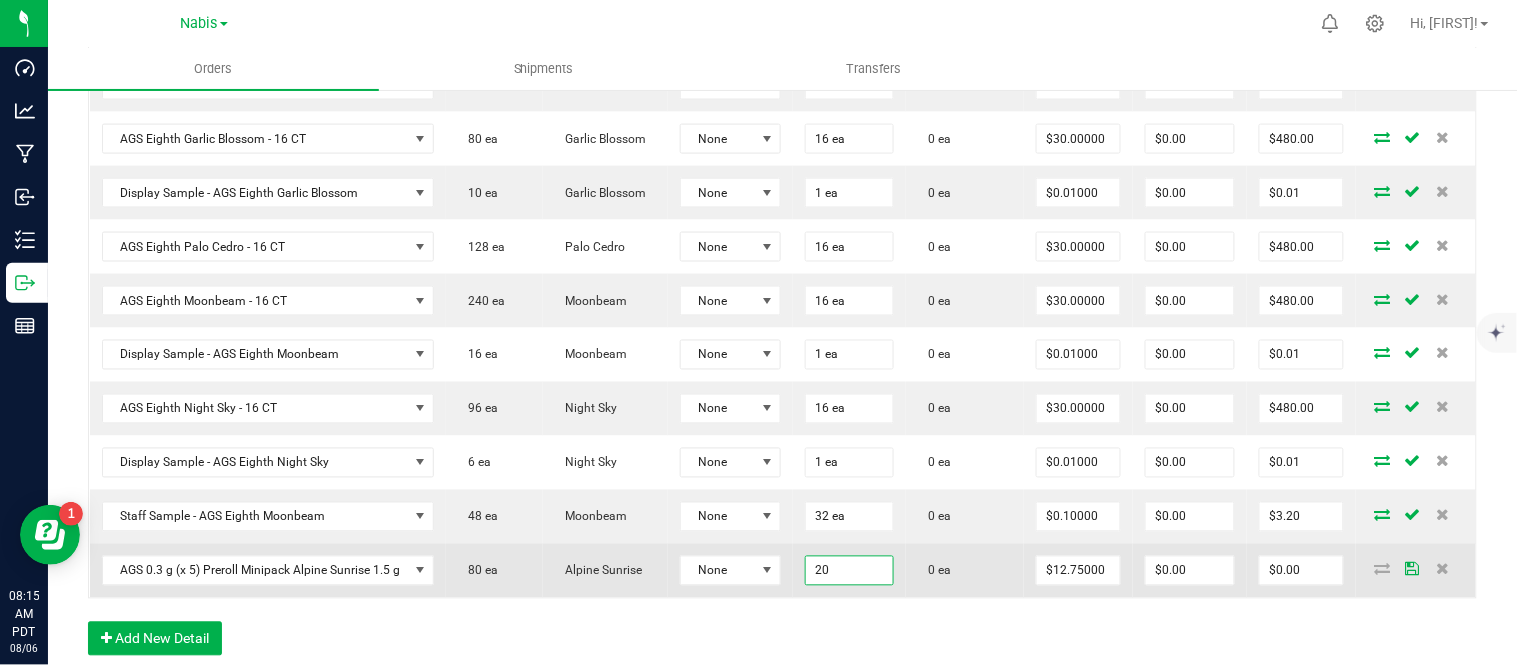 type on "$255.00" 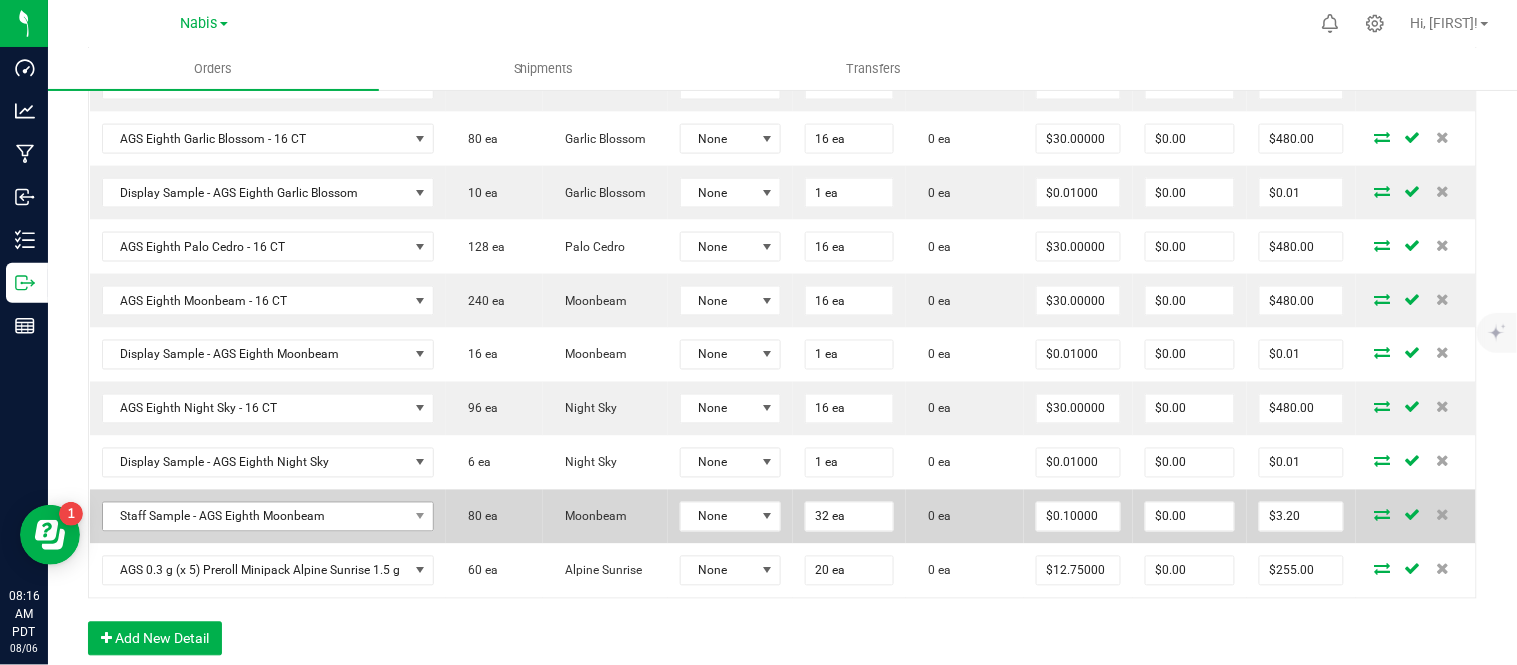 scroll, scrollTop: 853, scrollLeft: 0, axis: vertical 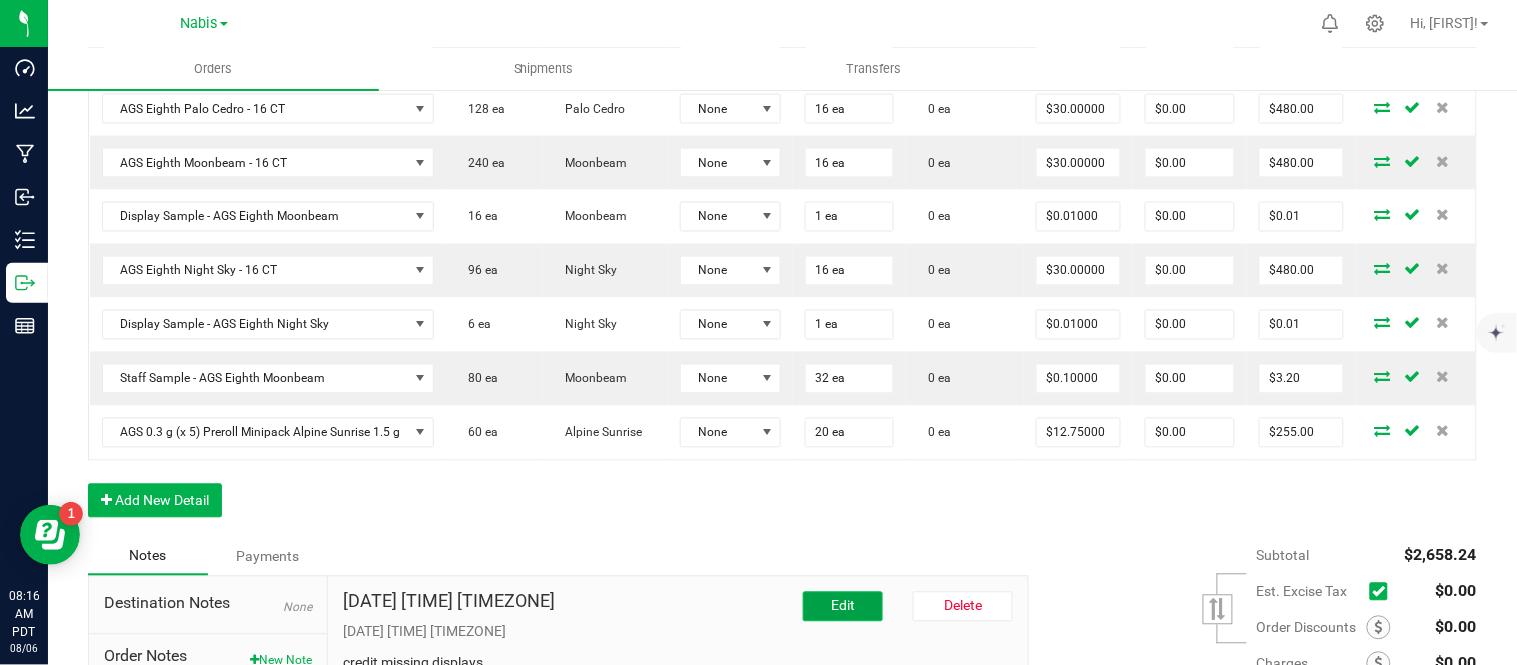 click on "Edit" at bounding box center (843, 606) 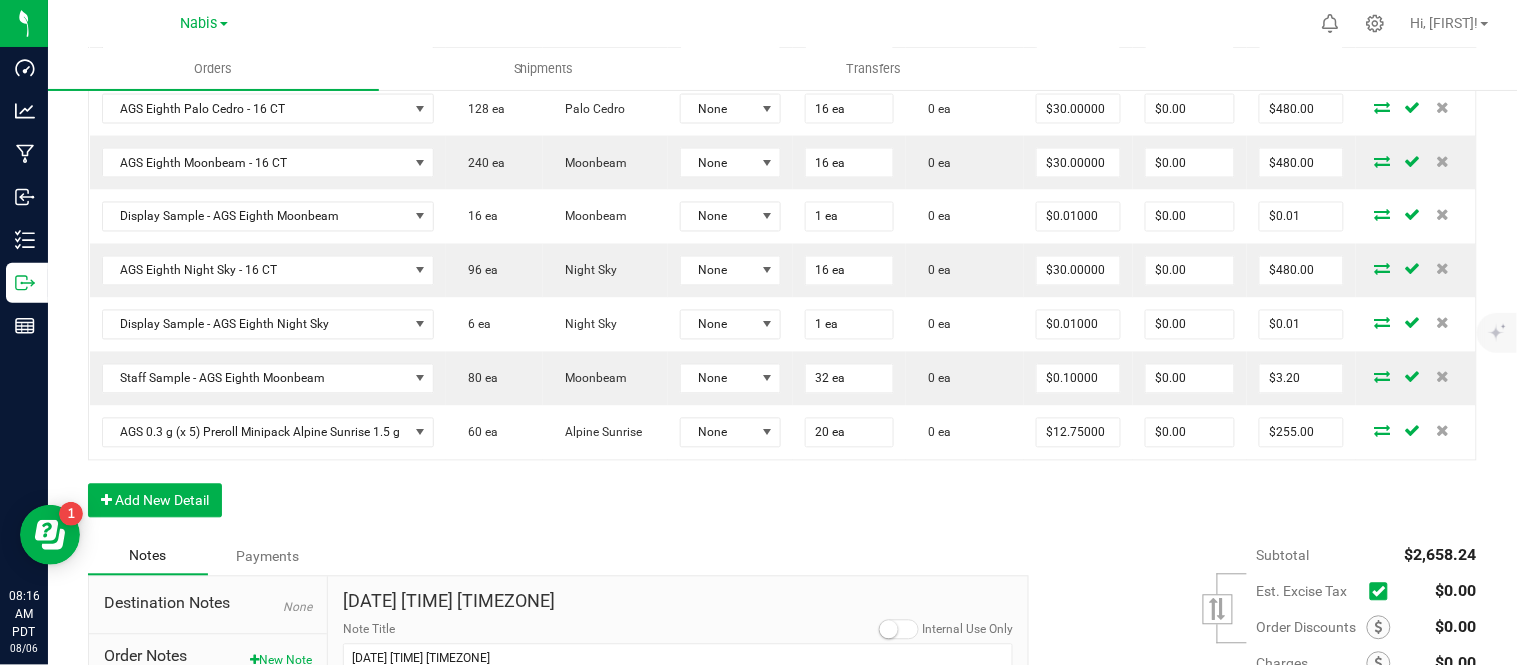 scroll, scrollTop: 1066, scrollLeft: 0, axis: vertical 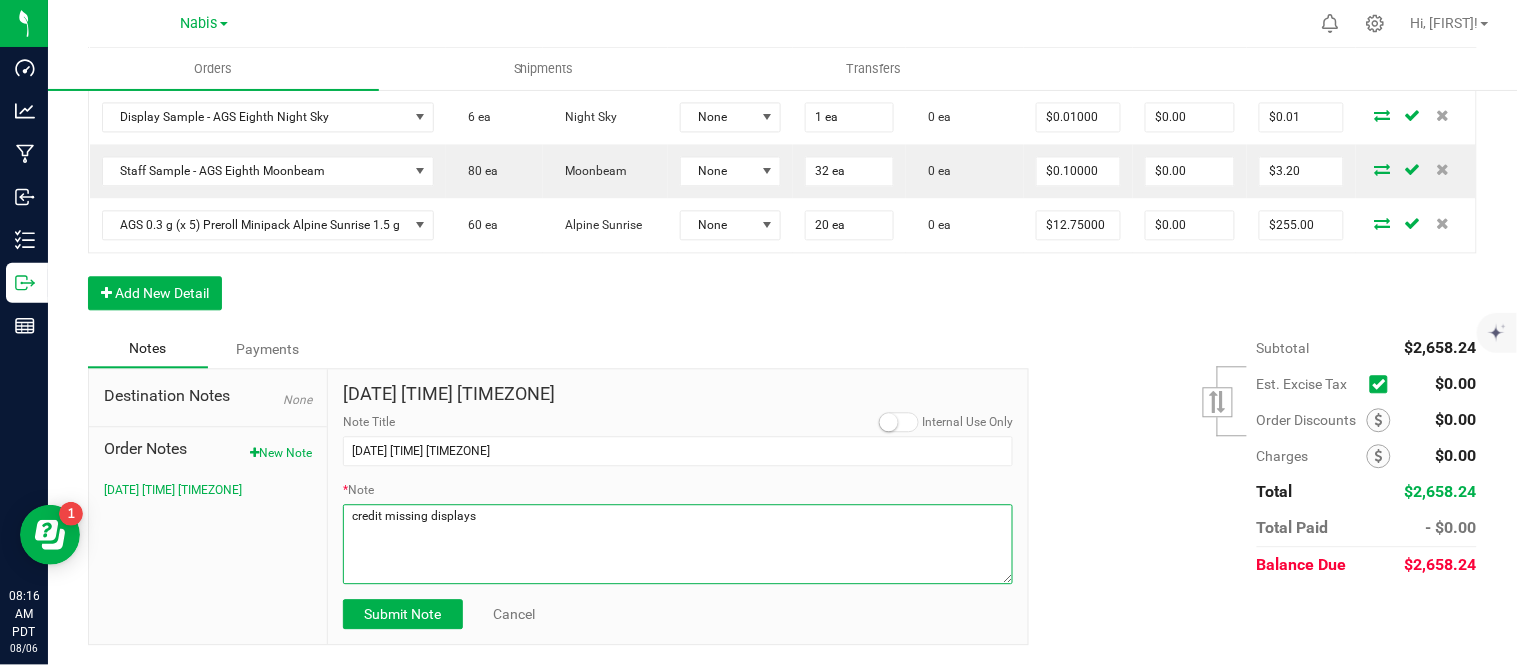 click on "*
Note" at bounding box center (678, 544) 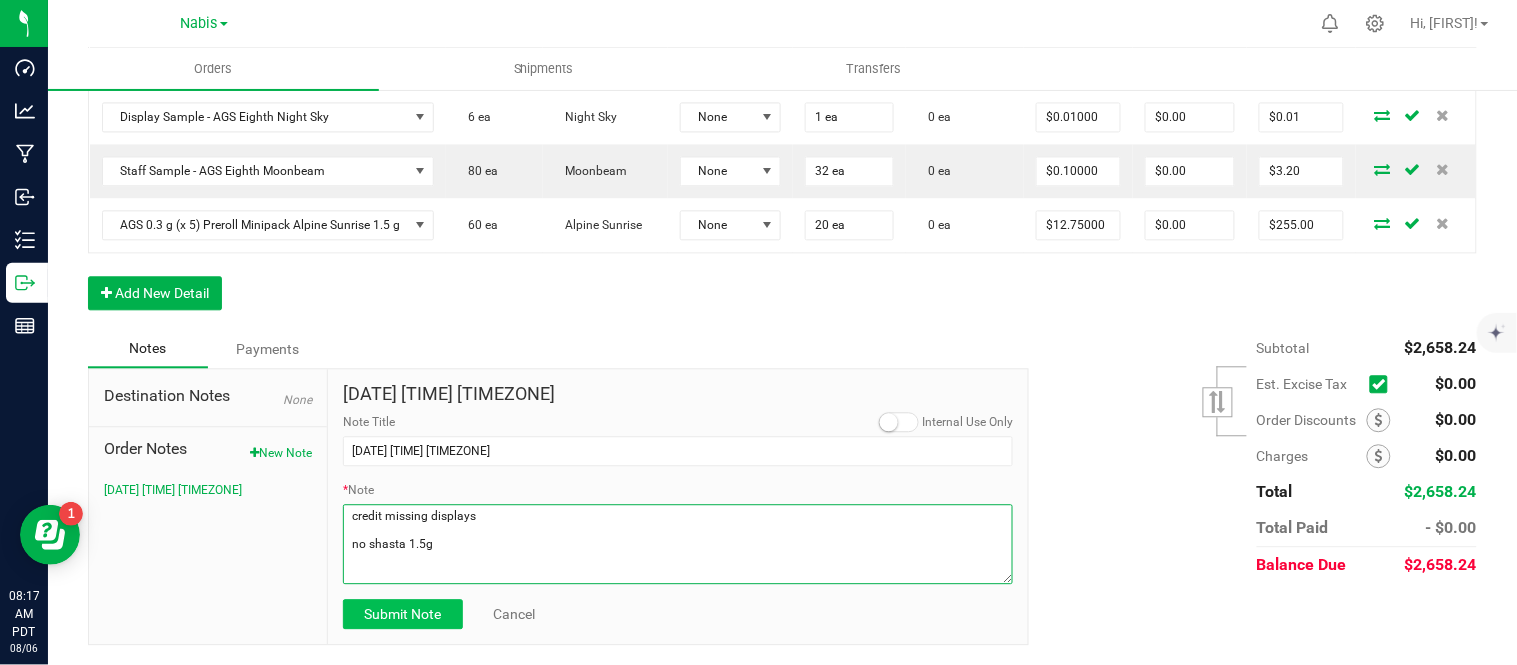 type on "credit missing displays
no shasta 1.5g" 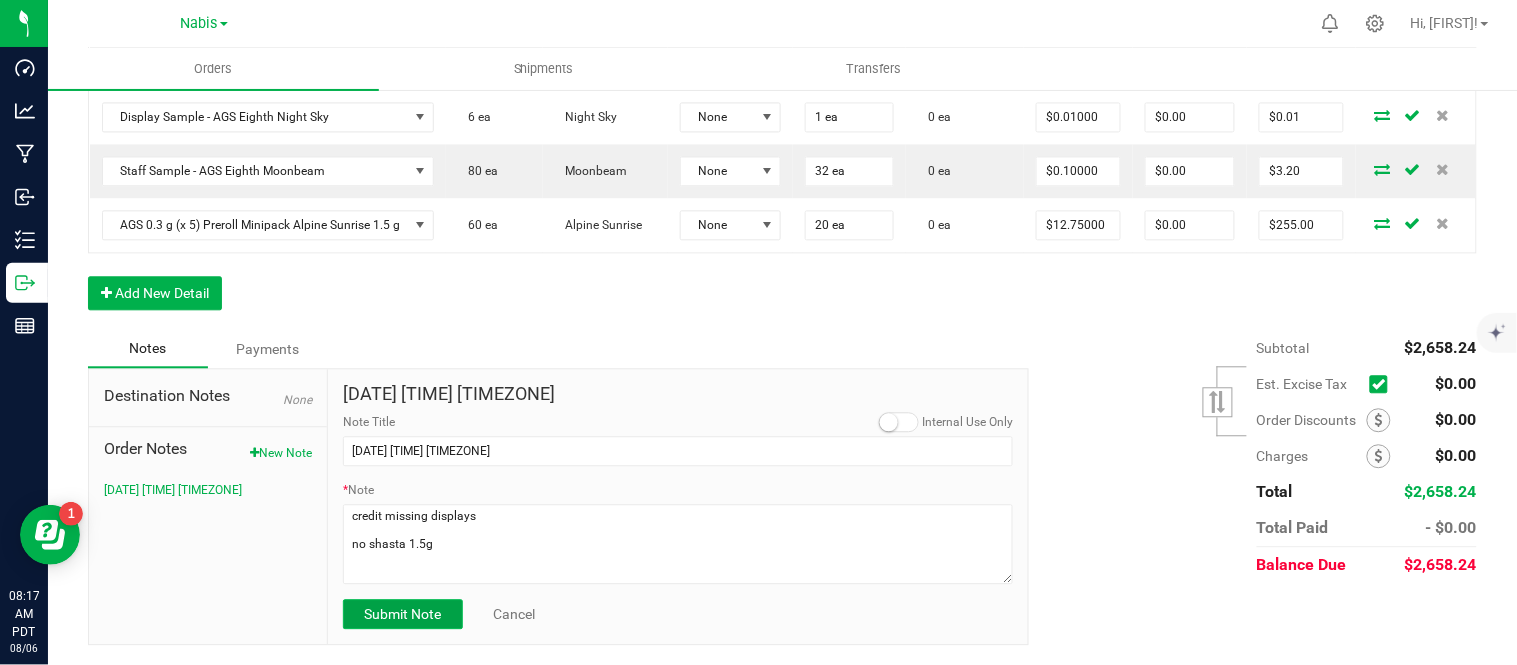 click on "Submit Note" at bounding box center (403, 614) 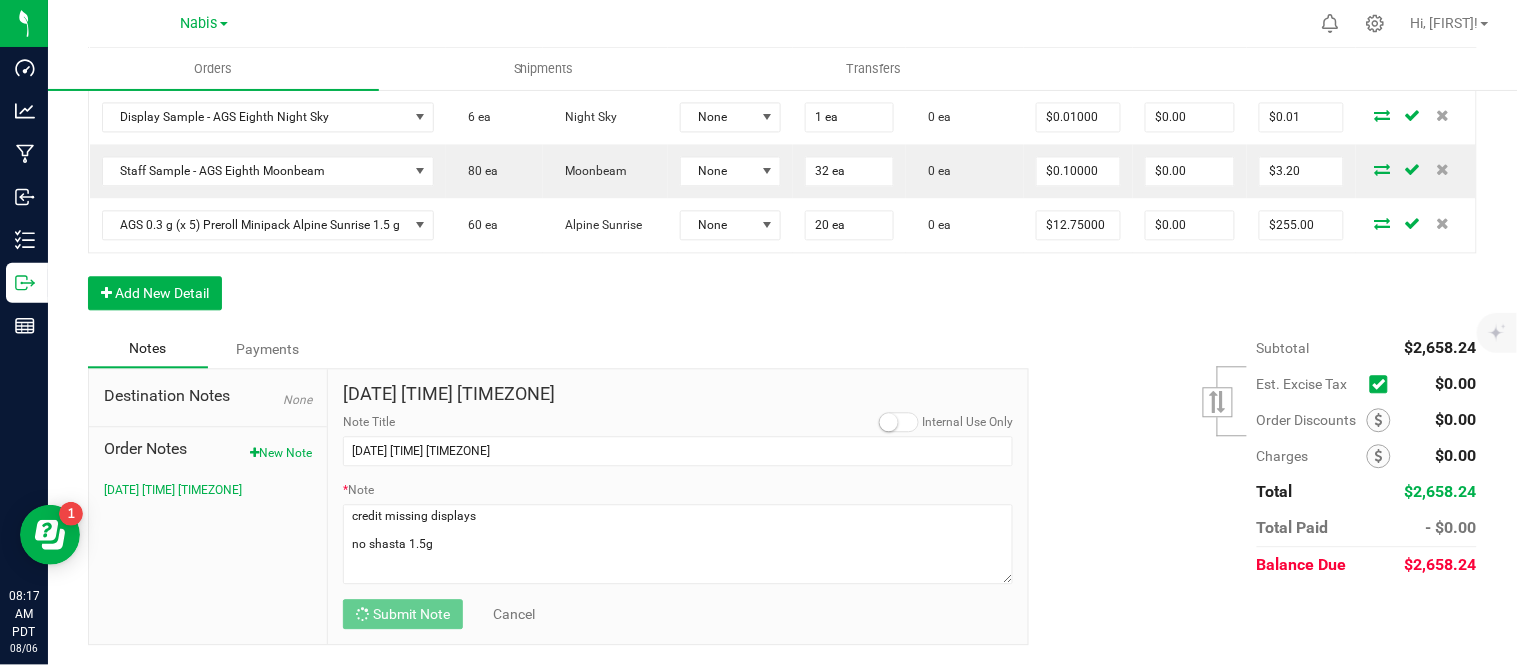 scroll, scrollTop: 1055, scrollLeft: 0, axis: vertical 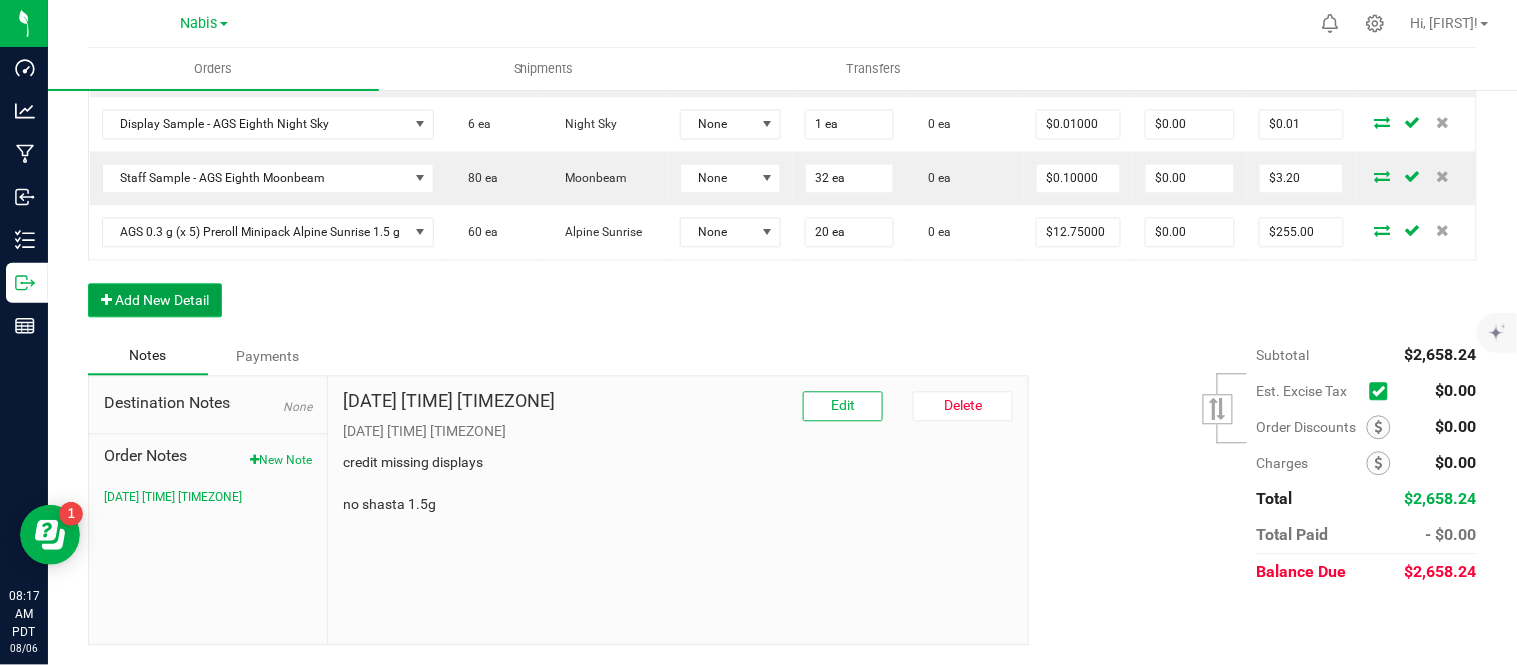click on "Add New Detail" at bounding box center (155, 300) 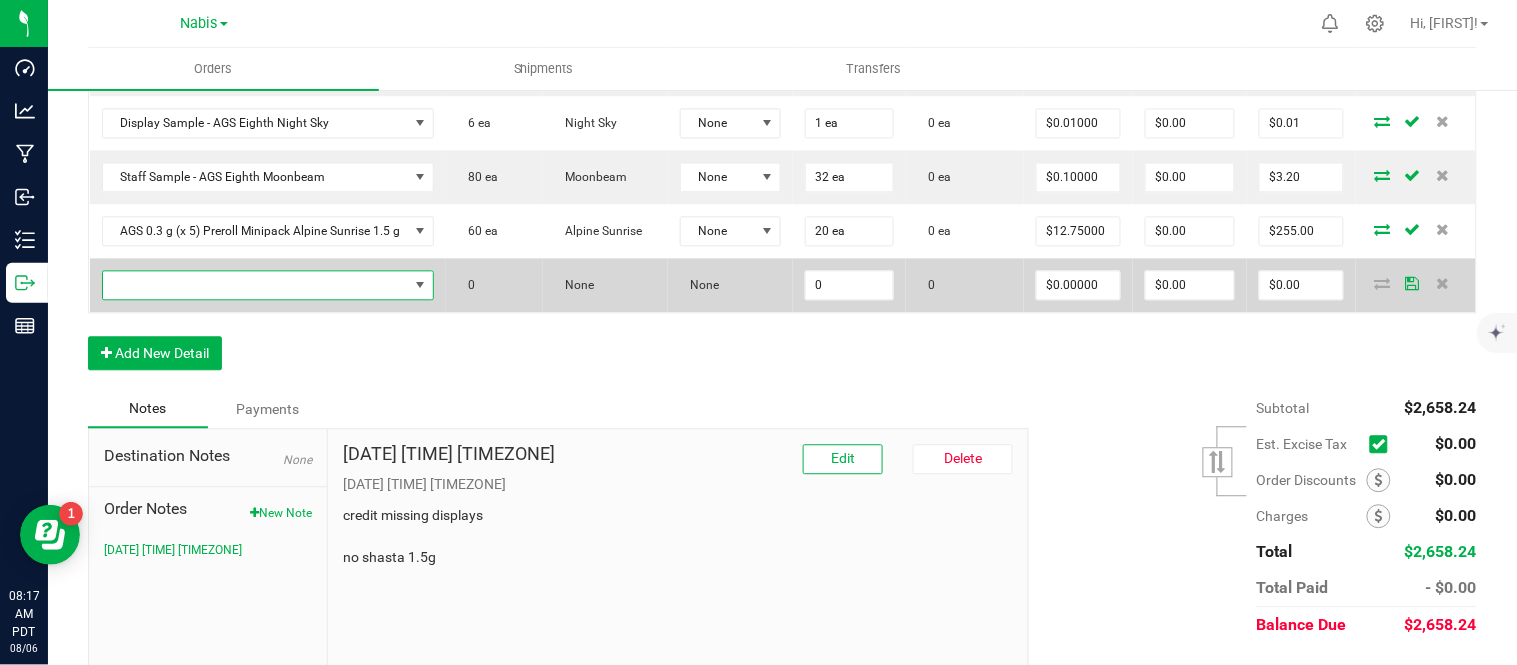click at bounding box center [256, 285] 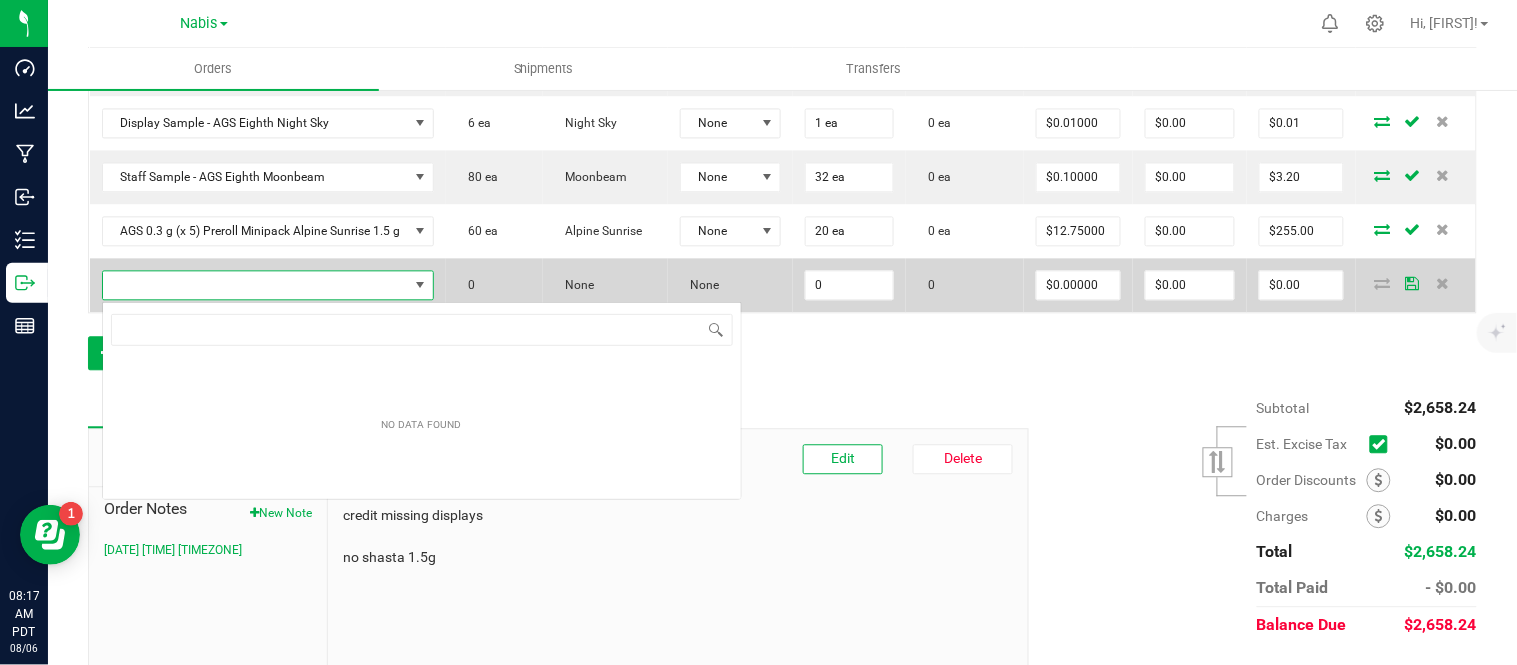 scroll, scrollTop: 99970, scrollLeft: 99670, axis: both 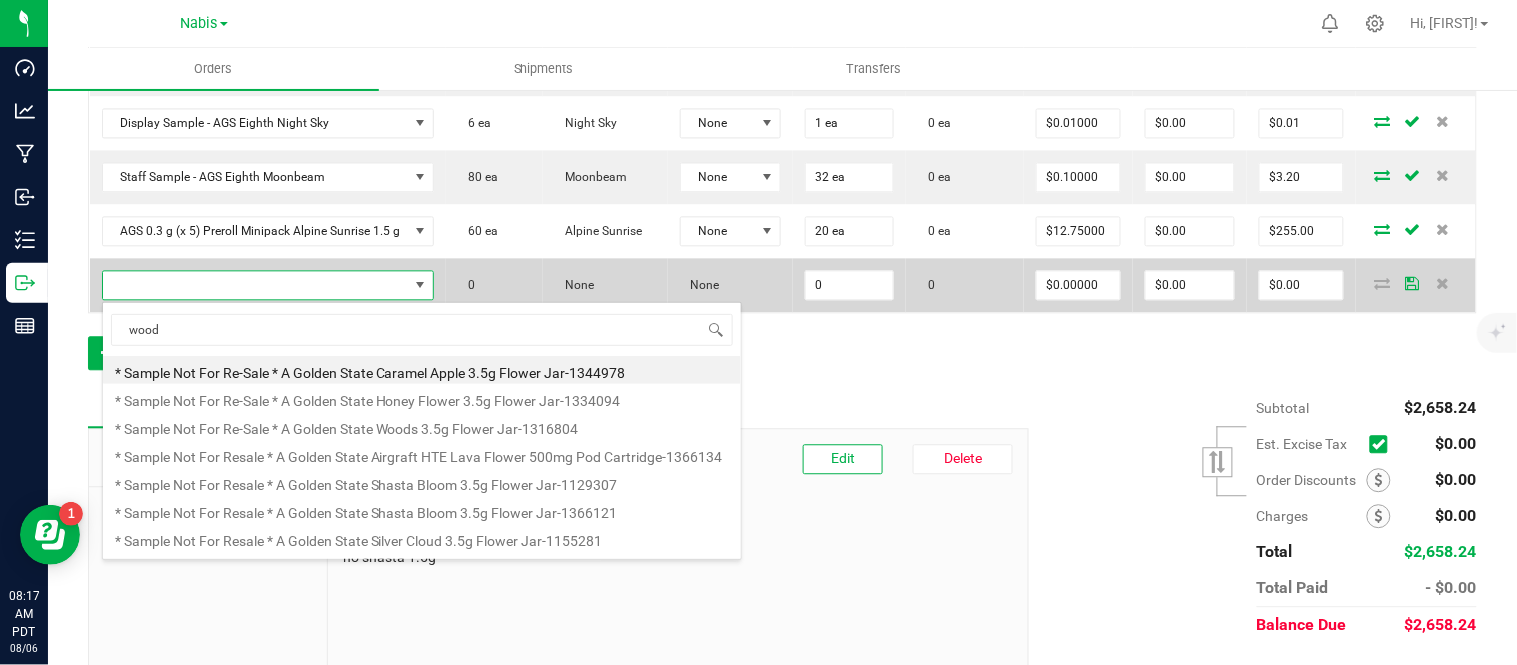 type on "woods" 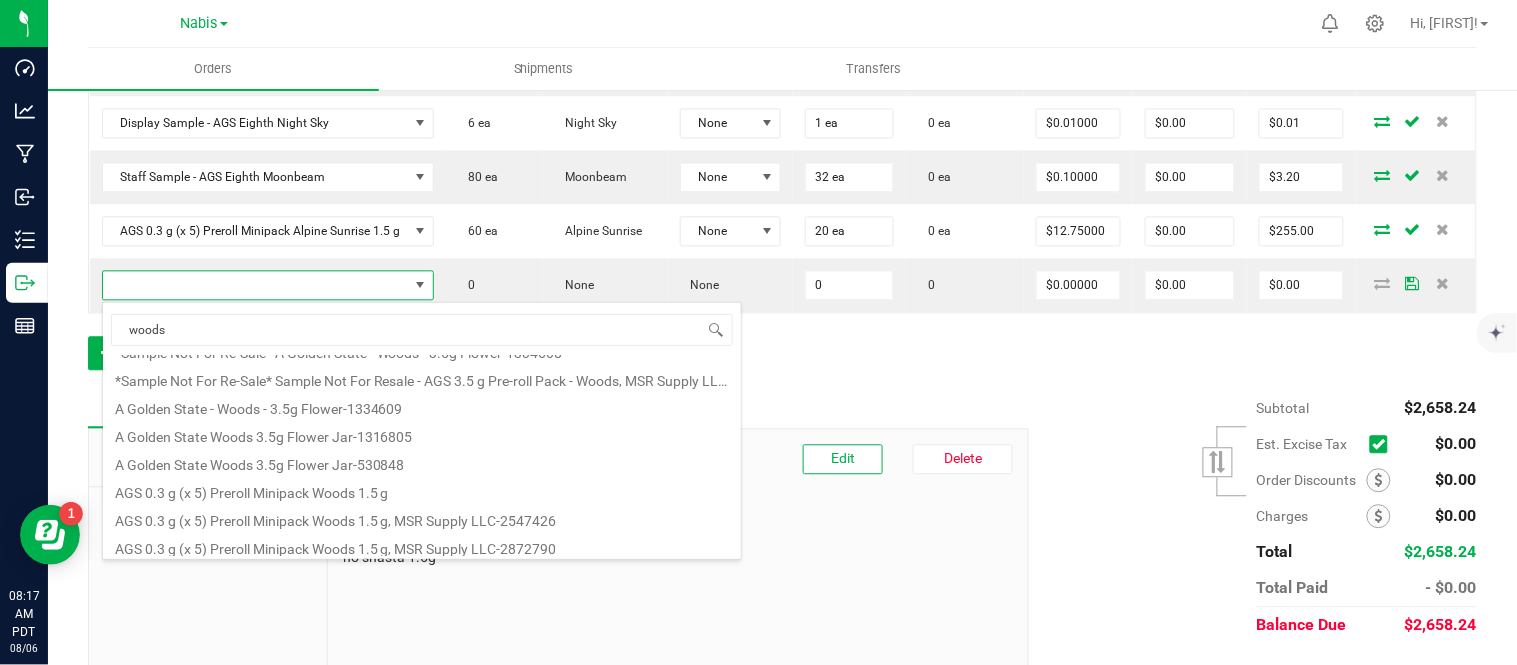scroll, scrollTop: 73, scrollLeft: 0, axis: vertical 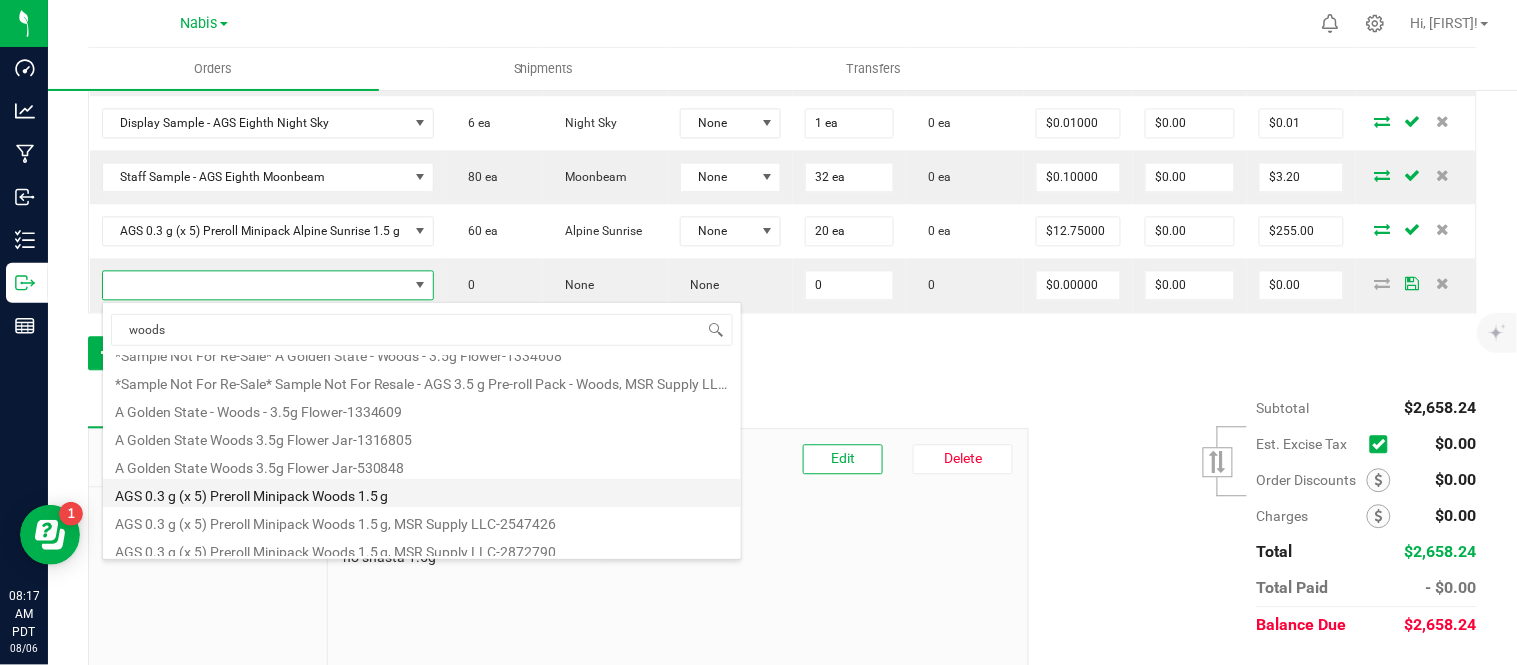 click on "AGS 0.3 g (x 5) Preroll Minipack Woods 1.5 g" at bounding box center [422, 493] 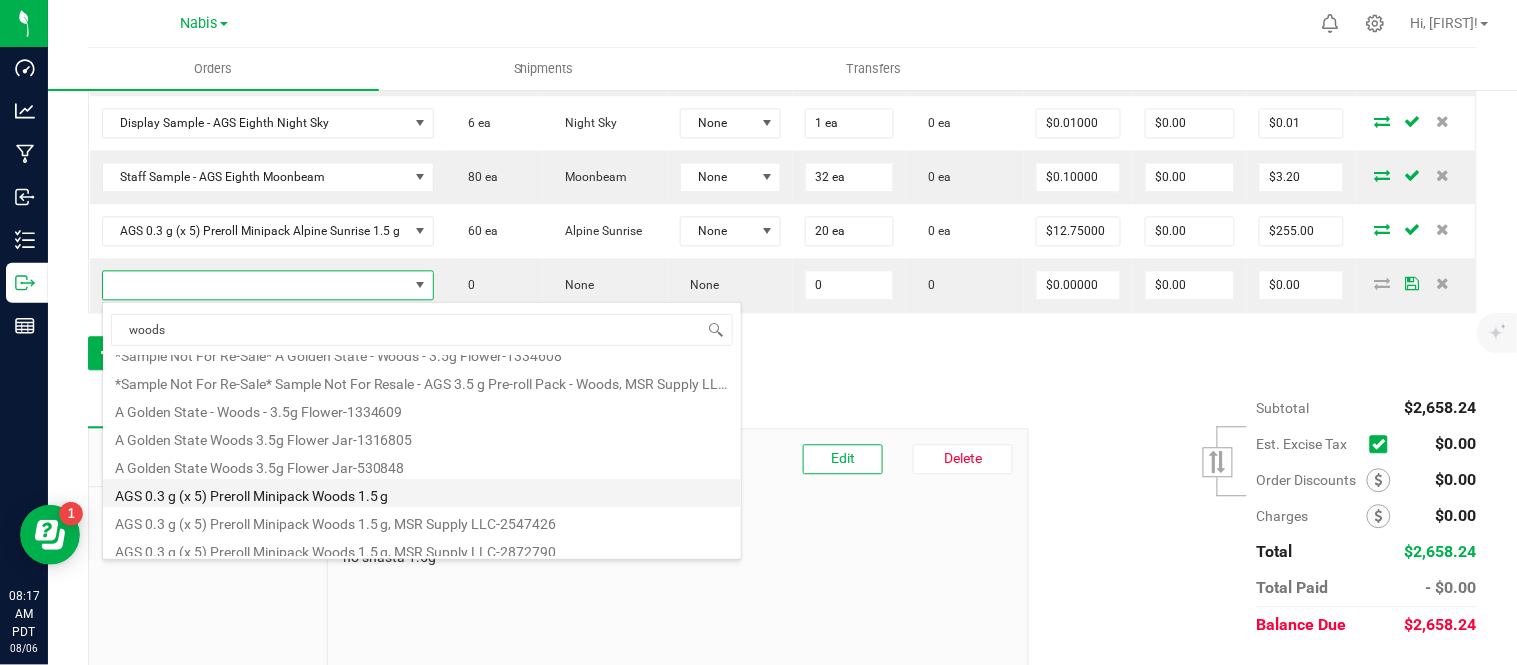type on "0 ea" 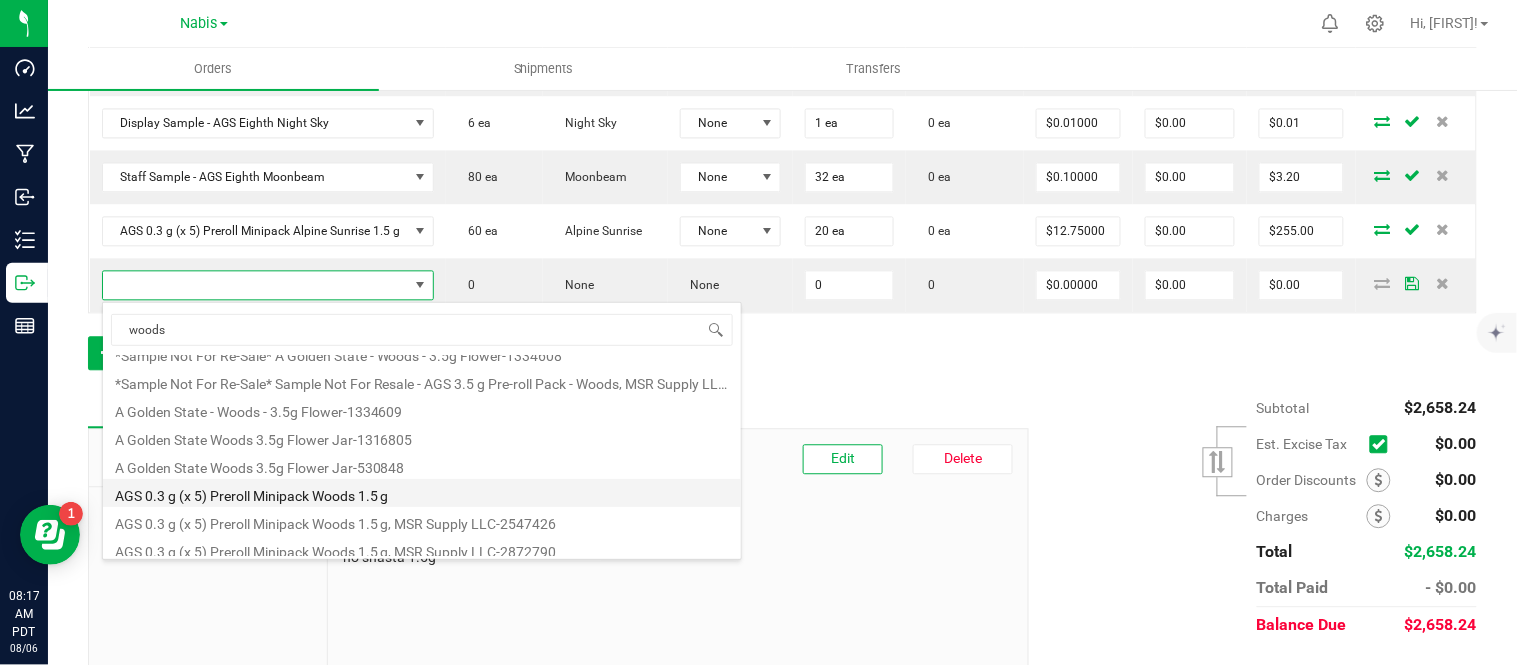 type on "$12.75000" 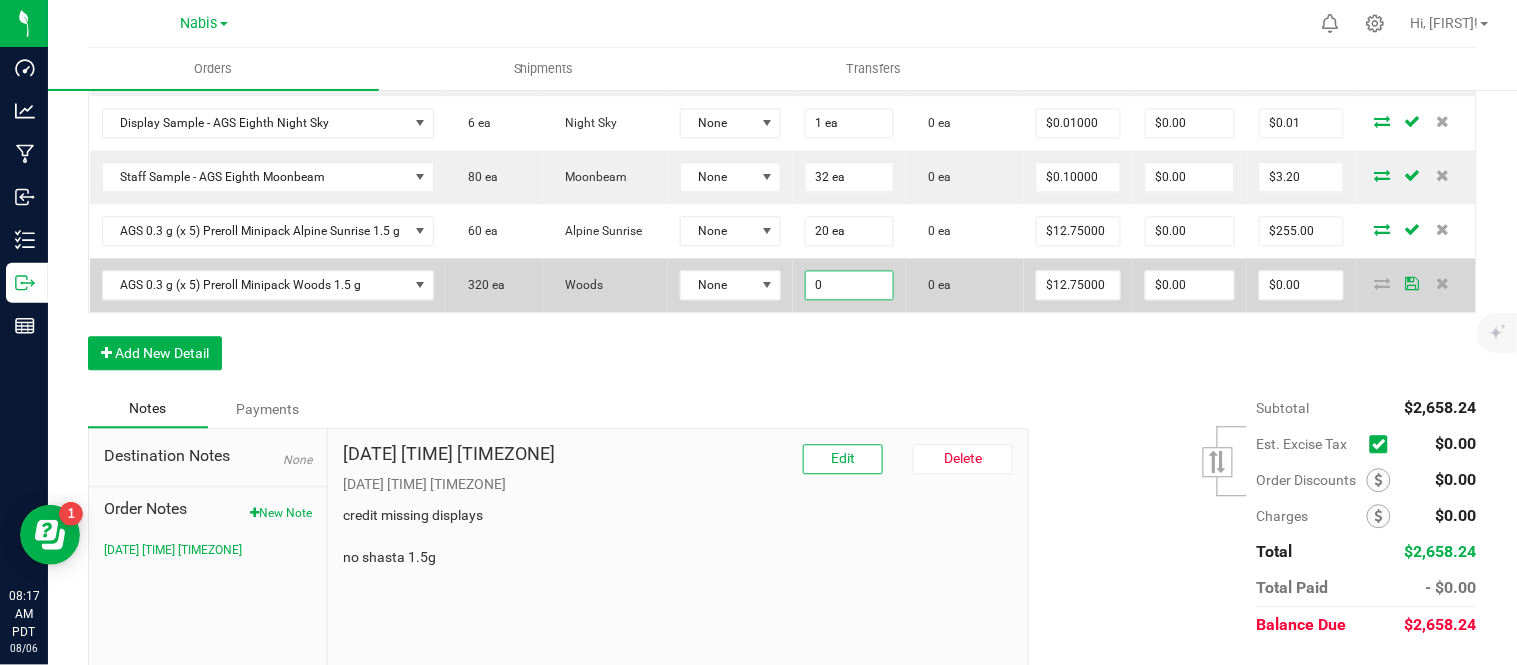 click on "0" at bounding box center (849, 285) 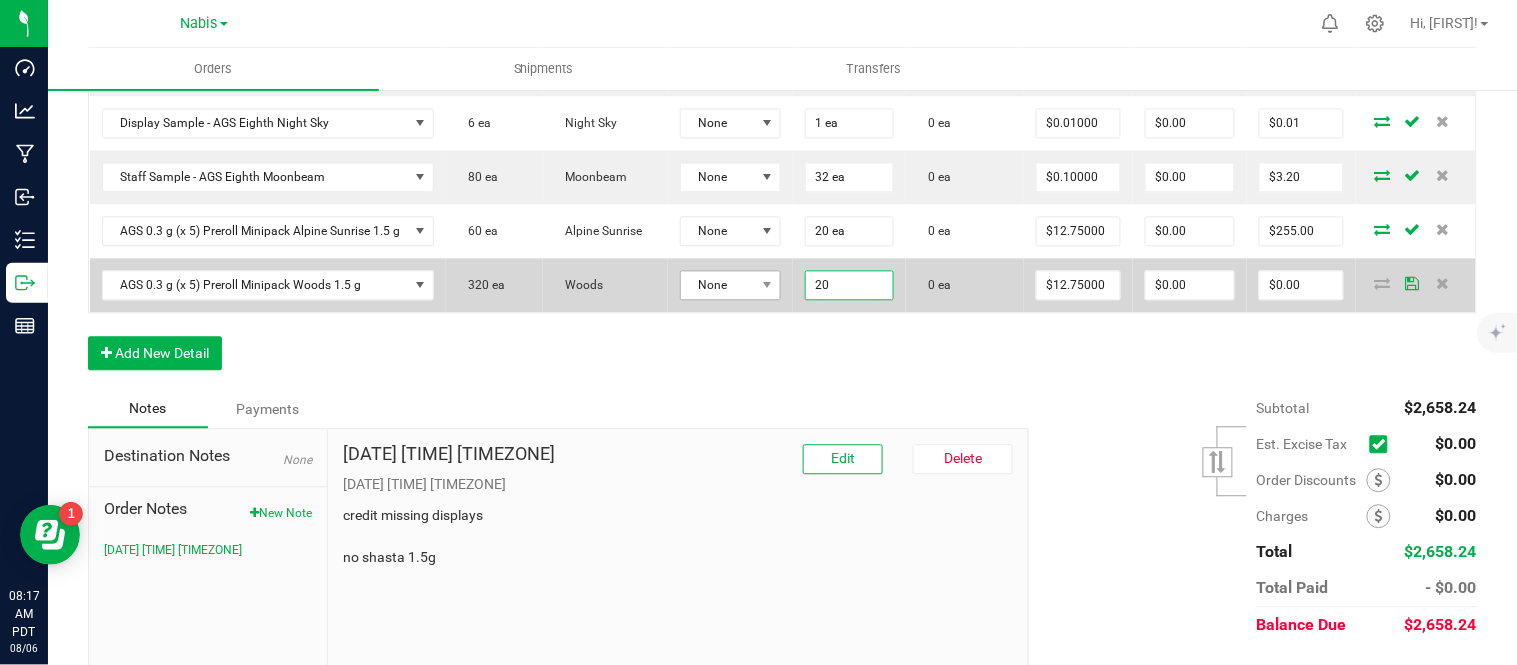 type on "20 ea" 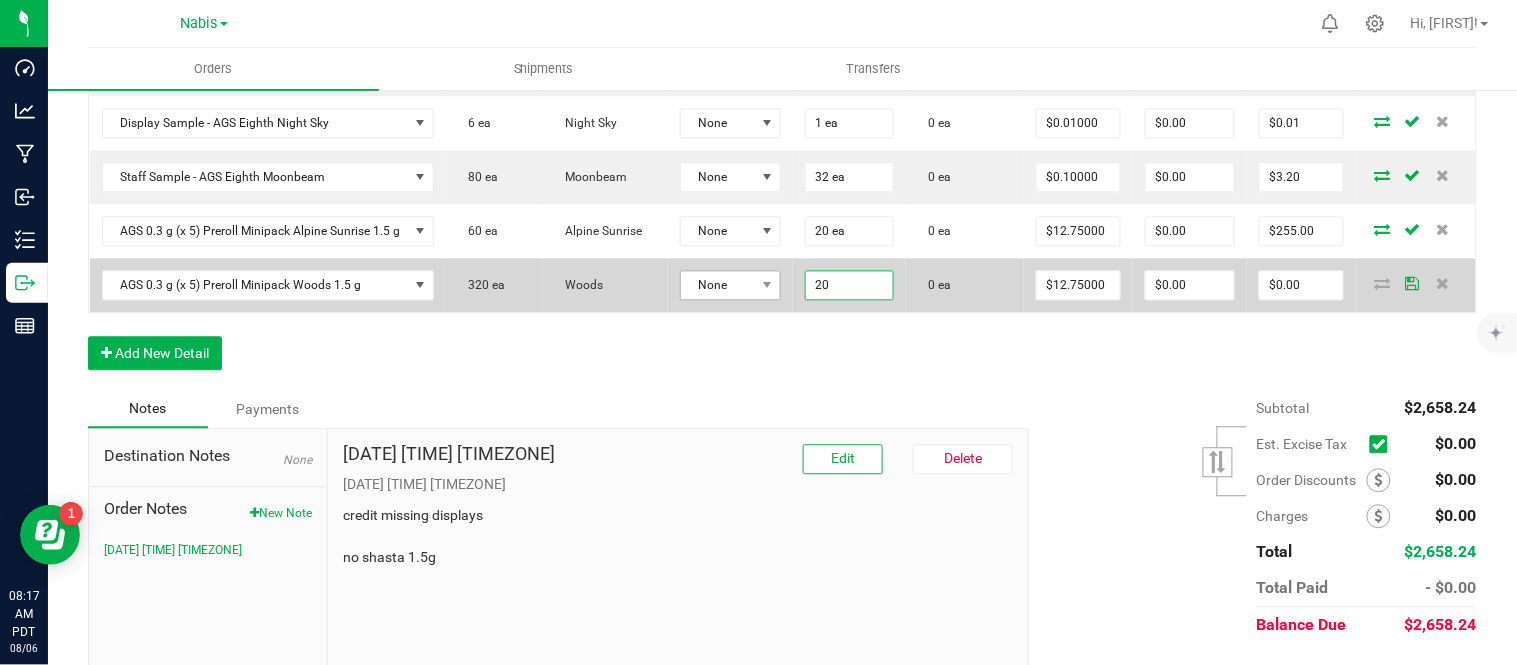 type on "12.75" 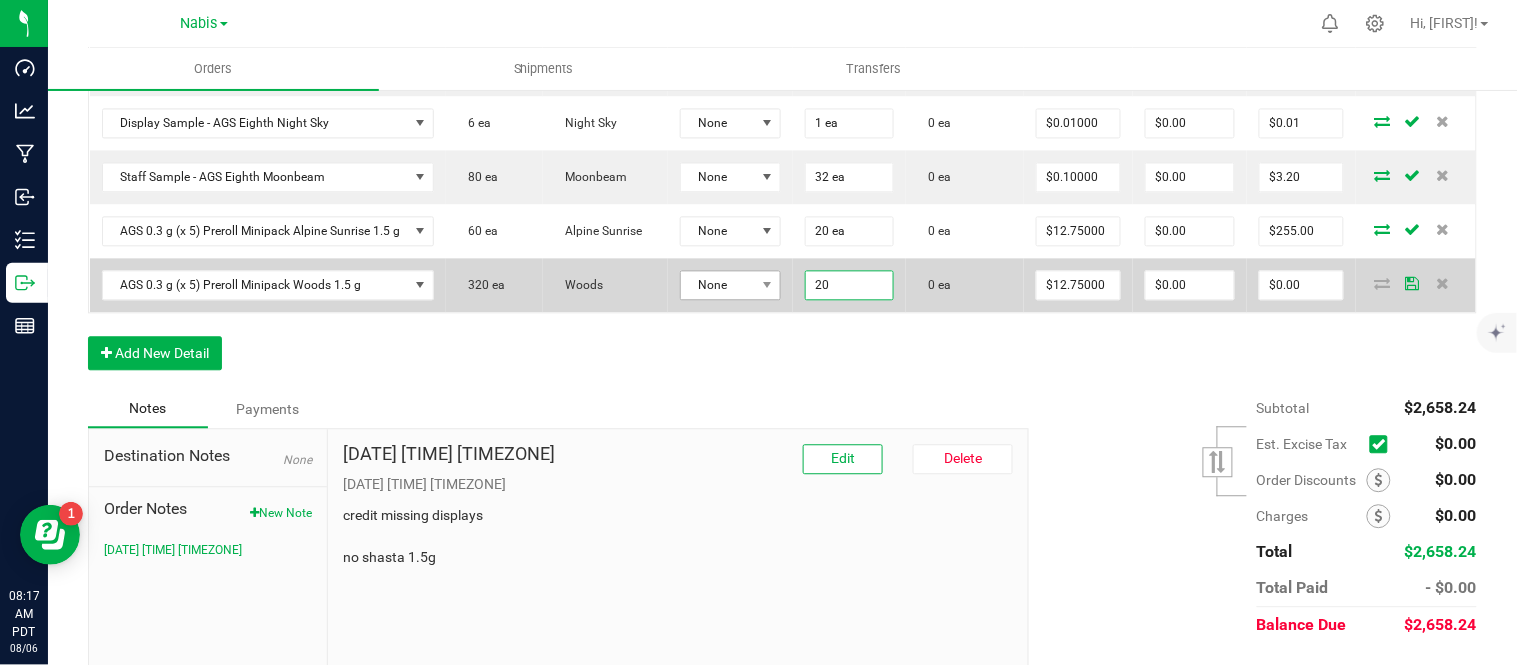 type on "$255.00" 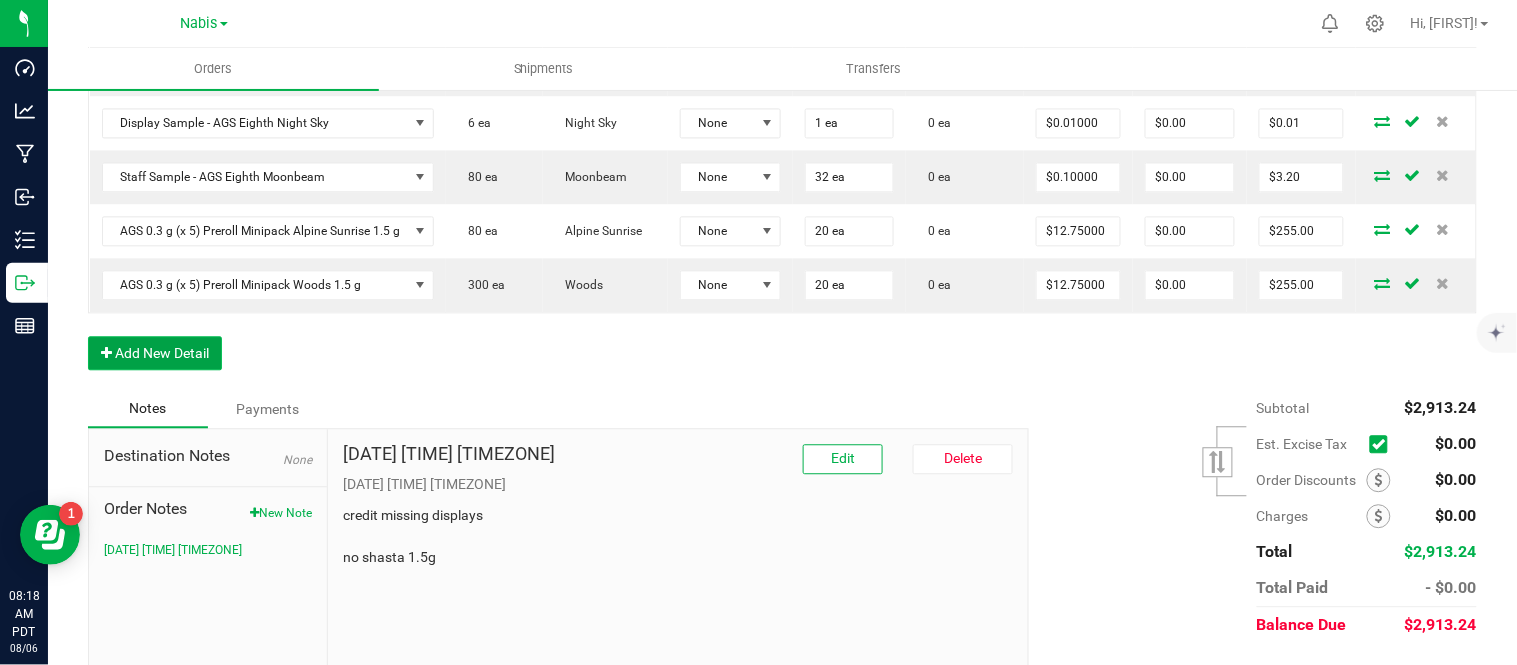 click on "Add New Detail" at bounding box center [155, 353] 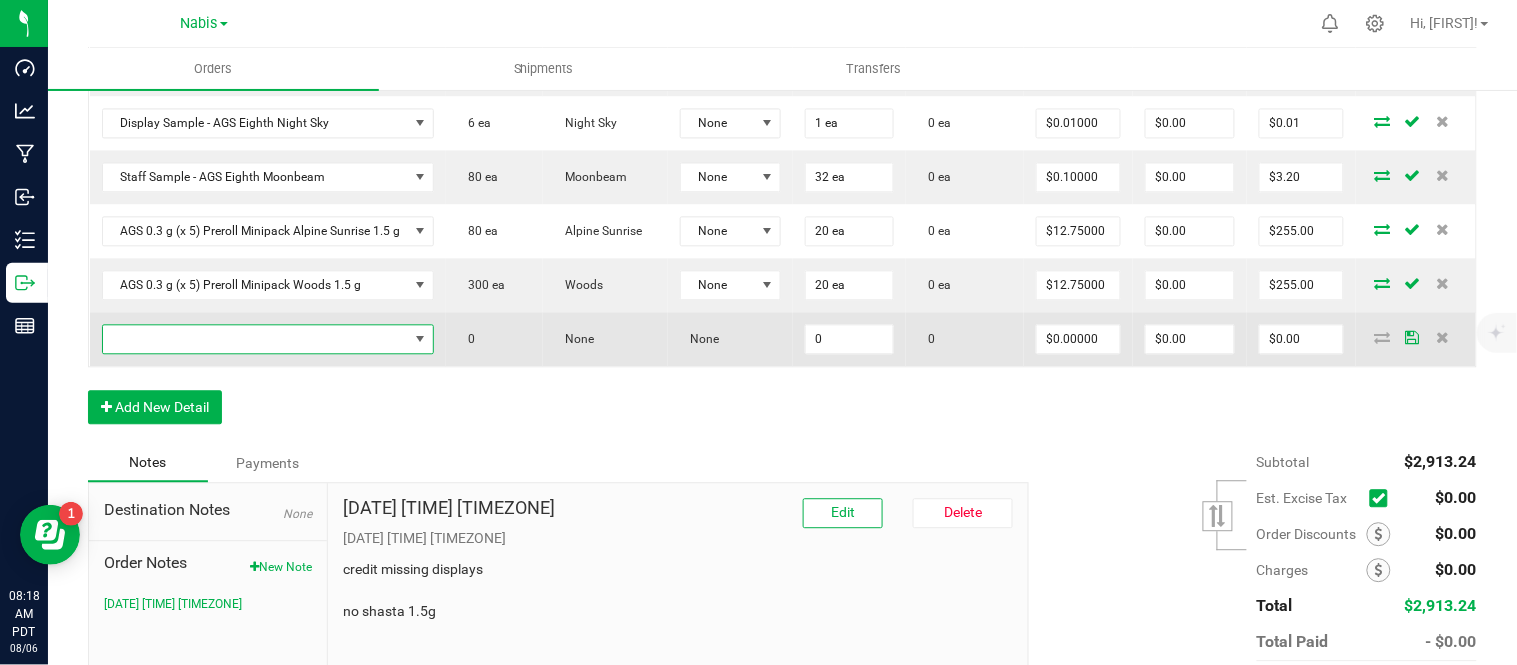 click at bounding box center (256, 339) 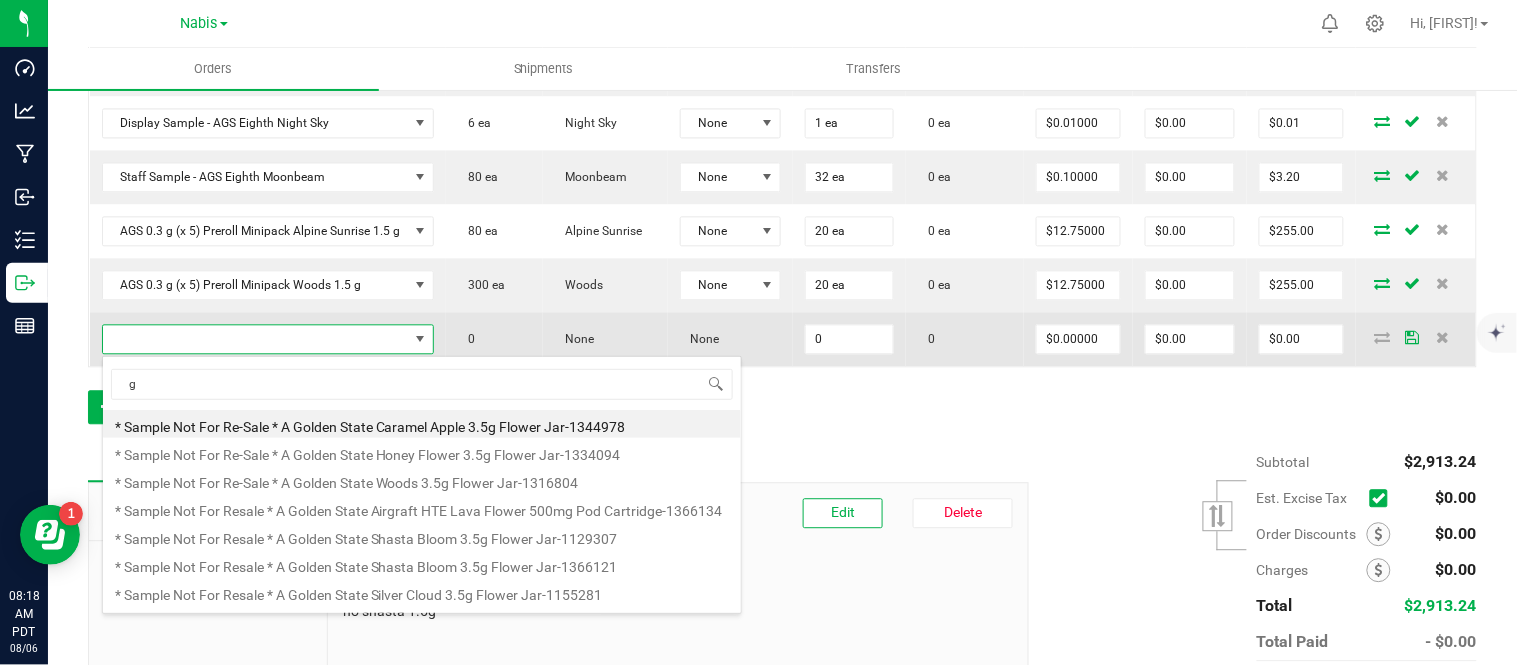 scroll, scrollTop: 99970, scrollLeft: 99670, axis: both 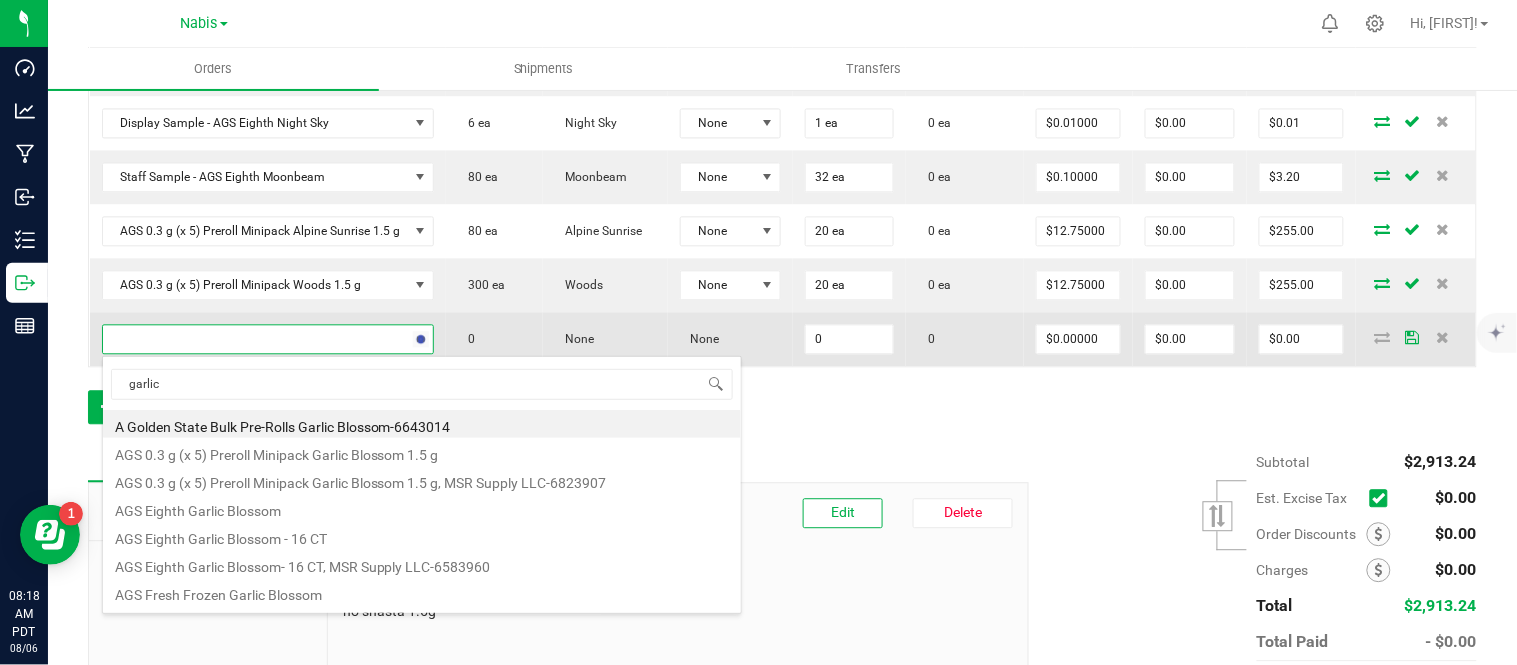 type on "garlic" 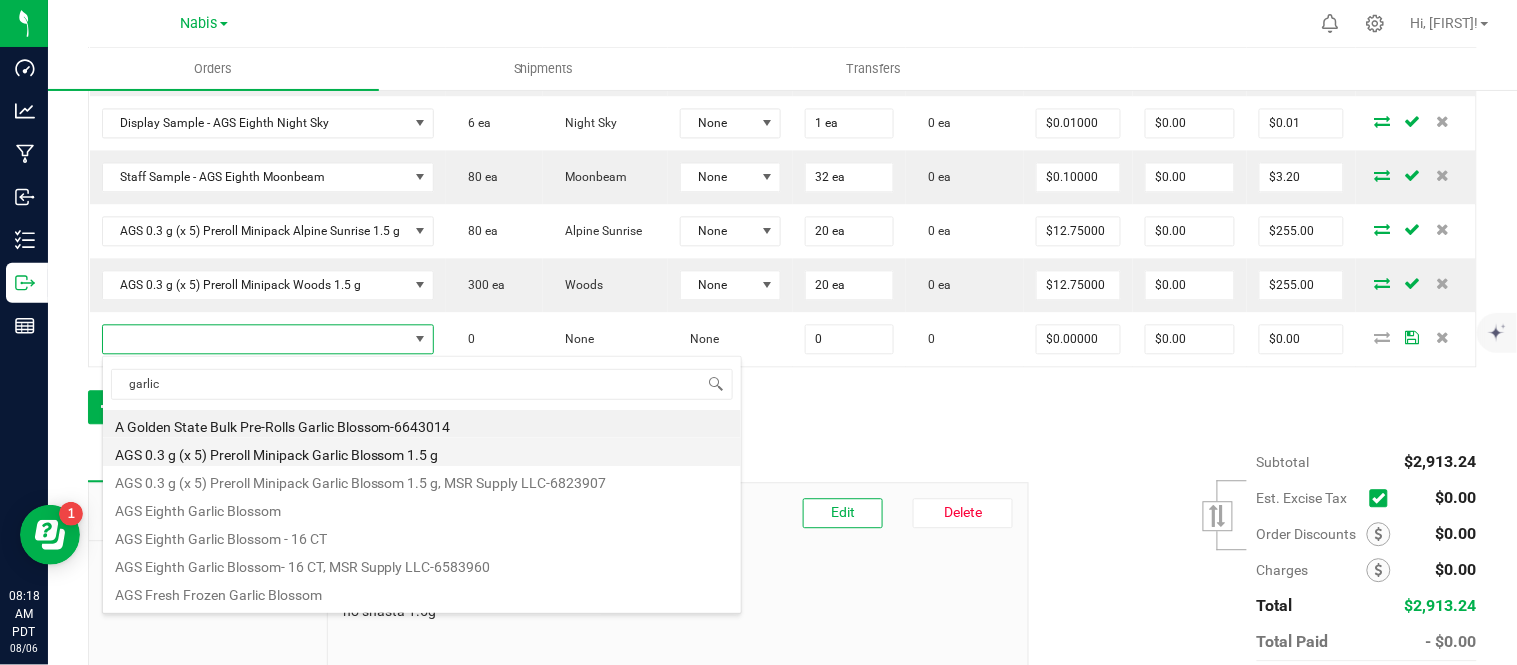 click on "AGS 0.3 g (x 5) Preroll Minipack Garlic Blossom 1.5 g" at bounding box center (422, 452) 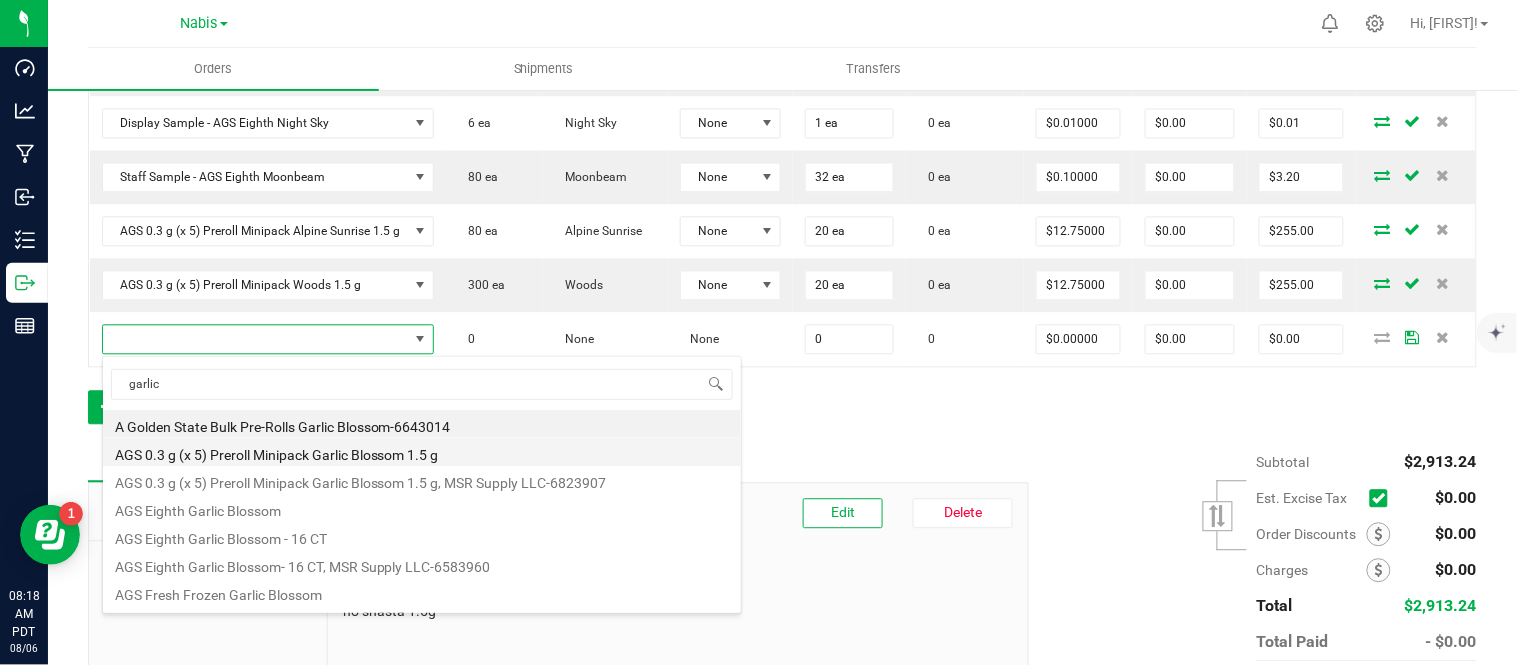type on "0 ea" 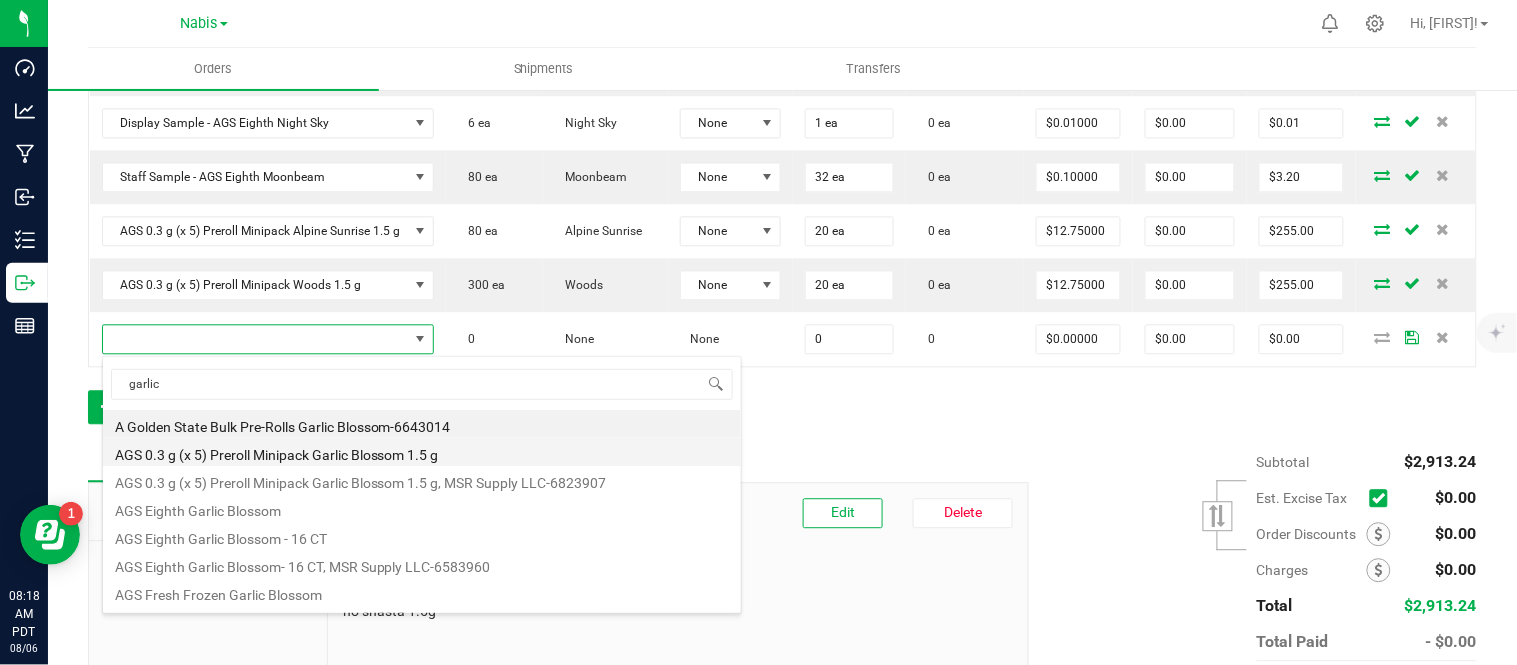 type on "$12.75000" 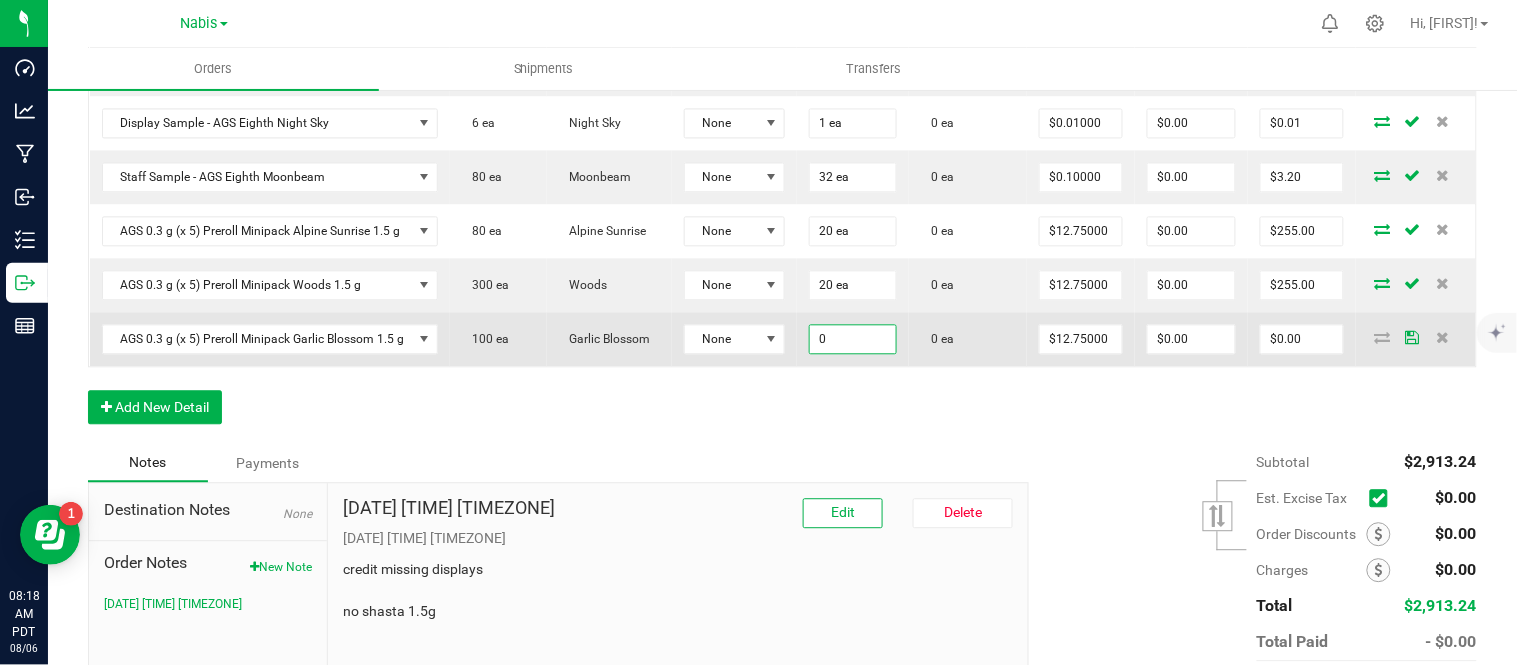 click on "0" at bounding box center (853, 339) 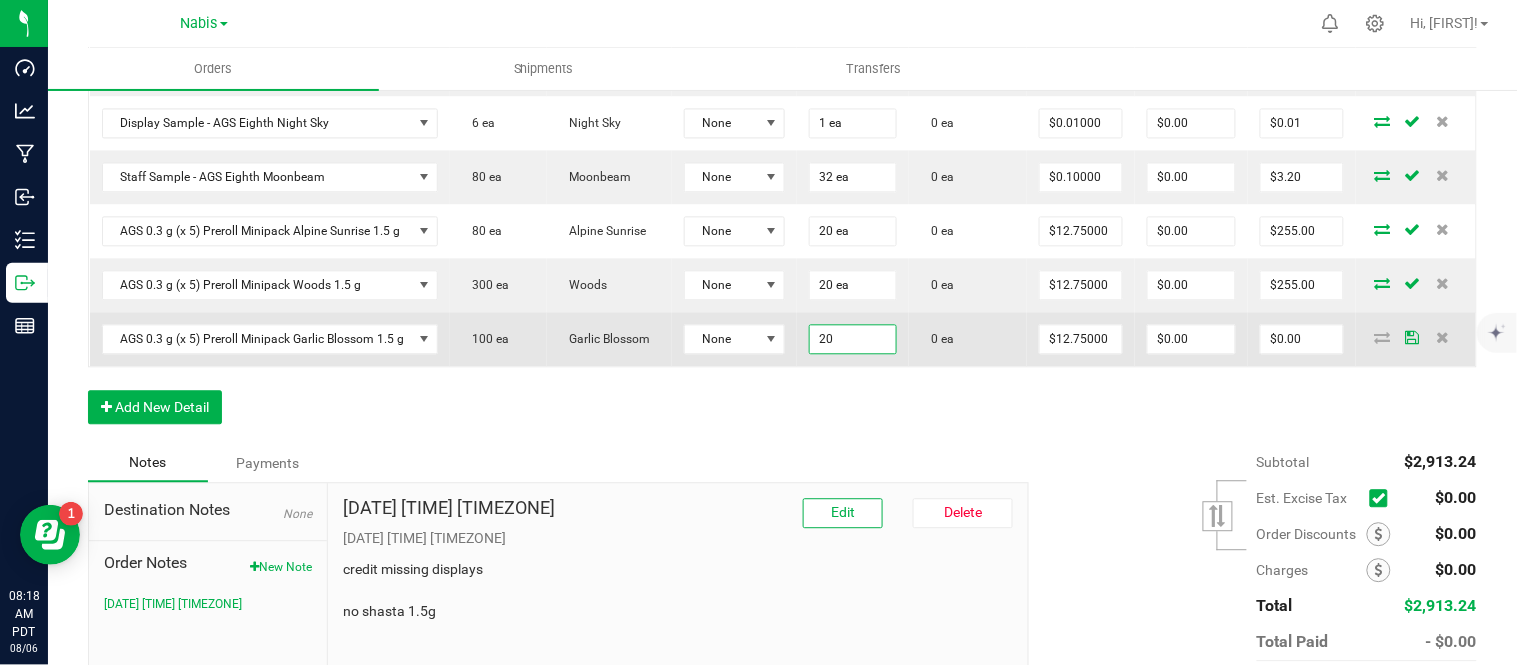 type on "20 ea" 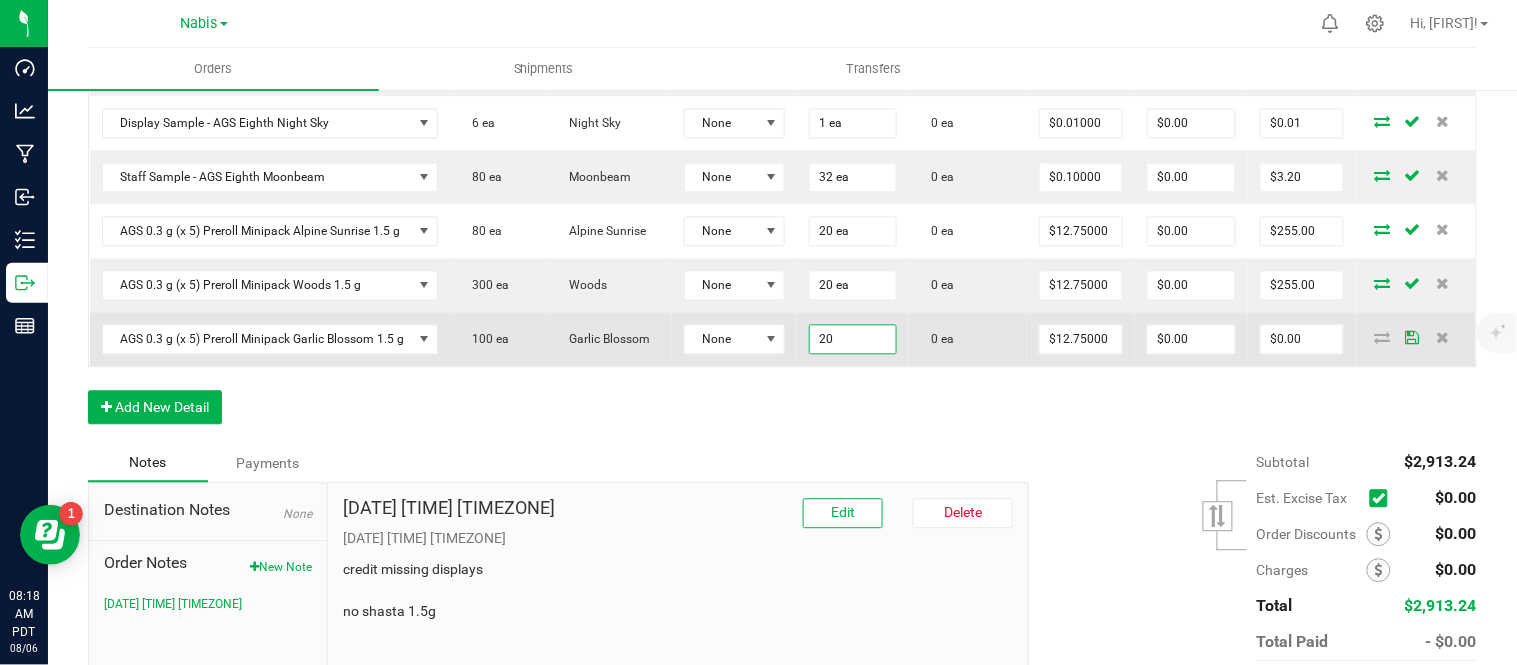 type on "12.75" 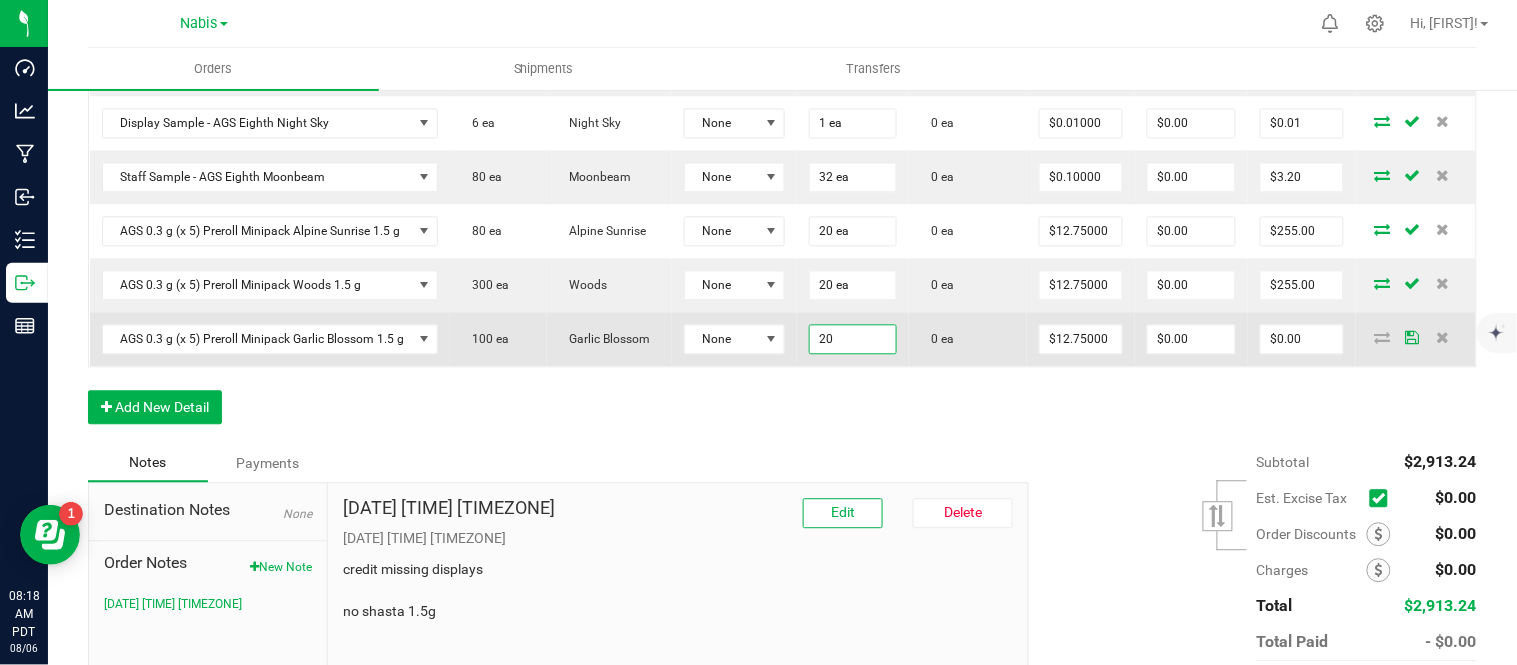 type on "$255.00" 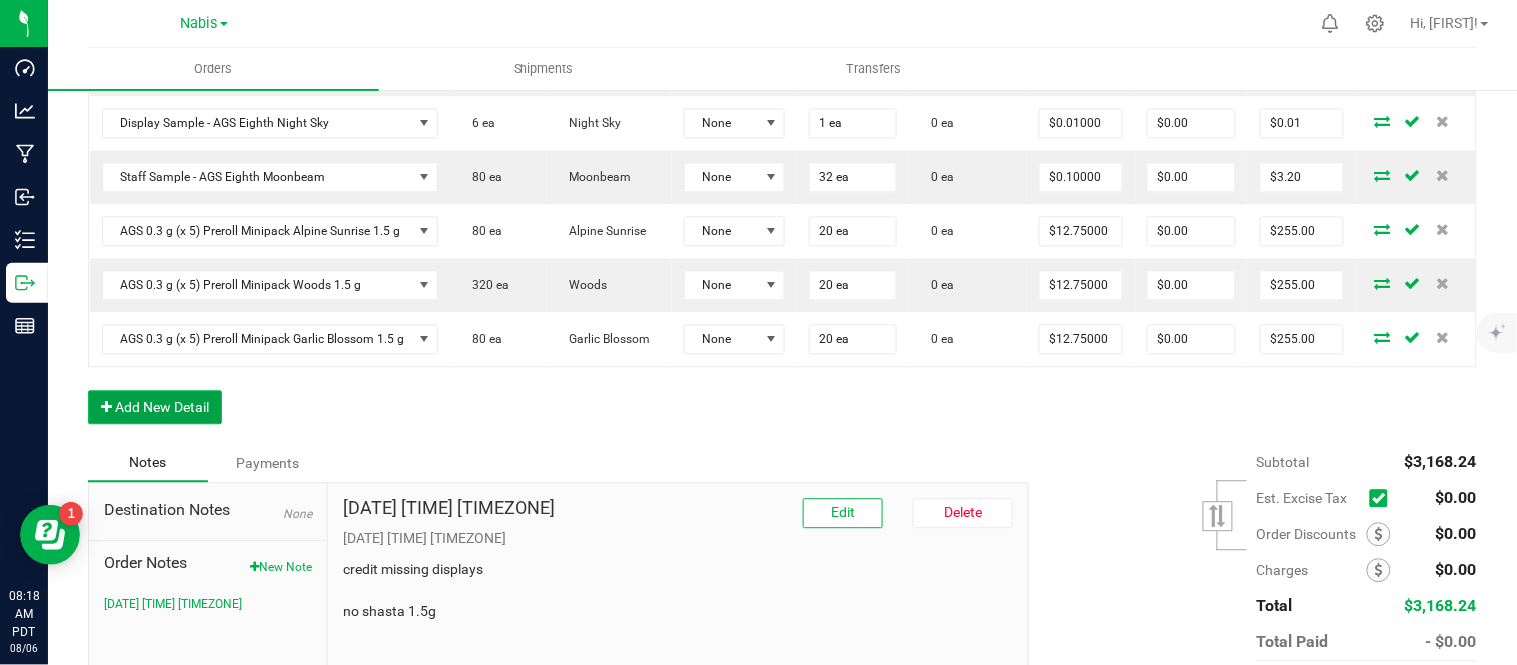 click on "Add New Detail" at bounding box center [155, 407] 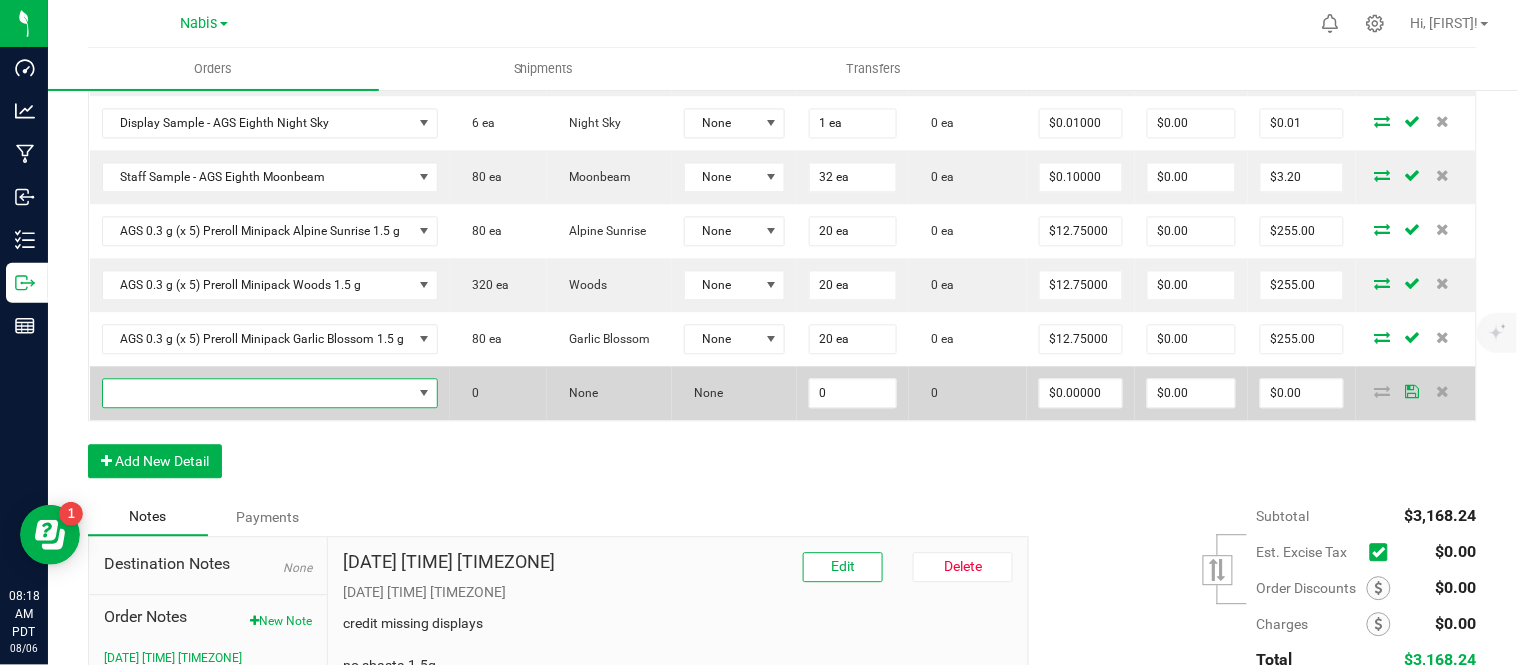 click at bounding box center [258, 393] 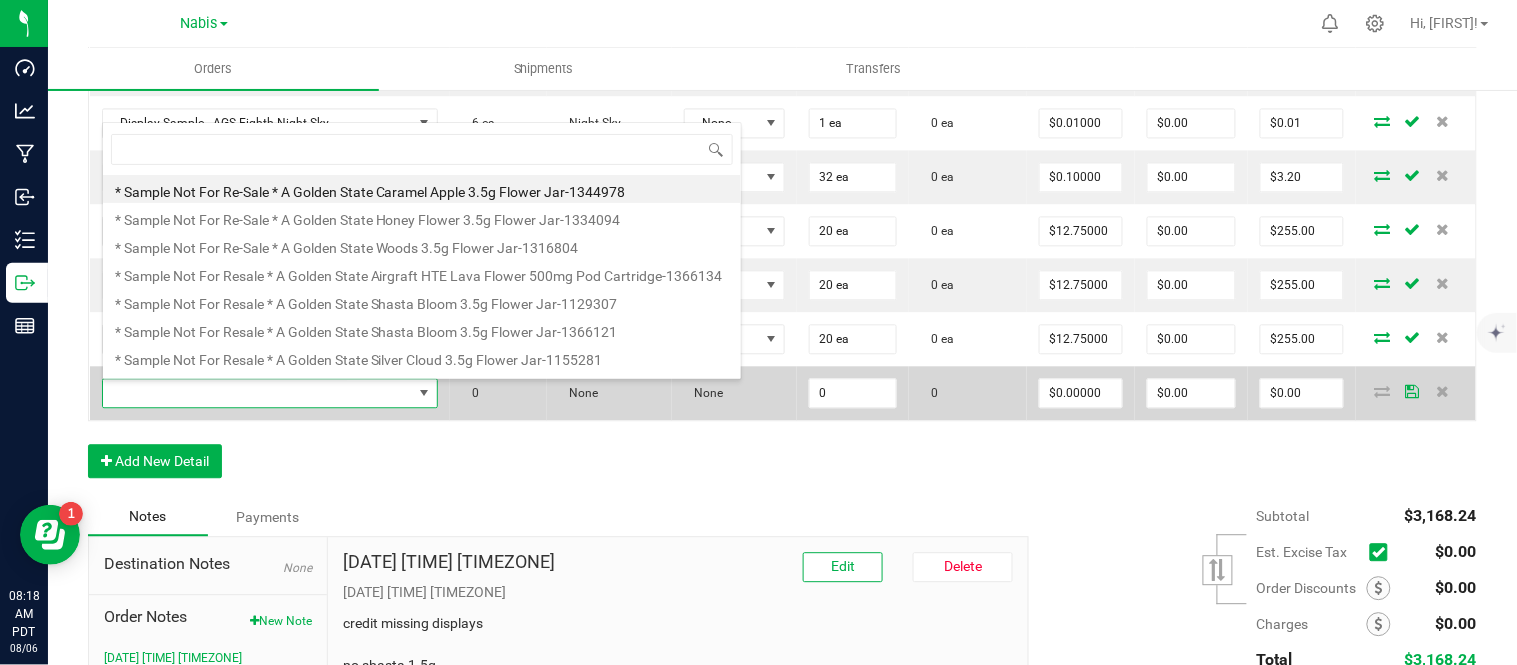 scroll, scrollTop: 99970, scrollLeft: 99665, axis: both 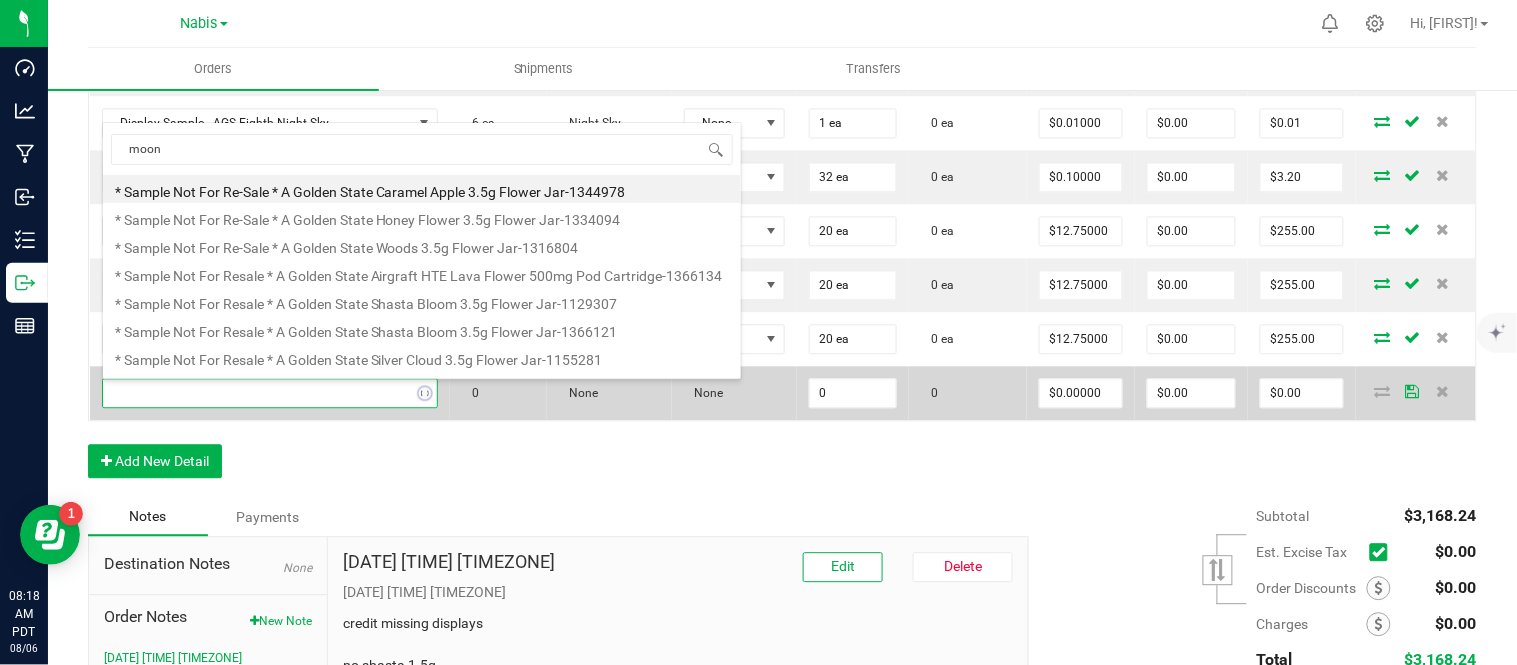 type on "moonb" 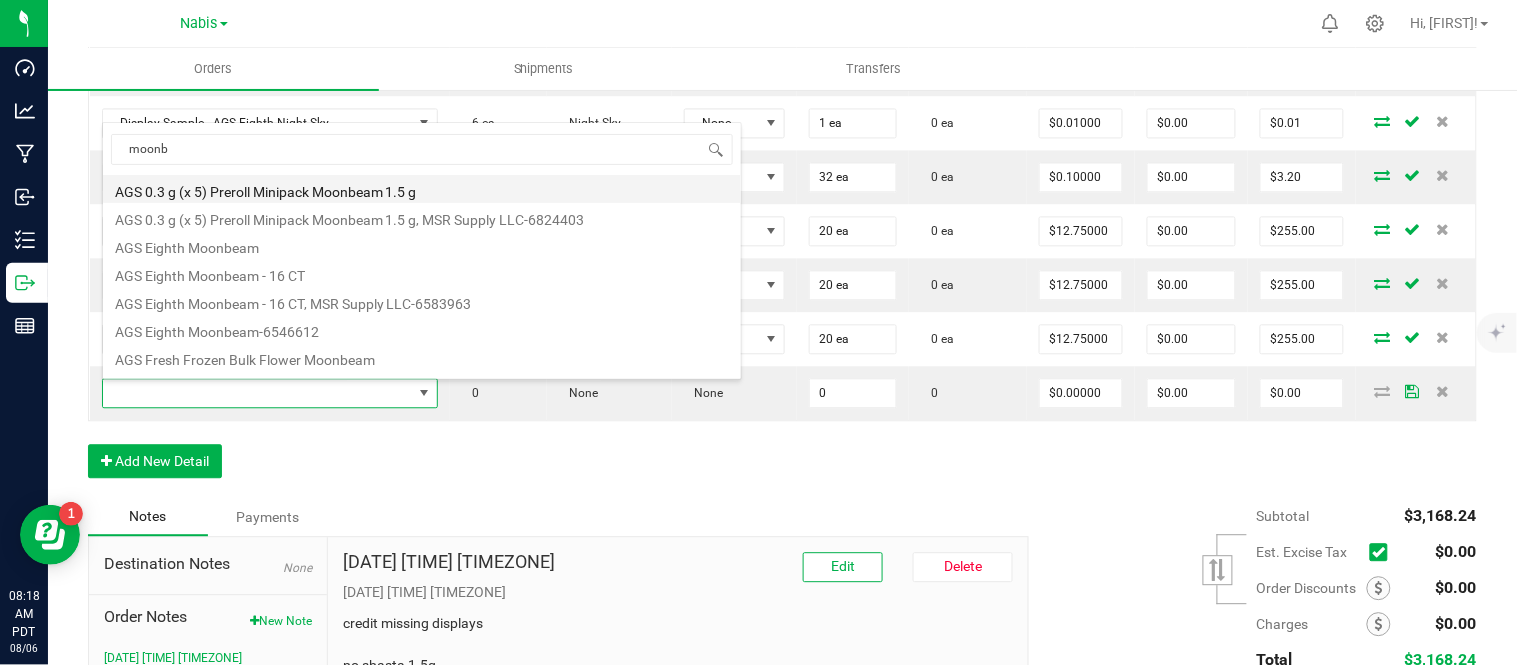 click on "AGS 0.3 g (x 5) Preroll Minipack Moonbeam 1.5 g" at bounding box center (422, 189) 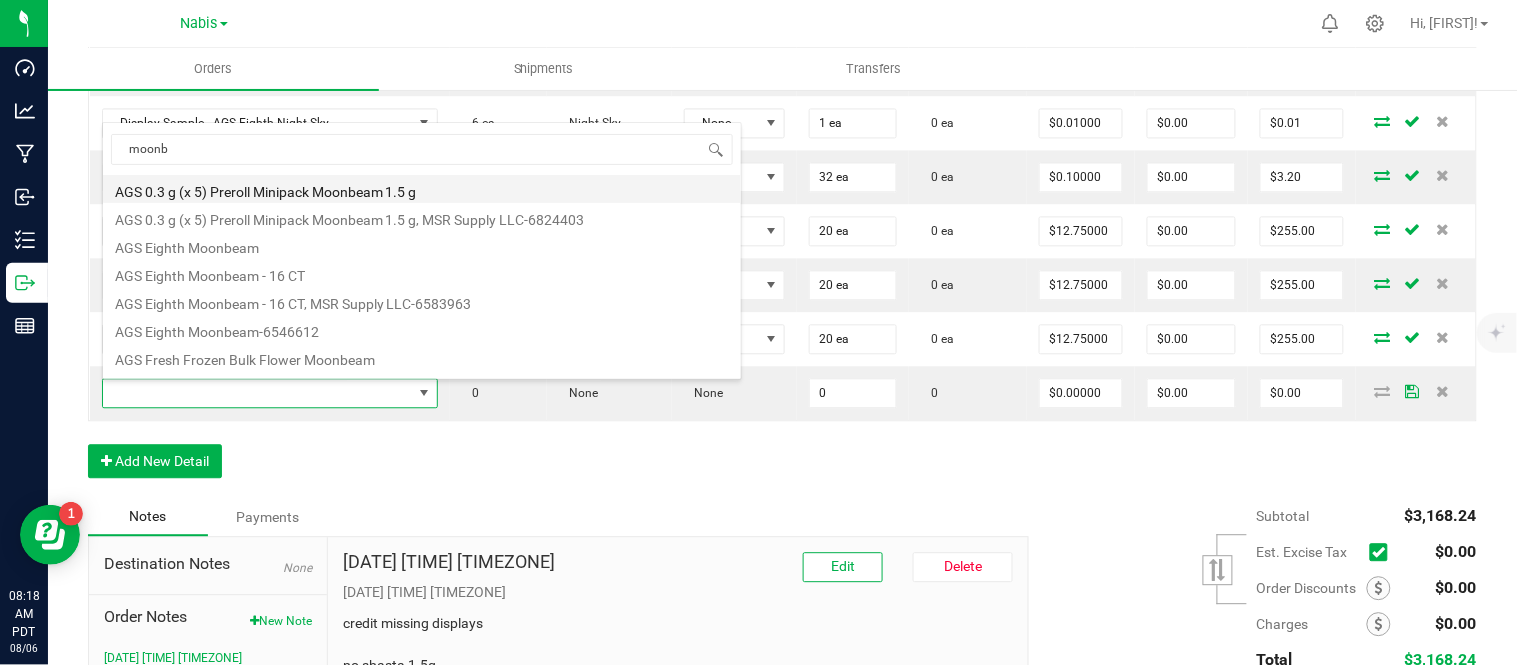 type on "0 ea" 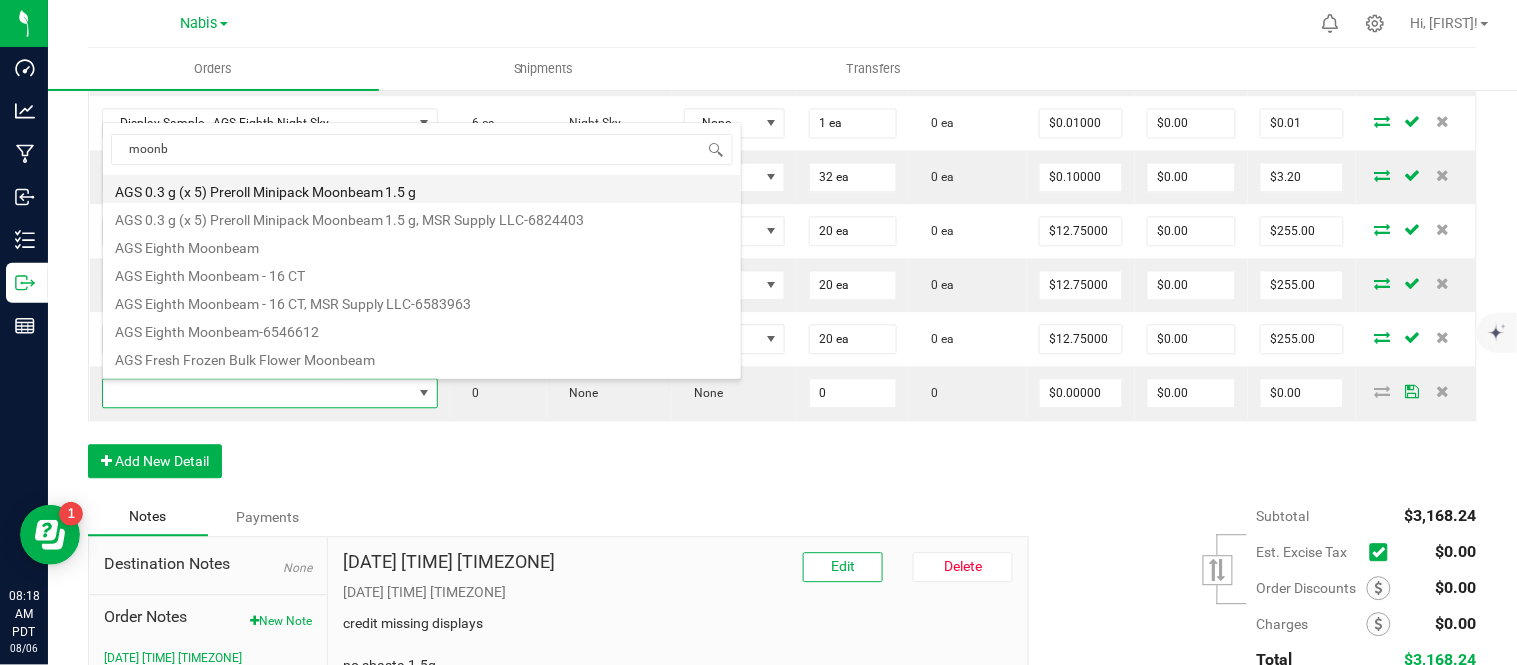 type on "$12.75000" 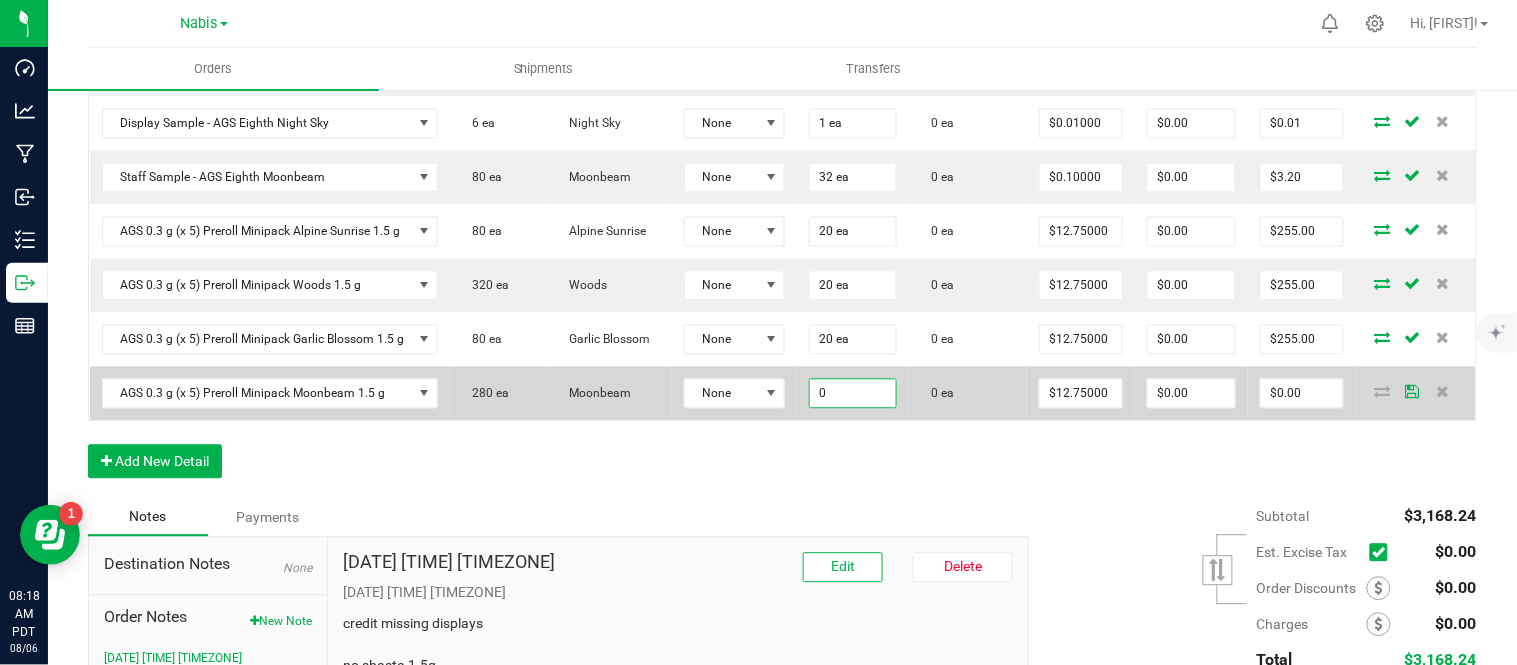 click on "0" at bounding box center [853, 393] 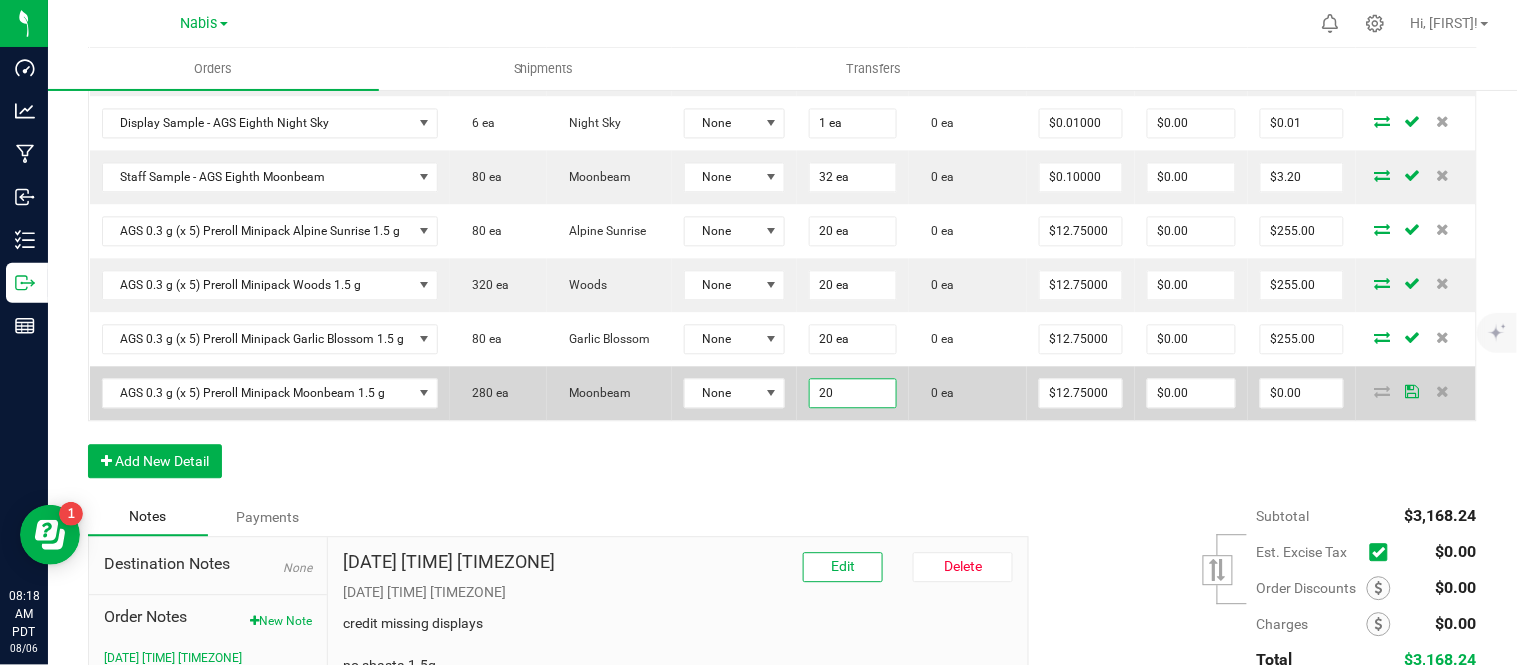 type on "20 ea" 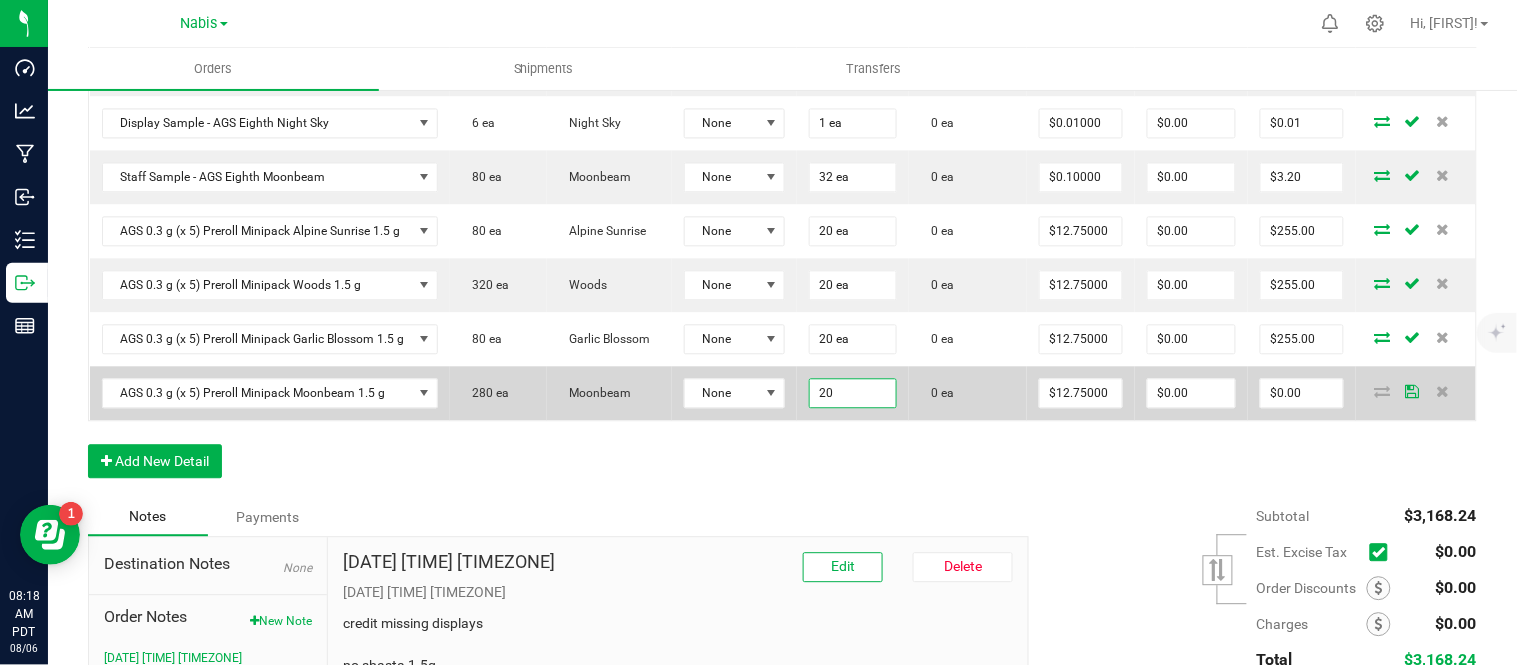 type on "12.75" 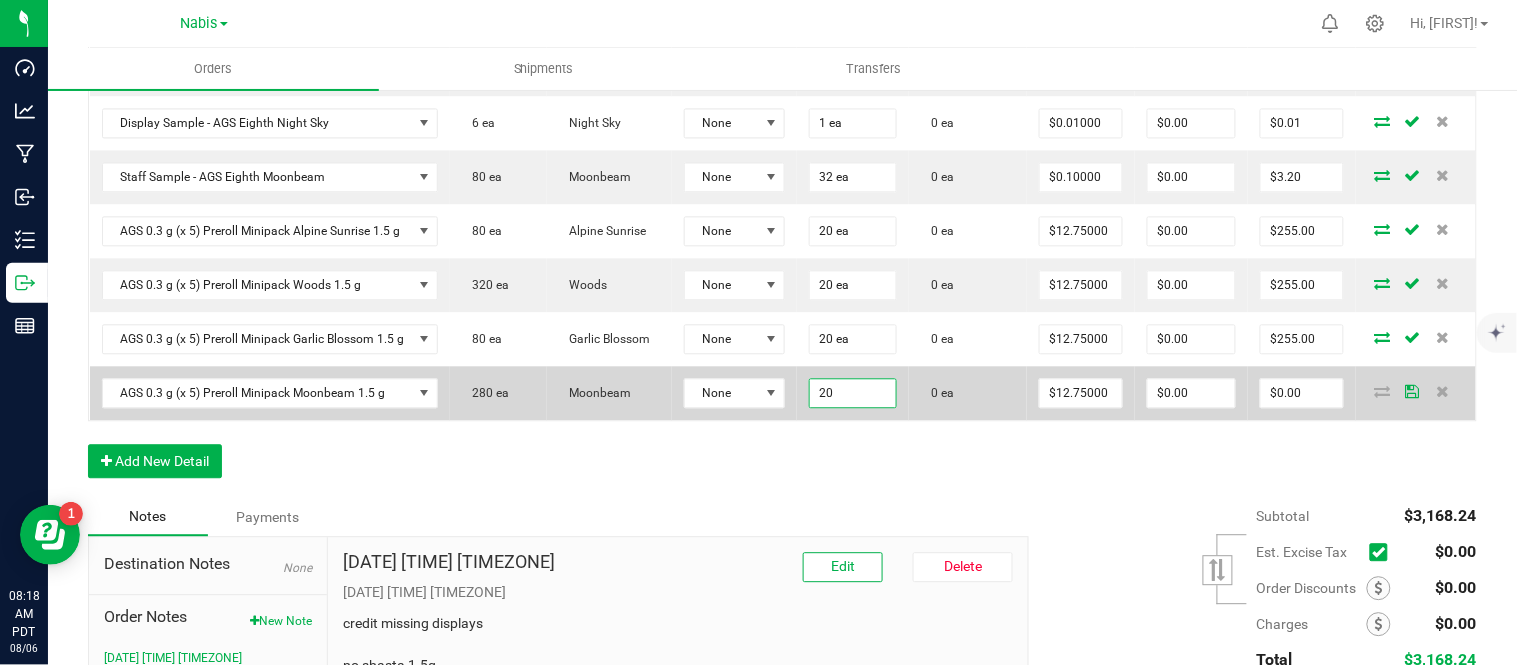 type on "$255.00" 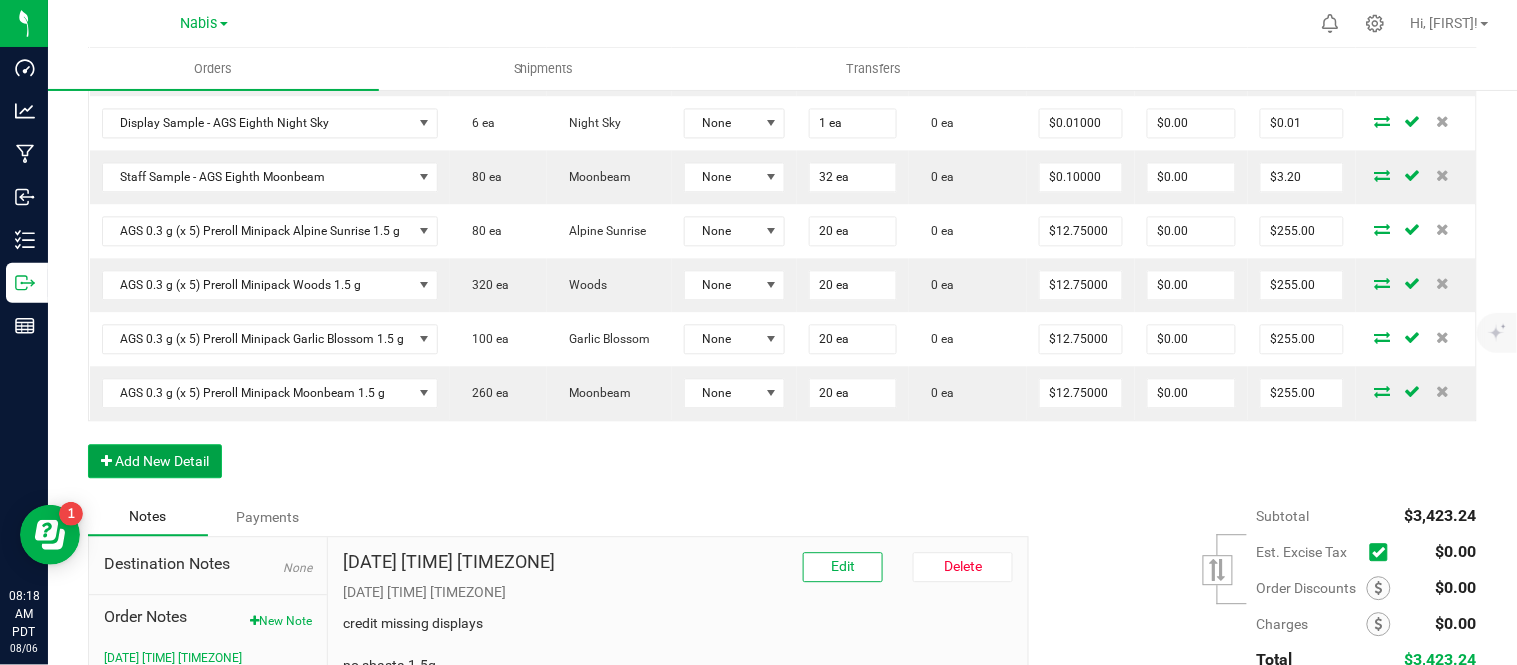 click on "Add New Detail" at bounding box center (155, 461) 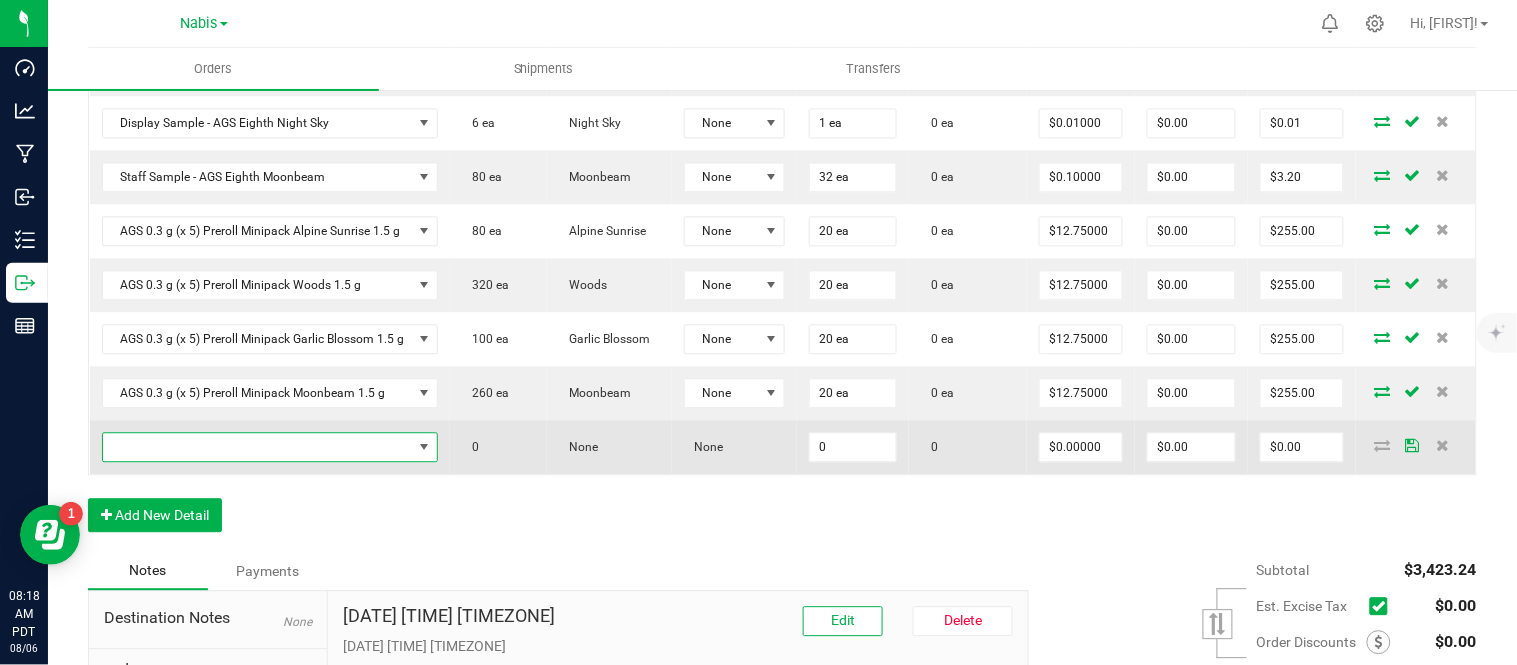 click at bounding box center (258, 447) 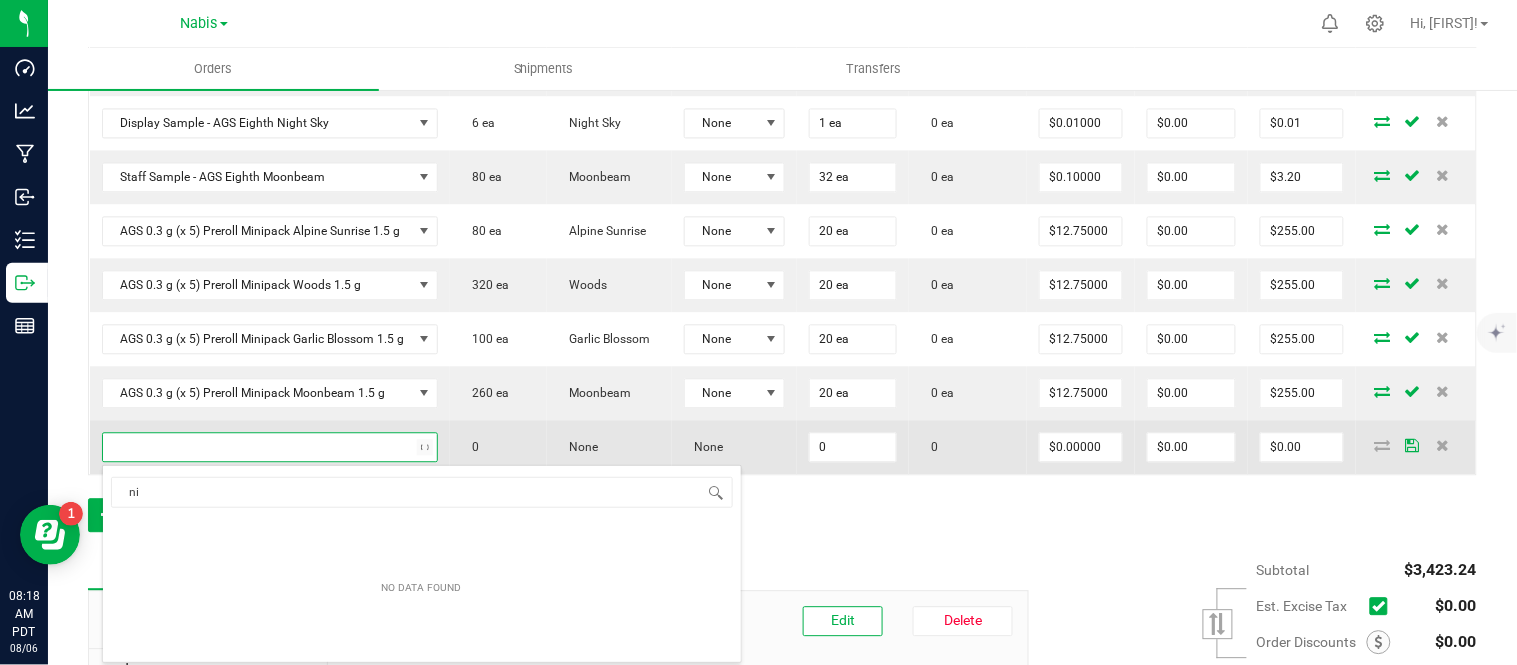scroll, scrollTop: 99970, scrollLeft: 99665, axis: both 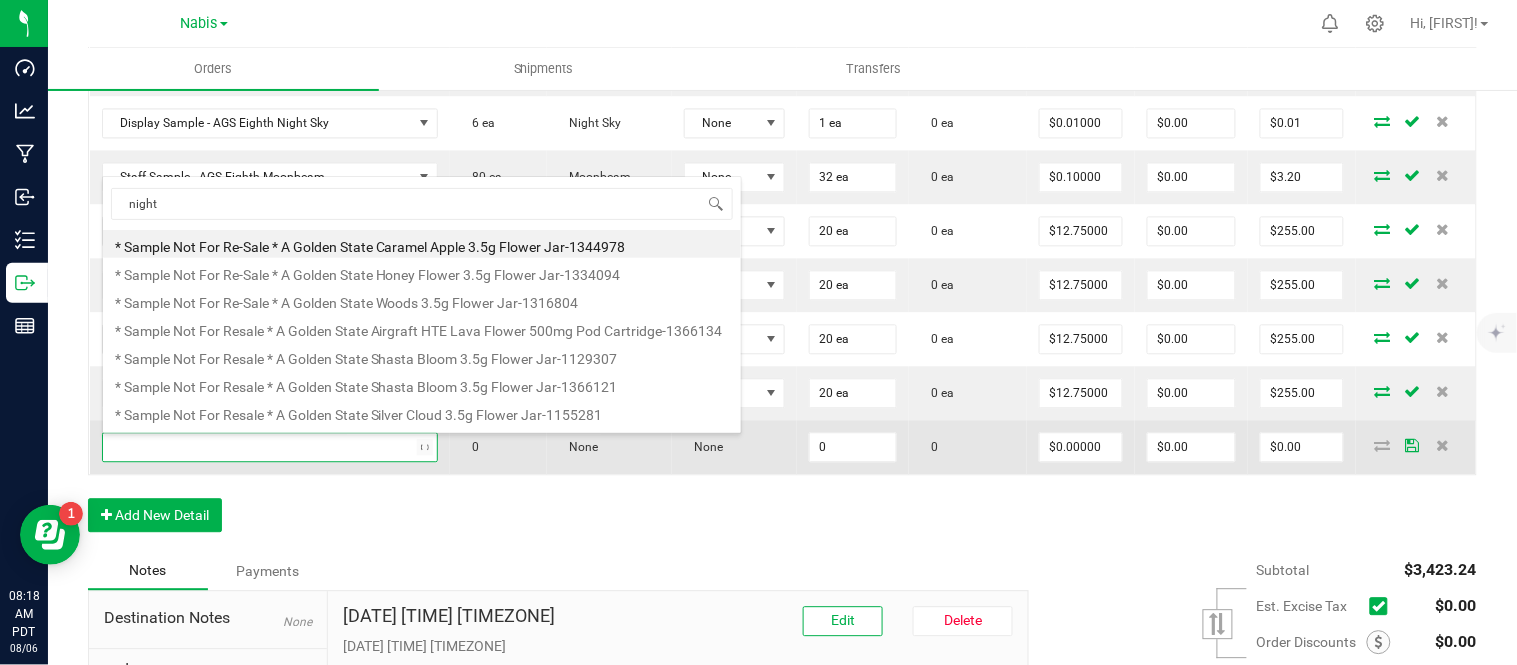 type on "night" 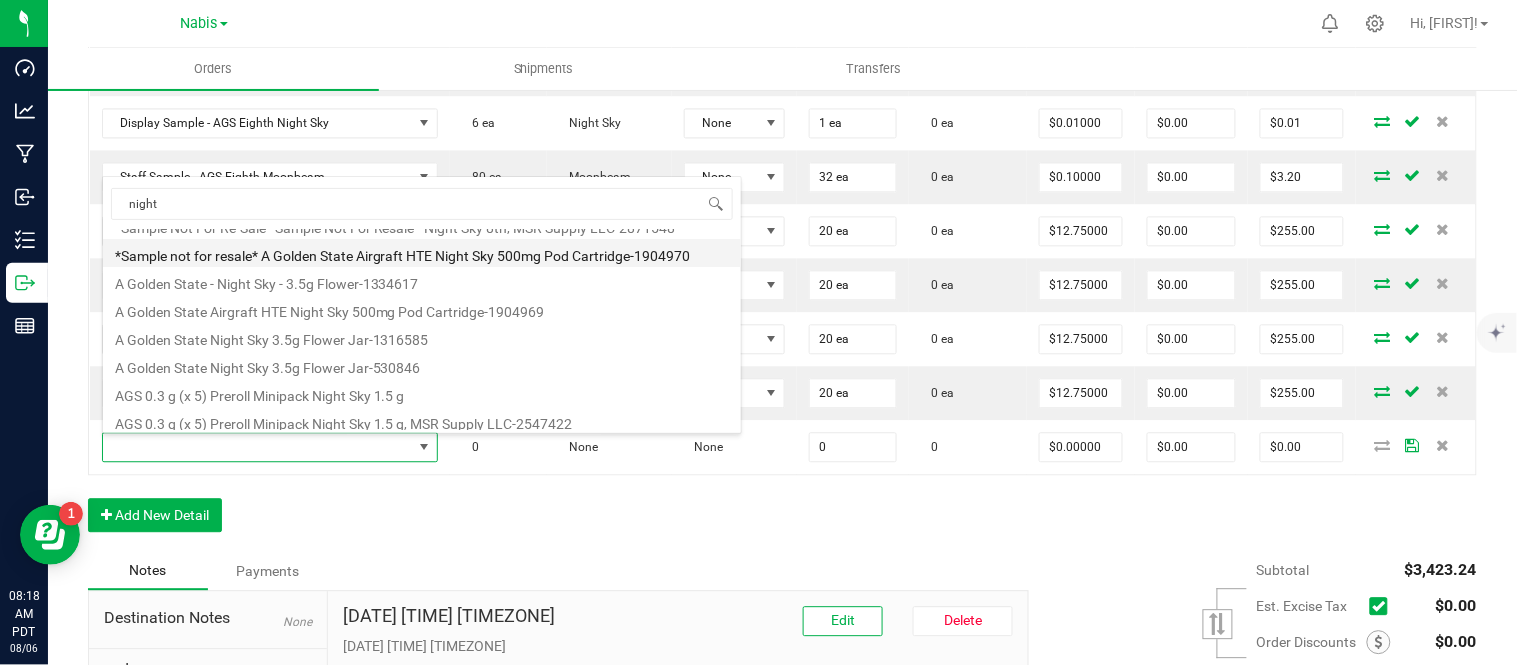 scroll, scrollTop: 145, scrollLeft: 0, axis: vertical 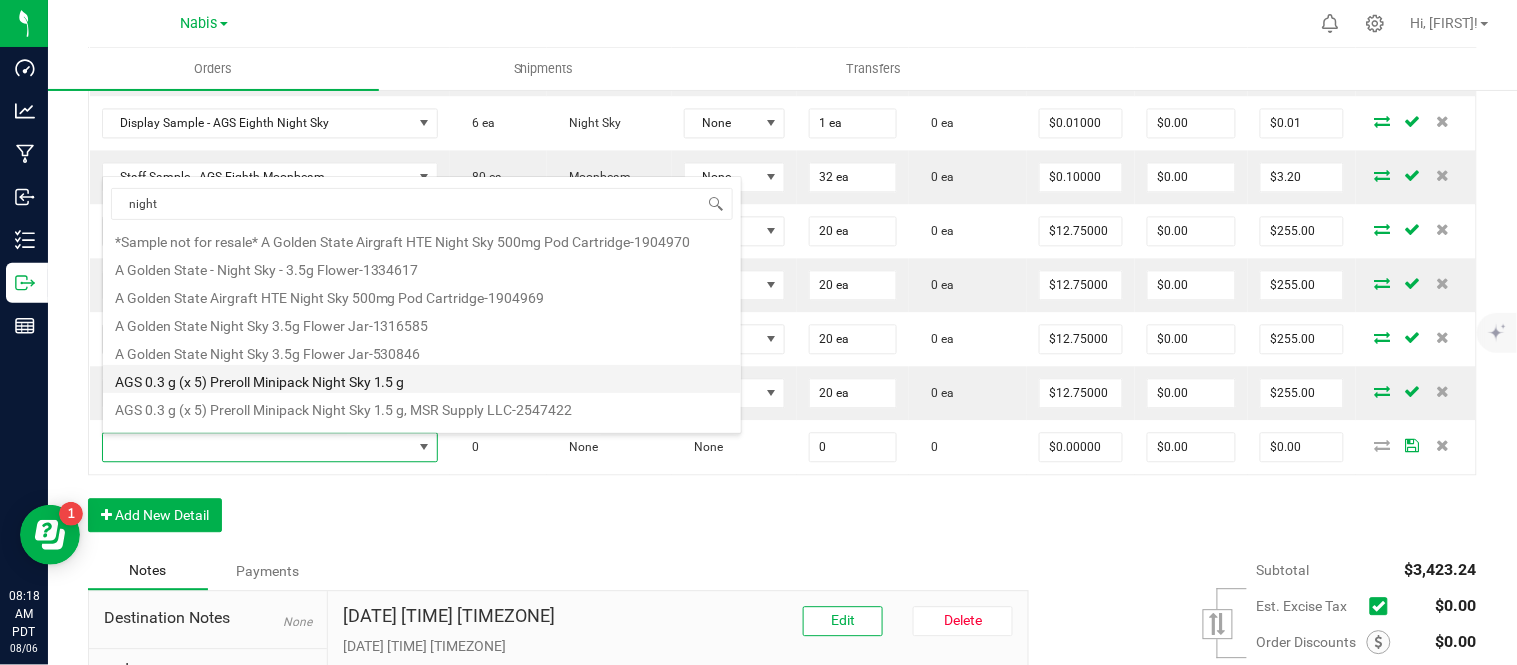 click on "AGS 0.3 g (x 5) Preroll Minipack Night Sky 1.5 g" at bounding box center (422, 379) 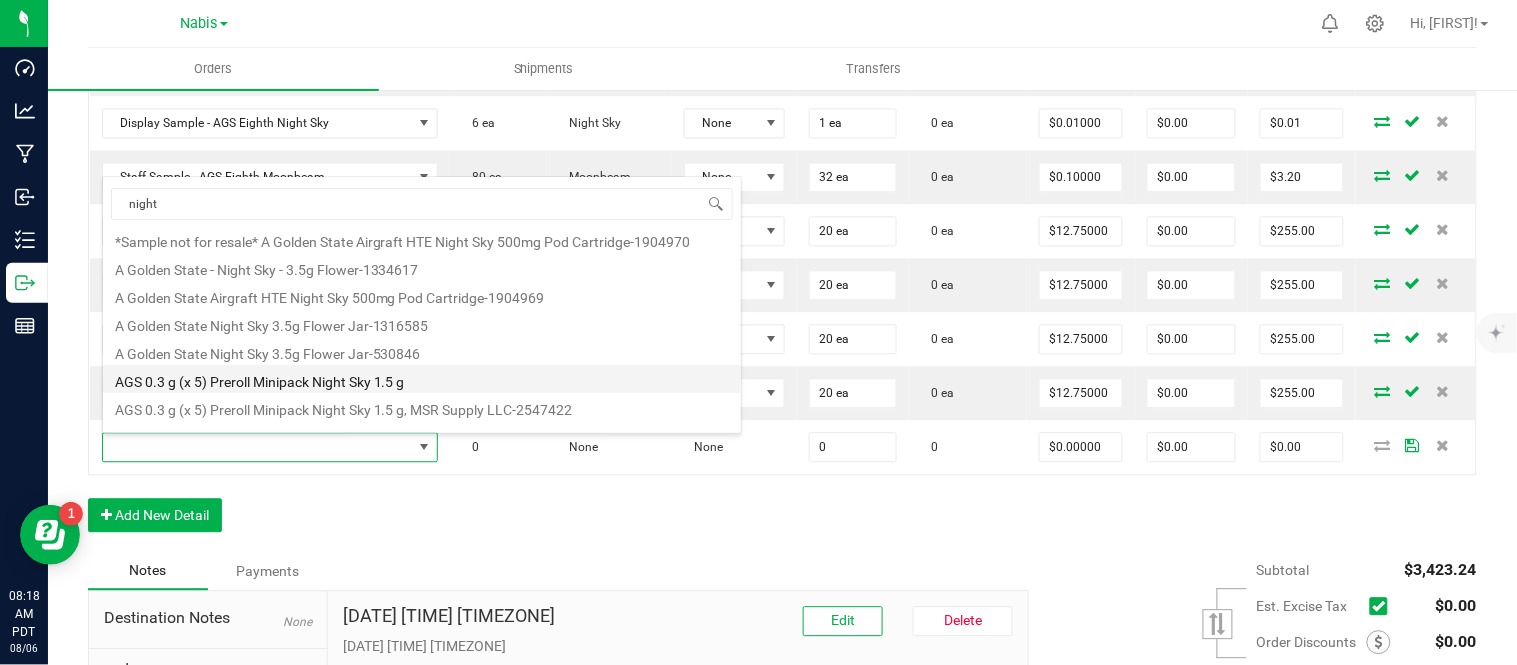 type on "0 ea" 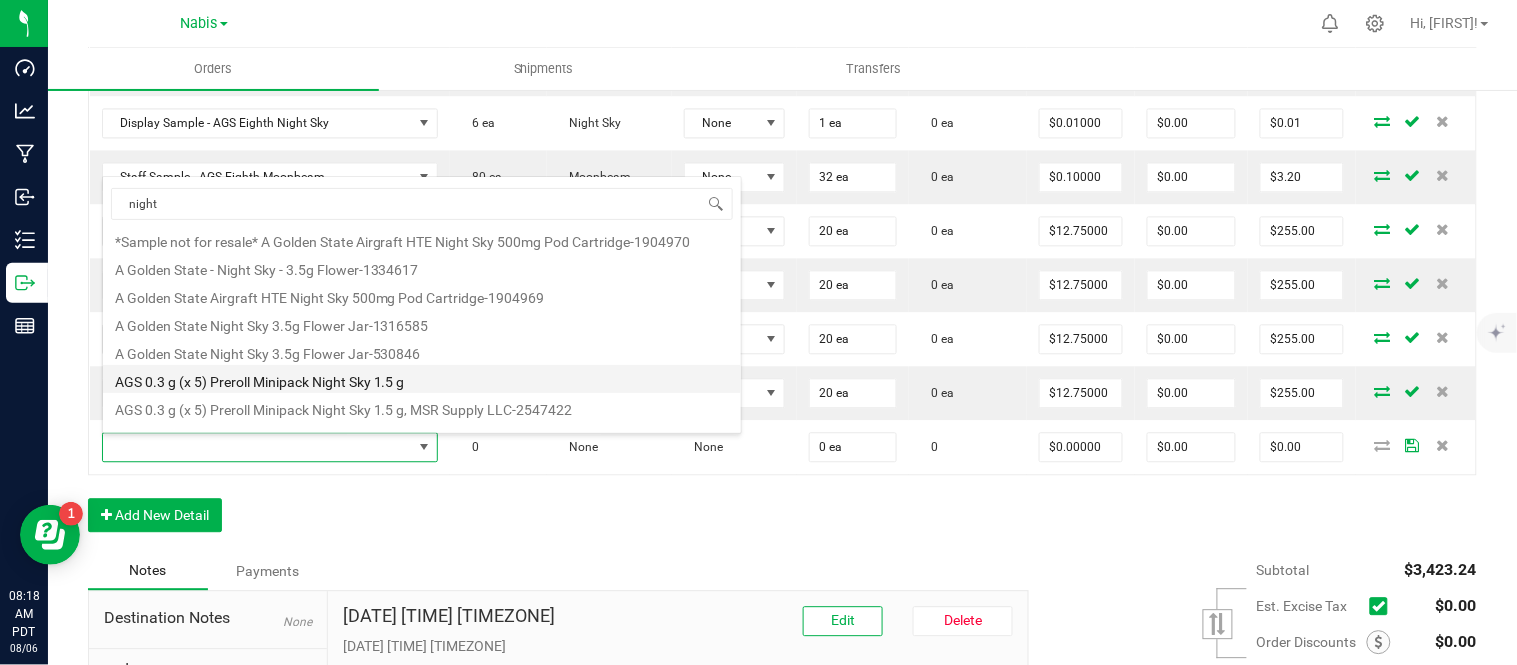 type on "$12.75000" 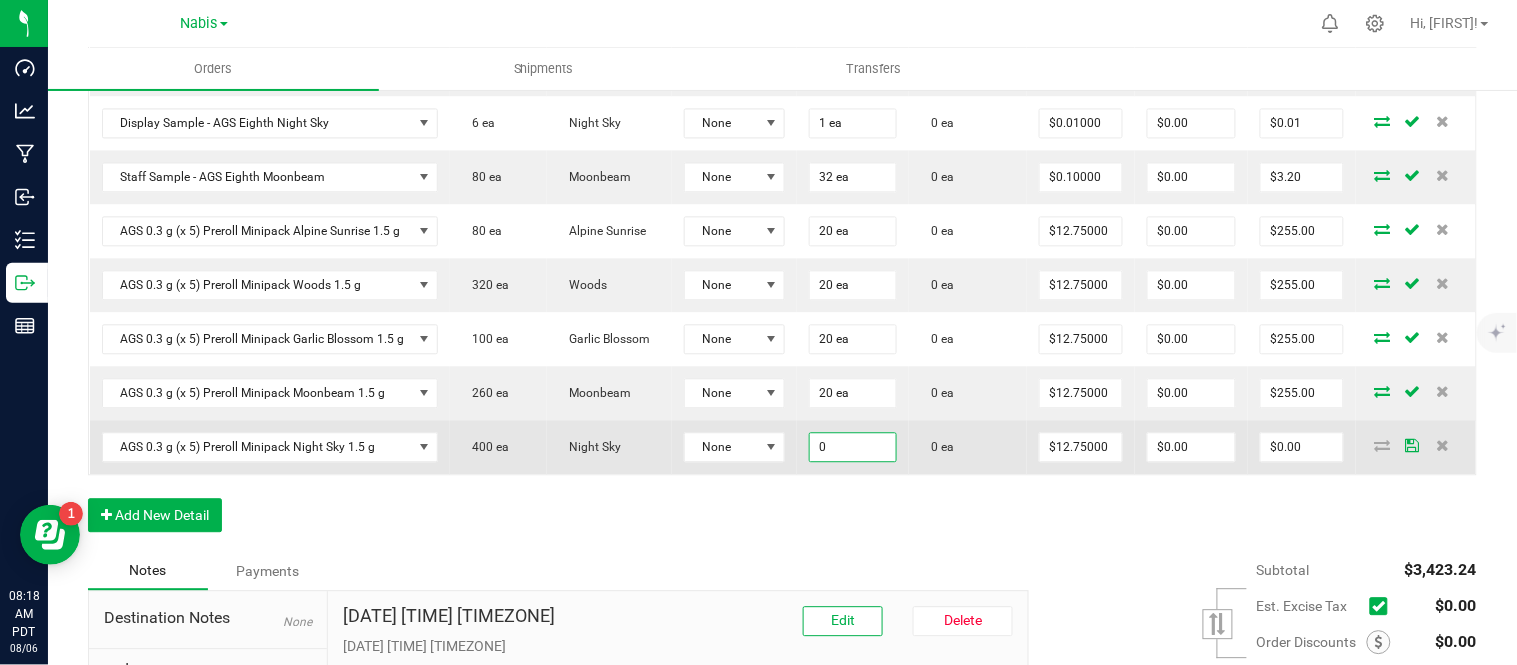 click on "0" at bounding box center [853, 447] 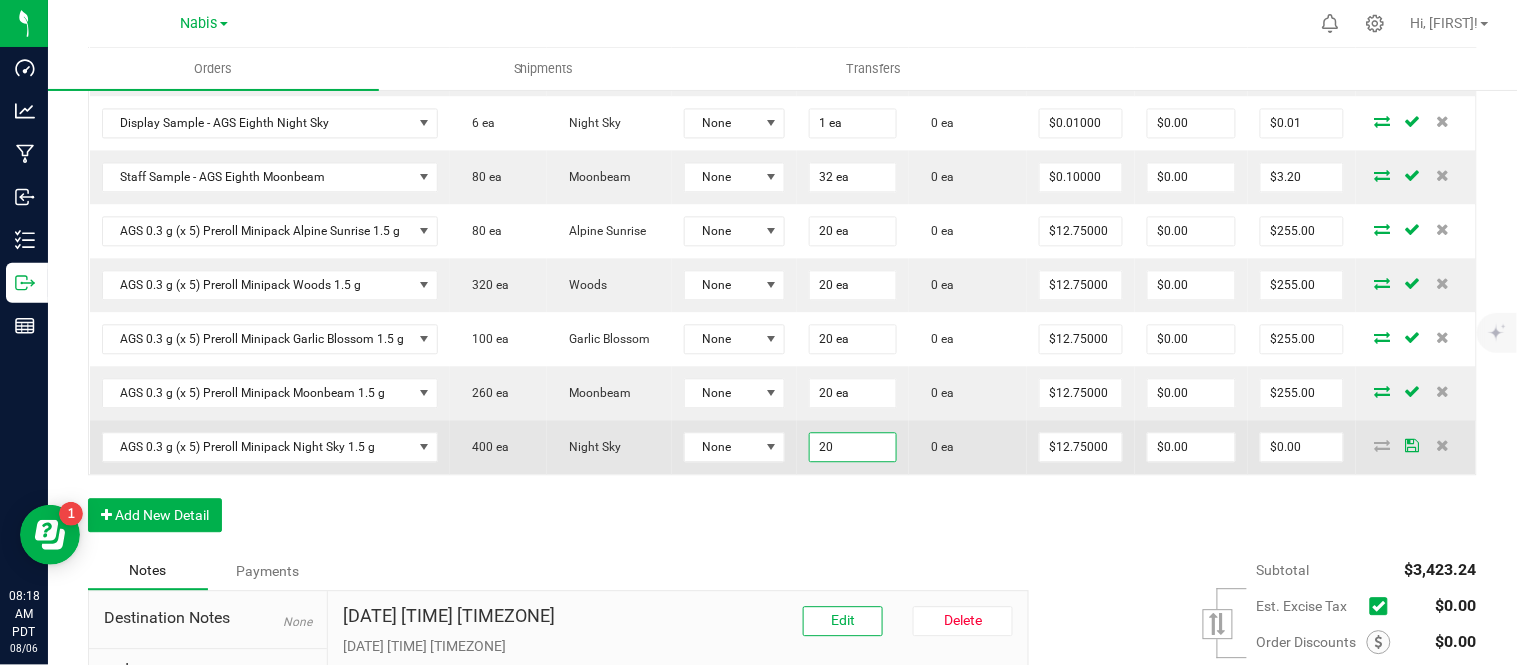type on "20 ea" 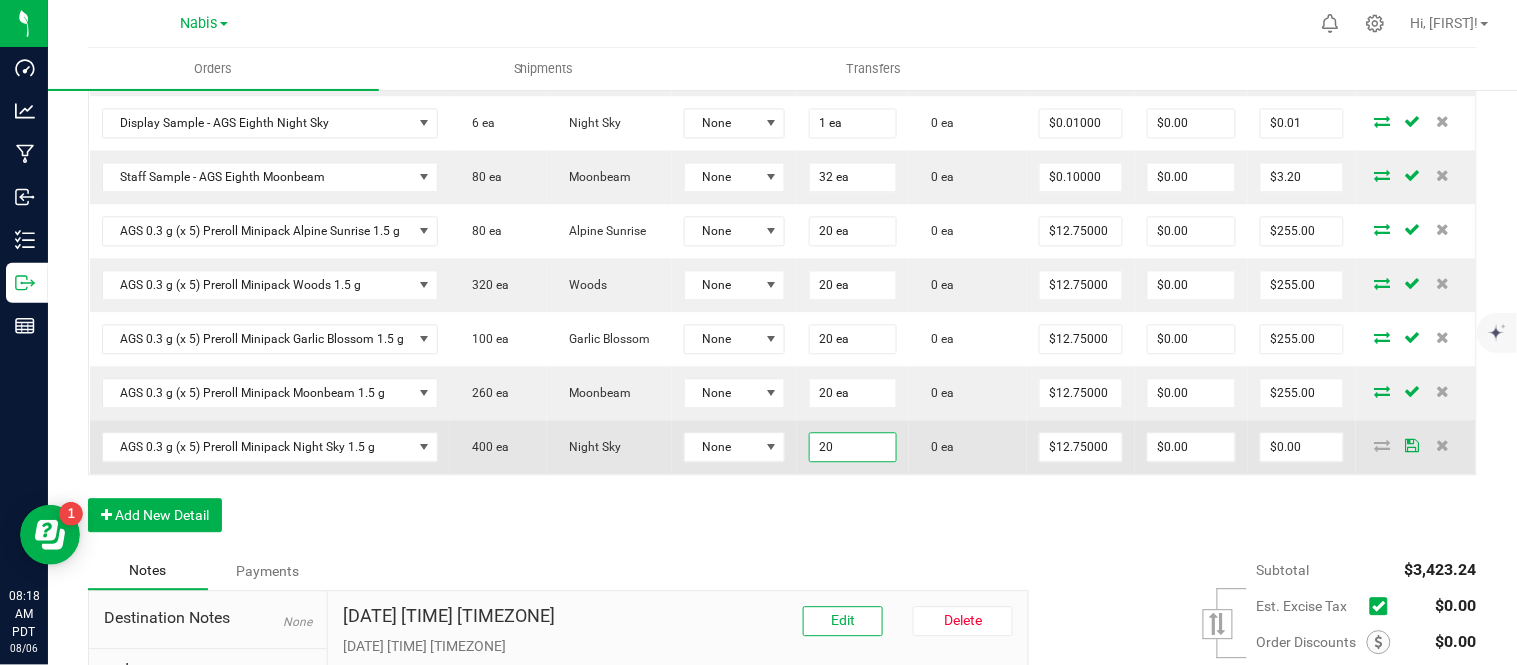 type on "12.75" 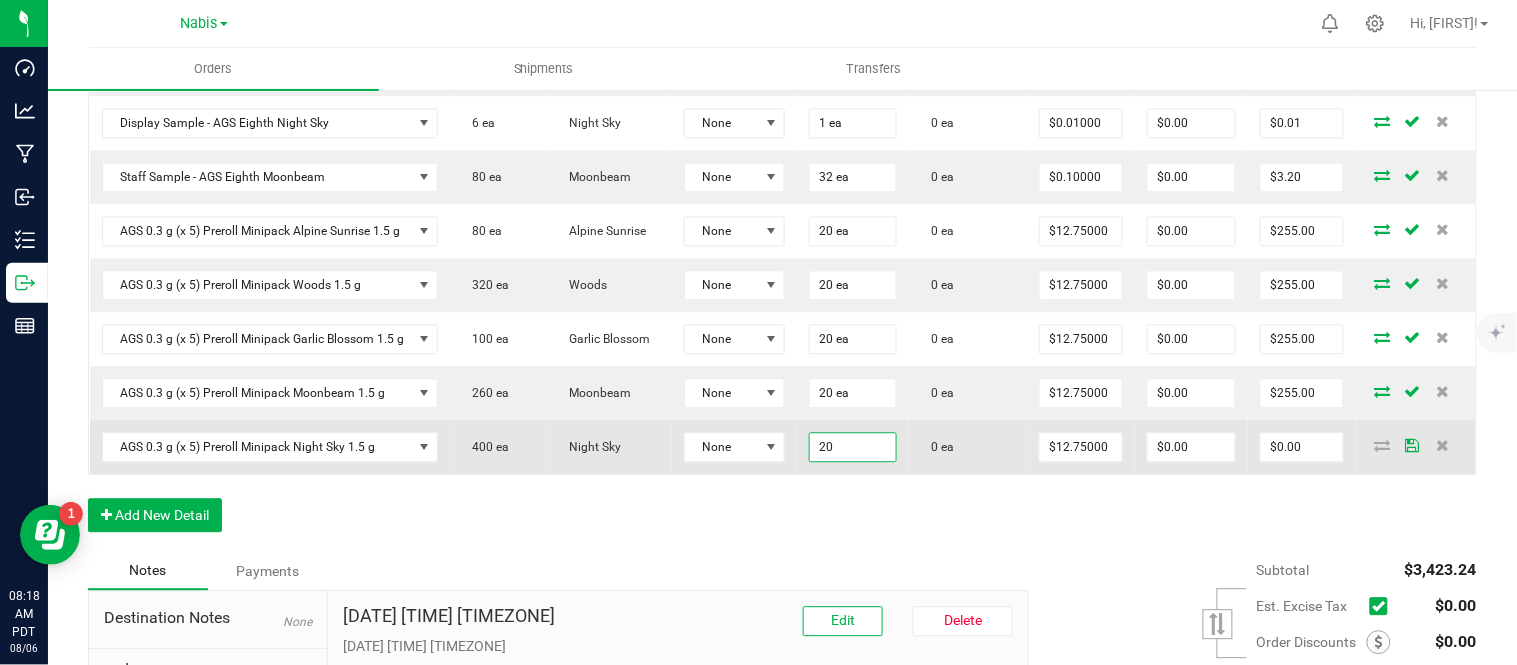 type on "$255.00" 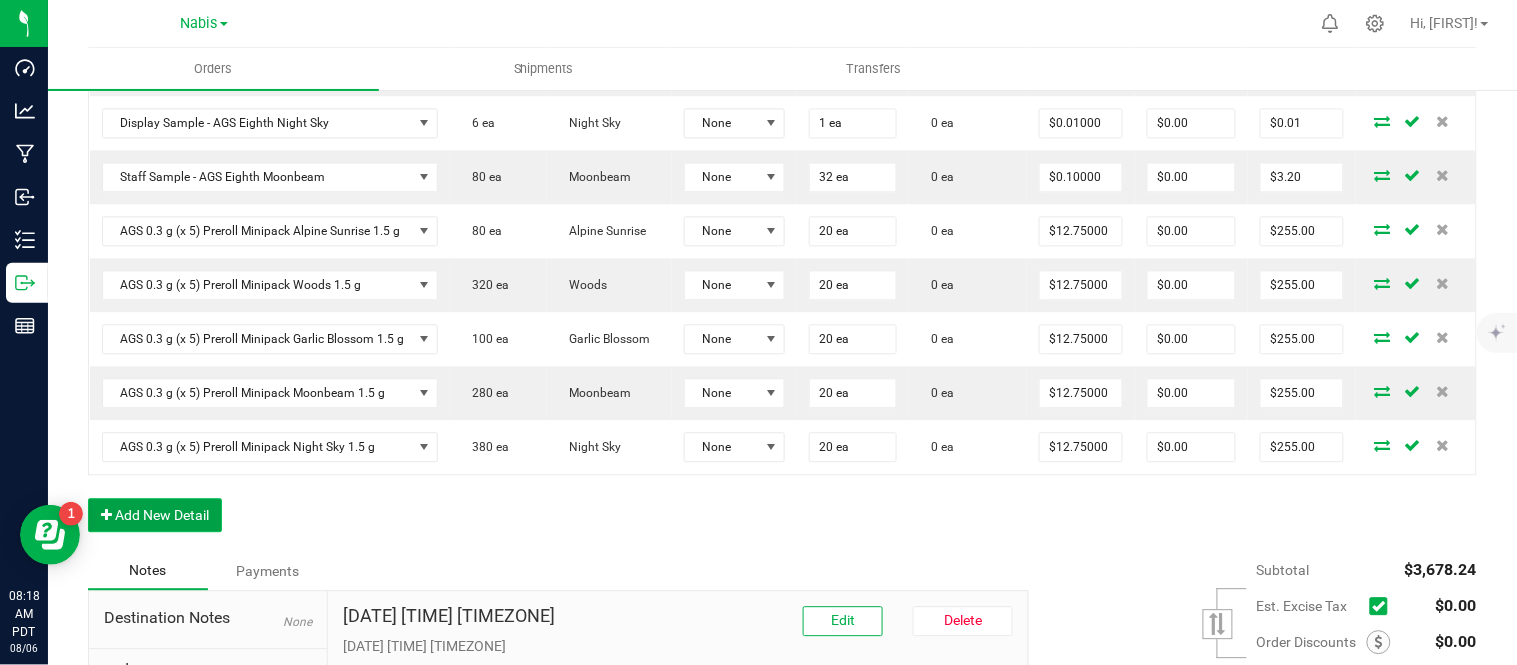 click on "Add New Detail" at bounding box center (155, 515) 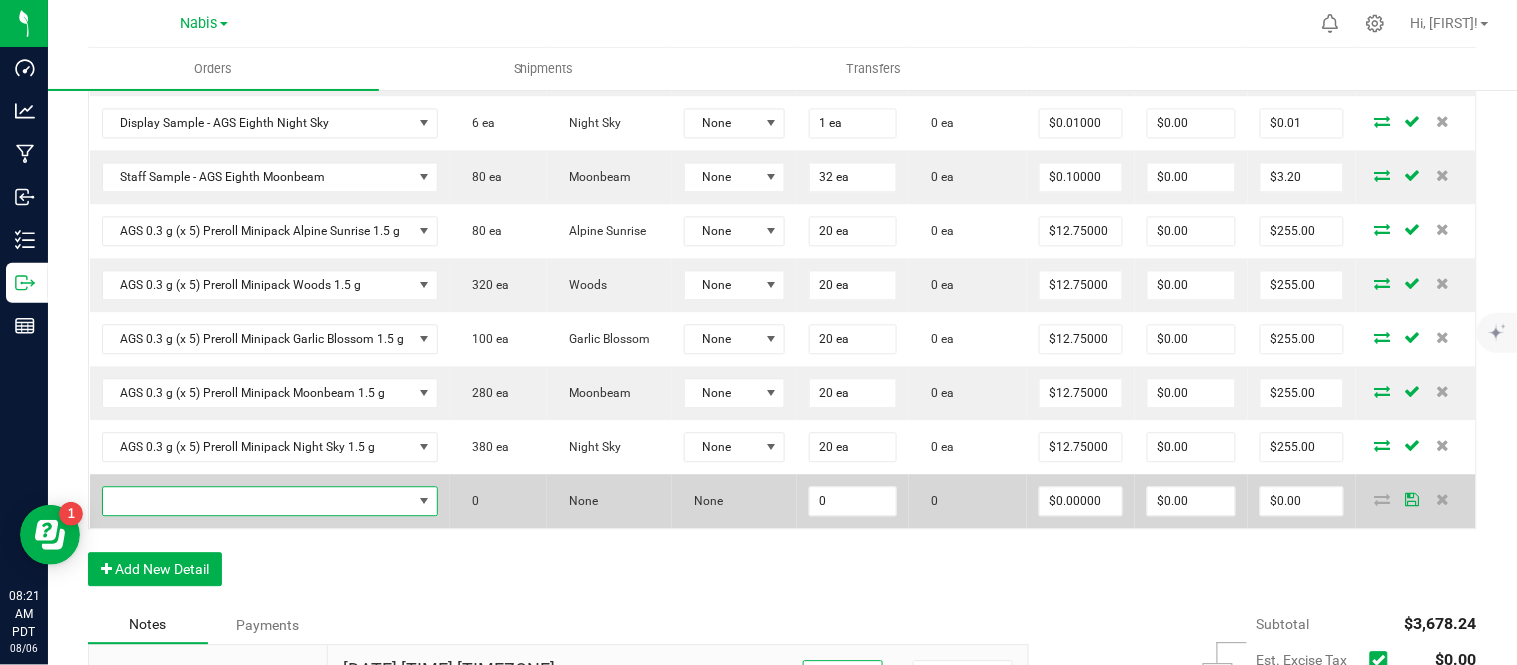 click at bounding box center (258, 501) 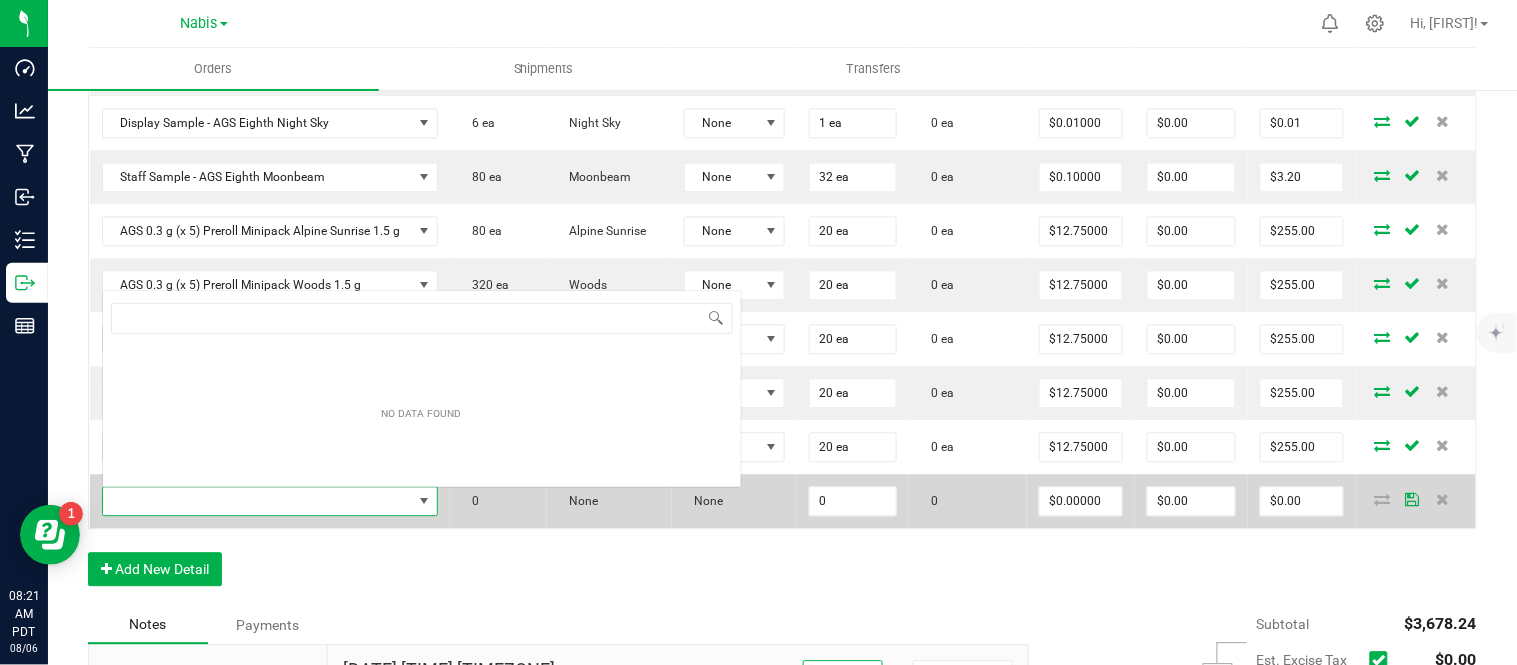 scroll, scrollTop: 0, scrollLeft: 0, axis: both 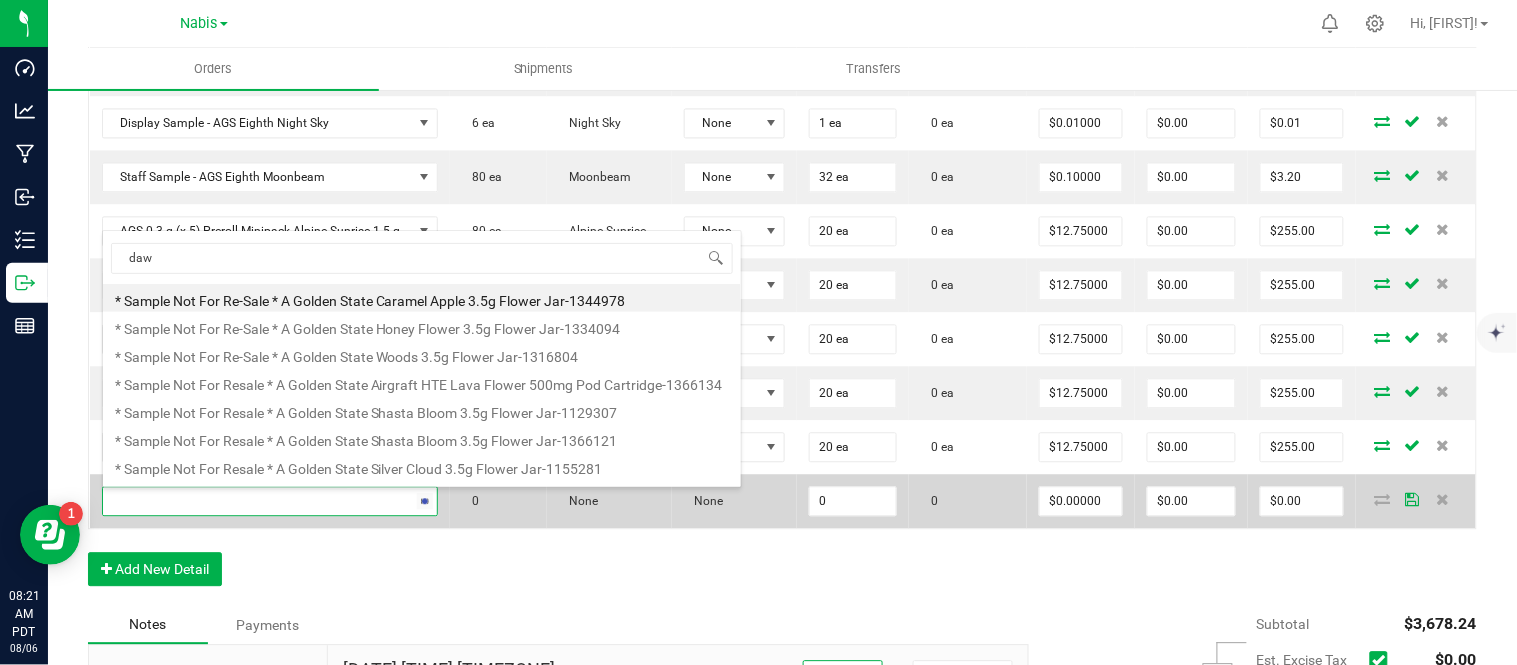 type on "dawn" 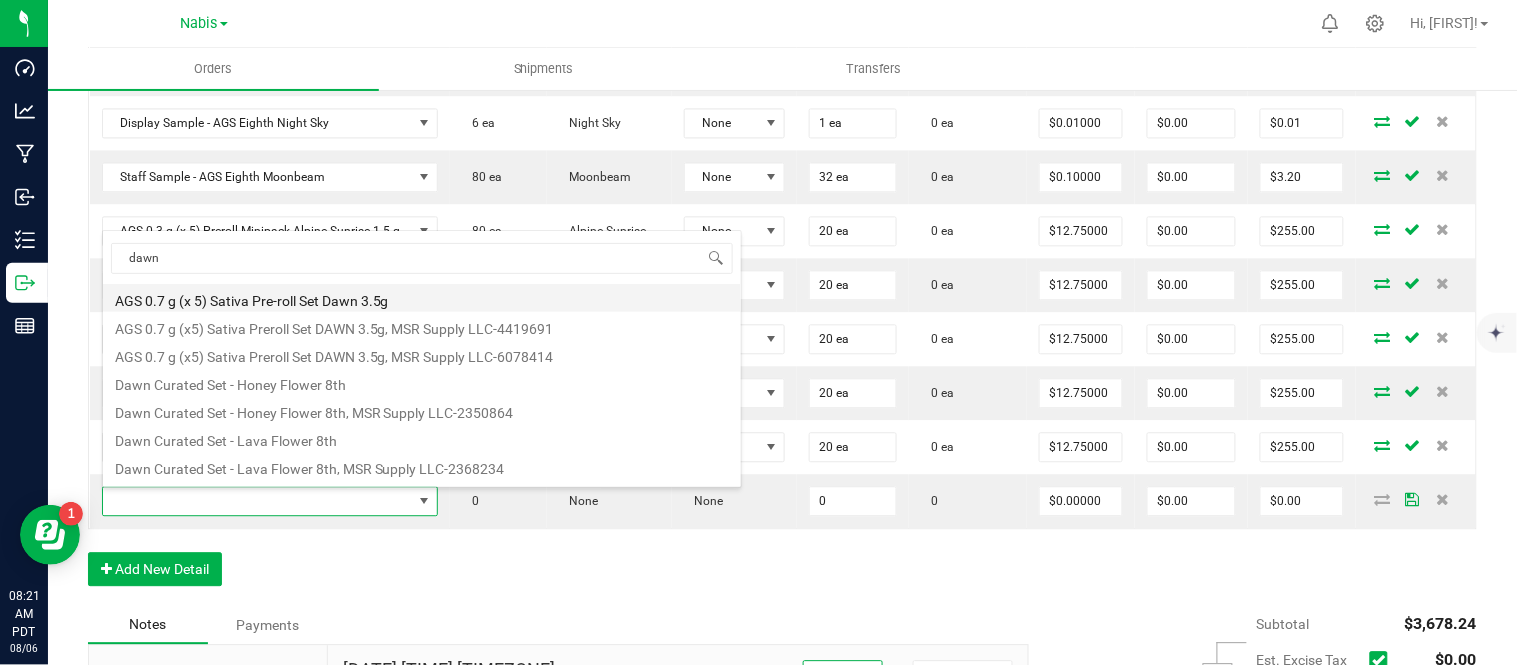 click on "AGS 0.7 g (x 5) Sativa Pre-roll Set Dawn 3.5g" at bounding box center (422, 298) 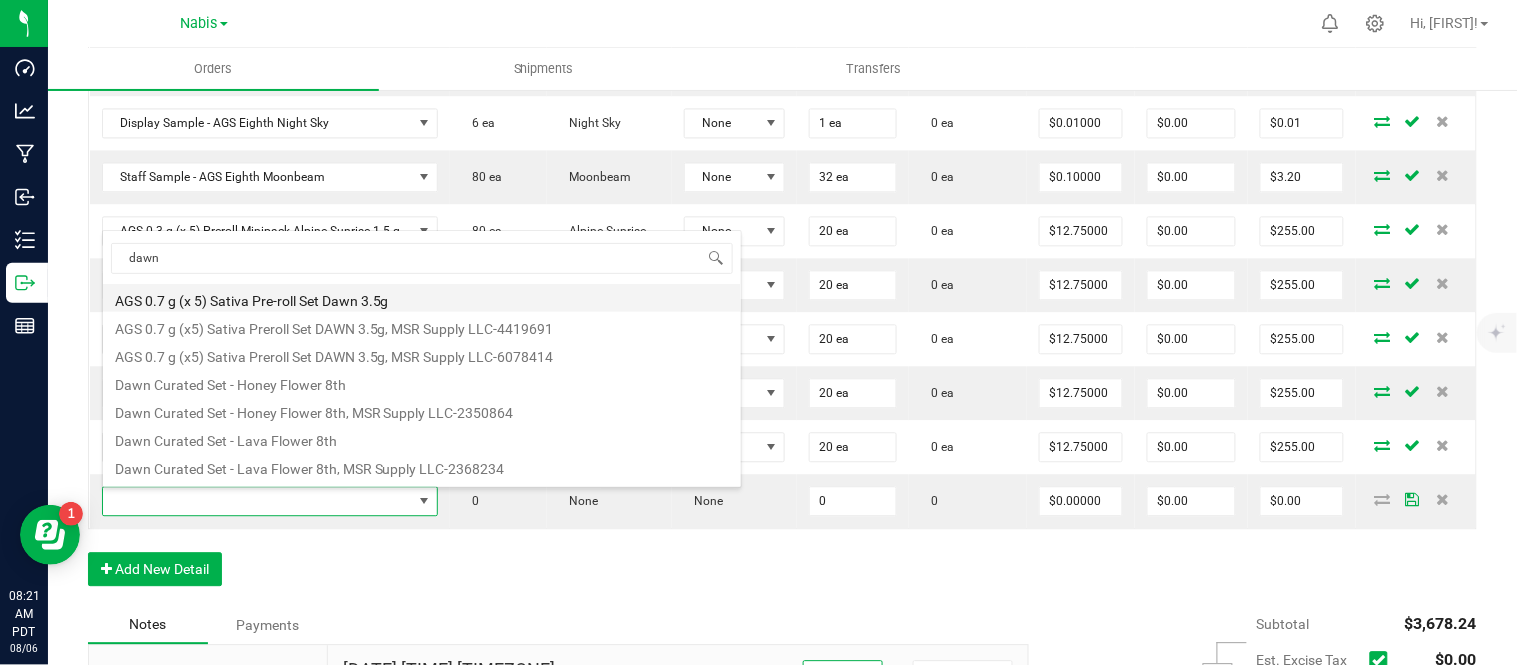 type on "0 ea" 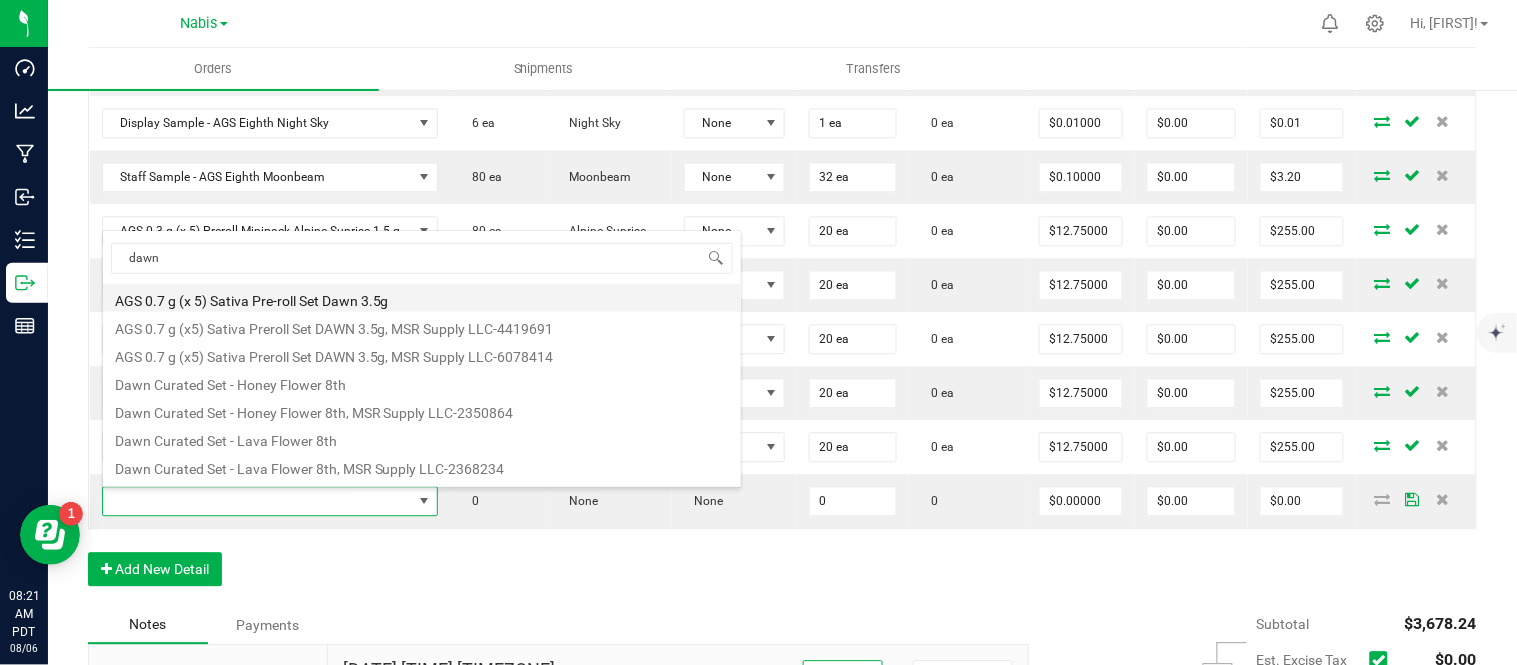 type on "$30.00000" 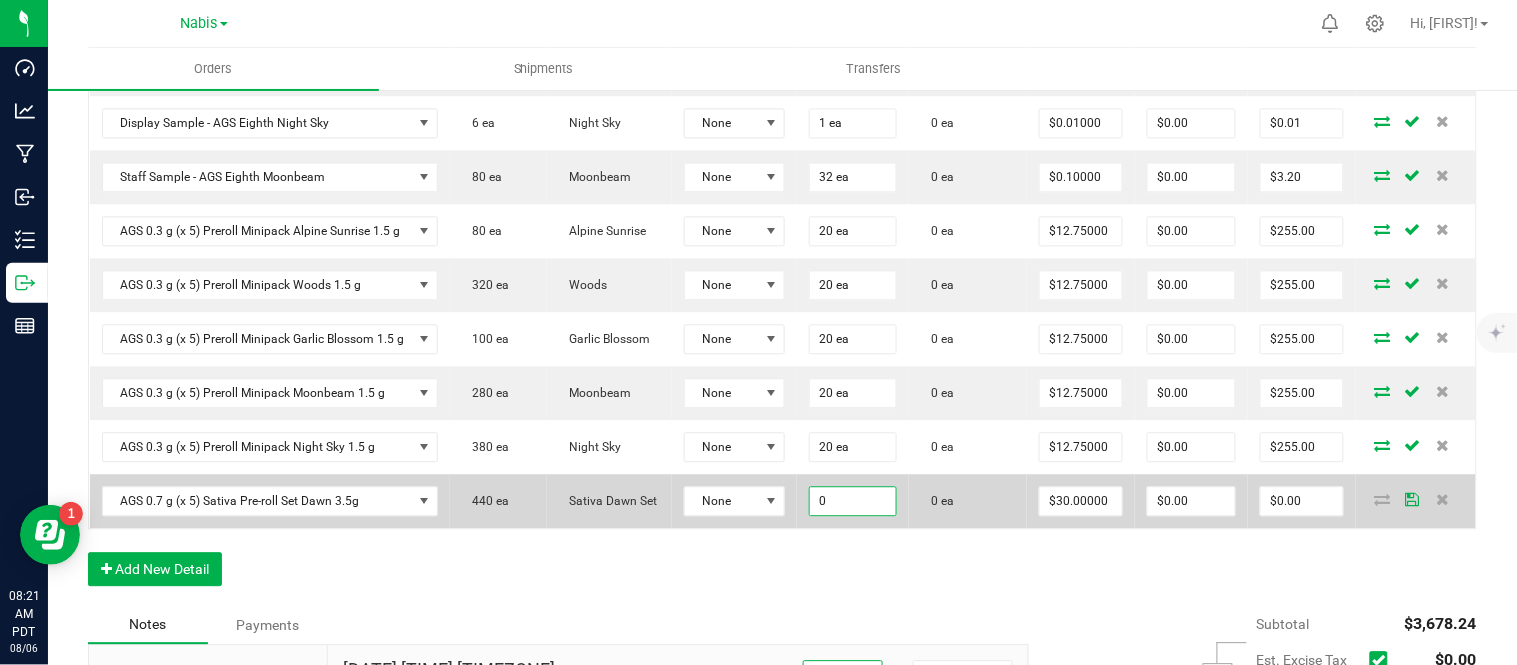 click on "0" at bounding box center [853, 501] 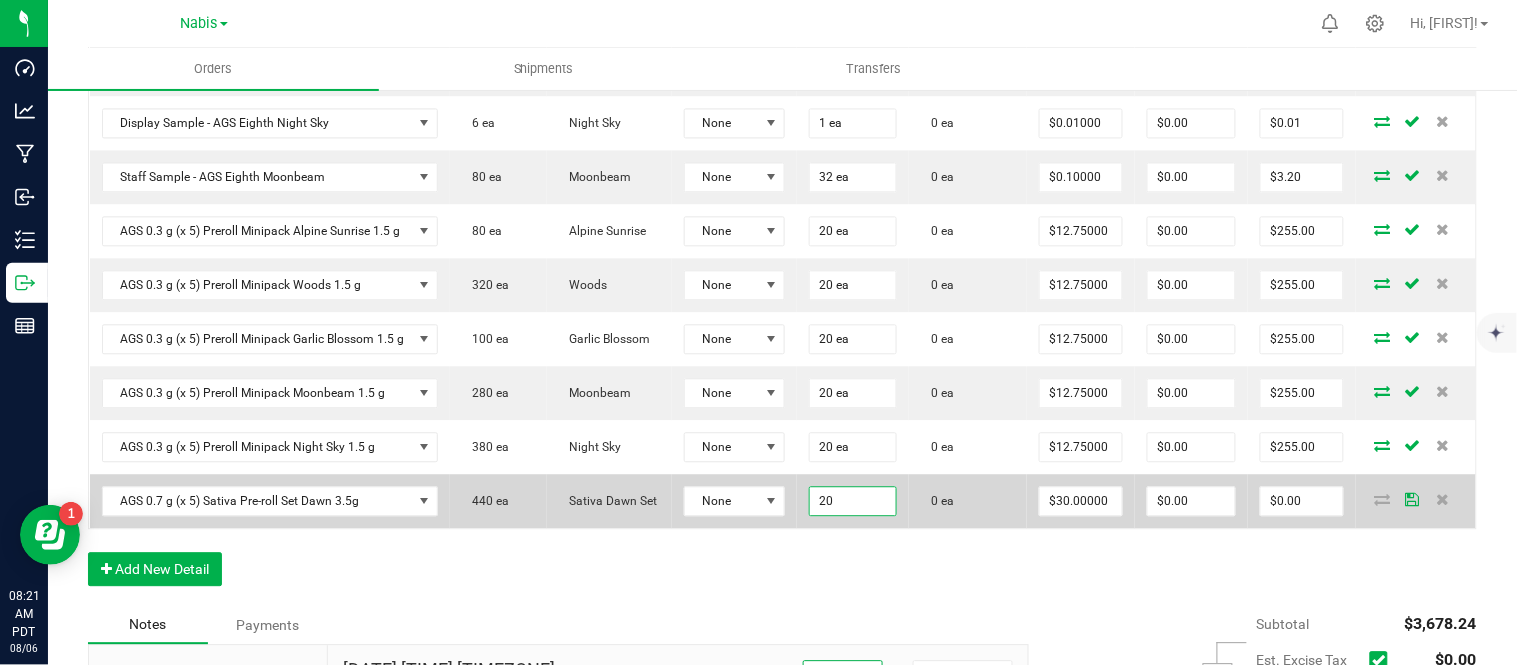 type on "20 ea" 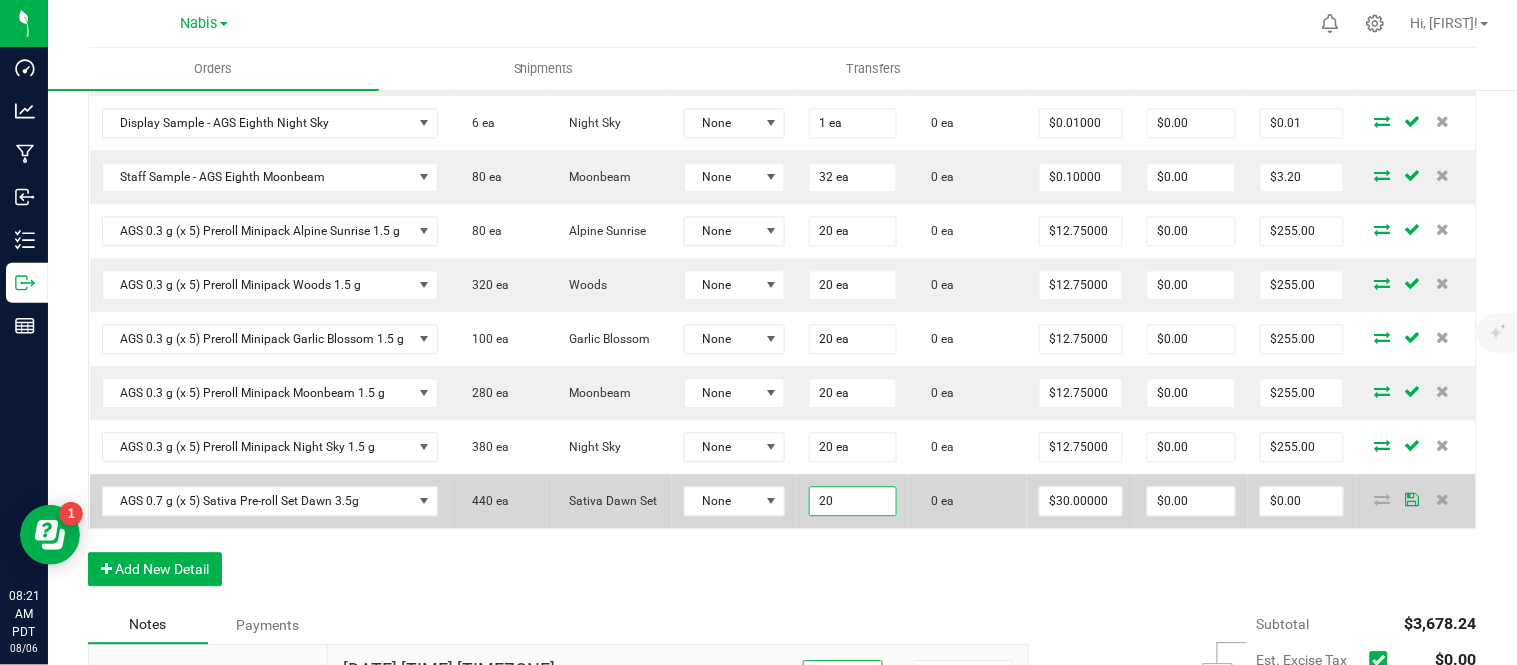 type on "30" 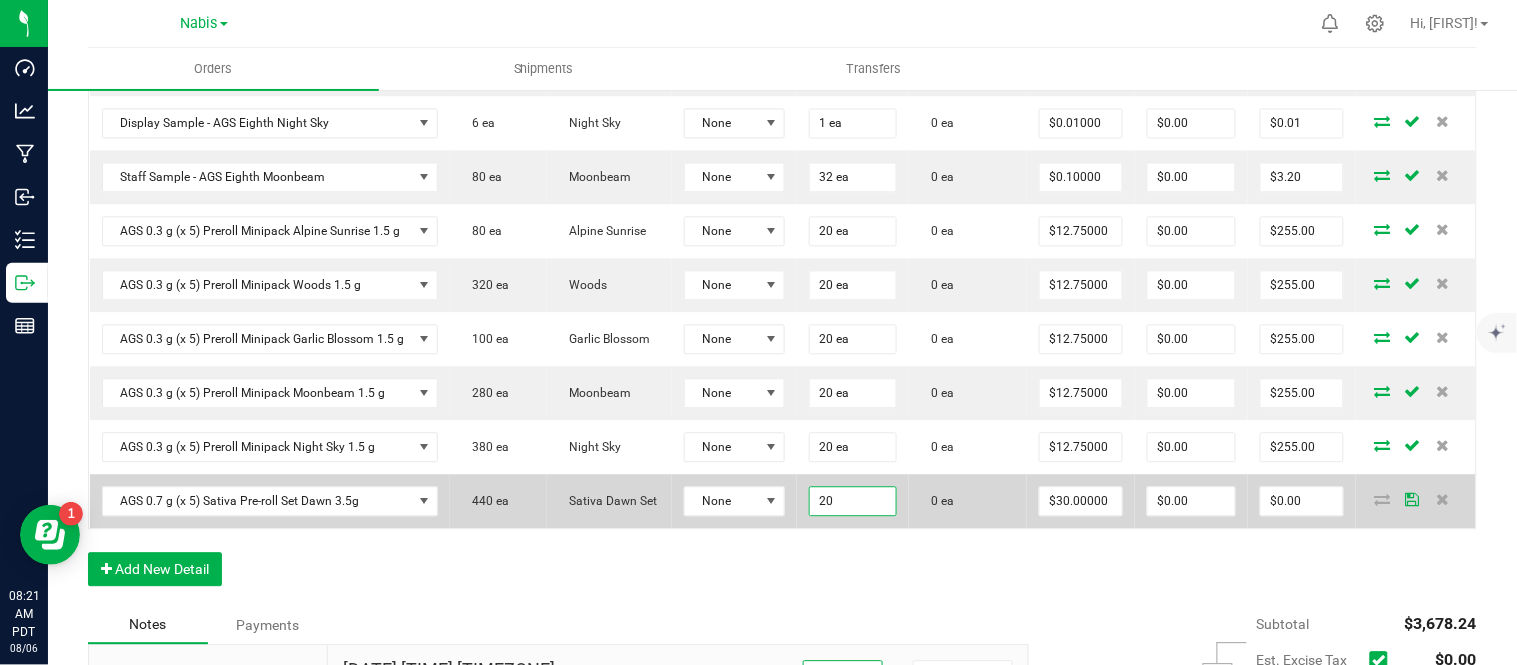 type on "$600.00" 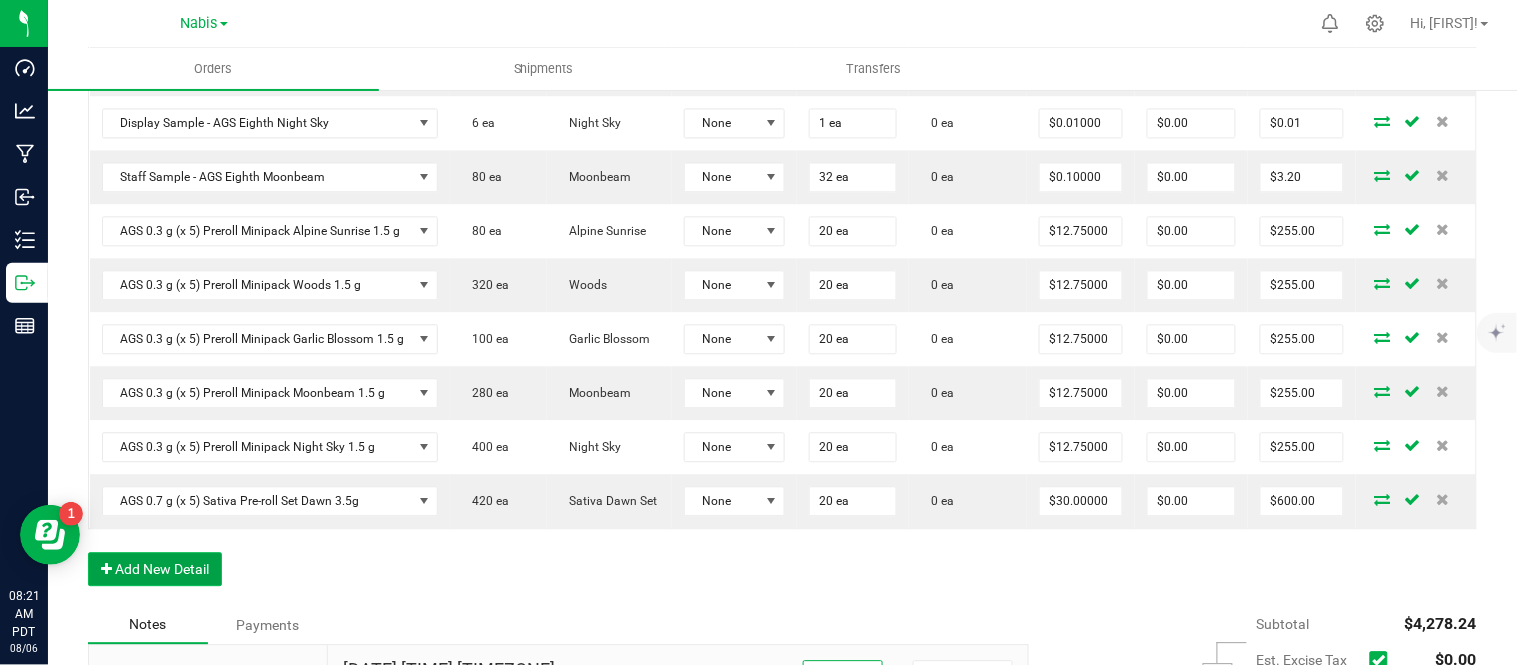 click on "Add New Detail" at bounding box center (155, 569) 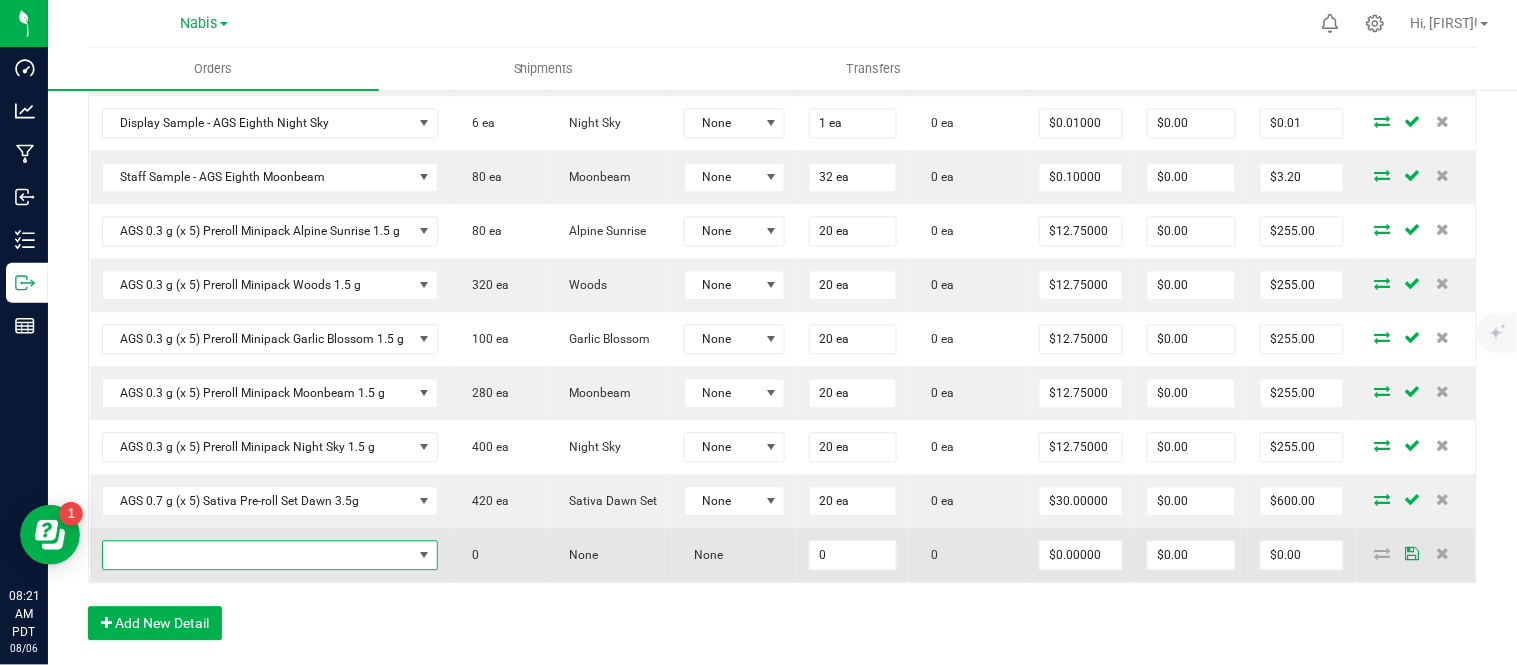 click at bounding box center [258, 555] 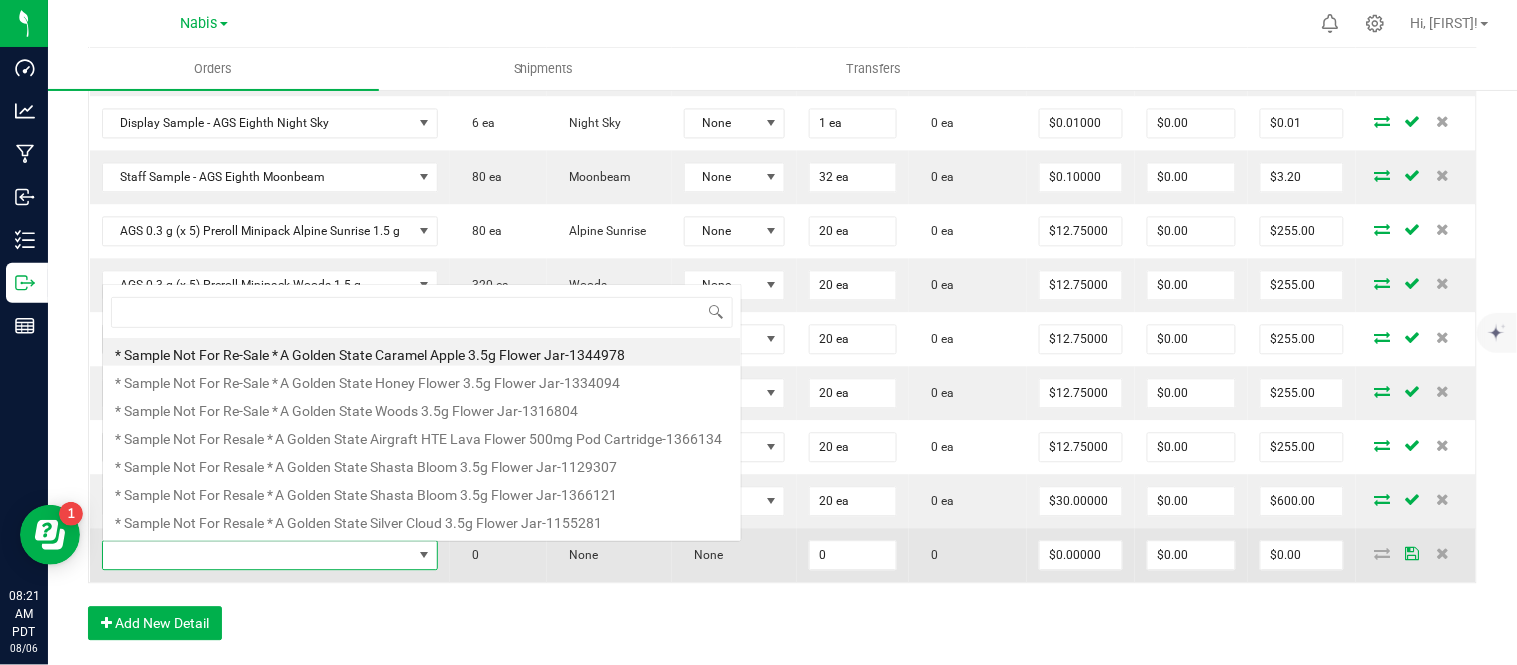 scroll, scrollTop: 0, scrollLeft: 0, axis: both 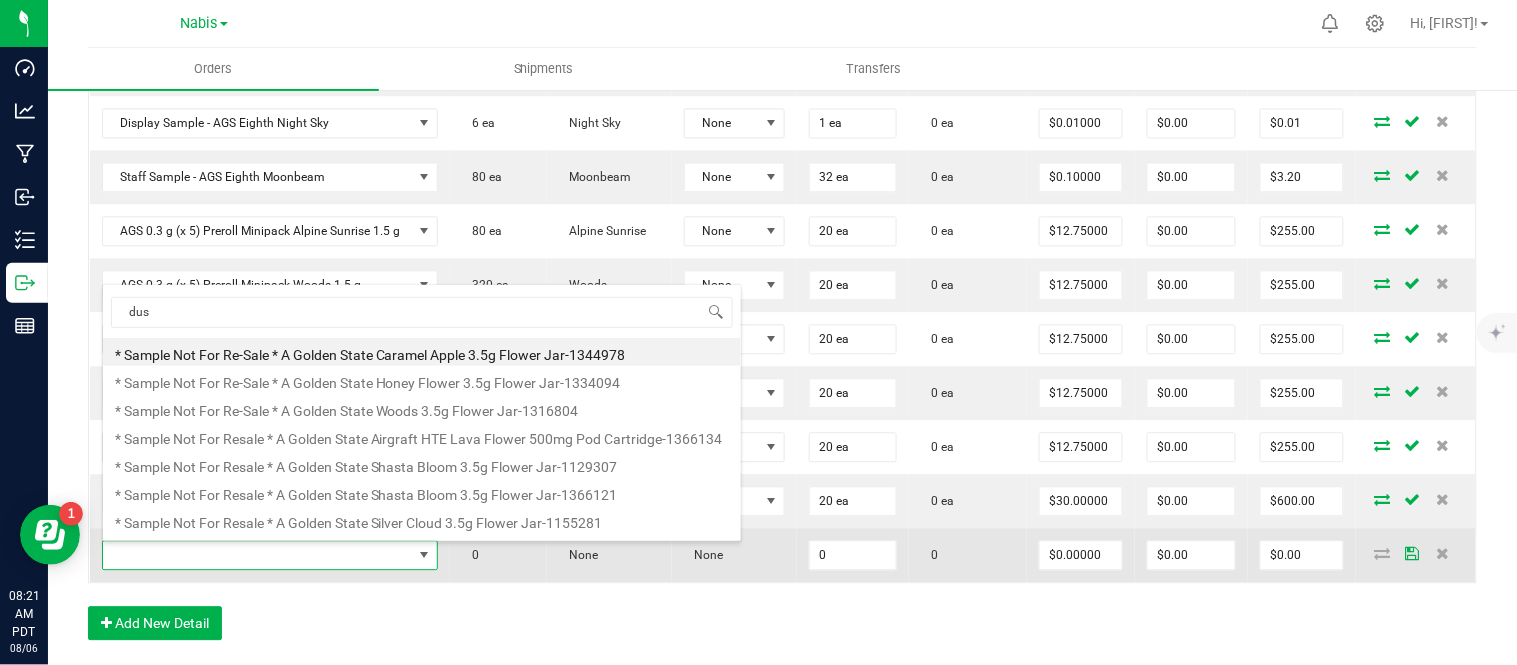 type on "dusk" 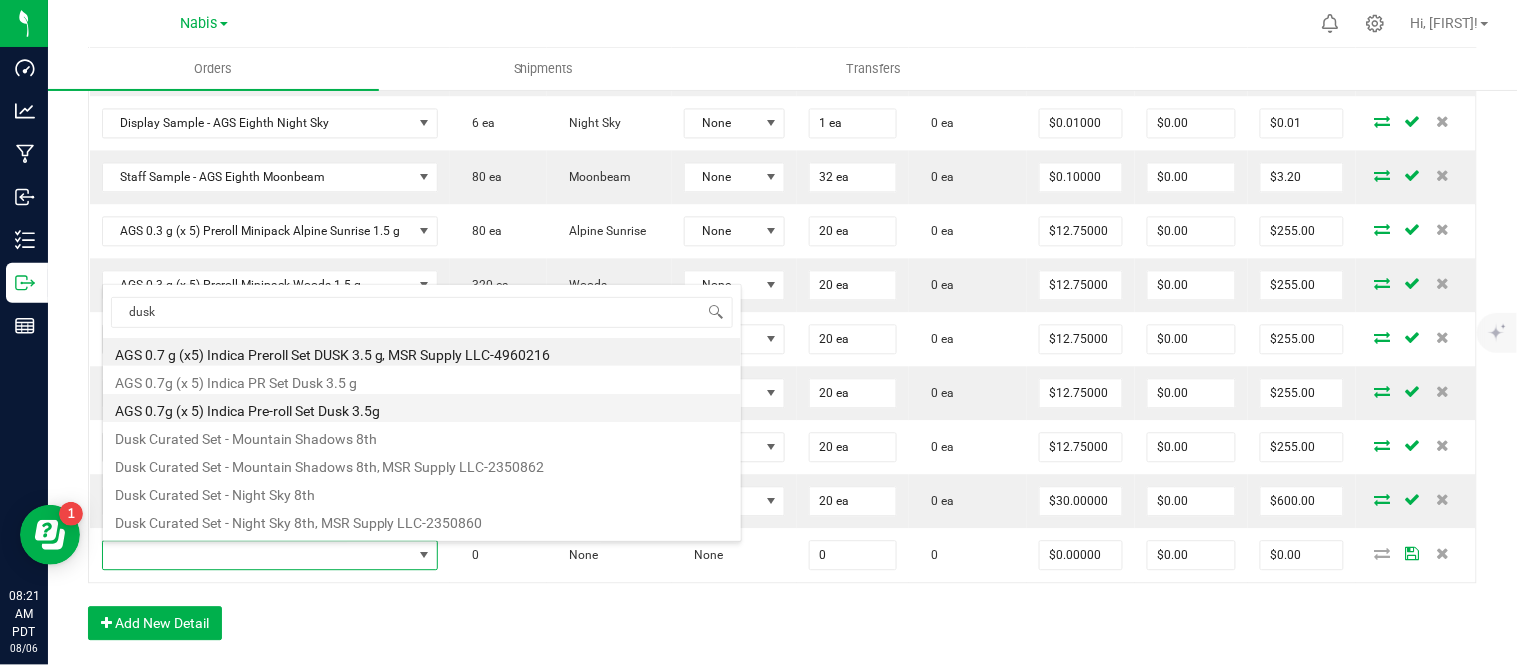 click on "AGS 0.7g (x 5) Indica Pre-roll Set Dusk 3.5g" at bounding box center [422, 408] 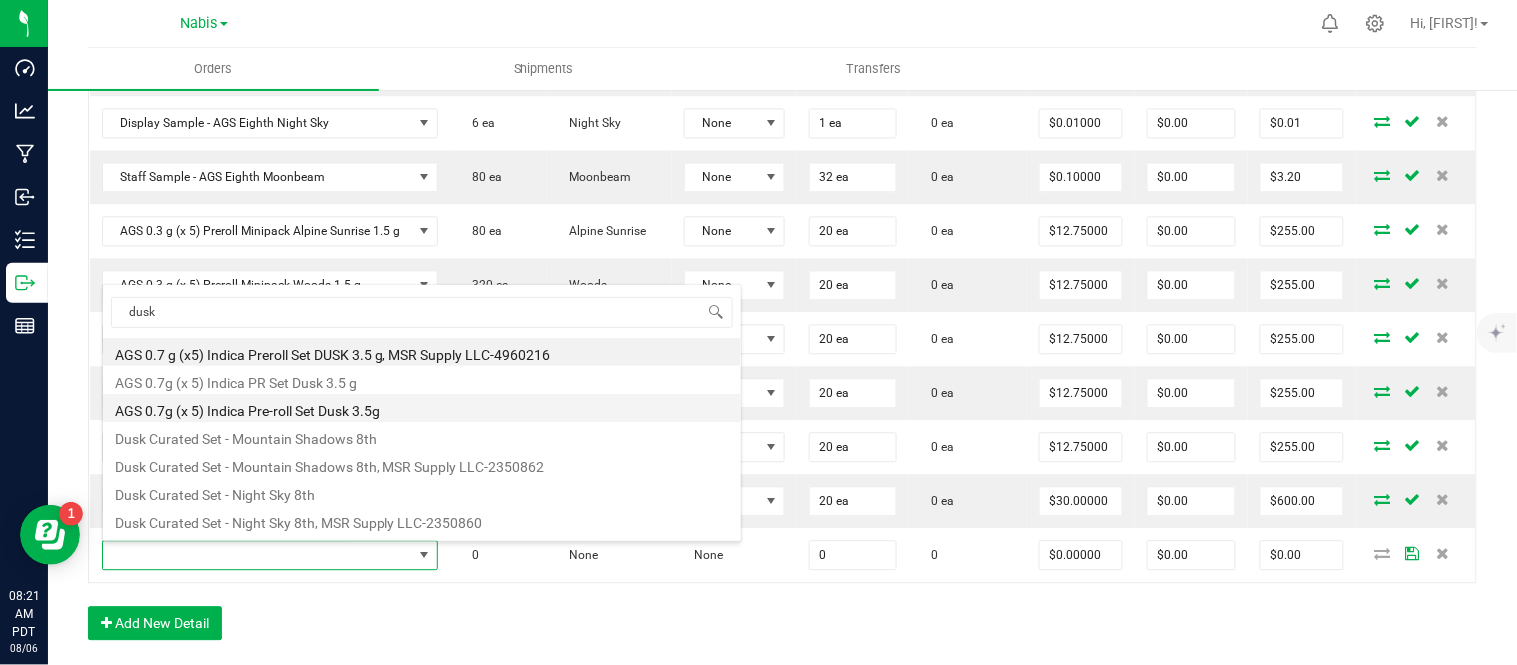 type on "0 ea" 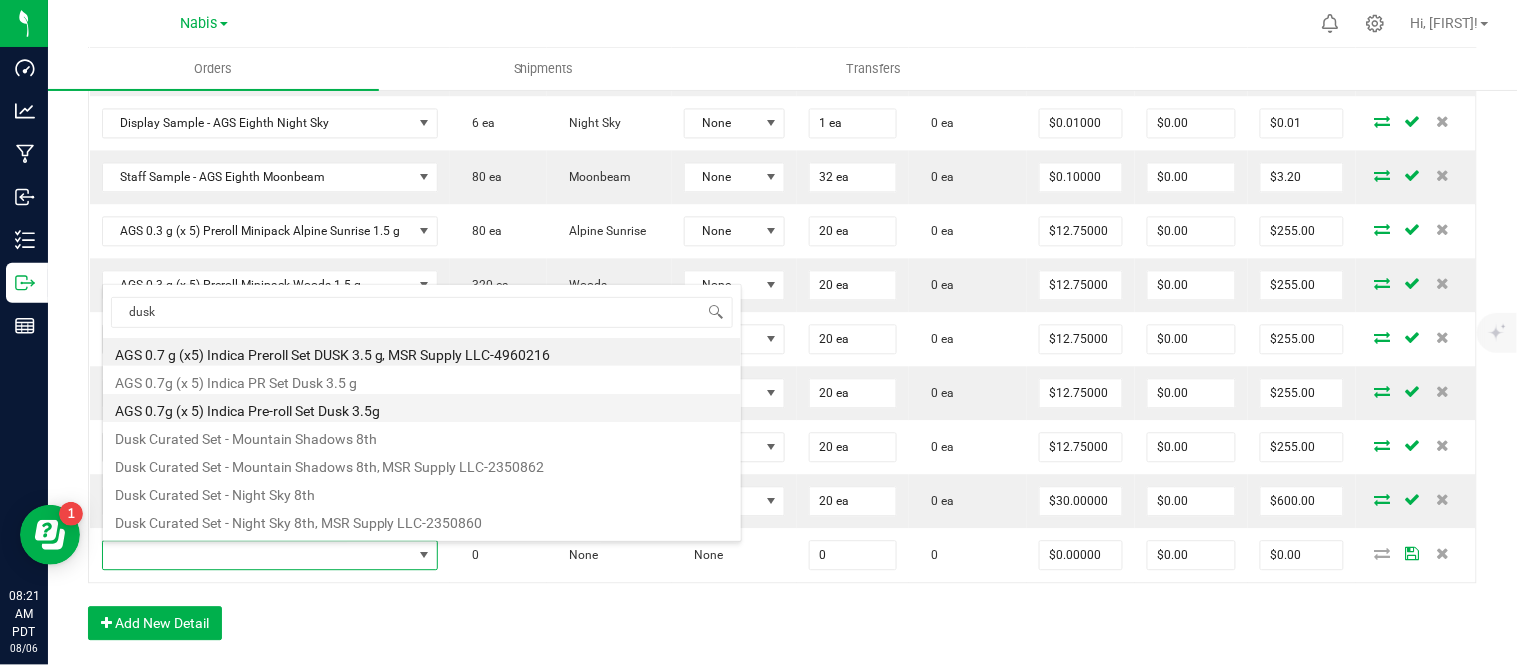 type on "$30.00000" 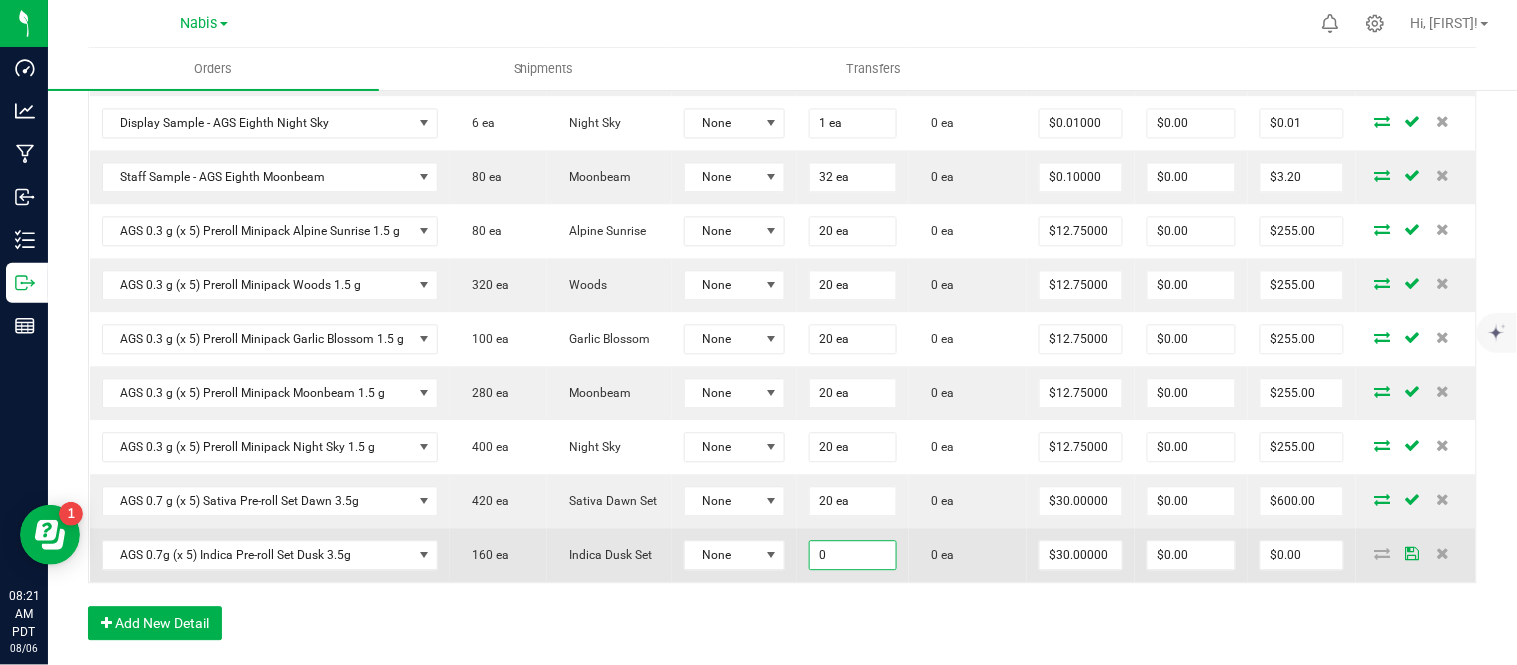 click on "0" at bounding box center [853, 555] 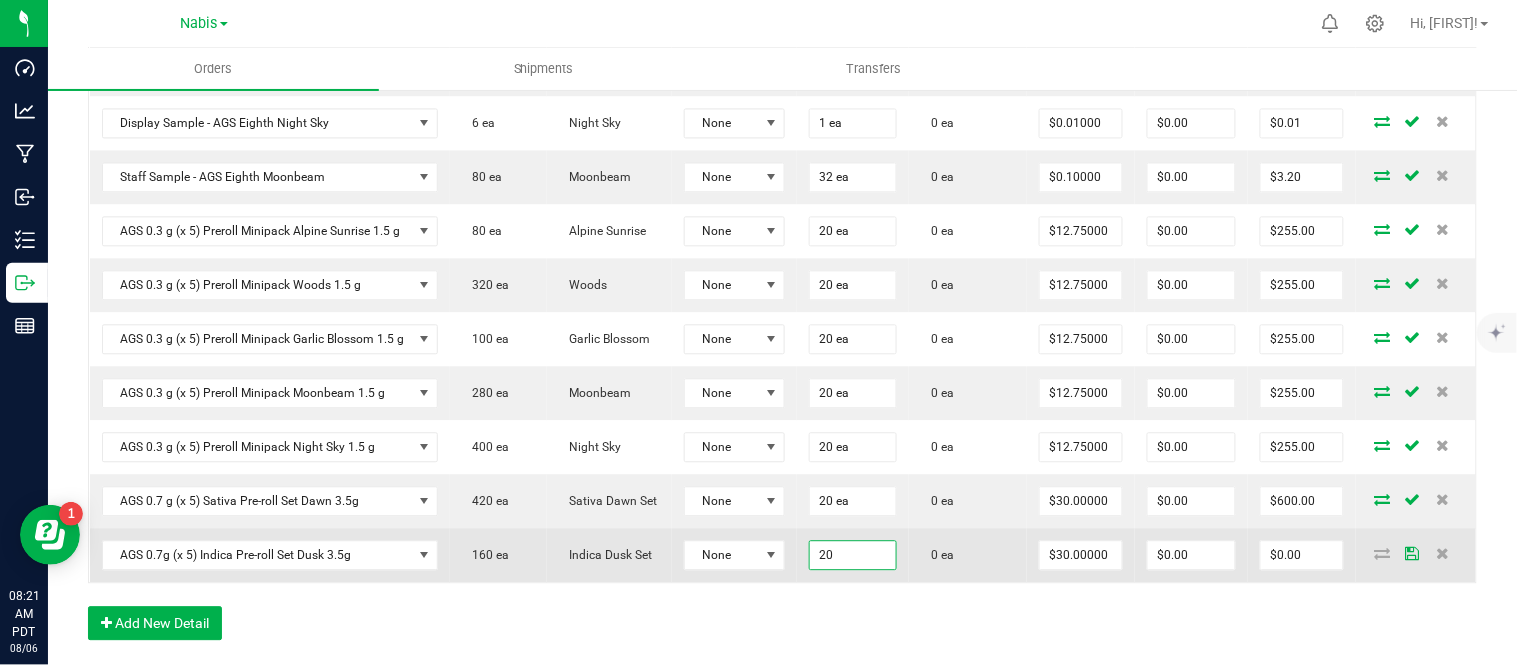 type on "20 ea" 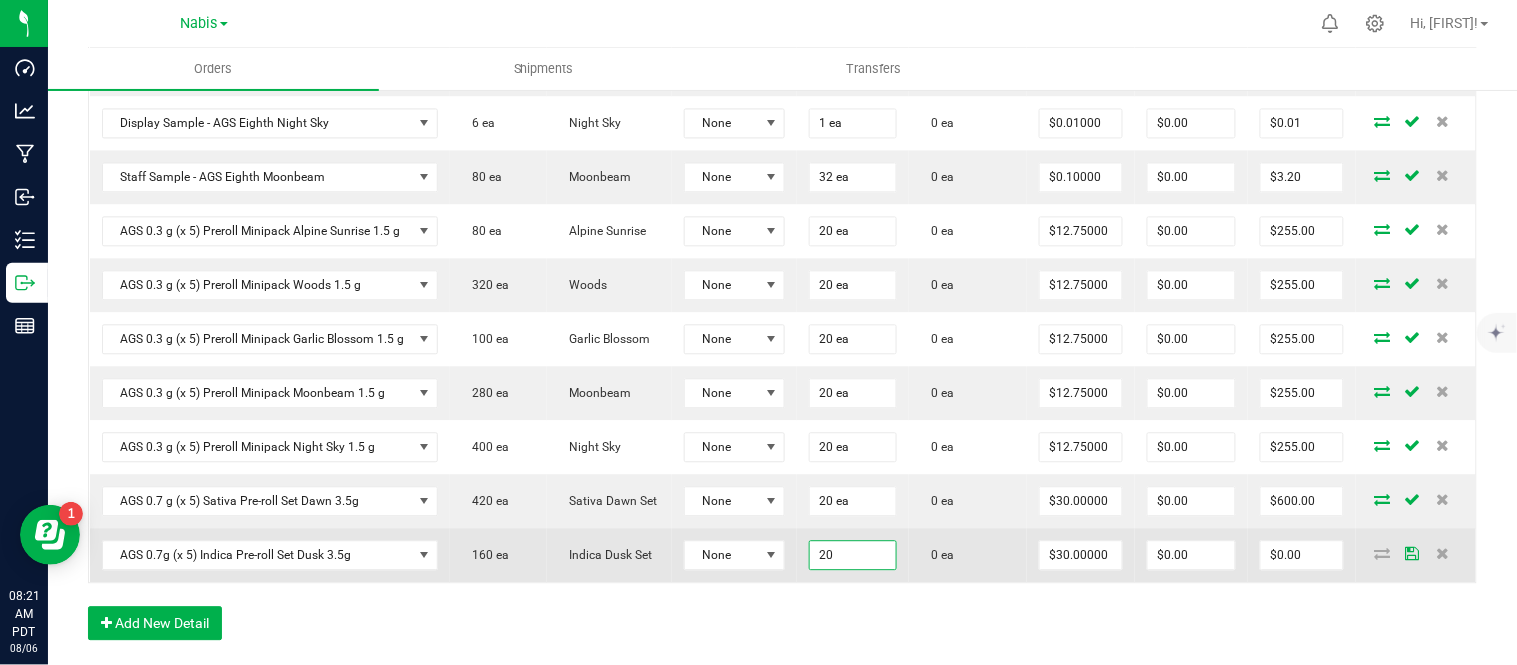 type on "30" 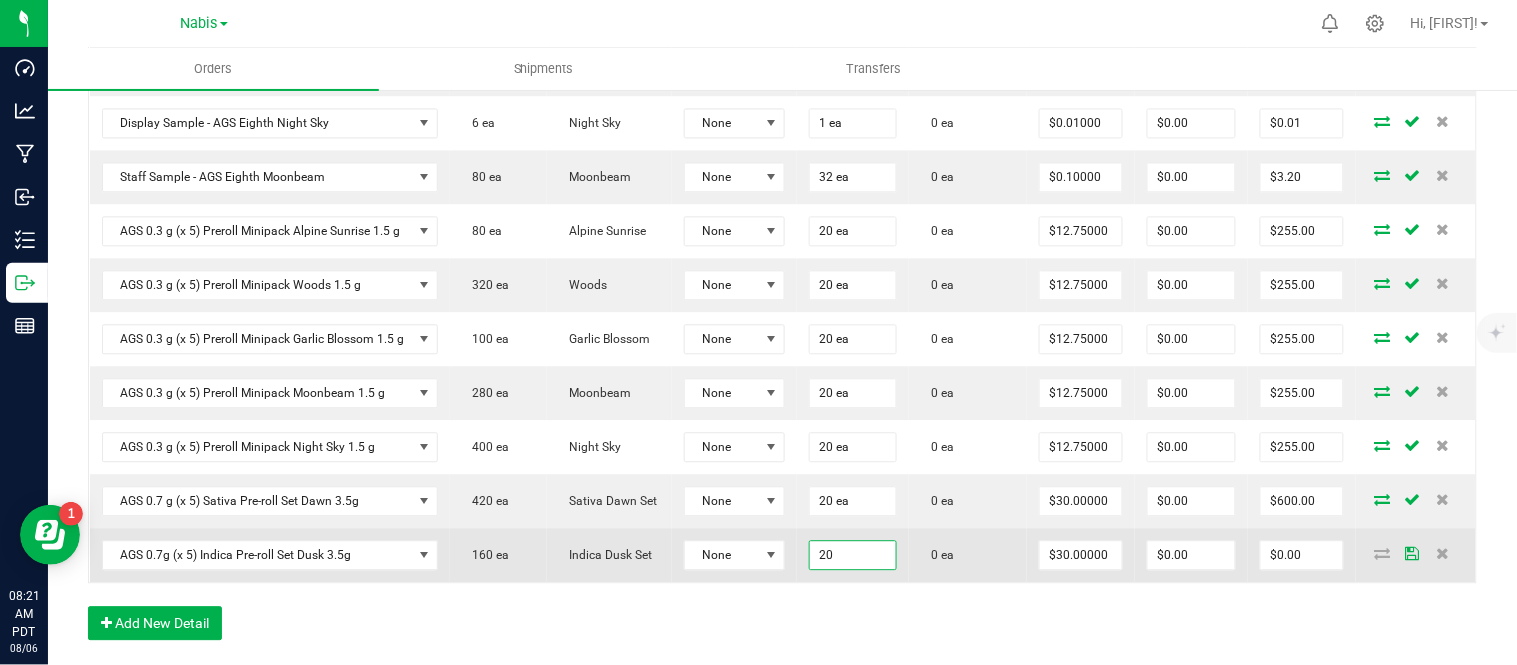 type on "$600.00" 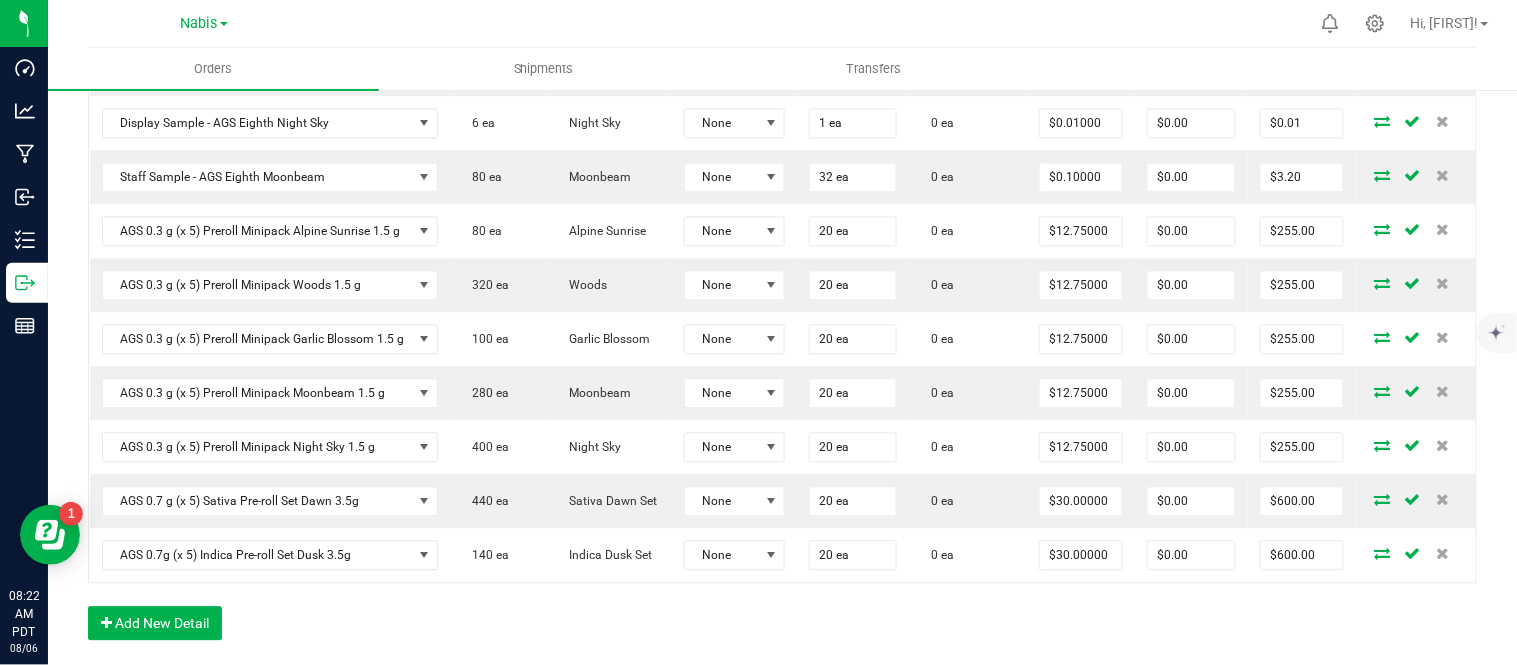 click on "Order Details Print All Labels Item Sellable Strain Lot Number Qty Ordered Qty Allocated Unit Price Line Discount Total Actions AGS Eighth Alpine Sunrise - 16 CT 336 ea Alpine Sunrise None 16 ea 0 ea $30.00000 $0.00 $480.00 Display Sample - AGS Eighth Alpine Sunrise 9 ea Alpine Sunrise None 1 ea 0 ea $0.01000 $0.00 $0.01 AGS Eighth Garlic Blossom - 16 CT 80 ea Garlic Blossom None 16 ea 0 ea $30.00000 $0.00 $480.00 Display Sample - AGS Eighth Garlic Blossom 10 ea Garlic Blossom None 1 ea 0 ea $0.01000 $0.00 $0.01 AGS Eighth Palo Cedro - 16 CT 128 ea Palo Cedro None 16 ea 0 ea $30.00000 $0.00 $480.00 AGS Eighth Moonbeam - 16 CT 240 ea Moonbeam None 16 ea 0 ea $30.00000 $0.00 $480.00 Display Sample - AGS Eighth Moonbeam 16 ea Moonbeam None 1 ea 0 ea $0.01000 $0.00 $0.01 AGS Eighth Night Sky - 16 CT 96 ea Night Sky None 16 ea 0 ea $30.00000 $0.00 $480.00 Display Sample - AGS Eighth Night Sky 6 ea Night Sky None 1 ea 0 ea" at bounding box center [782, 109] 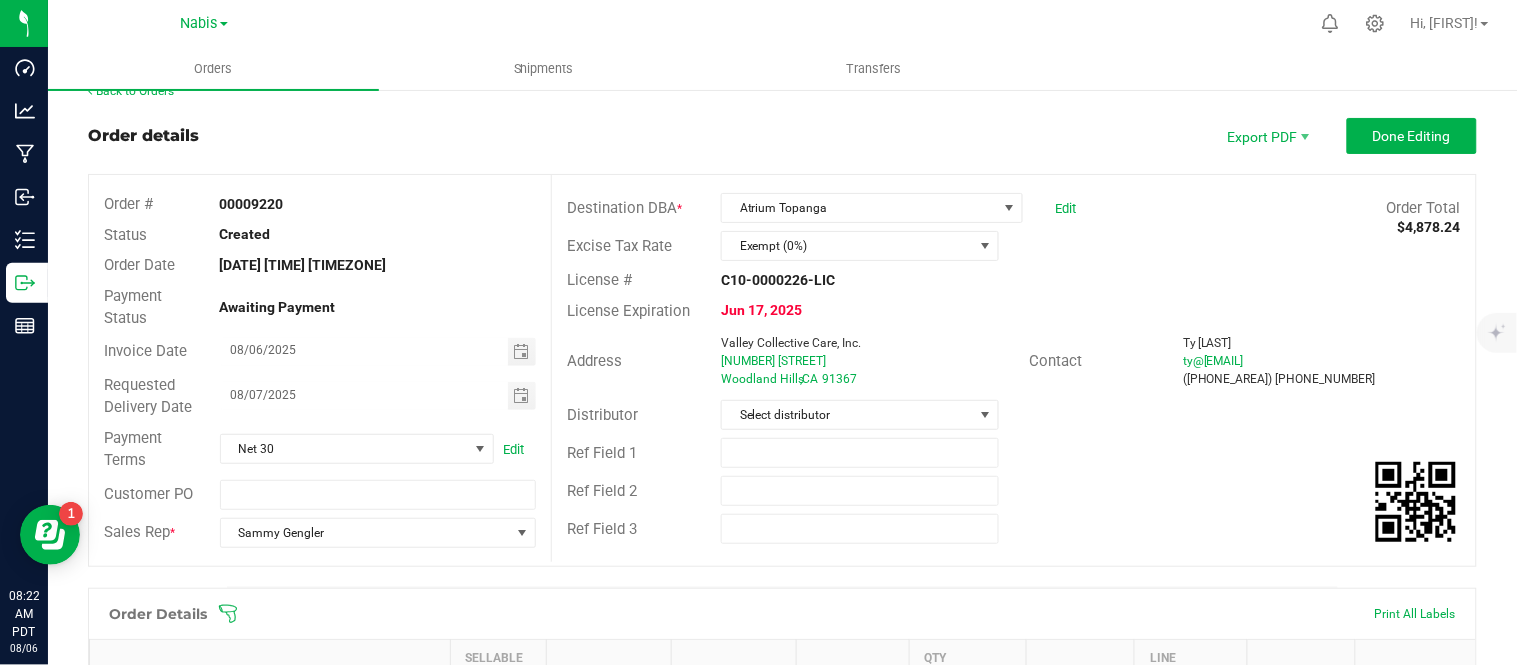 scroll, scrollTop: 23, scrollLeft: 0, axis: vertical 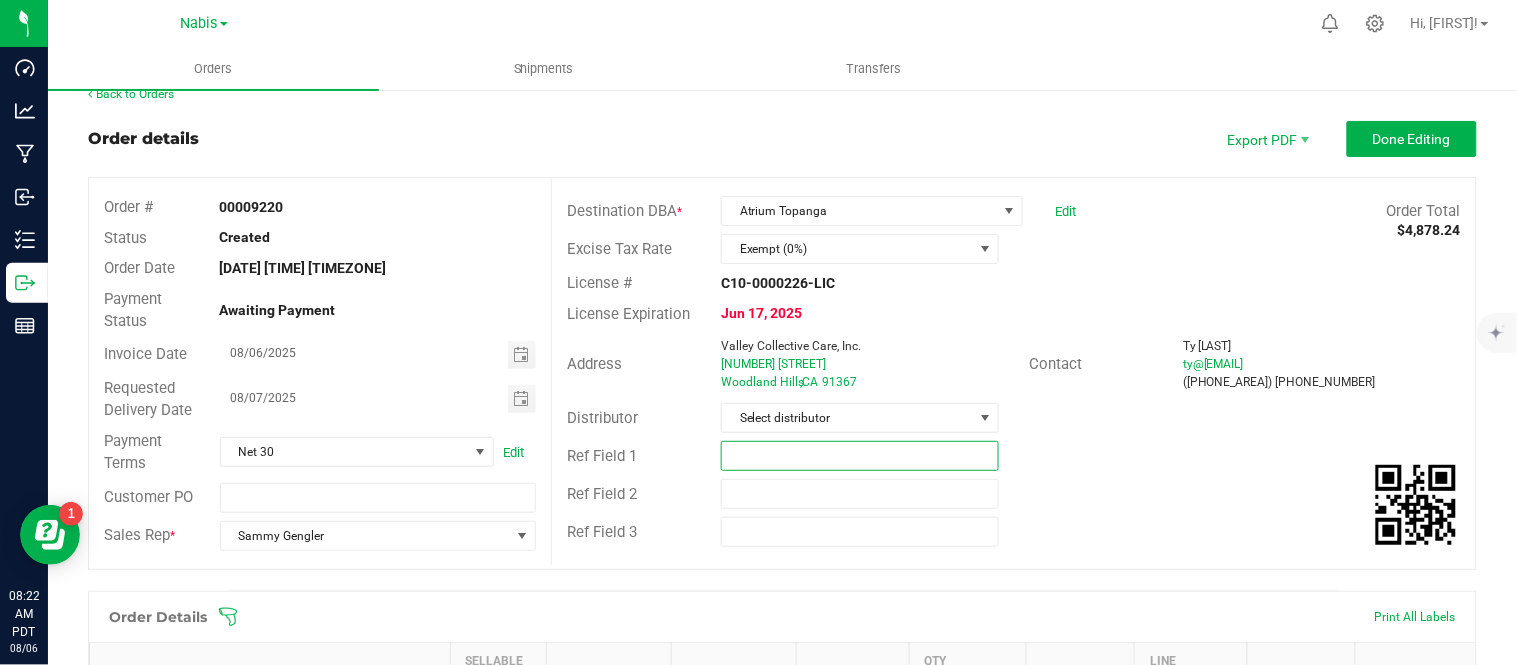 click at bounding box center (860, 456) 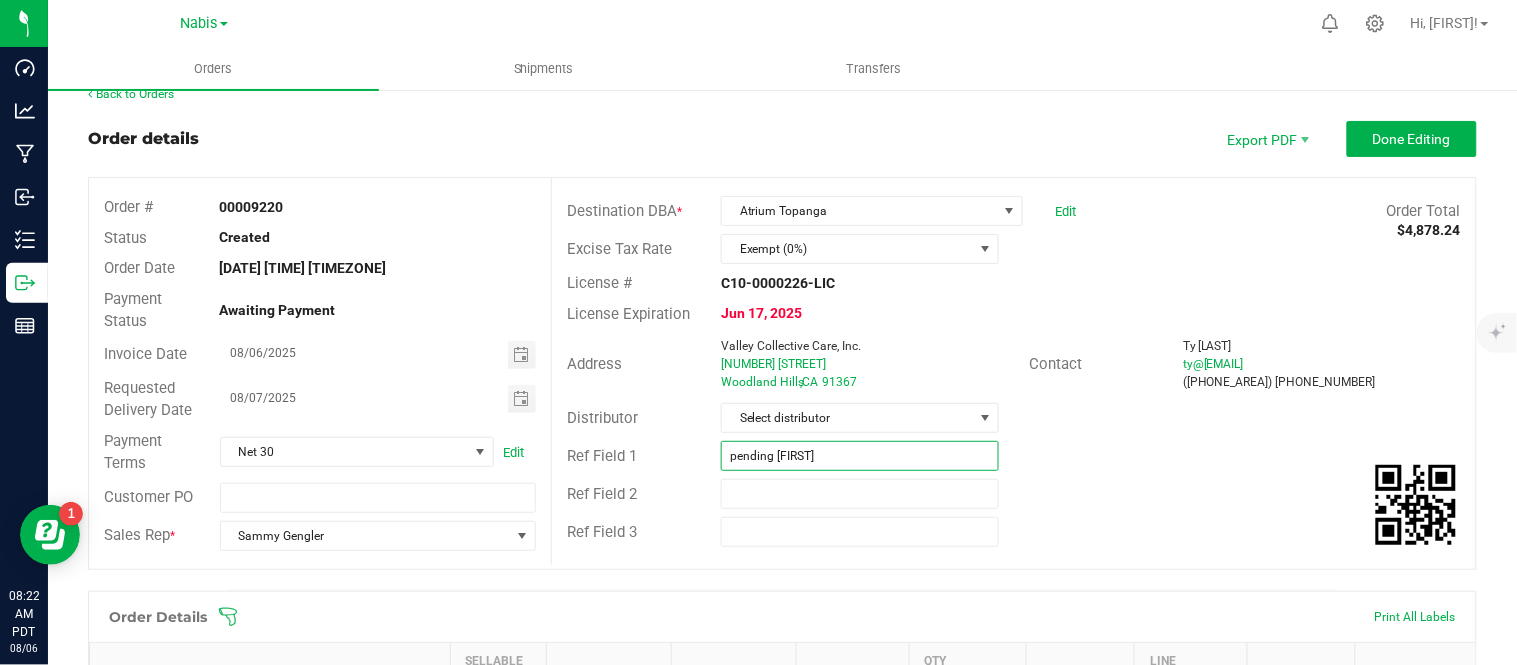 type on "pending [FIRST] response" 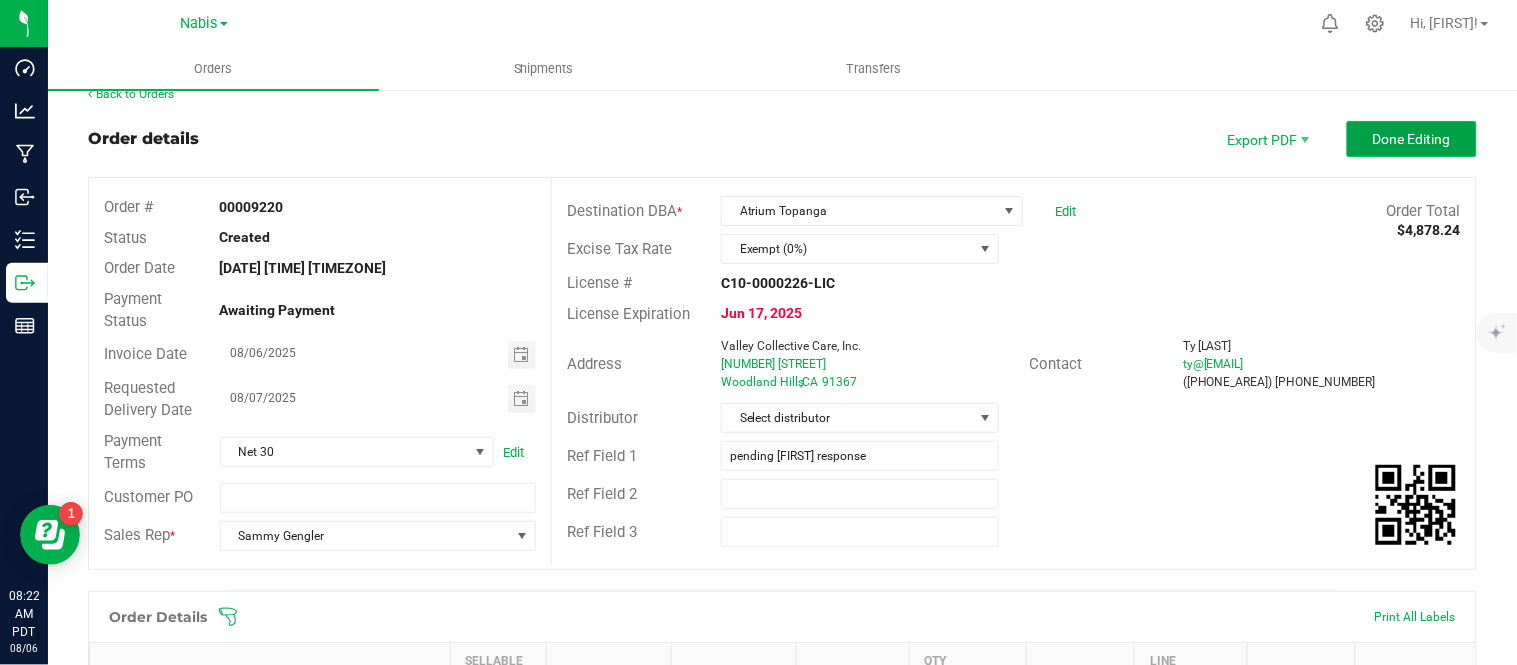 click on "Done Editing" at bounding box center [1412, 139] 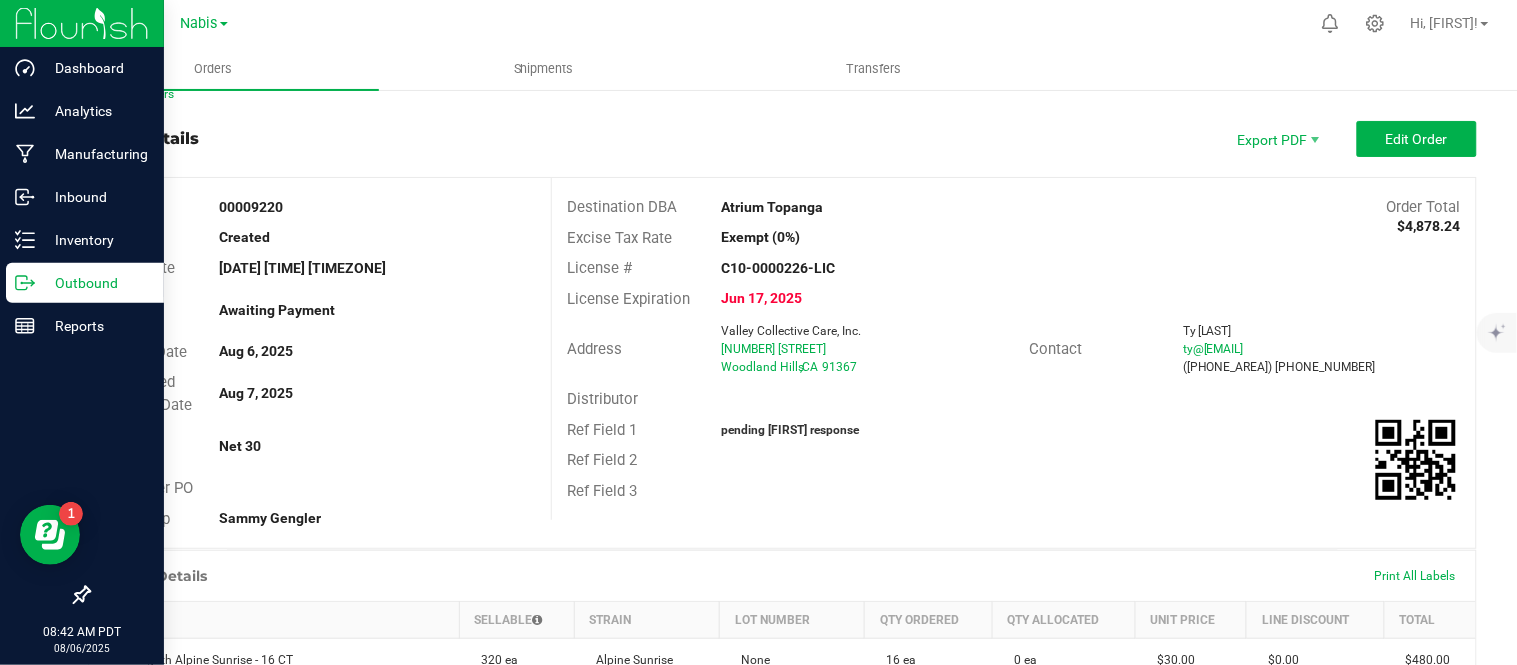 click on "Outbound" at bounding box center (95, 283) 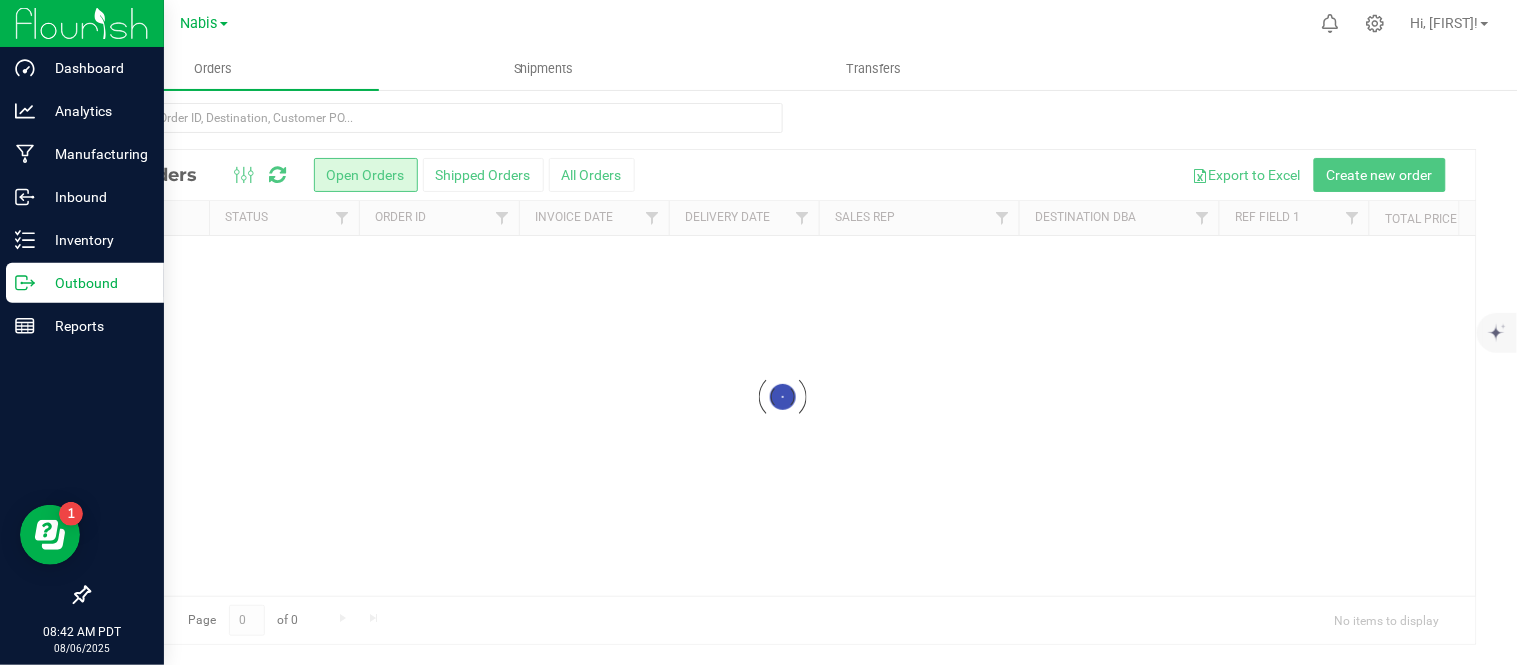 scroll, scrollTop: 0, scrollLeft: 0, axis: both 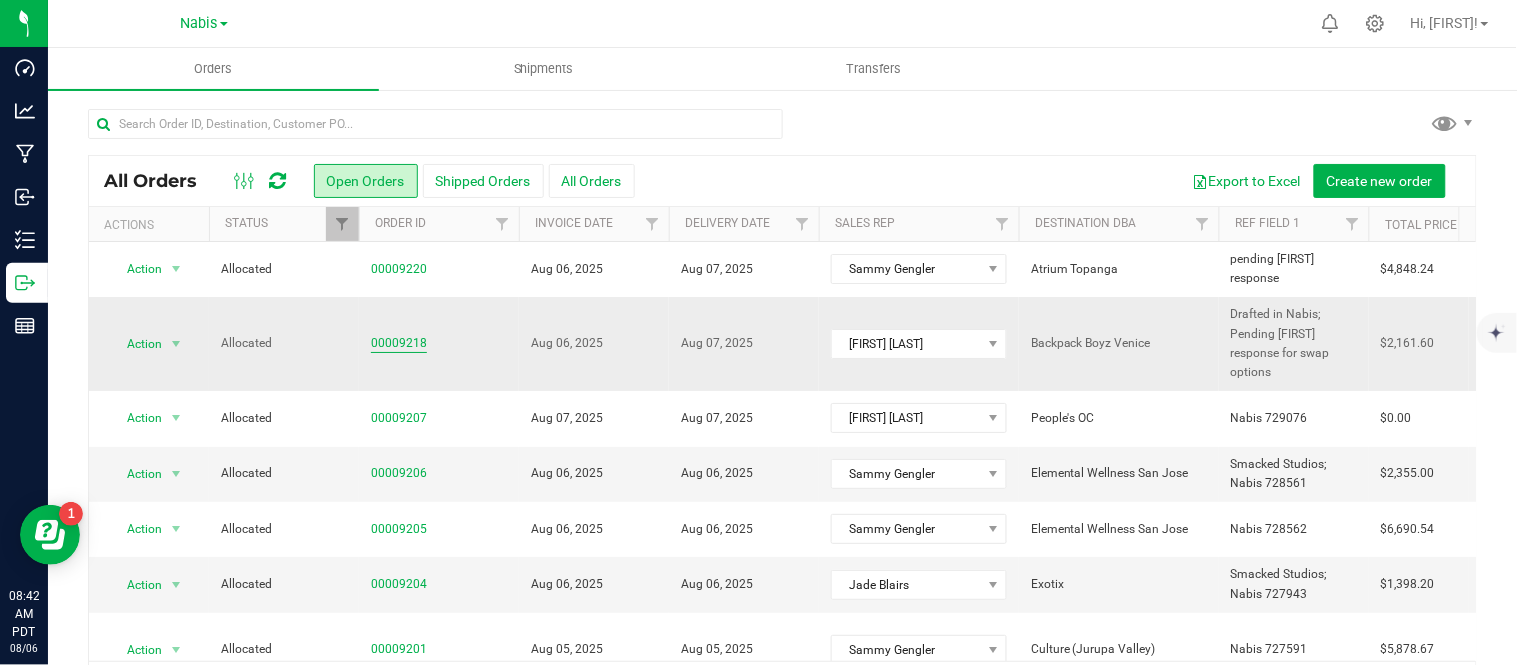 click on "00009218" at bounding box center [399, 343] 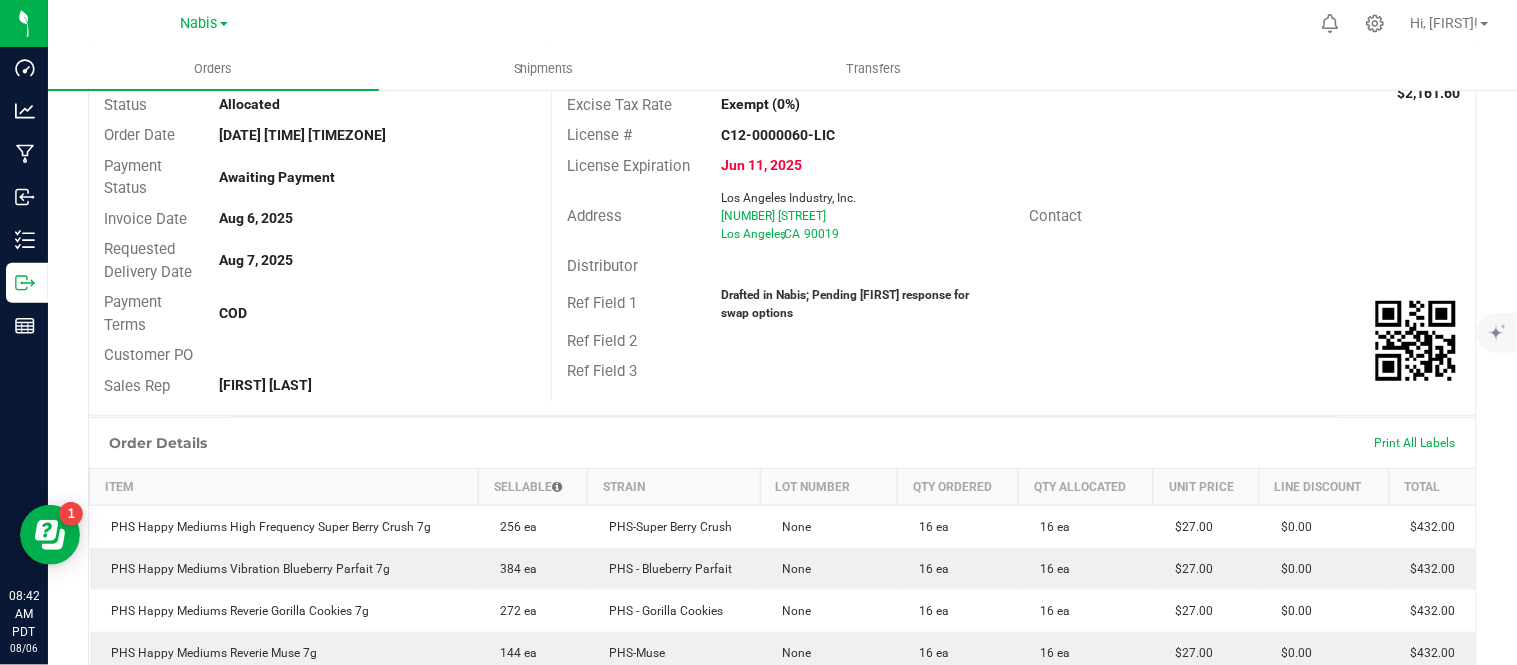 scroll, scrollTop: 151, scrollLeft: 0, axis: vertical 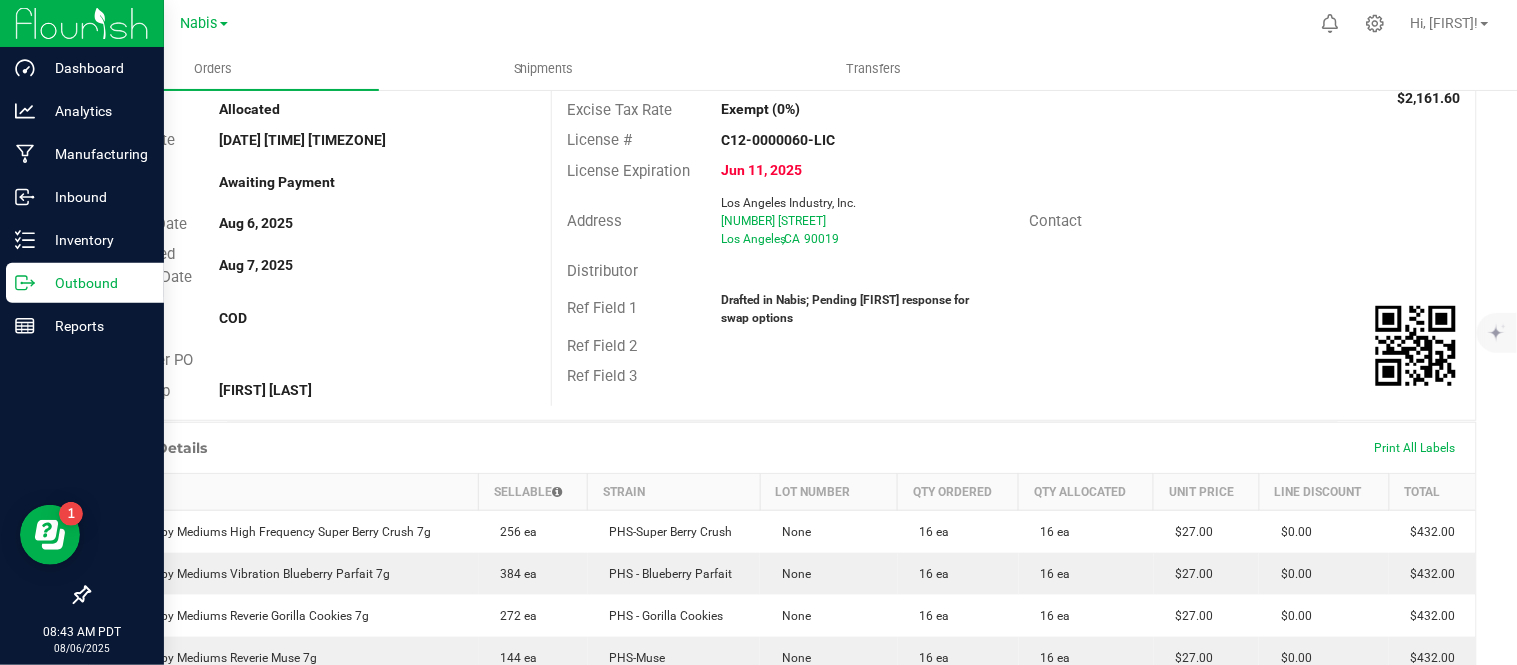 click on "Outbound" at bounding box center (95, 283) 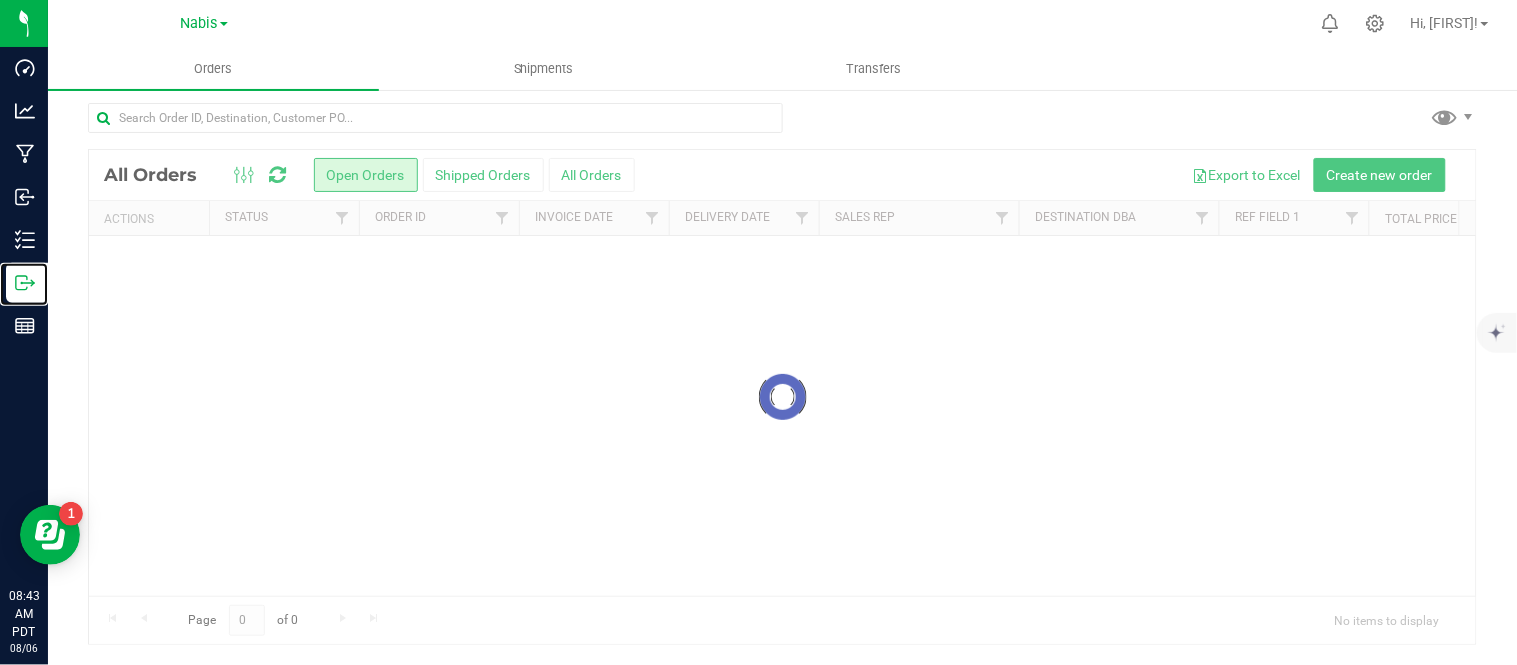 scroll, scrollTop: 0, scrollLeft: 0, axis: both 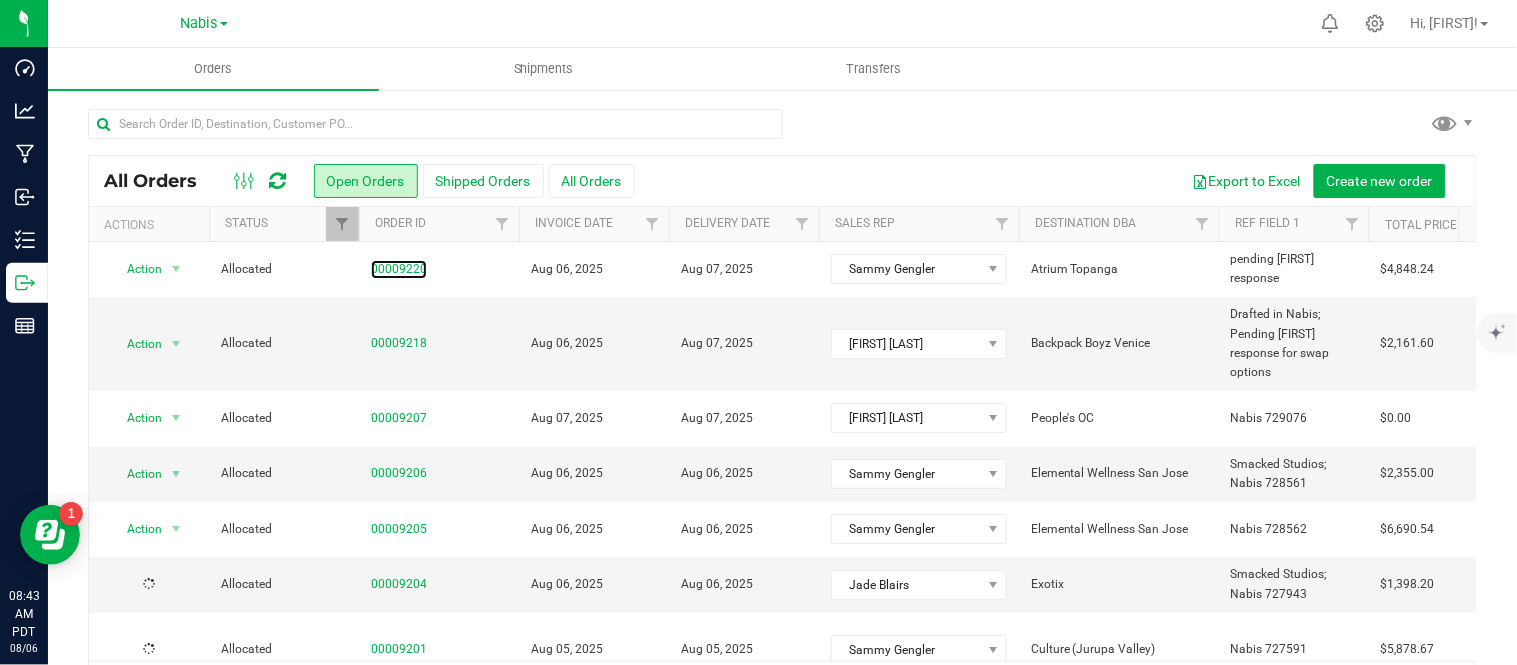 click on "00009220" at bounding box center [399, 269] 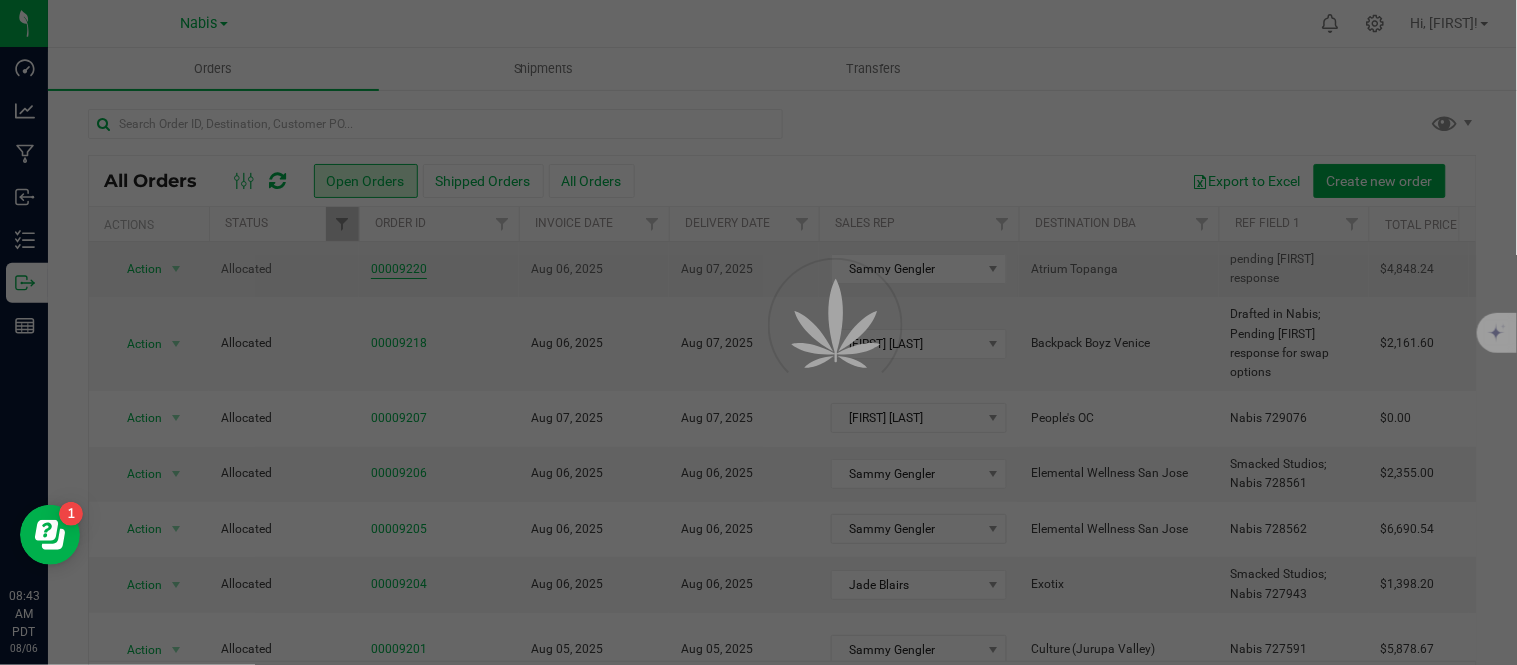 click at bounding box center [758, 332] 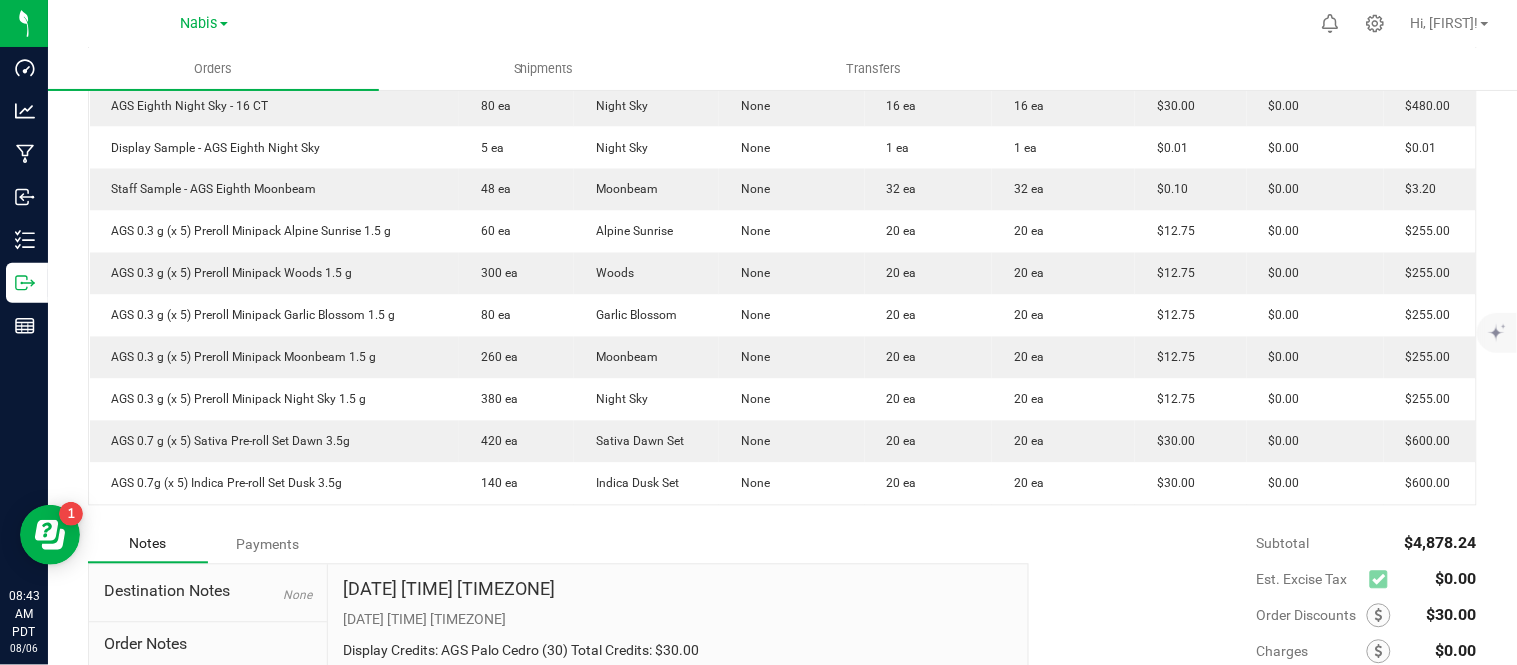 scroll, scrollTop: 1058, scrollLeft: 0, axis: vertical 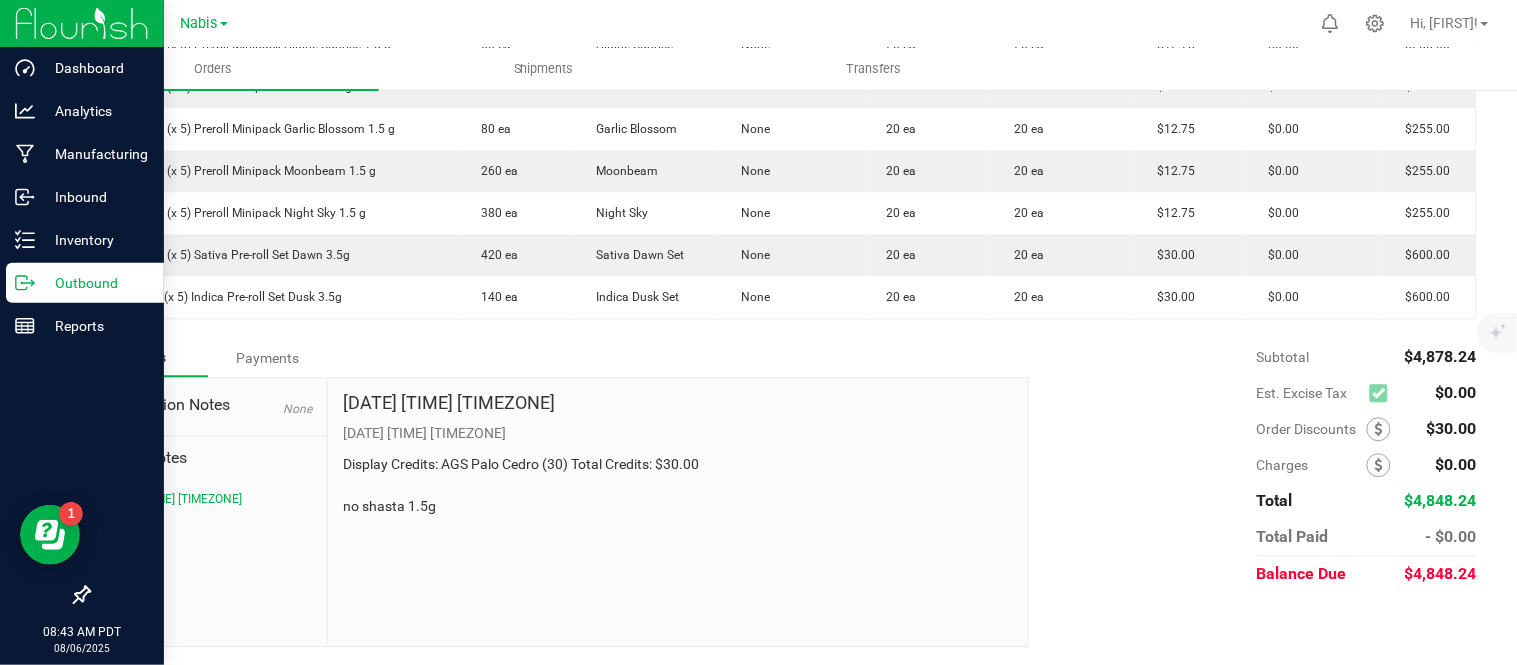 click on "Outbound" at bounding box center (95, 283) 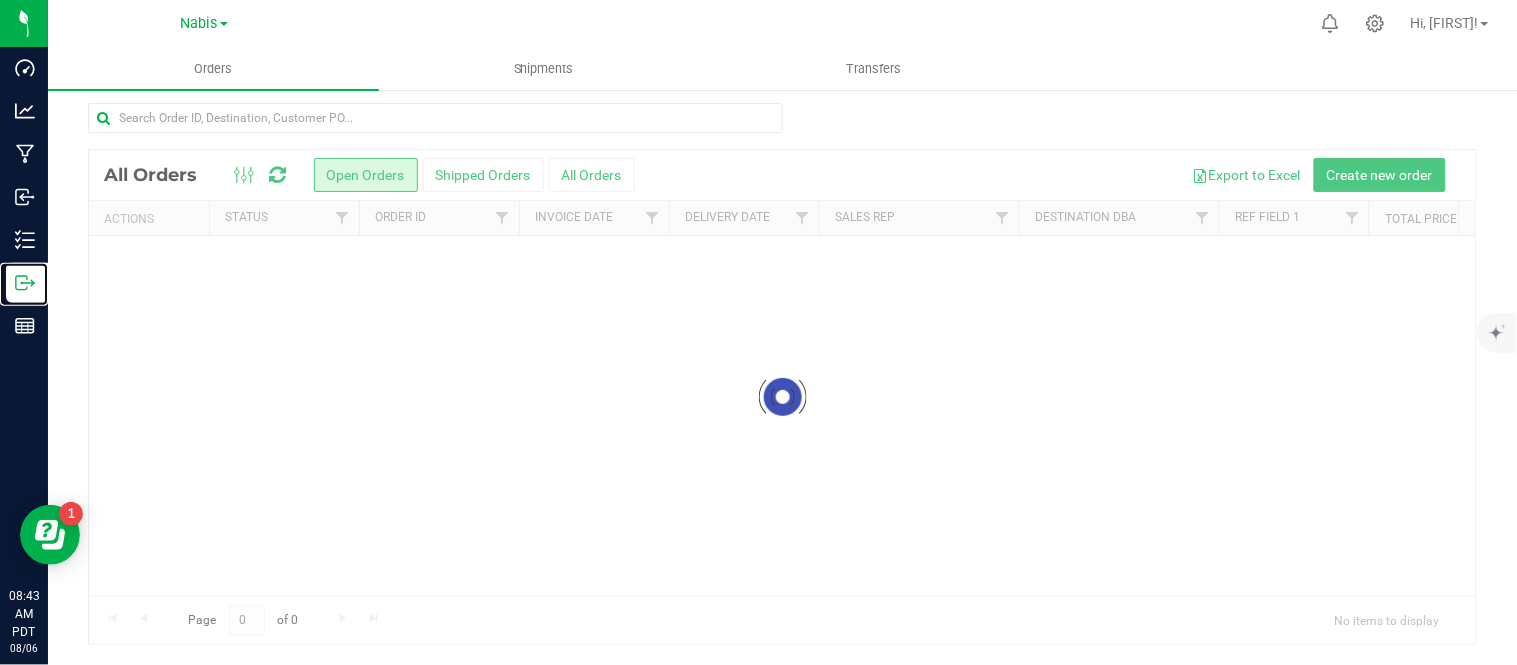 scroll, scrollTop: 0, scrollLeft: 0, axis: both 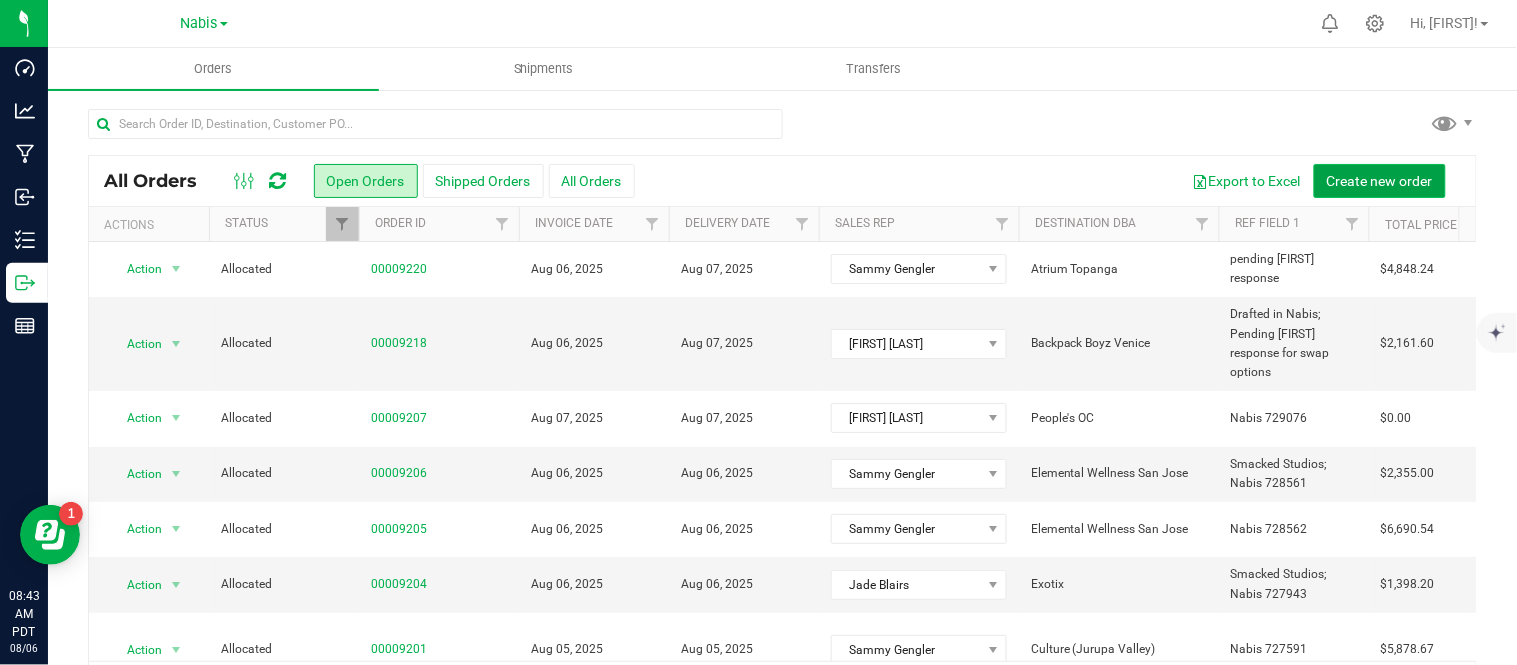 click on "Create new order" at bounding box center [1380, 181] 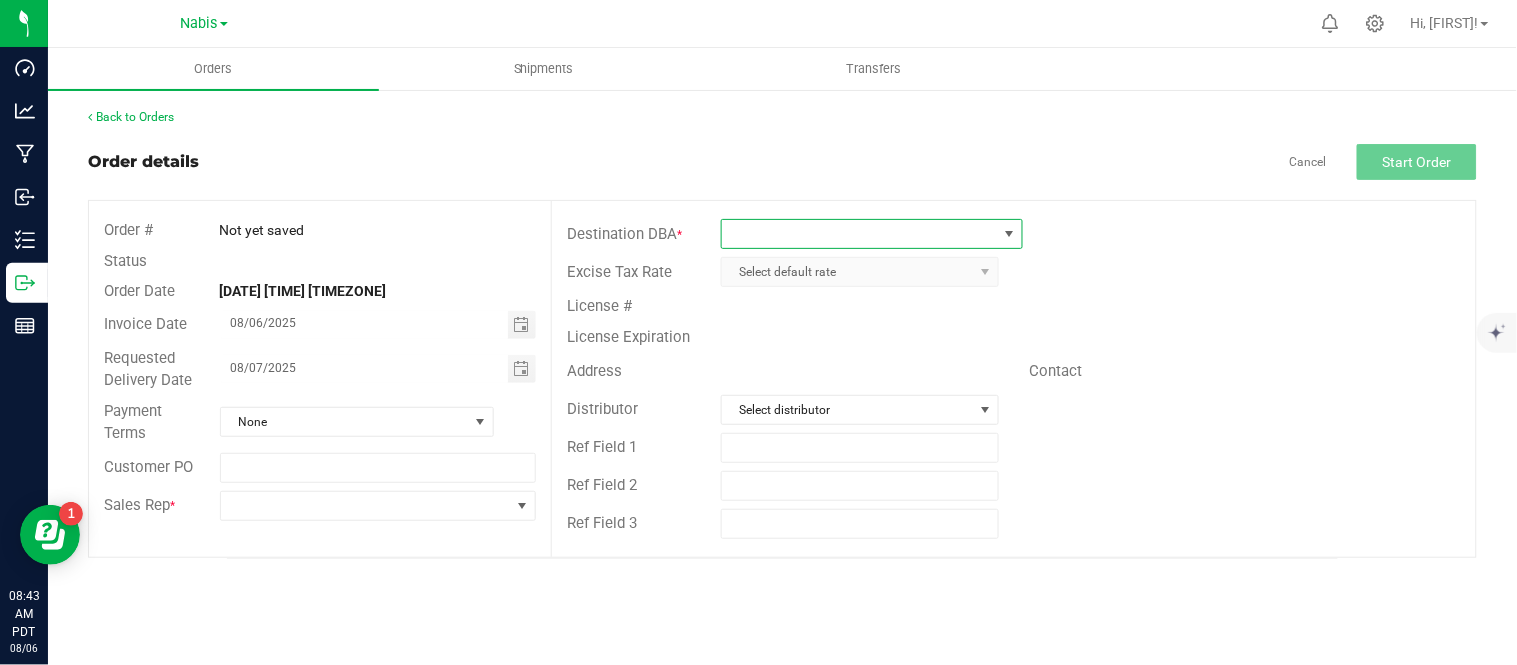 click at bounding box center (859, 234) 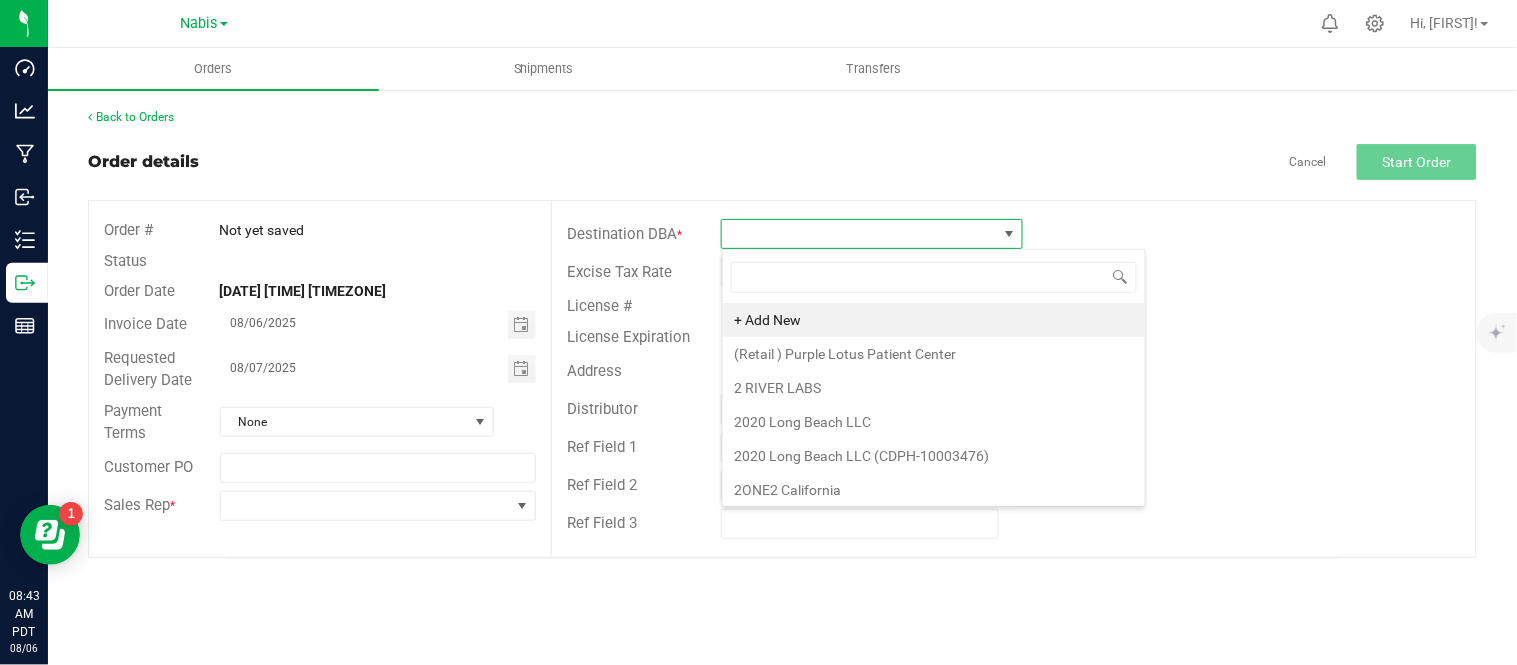 scroll, scrollTop: 99970, scrollLeft: 99697, axis: both 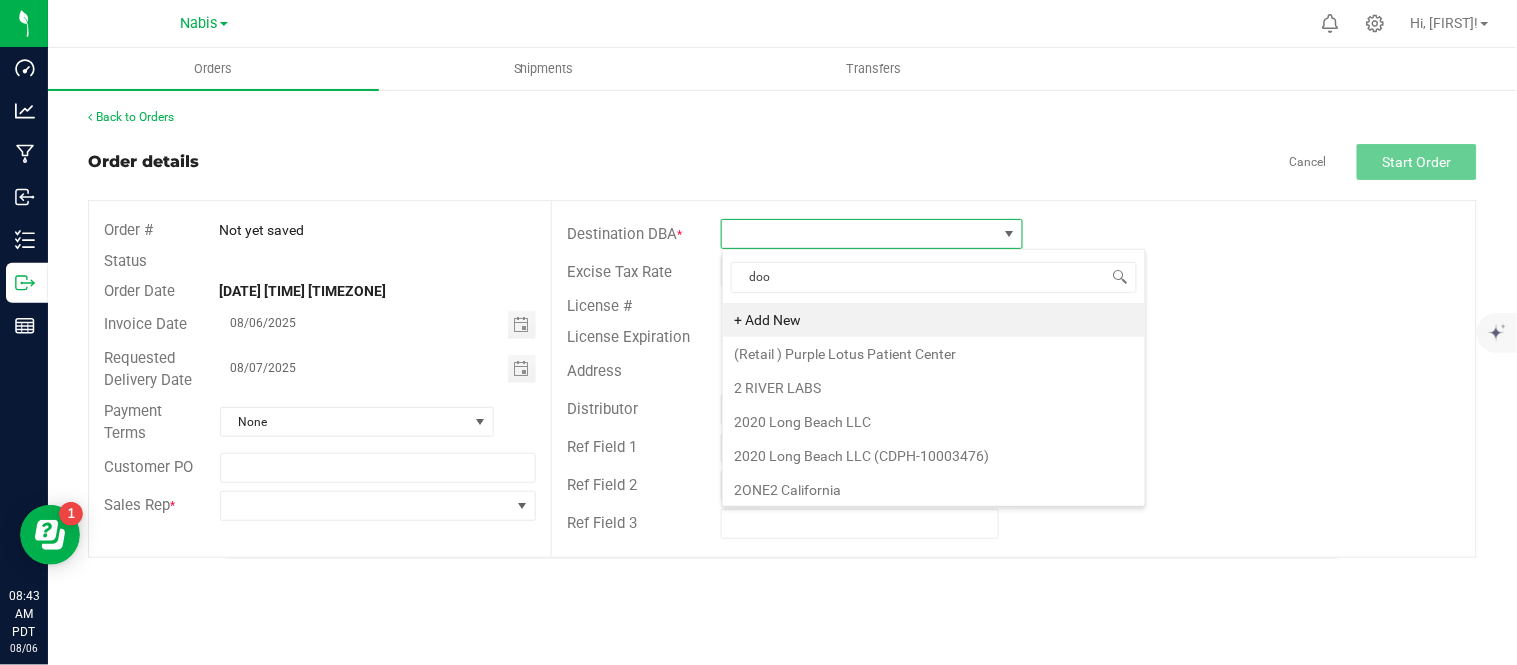 type on "doob" 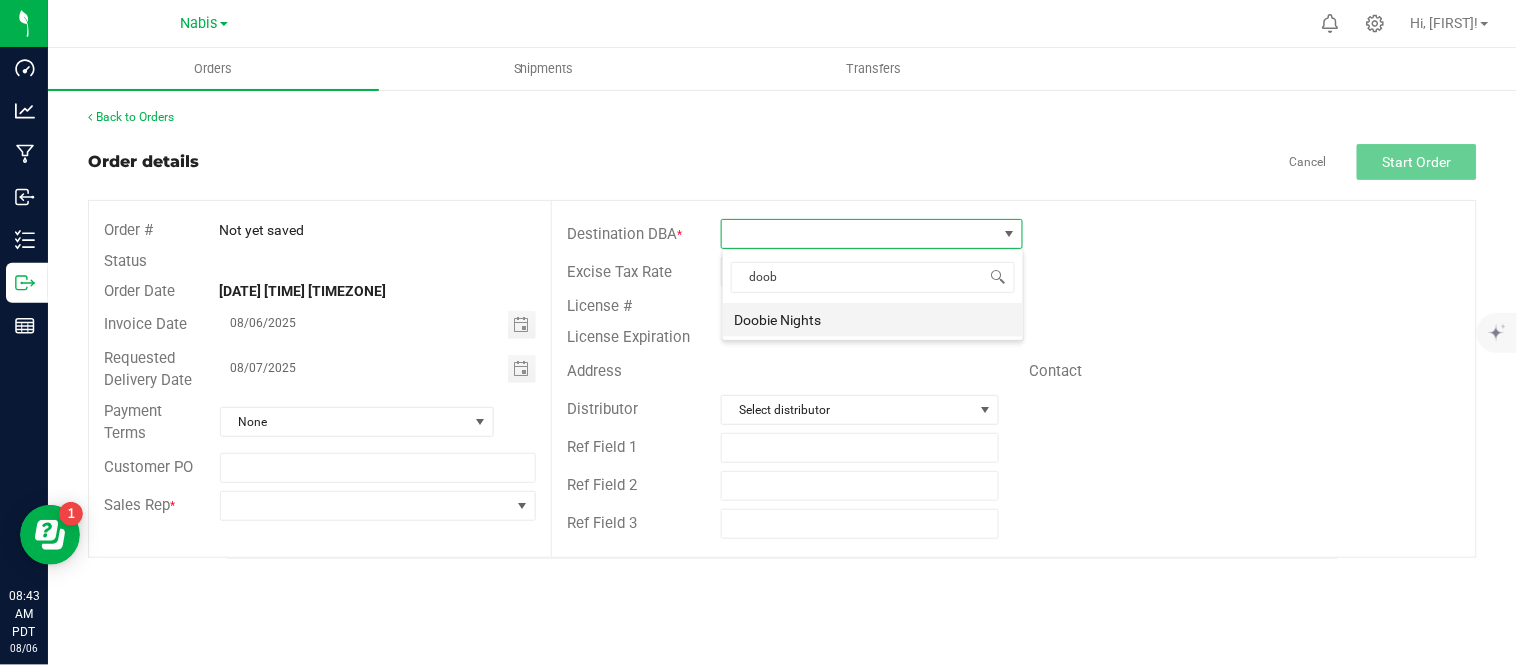 click on "Doobie Nights" at bounding box center [873, 320] 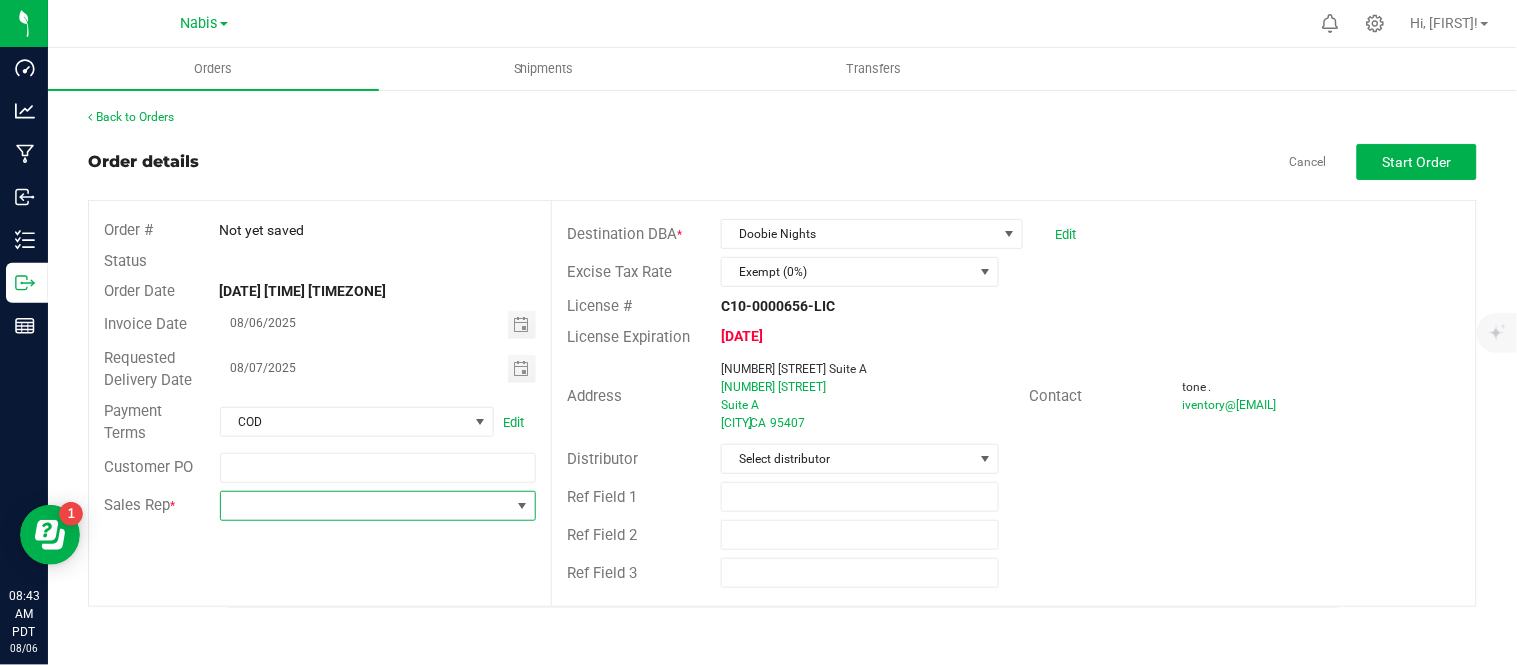 click at bounding box center [366, 506] 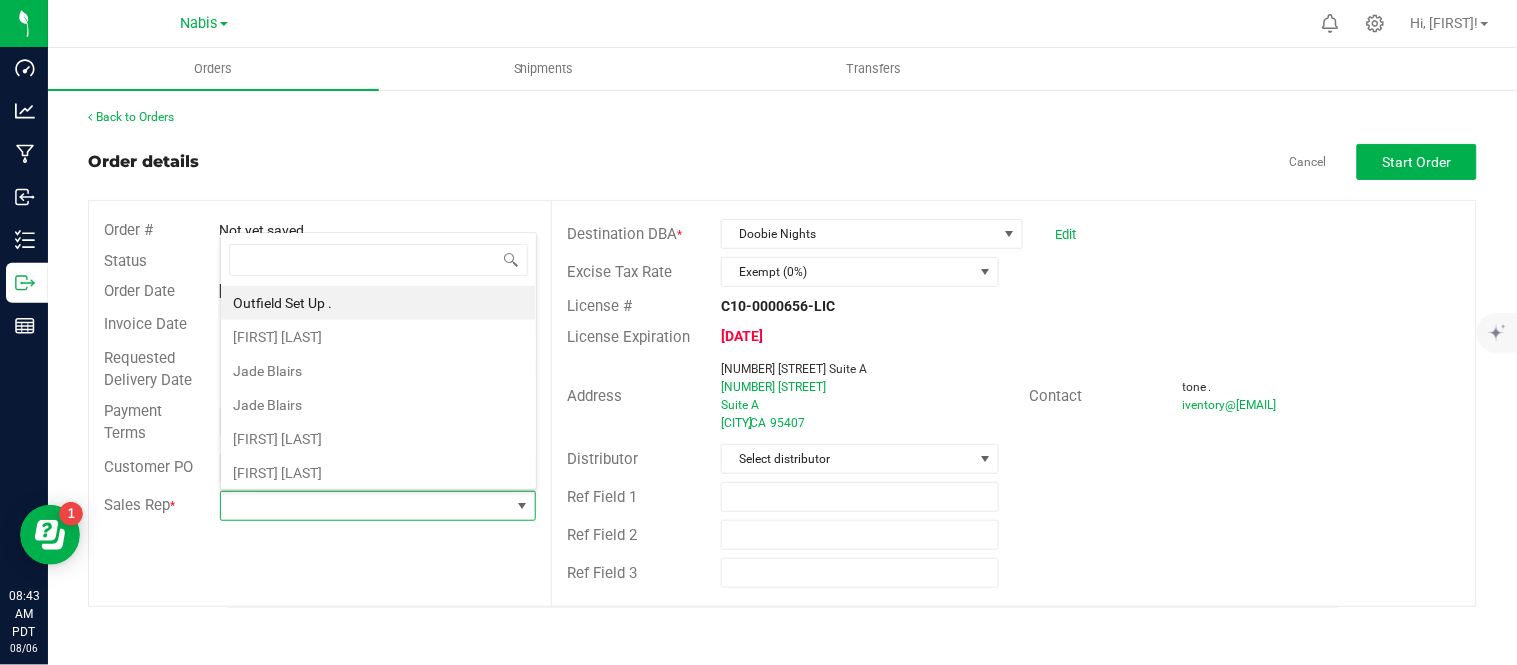 scroll, scrollTop: 99970, scrollLeft: 99683, axis: both 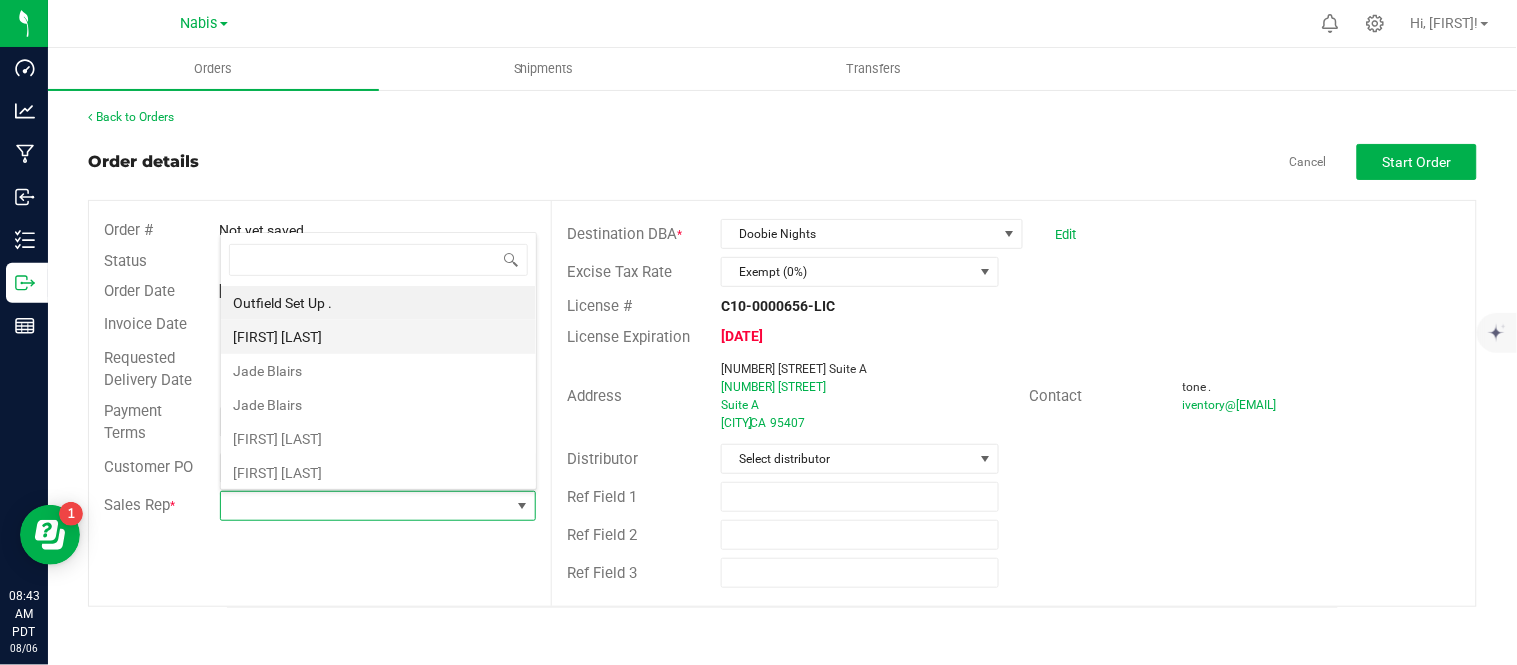 click on "[FIRST] [LAST]" at bounding box center (378, 337) 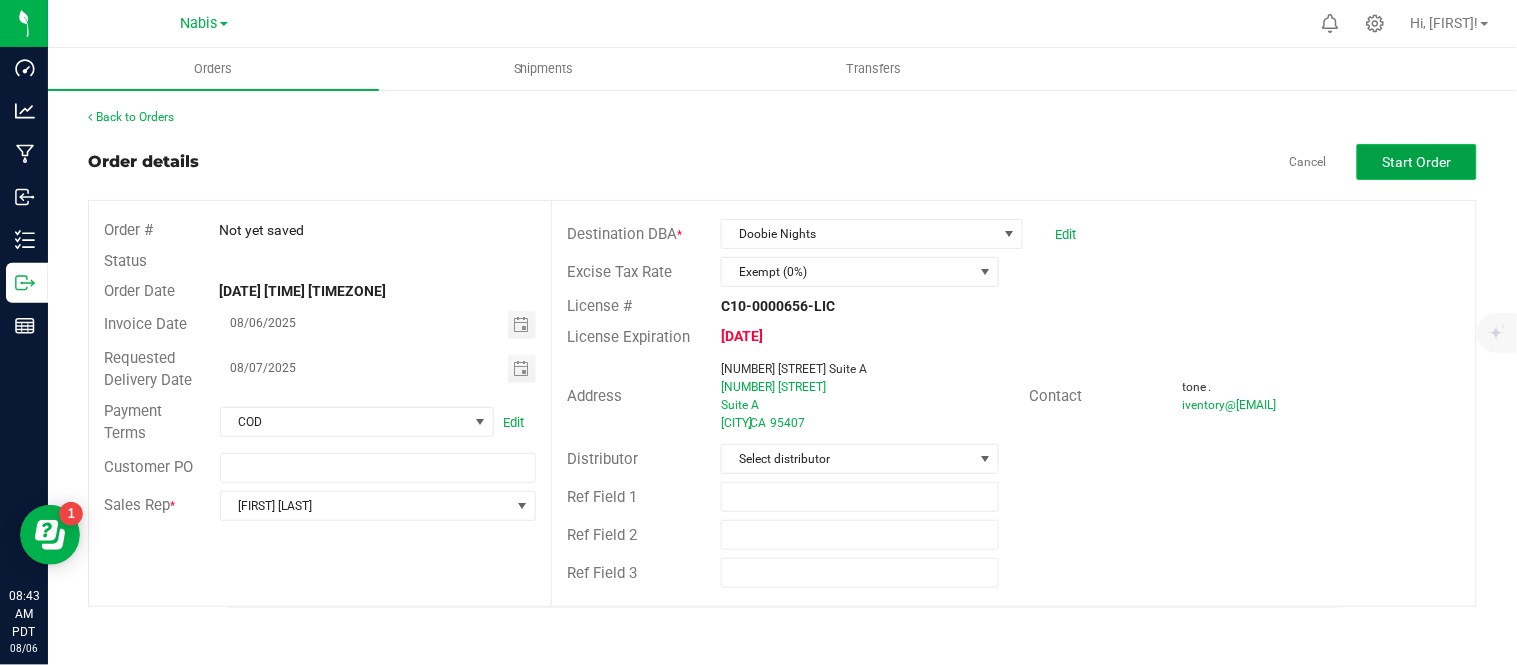 click on "Start Order" at bounding box center (1417, 162) 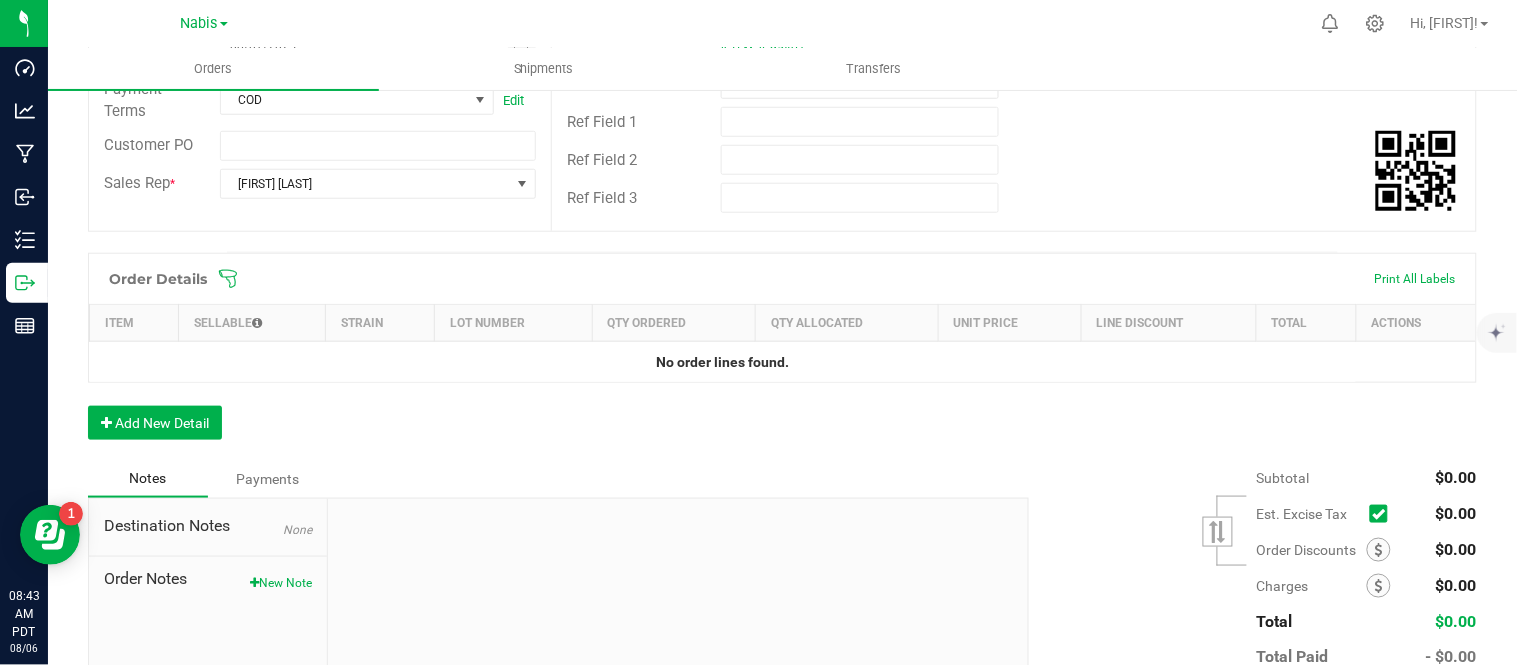 scroll, scrollTop: 497, scrollLeft: 0, axis: vertical 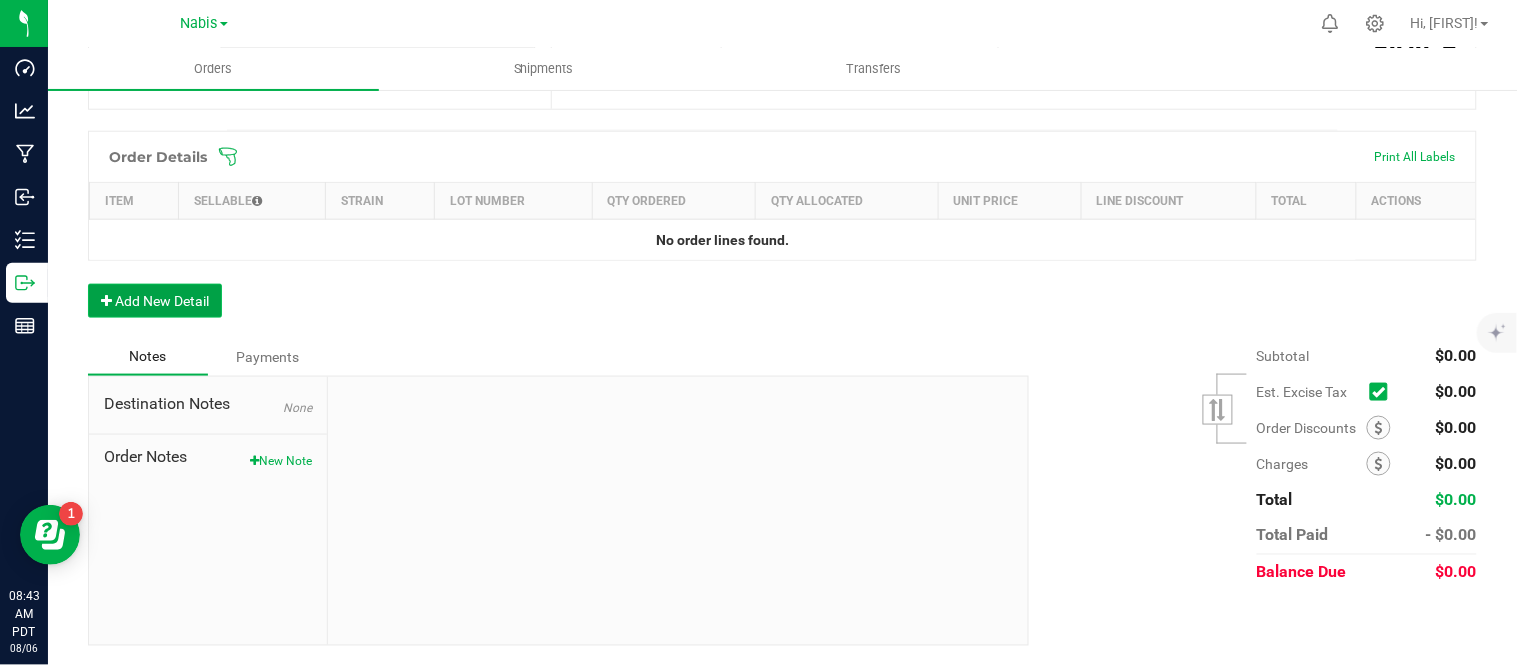 click on "Add New Detail" at bounding box center [155, 301] 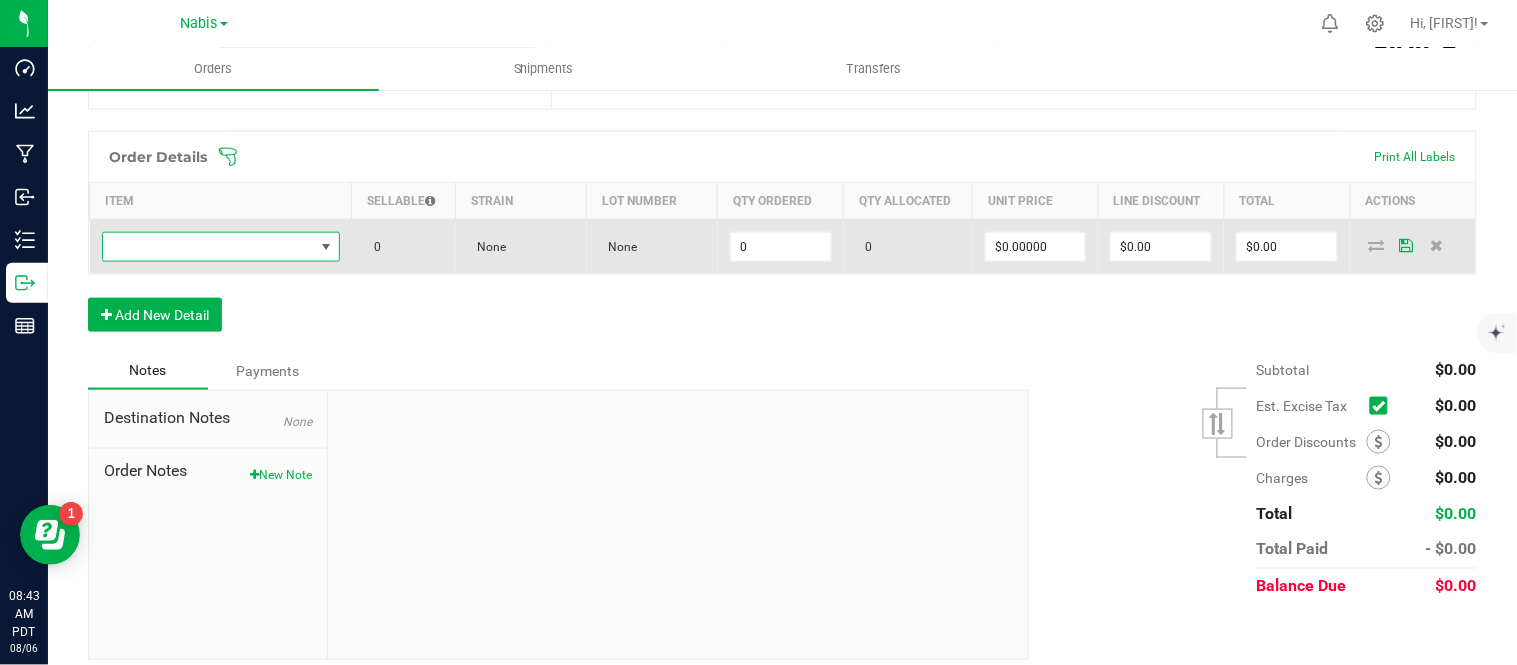 click at bounding box center [208, 247] 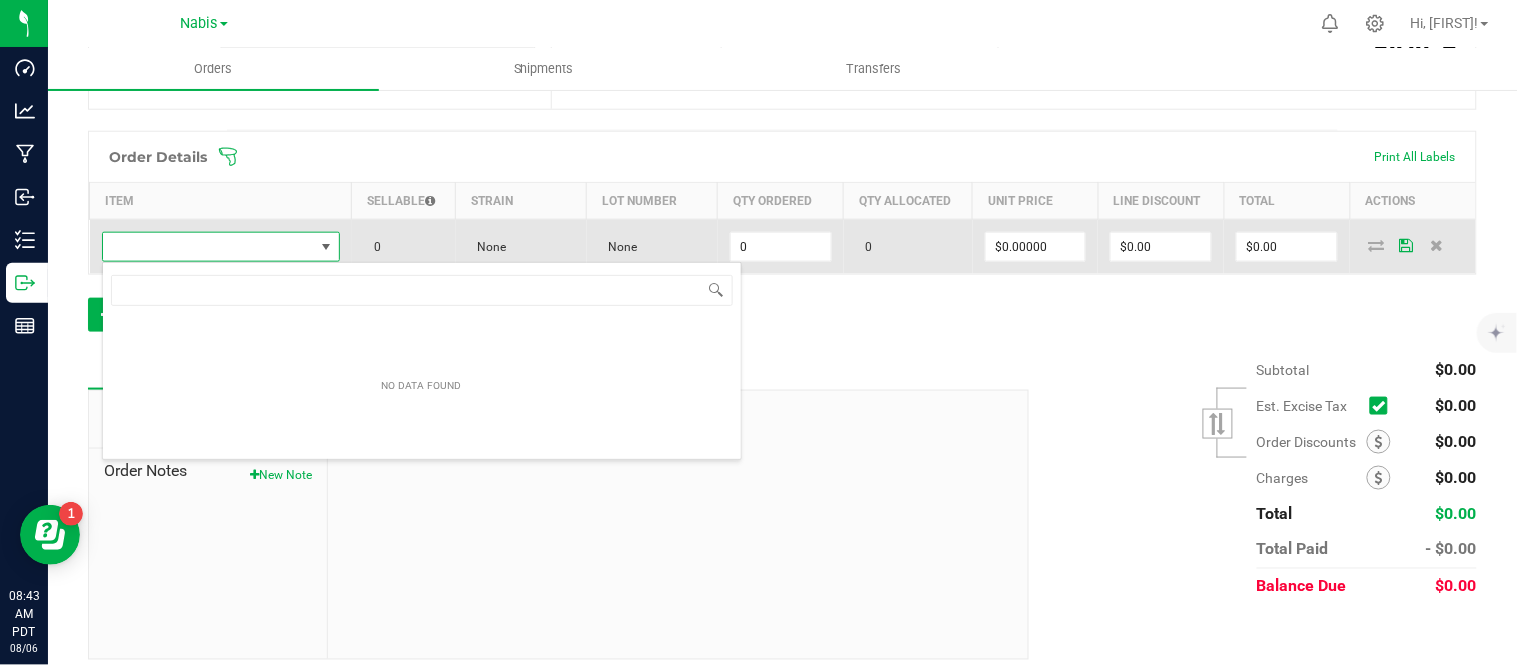 scroll, scrollTop: 99970, scrollLeft: 99765, axis: both 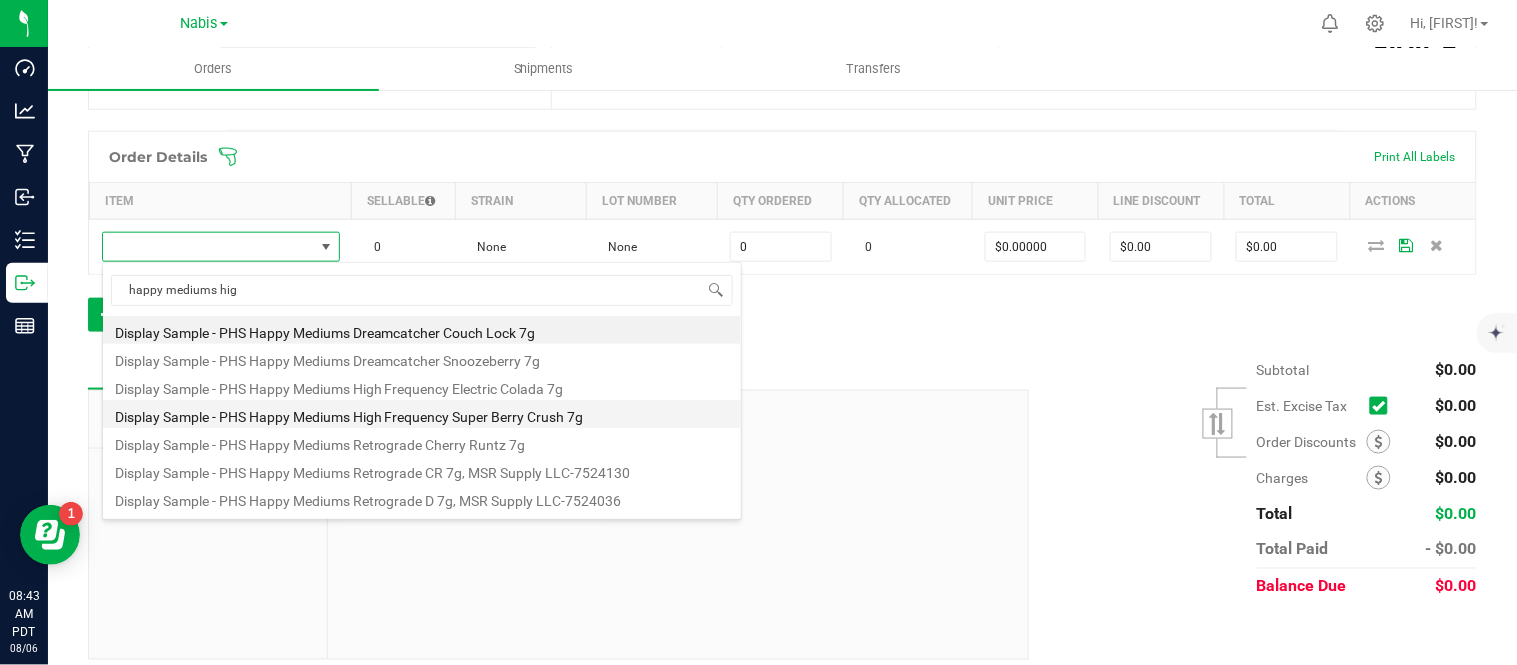 type on "happy mediums high" 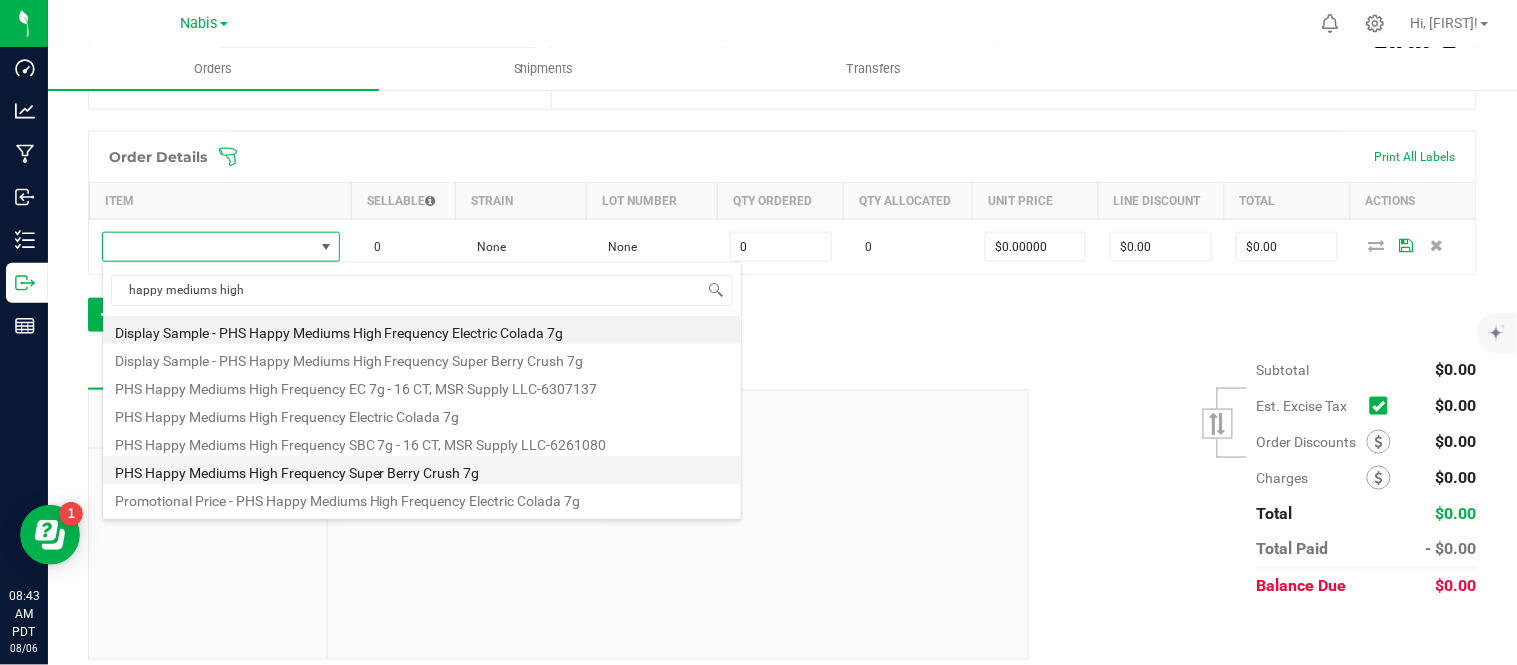 click on "PHS Happy Mediums High Frequency Super Berry Crush 7g" at bounding box center [422, 470] 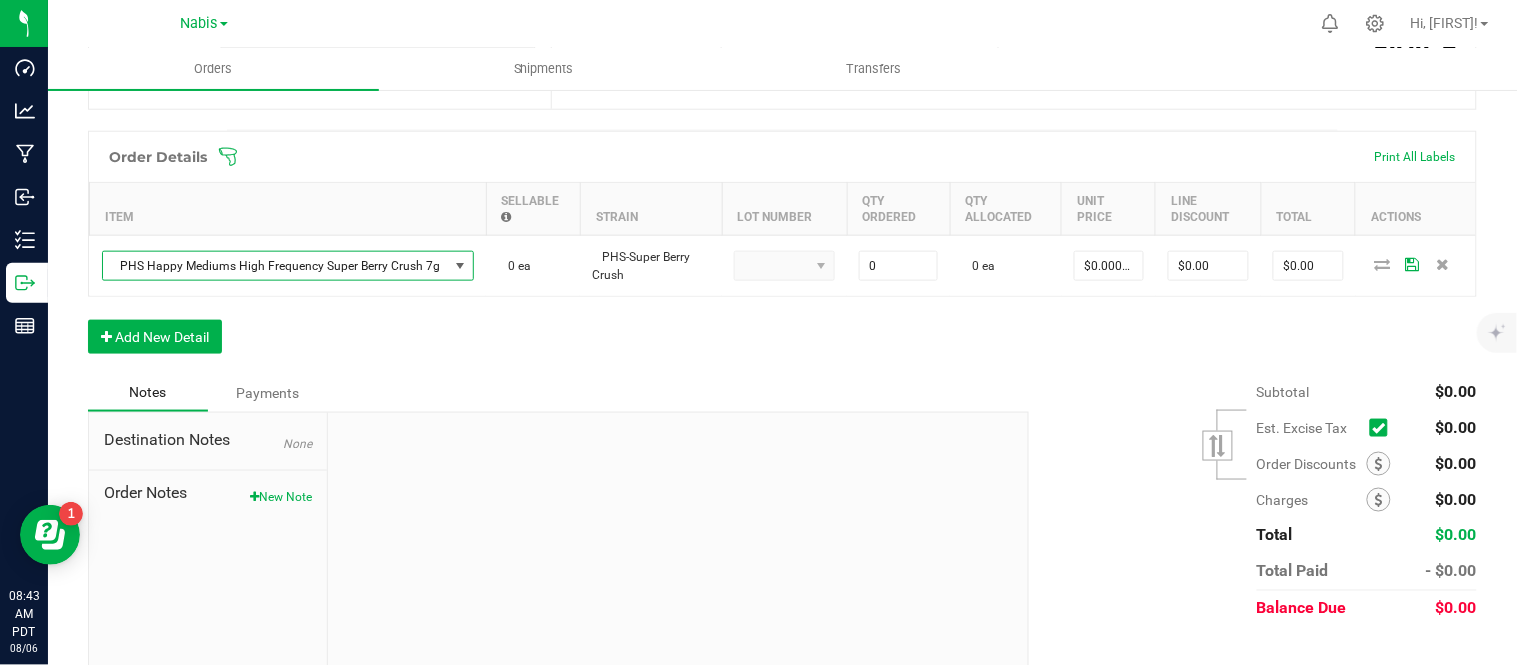 type on "0 ea" 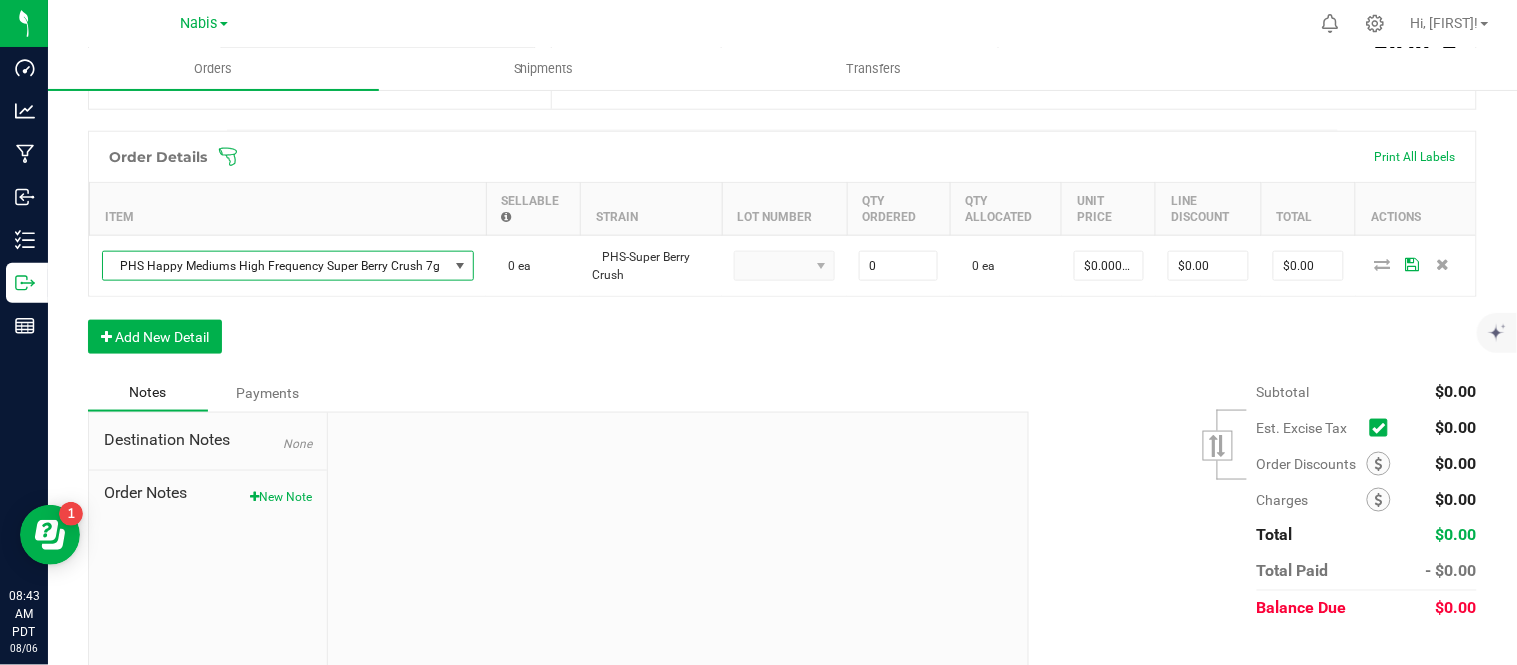 type on "$27.00000" 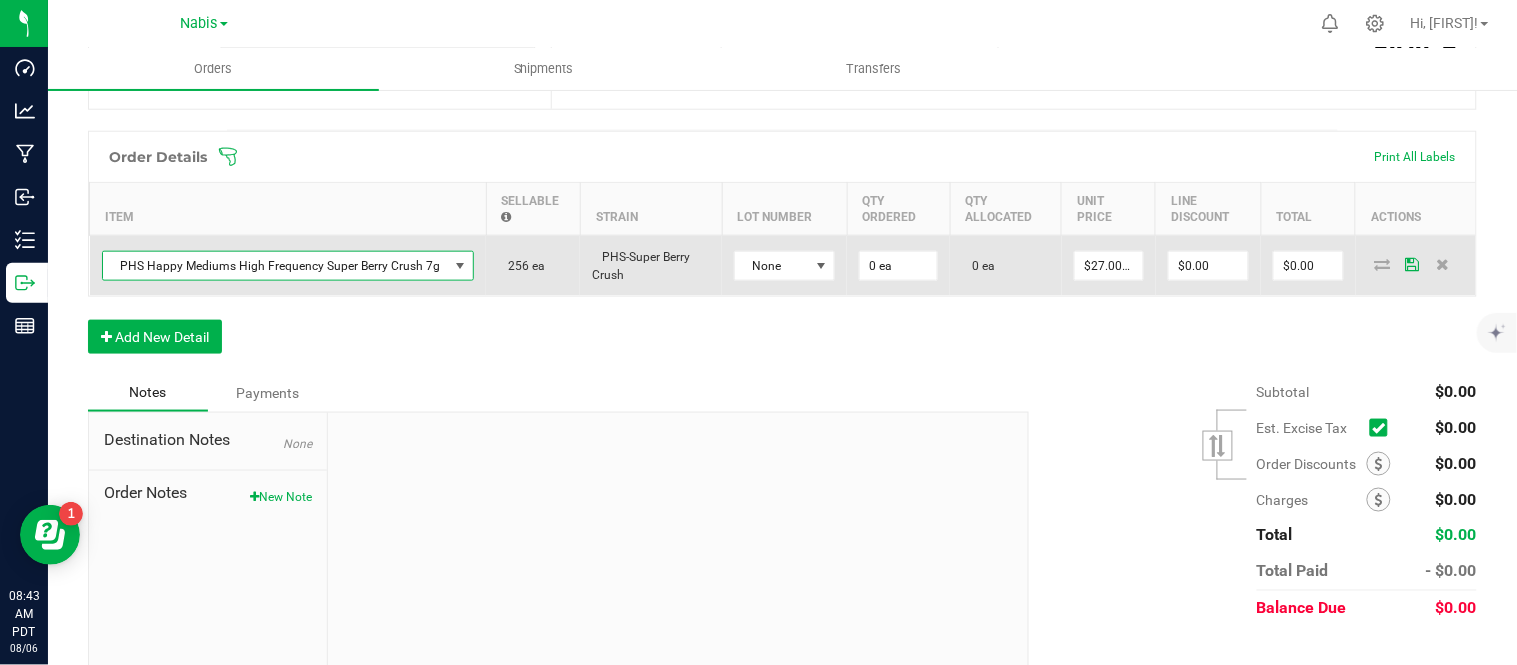 click on "0 ea" at bounding box center (898, 266) 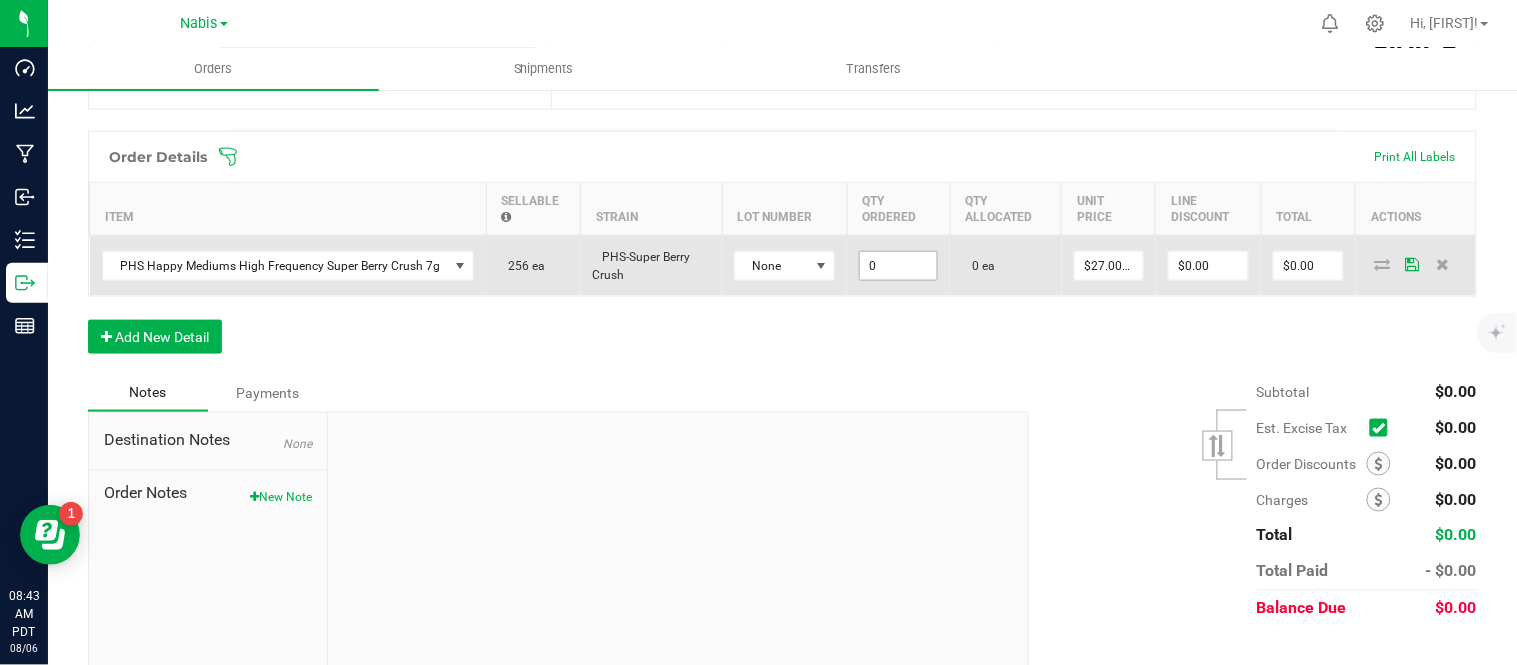 click on "0" at bounding box center (898, 266) 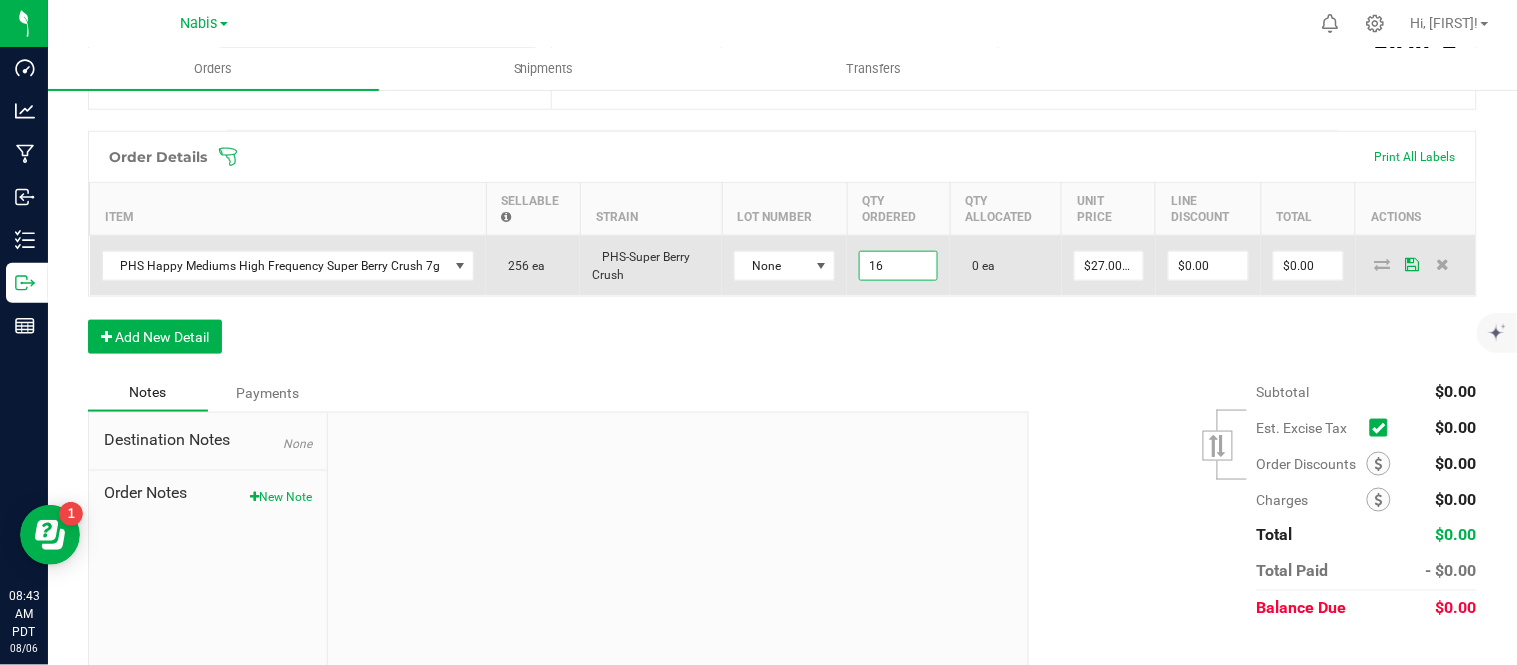 type on "16 ea" 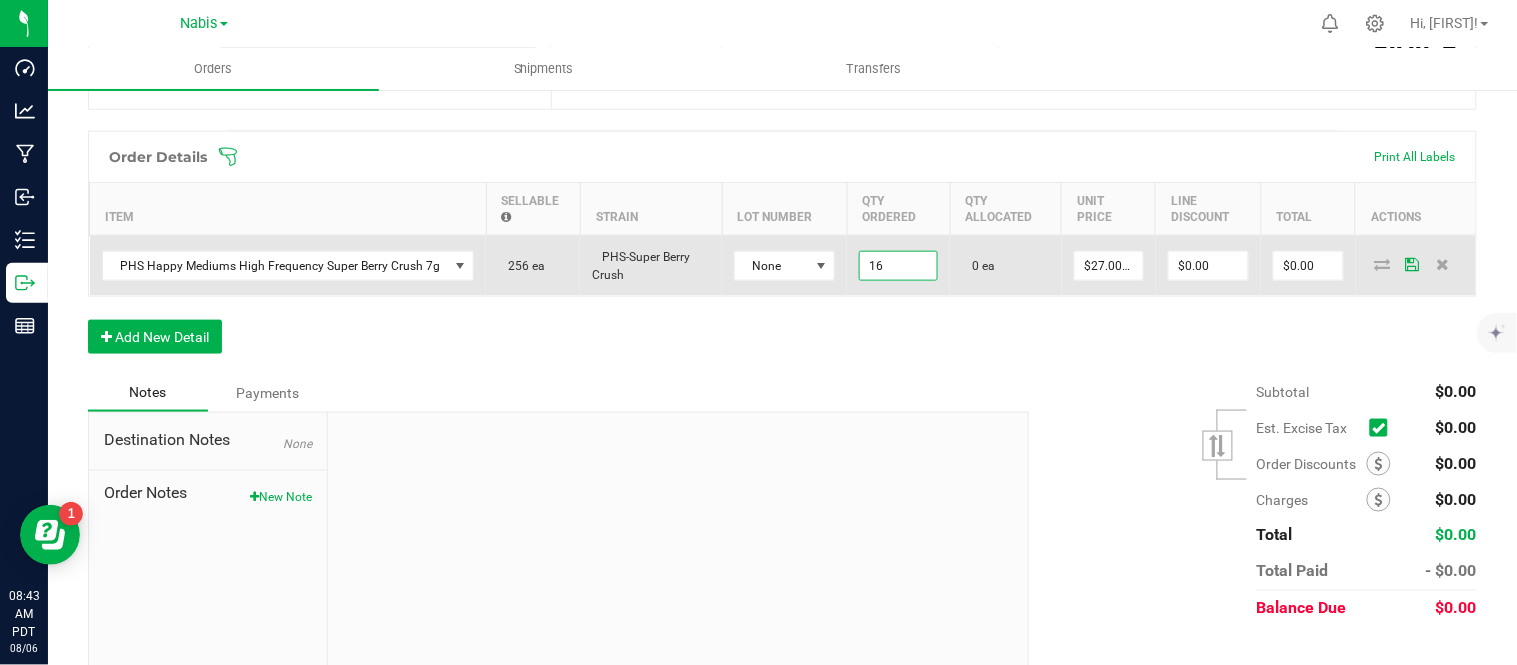 type on "27" 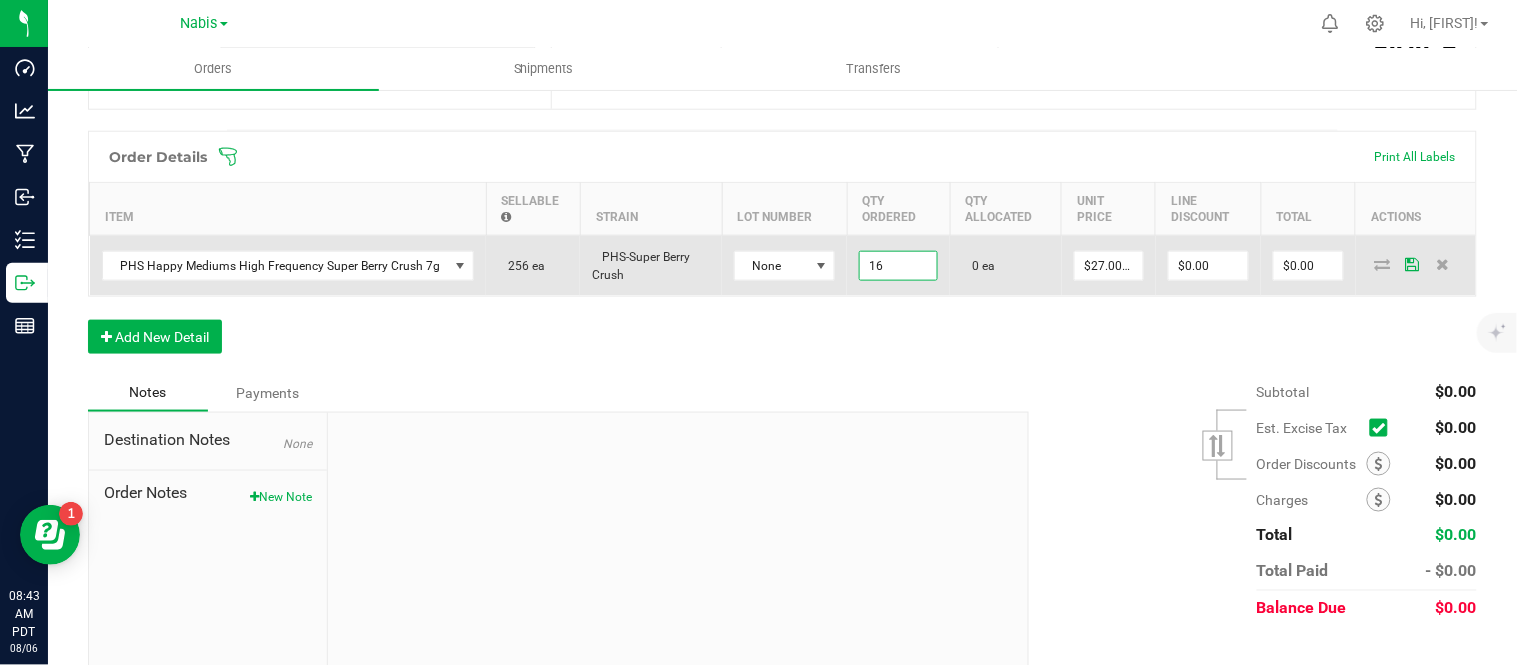 type on "$432.00" 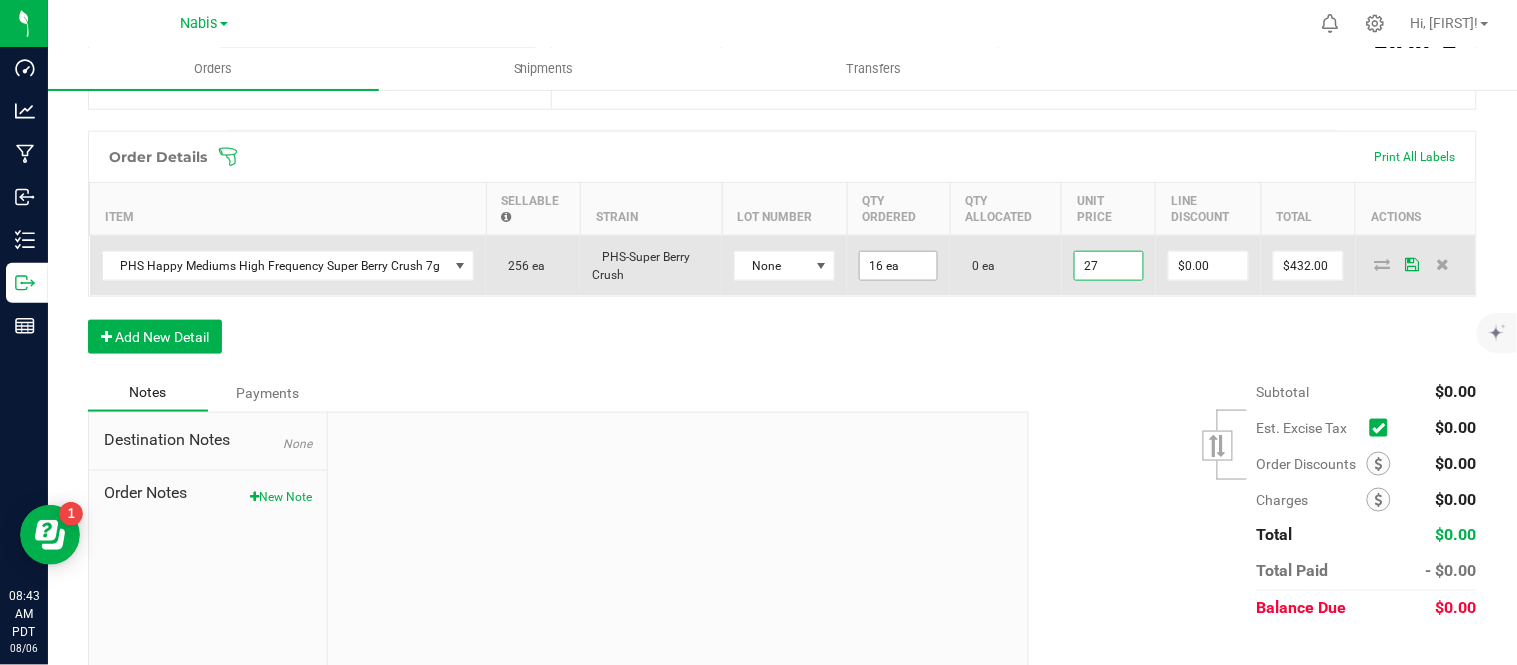 scroll, scrollTop: 0, scrollLeft: 0, axis: both 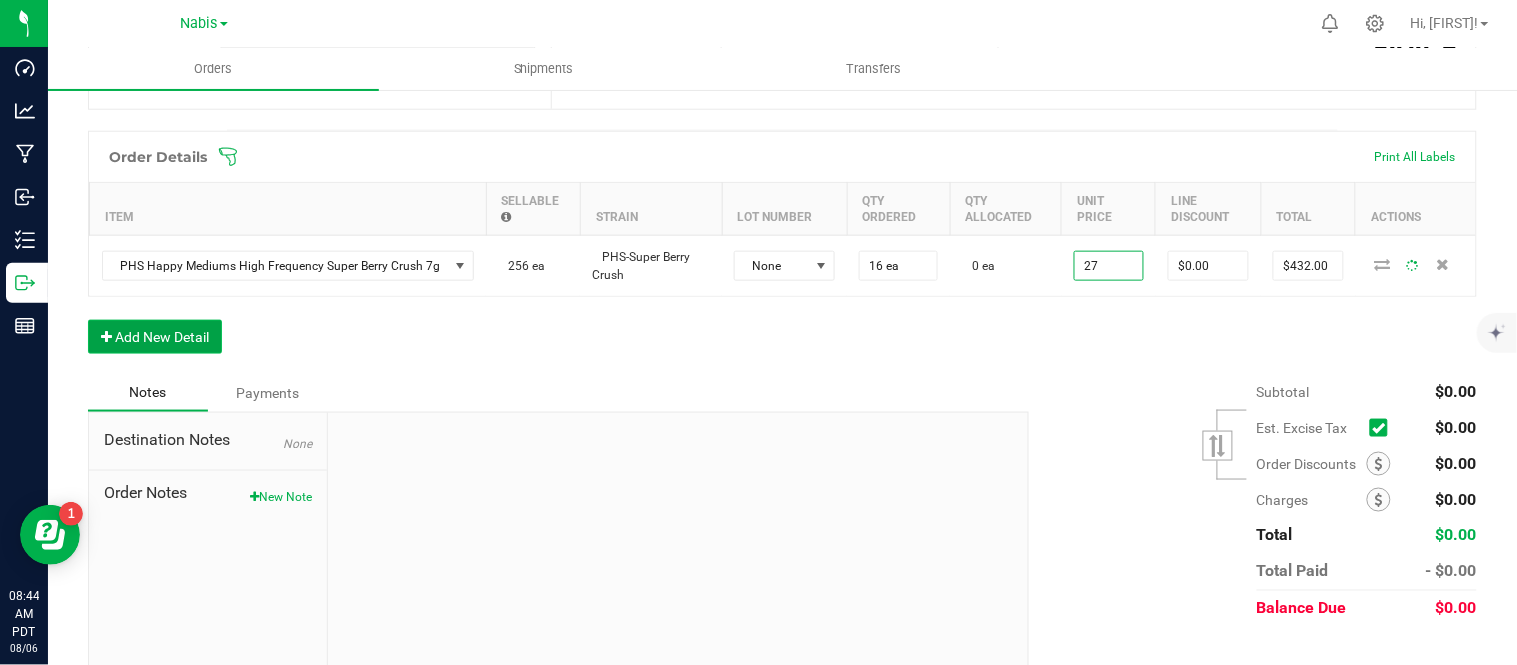 type on "$27.00000" 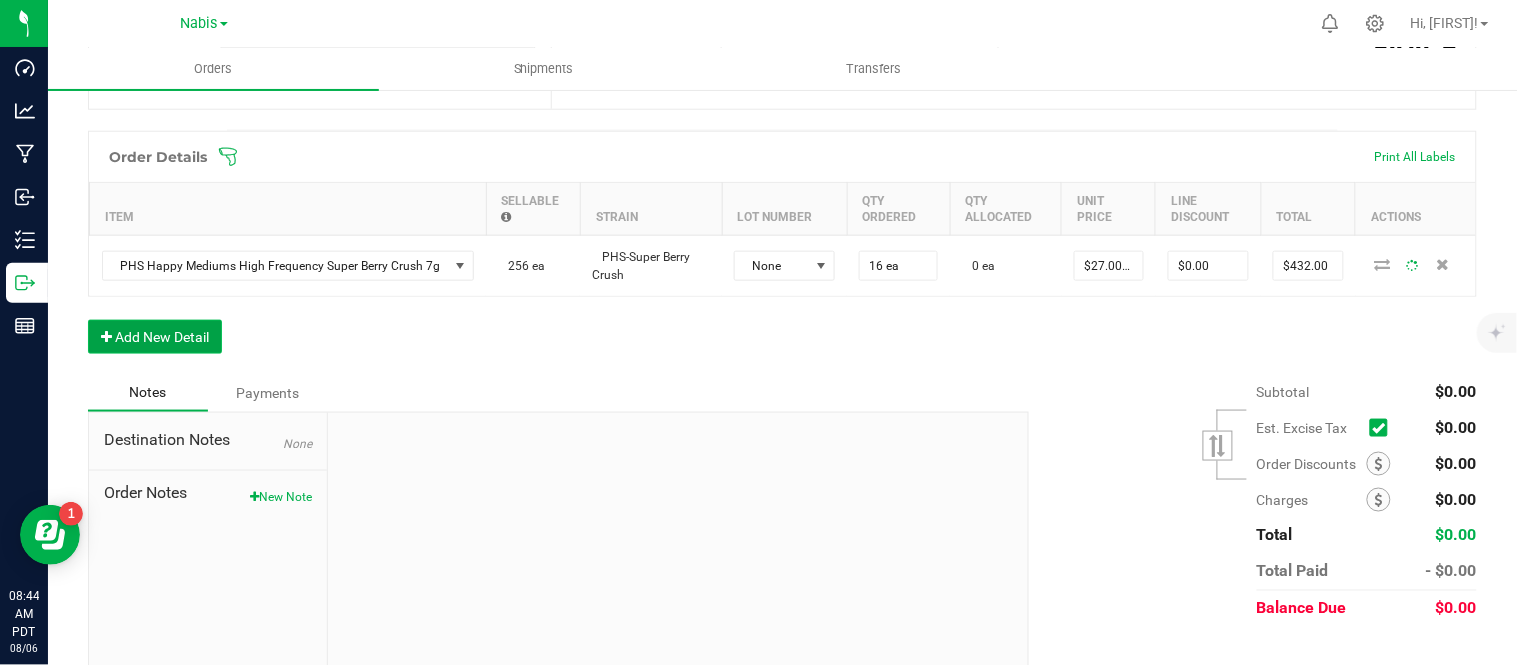click on "Add New Detail" at bounding box center (155, 337) 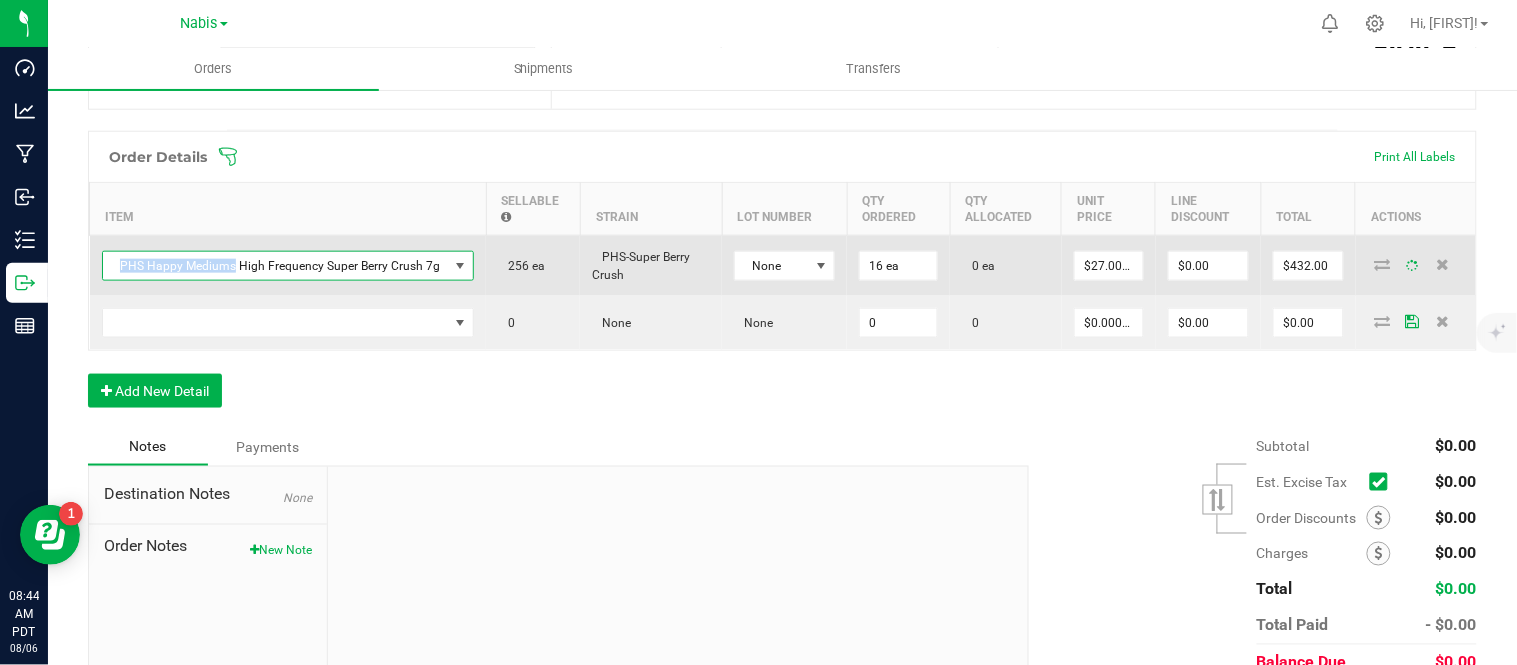 drag, startPoint x: 104, startPoint y: 267, endPoint x: 231, endPoint y: 271, distance: 127.06297 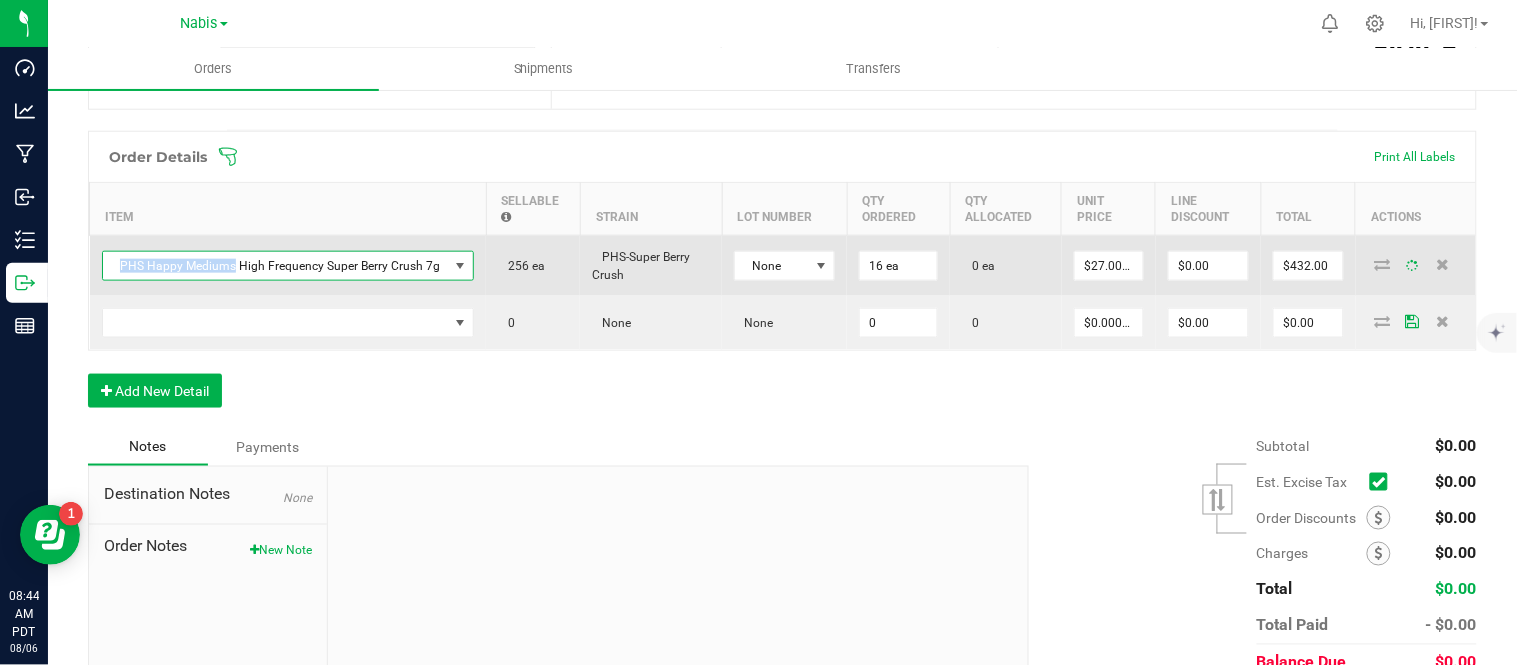 click on "PHS Happy Mediums High Frequency Super Berry Crush 7g" at bounding box center [276, 266] 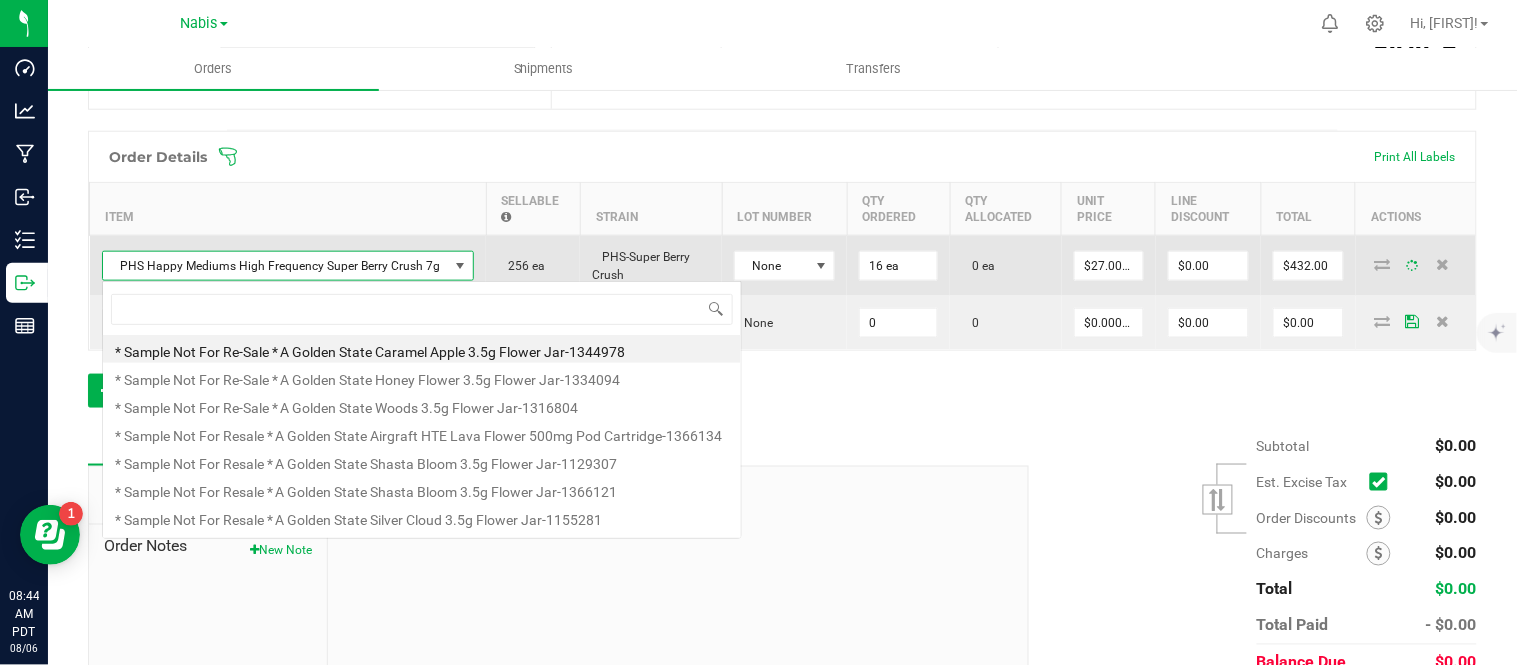 scroll, scrollTop: 99970, scrollLeft: 99633, axis: both 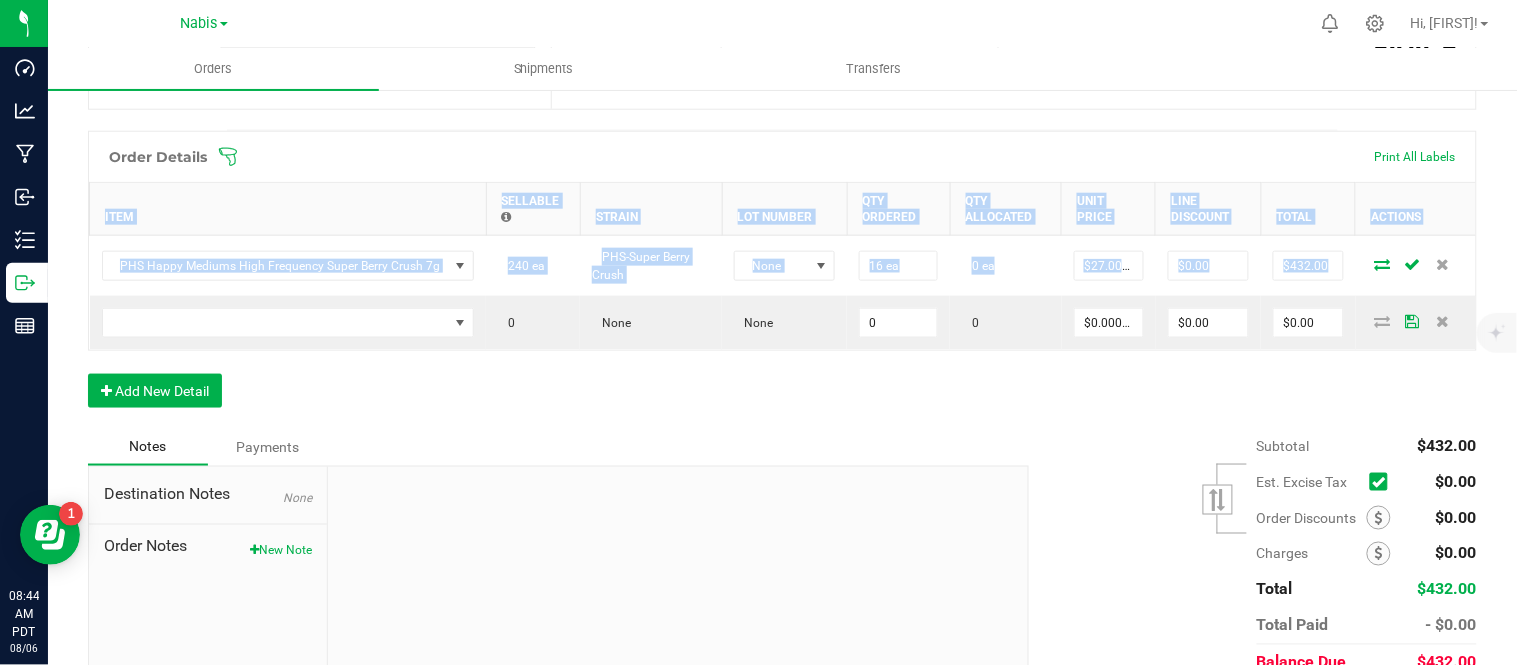 drag, startPoint x: 231, startPoint y: 271, endPoint x: 85, endPoint y: 258, distance: 146.57762 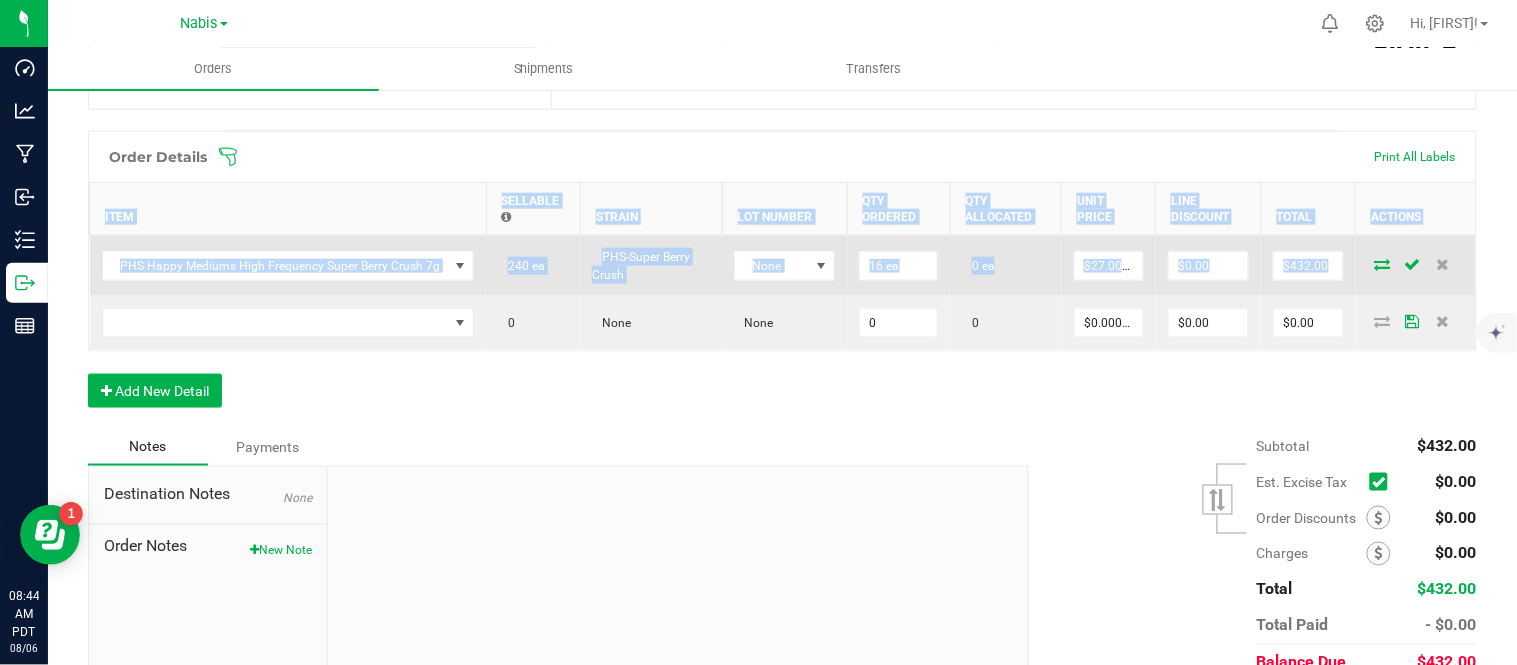 click on "PHS Happy Mediums High Frequency Super Berry Crush 7g" at bounding box center (288, 266) 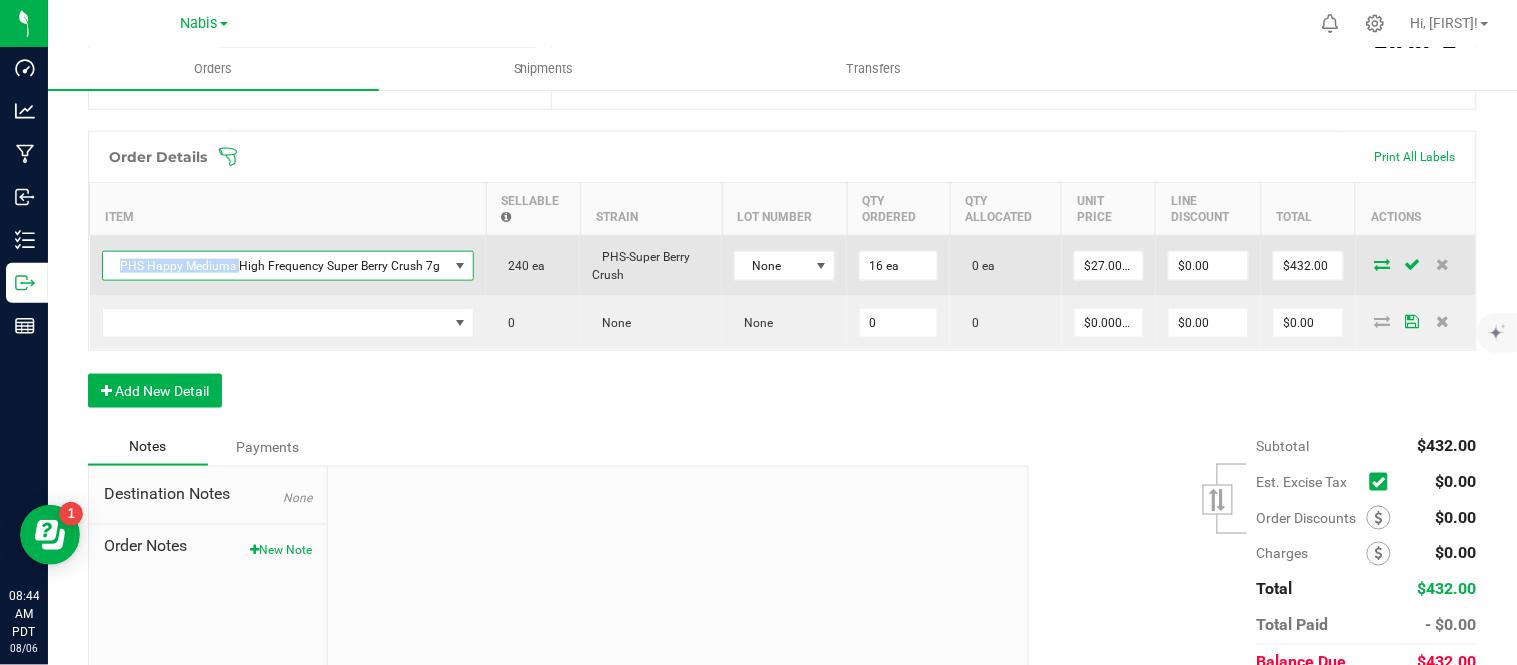 drag, startPoint x: 115, startPoint y: 263, endPoint x: 235, endPoint y: 268, distance: 120.10412 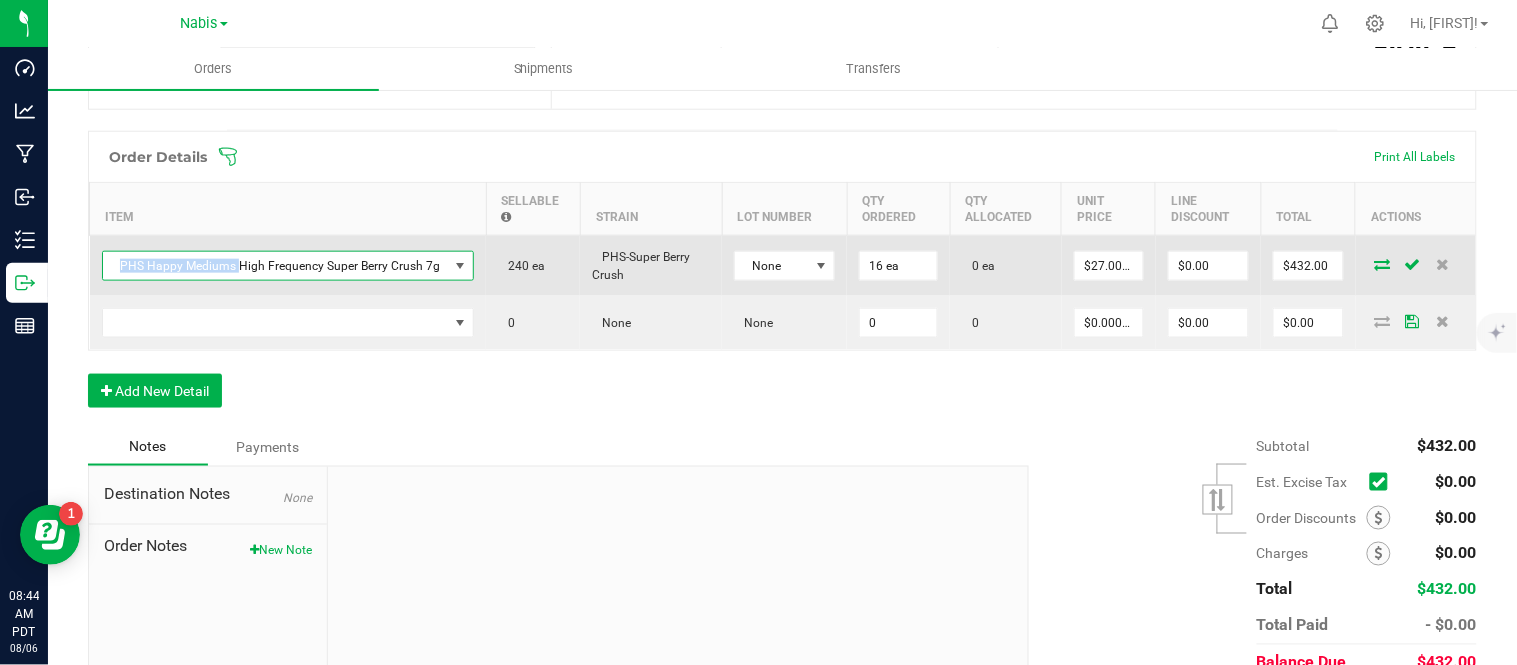 click on "PHS Happy Mediums High Frequency Super Berry Crush 7g" at bounding box center (276, 266) 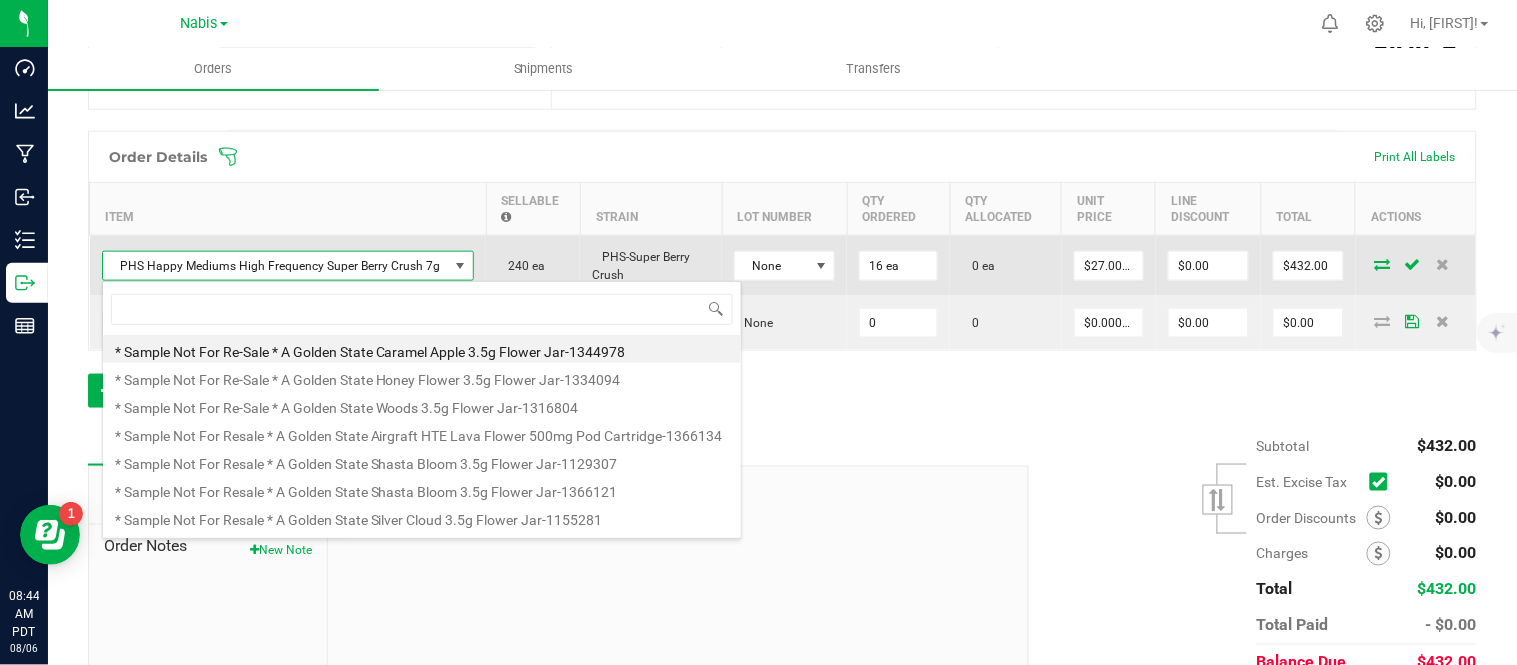scroll, scrollTop: 99970, scrollLeft: 99633, axis: both 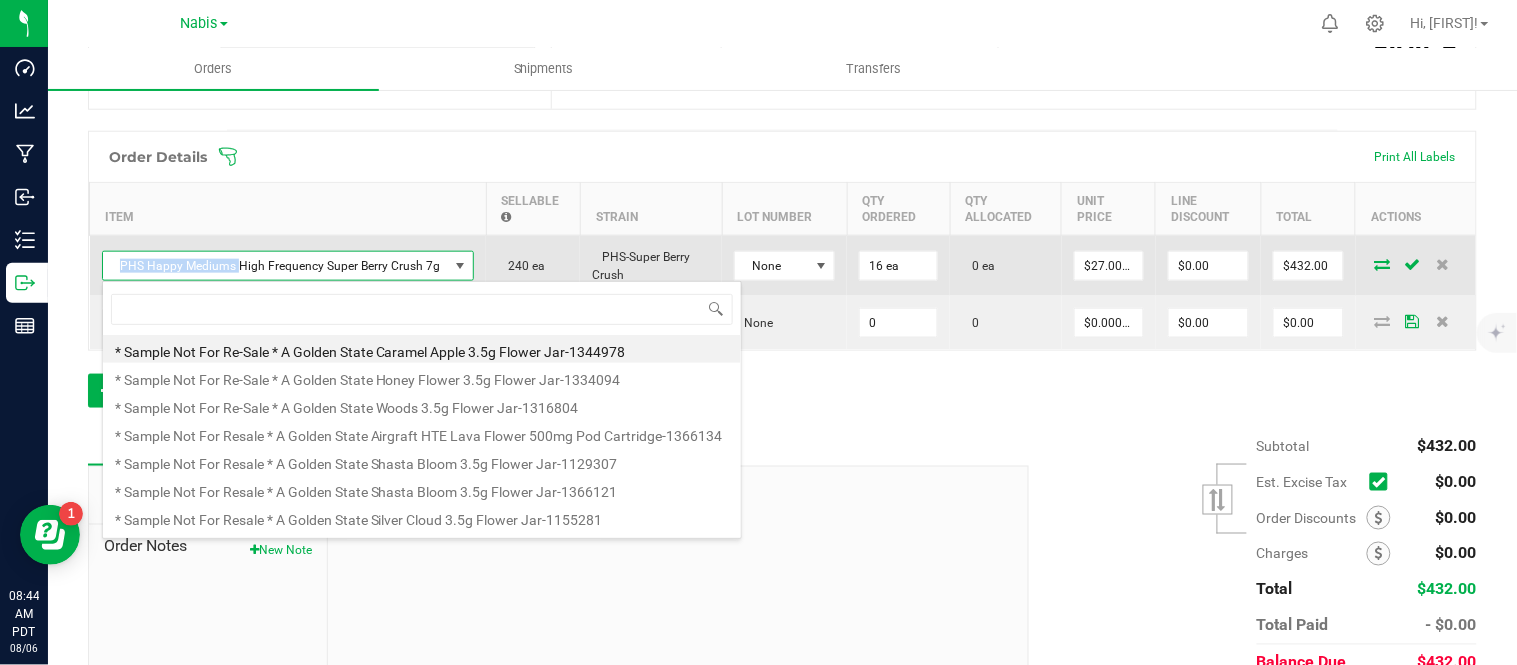 drag, startPoint x: 235, startPoint y: 266, endPoint x: 93, endPoint y: 267, distance: 142.00352 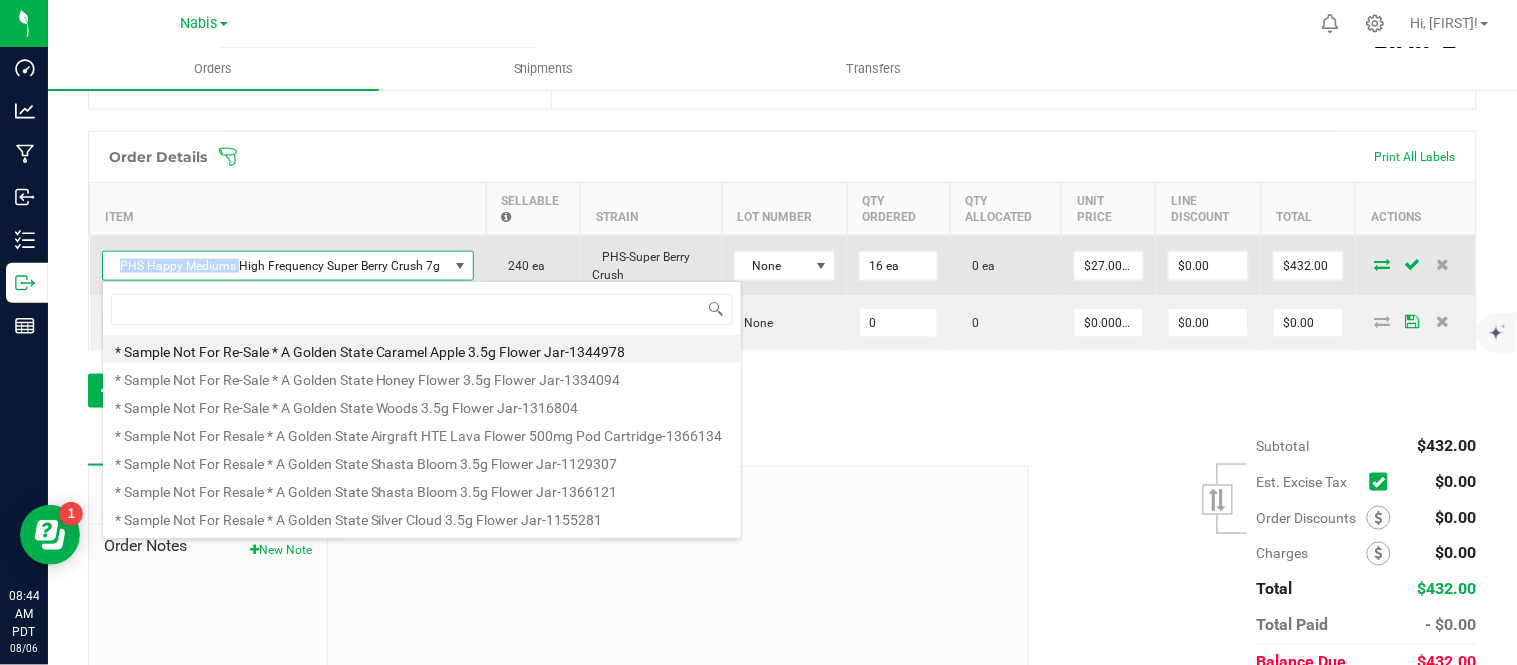click on "PHS Happy Mediums High Frequency Super Berry Crush 7g" at bounding box center (288, 266) 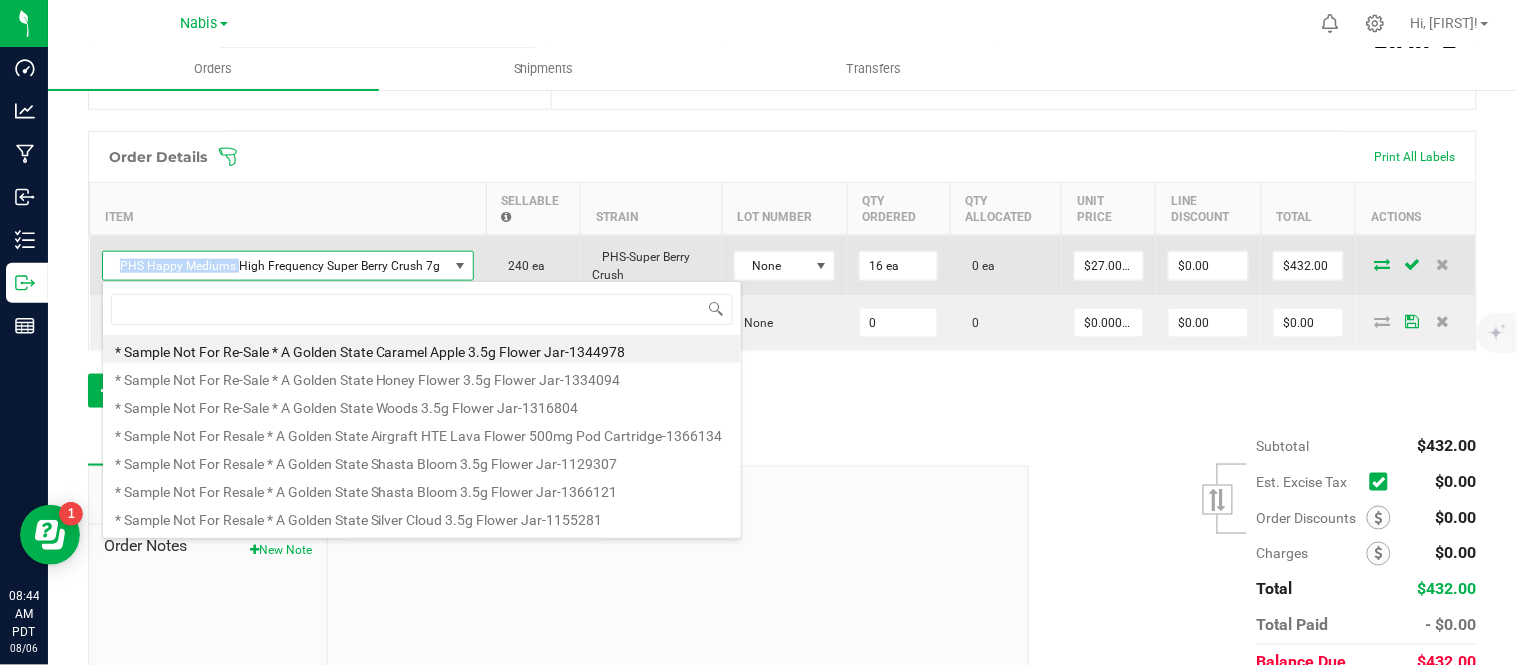 copy on "PHS Happy Mediums" 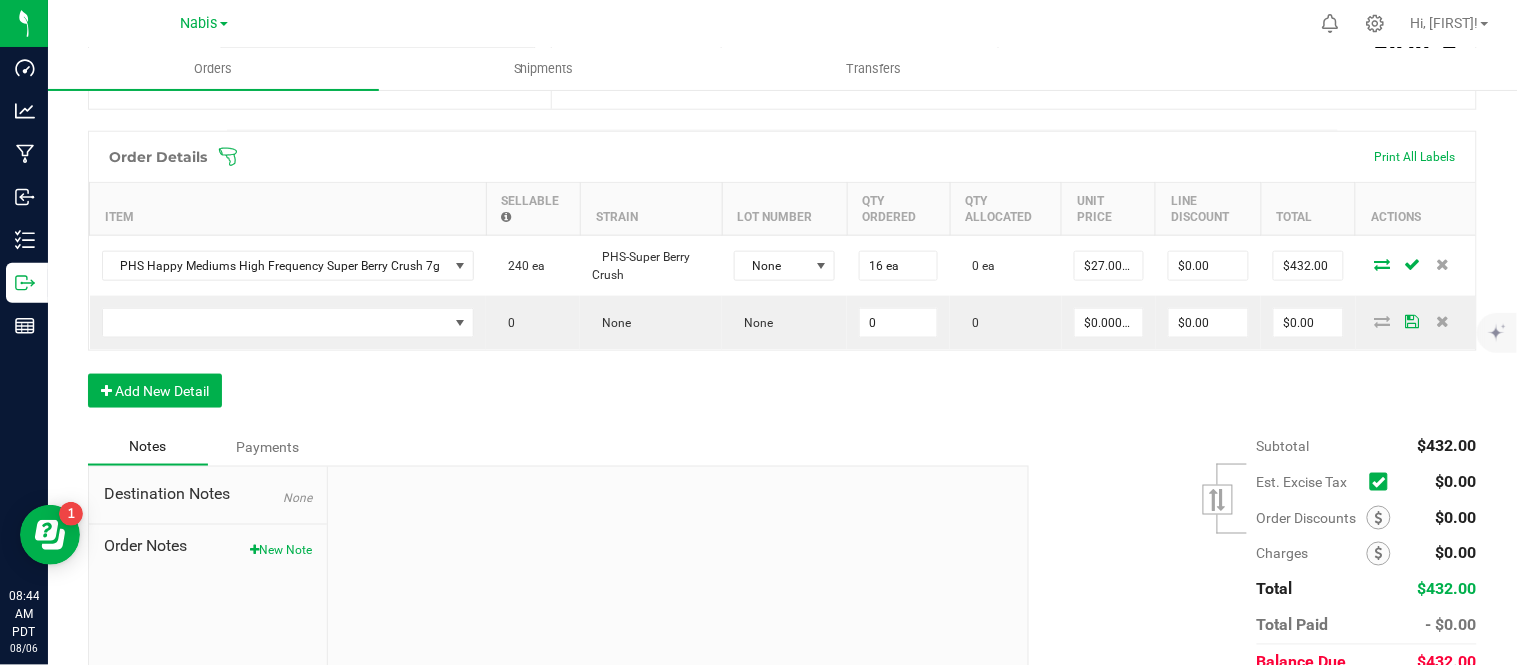 click on "Back to Orders
Order details   Export PDF   Done Editing   Order #   00009222   Status   Created   Order Date   Aug 6, 2025 8:43 AM PDT   Payment Status   Awaiting Payment   Invoice Date  08/06/2025  Requested Delivery Date  08/07/2025  Payment Terms  COD  Edit   Customer PO   Sales Rep   * [FIRST] [LAST]  Destination DBA  * Doobie Nights  Edit   Order Total   $432.00   Excise Tax Rate  Exempt (0%)  License #   C10-0000656-LIC   License Expiration   Nov 17, 2024   Address  3011 Sr Ave., Inc. Suite A 3011 Santa Rosa Ave Suite A Santa Rosa  ,  [STATE] [POSTAL_CODE]  Contact  tone . iventory@[EMAIL]  Distributor  Select distributor  Ref Field 1   Ref Field 2   Ref Field 3
Order Details Print All Labels Item  Sellable  Strain  Lot Number  Qty Ordered Qty Allocated Unit Price Line Discount Total" at bounding box center [782, 173] 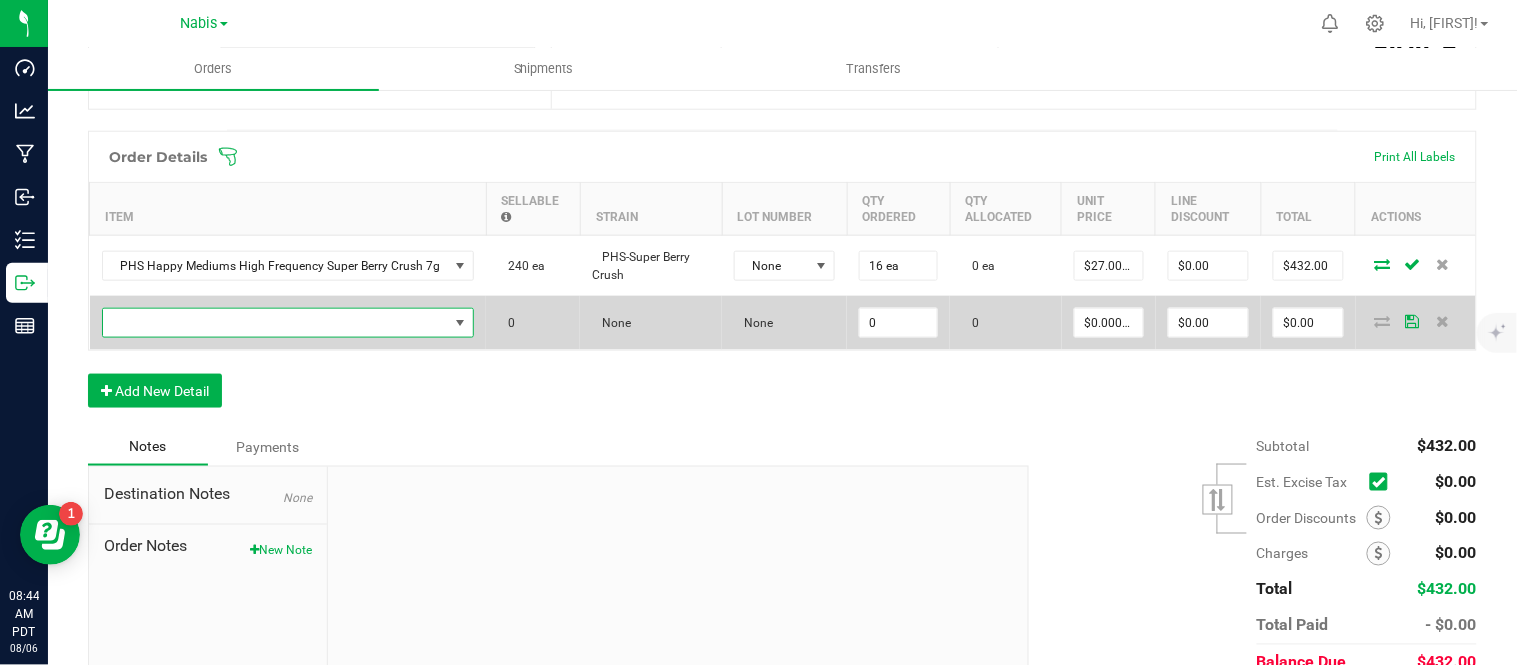click at bounding box center [276, 323] 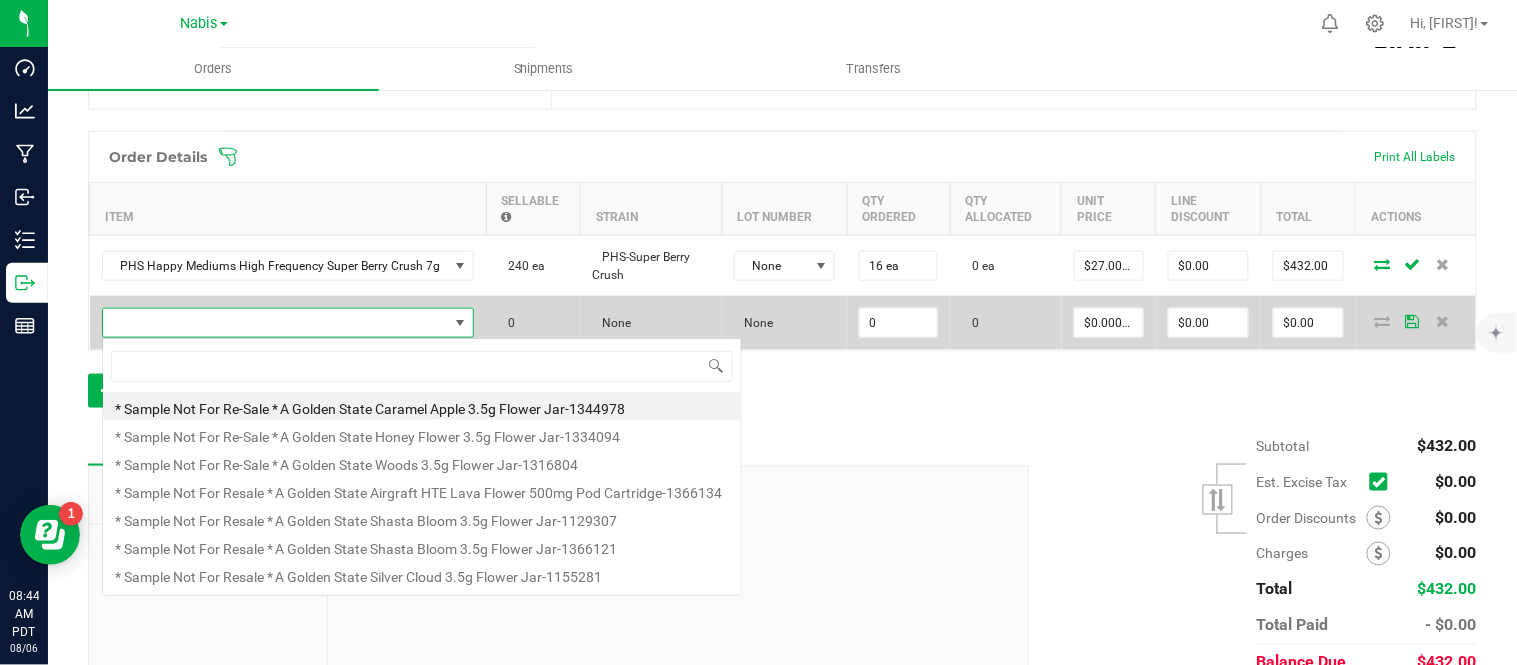 scroll, scrollTop: 99970, scrollLeft: 99633, axis: both 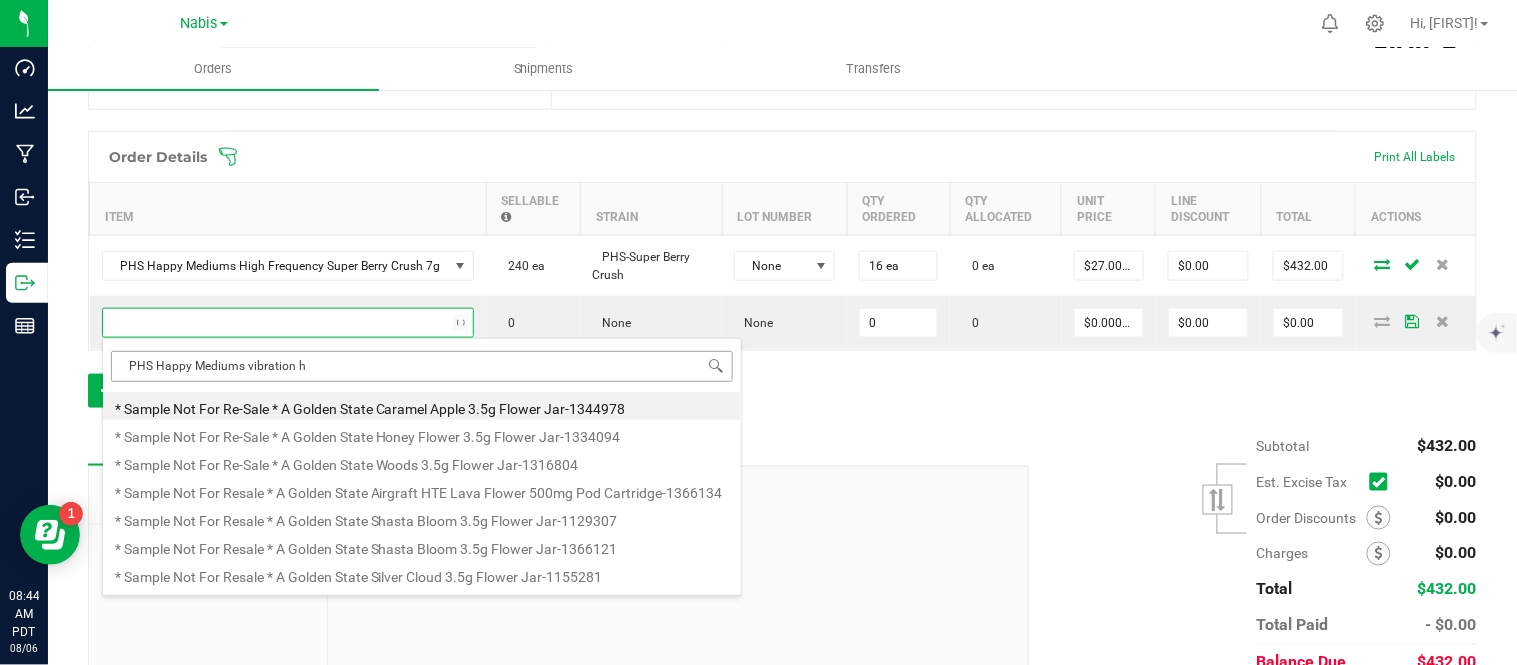 click on "PHS Happy Mediums vibration h" at bounding box center [422, 366] 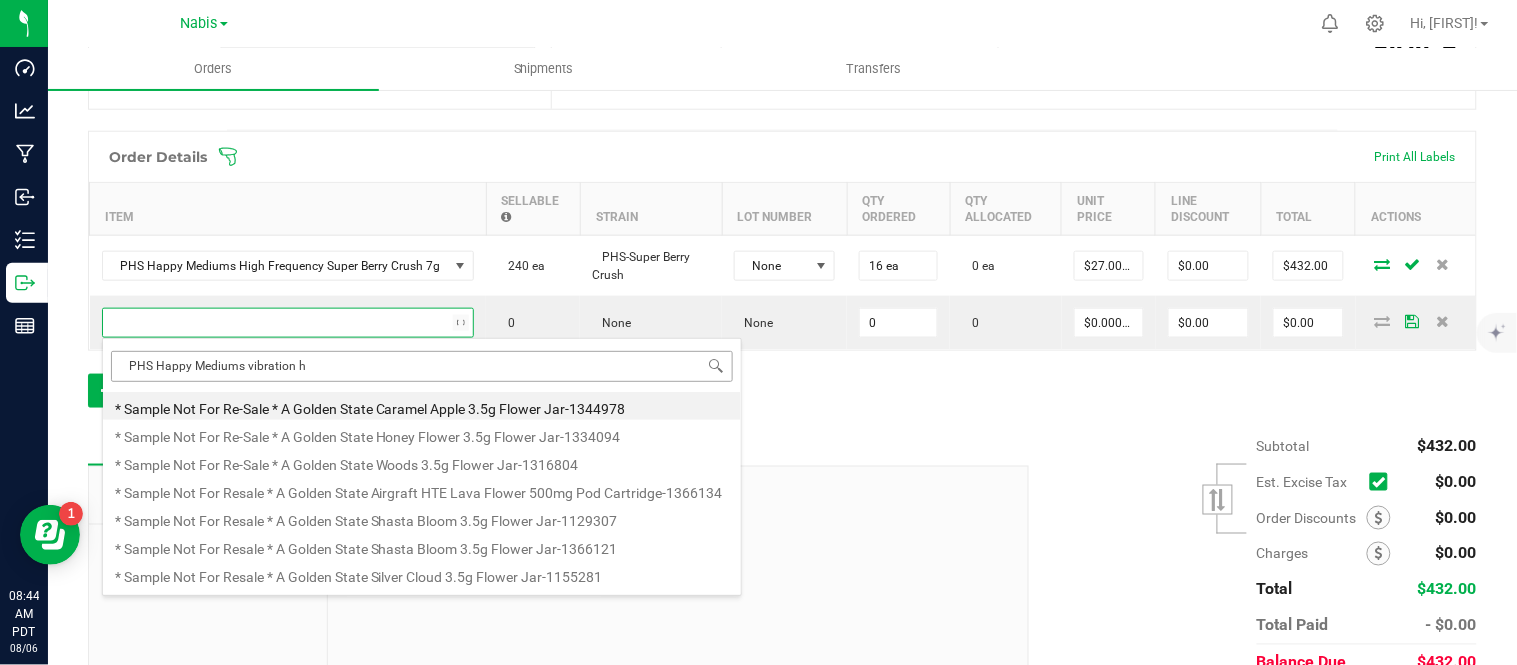 click on "PHS Happy Mediums vibration h" at bounding box center [422, 366] 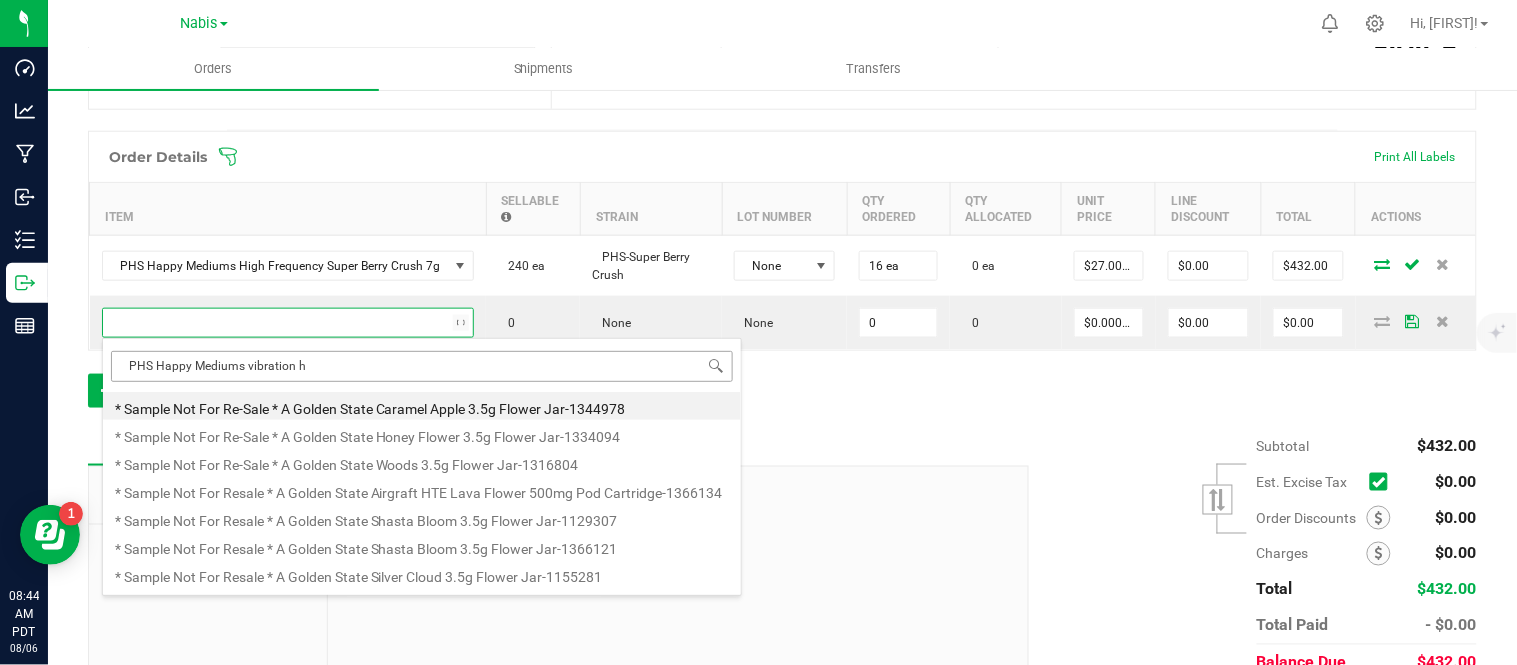 click on "PHS Happy Mediums vibration h" at bounding box center [422, 366] 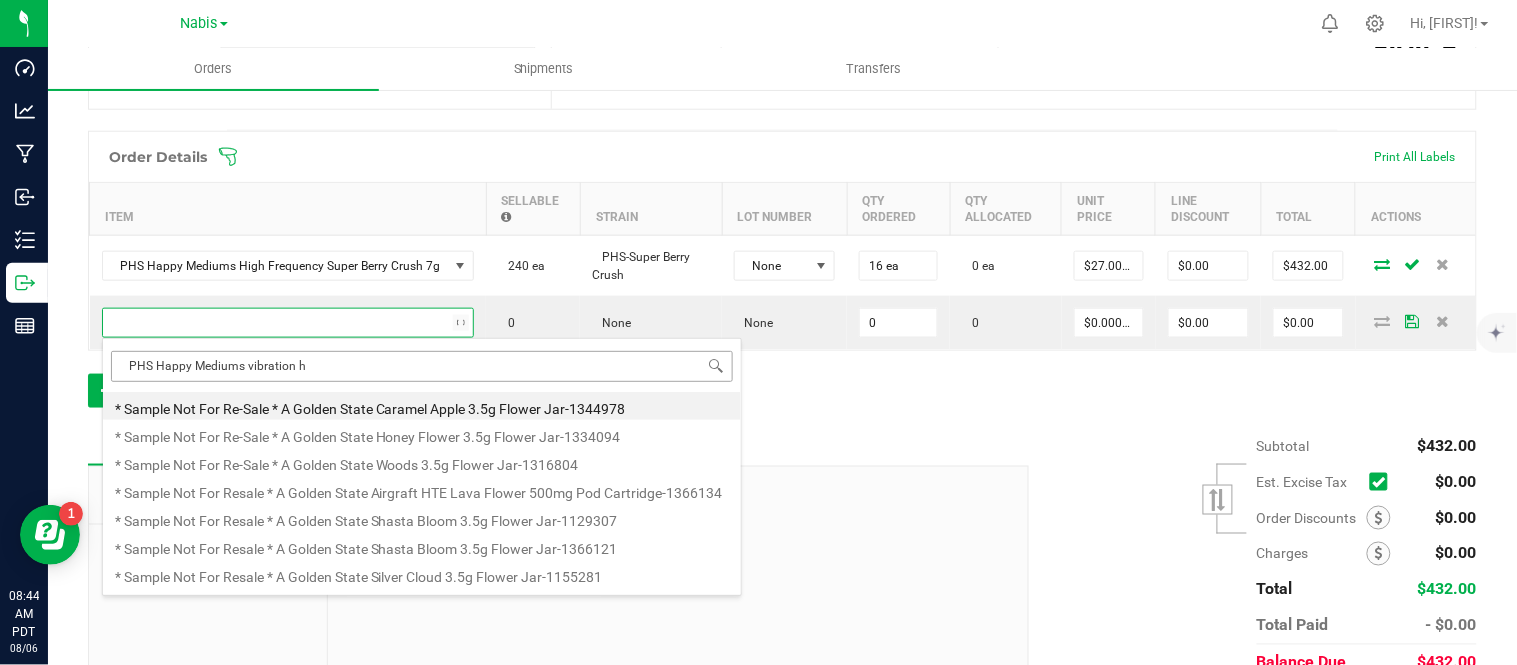 type on "PHS Happy Mediums" 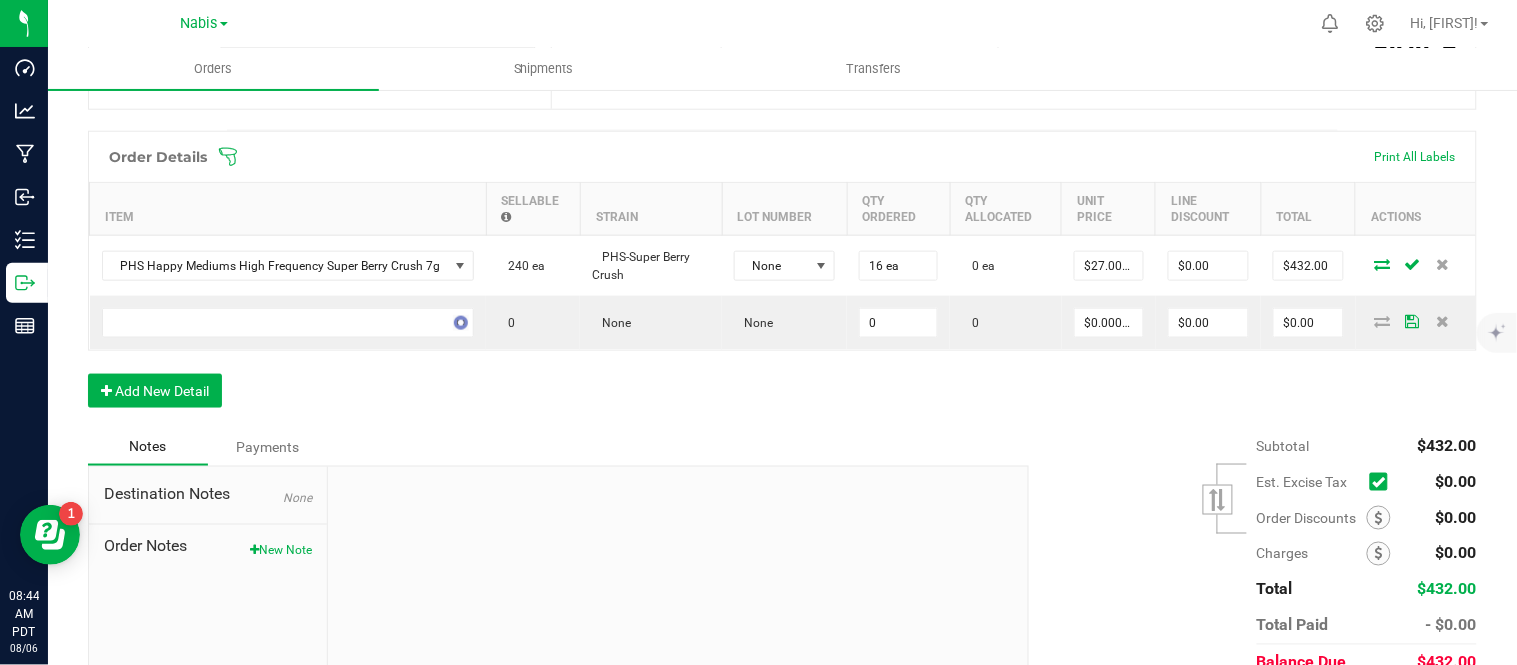 click on "Subtotal
$432.00
Est. Excise Tax" at bounding box center (1245, 554) 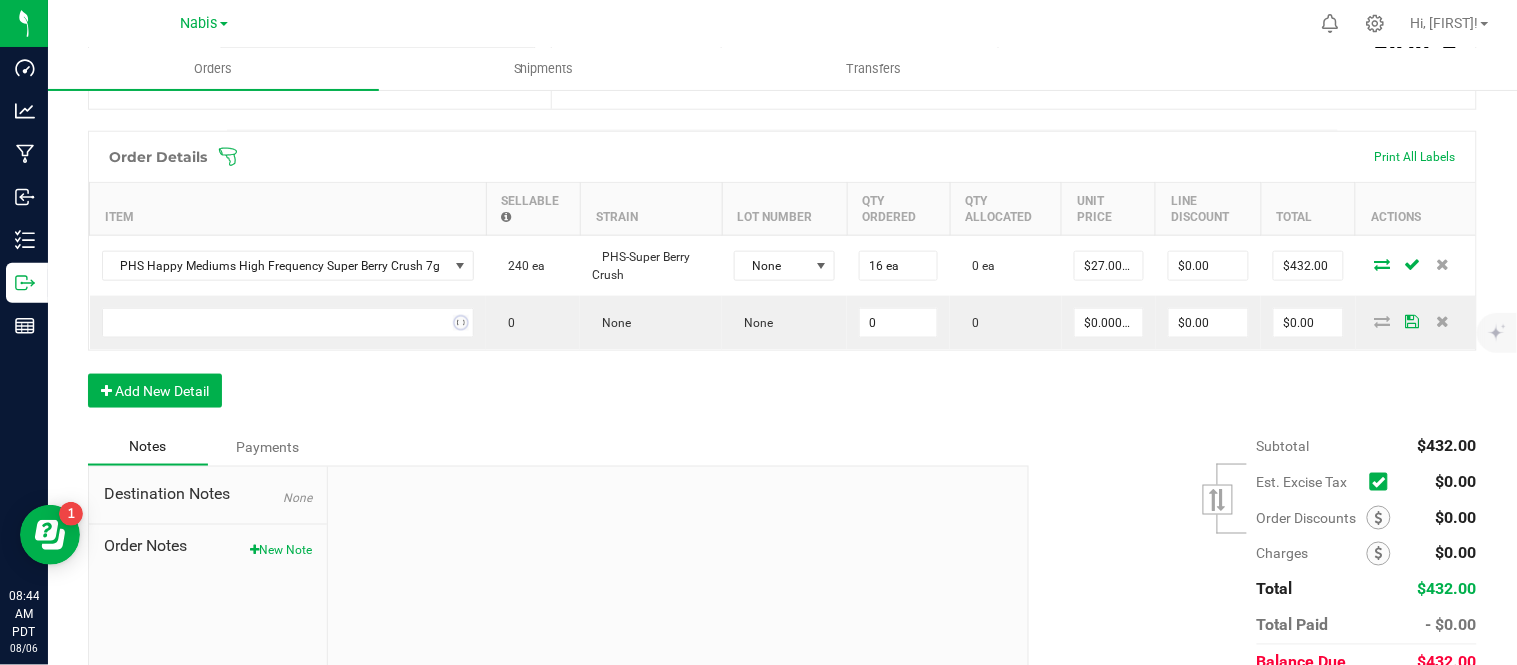 scroll, scrollTop: 0, scrollLeft: 0, axis: both 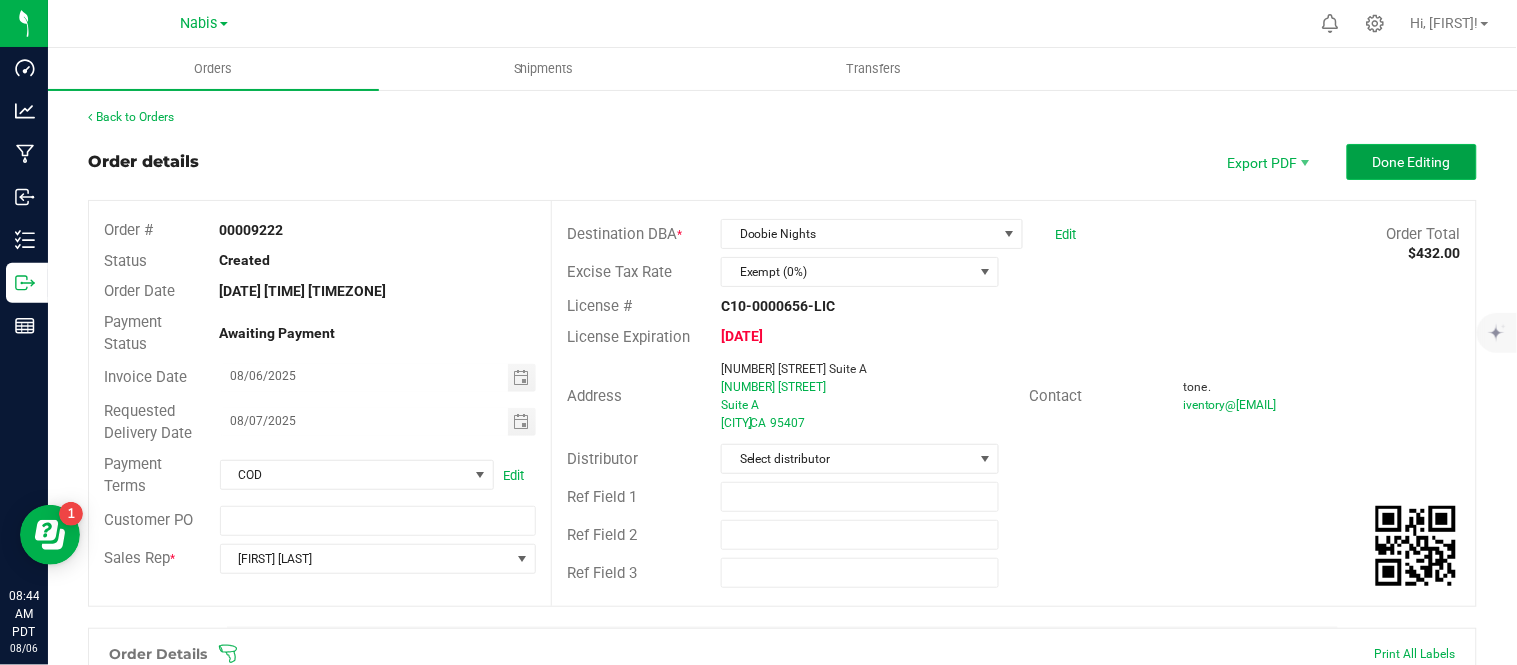 click on "Done Editing" at bounding box center (1412, 162) 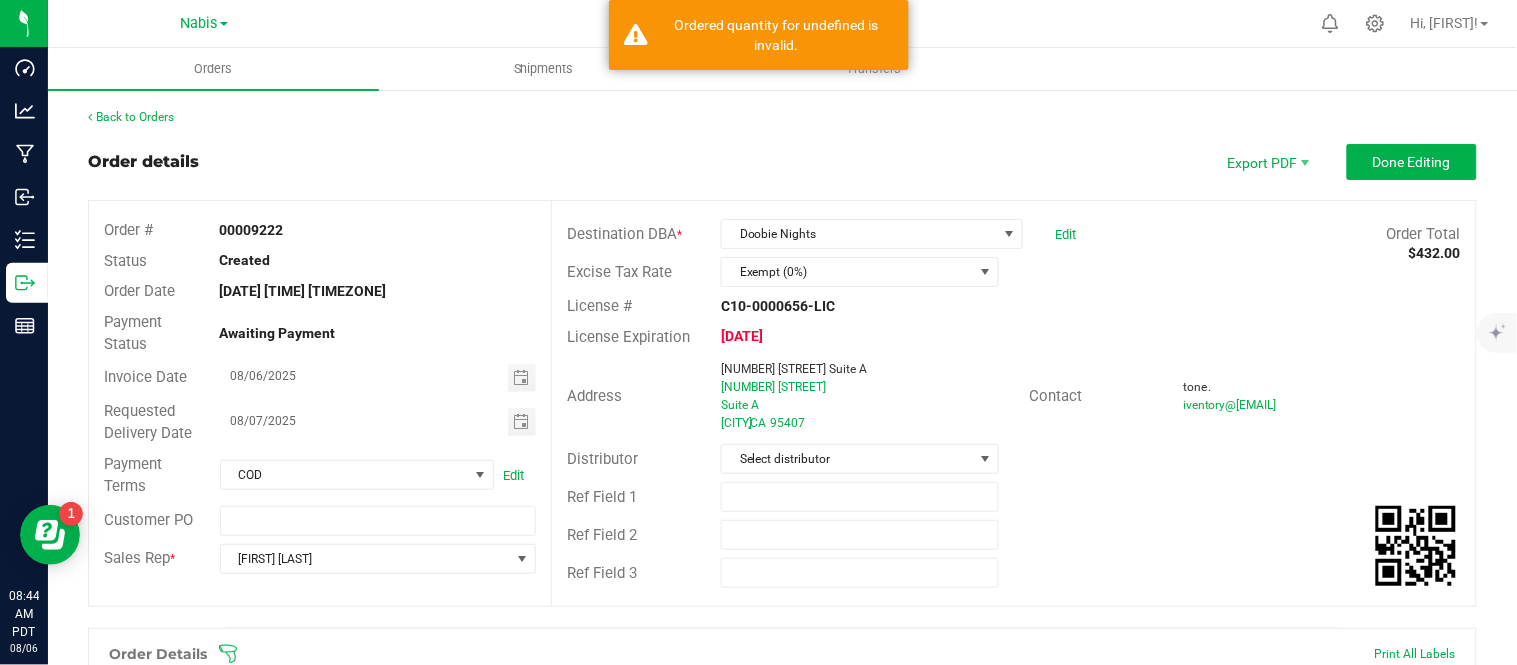 scroll, scrollTop: 587, scrollLeft: 0, axis: vertical 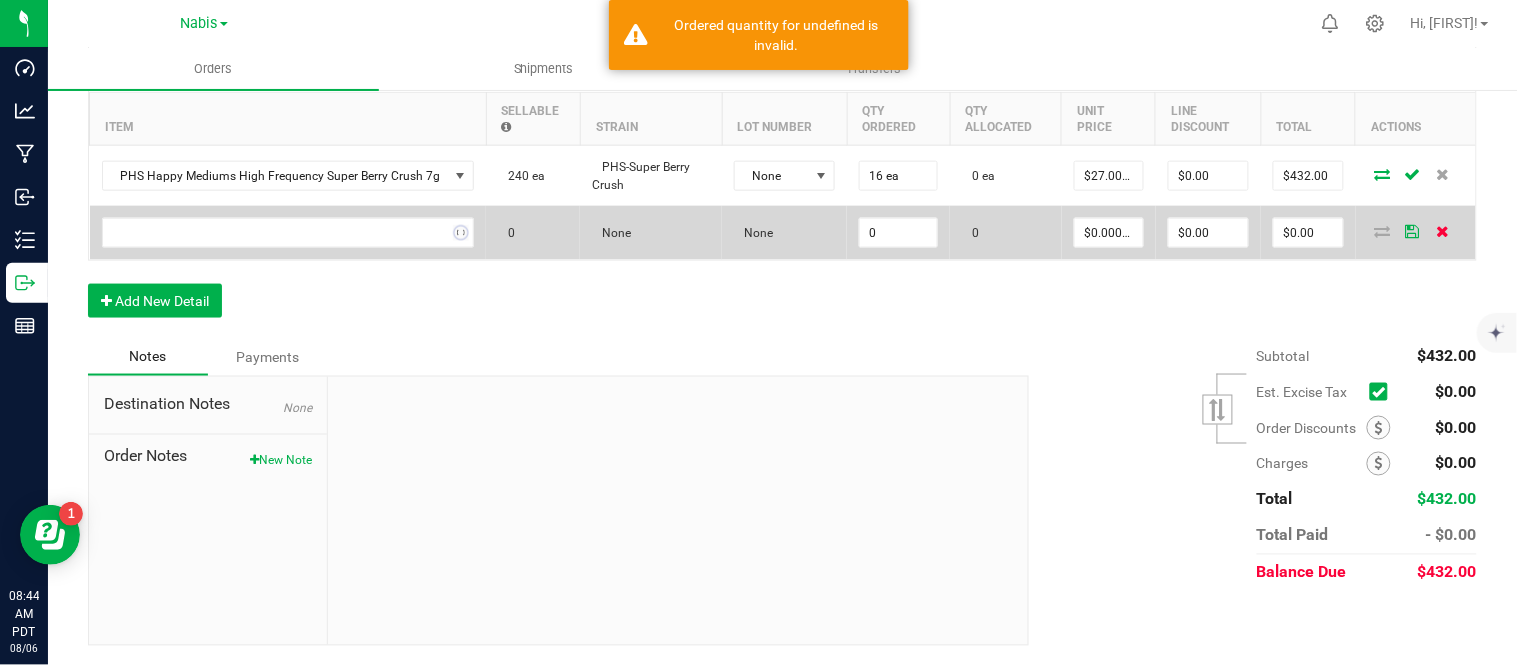 click at bounding box center [1442, 231] 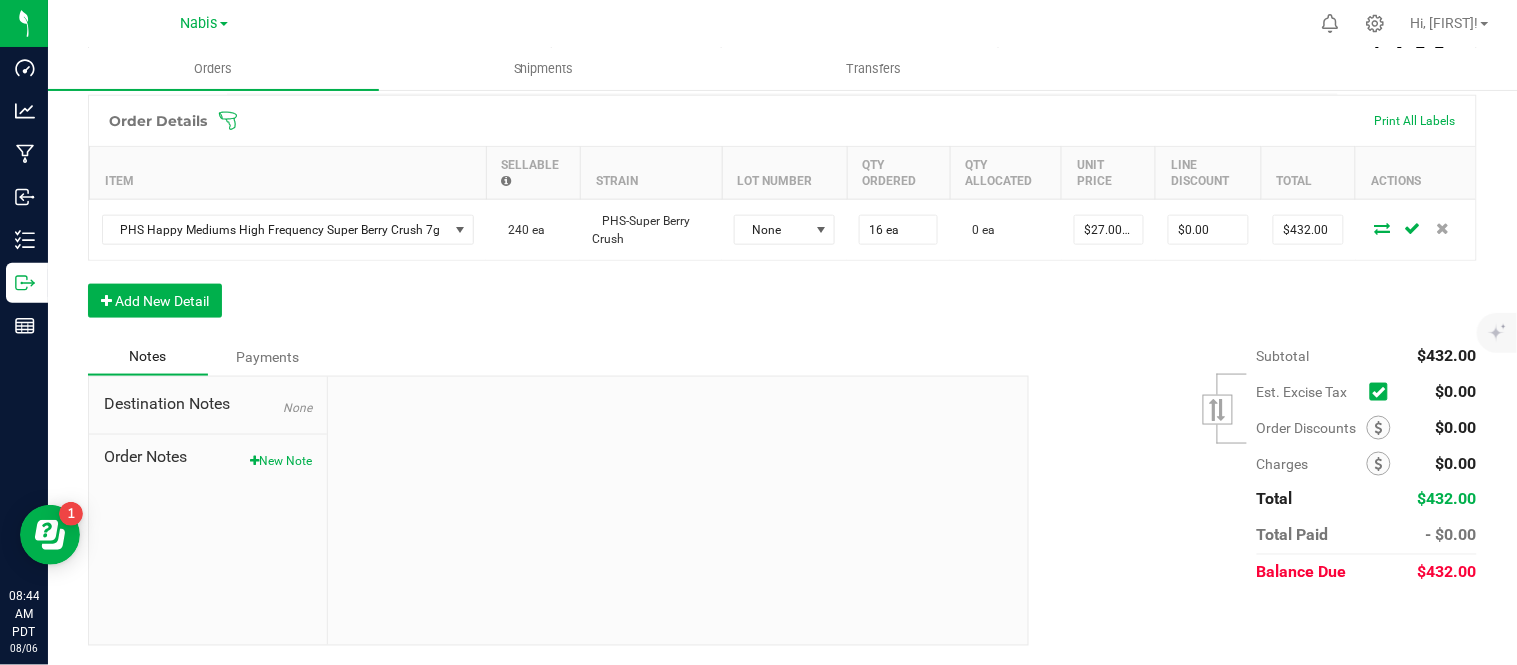 scroll, scrollTop: 0, scrollLeft: 0, axis: both 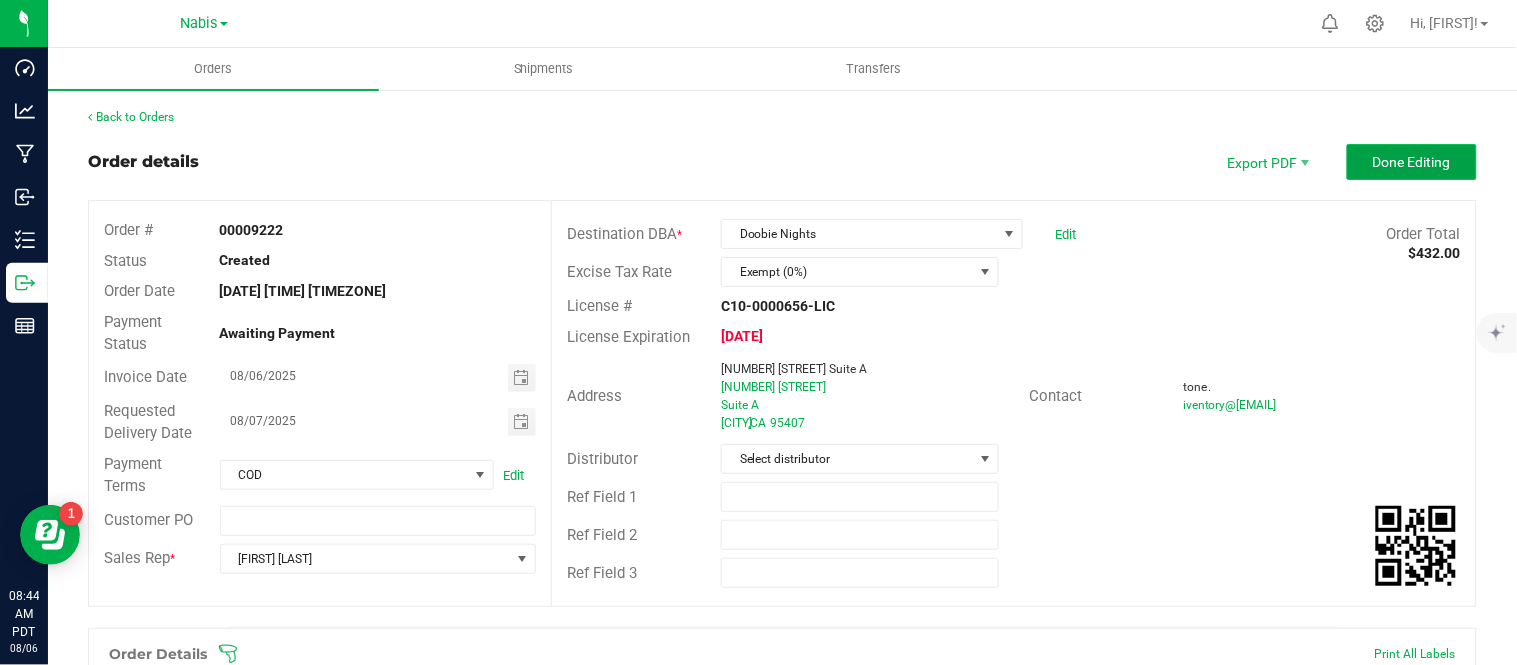 click on "Done Editing" at bounding box center (1412, 162) 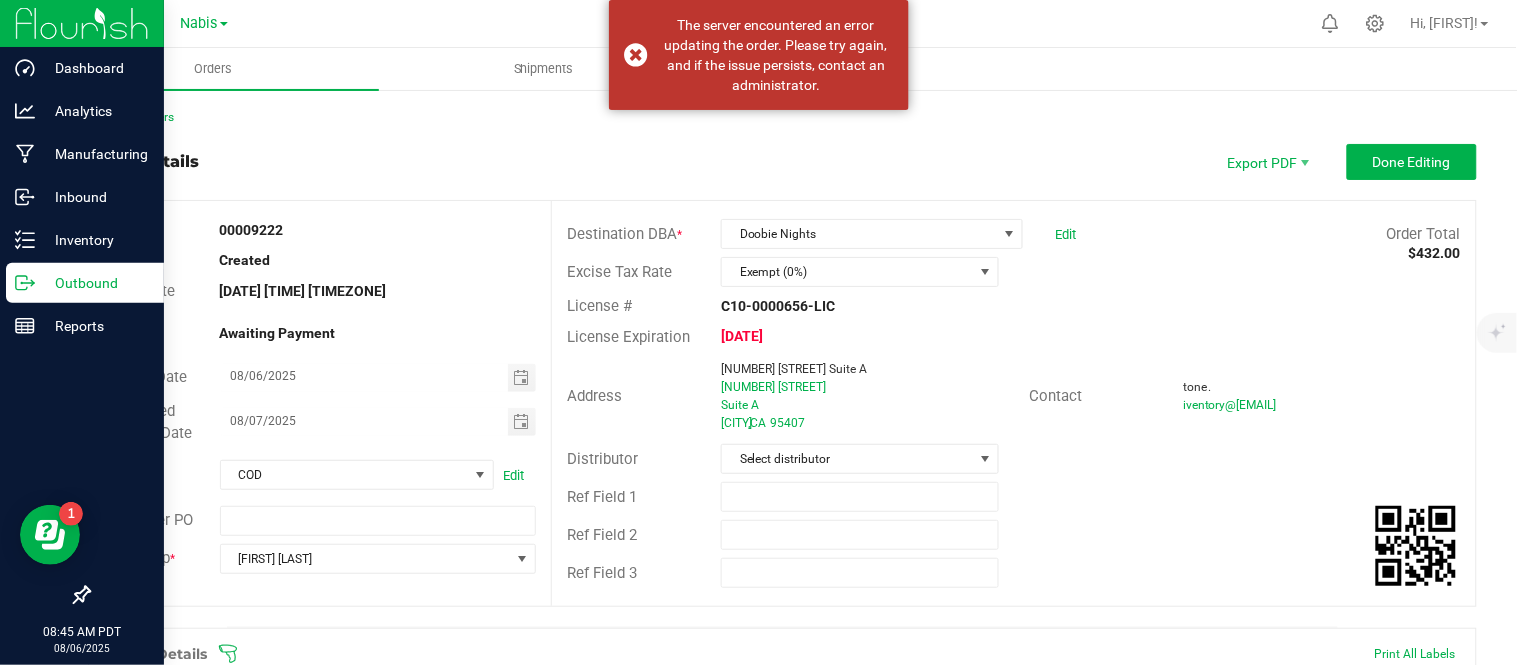 click on "Outbound" at bounding box center (85, 283) 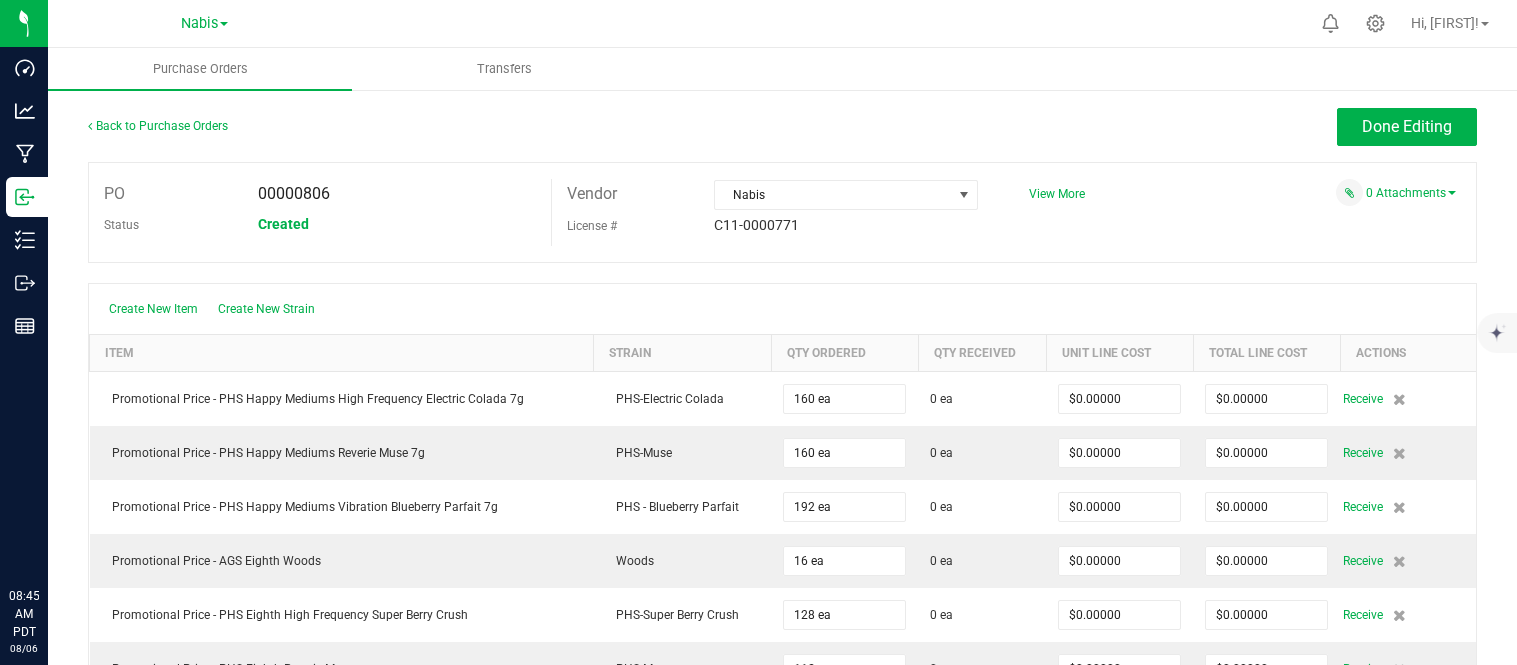 scroll, scrollTop: 0, scrollLeft: 0, axis: both 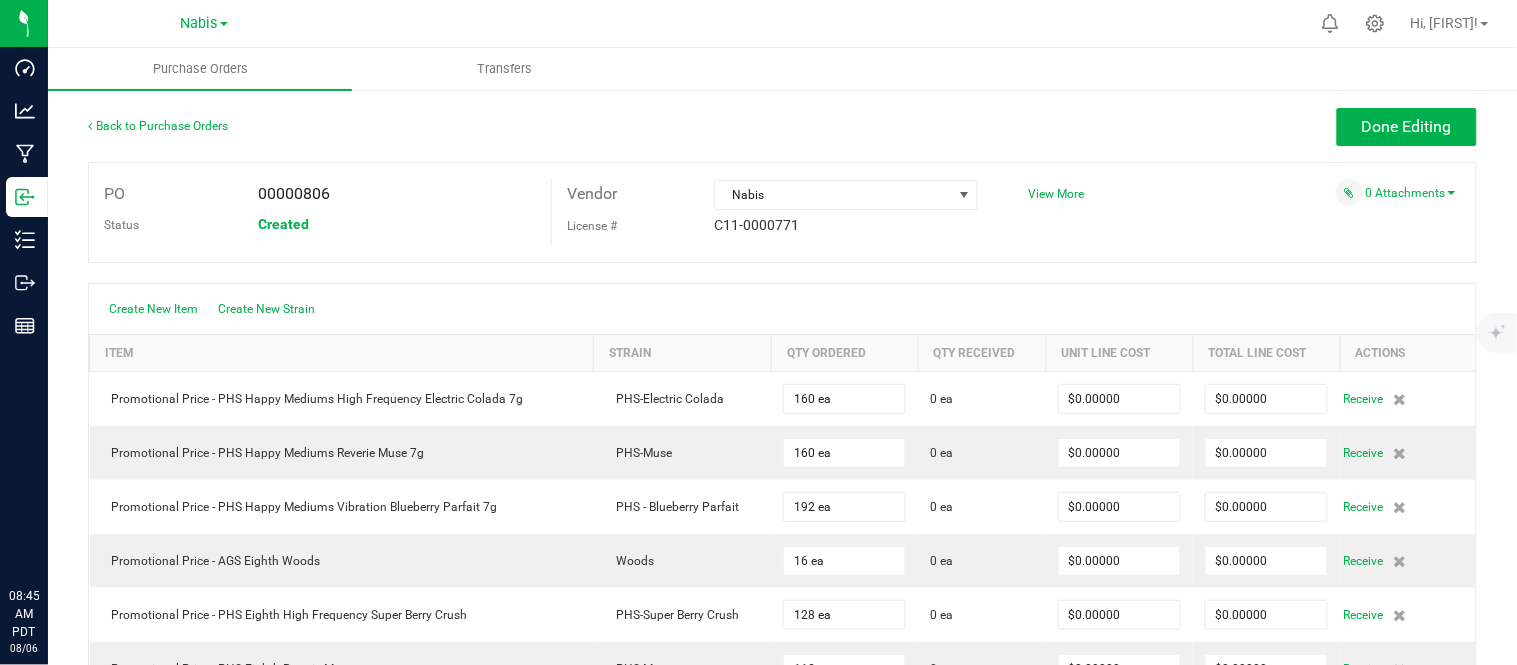 click on "Outbound" at bounding box center (0, 0) 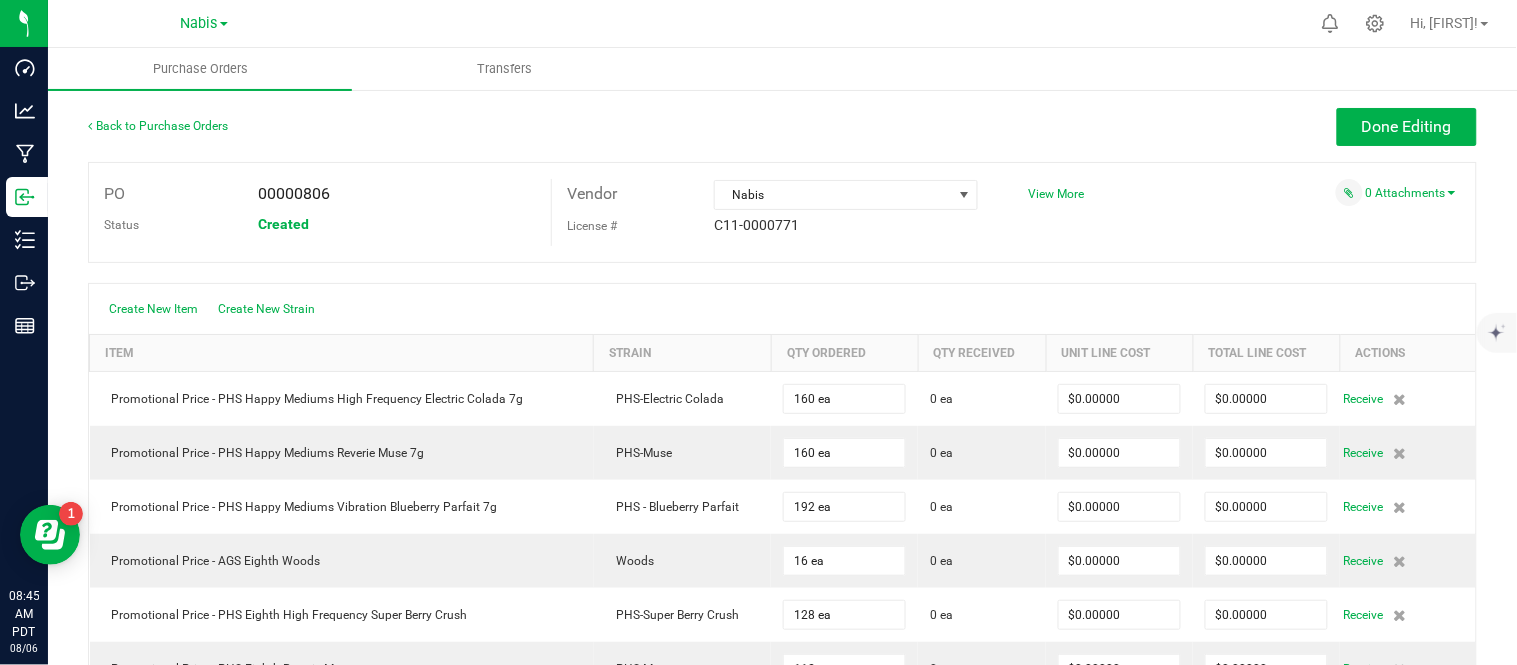 scroll, scrollTop: 504, scrollLeft: 0, axis: vertical 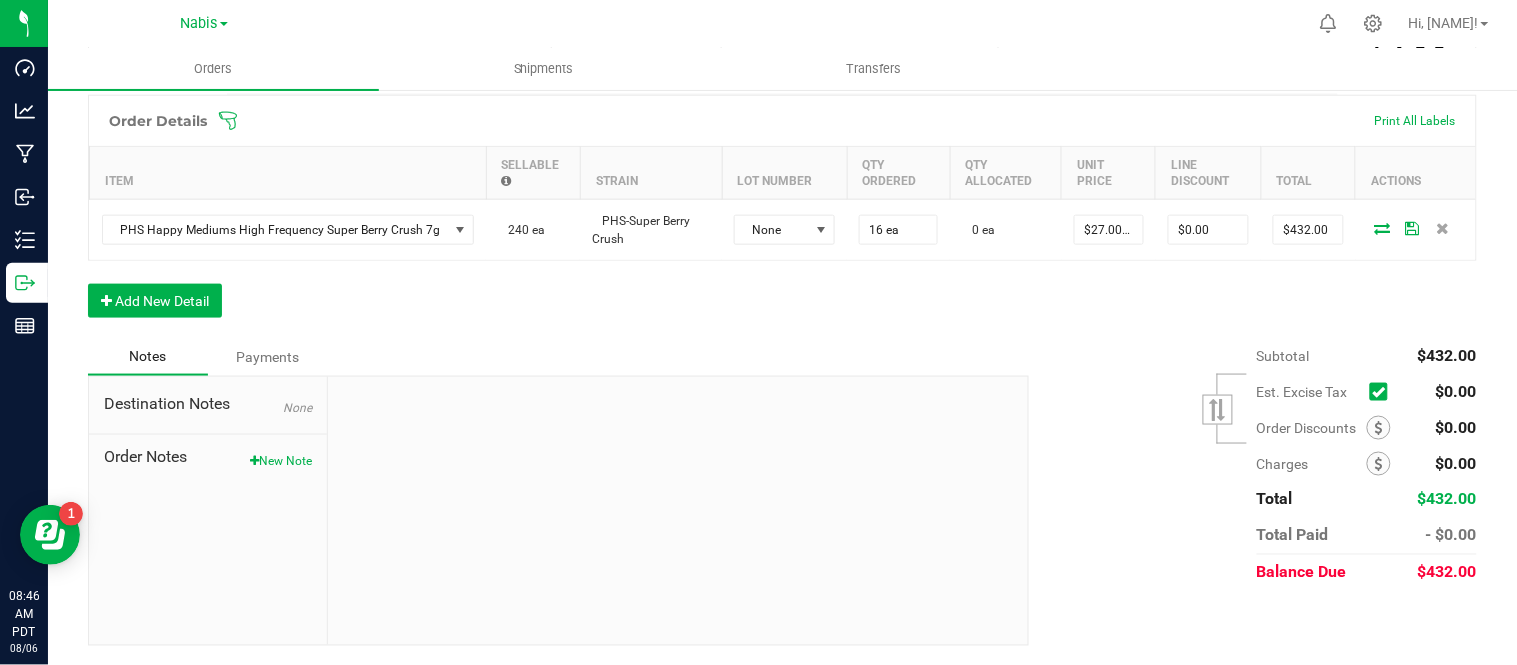 click on "Order Details Print All Labels Item  Sellable  Strain  Lot Number  Qty Ordered Qty Allocated Unit Price Line Discount Total Actions PHS Happy Mediums High Frequency Super Berry Crush 7g  240 ea   PHS-Super Berry Crush  None 16 ea  0 ea  $27.00000 $0.00 $432.00
Add New Detail" at bounding box center (782, 216) 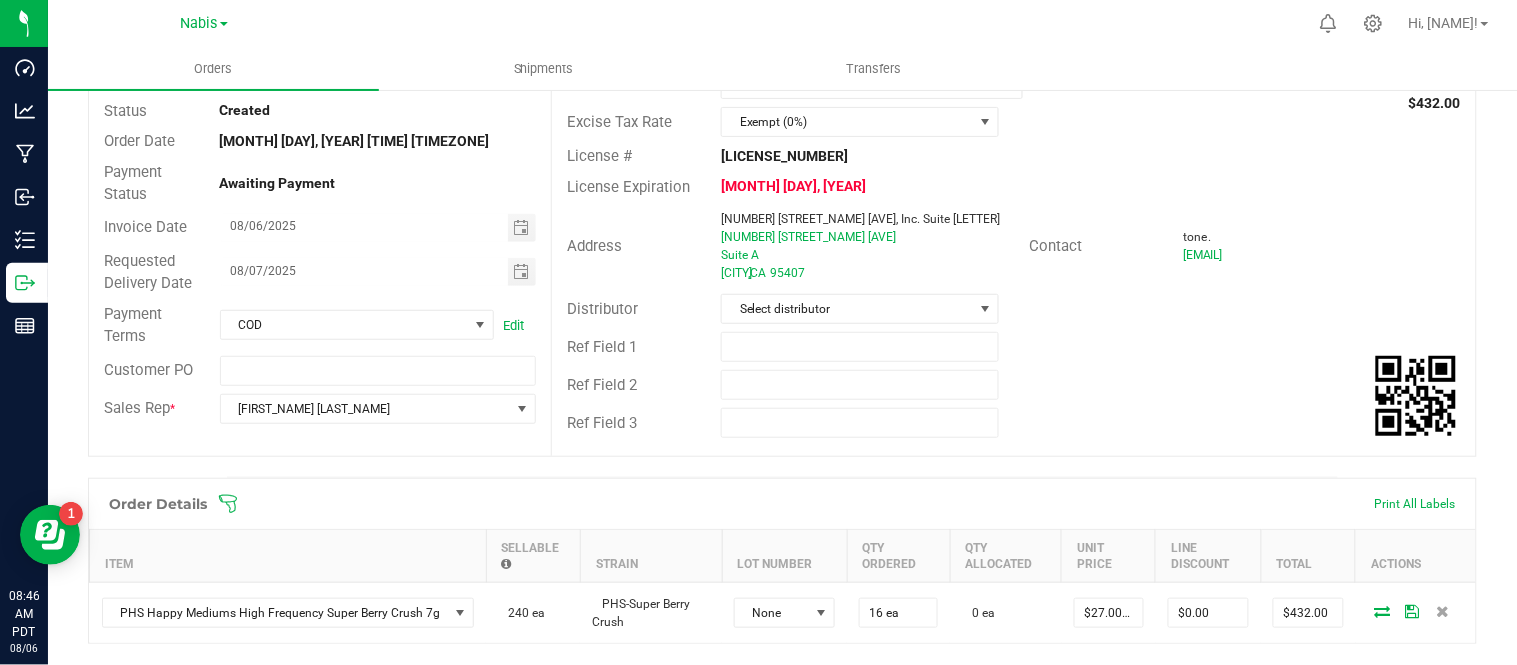 scroll, scrollTop: 0, scrollLeft: 0, axis: both 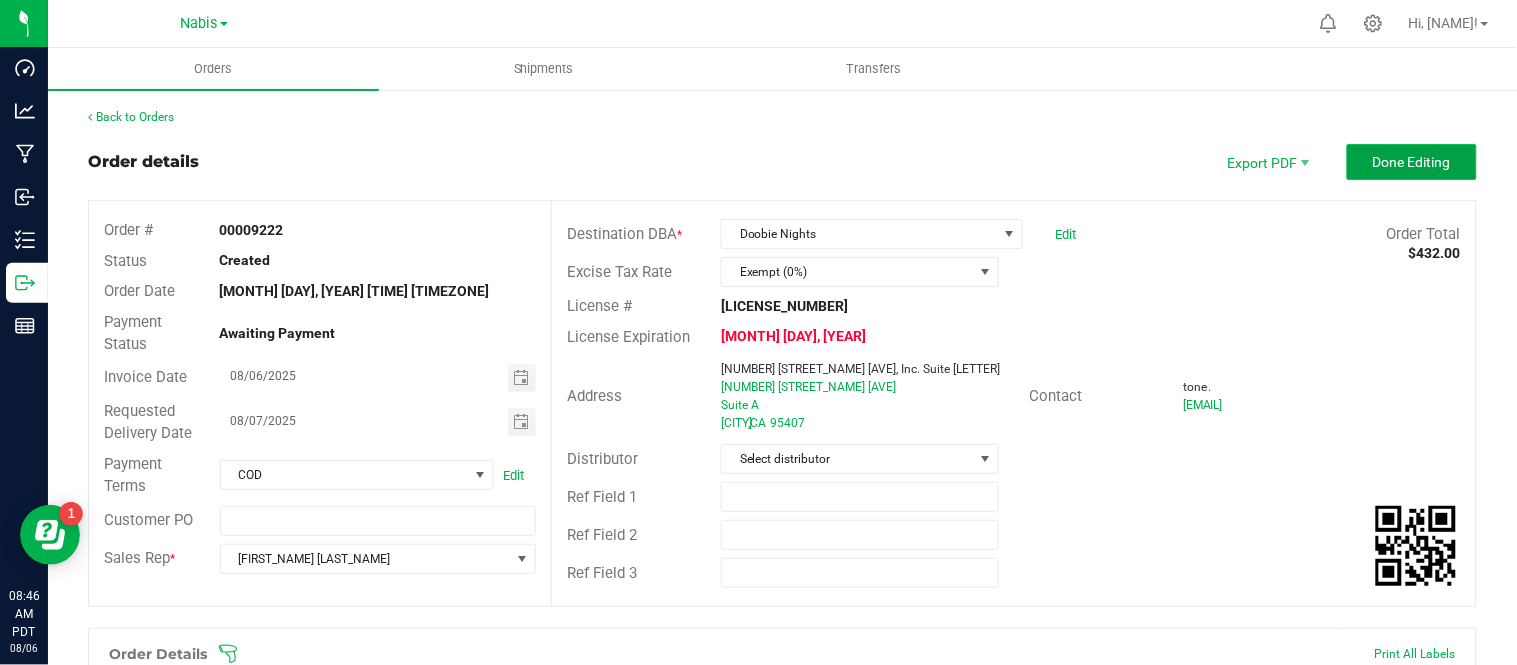 click on "Done Editing" at bounding box center [1412, 162] 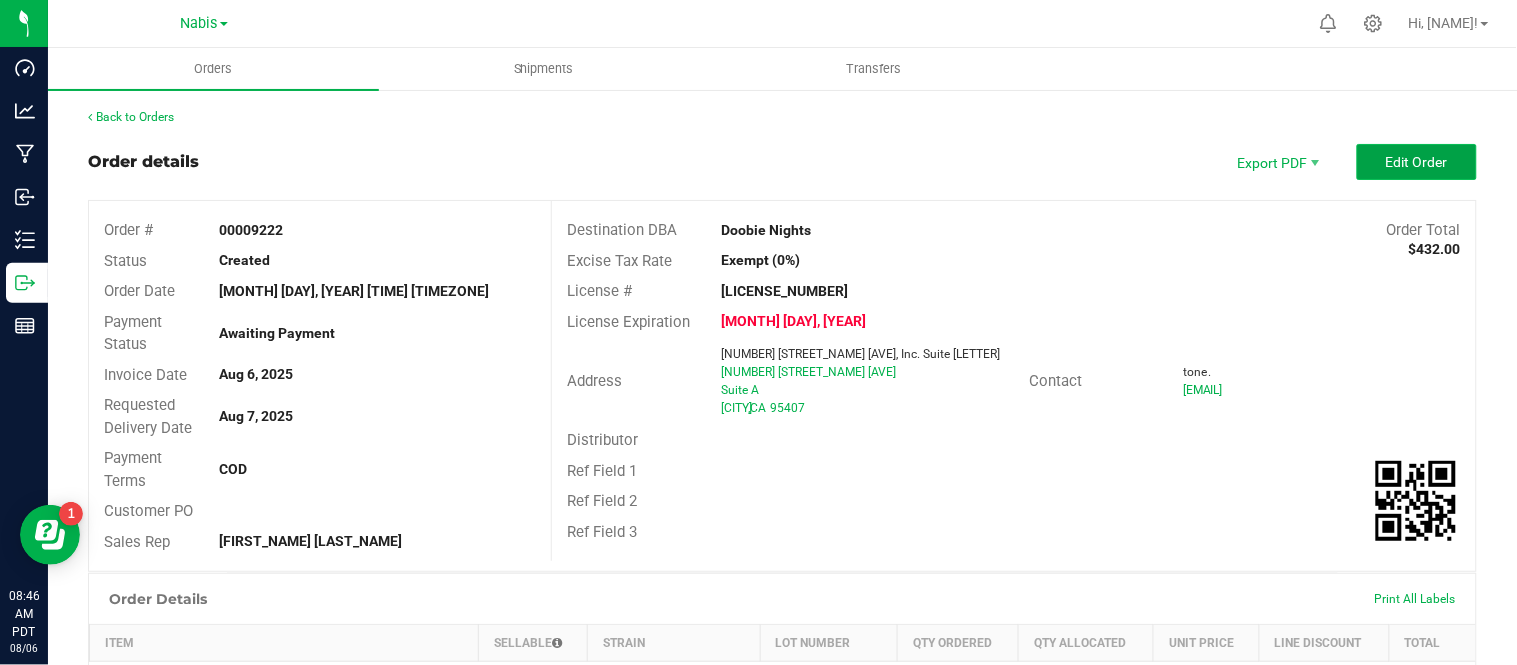 click on "Edit Order" at bounding box center (1417, 162) 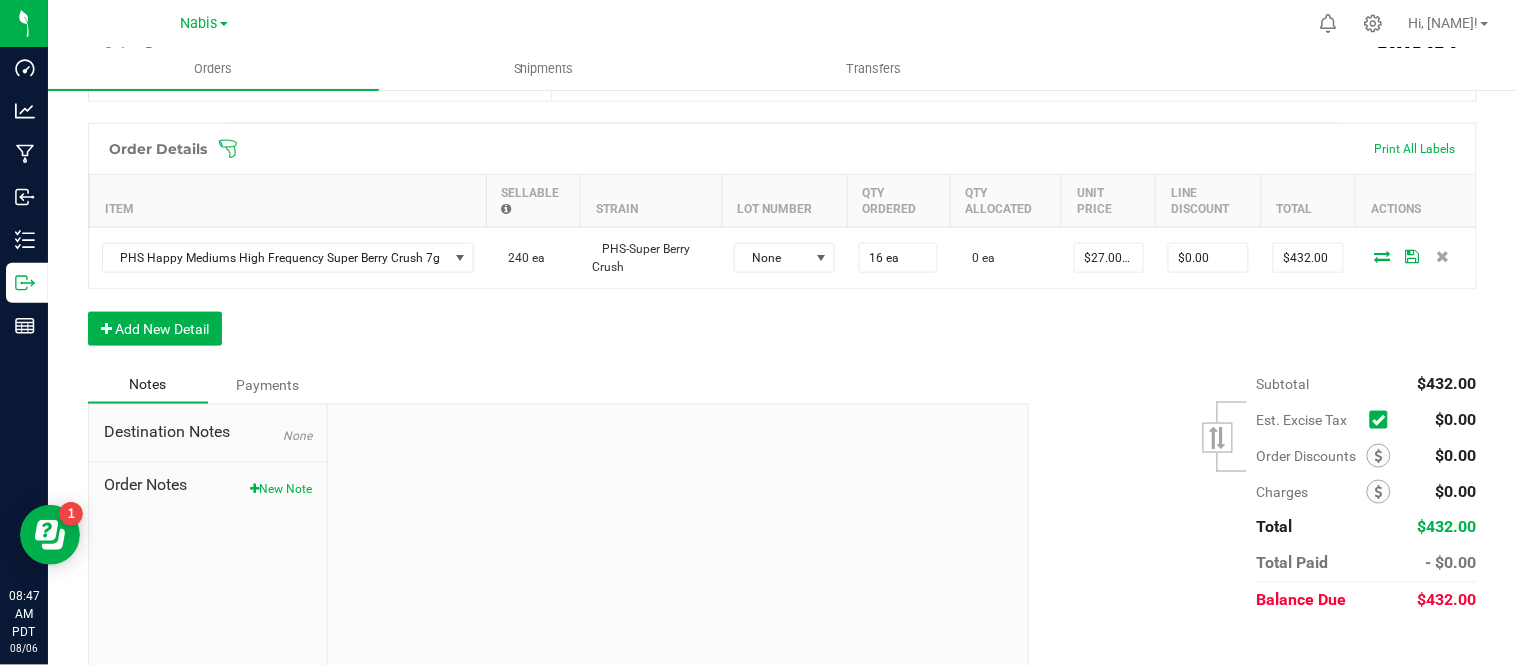 scroll, scrollTop: 533, scrollLeft: 0, axis: vertical 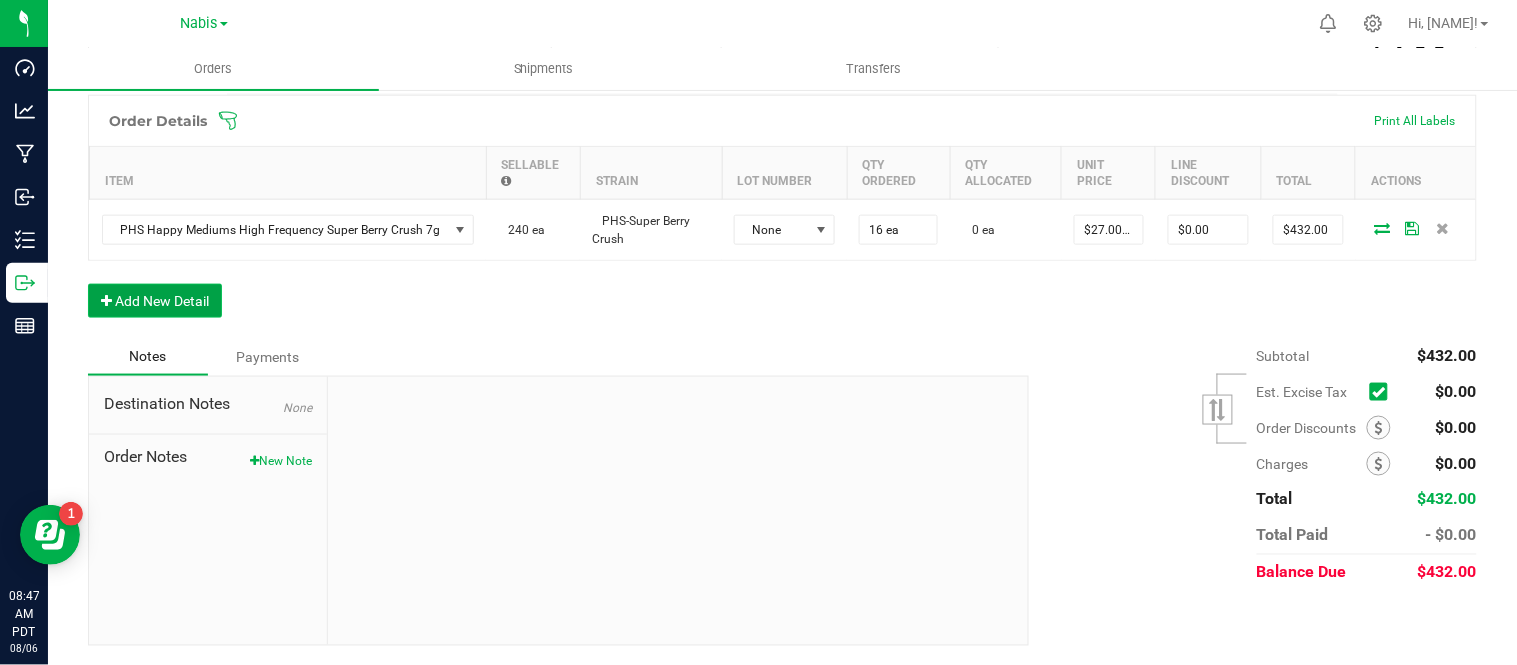 click on "Add New Detail" at bounding box center (155, 301) 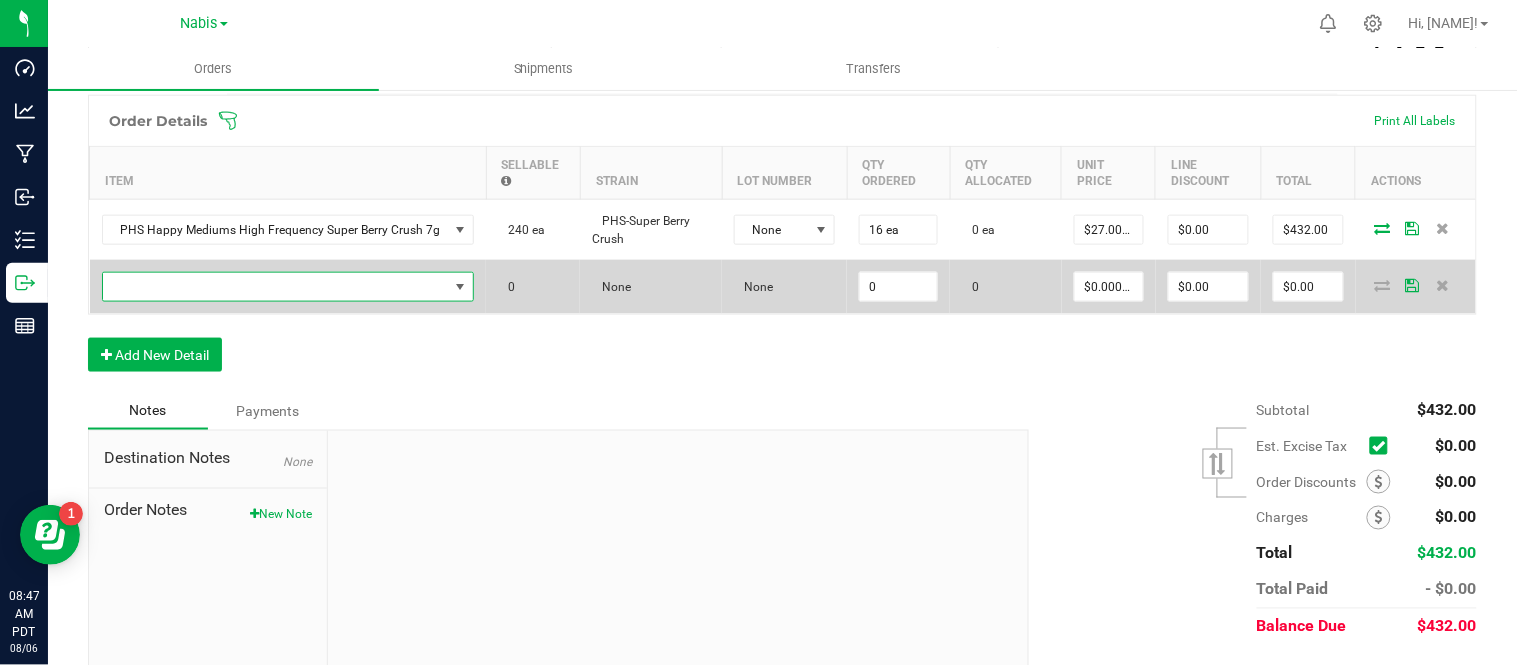 click at bounding box center (276, 287) 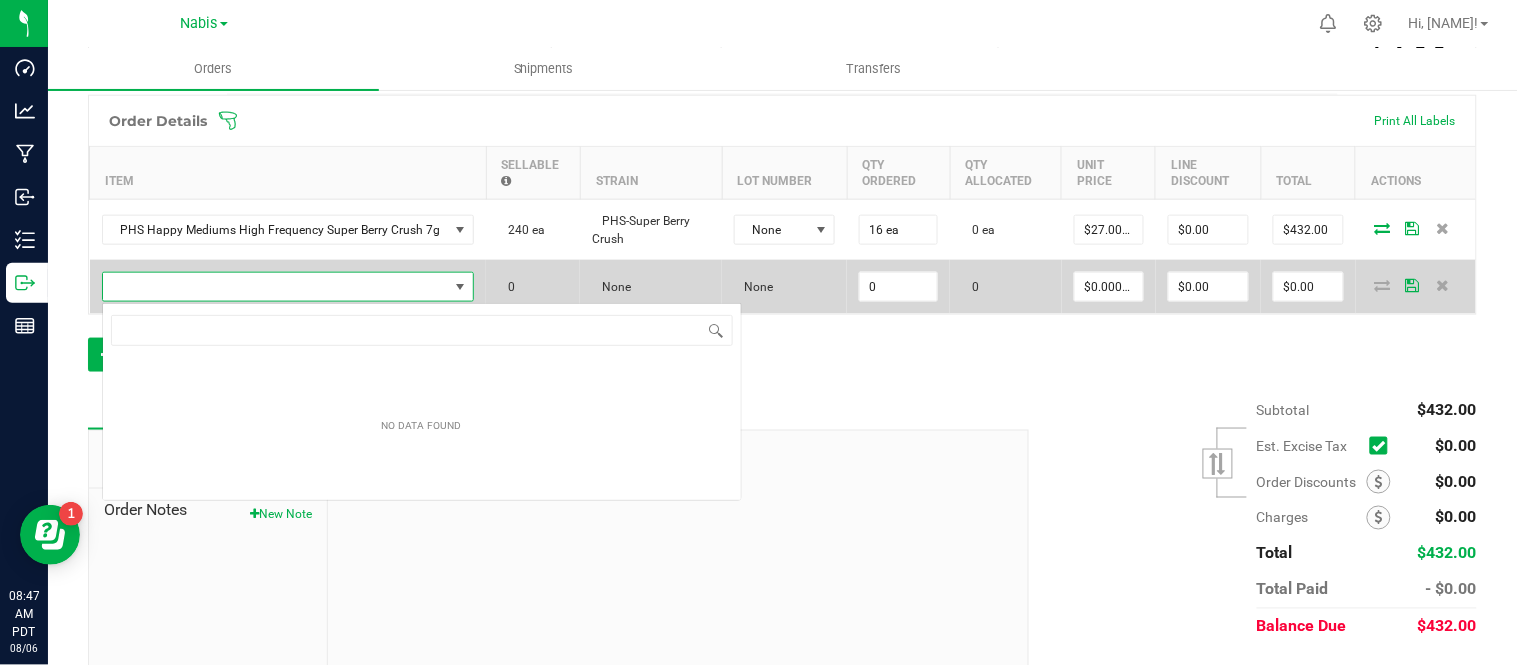 scroll, scrollTop: 99970, scrollLeft: 99633, axis: both 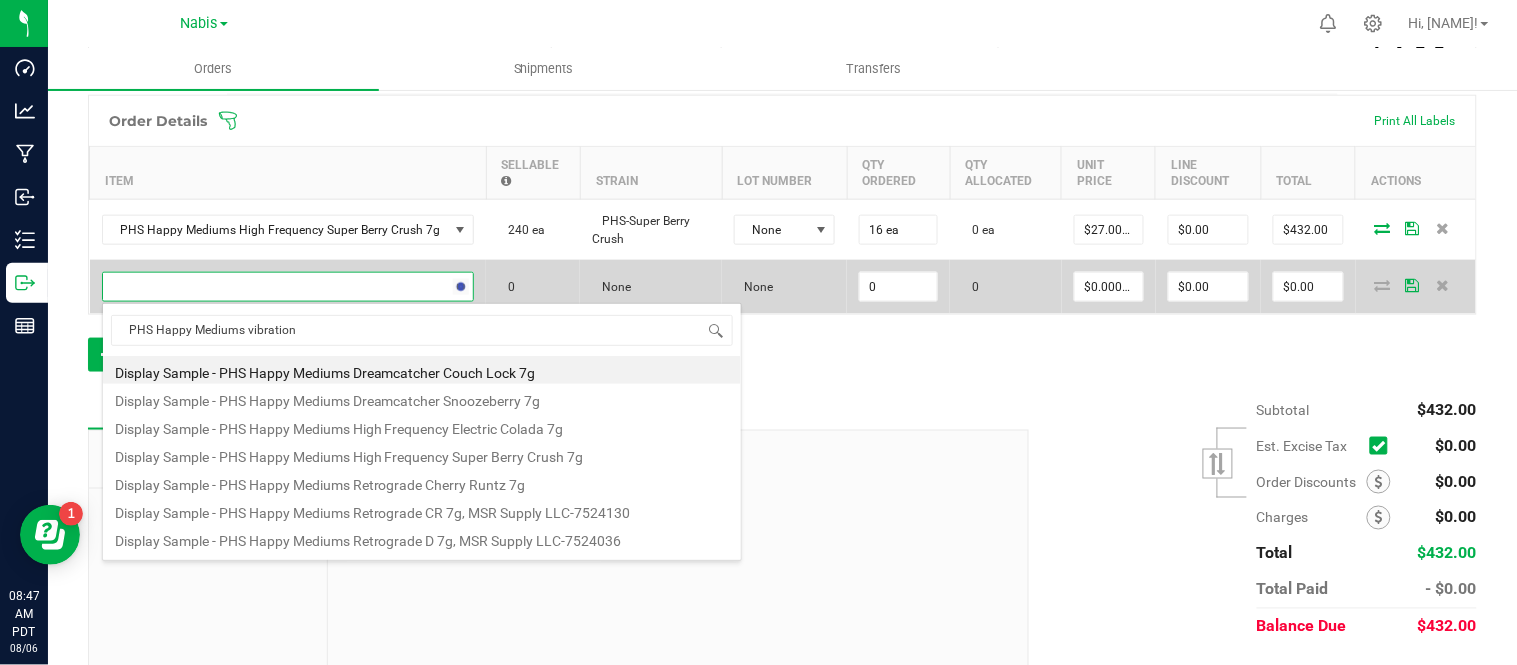 type on "PHS Happy Mediums vibration h" 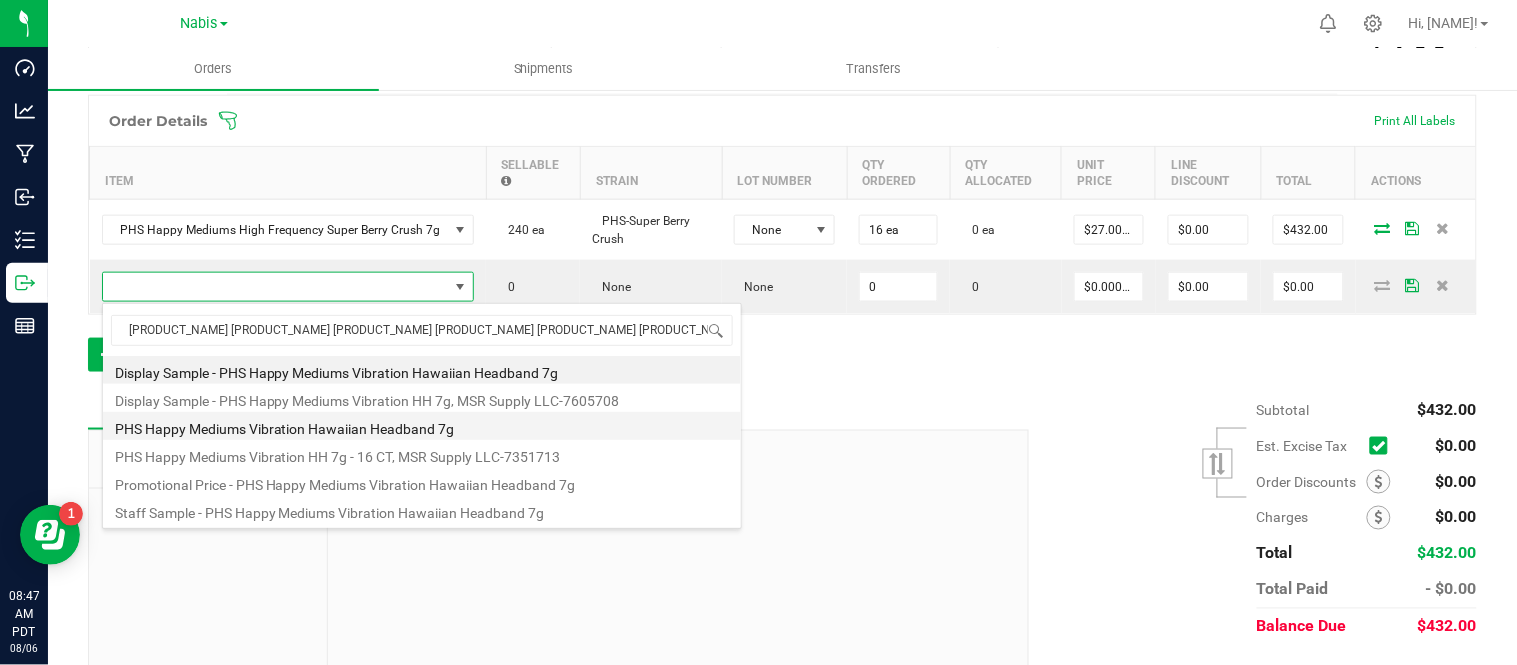 click on "PHS Happy Mediums Vibration Hawaiian Headband 7g" at bounding box center (422, 426) 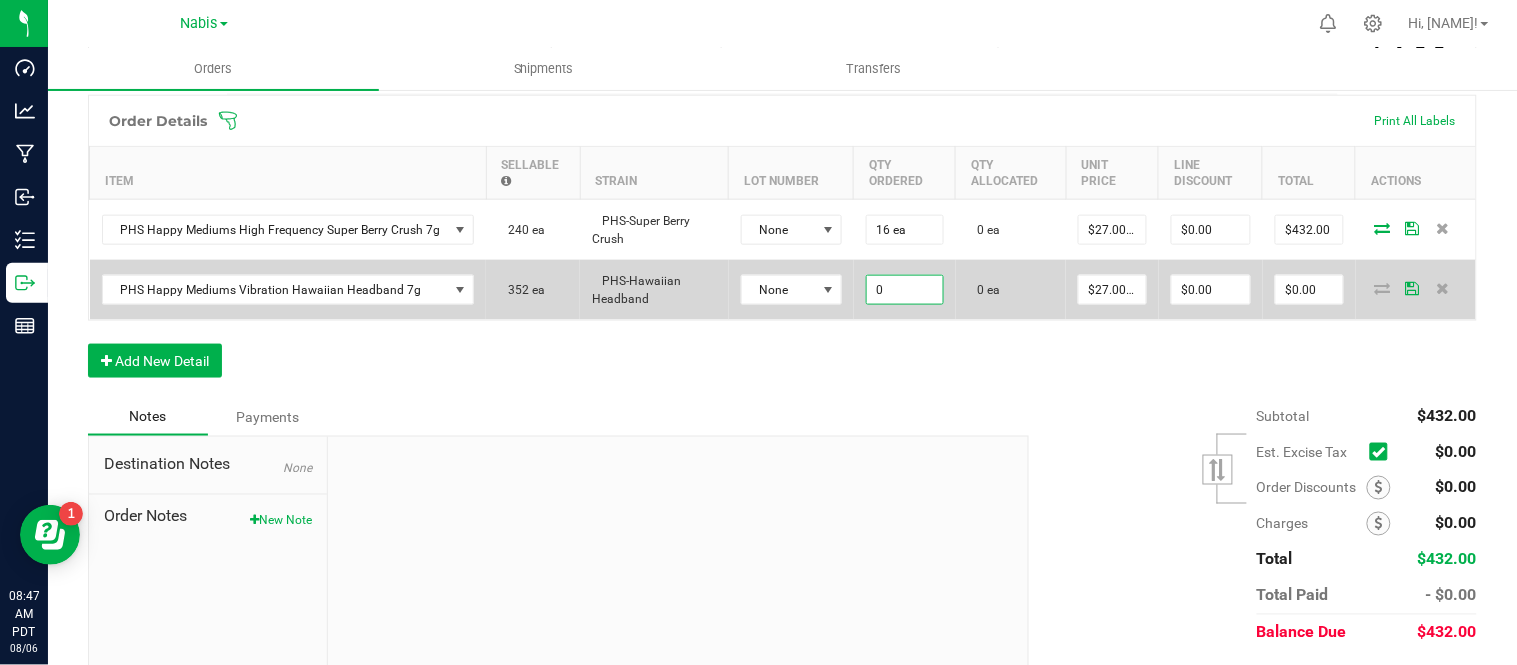 click on "0" at bounding box center [905, 290] 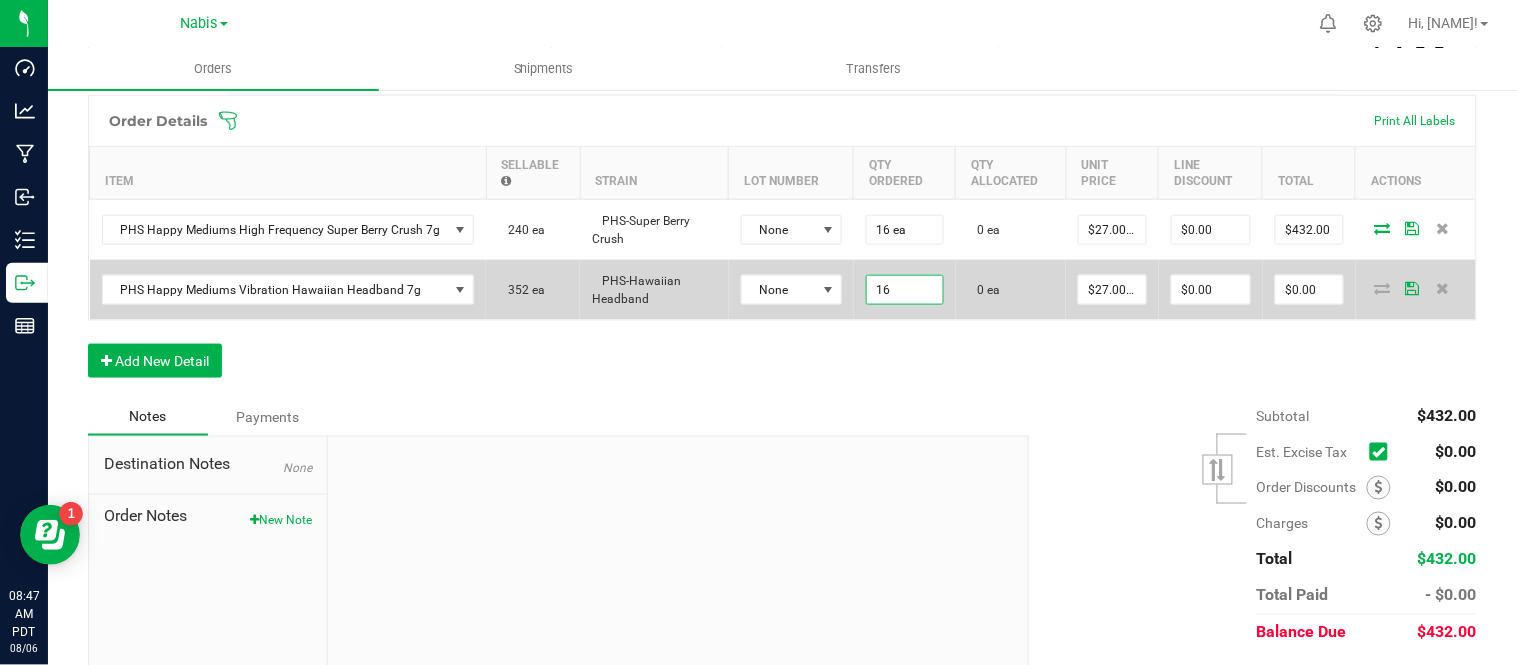type on "16 ea" 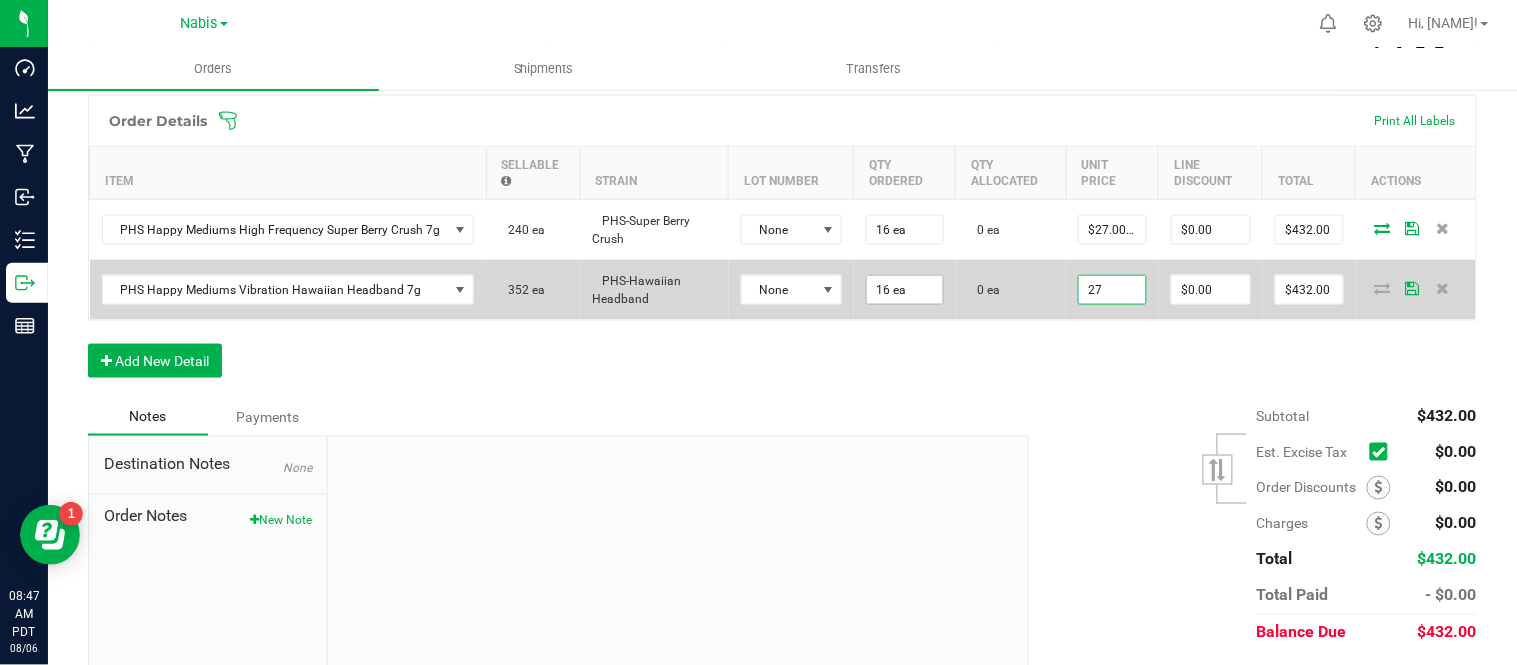 scroll, scrollTop: 0, scrollLeft: 0, axis: both 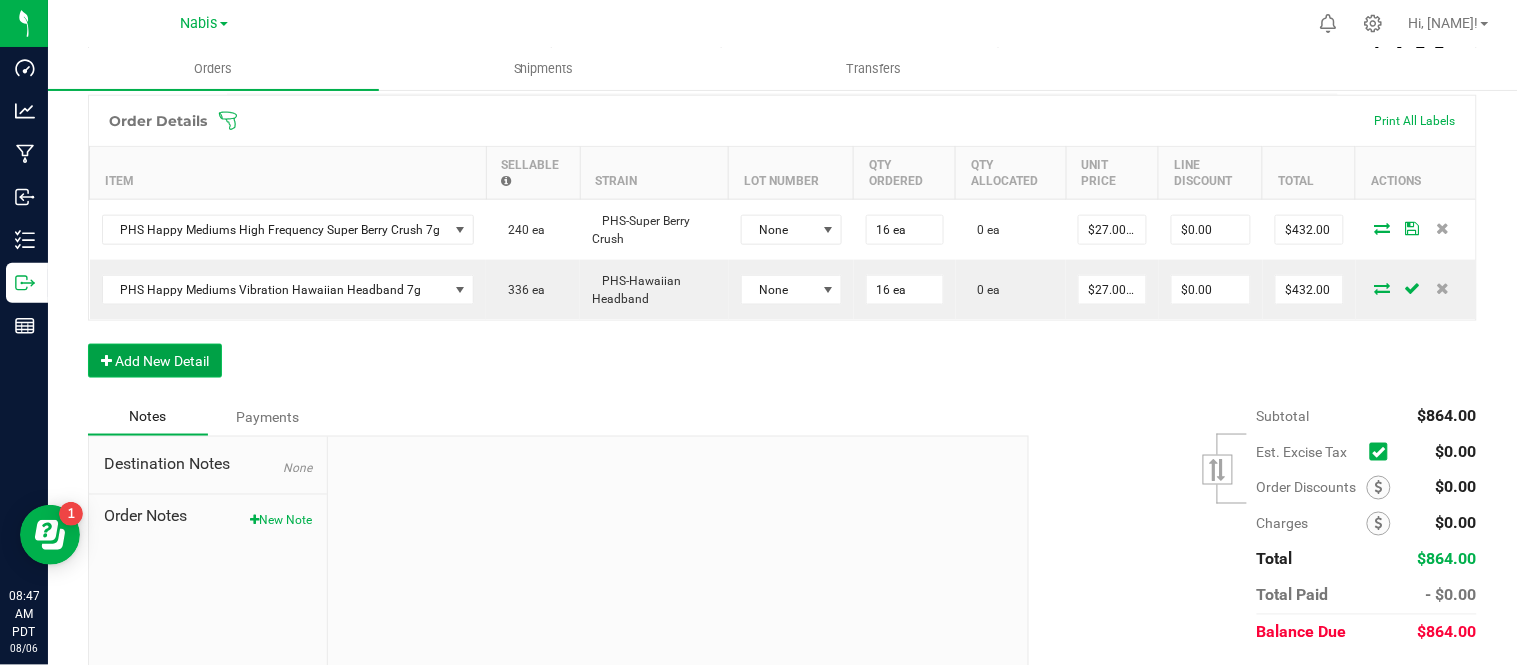 click on "Add New Detail" at bounding box center [155, 361] 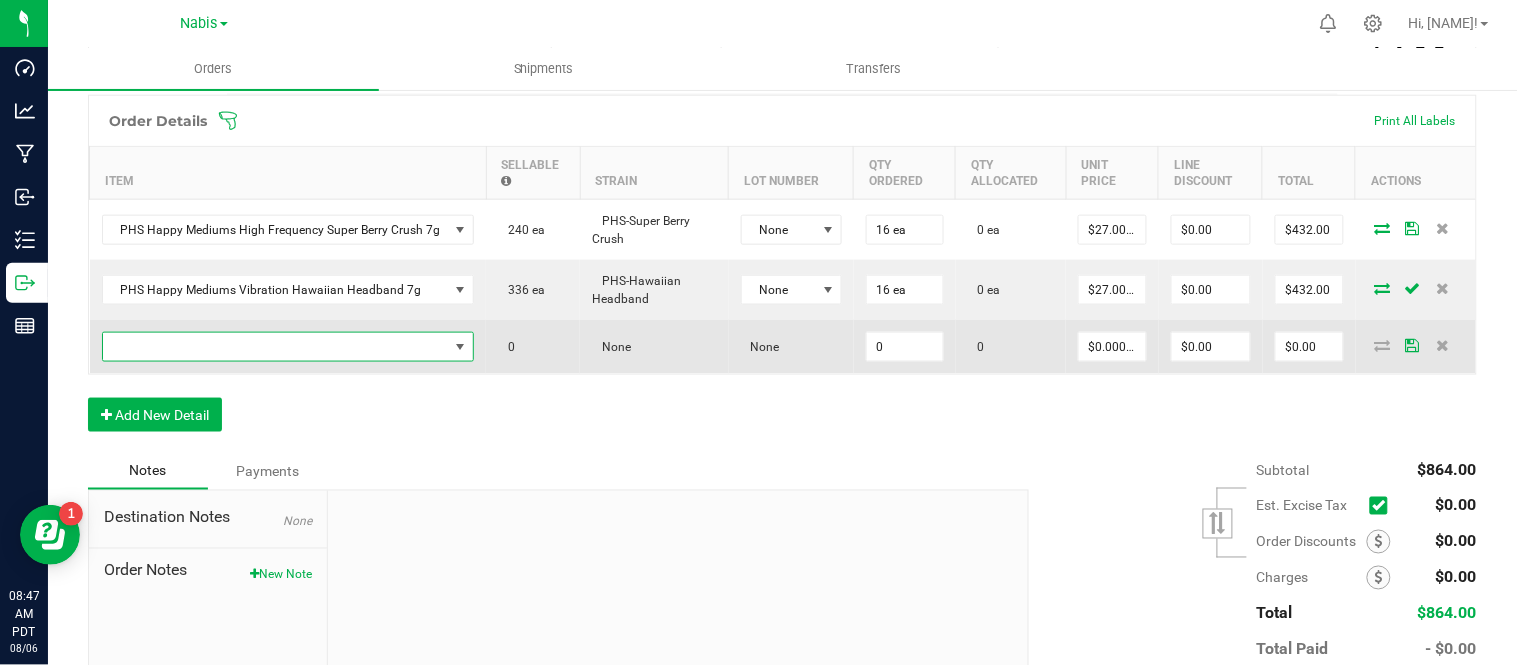 click at bounding box center [276, 347] 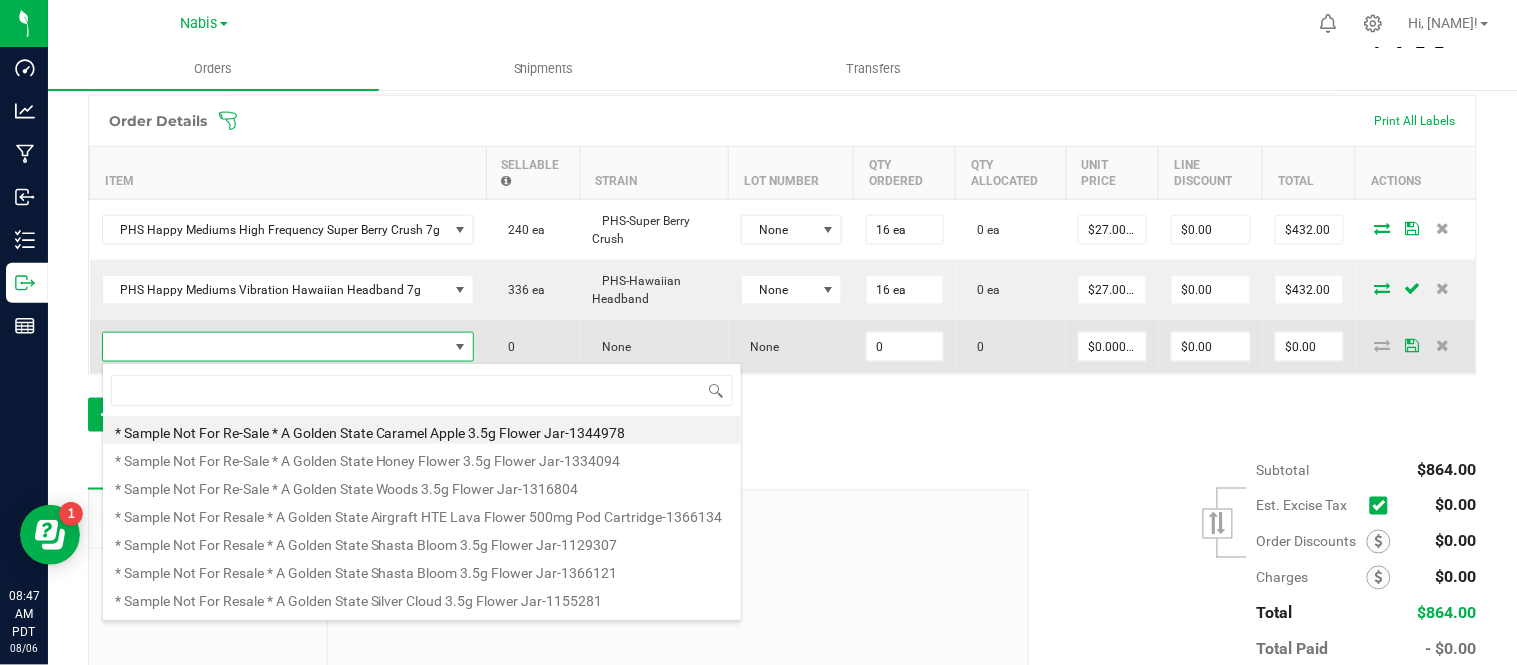 scroll, scrollTop: 99970, scrollLeft: 99633, axis: both 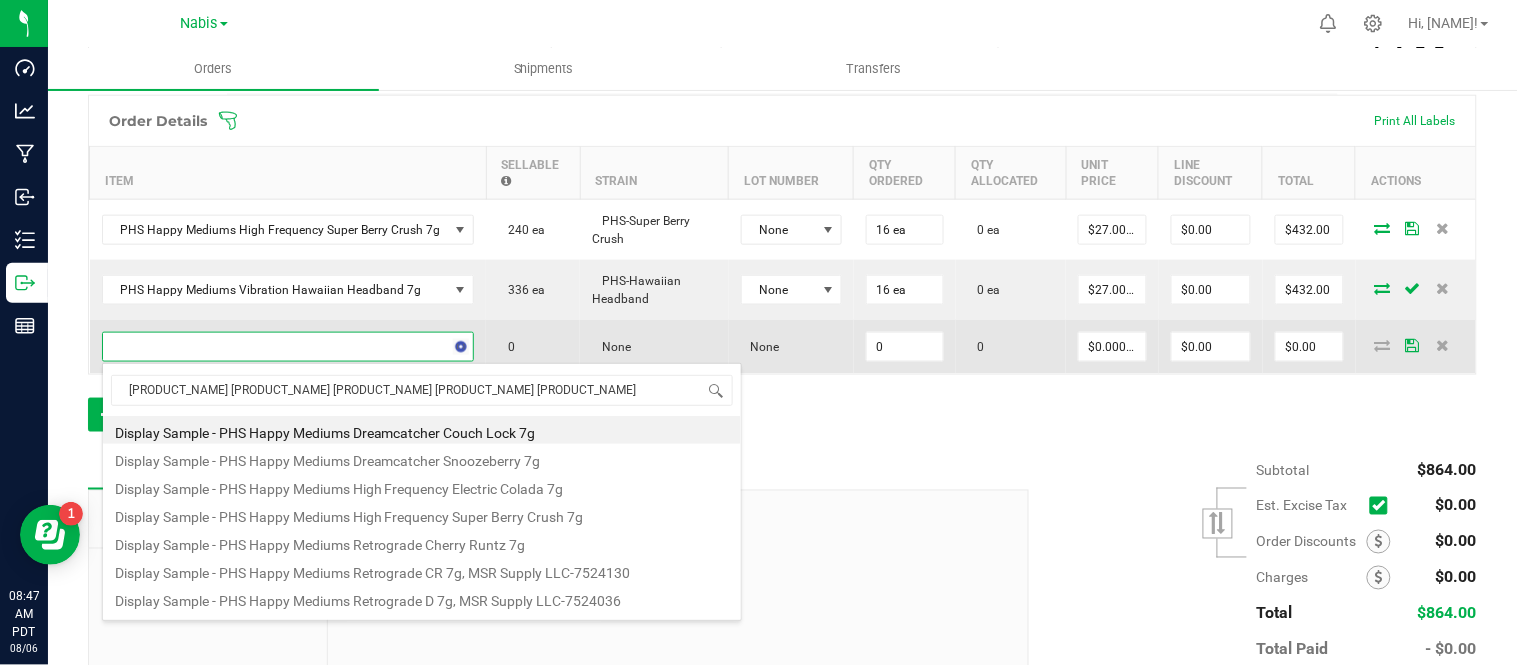 type on "PHS Happy Mediums dreamcatcher" 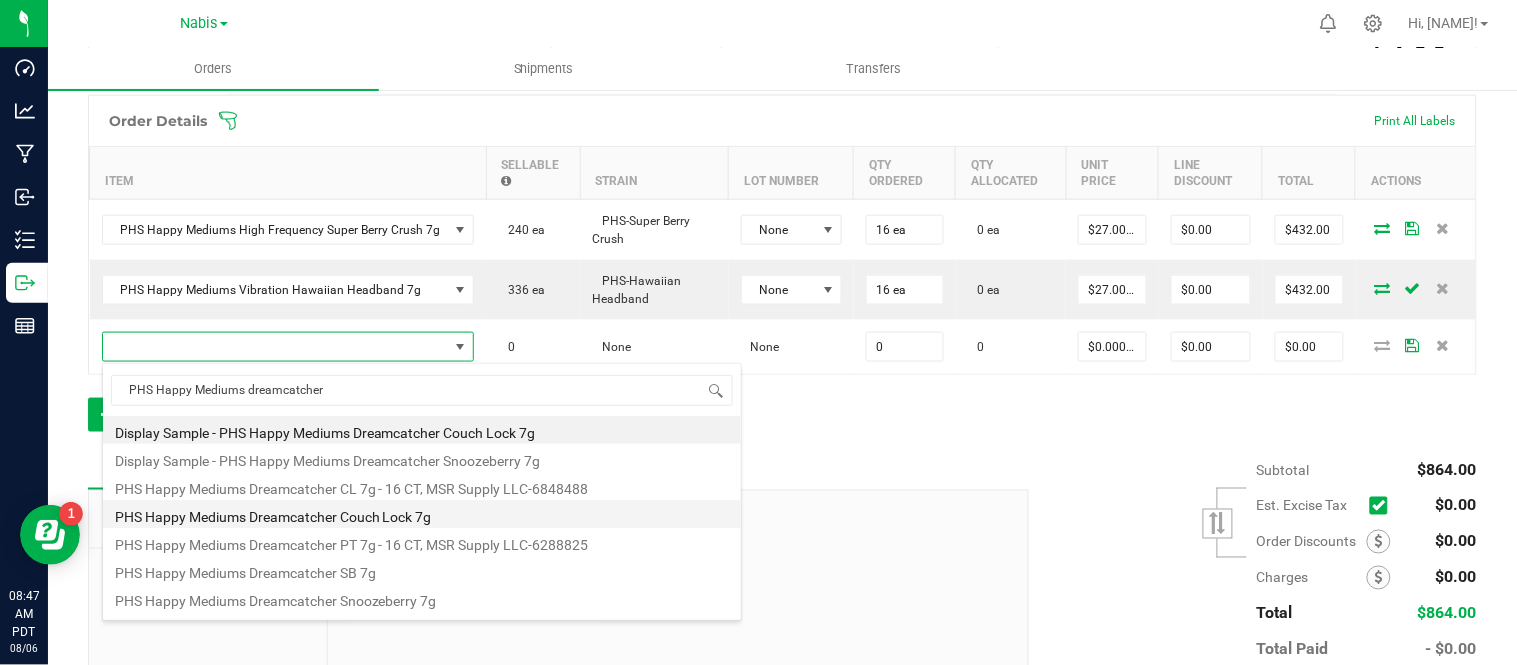 click on "PHS Happy Mediums Dreamcatcher Couch Lock 7g" at bounding box center (422, 514) 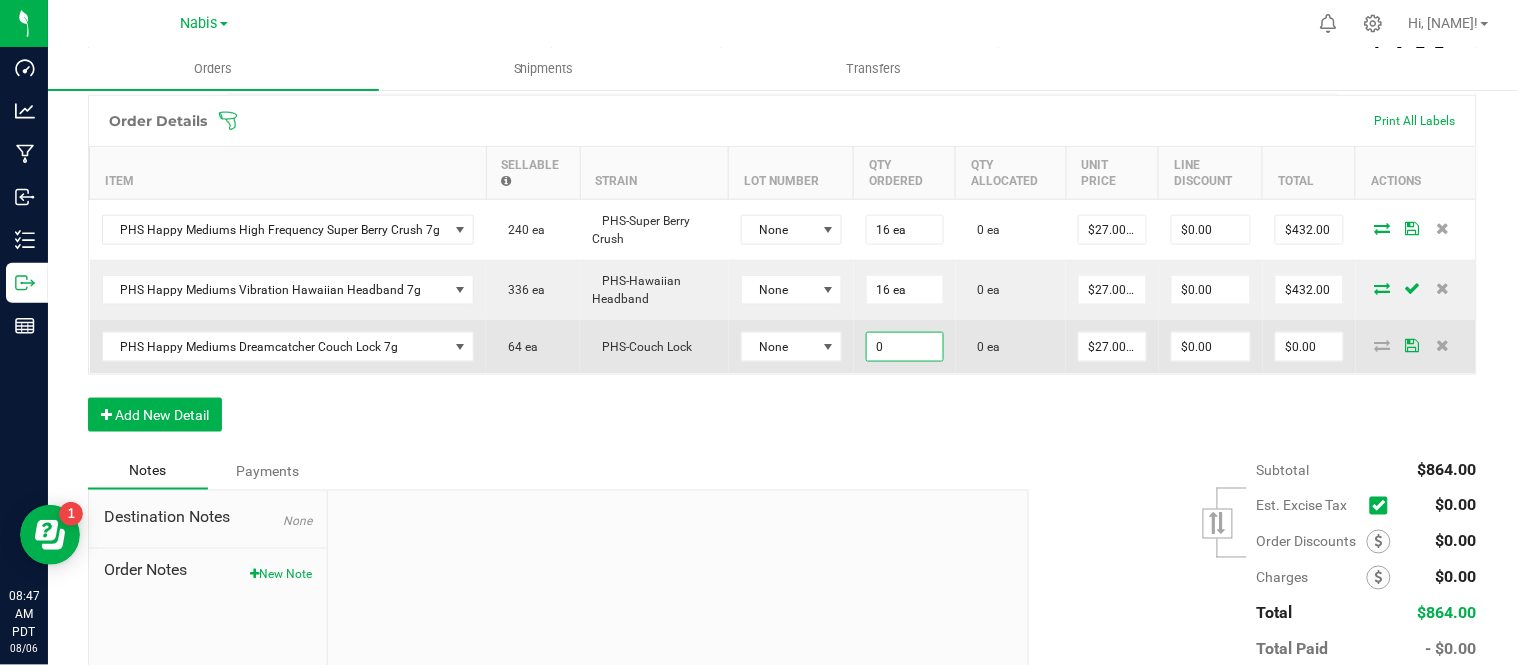 click on "0" at bounding box center (905, 347) 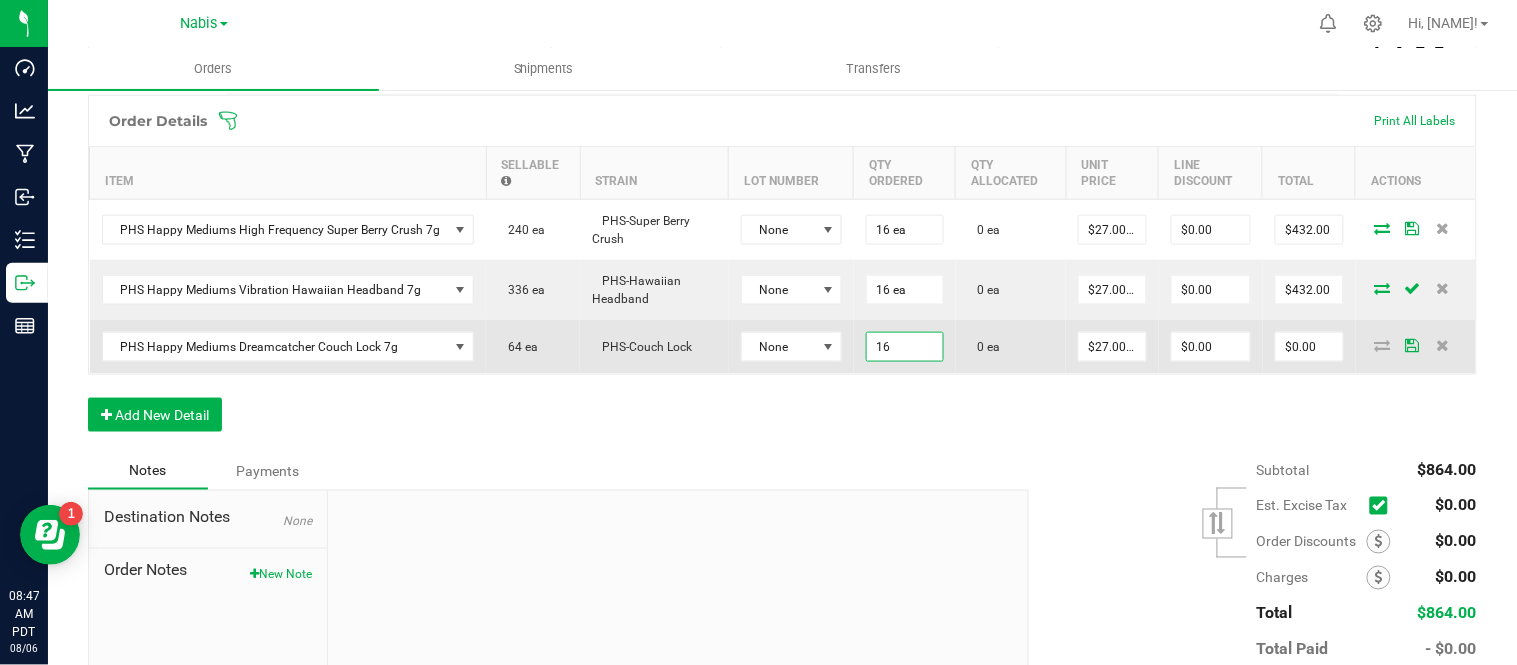 type on "16 ea" 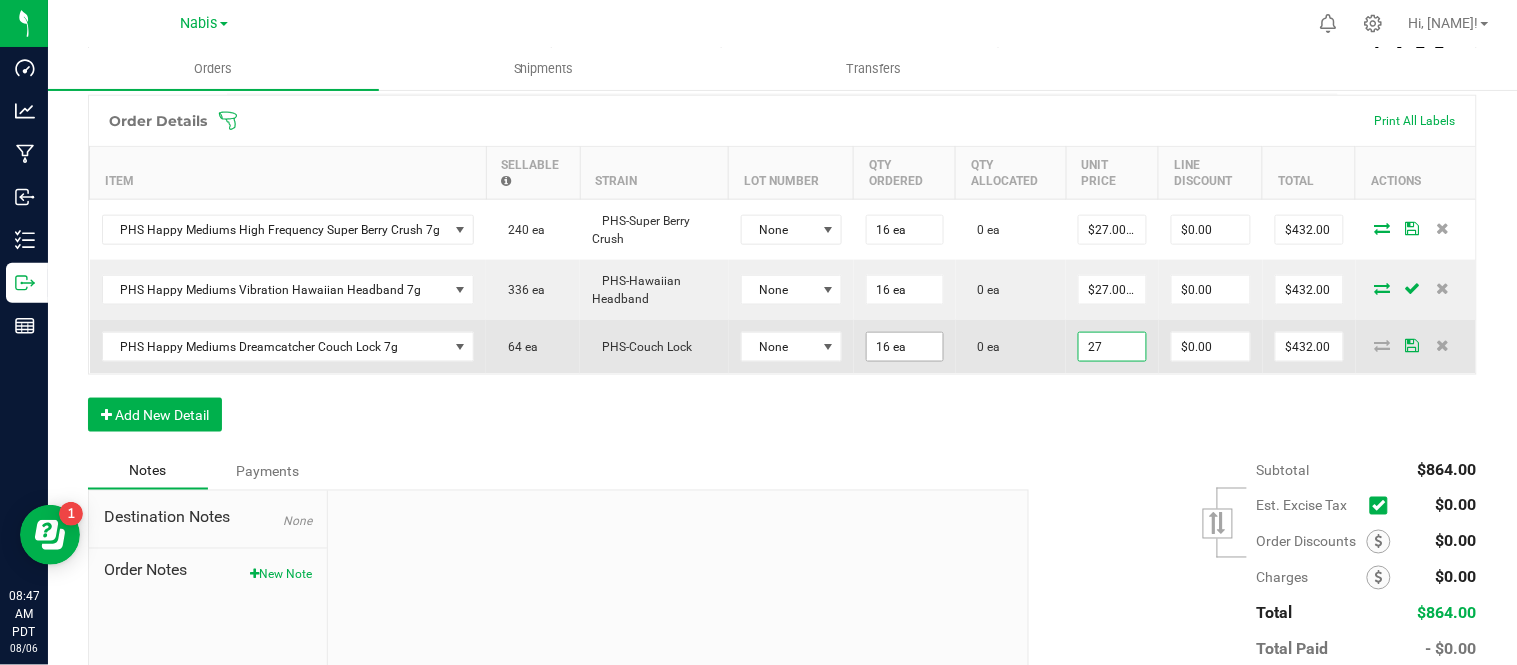 scroll, scrollTop: 0, scrollLeft: 0, axis: both 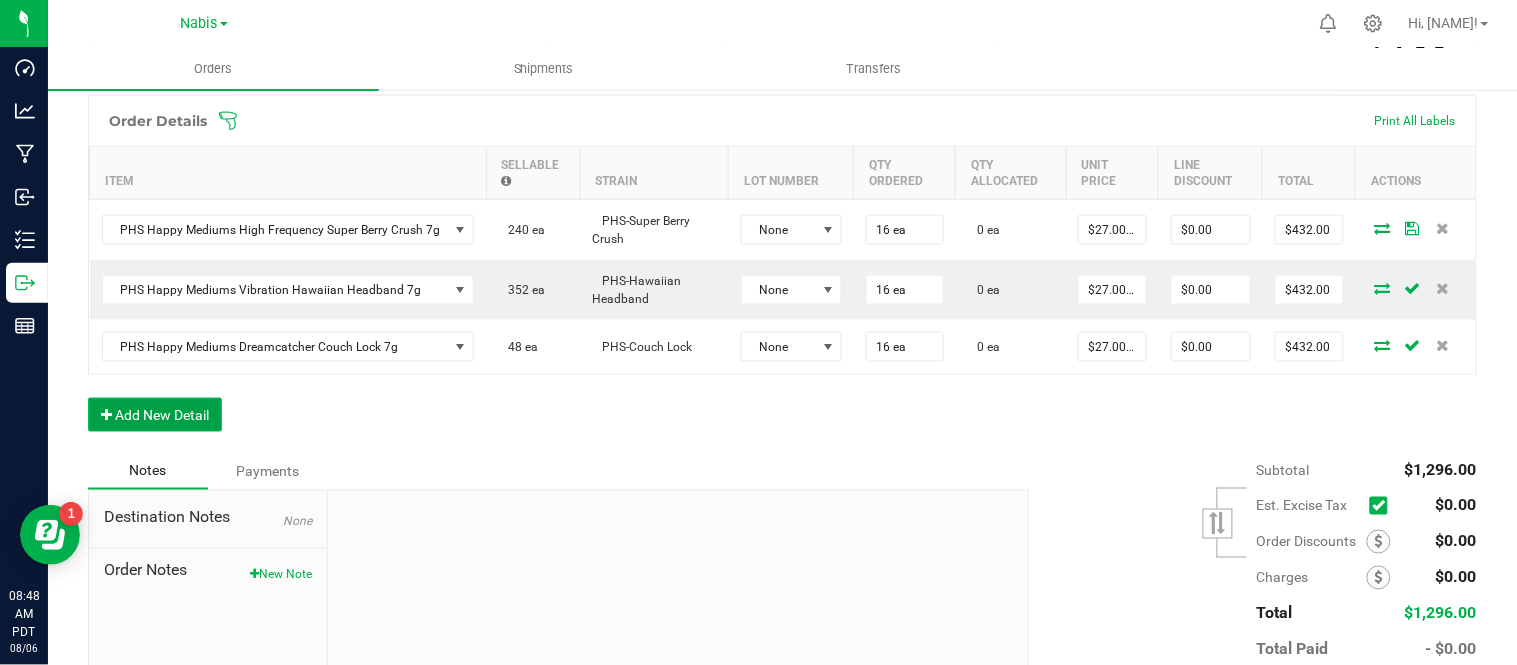 click on "Add New Detail" at bounding box center (155, 415) 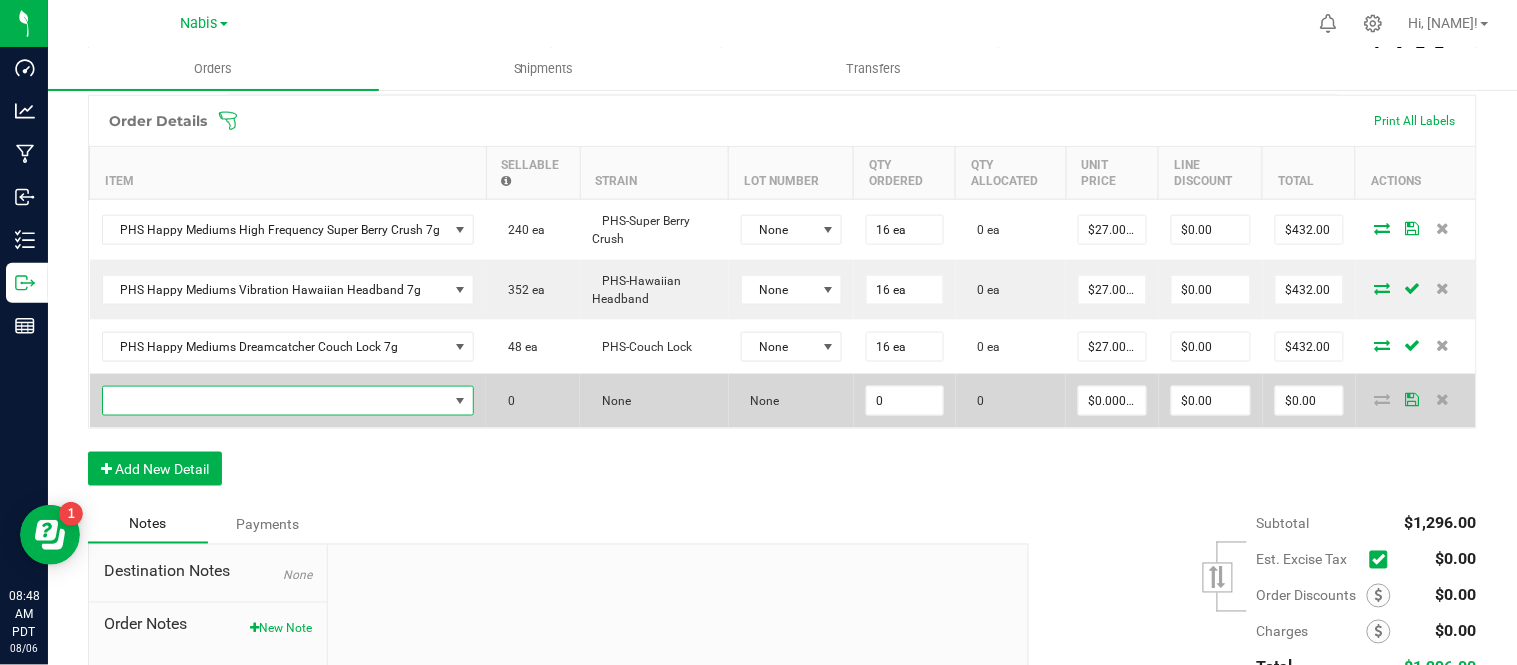 click at bounding box center (276, 401) 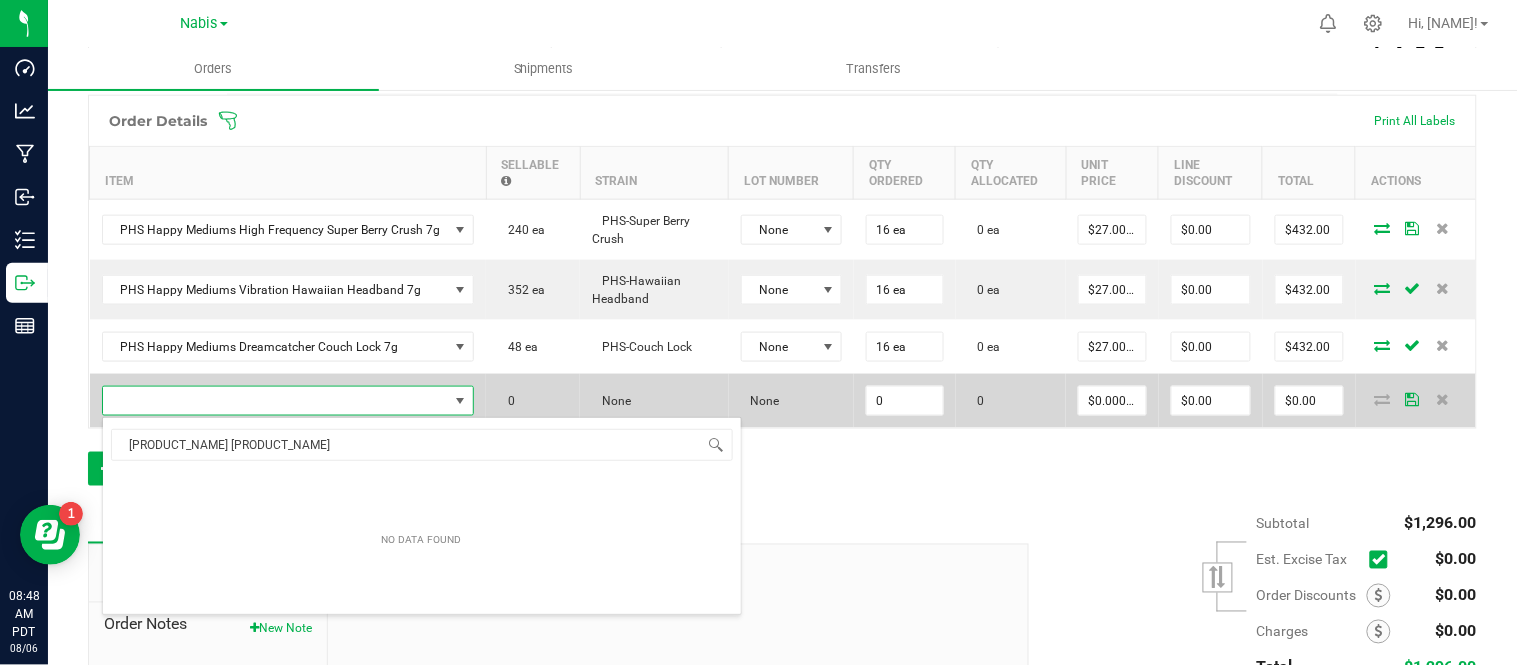 scroll, scrollTop: 99970, scrollLeft: 99633, axis: both 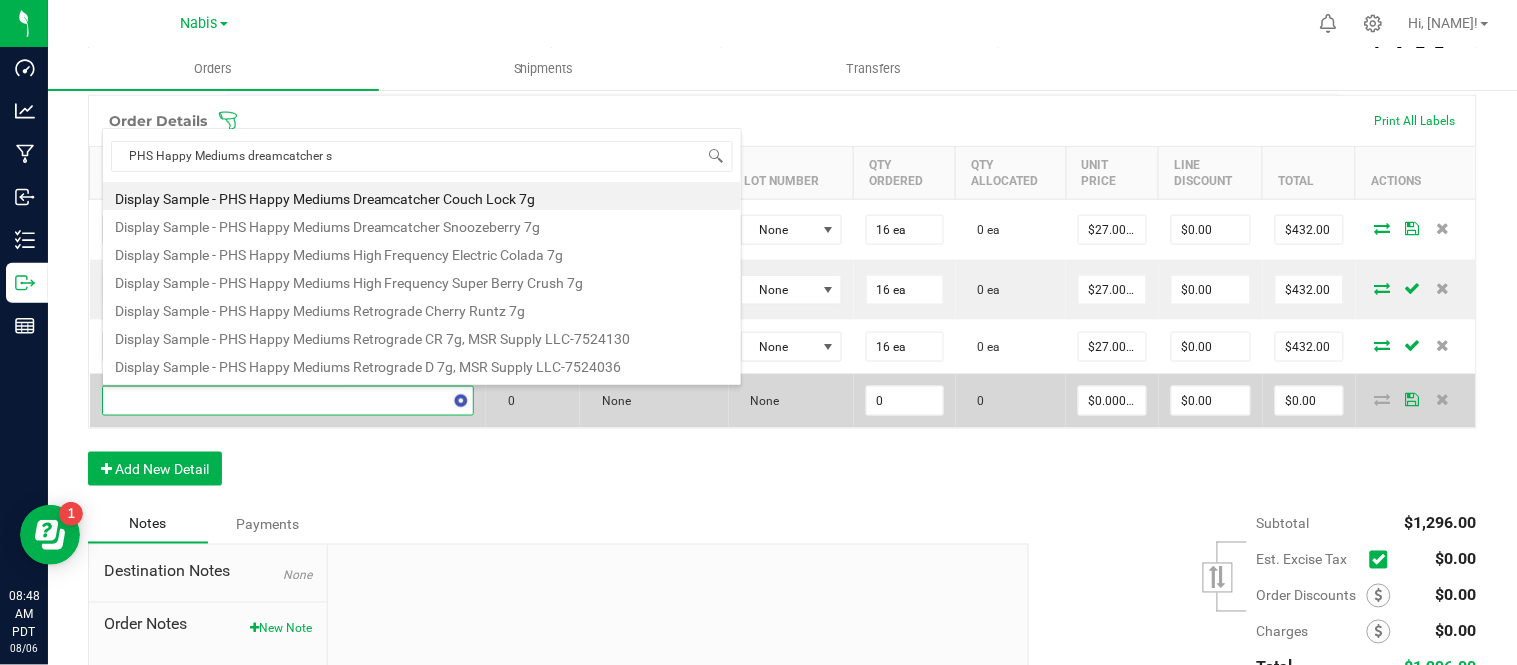 type on "PHS Happy Mediums dreamcatcher sn" 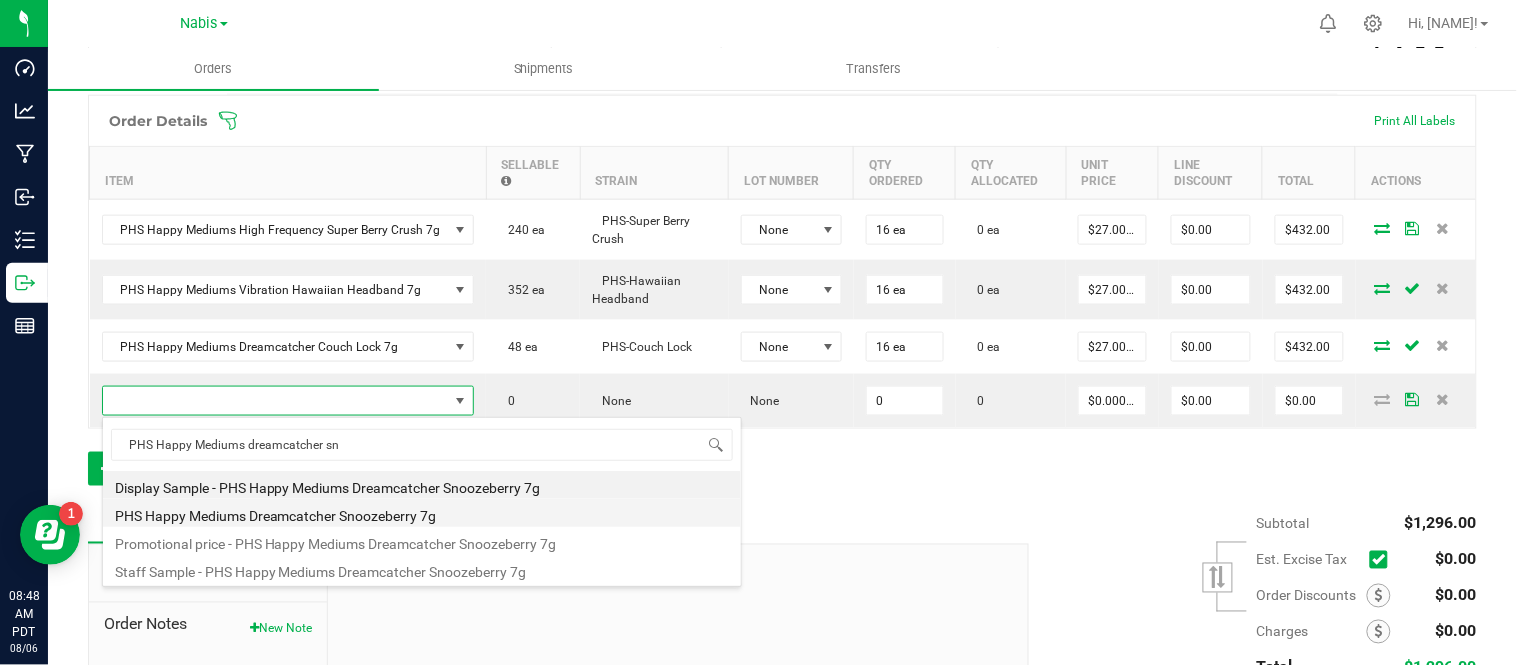 click on "PHS Happy Mediums Dreamcatcher Snoozeberry 7g" at bounding box center [422, 513] 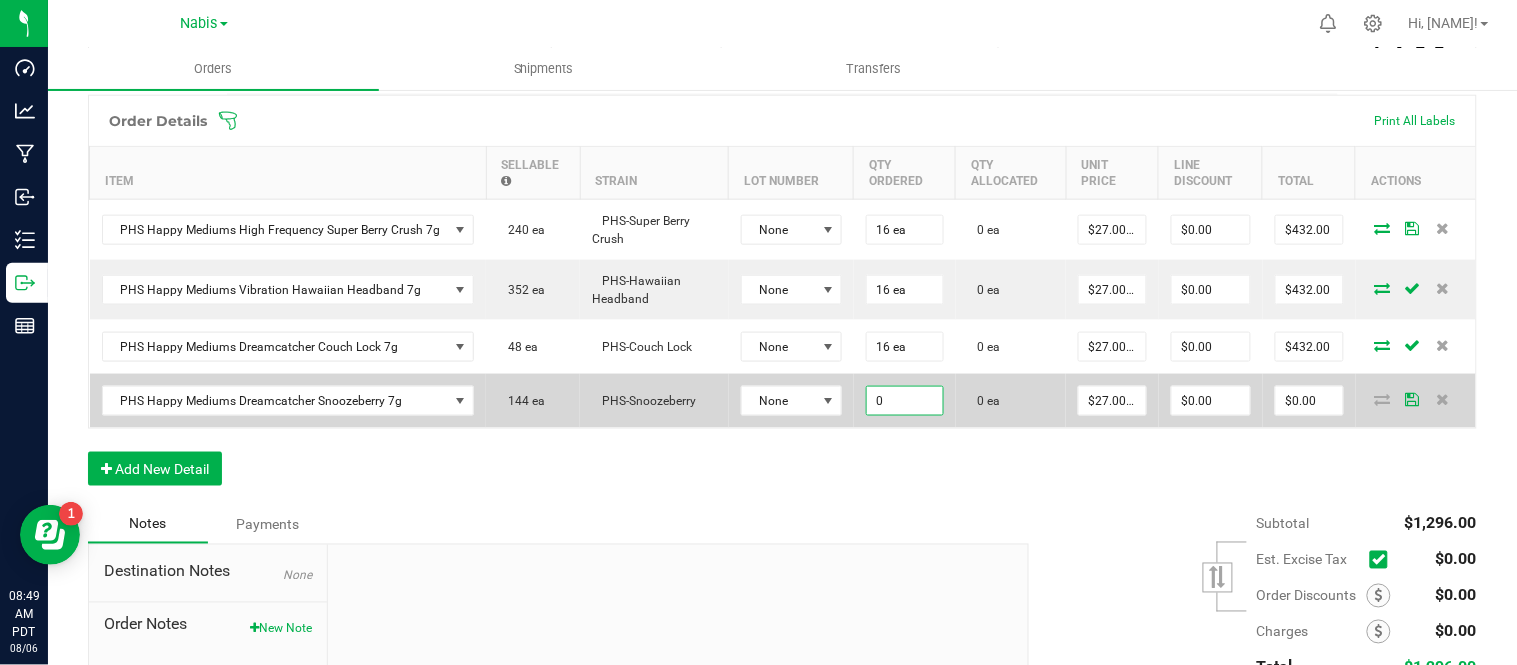 click on "0" at bounding box center (905, 401) 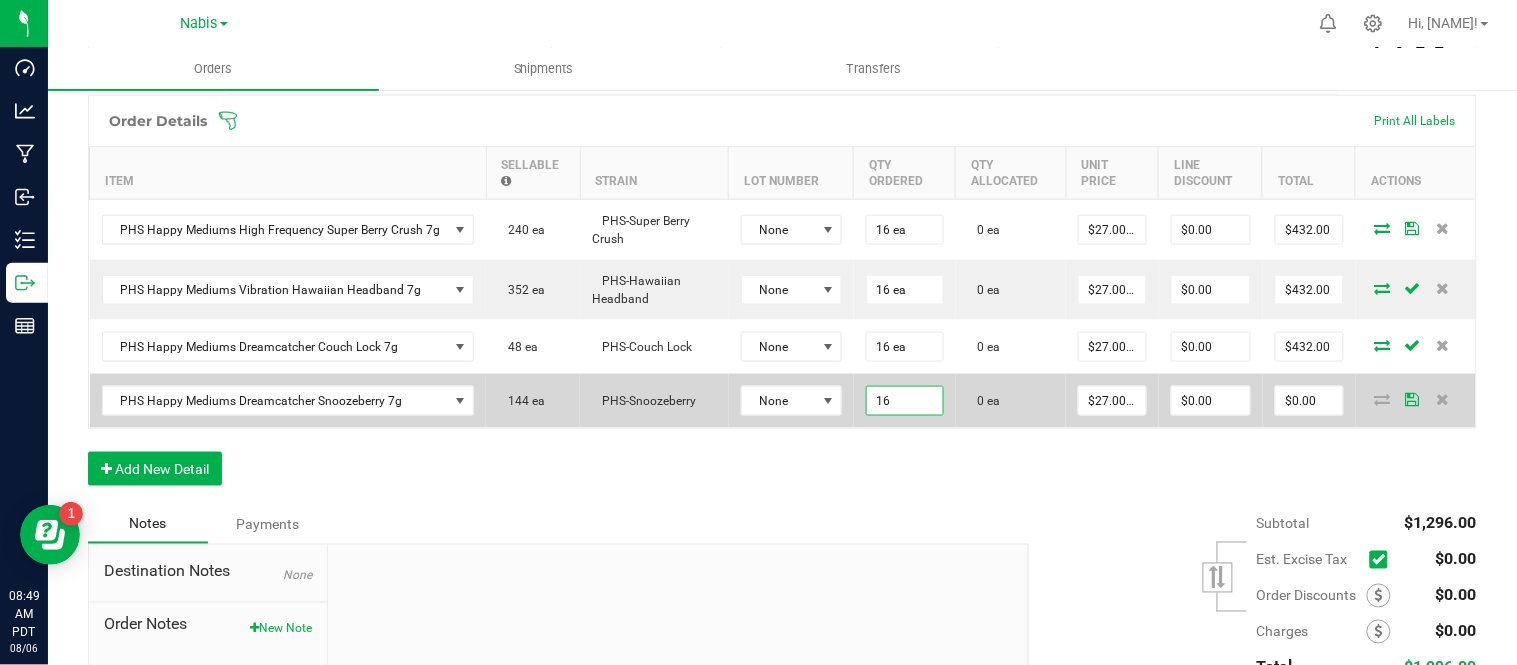 type on "16 ea" 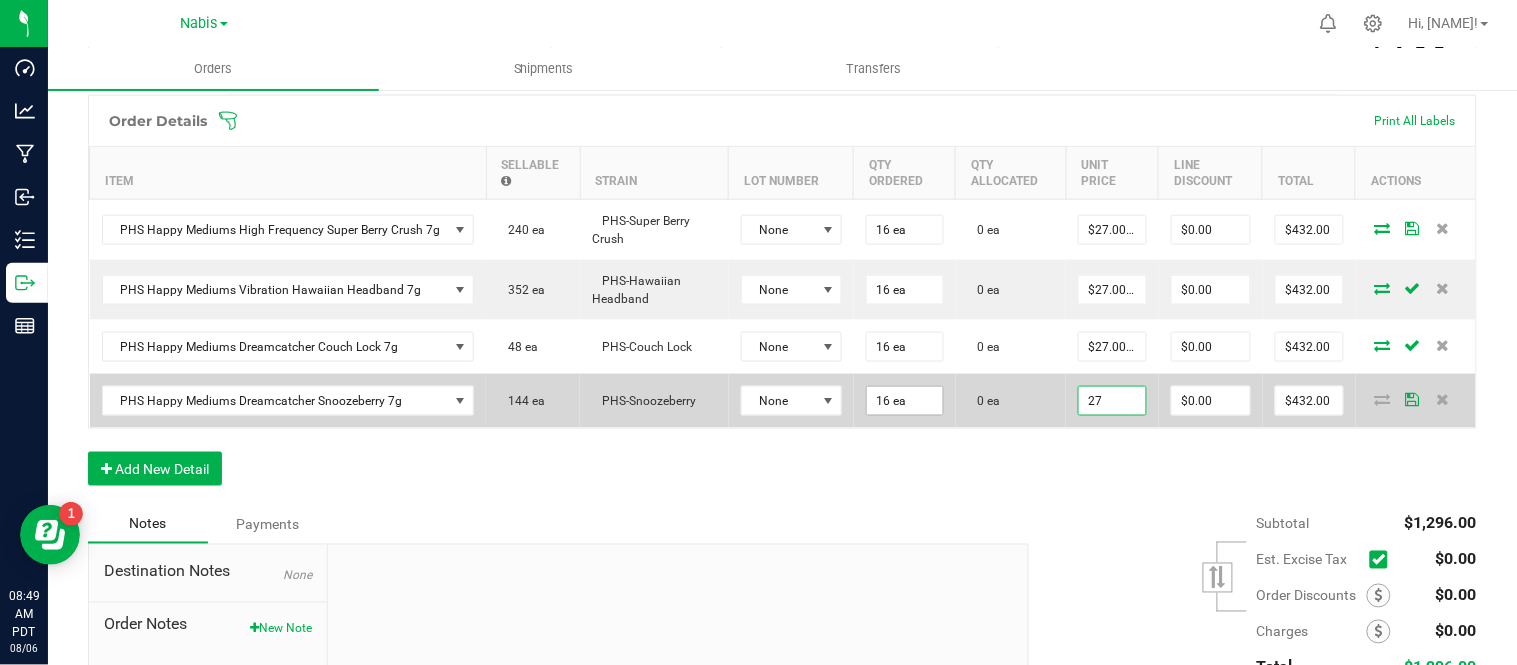 scroll, scrollTop: 0, scrollLeft: 0, axis: both 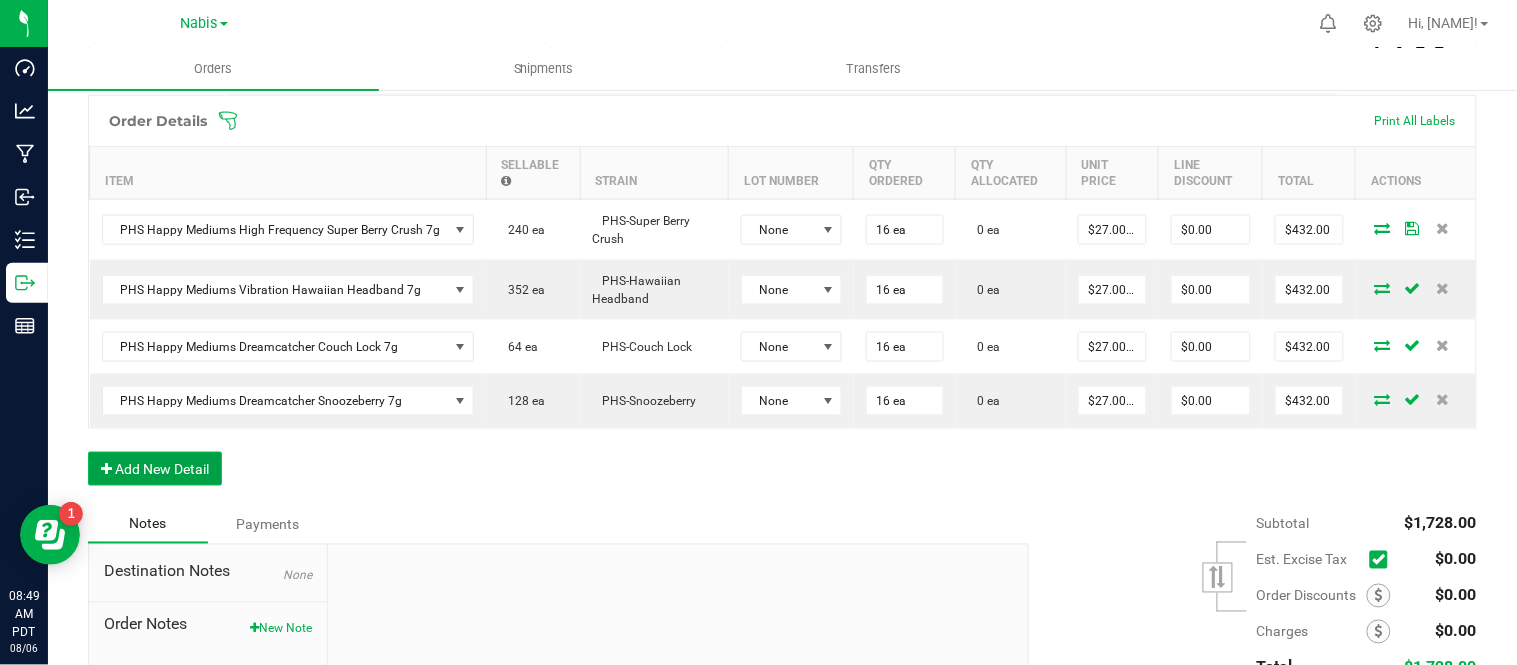 click on "Add New Detail" at bounding box center [155, 469] 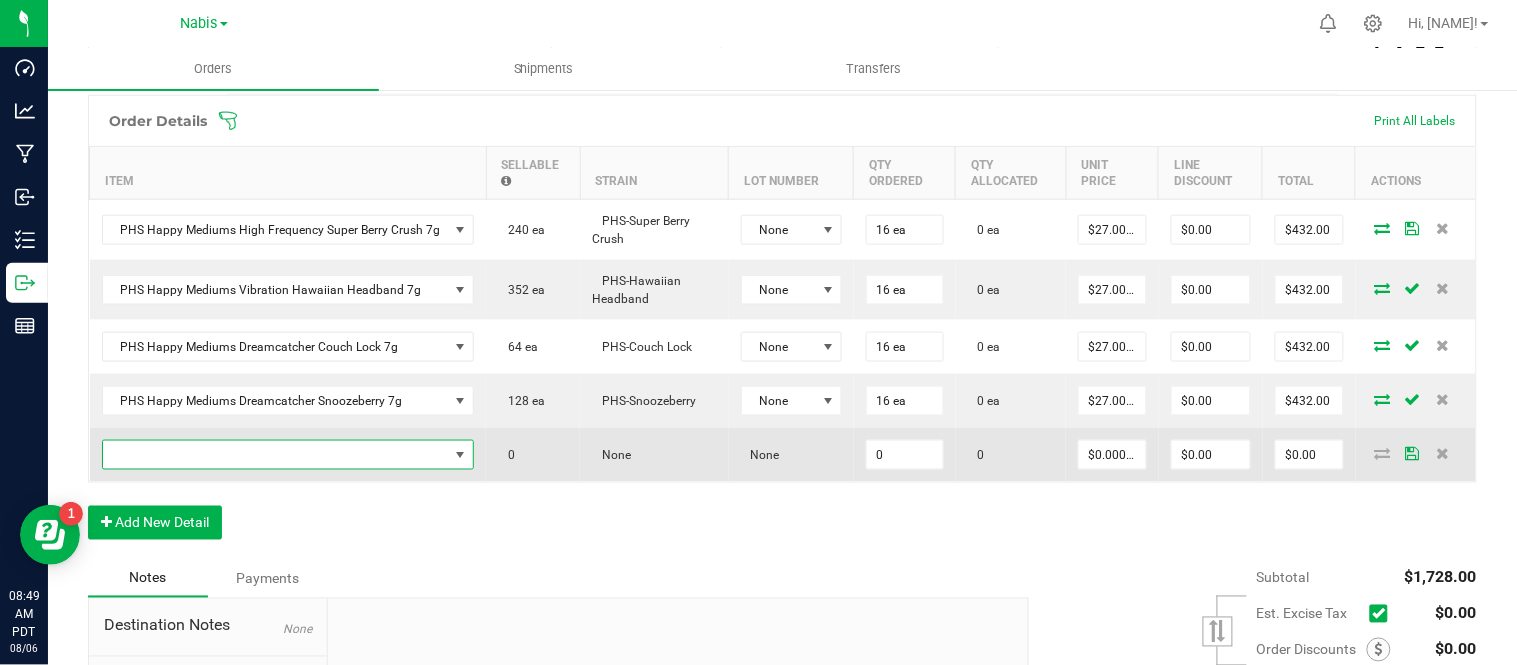 click at bounding box center (276, 455) 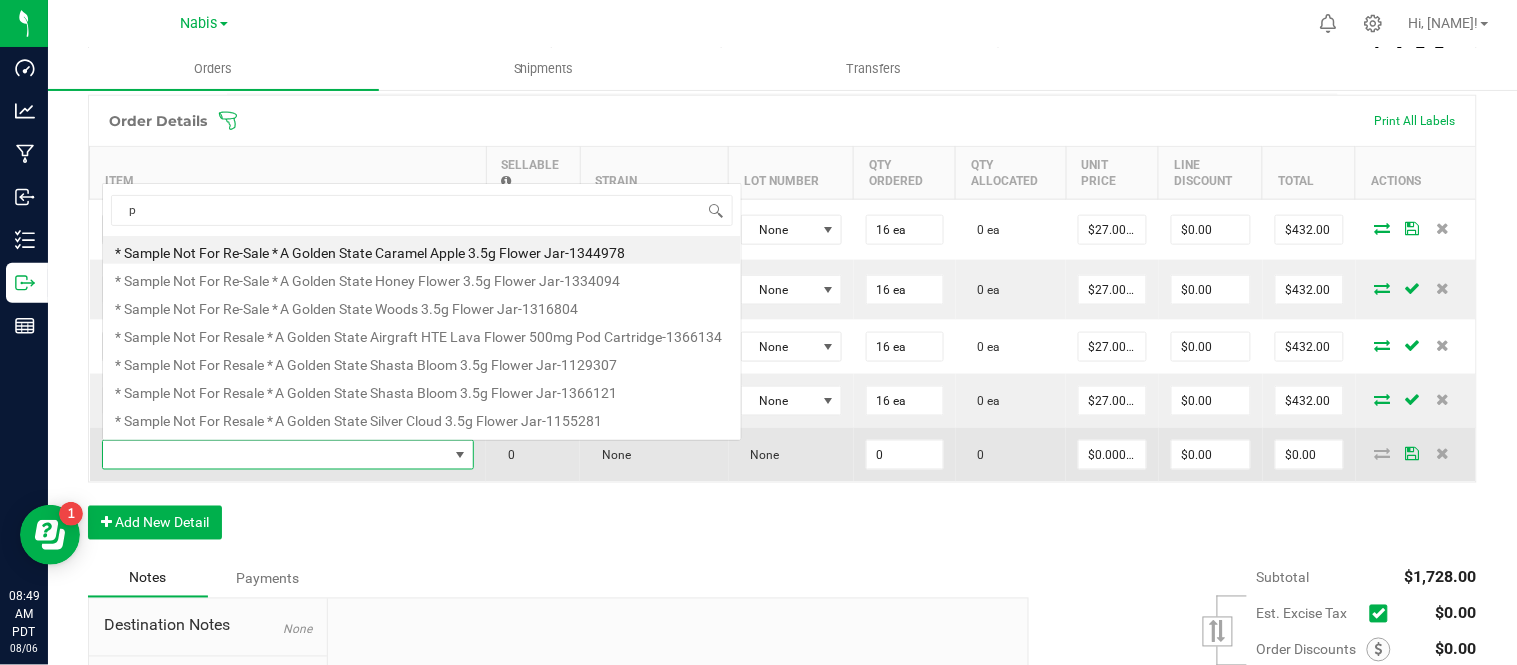 scroll, scrollTop: 99970, scrollLeft: 99633, axis: both 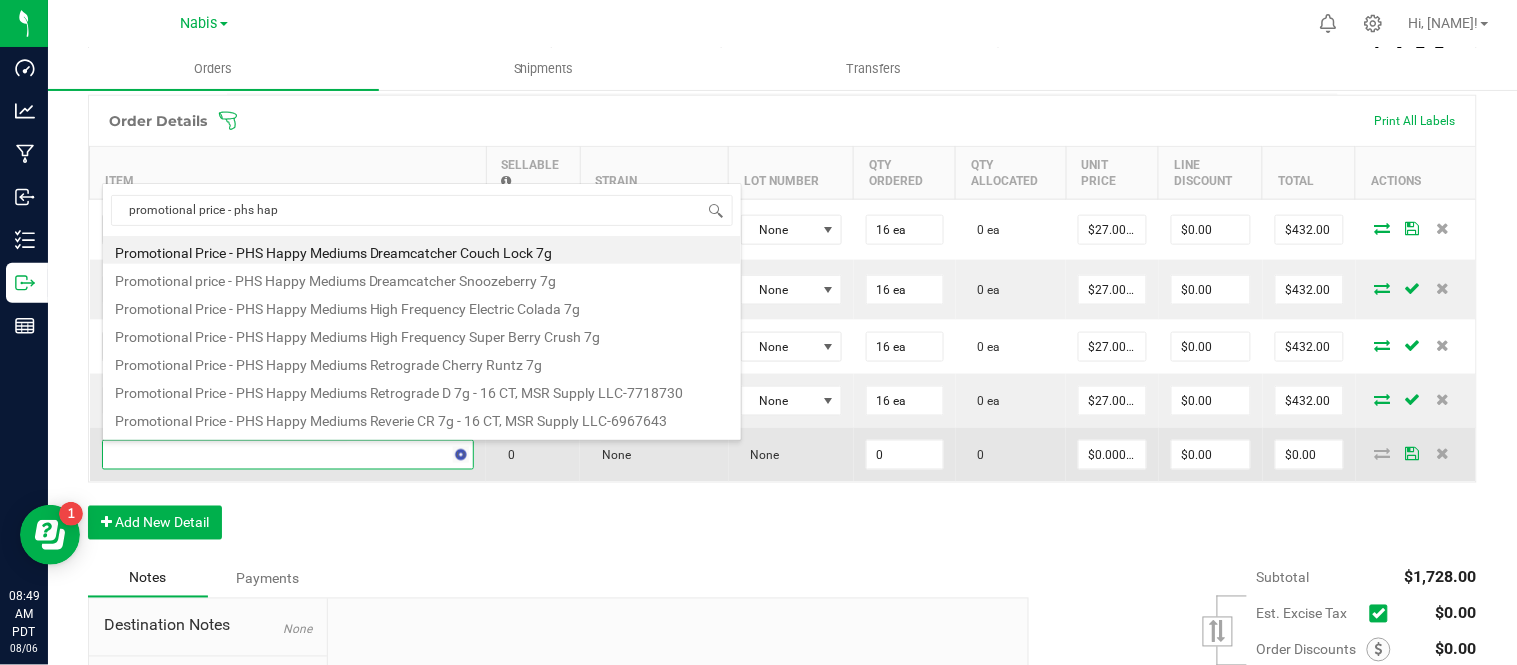 type on "promotional price - phs happ" 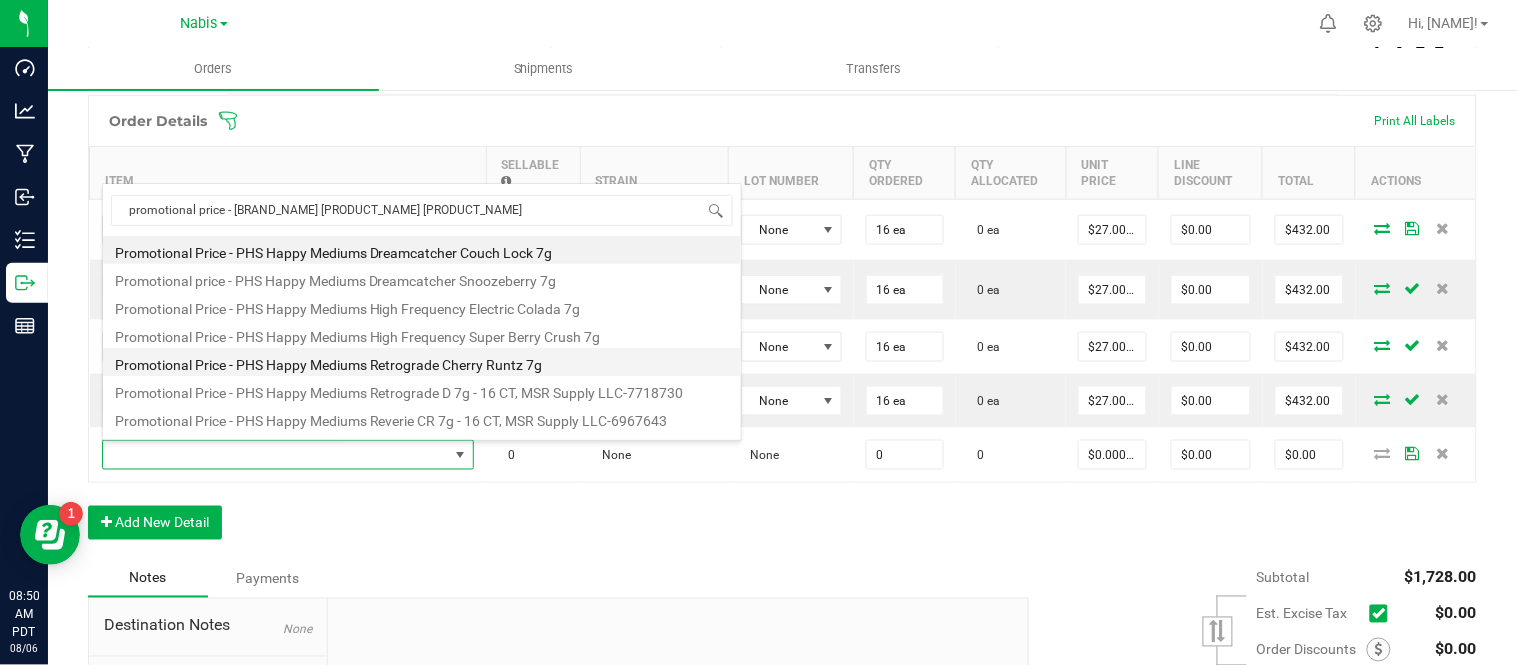 click on "Promotional Price - PHS Happy Mediums Retrograde Cherry Runtz 7g" at bounding box center (422, 362) 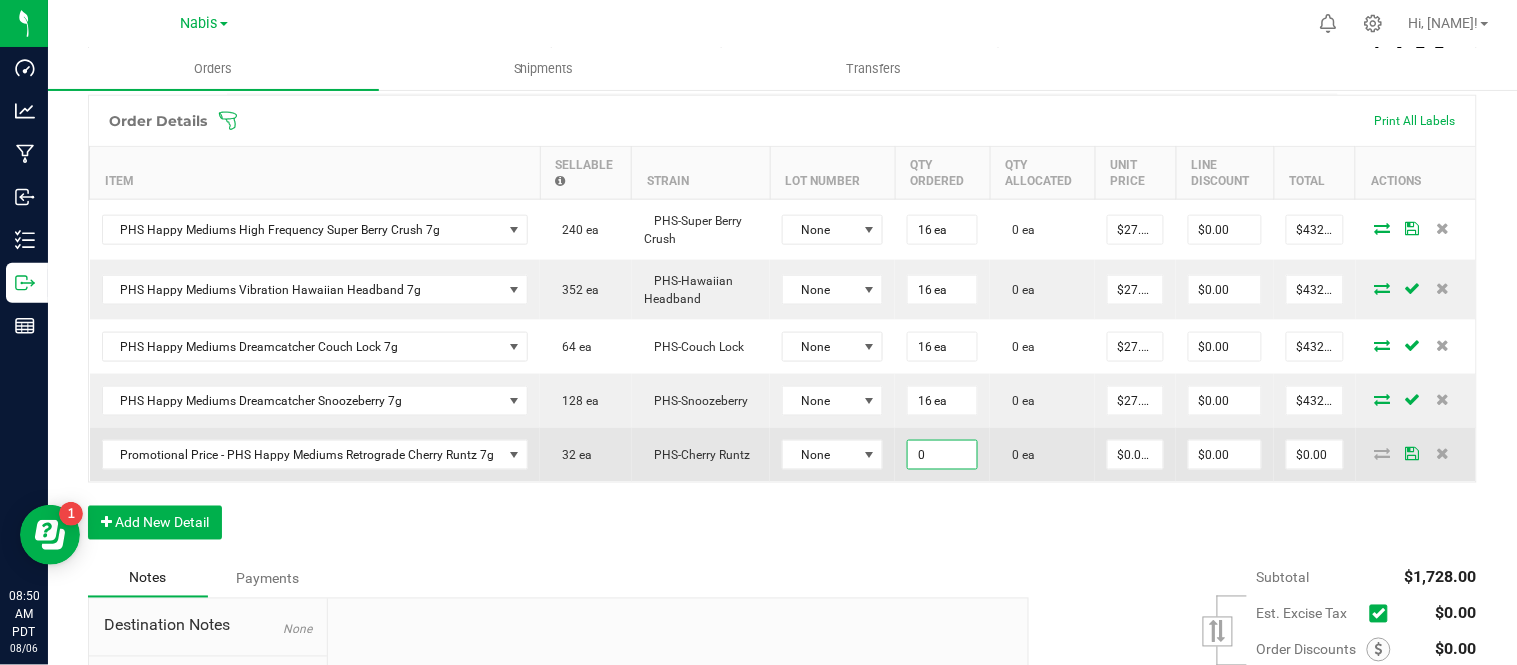 click on "0" at bounding box center (942, 455) 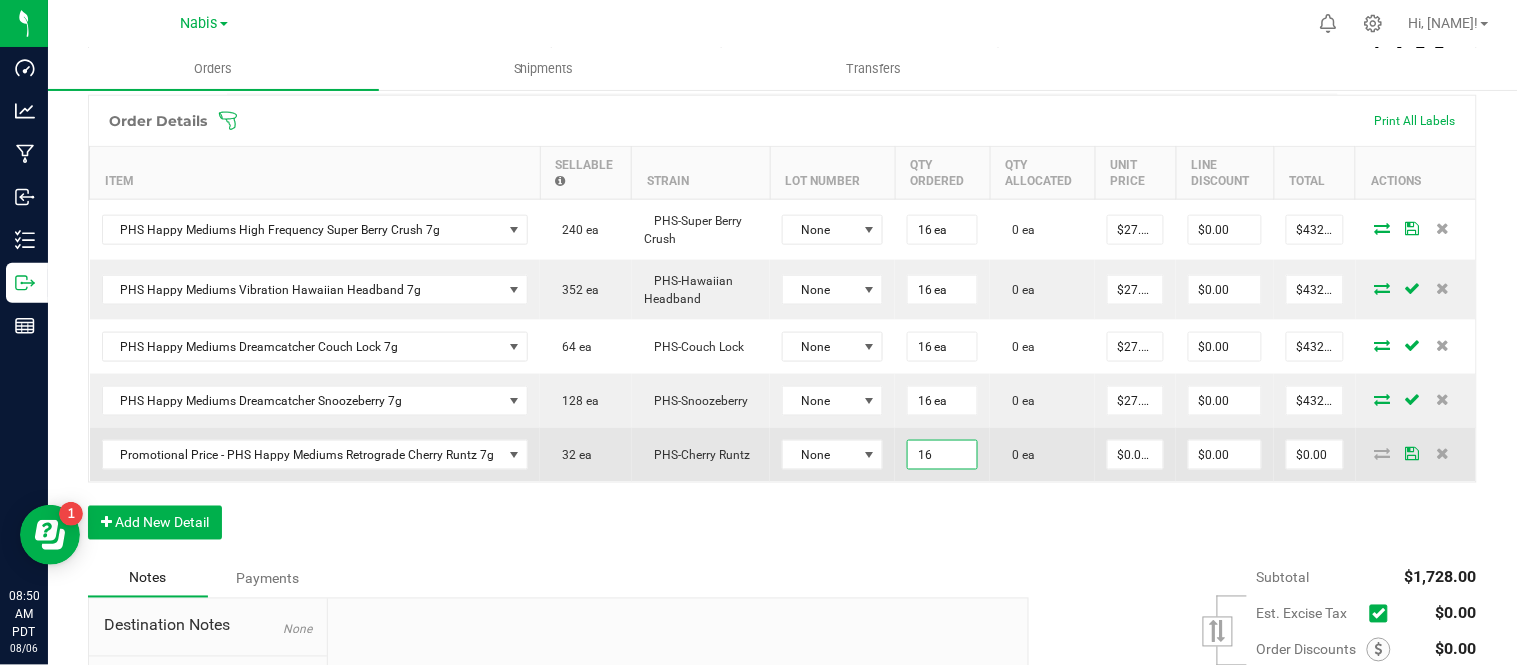 type on "16 ea" 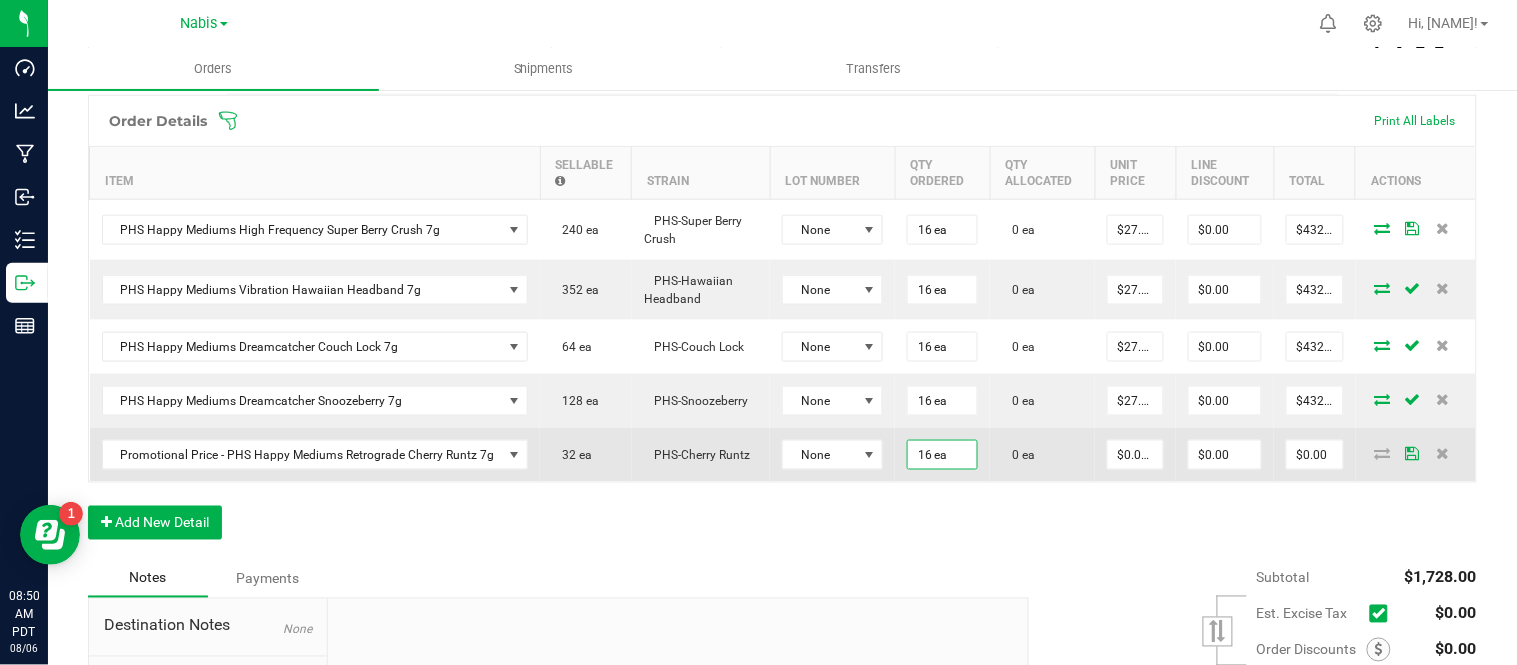 type on "0.01" 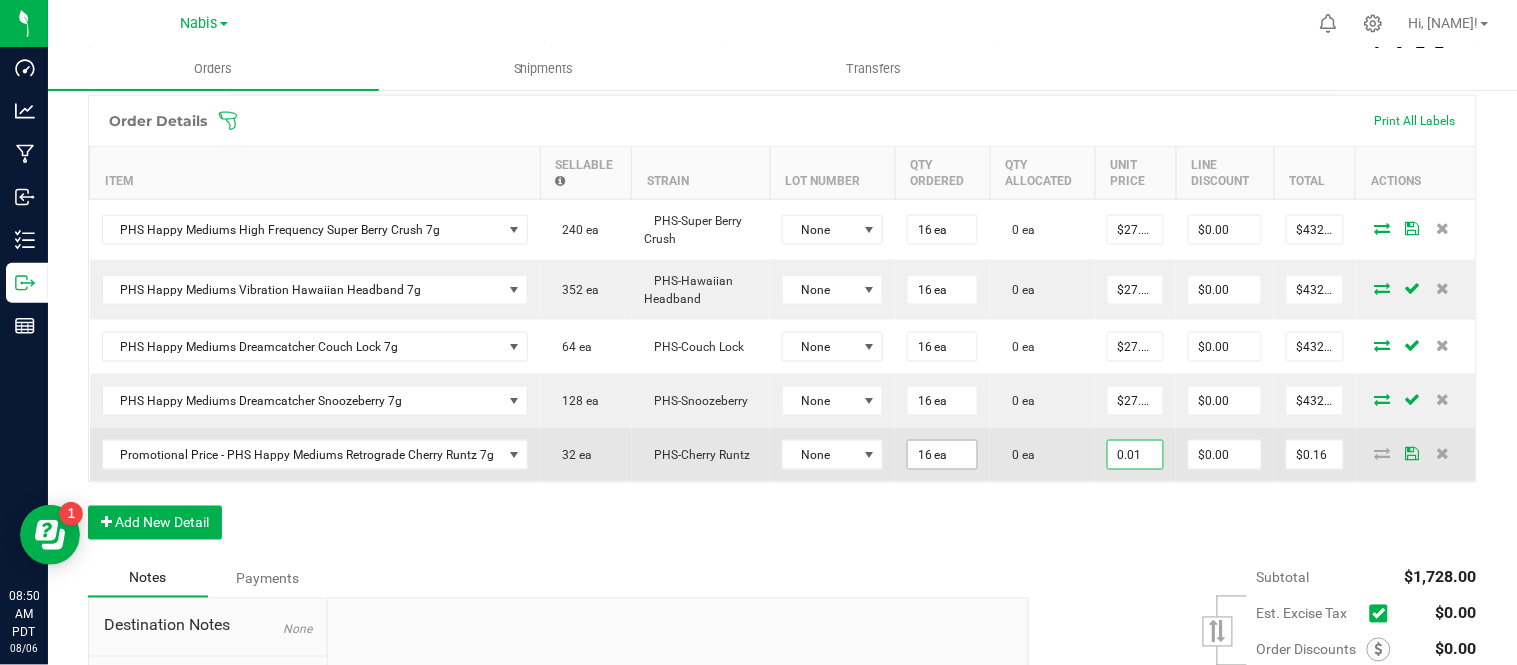 scroll, scrollTop: 0, scrollLeft: 0, axis: both 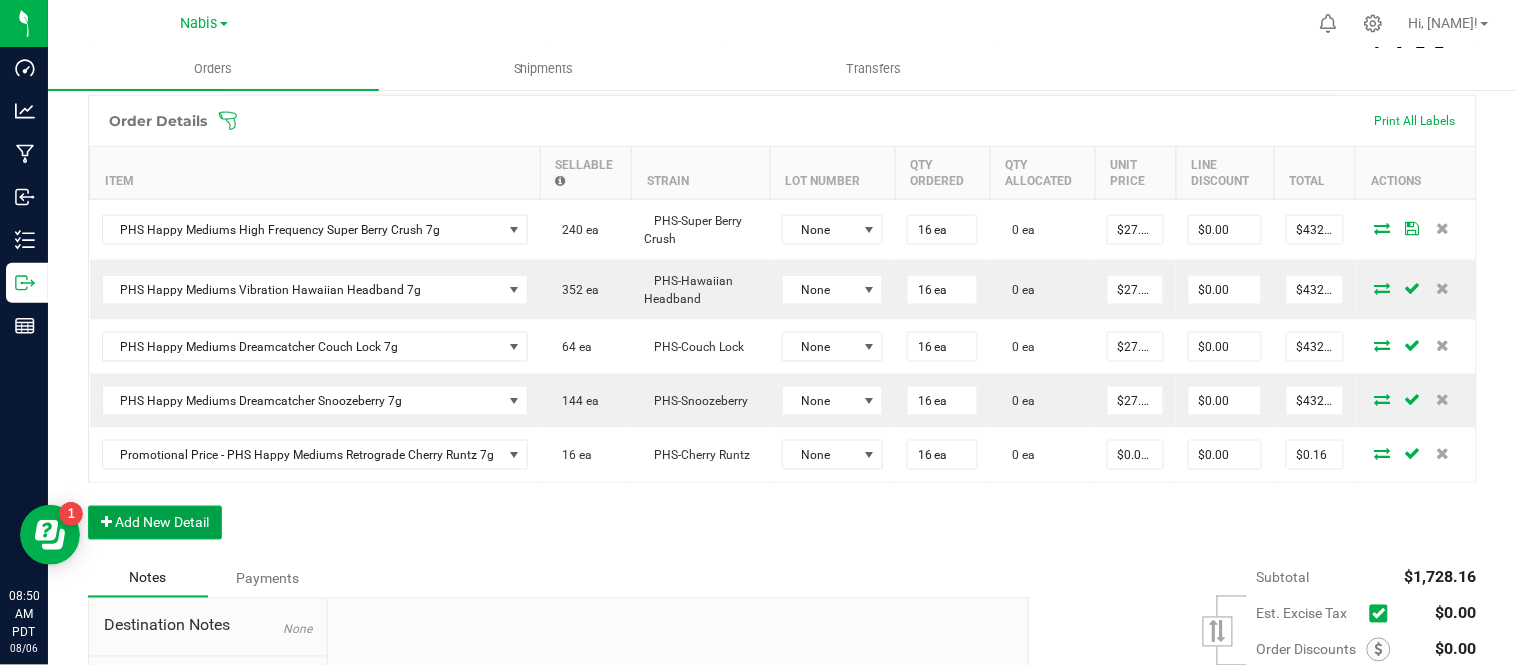 click on "Add New Detail" at bounding box center [155, 523] 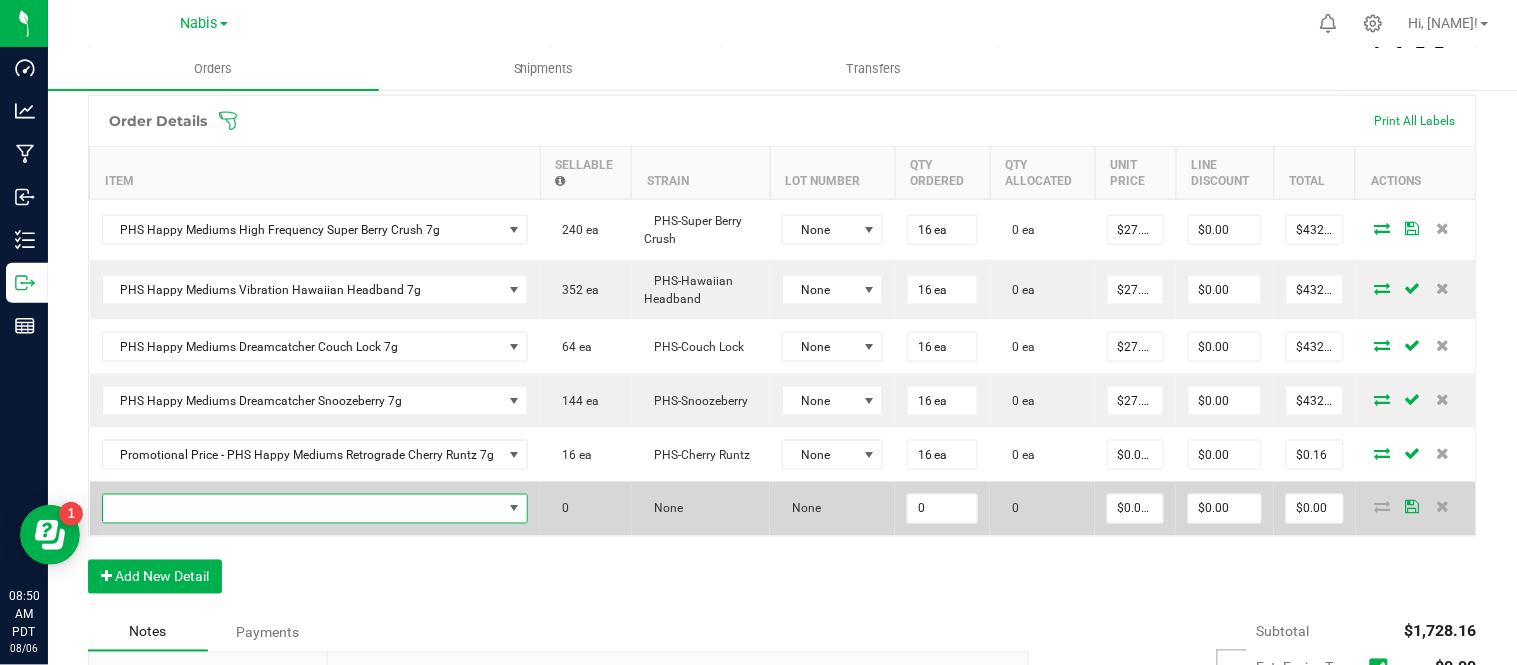 click at bounding box center (303, 509) 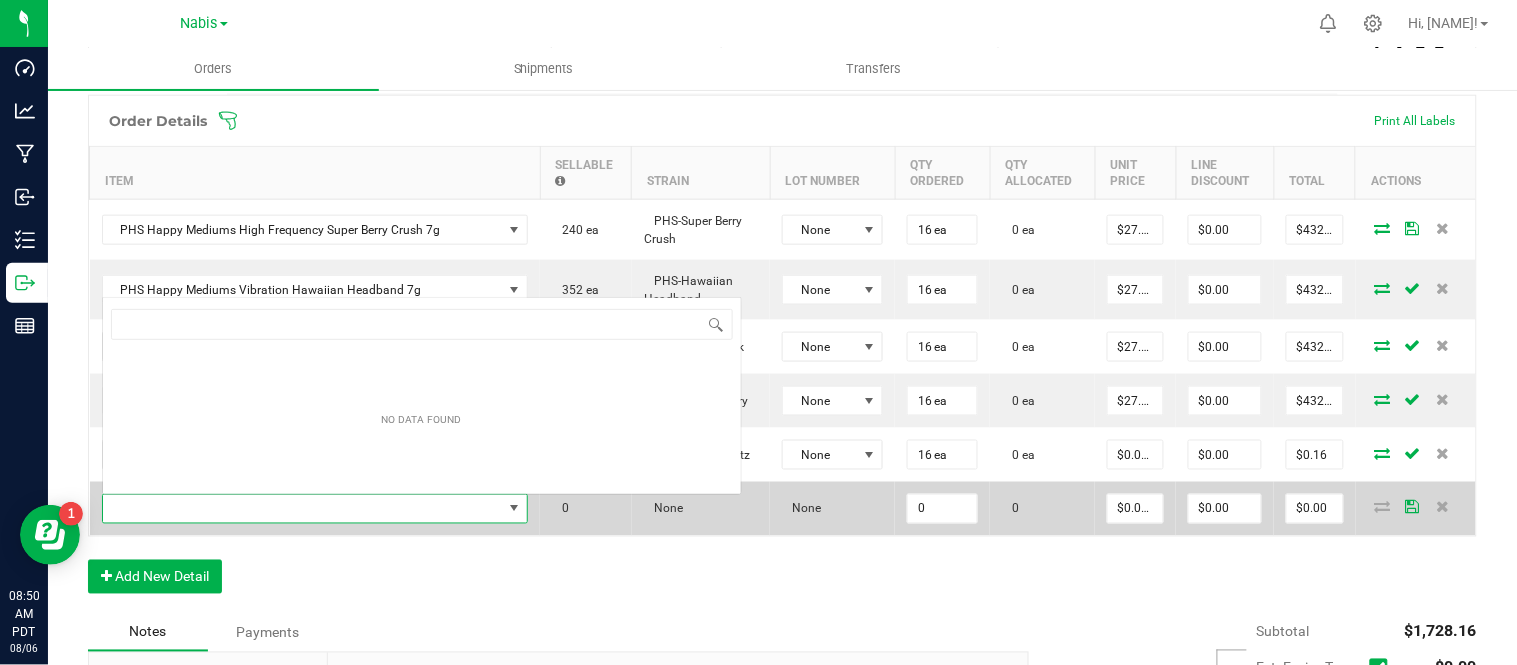 scroll, scrollTop: 99970, scrollLeft: 99580, axis: both 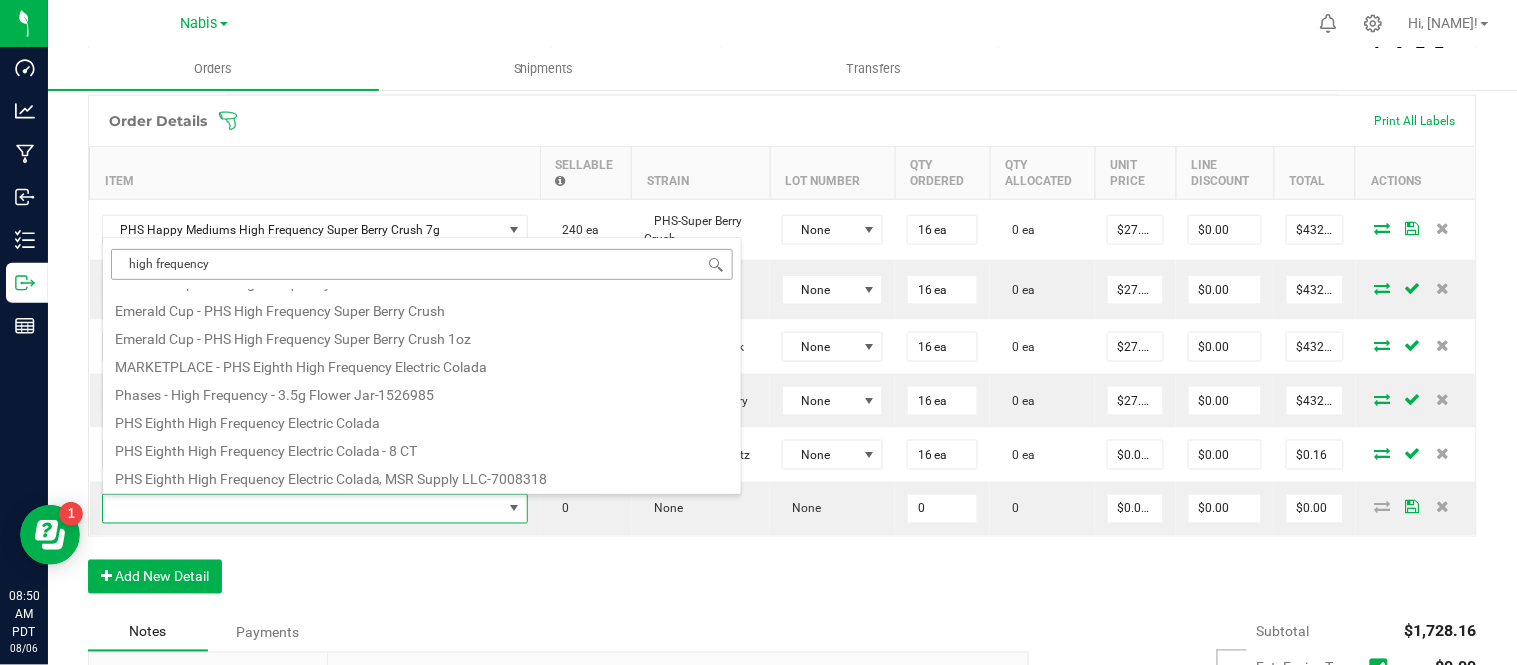 click on "high frequency" at bounding box center [422, 264] 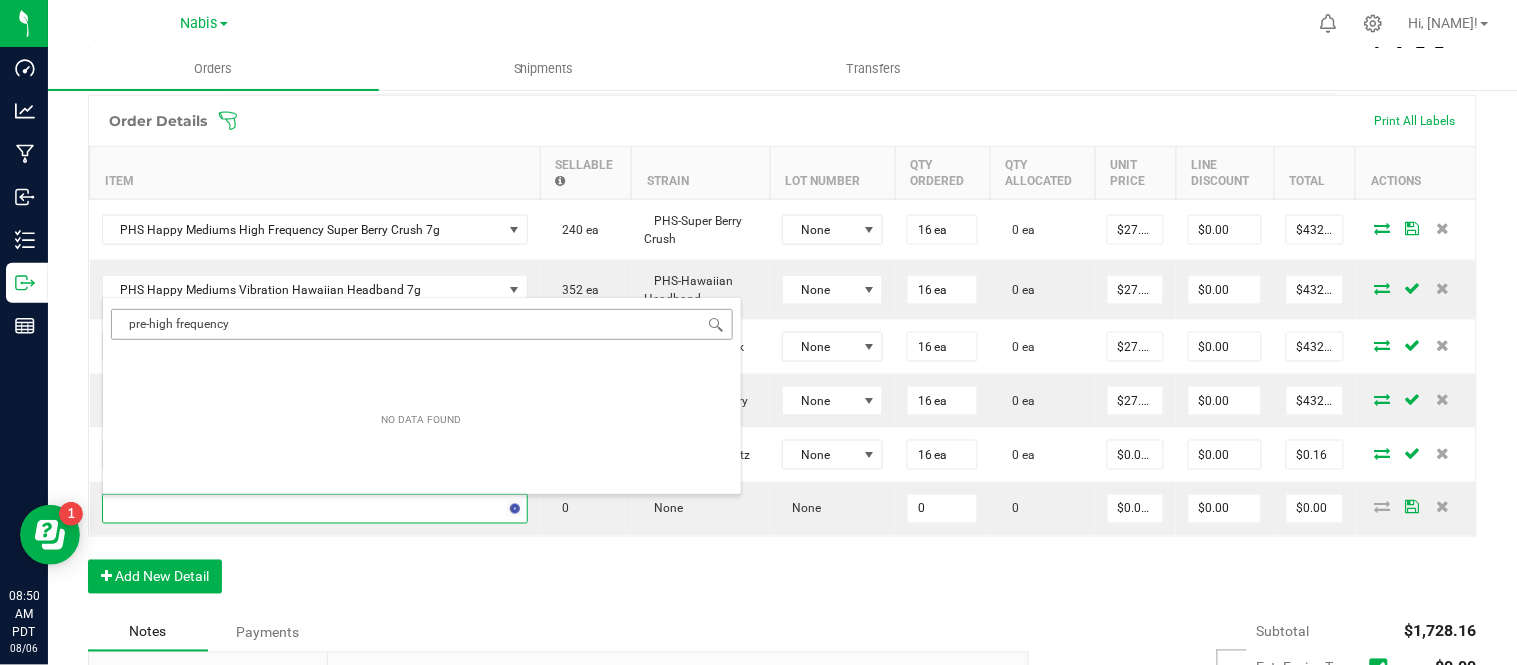 scroll, scrollTop: 0, scrollLeft: 0, axis: both 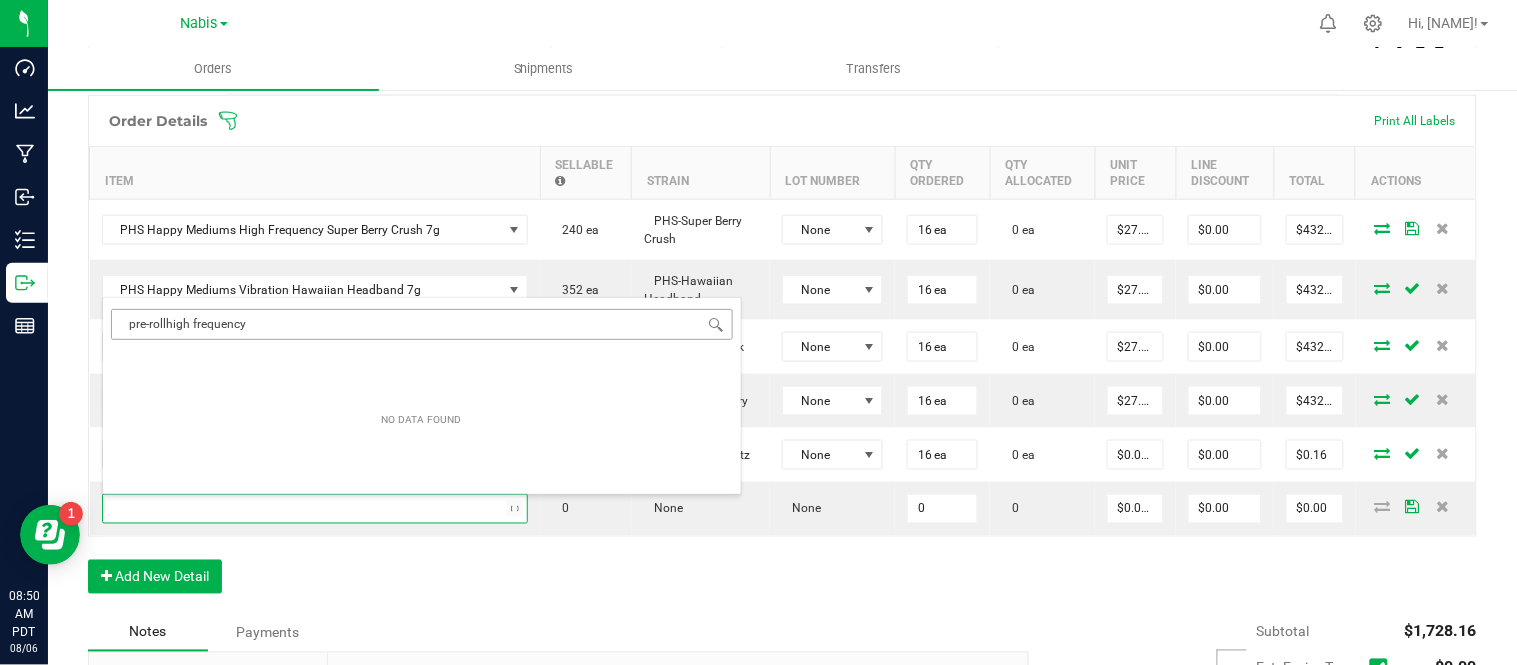 type on "pre-roll high frequency" 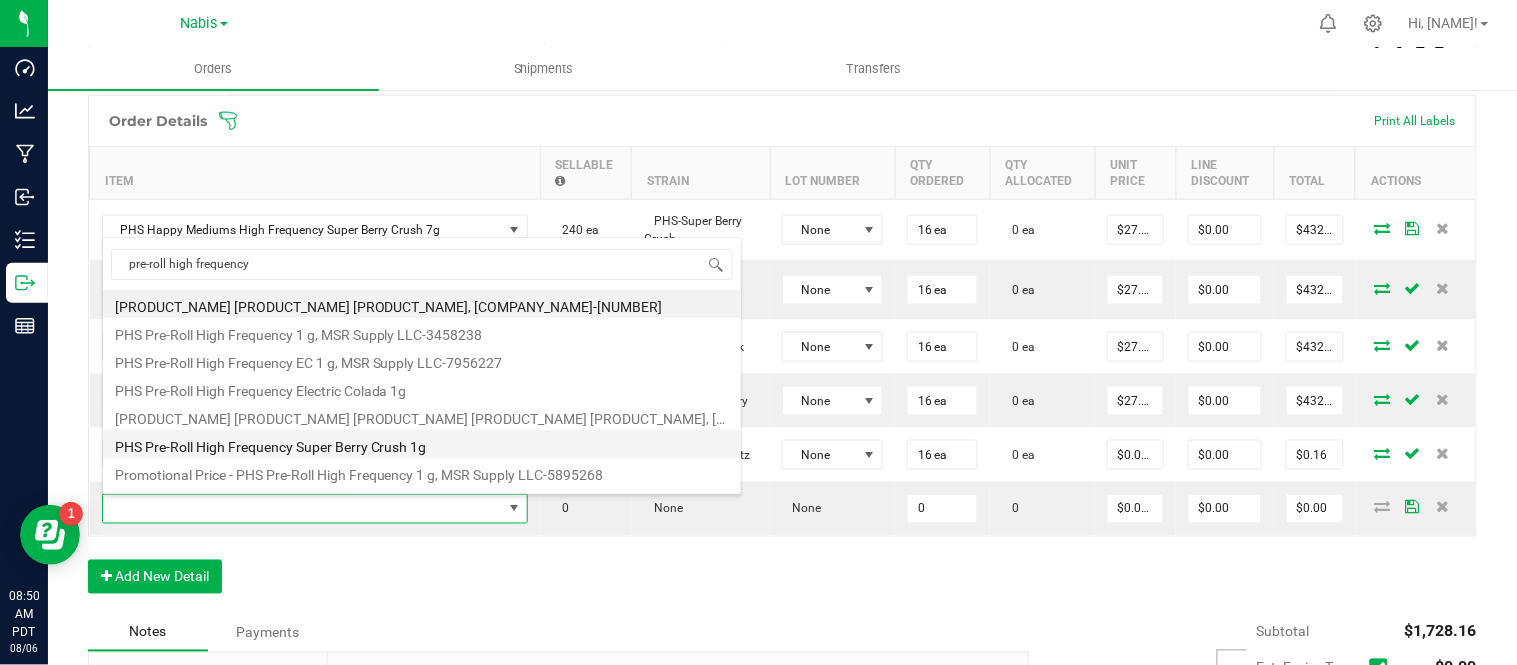 click on "PHS Pre-Roll High Frequency Super Berry Crush 1g" at bounding box center (422, 444) 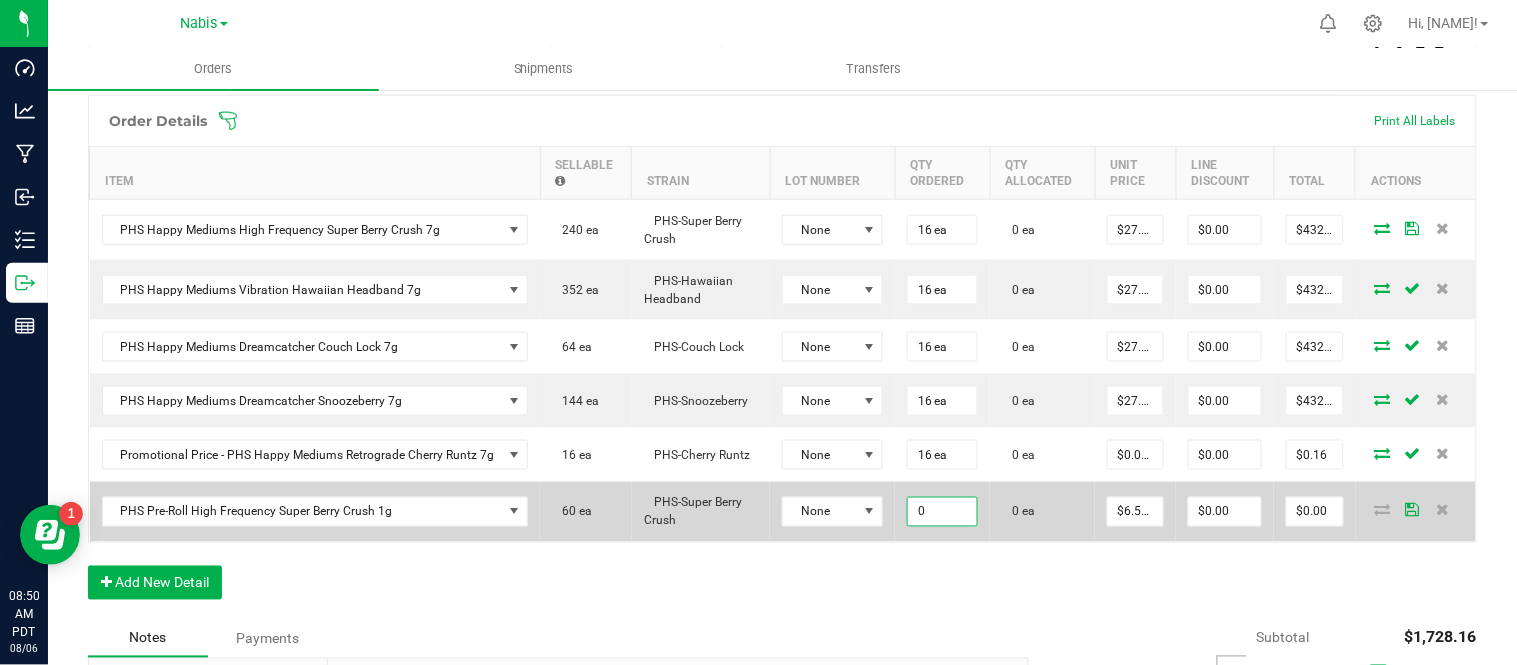 click on "0" at bounding box center [942, 512] 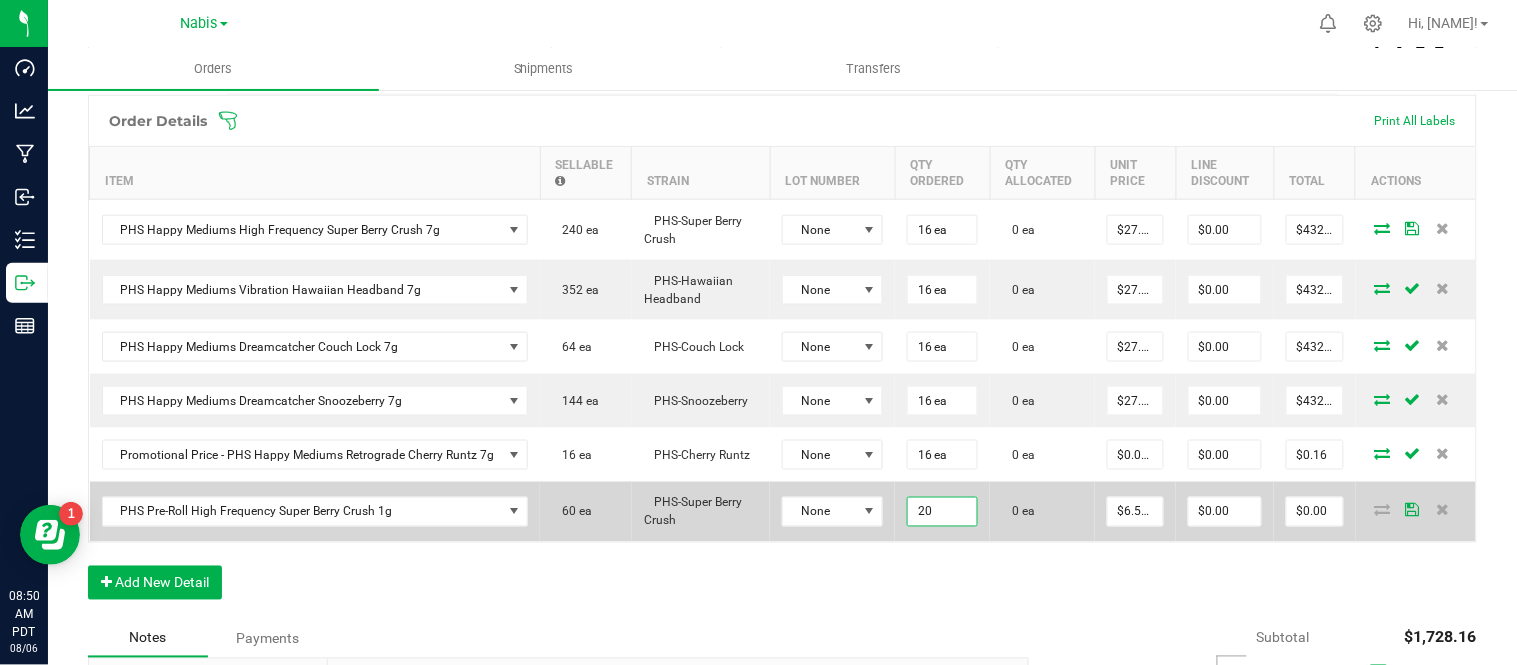 type on "20 ea" 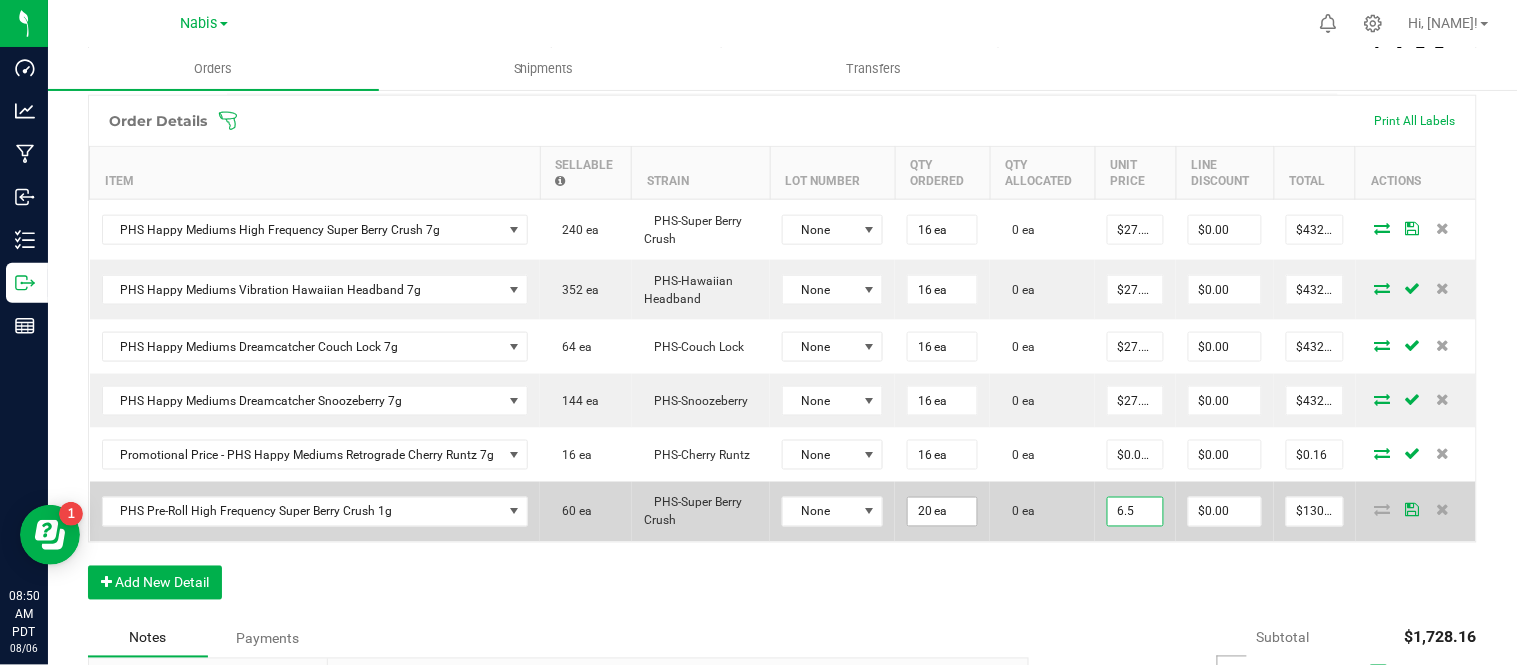 scroll, scrollTop: 0, scrollLeft: 0, axis: both 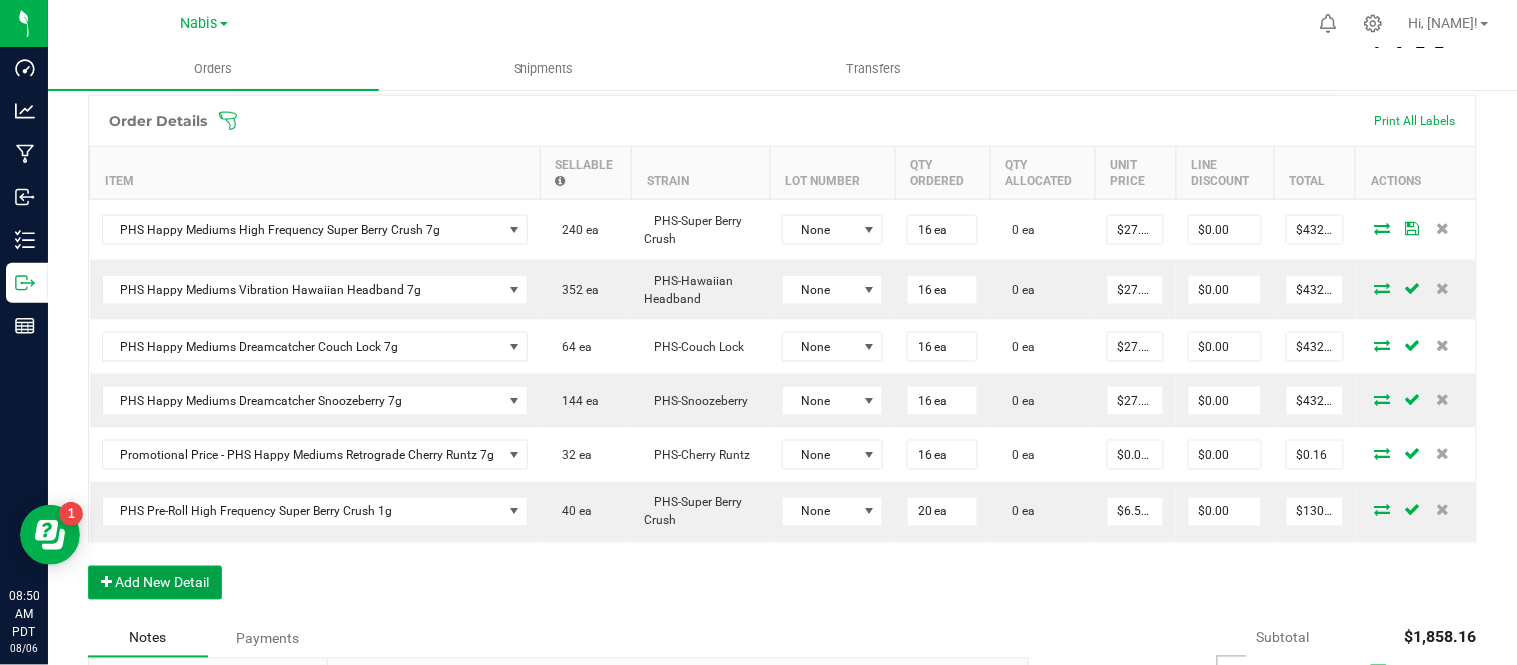 click on "Add New Detail" at bounding box center (155, 583) 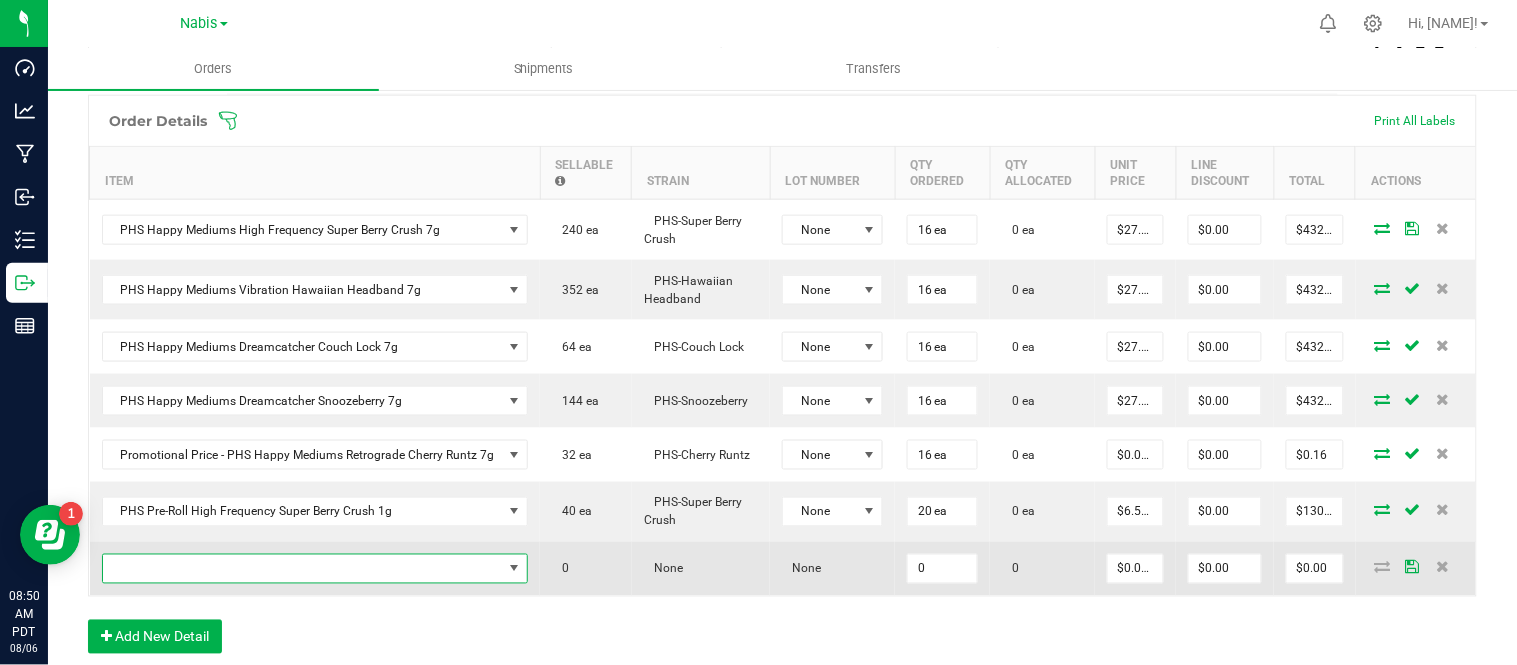 click at bounding box center (303, 569) 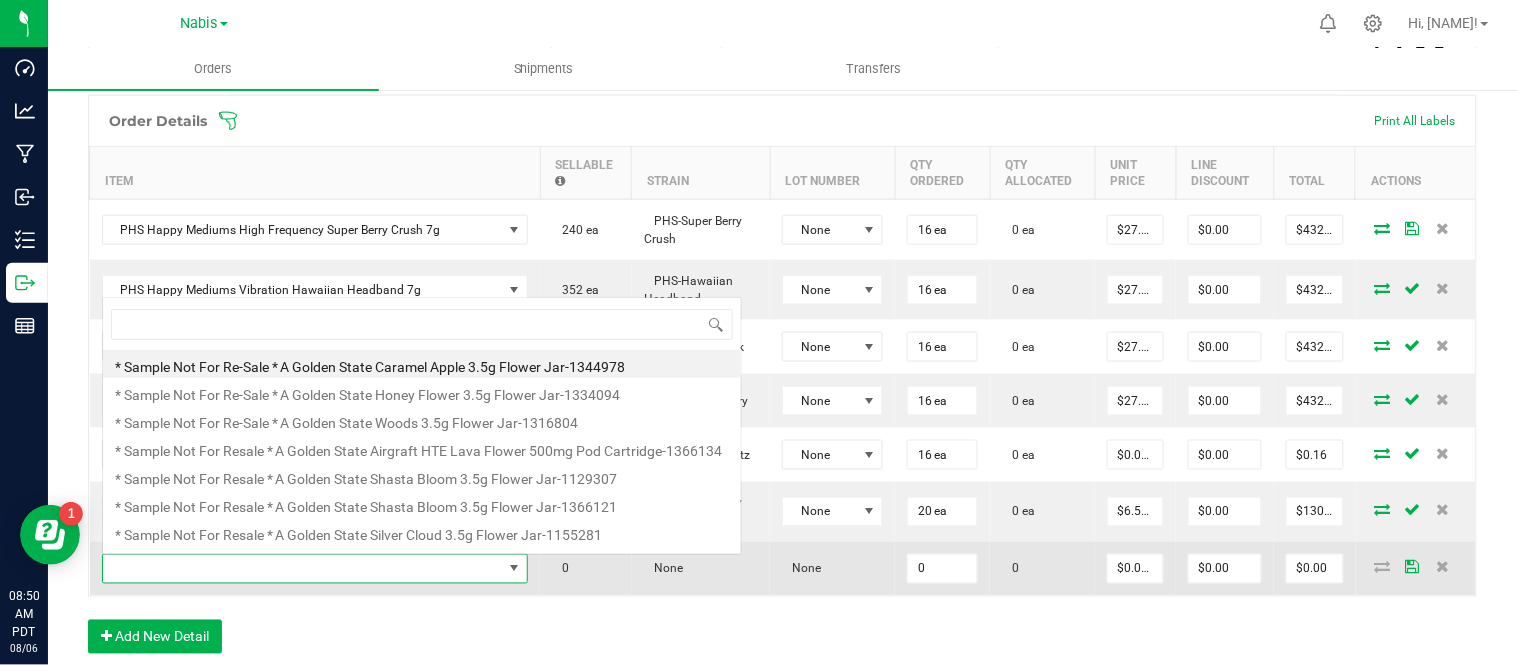 scroll, scrollTop: 0, scrollLeft: 0, axis: both 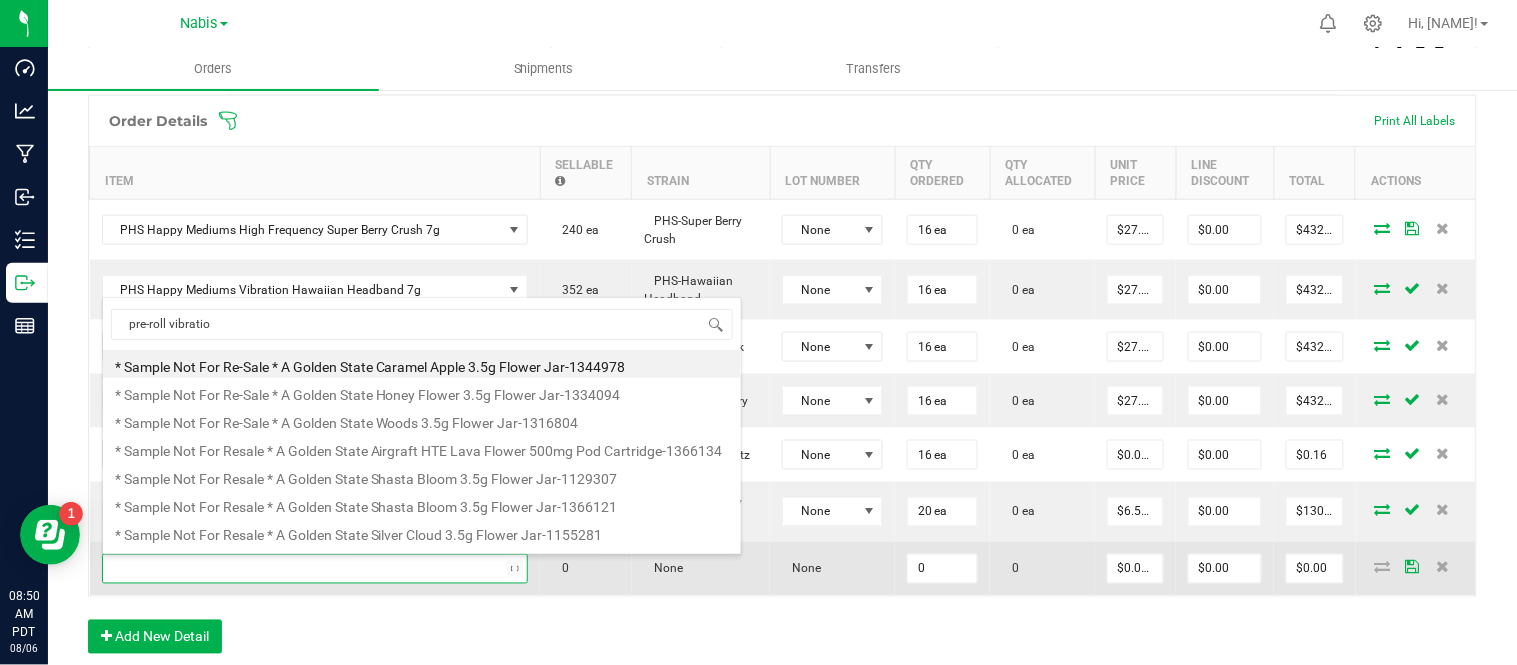 type on "pre-roll vibration" 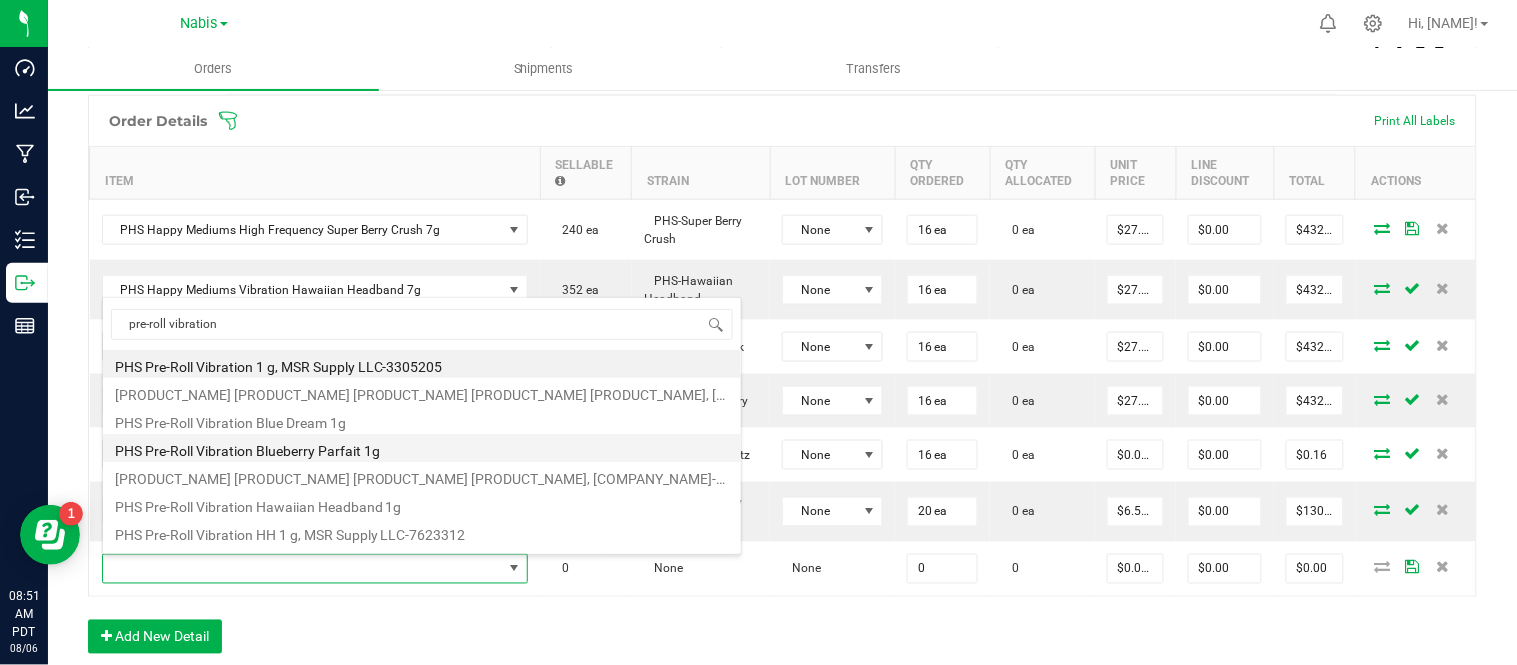 click on "PHS Pre-Roll Vibration Blueberry Parfait 1g" at bounding box center (422, 448) 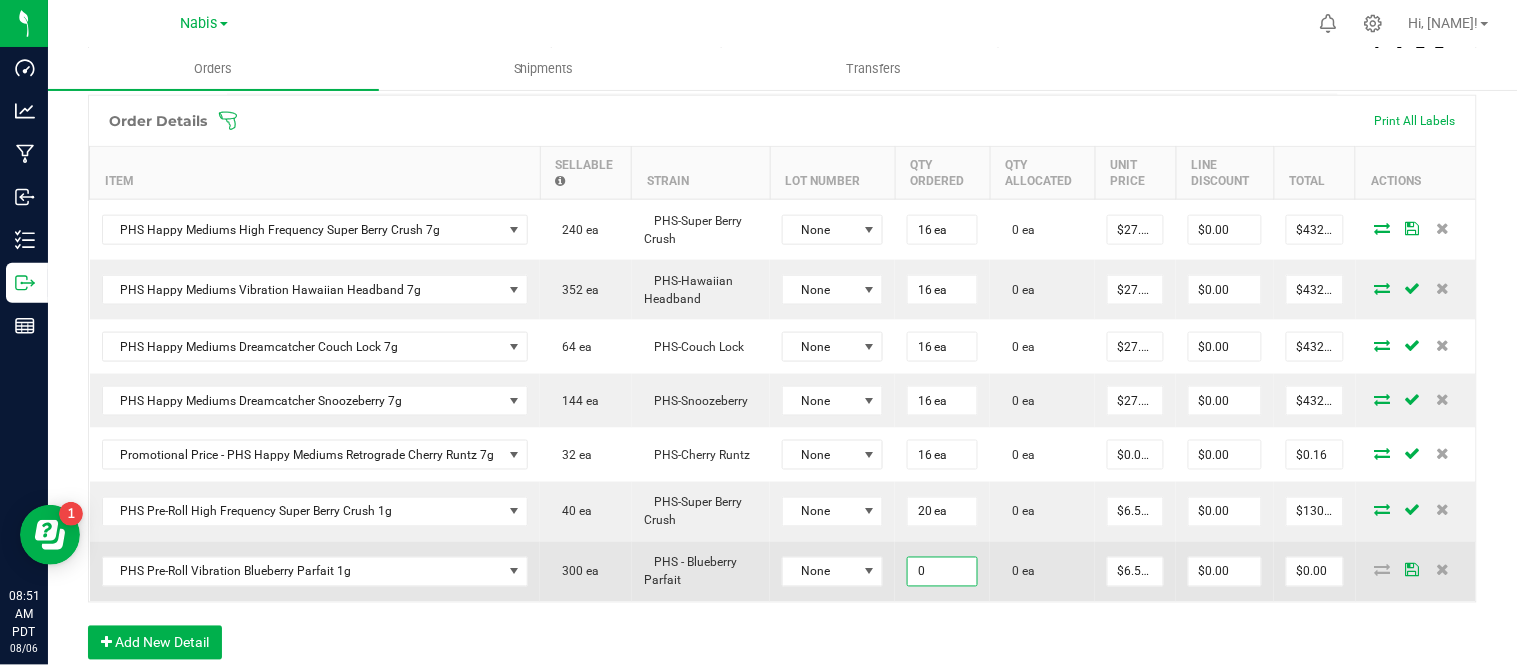 click on "0" at bounding box center [942, 572] 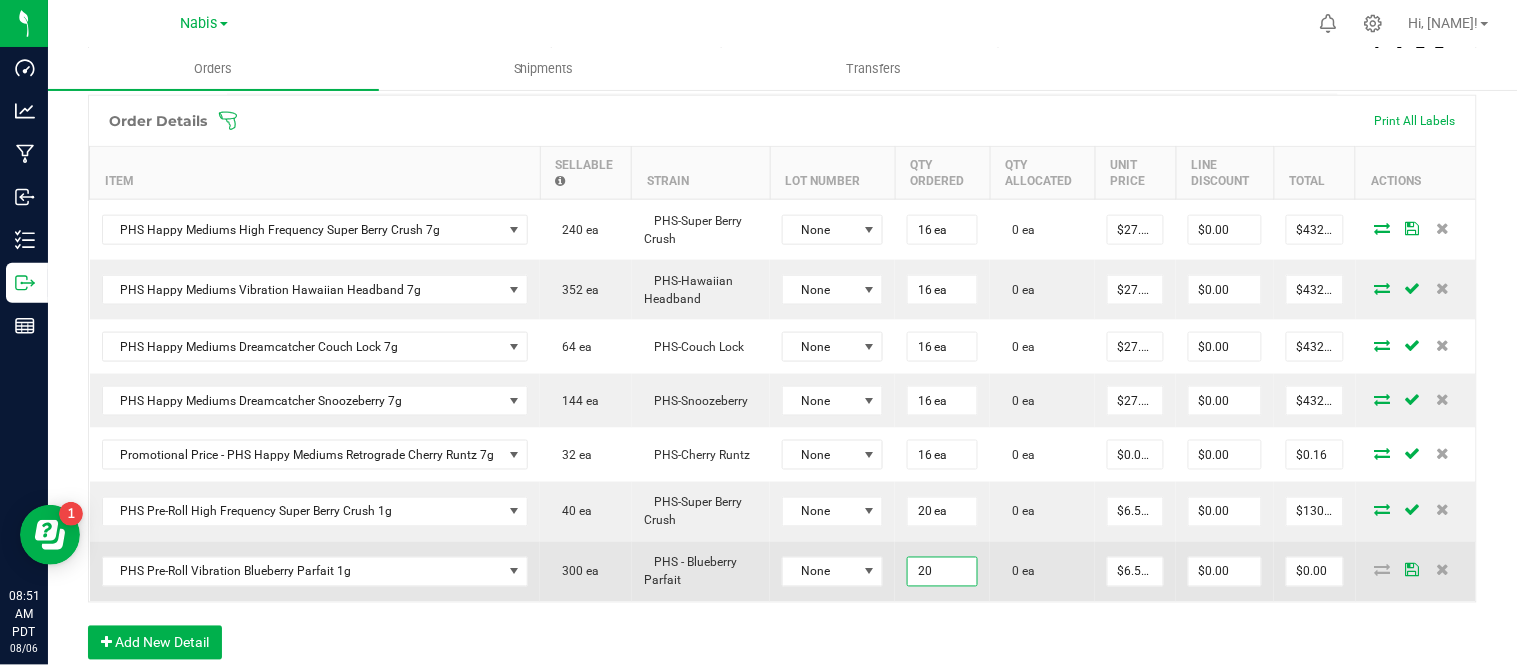 type on "20" 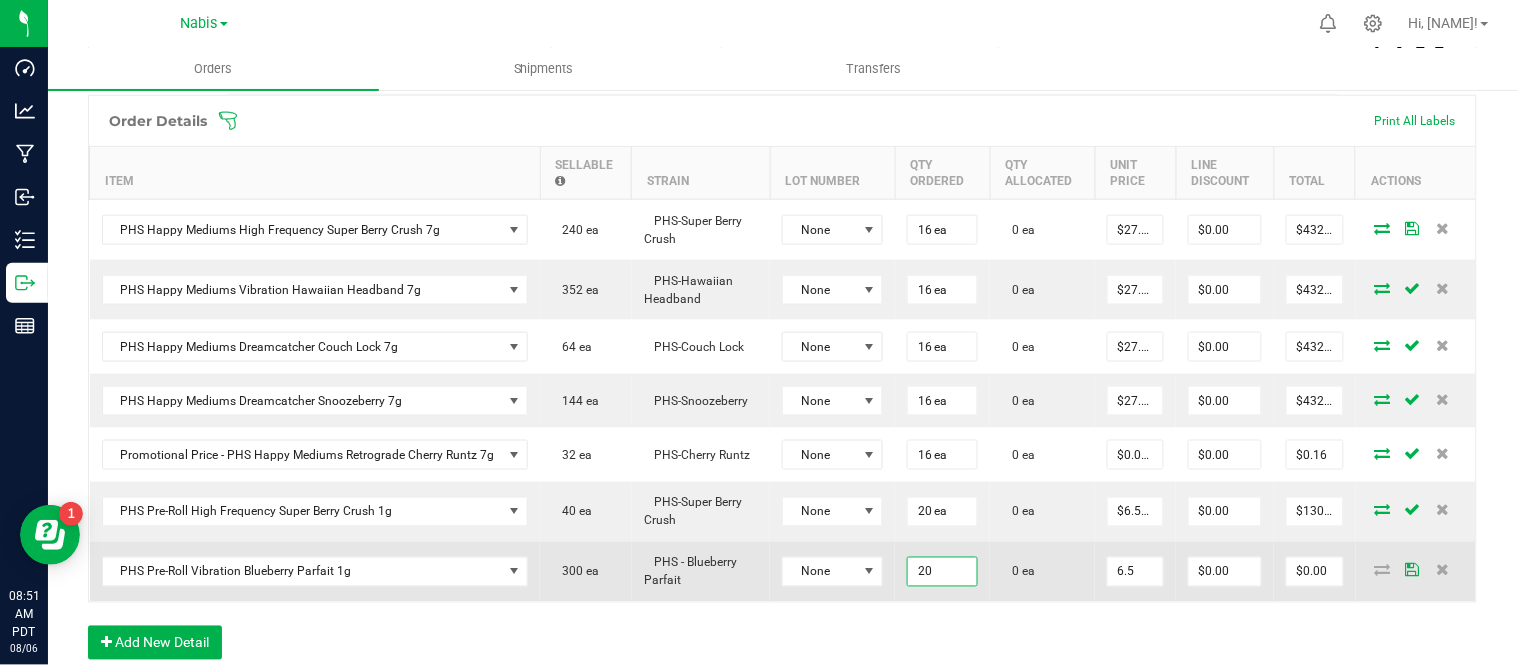 type on "20 ea" 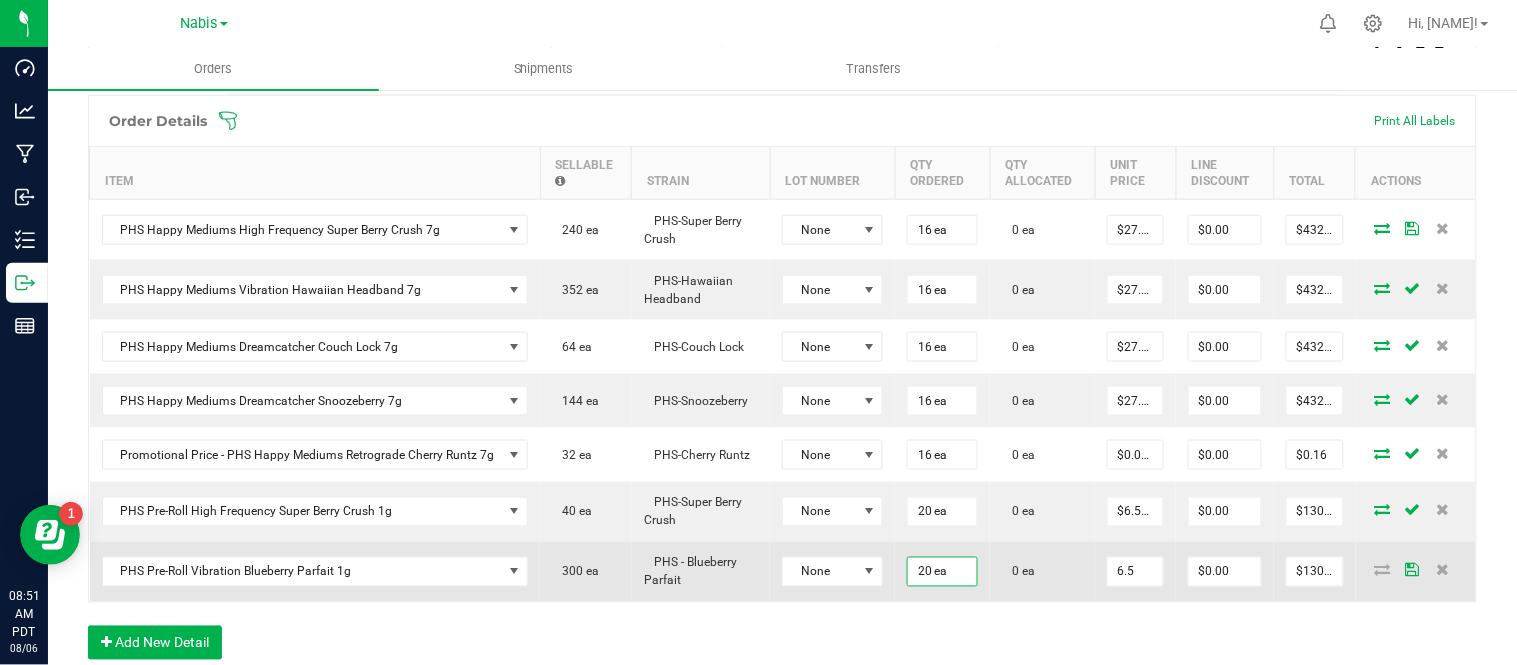 scroll, scrollTop: 0, scrollLeft: 0, axis: both 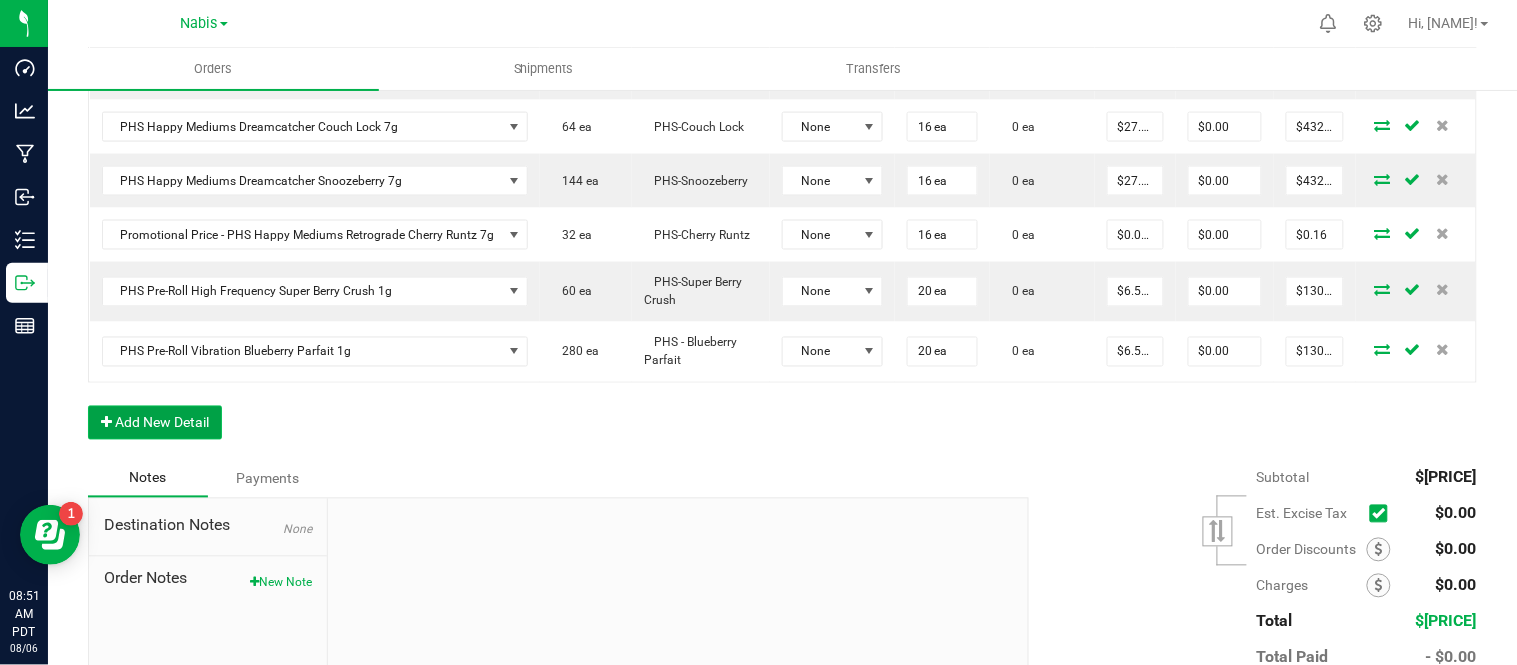 click on "Add New Detail" at bounding box center (155, 423) 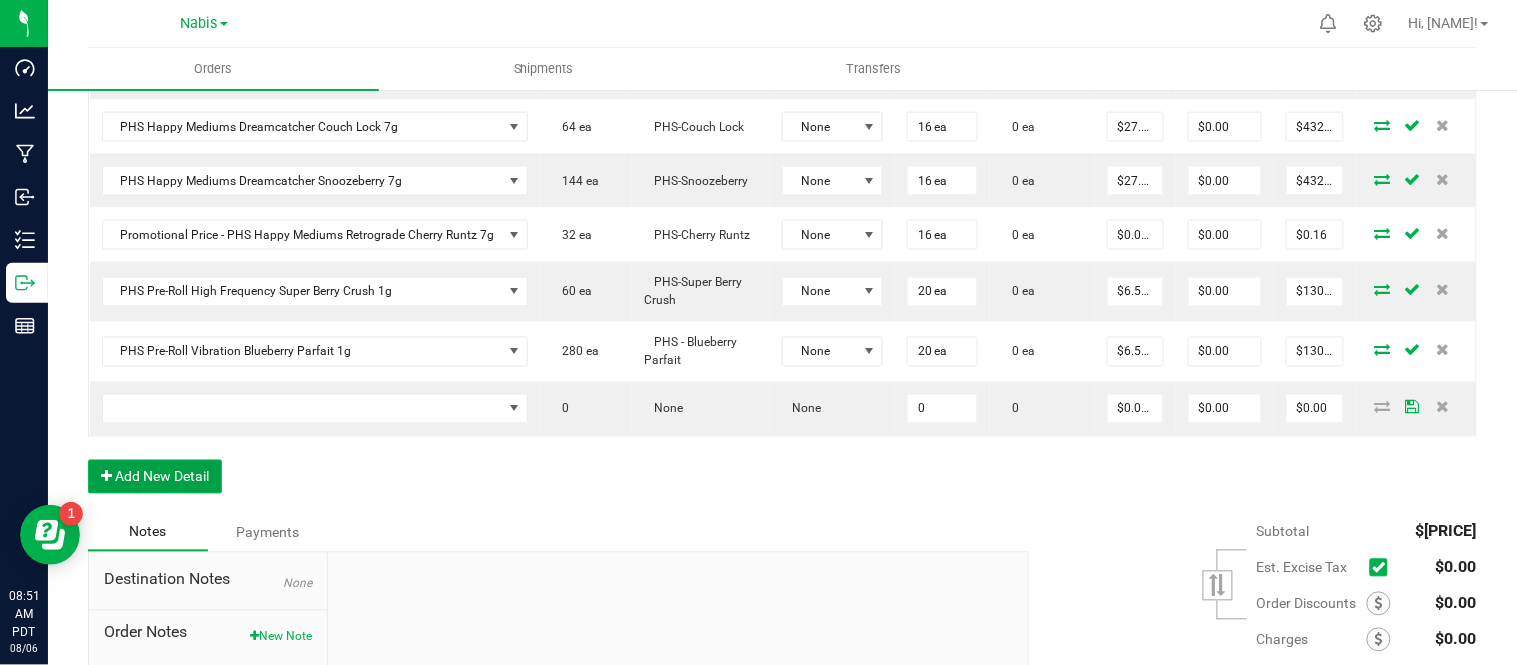 type 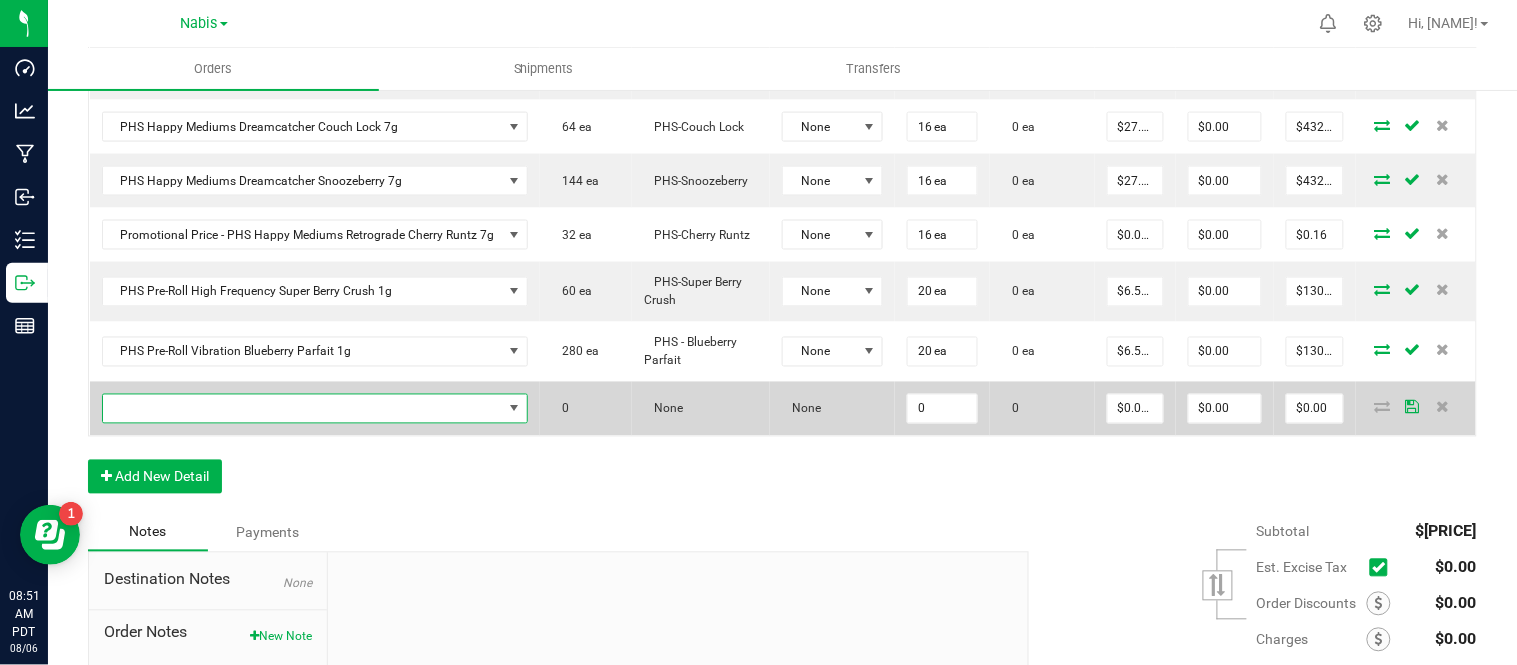 click at bounding box center (303, 409) 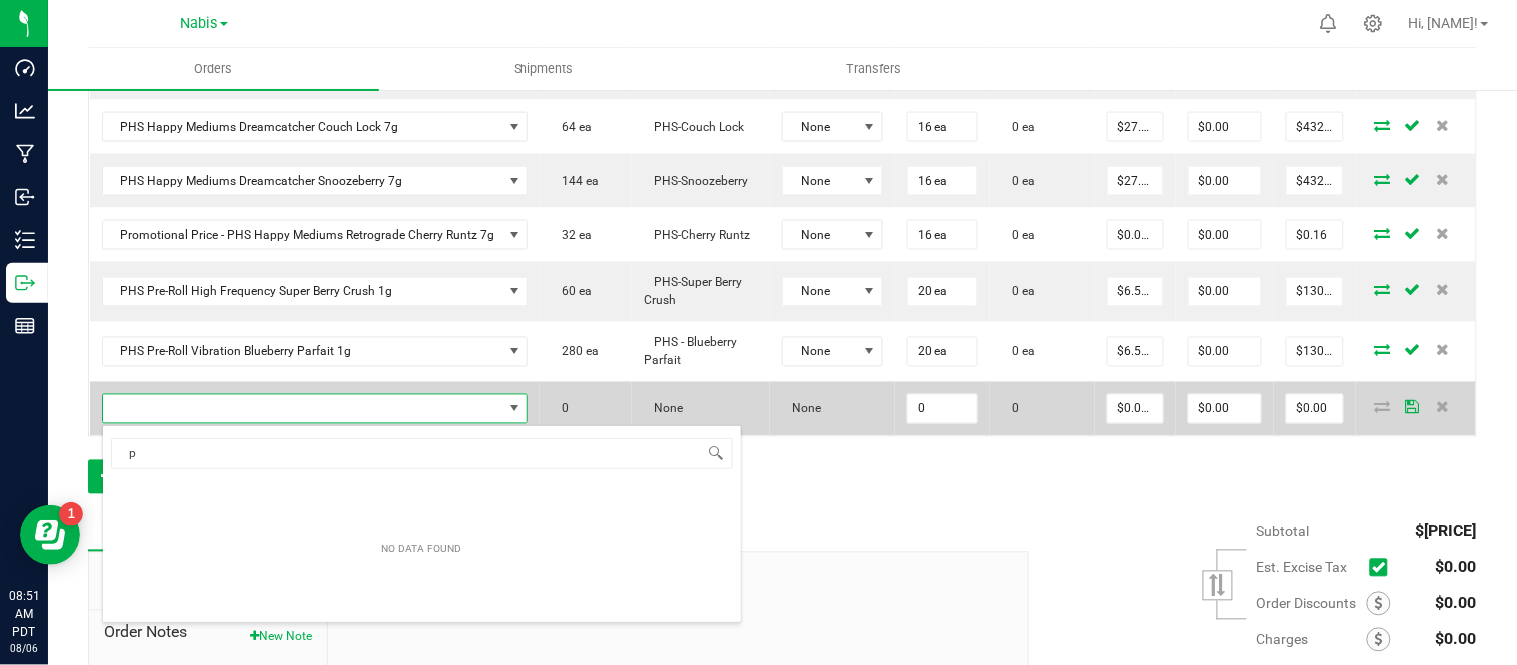scroll, scrollTop: 99970, scrollLeft: 99580, axis: both 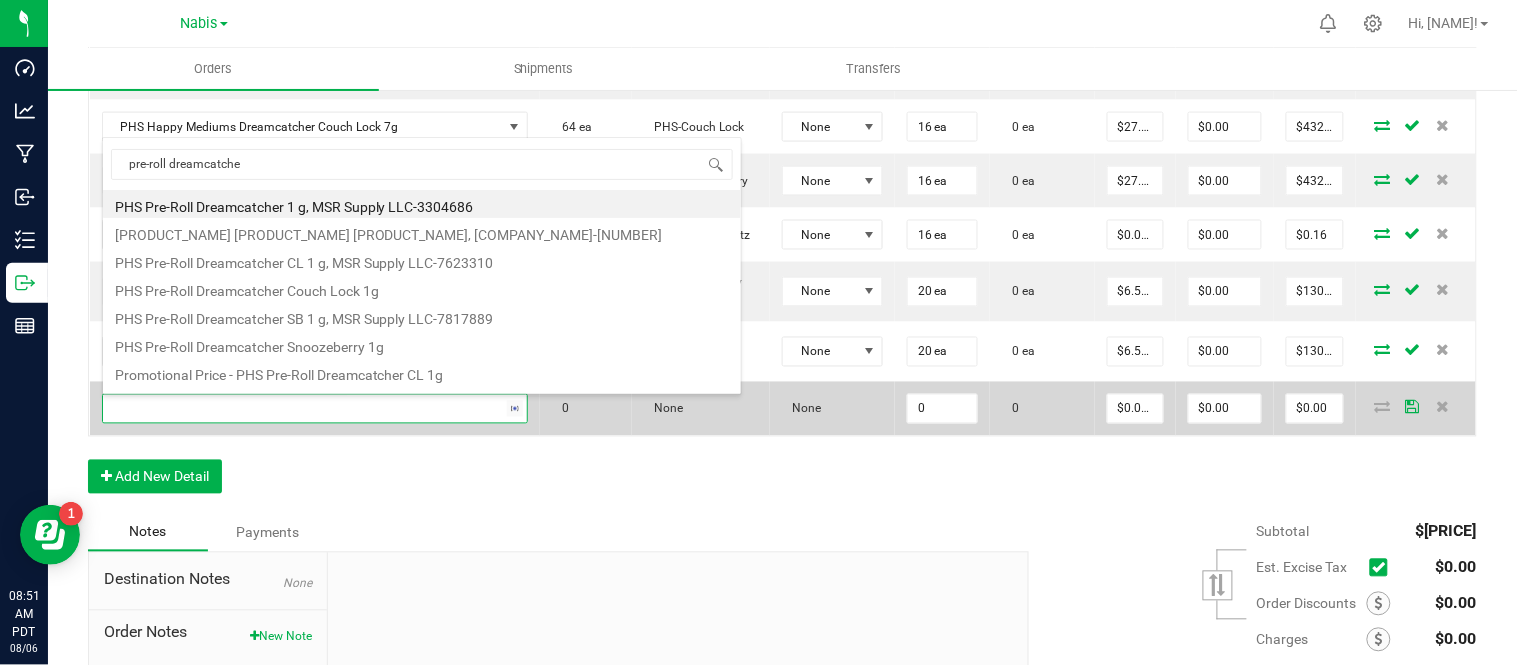type on "pre-roll dreamcatcher" 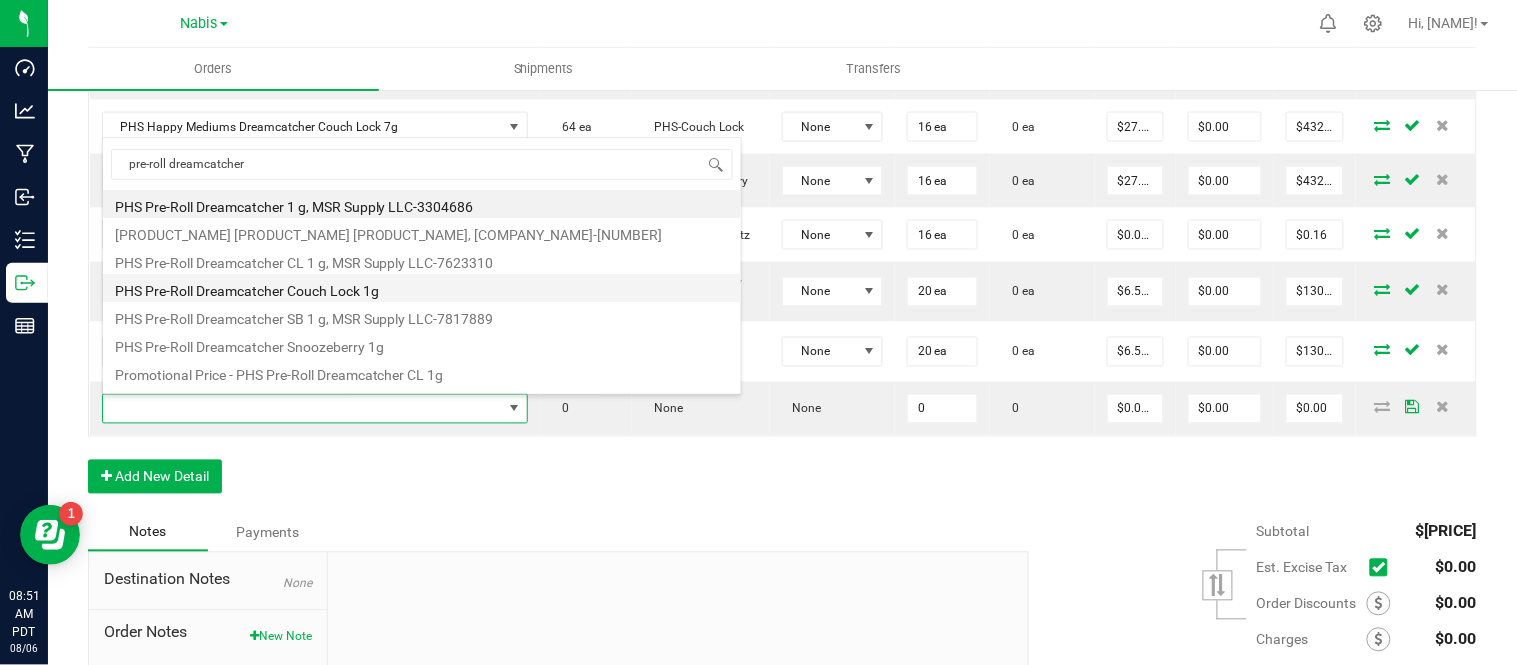 click on "PHS Pre-Roll Dreamcatcher Couch Lock 1g" at bounding box center (422, 288) 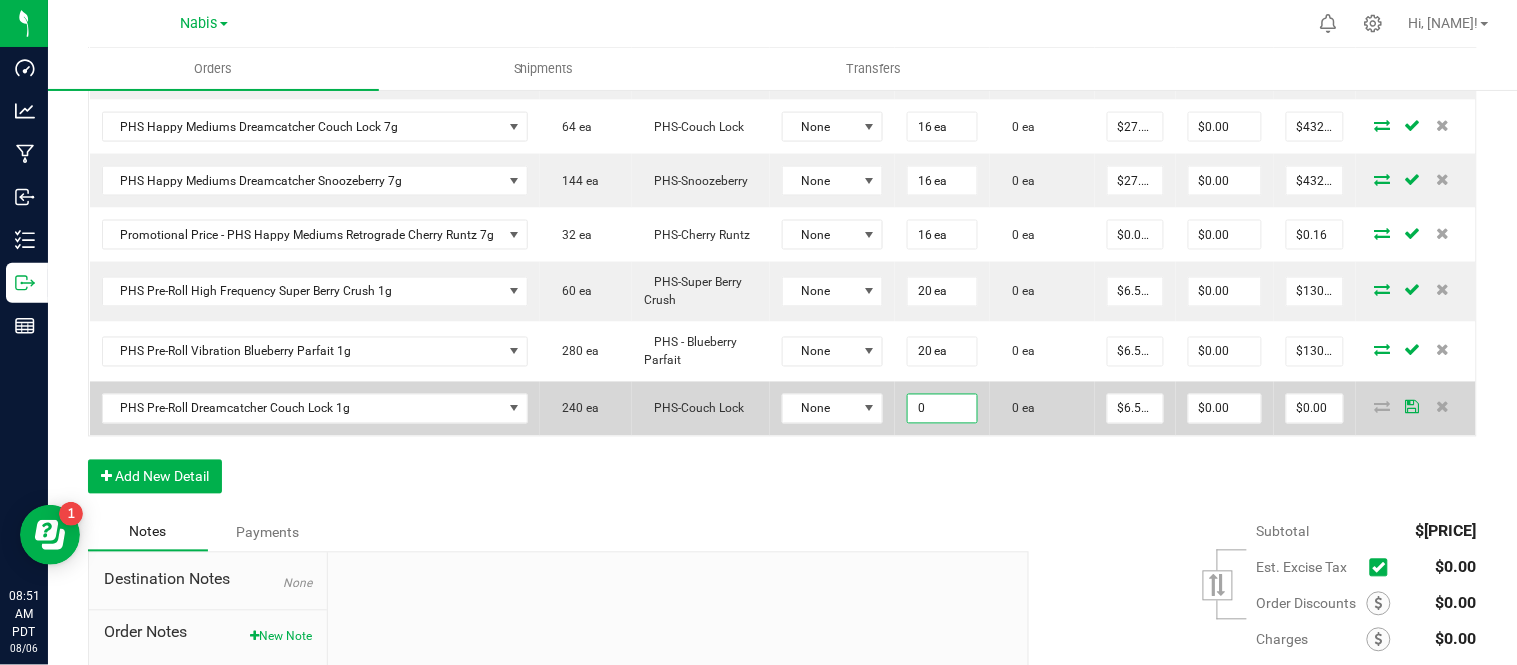 click on "0" at bounding box center [942, 409] 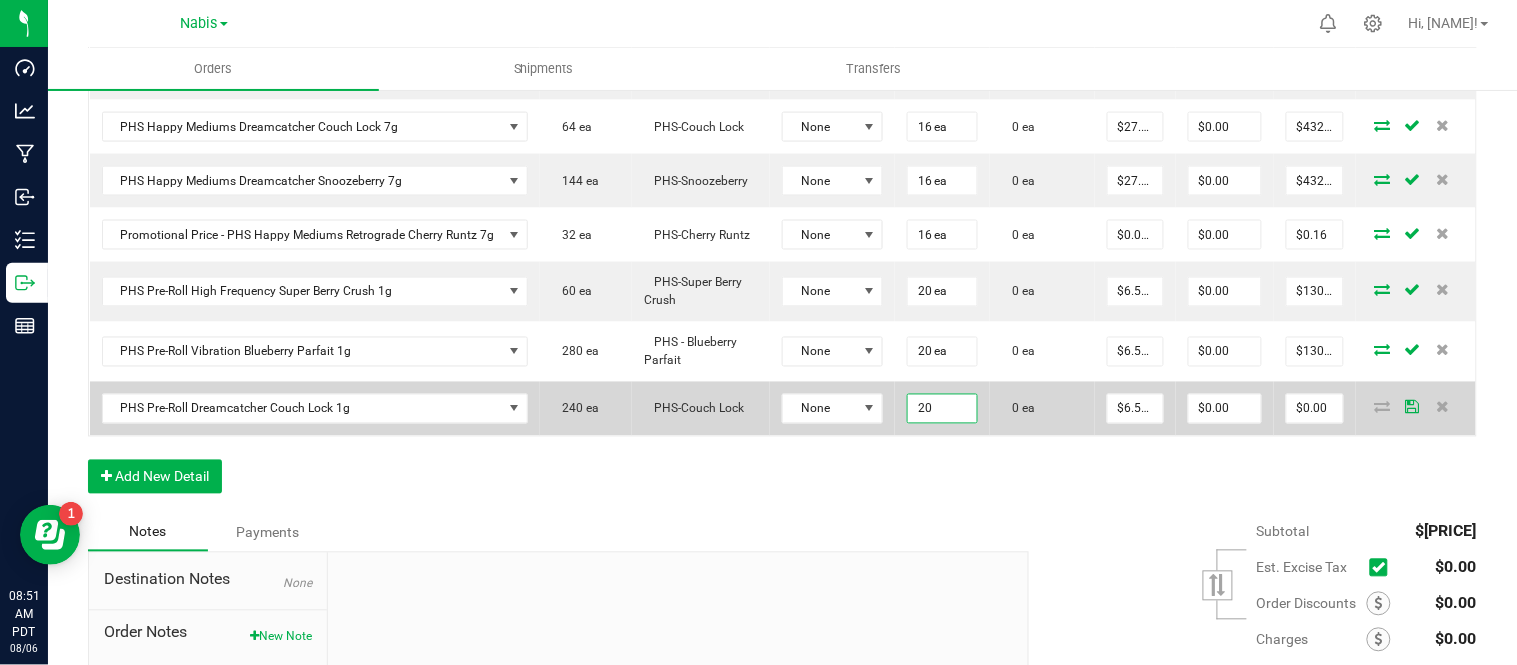 type on "20 ea" 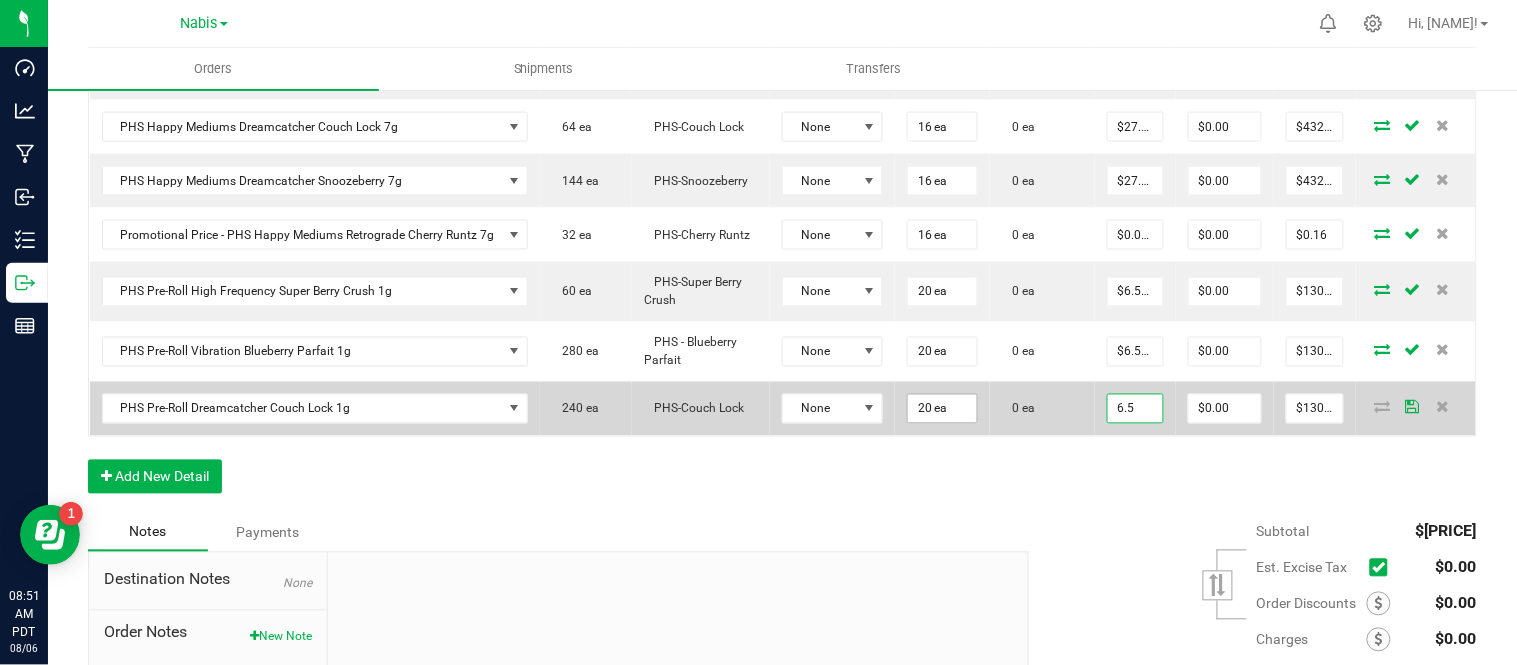 scroll, scrollTop: 0, scrollLeft: 0, axis: both 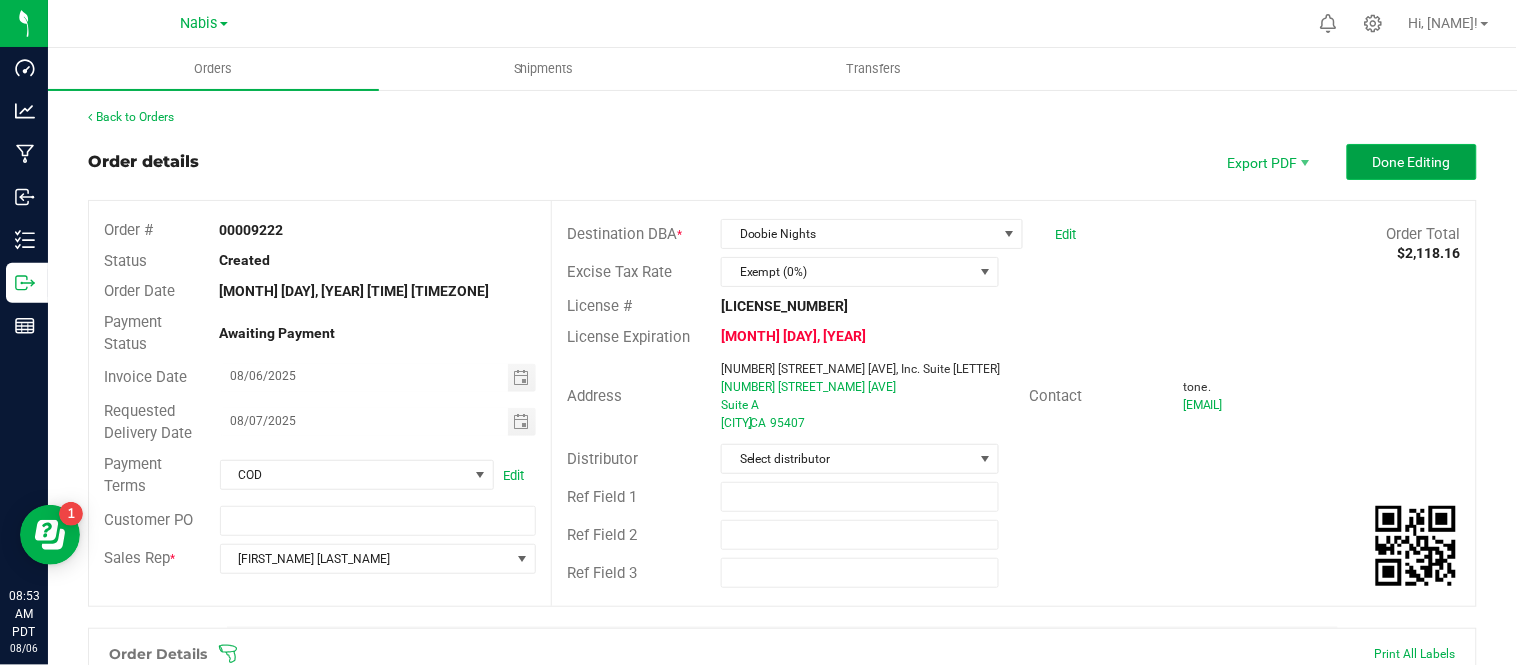 click on "Done Editing" at bounding box center [1412, 162] 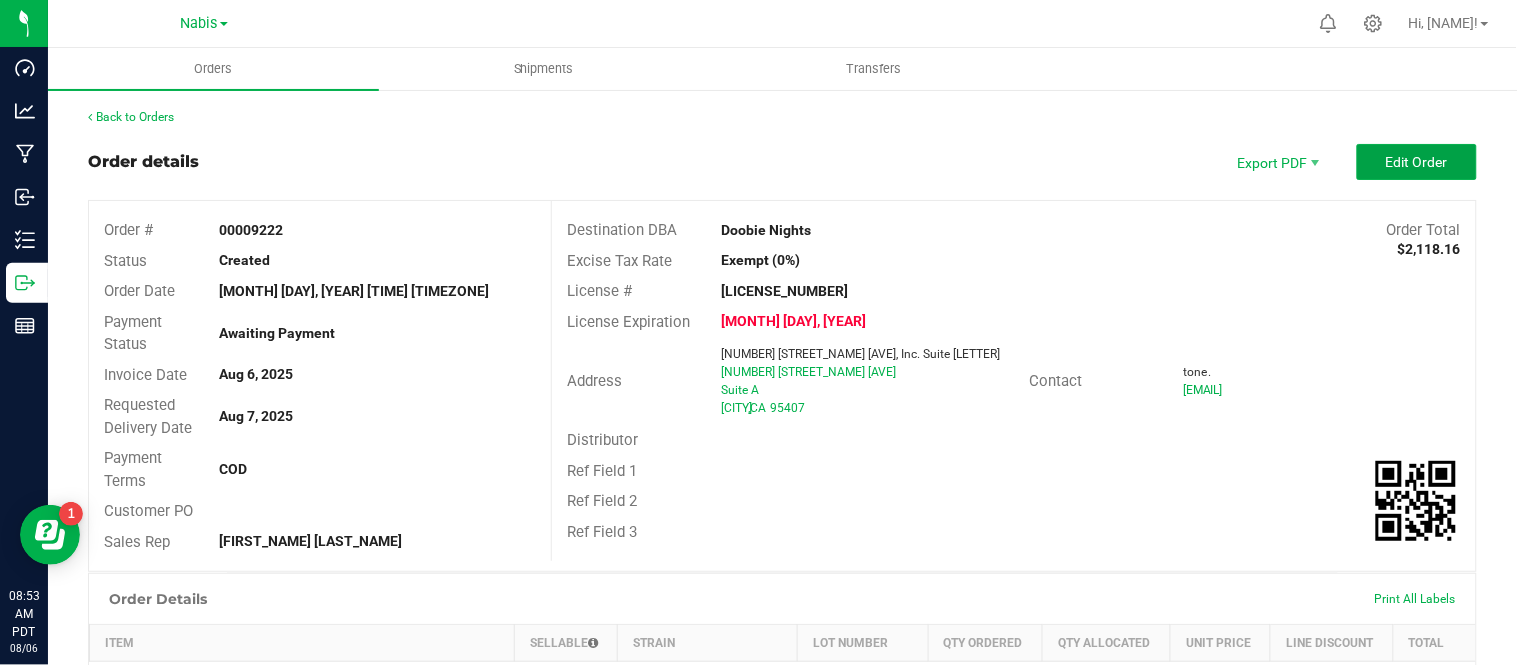 click on "Edit Order" at bounding box center (1417, 162) 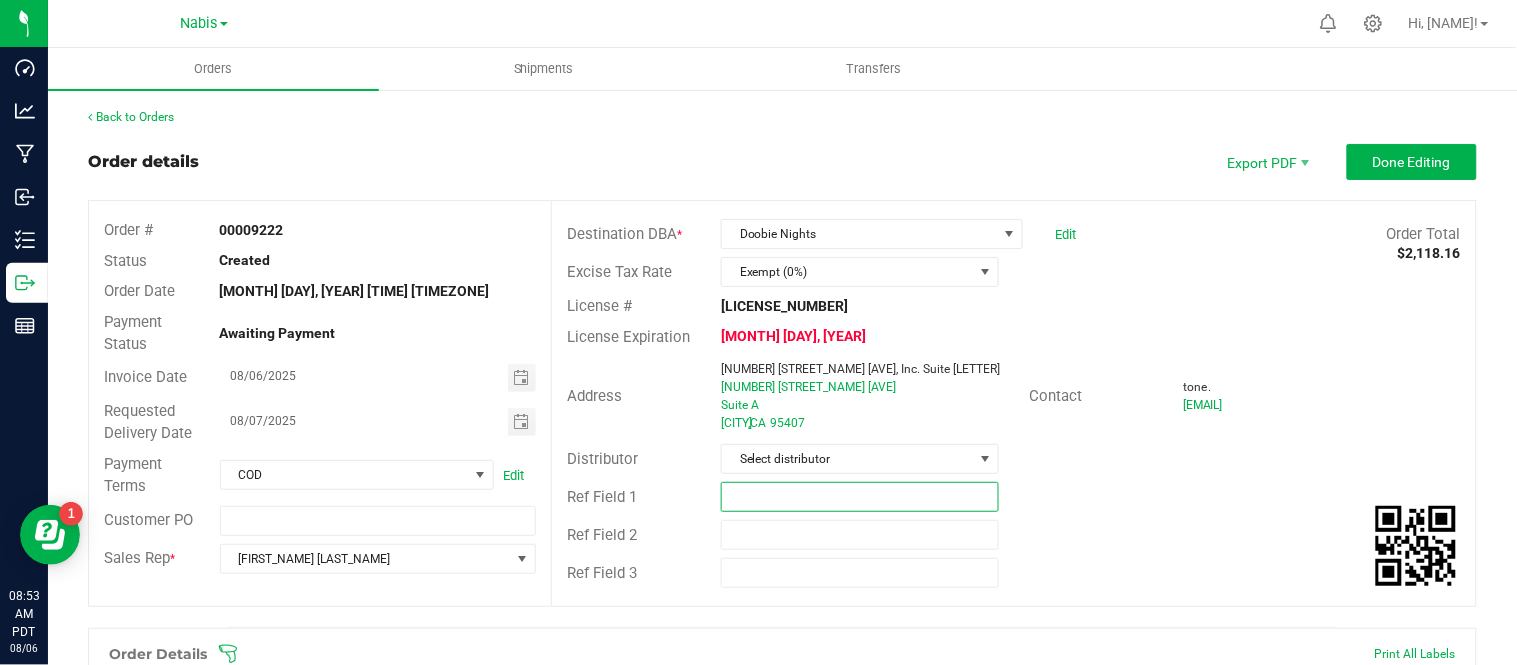 click at bounding box center (860, 497) 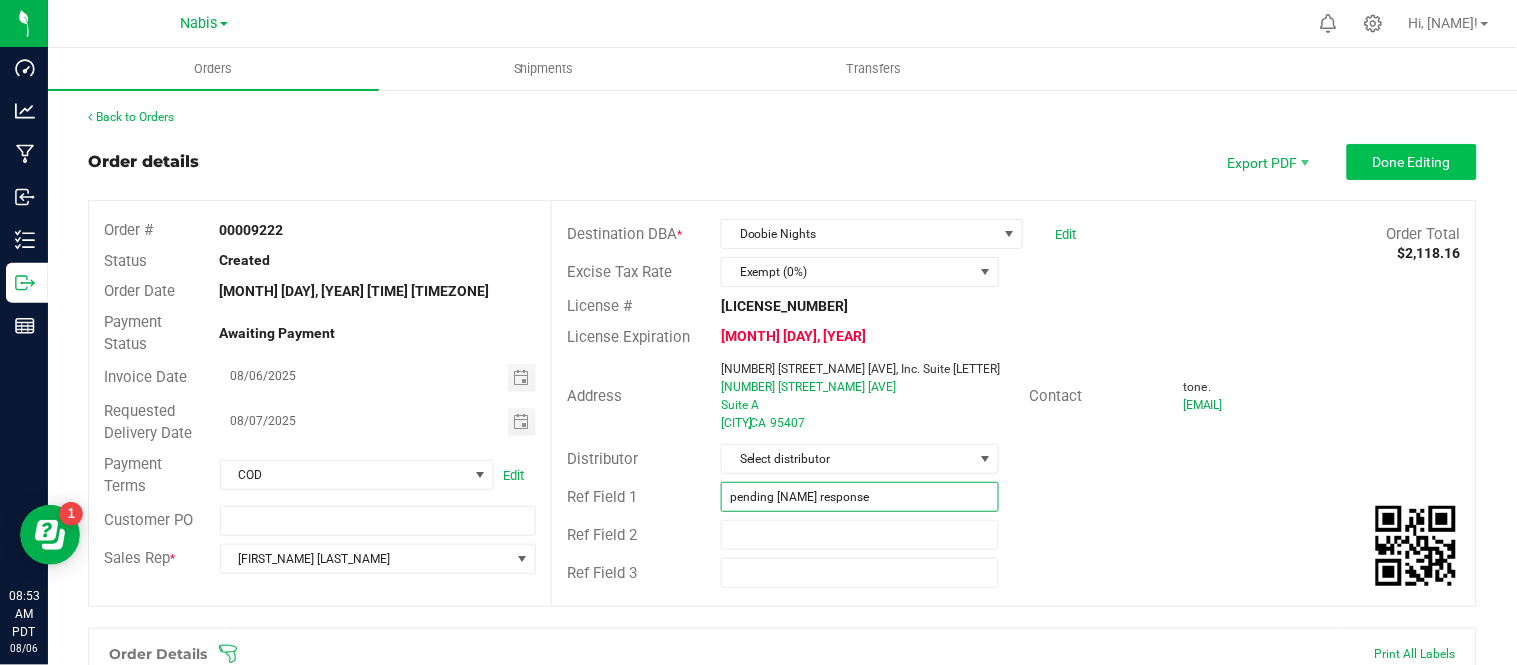 type on "pending jimmy response" 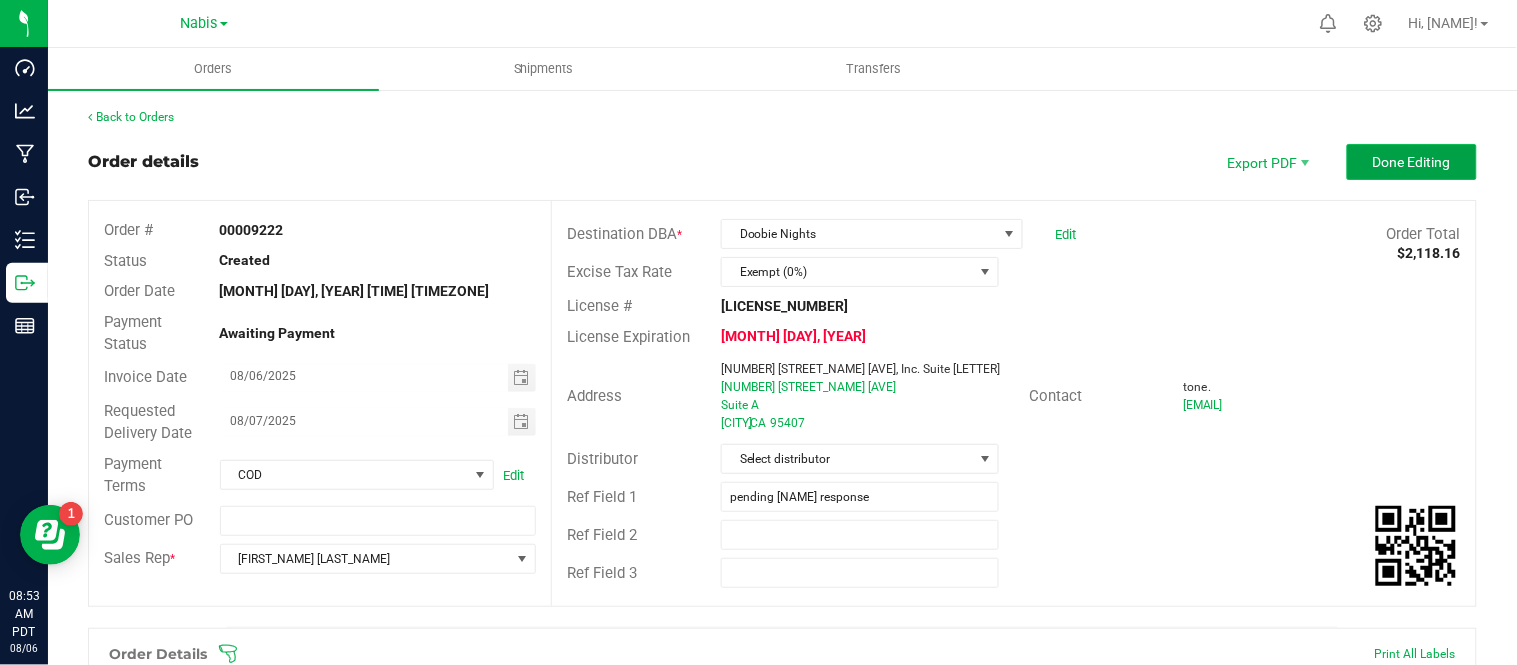 click on "Done Editing" at bounding box center (1412, 162) 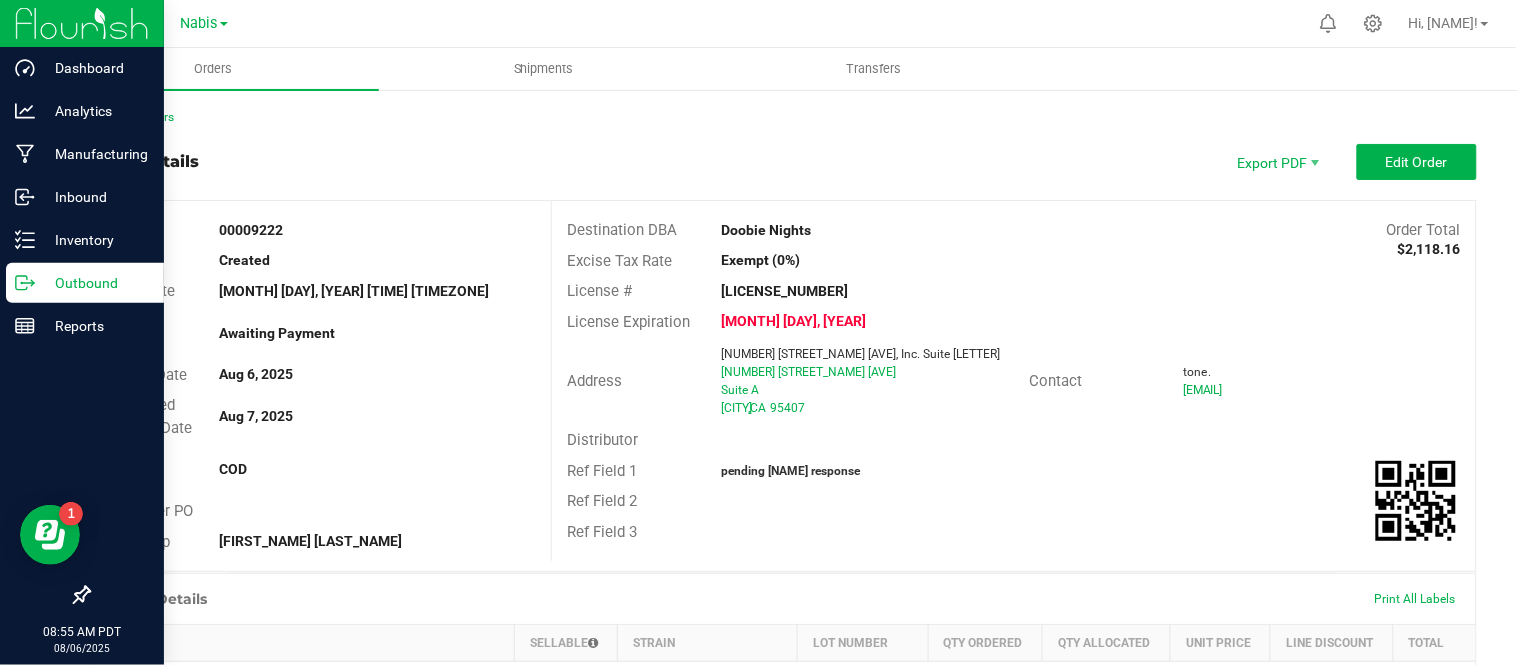 click on "Outbound" at bounding box center (95, 283) 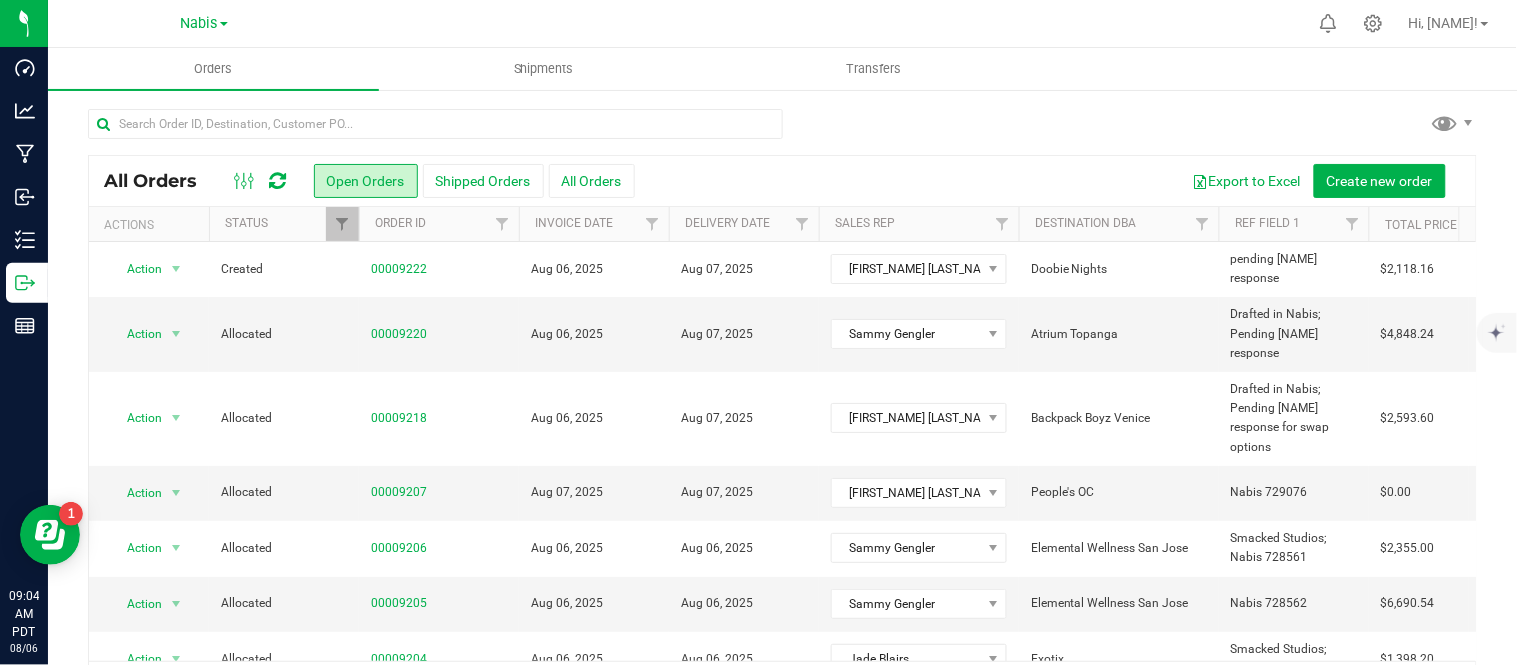 click at bounding box center (782, 132) 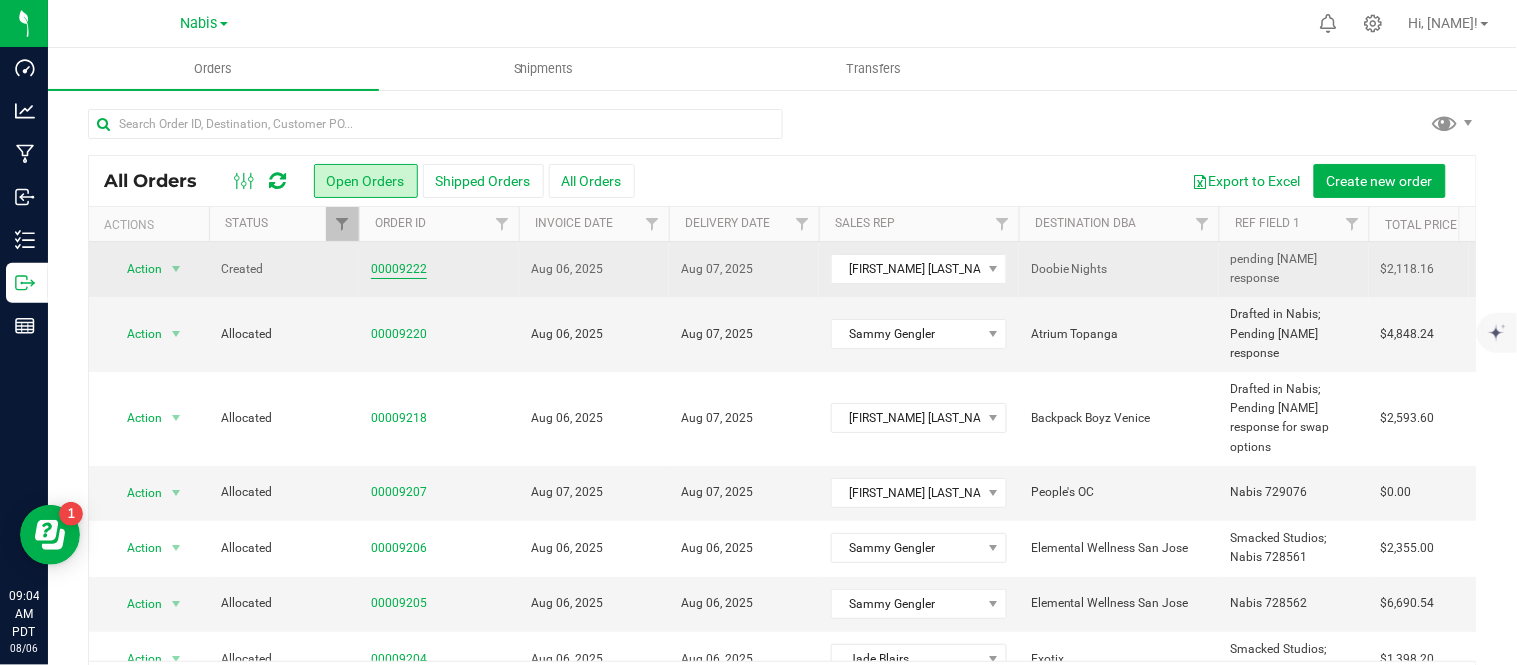 click on "00009222" at bounding box center [399, 269] 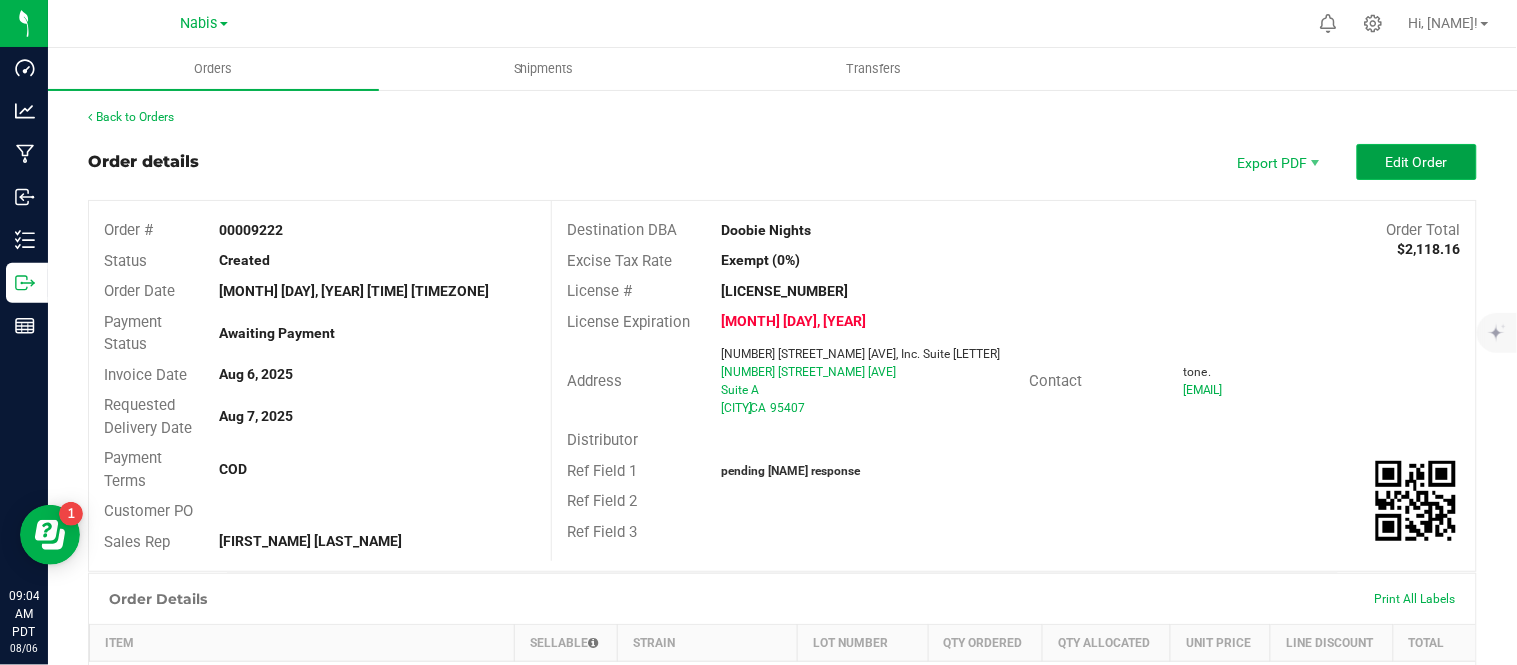 click on "Edit Order" at bounding box center (1417, 162) 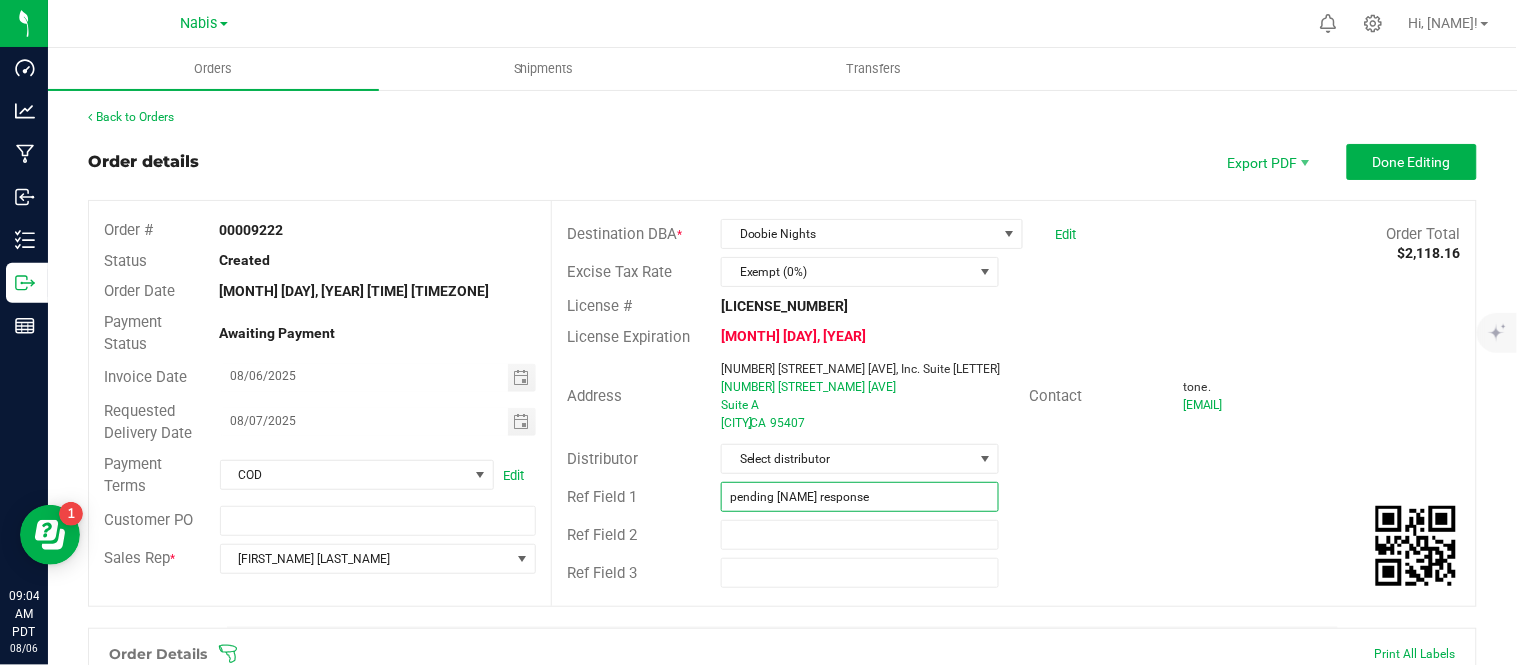 click on "pending jimmy response" at bounding box center [860, 497] 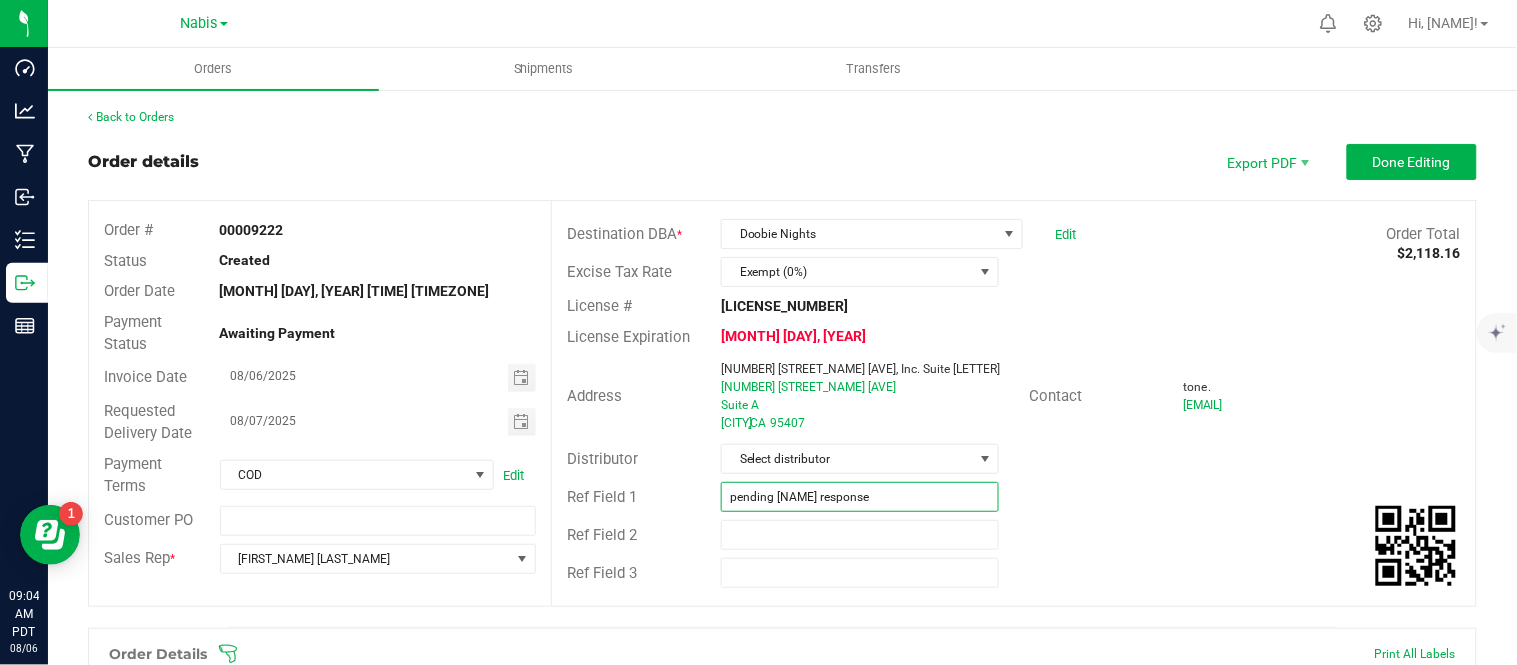 click on "pending jimmy response" at bounding box center [860, 497] 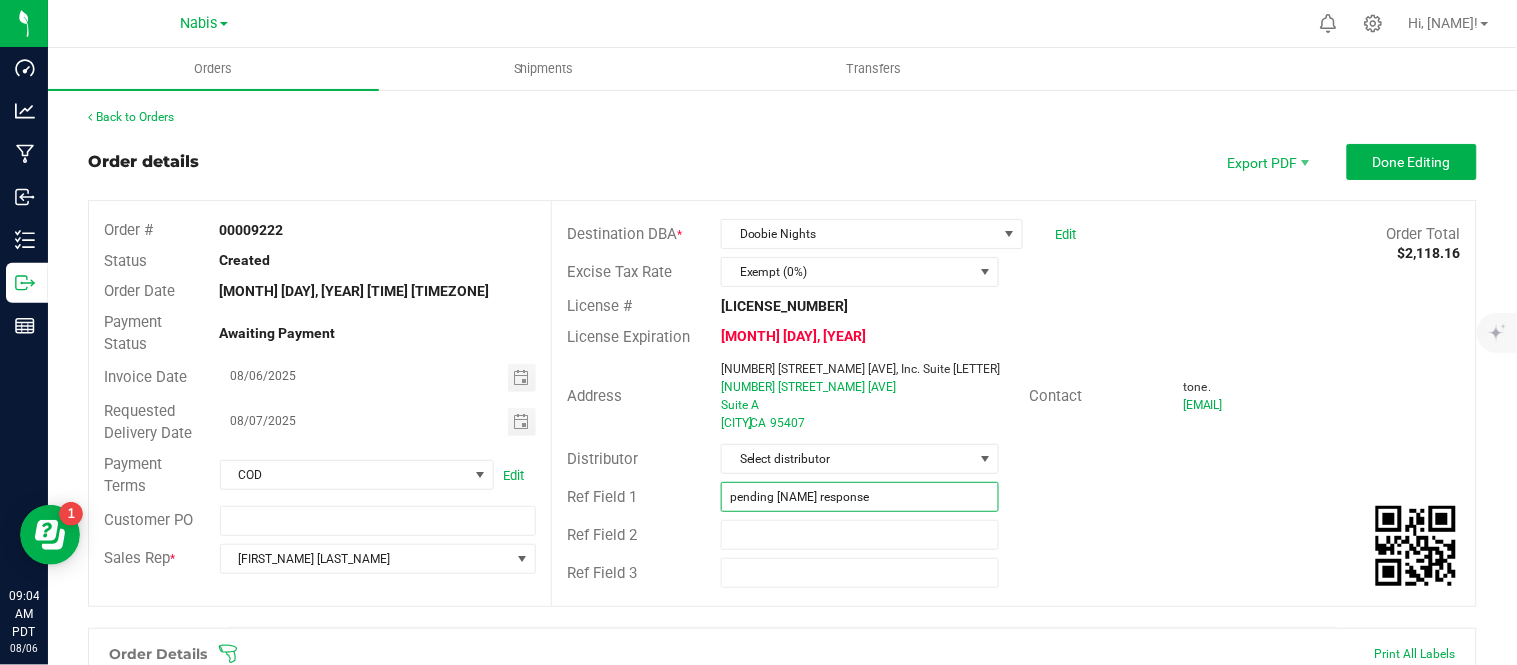 click on "pending jimmy response" at bounding box center (860, 497) 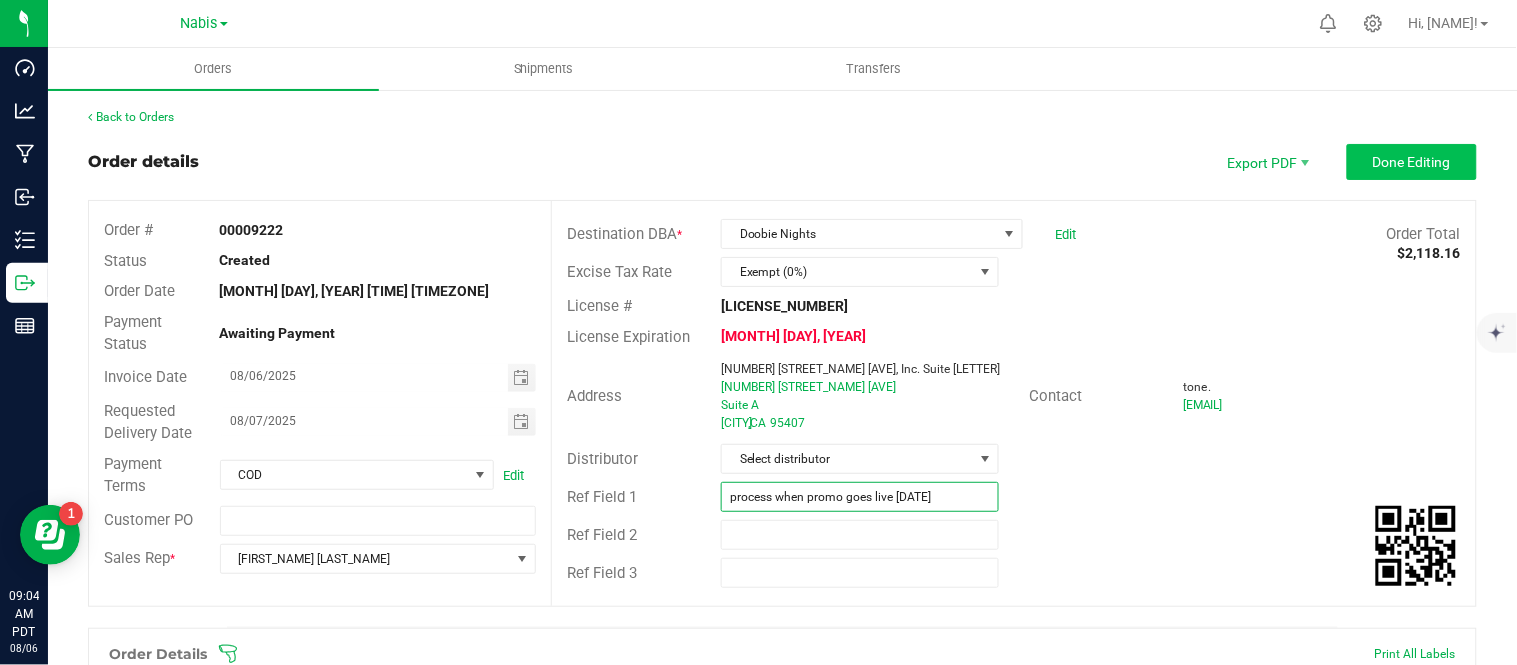 type on "process when promo goes live 8/7" 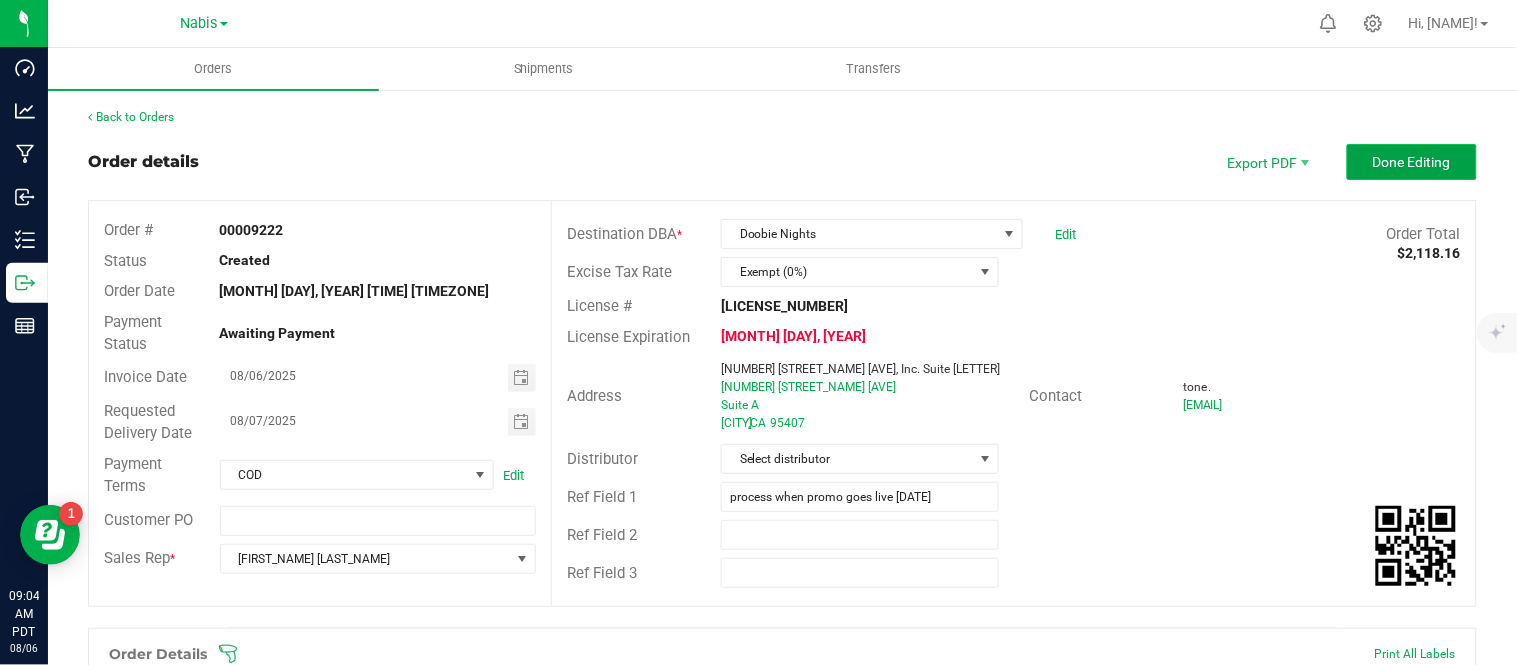 click on "Done Editing" at bounding box center [1412, 162] 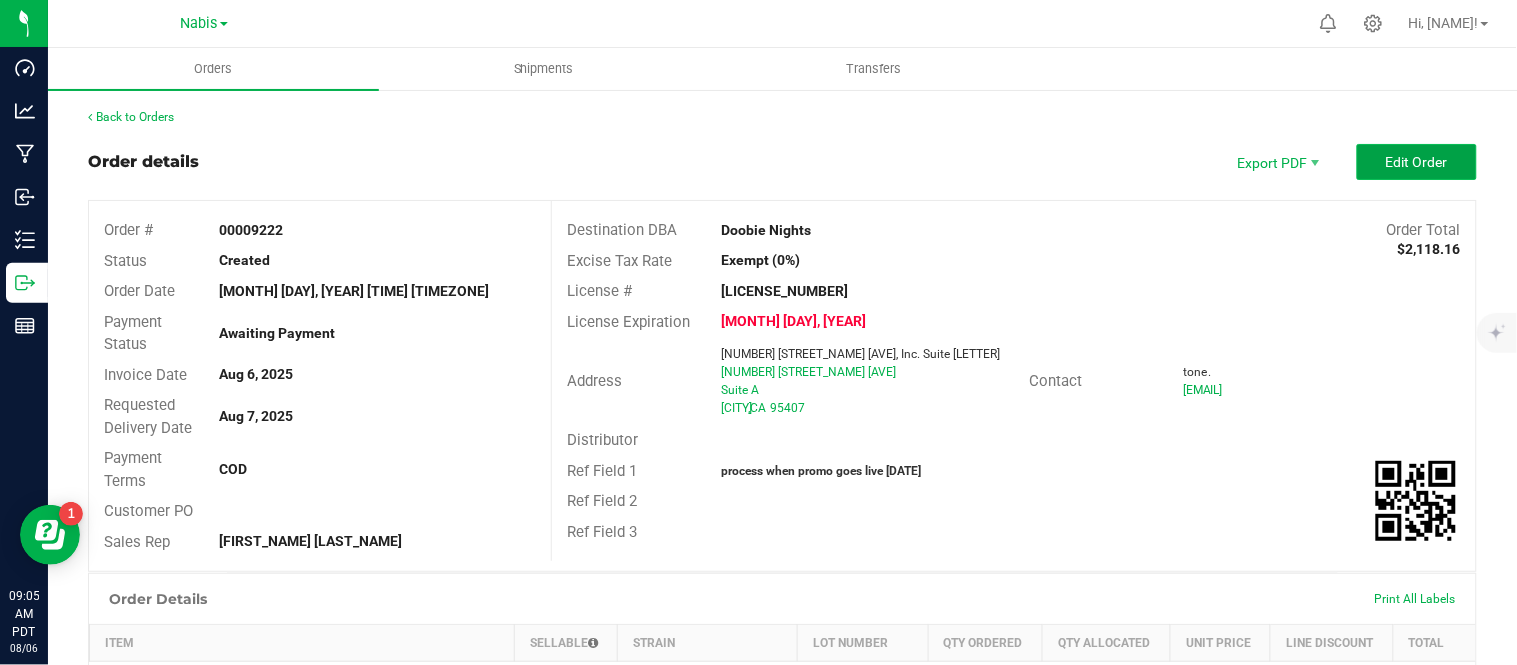 click on "Edit Order" at bounding box center [1417, 162] 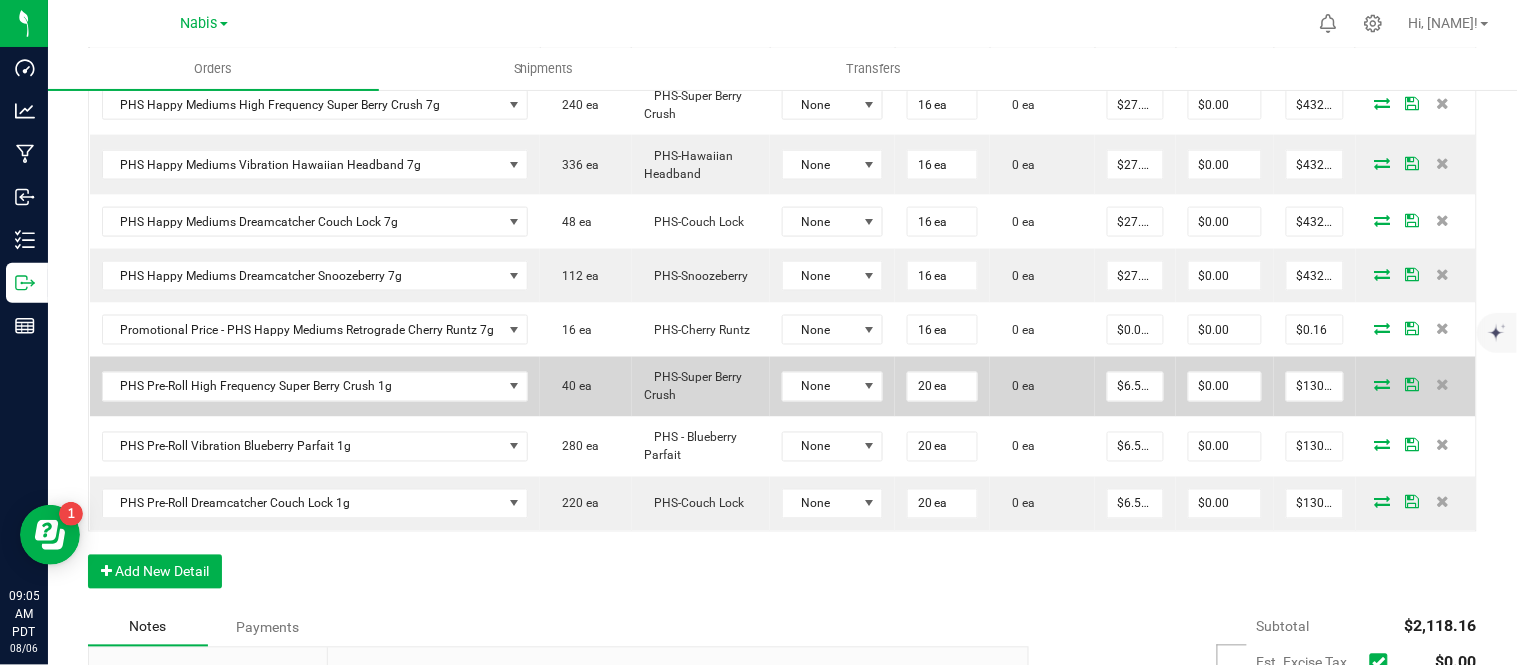 scroll, scrollTop: 660, scrollLeft: 0, axis: vertical 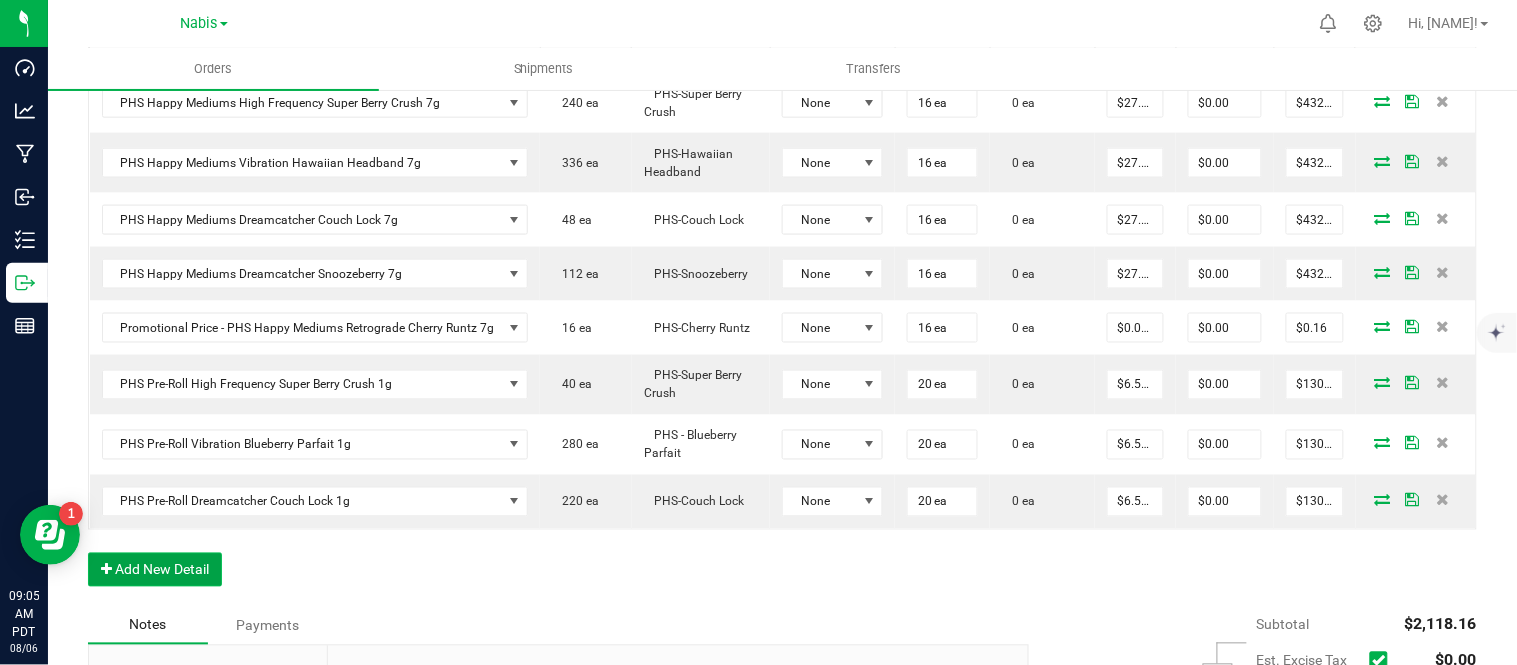 click on "Add New Detail" at bounding box center [155, 570] 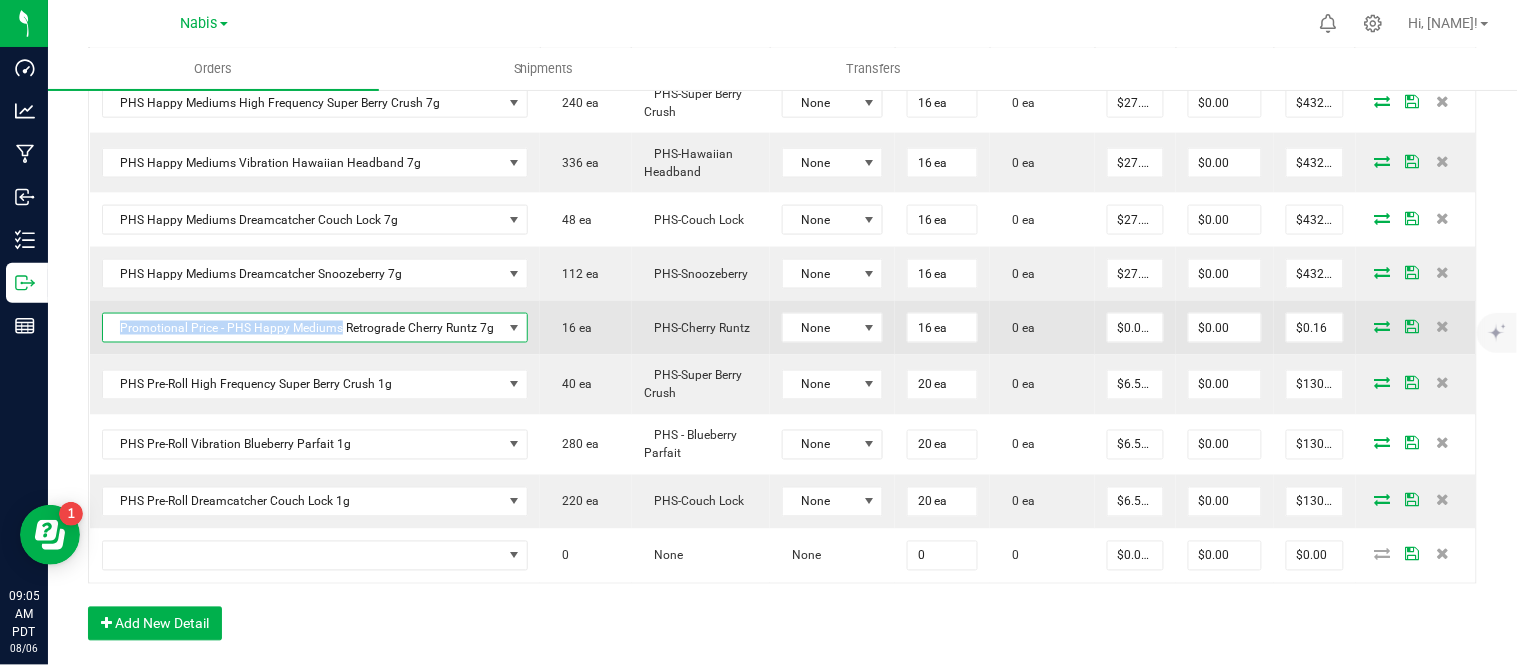 drag, startPoint x: 105, startPoint y: 320, endPoint x: 336, endPoint y: 337, distance: 231.6247 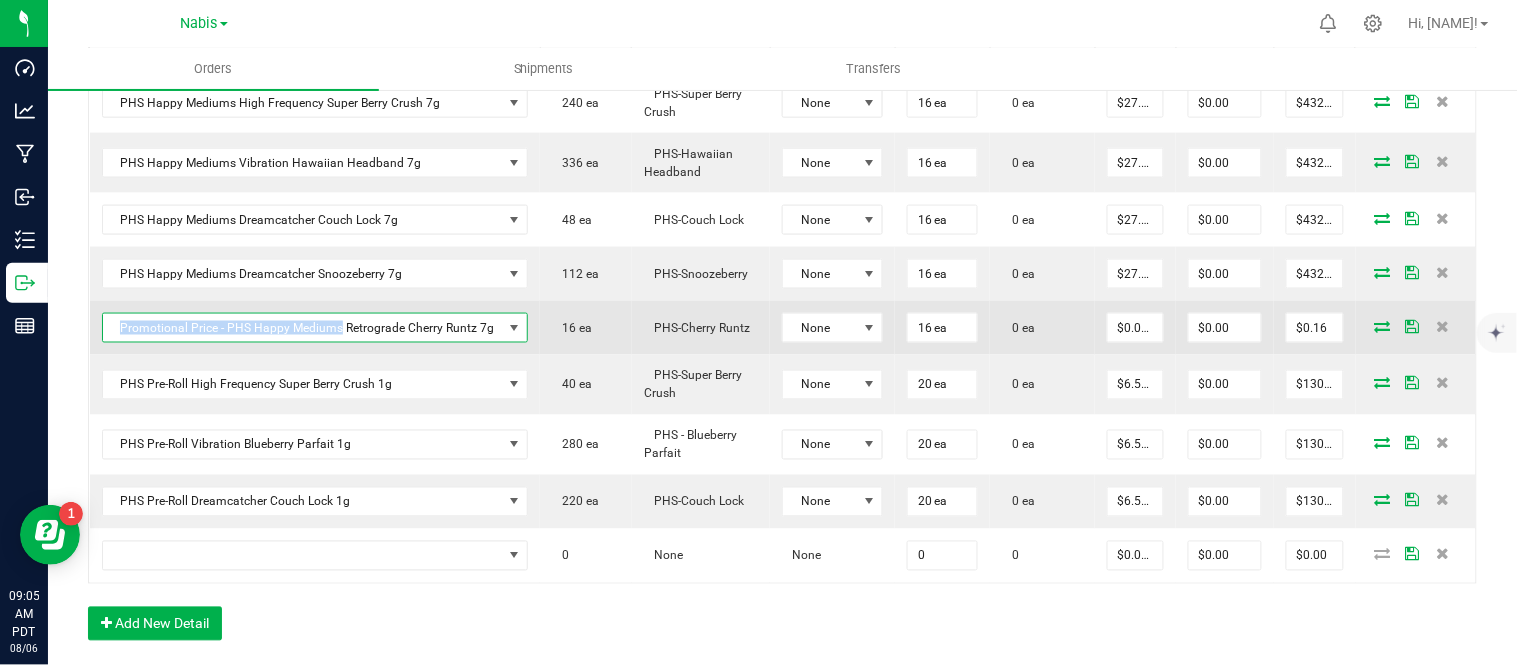 click on "Promotional Price - PHS Happy Mediums Retrograde Cherry Runtz 7g" at bounding box center [303, 328] 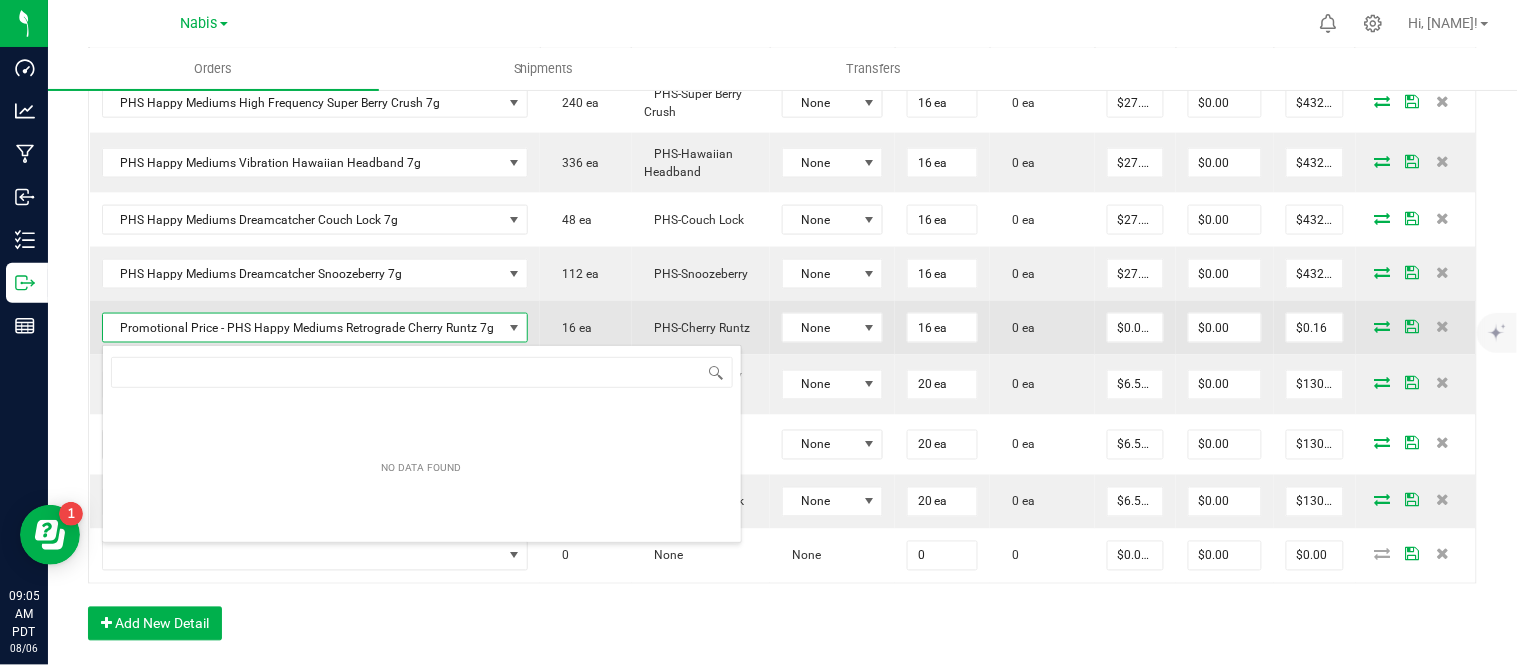 scroll, scrollTop: 99970, scrollLeft: 99580, axis: both 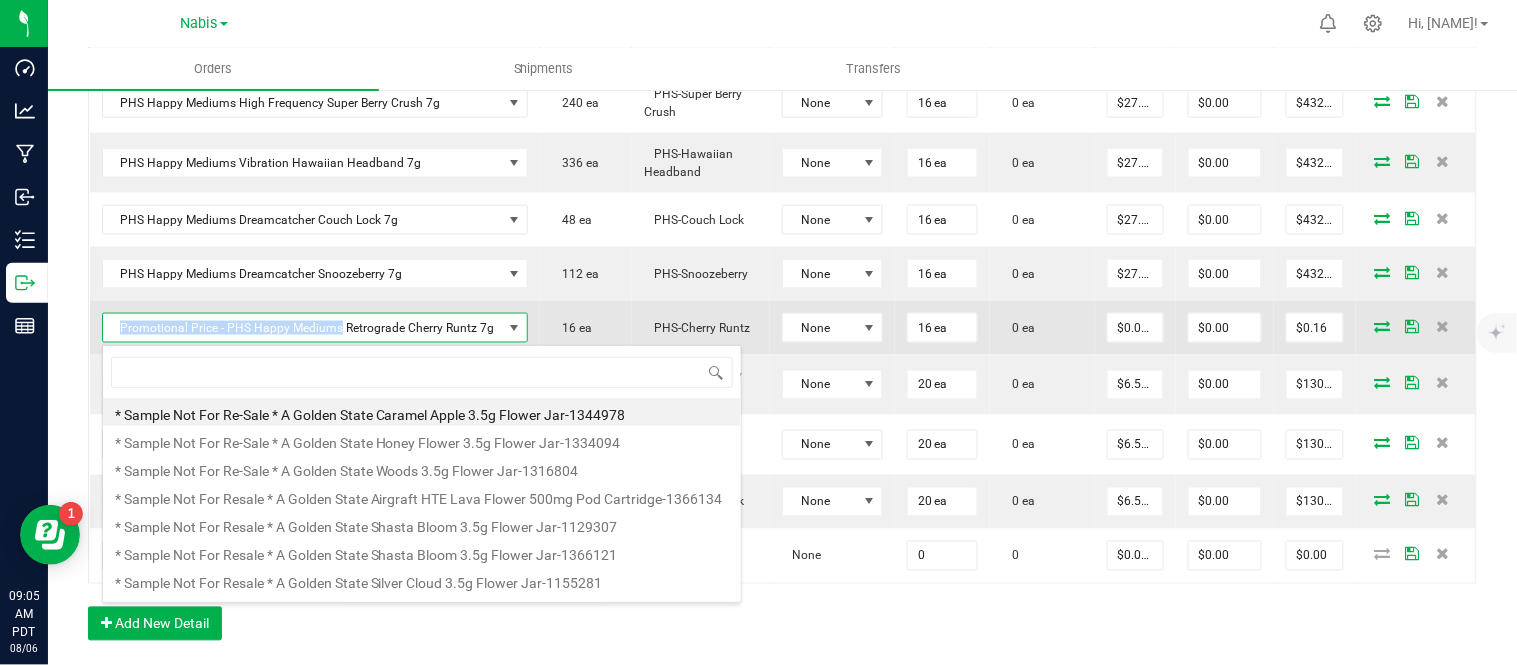 drag, startPoint x: 336, startPoint y: 337, endPoint x: 94, endPoint y: 325, distance: 242.29733 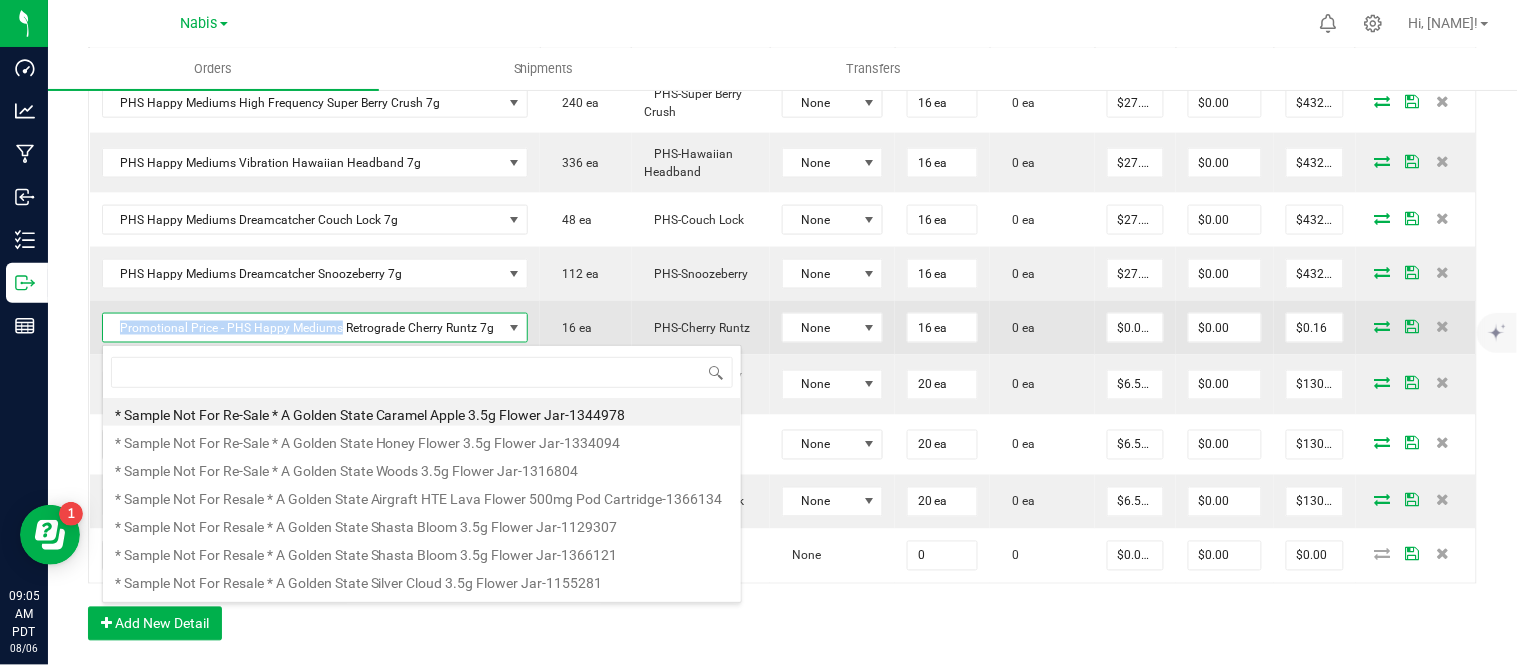 click on "Promotional Price - PHS Happy Mediums Retrograde Cherry Runtz 7g" at bounding box center (315, 328) 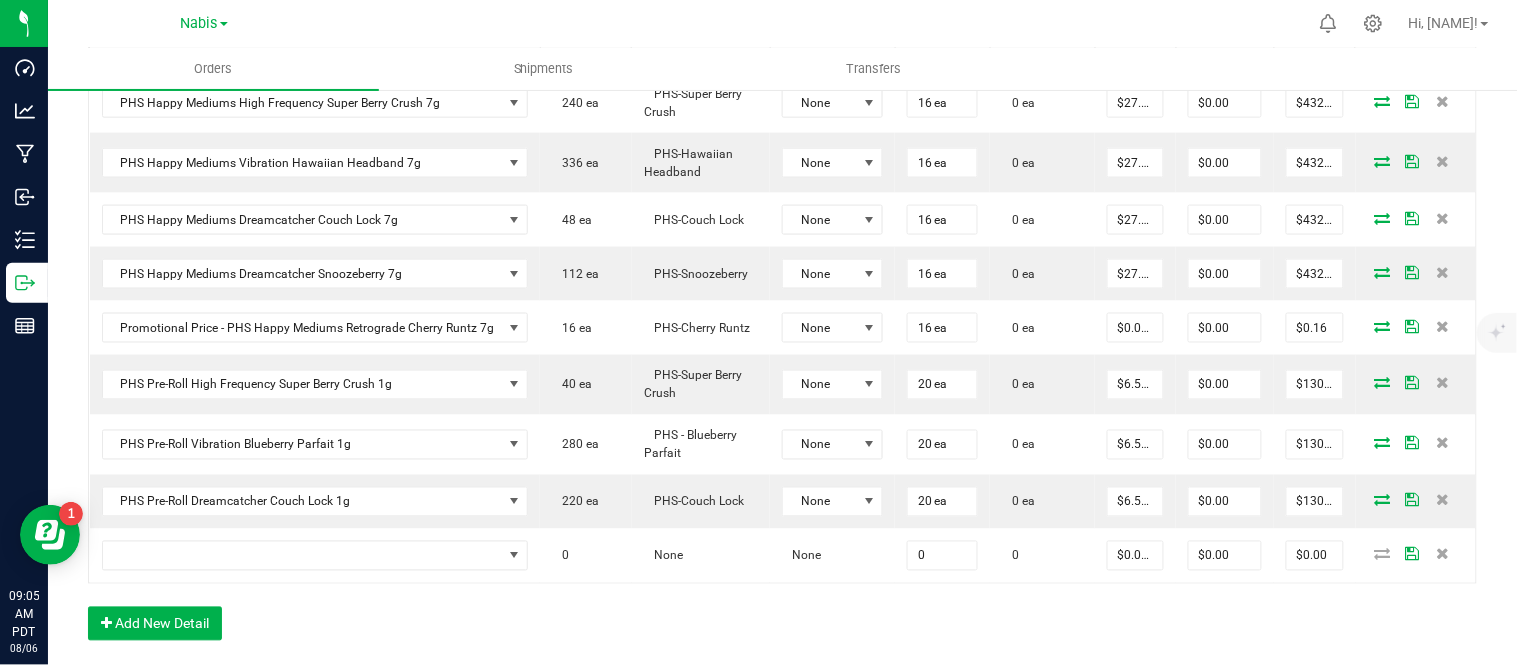 click on "Order Details Print All Labels Item  Sellable  Strain  Lot Number  Qty Ordered Qty Allocated Unit Price Line Discount Total Actions PHS Happy Mediums High Frequency Super Berry Crush 7g  240 ea   PHS-Super Berry Crush  None 16 ea  0 ea  $27.00000 $0.00 $432.00 PHS Happy Mediums Vibration Hawaiian Headband 7g  336 ea   PHS-Hawaiian Headband  None 16 ea  0 ea  $27.00000 $0.00 $432.00 PHS Happy Mediums Dreamcatcher Couch Lock 7g  48 ea   PHS-Couch Lock  None 16 ea  0 ea  $27.00000 $0.00 $432.00 PHS Happy Mediums Dreamcatcher Snoozeberry 7g  112 ea   PHS-Snoozeberry  None 16 ea  0 ea  $27.00000 $0.00 $432.00 Promotional Price - PHS Happy Mediums Retrograde Cherry Runtz 7g  16 ea   PHS-Cherry Runtz  None 16 ea  0 ea  $0.01000 $0.00 $0.16 PHS Pre-Roll High Frequency Super Berry Crush 1g  40 ea   PHS-Super Berry Crush  None 20 ea  0 ea  $6.50000 $0.00 $130.00 PHS Pre-Roll Vibration Blueberry Parfait 1g  280 ea   PHS - Blueberry Parfait  None 20 ea  0 ea  $6.50000 $0.00 $130.00 None" at bounding box center [782, 314] 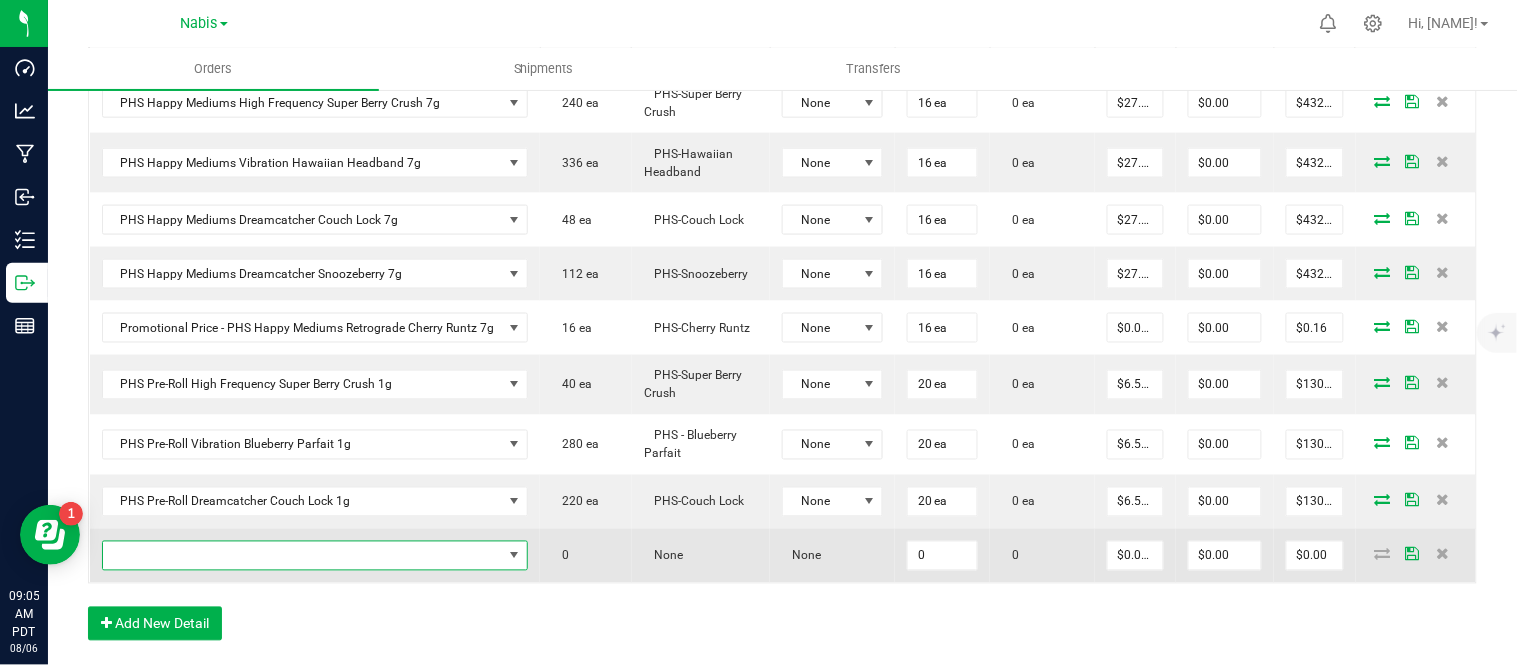 click at bounding box center (303, 556) 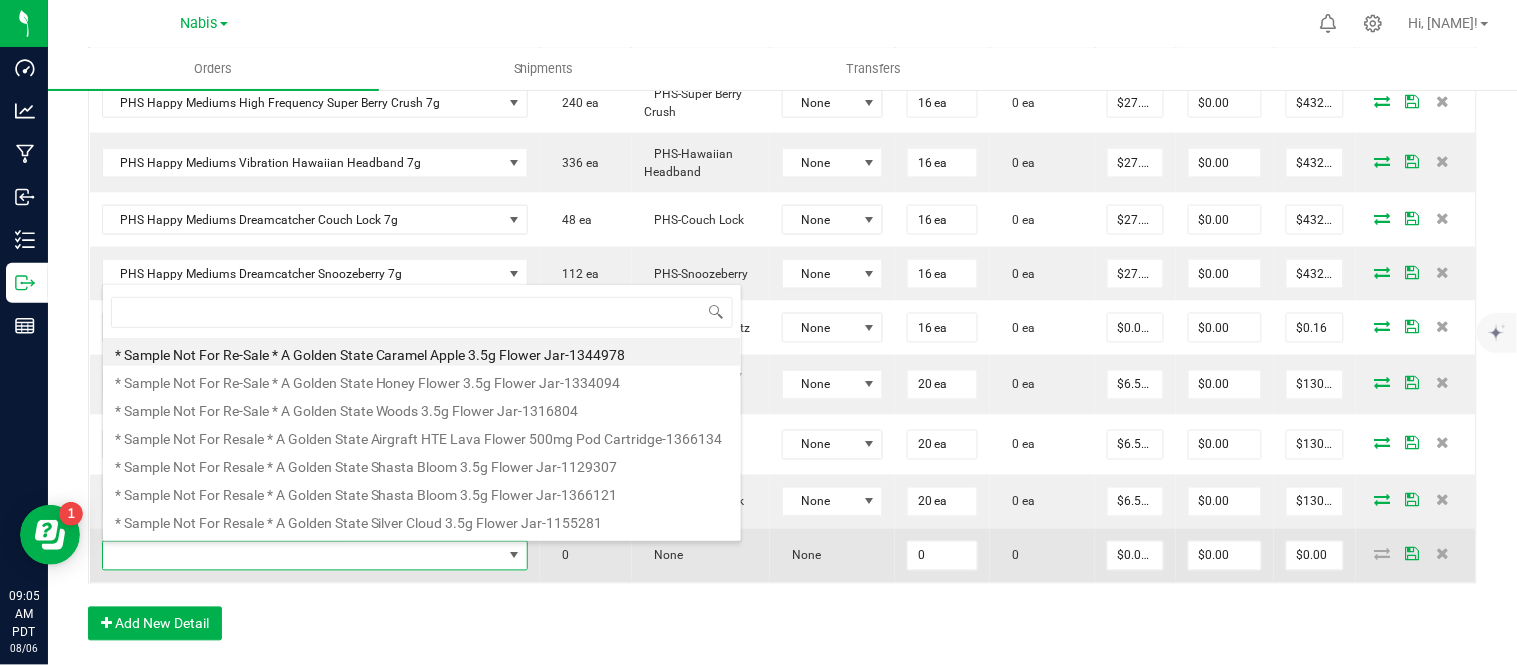 scroll, scrollTop: 0, scrollLeft: 0, axis: both 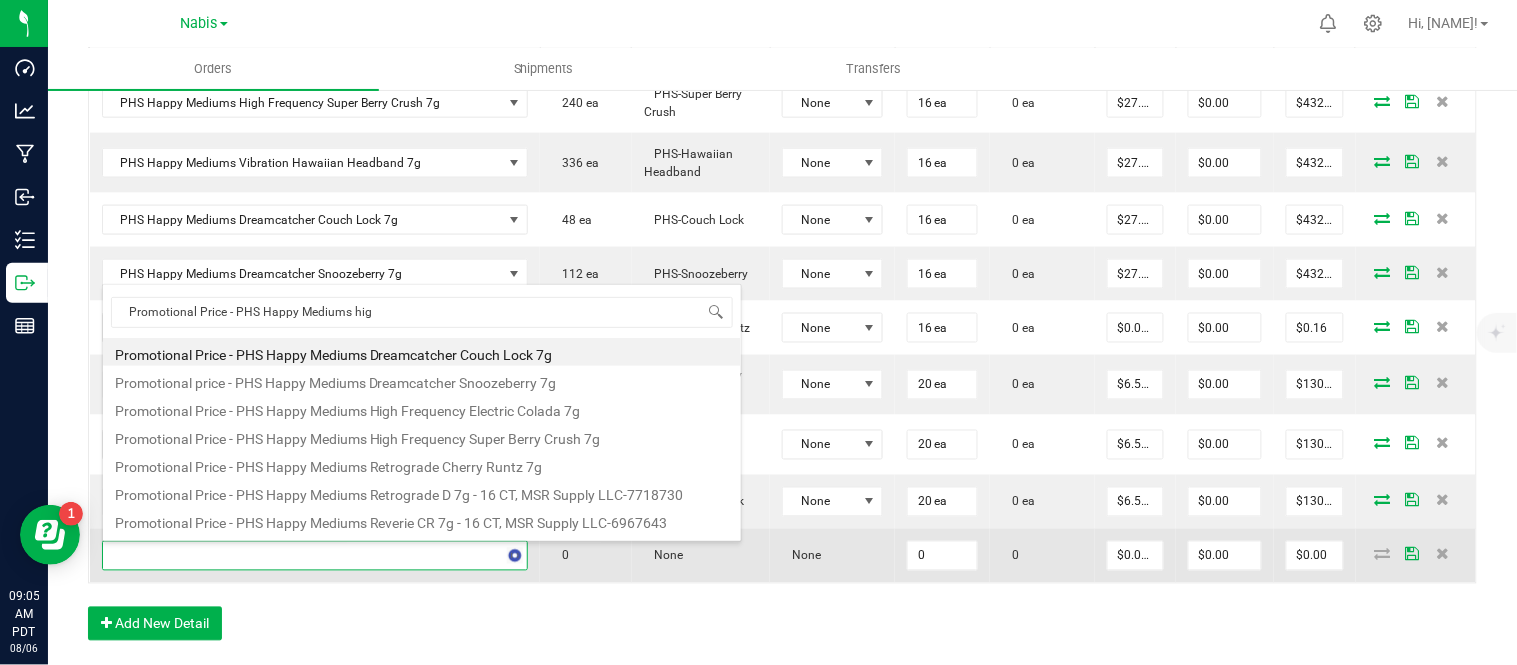 type on "Promotional Price - PHS Happy Mediums high" 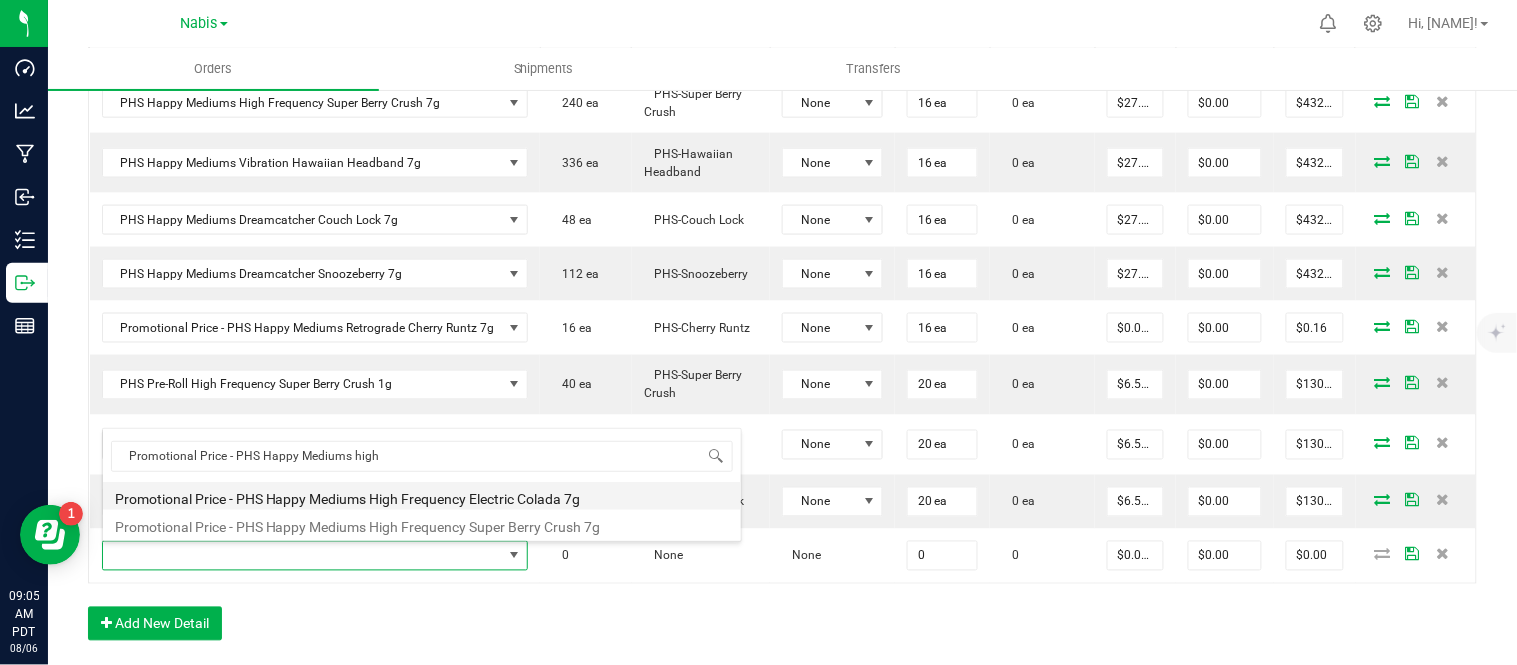 click on "Promotional Price - PHS Happy Mediums High Frequency Electric Colada 7g" at bounding box center [422, 496] 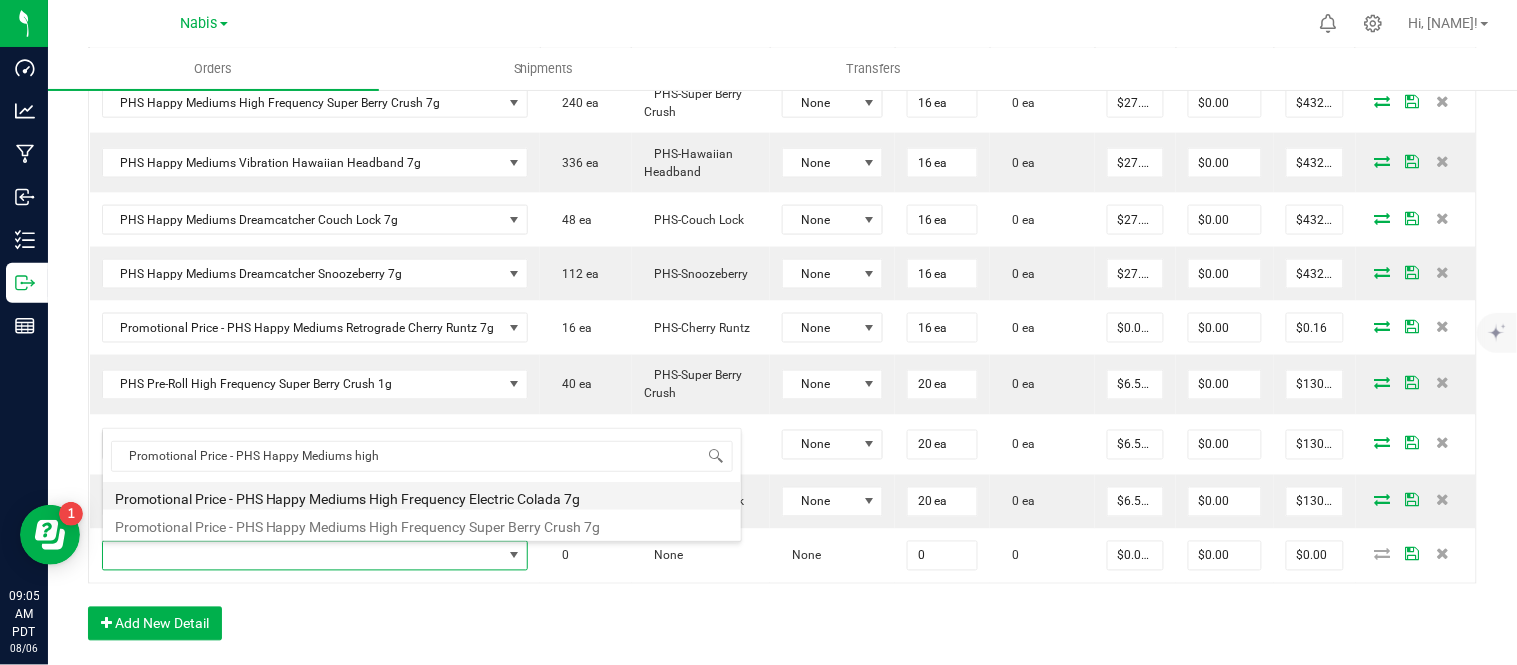 type on "0 ea" 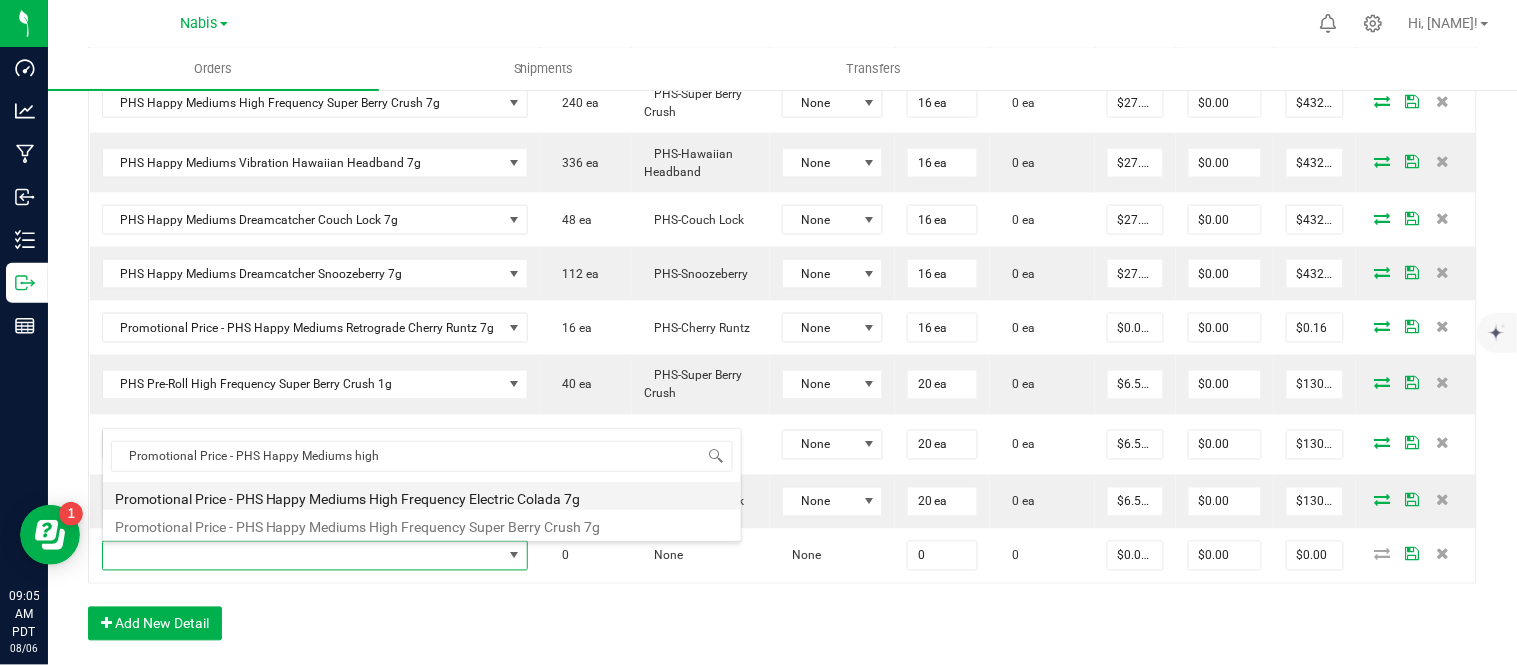 type on "$0.01000" 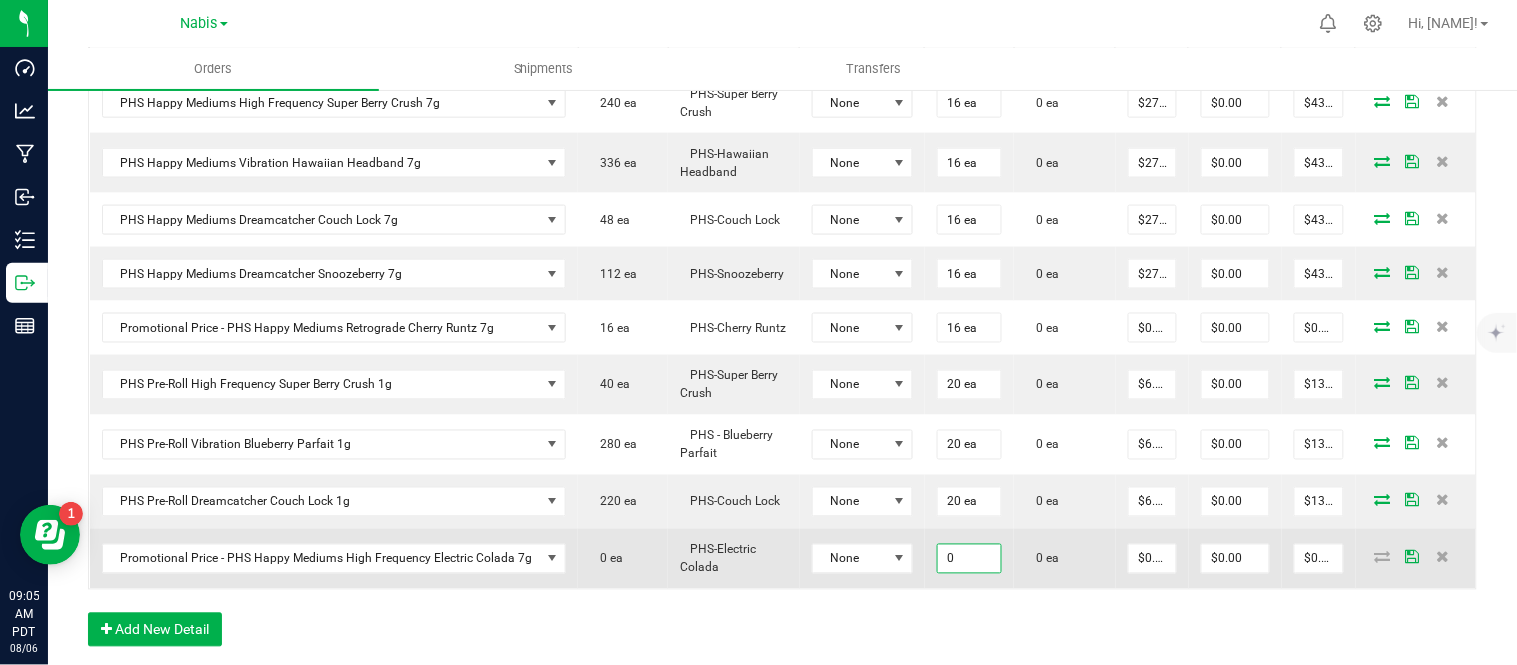 click on "0" at bounding box center (970, 559) 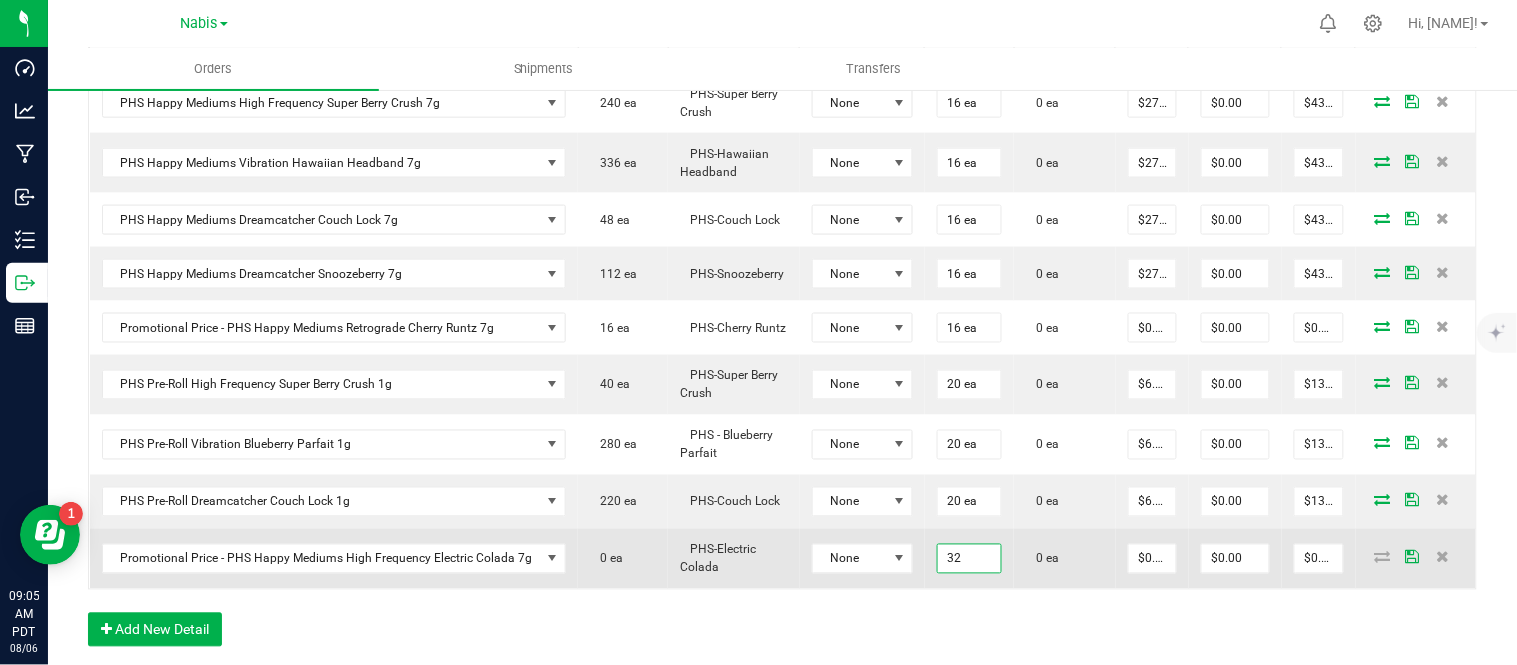 type on "32 ea" 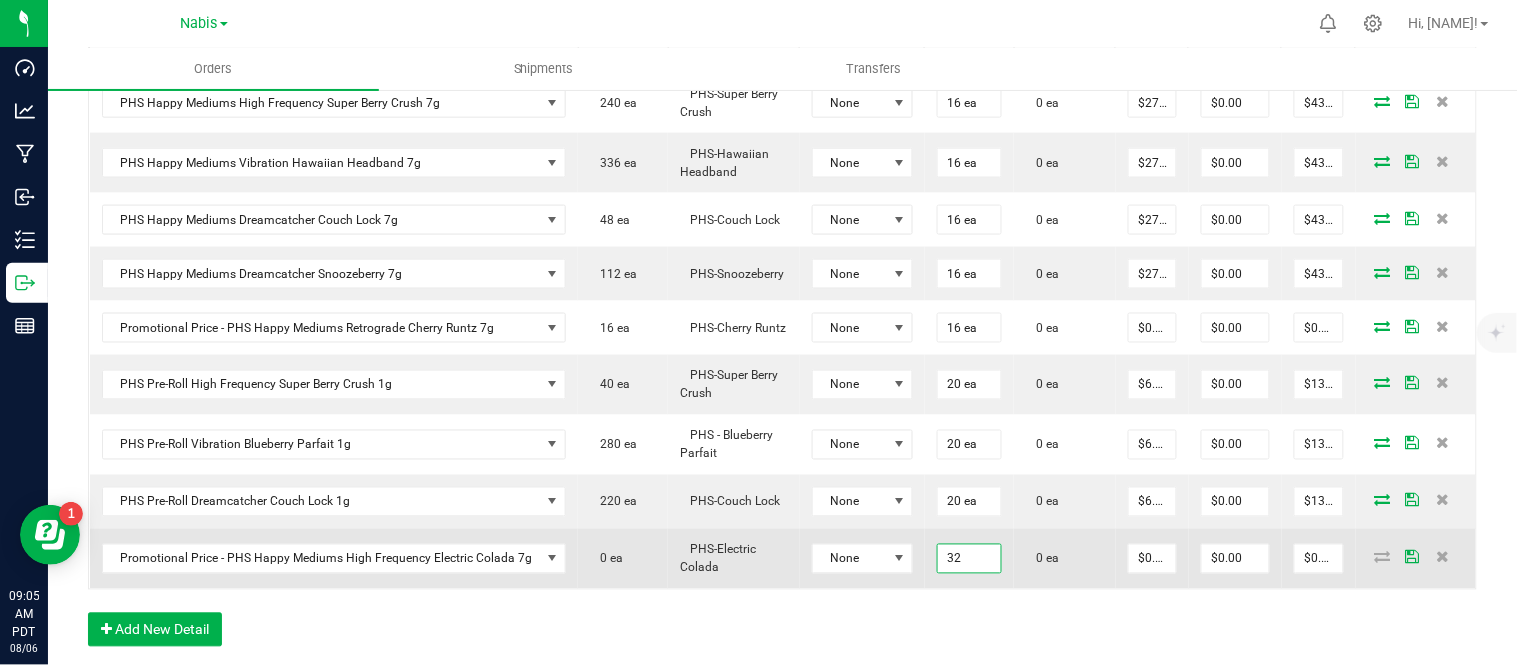 type on "0.01" 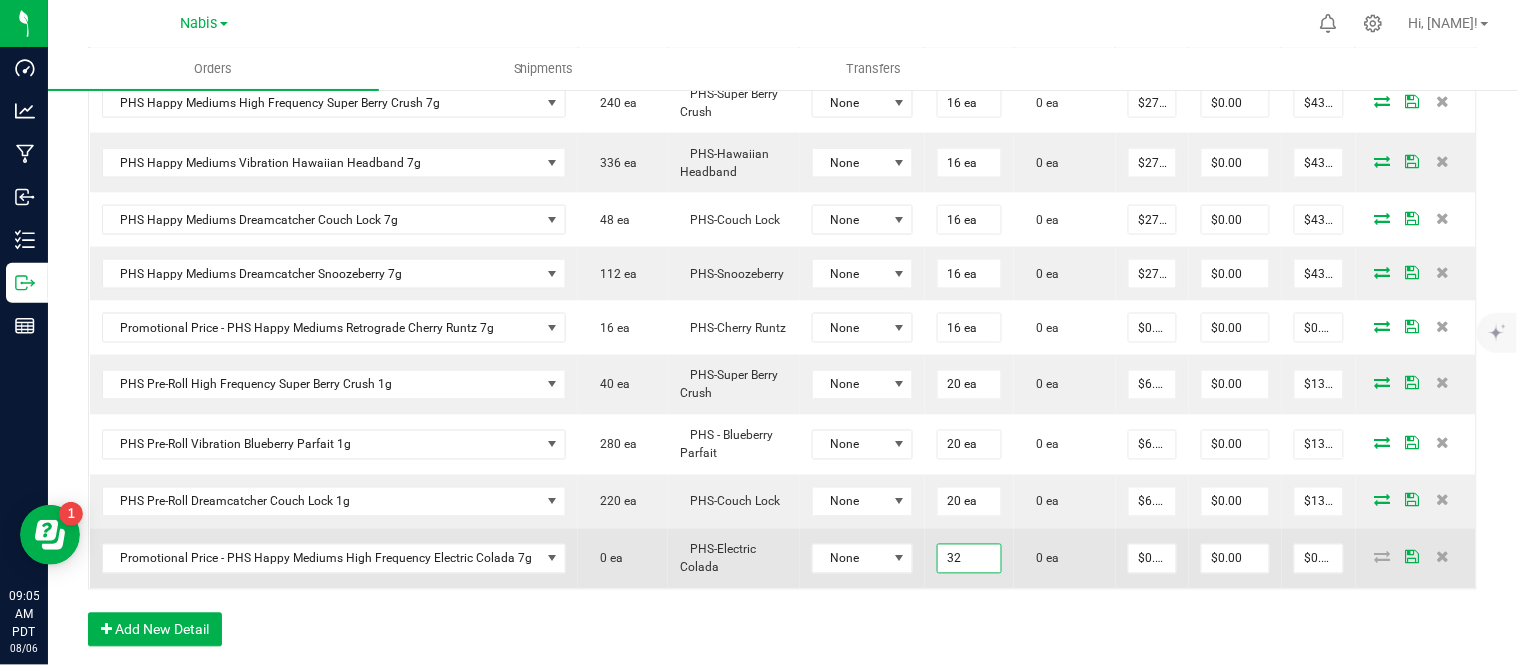 type on "$0.32" 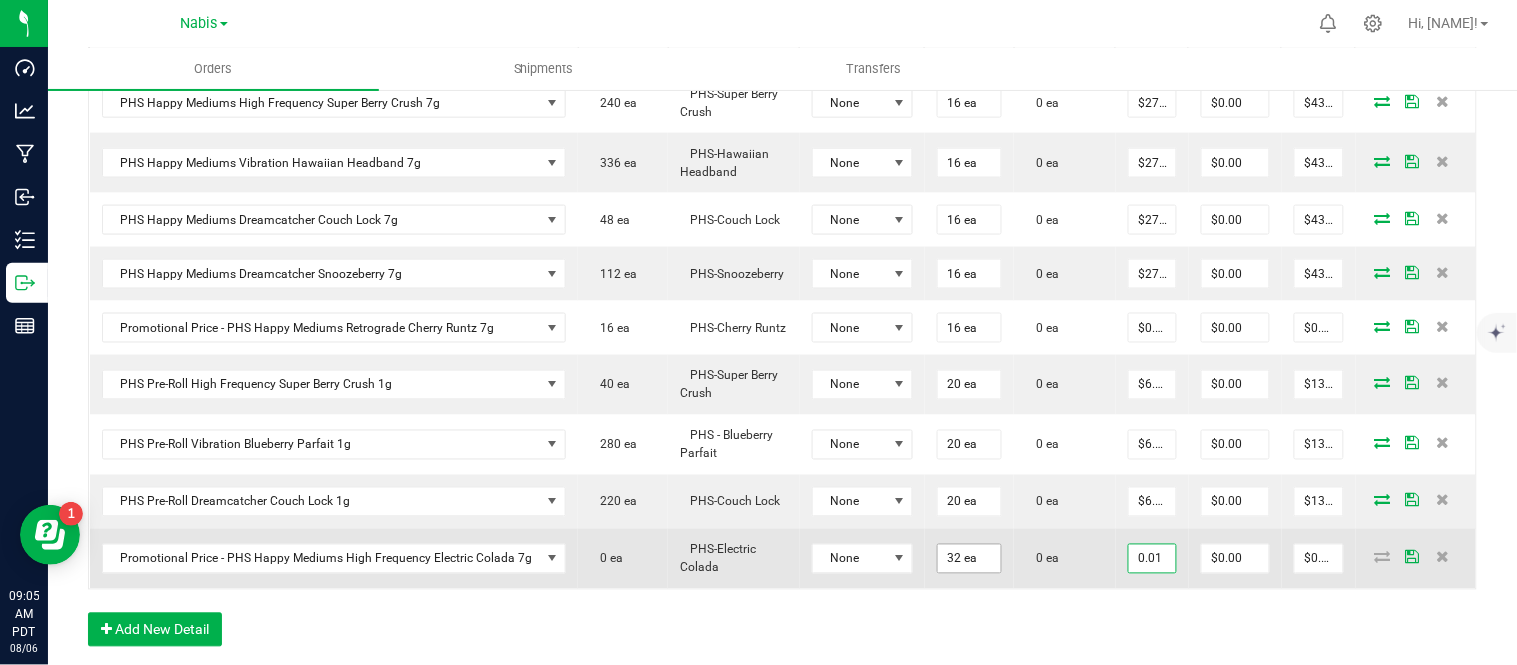 scroll, scrollTop: 0, scrollLeft: 0, axis: both 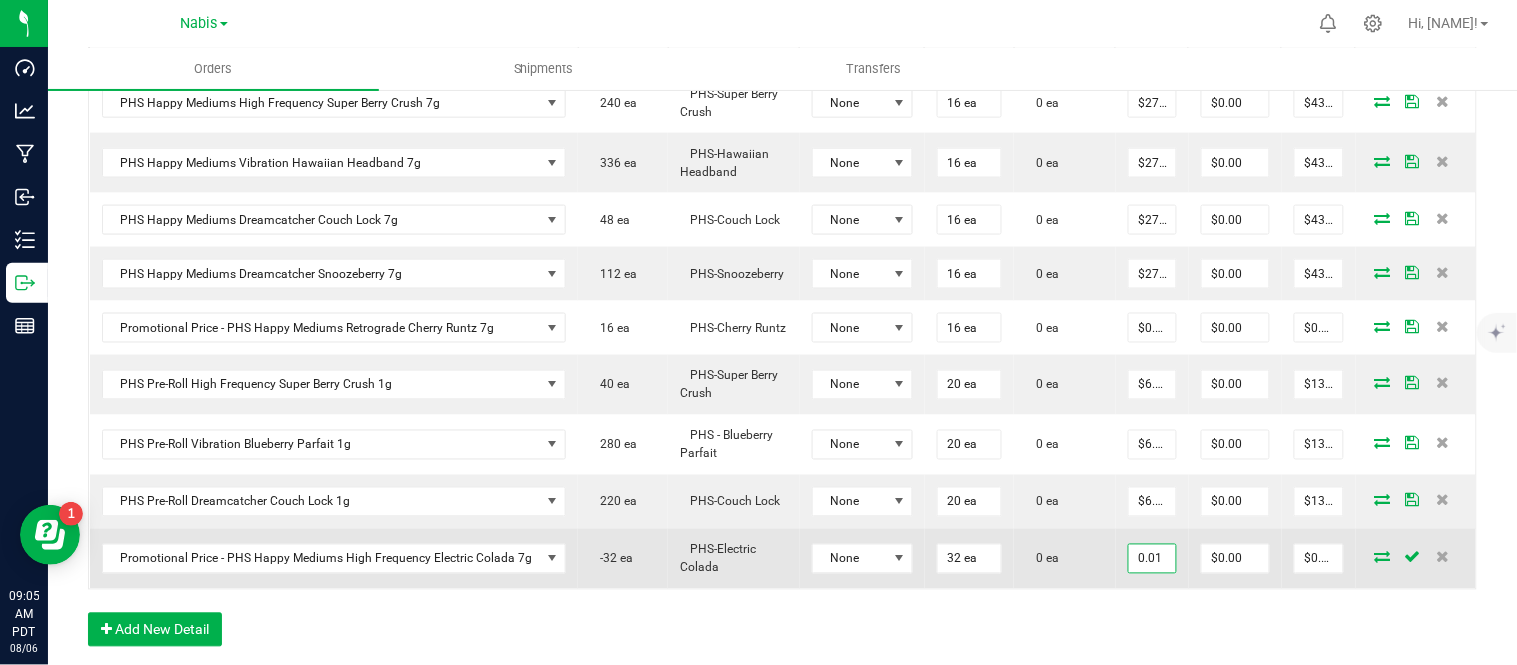 click on "0.01" at bounding box center (1152, 559) 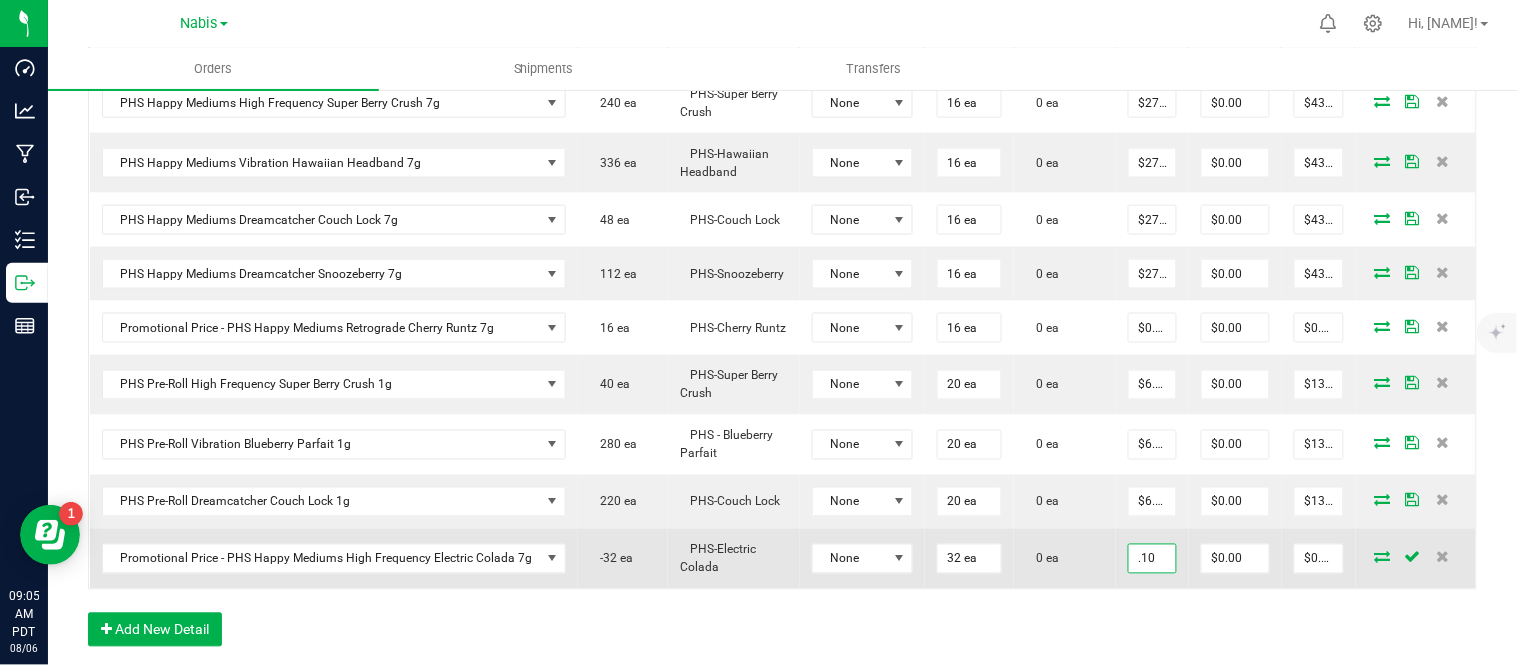 type on "$0.10000" 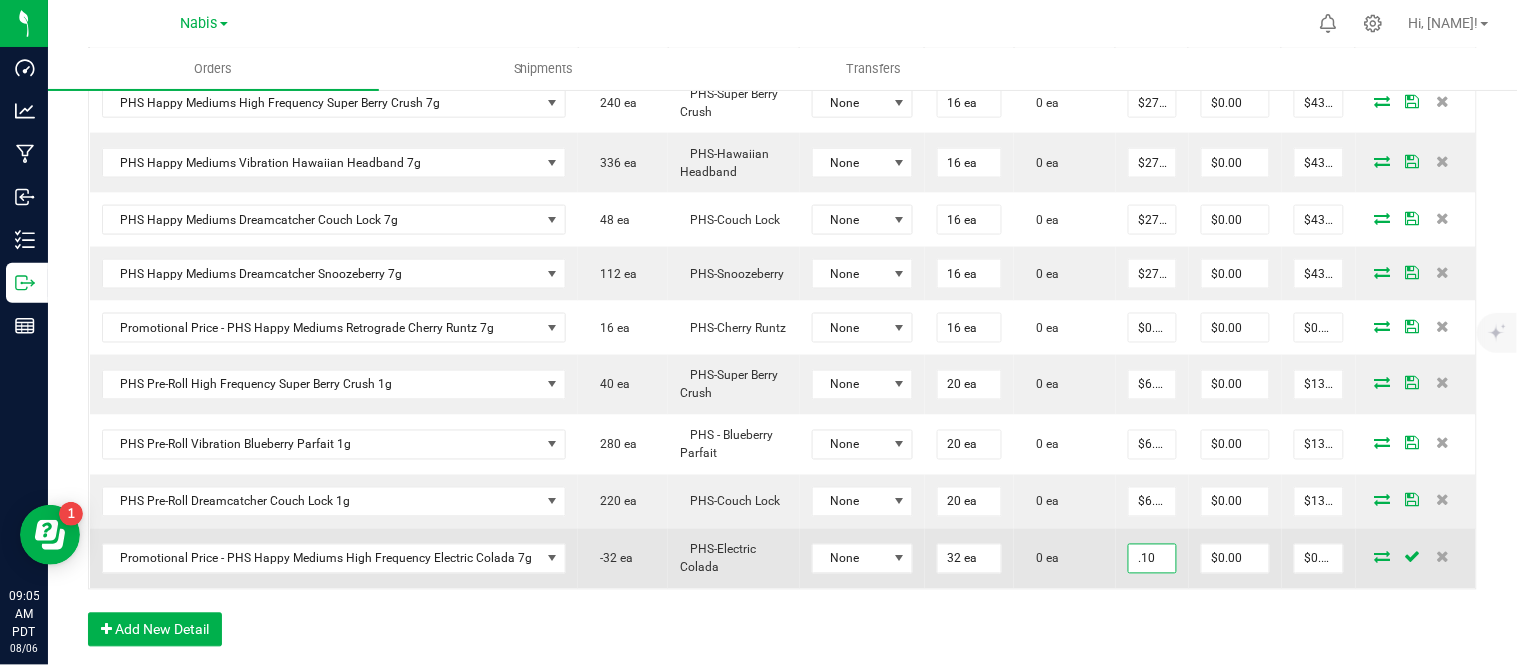 type on "0" 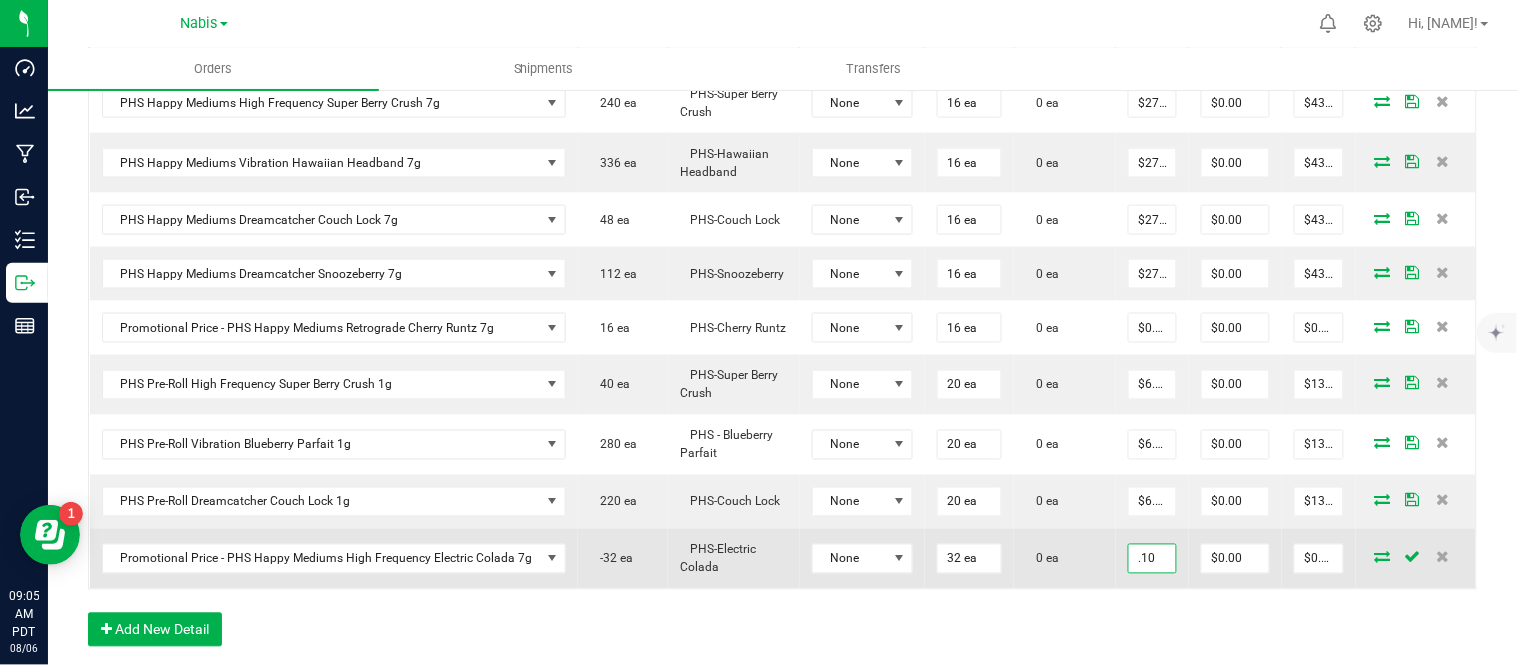 type on "$3.20" 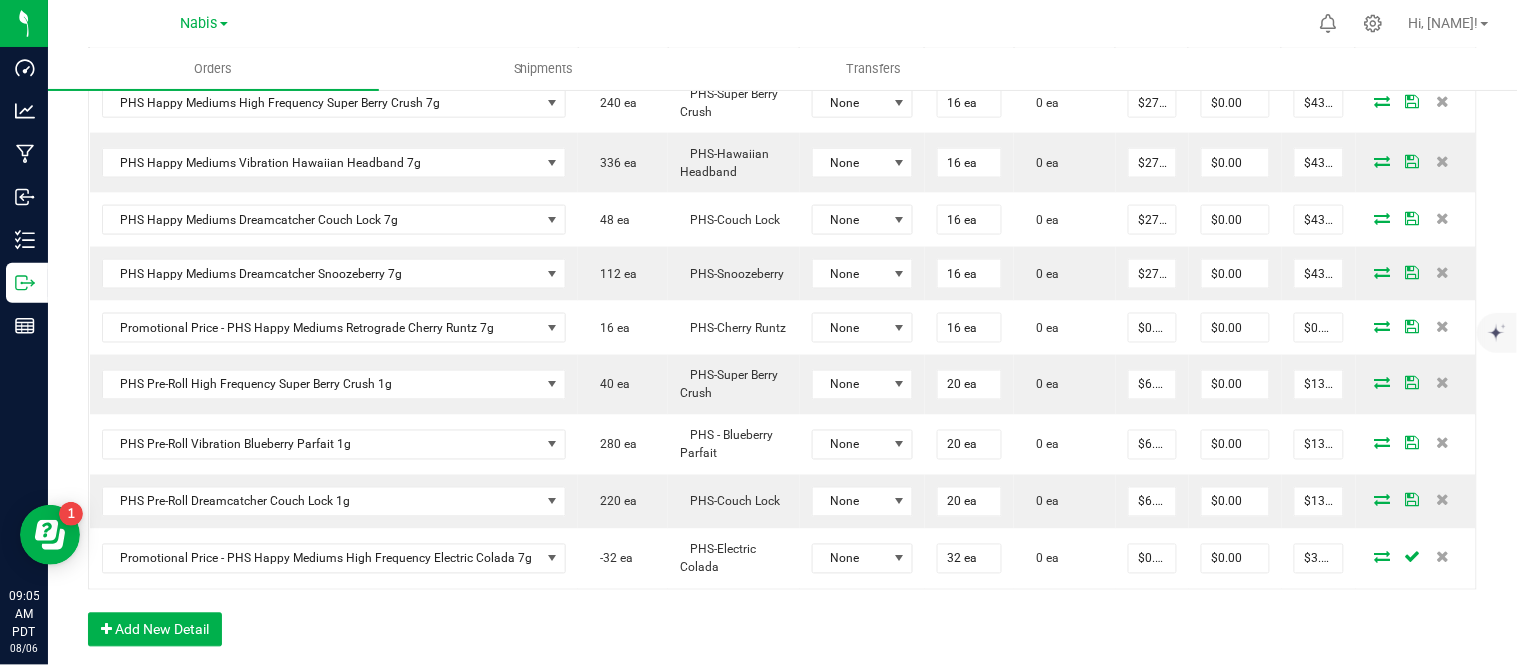 click on "Order Details Print All Labels Item  Sellable  Strain  Lot Number  Qty Ordered Qty Allocated Unit Price Line Discount Total Actions PHS Happy Mediums High Frequency Super Berry Crush 7g  240 ea   PHS-Super Berry Crush  None 16 ea  0 ea  $27.00000 $0.00 $432.00 PHS Happy Mediums Vibration Hawaiian Headband 7g  336 ea   PHS-Hawaiian Headband  None 16 ea  0 ea  $27.00000 $0.00 $432.00 PHS Happy Mediums Dreamcatcher Couch Lock 7g  48 ea   PHS-Couch Lock  None 16 ea  0 ea  $27.00000 $0.00 $432.00 PHS Happy Mediums Dreamcatcher Snoozeberry 7g  112 ea   PHS-Snoozeberry  None 16 ea  0 ea  $27.00000 $0.00 $432.00 Promotional Price - PHS Happy Mediums Retrograde Cherry Runtz 7g  16 ea   PHS-Cherry Runtz  None 16 ea  0 ea  $0.01000 $0.00 $0.16 PHS Pre-Roll High Frequency Super Berry Crush 1g  40 ea   PHS-Super Berry Crush  None 20 ea  0 ea  $6.50000 $0.00 $130.00 PHS Pre-Roll Vibration Blueberry Parfait 1g  280 ea   PHS - Blueberry Parfait  None 20 ea  0 ea  $6.50000 $0.00 $130.00 None" at bounding box center [782, 317] 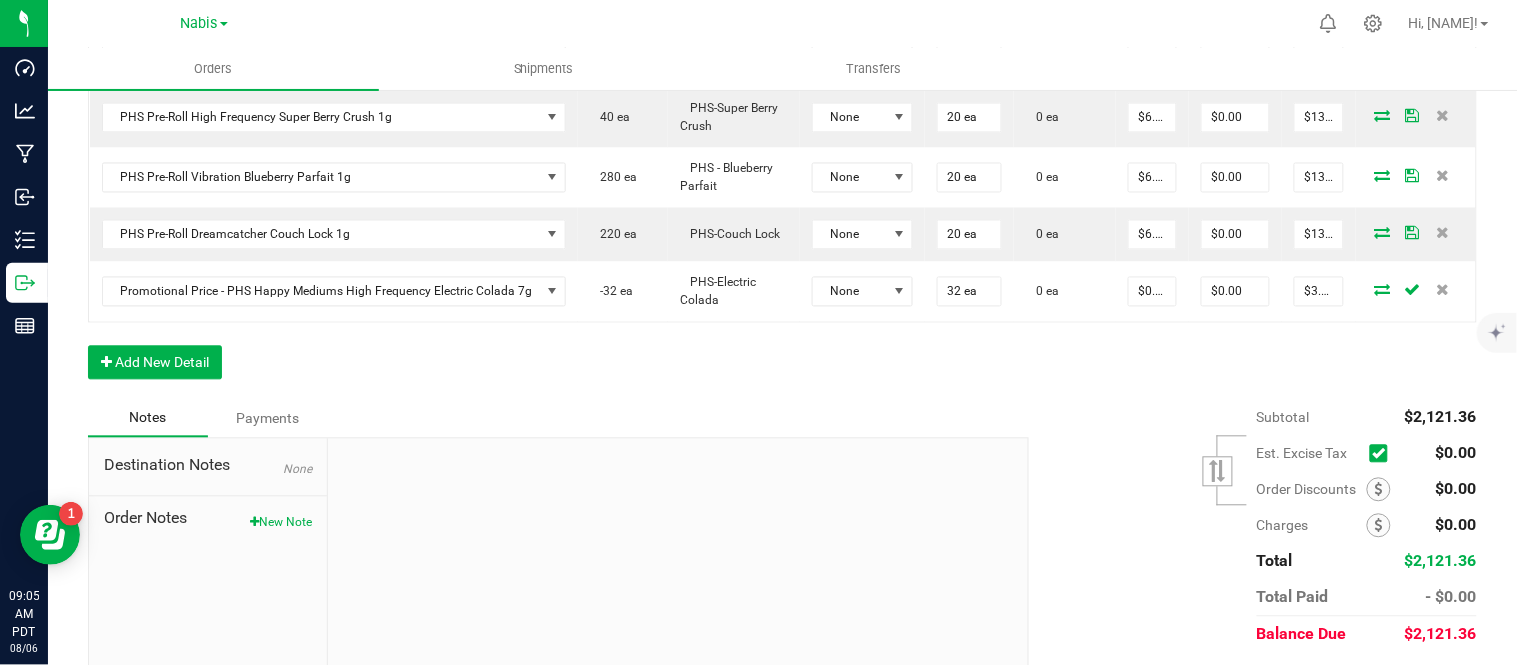 scroll, scrollTop: 930, scrollLeft: 0, axis: vertical 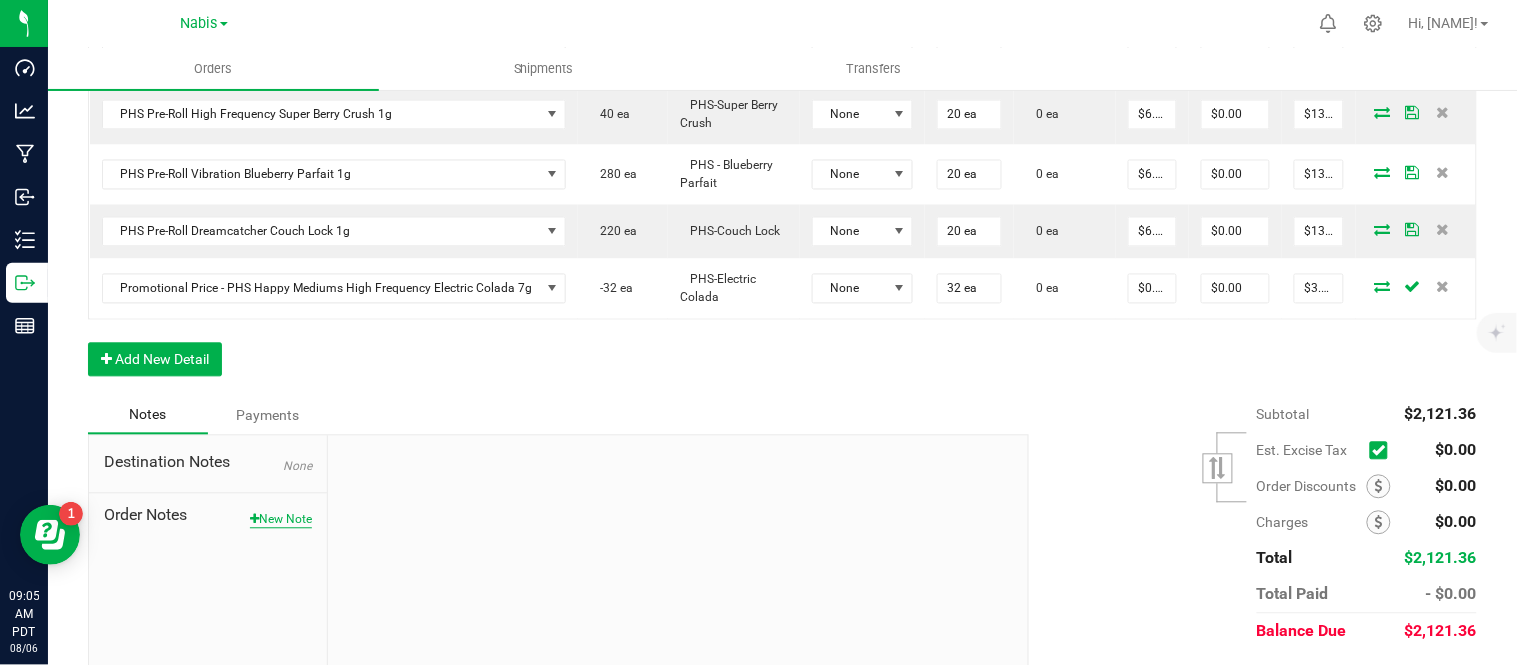 click on "New Note" at bounding box center (281, 520) 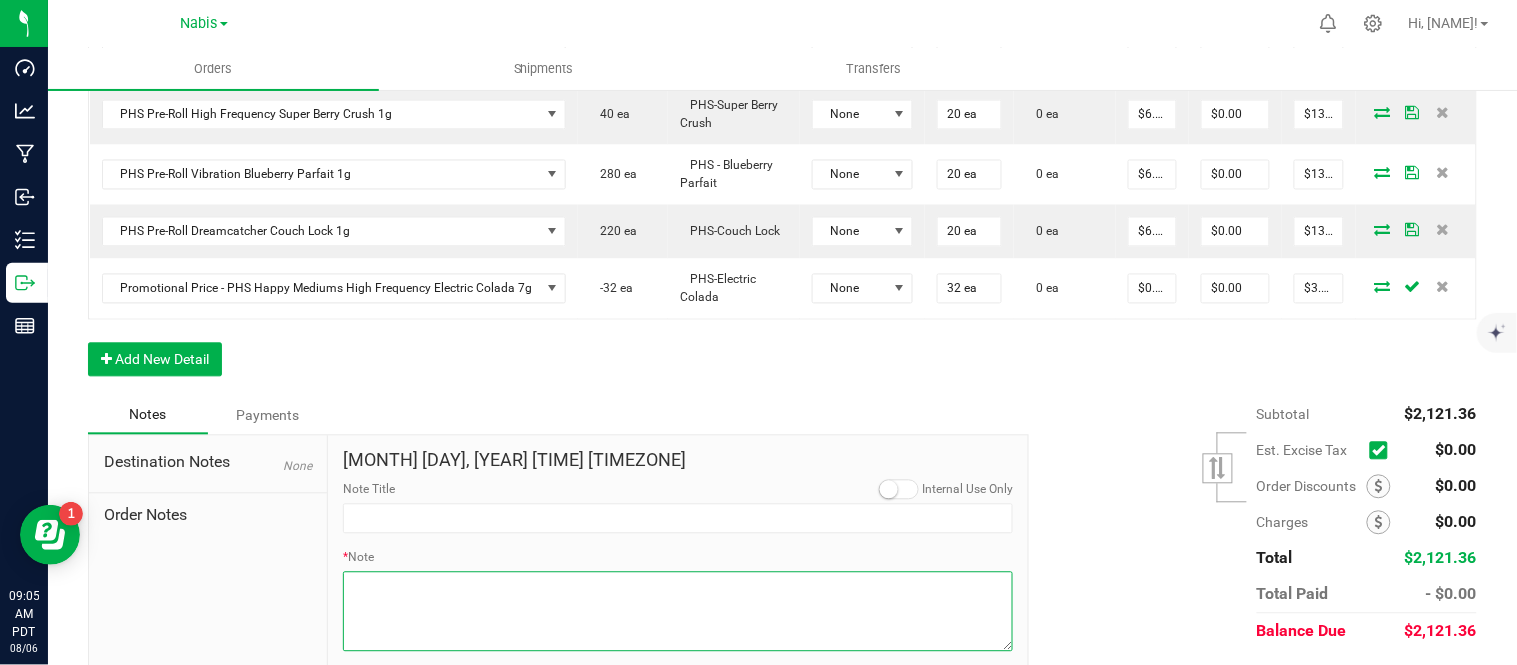 click on "*
Note" at bounding box center (678, 612) 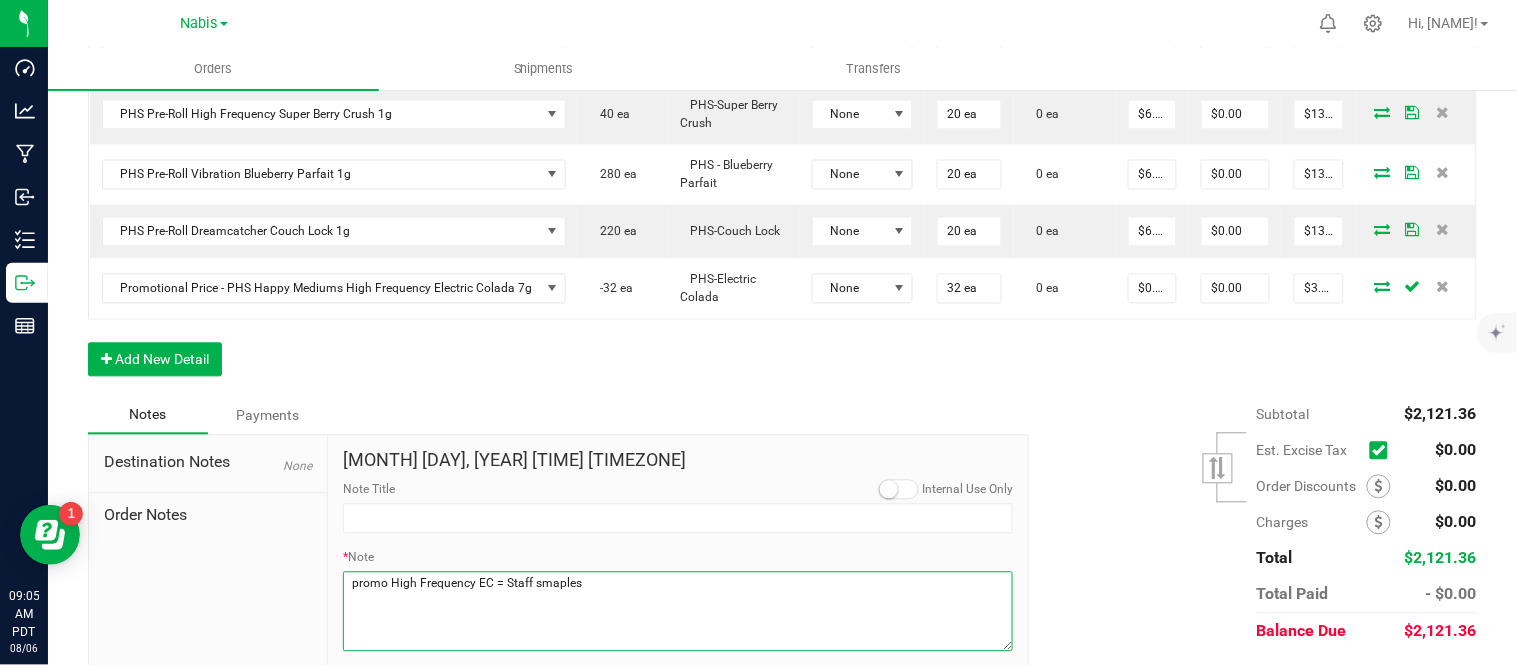 click on "*
Note" at bounding box center (678, 612) 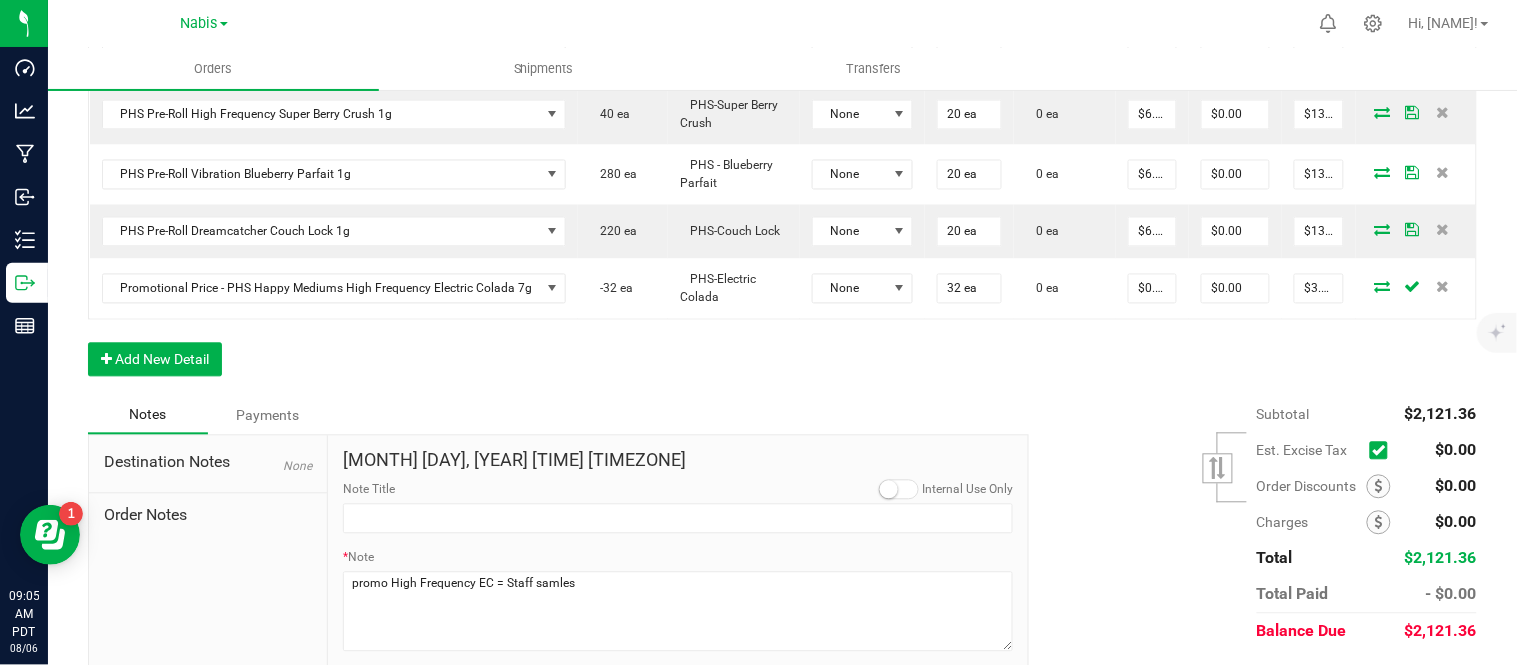 click on "Aug 6, 2025 9:05 AM PDT
Internal Use Only
Note Title
*
Note
Submit Note" at bounding box center [678, 574] 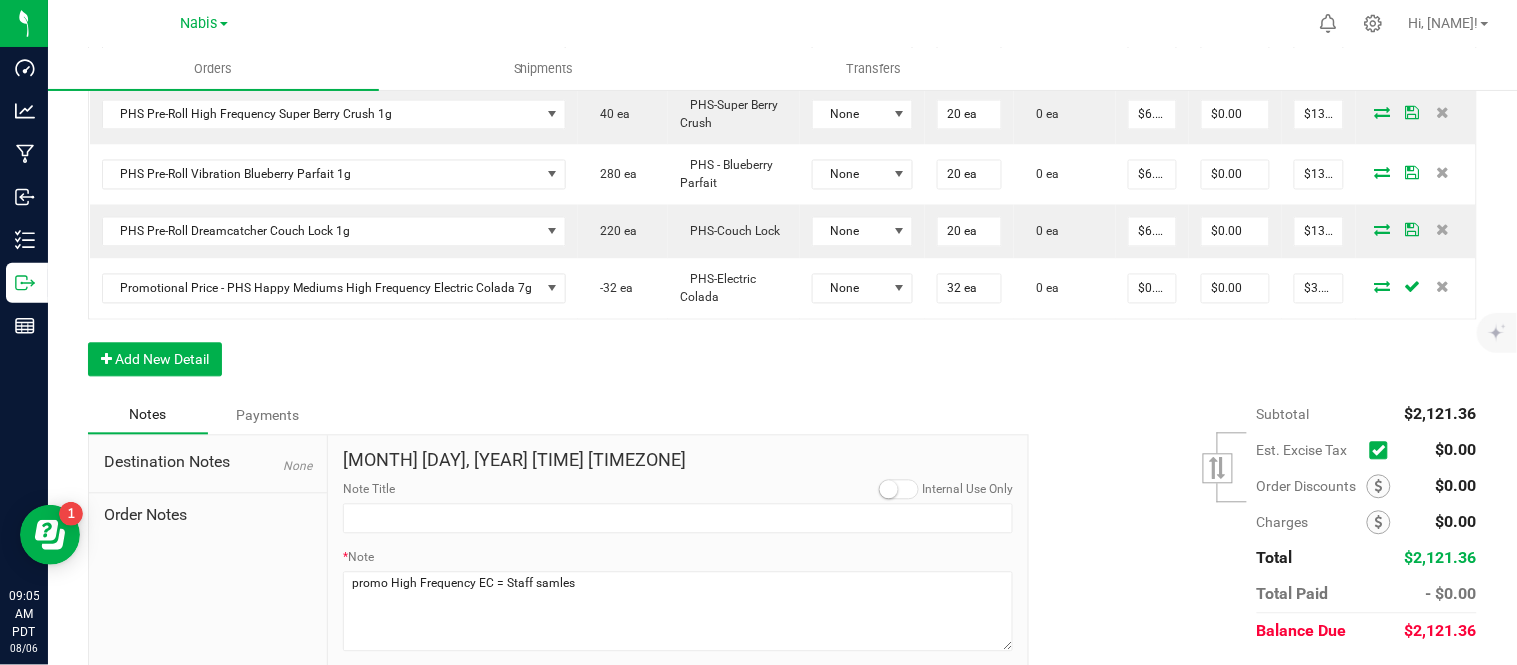 scroll, scrollTop: 1002, scrollLeft: 0, axis: vertical 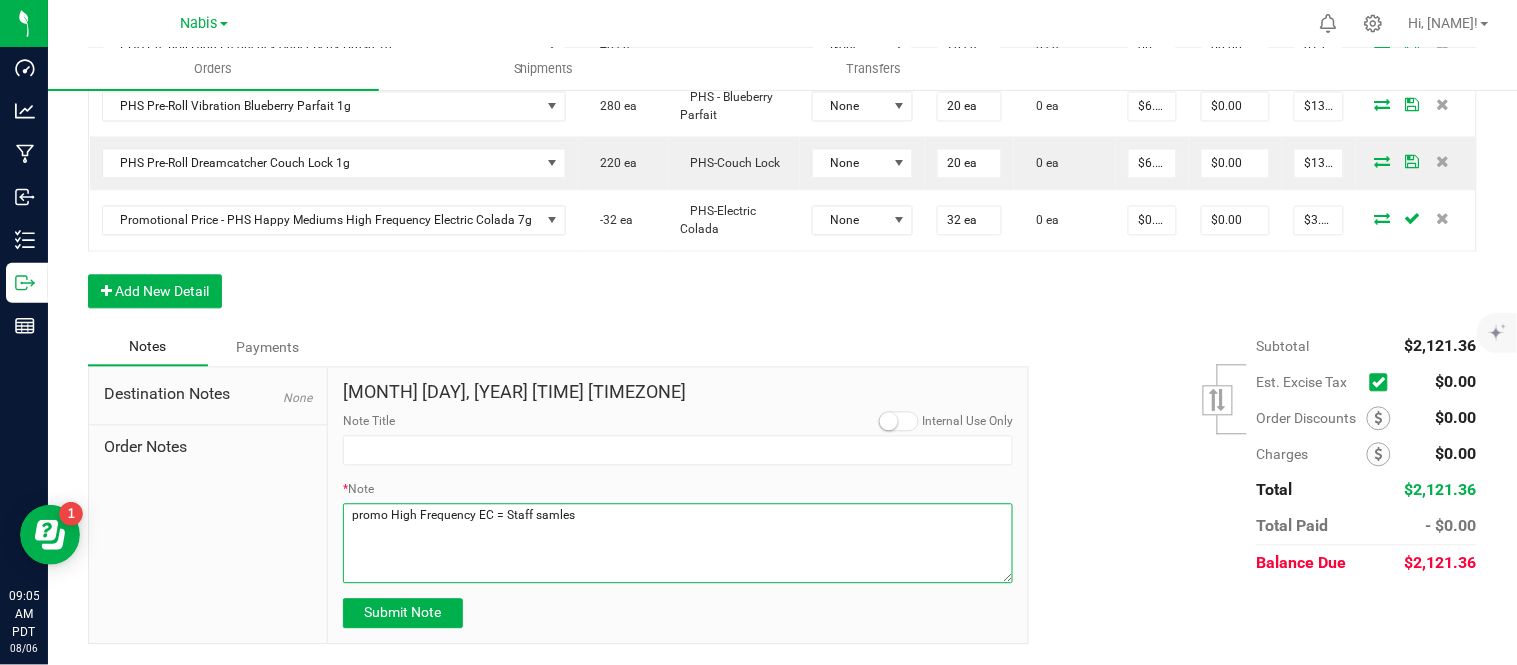 click on "*
Note" at bounding box center (678, 544) 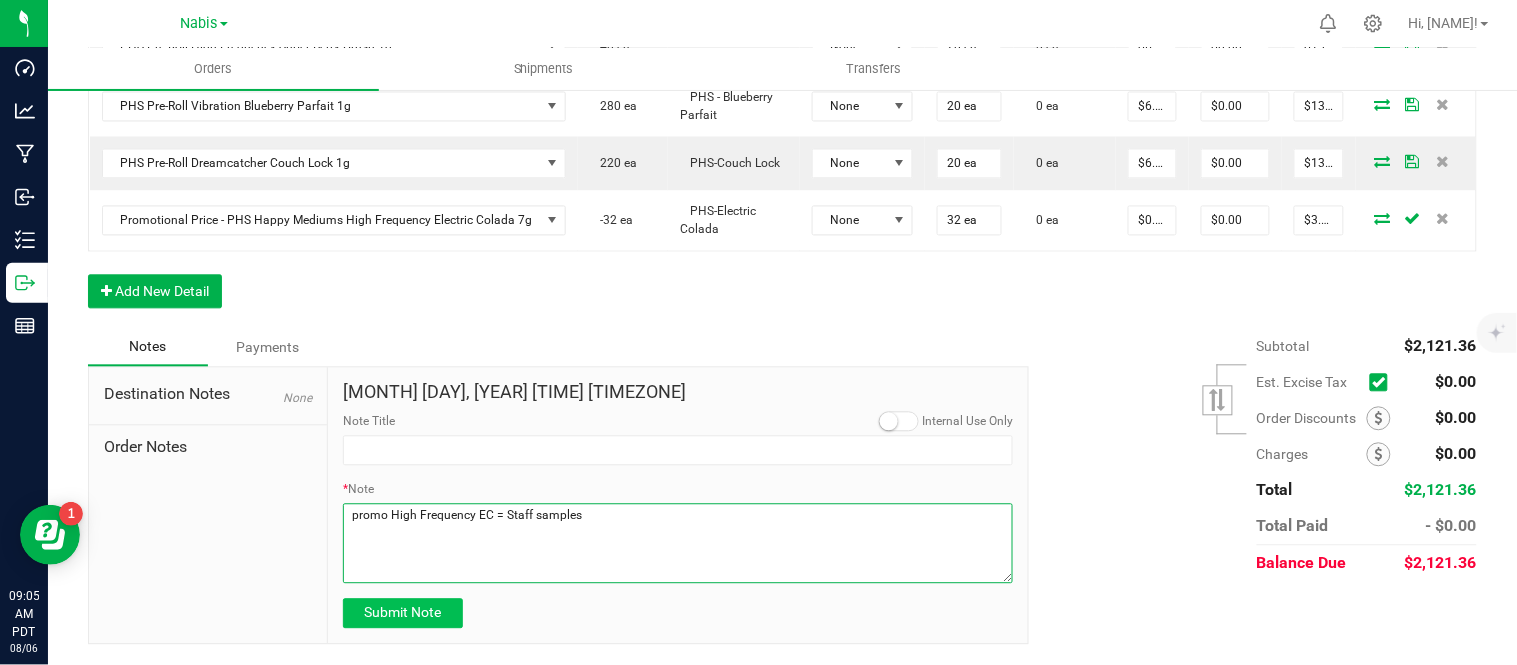 type on "promo High Frequency EC = Staff samples" 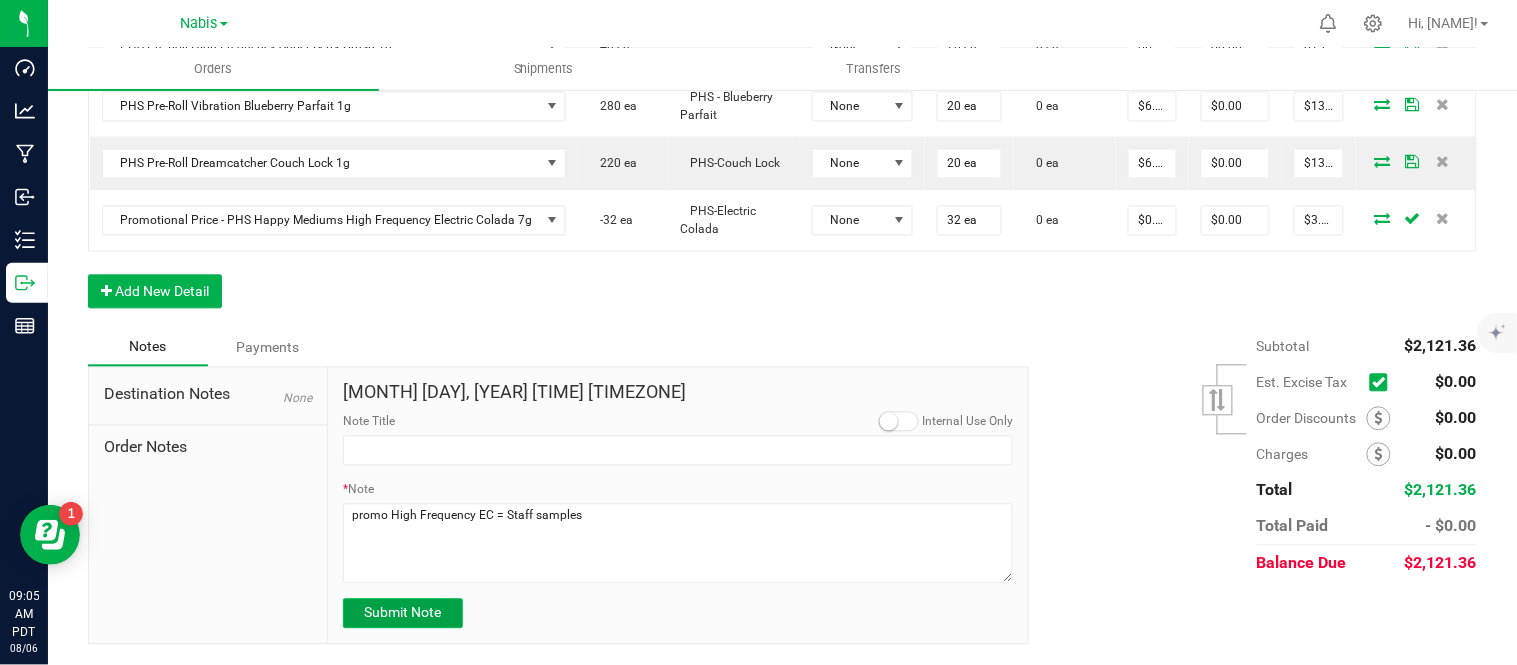 click on "Submit Note" at bounding box center (402, 613) 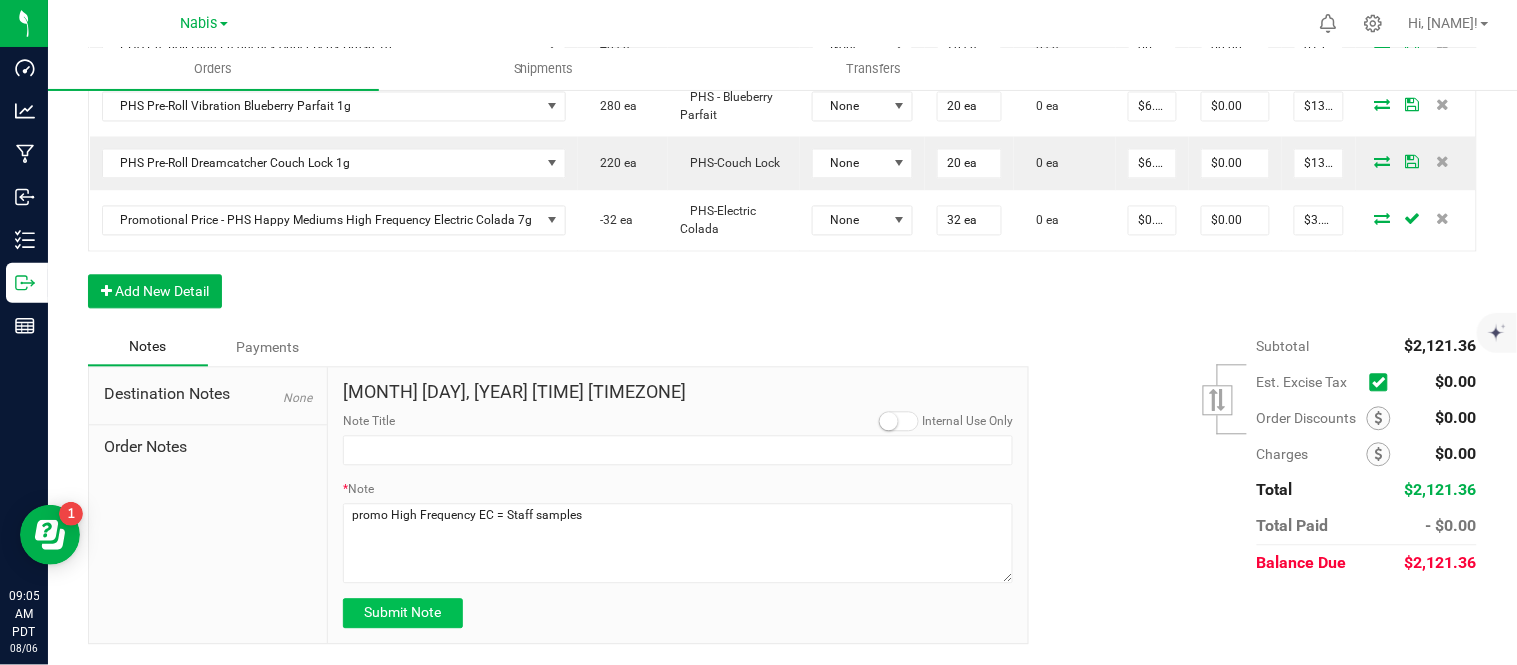 type on "8/6/2025 9:05 AM PDT" 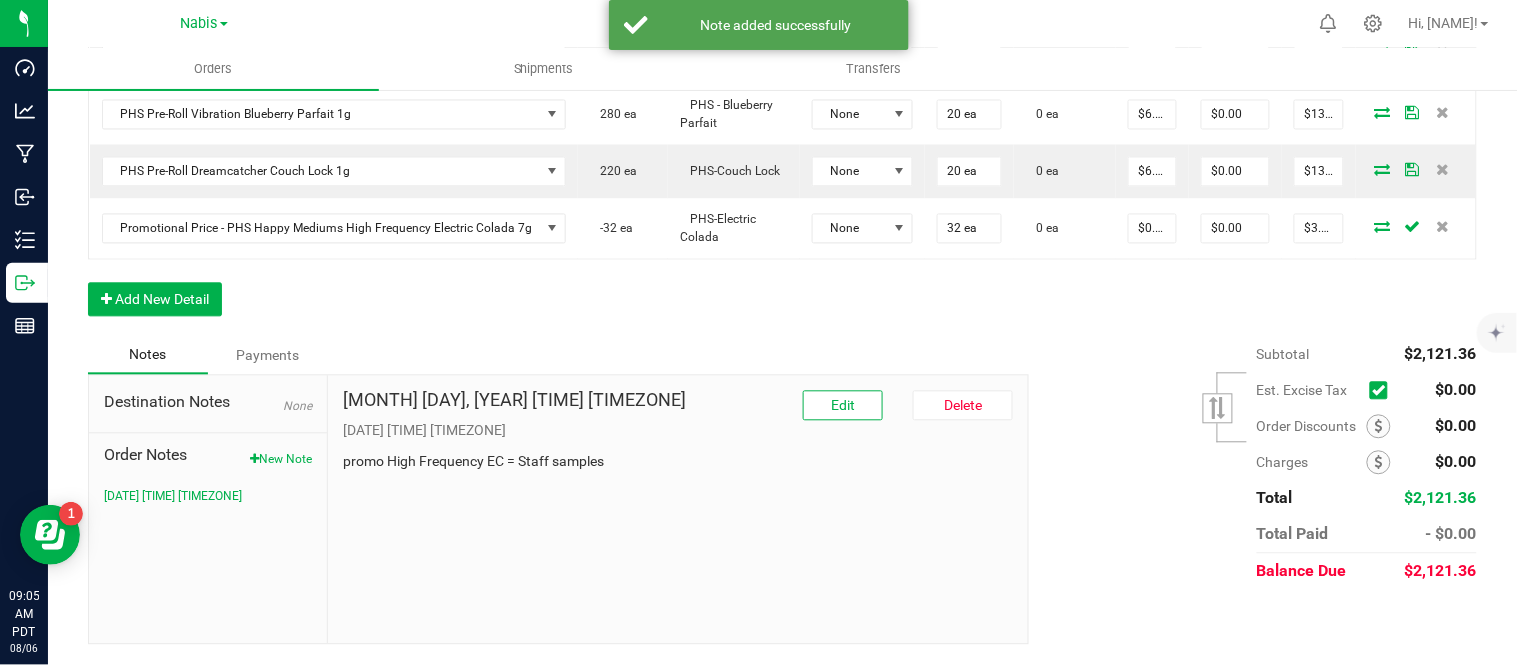 scroll, scrollTop: 990, scrollLeft: 0, axis: vertical 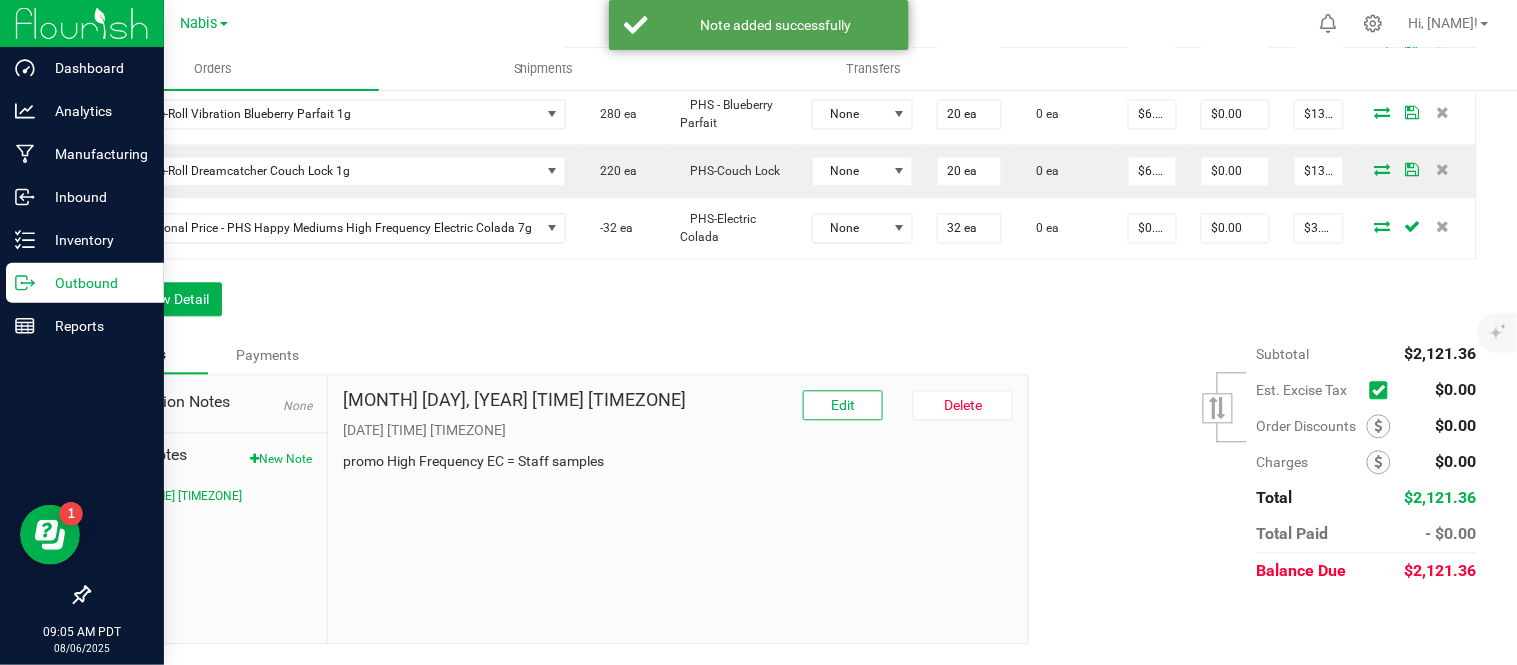 click on "Outbound" at bounding box center (95, 283) 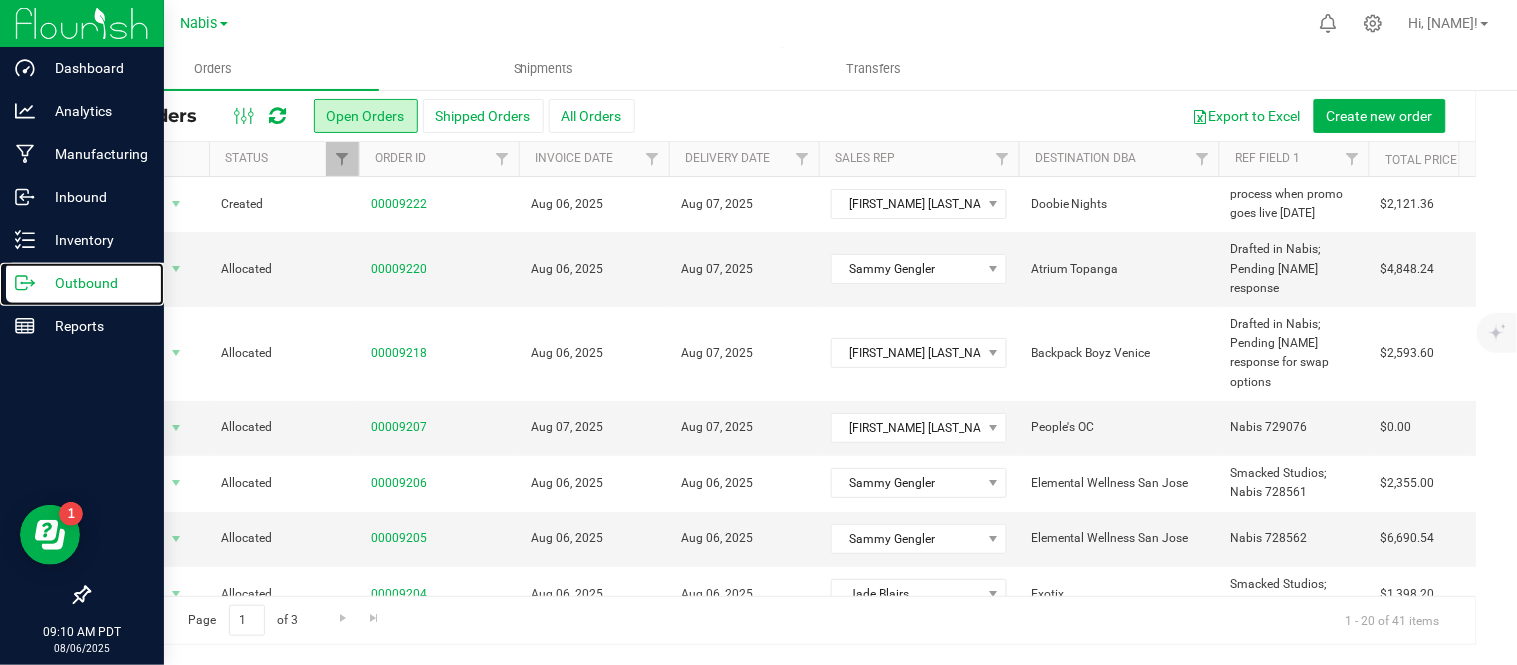 scroll, scrollTop: 0, scrollLeft: 0, axis: both 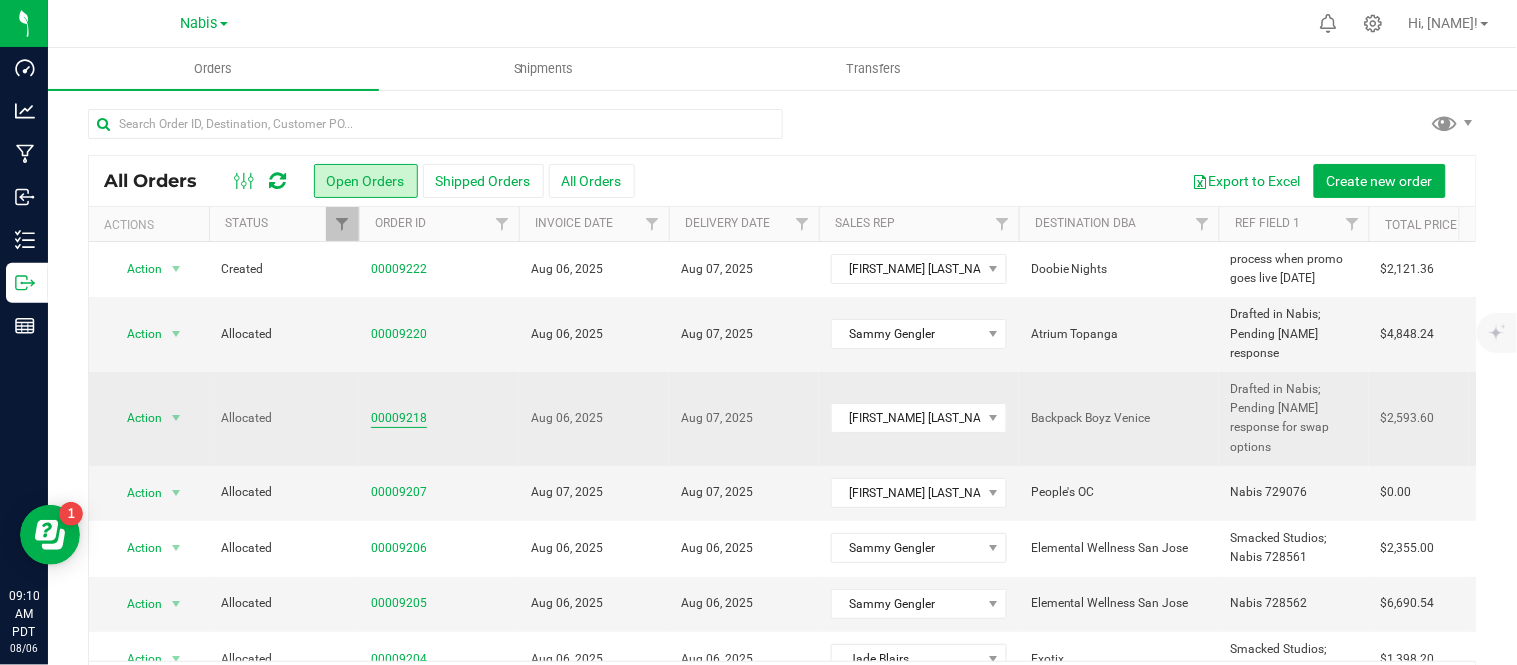 click on "00009218" at bounding box center [399, 418] 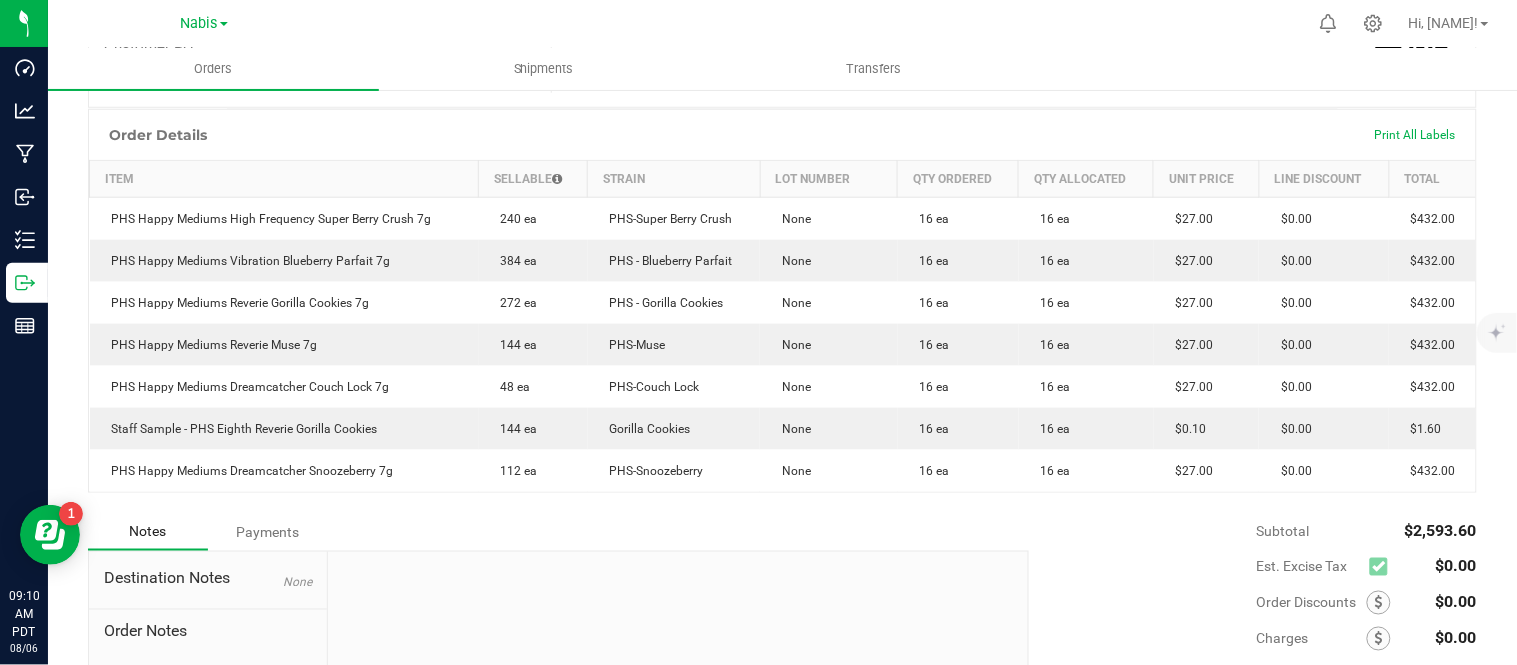 scroll, scrollTop: 482, scrollLeft: 0, axis: vertical 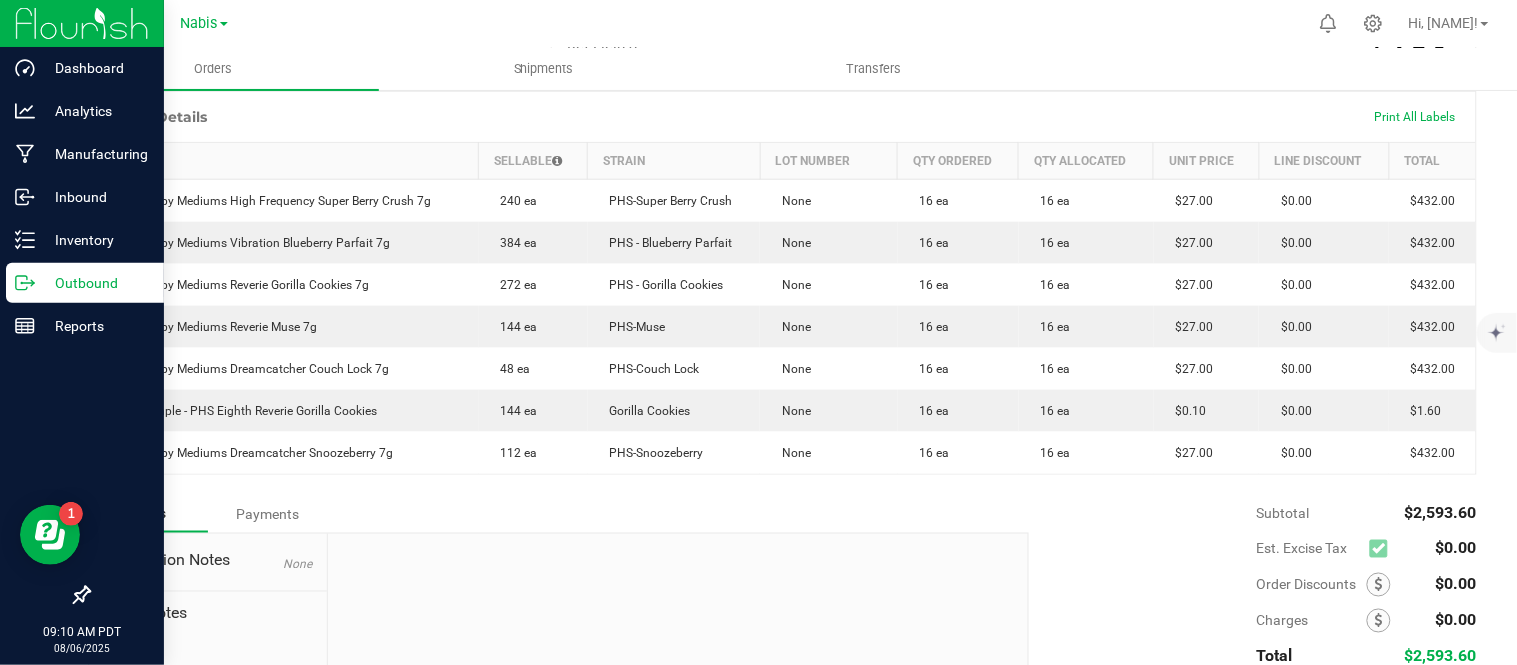 click on "Outbound" at bounding box center (85, 283) 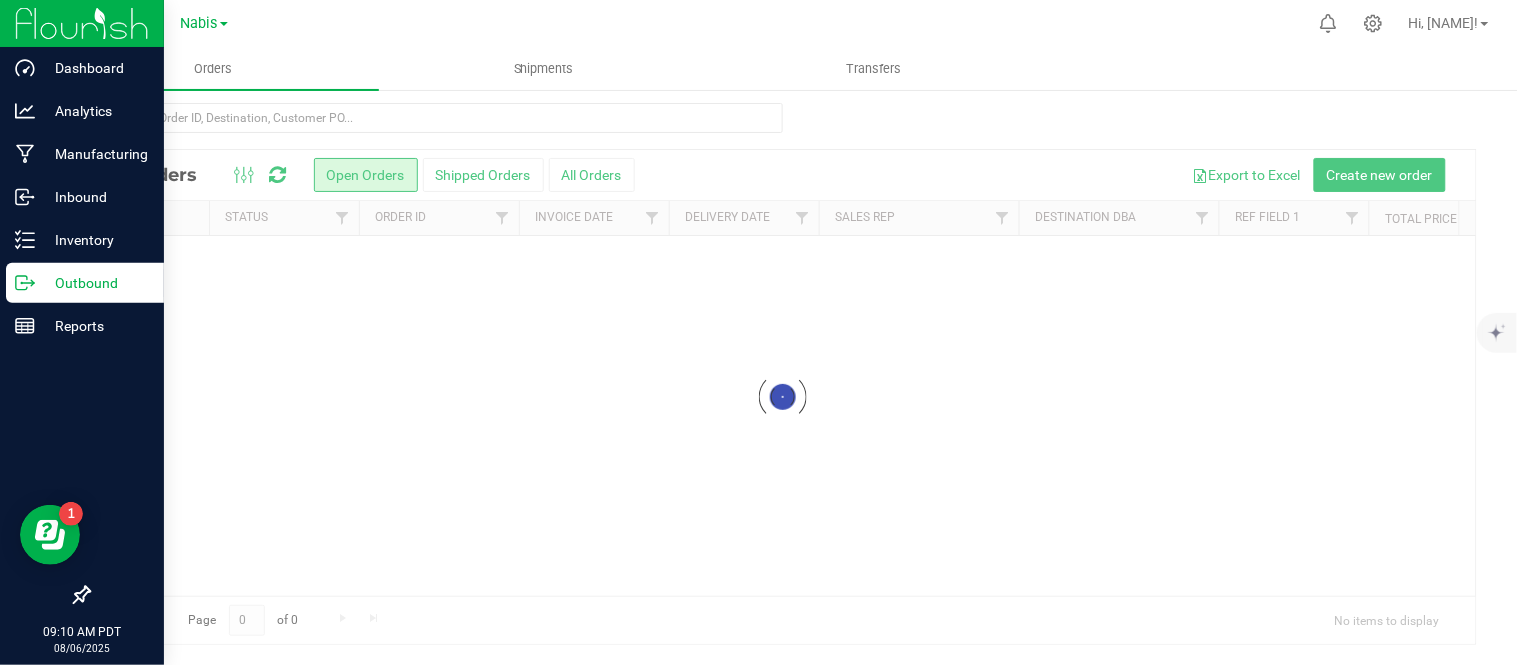 scroll, scrollTop: 0, scrollLeft: 0, axis: both 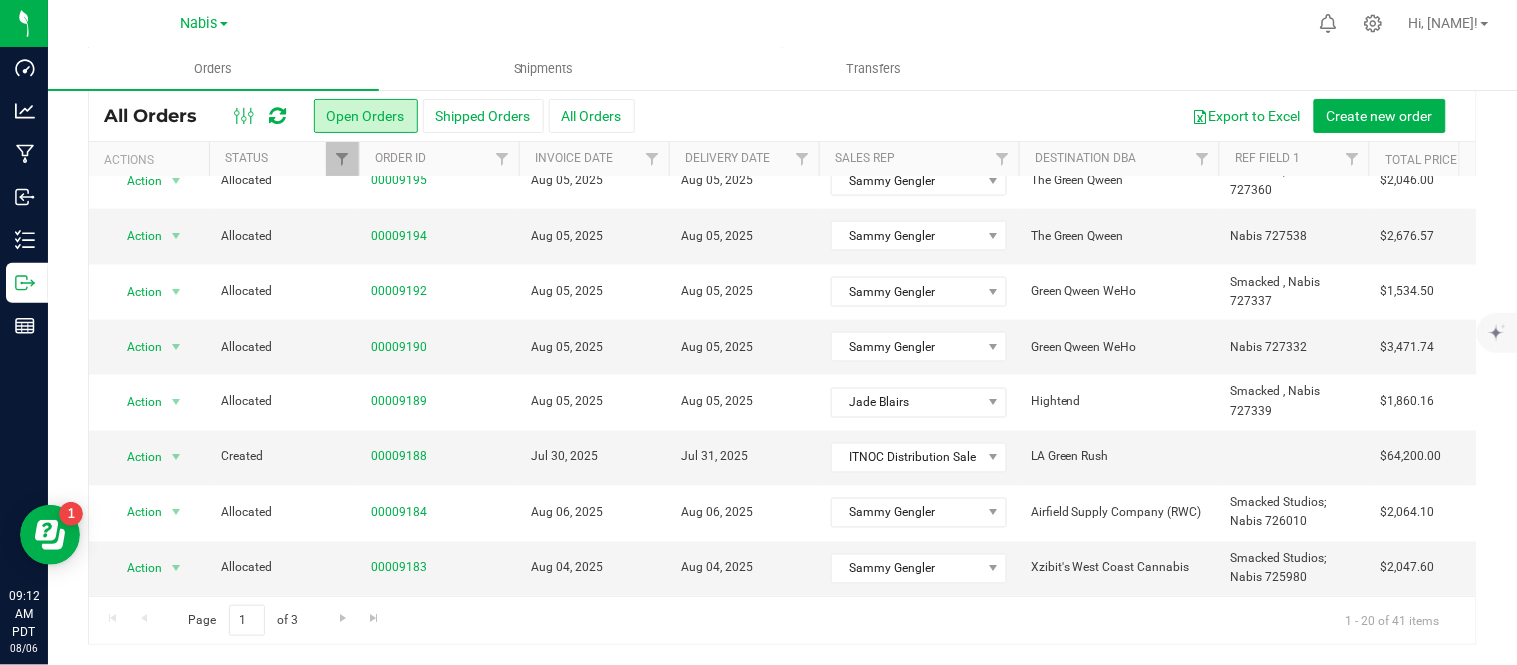 click at bounding box center (224, 24) 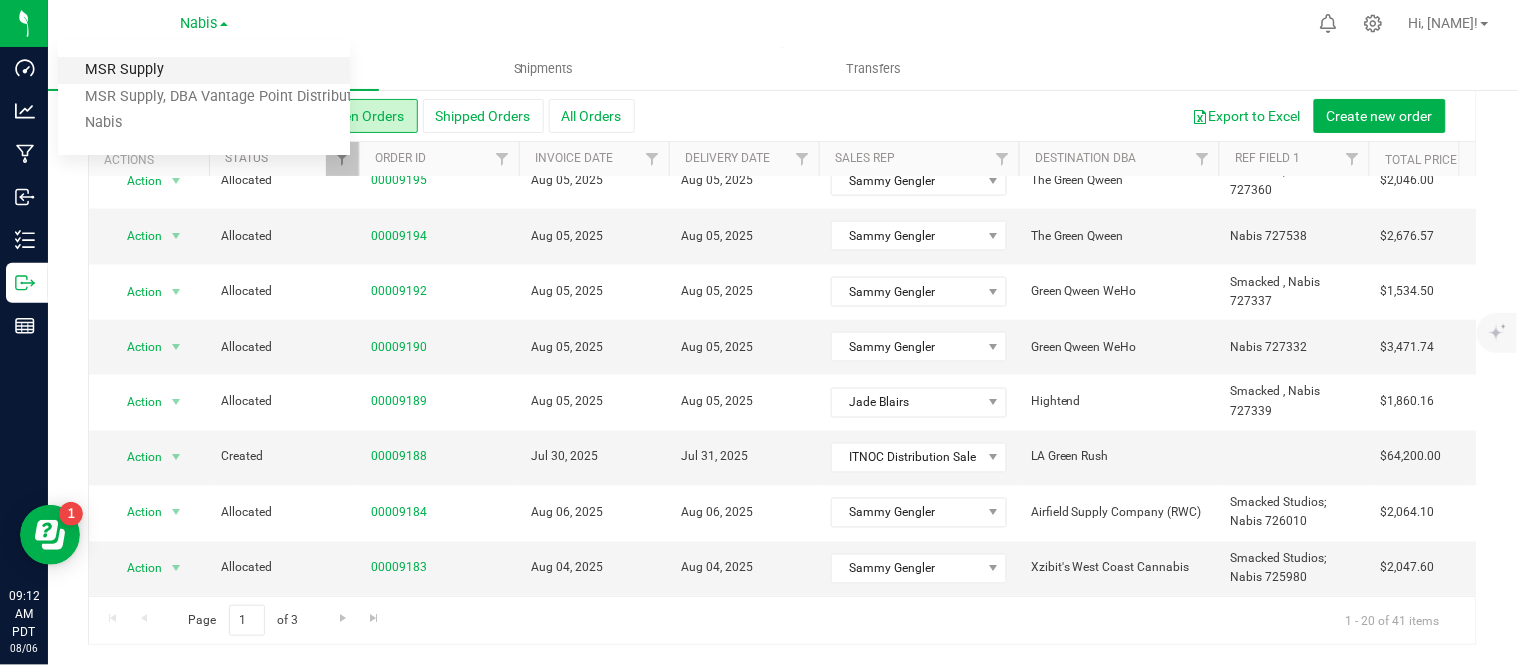 click on "MSR Supply" at bounding box center (204, 70) 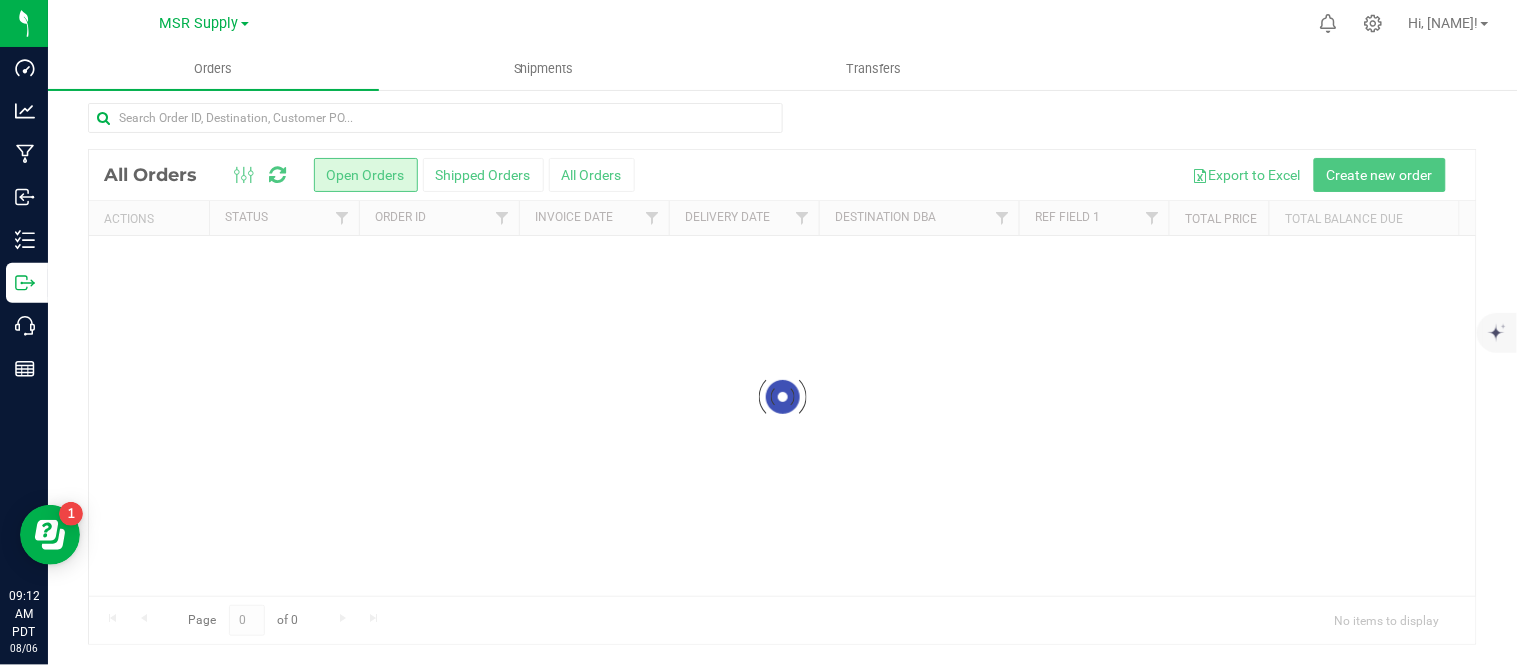 scroll, scrollTop: 0, scrollLeft: 0, axis: both 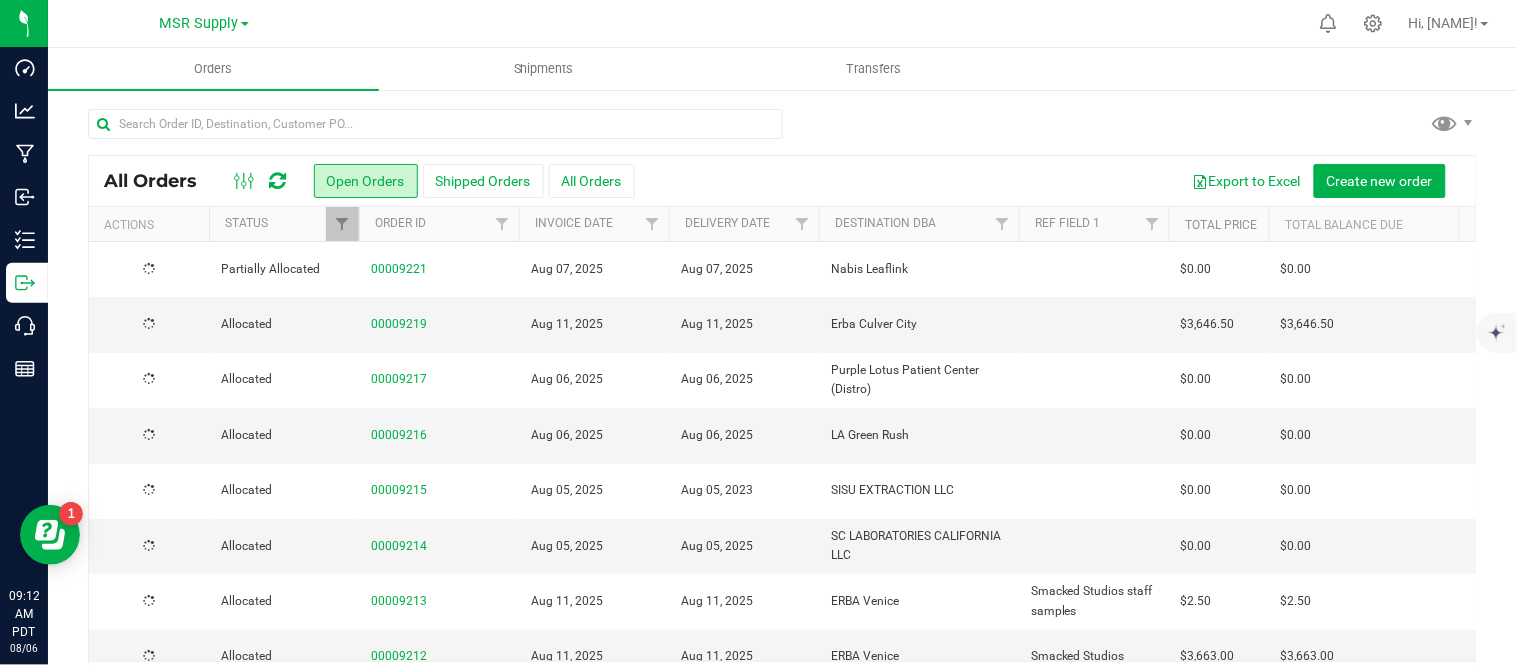 click at bounding box center [374, 683] 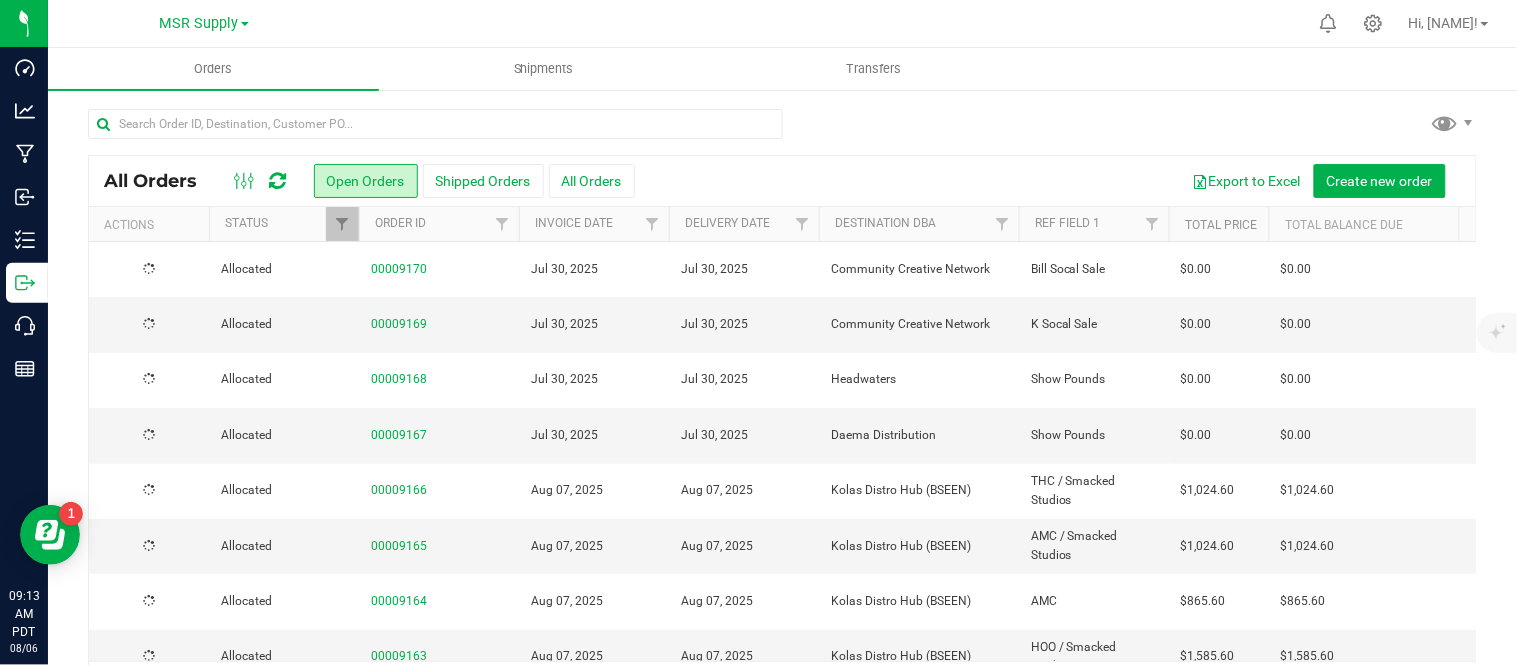 scroll, scrollTop: 65, scrollLeft: 0, axis: vertical 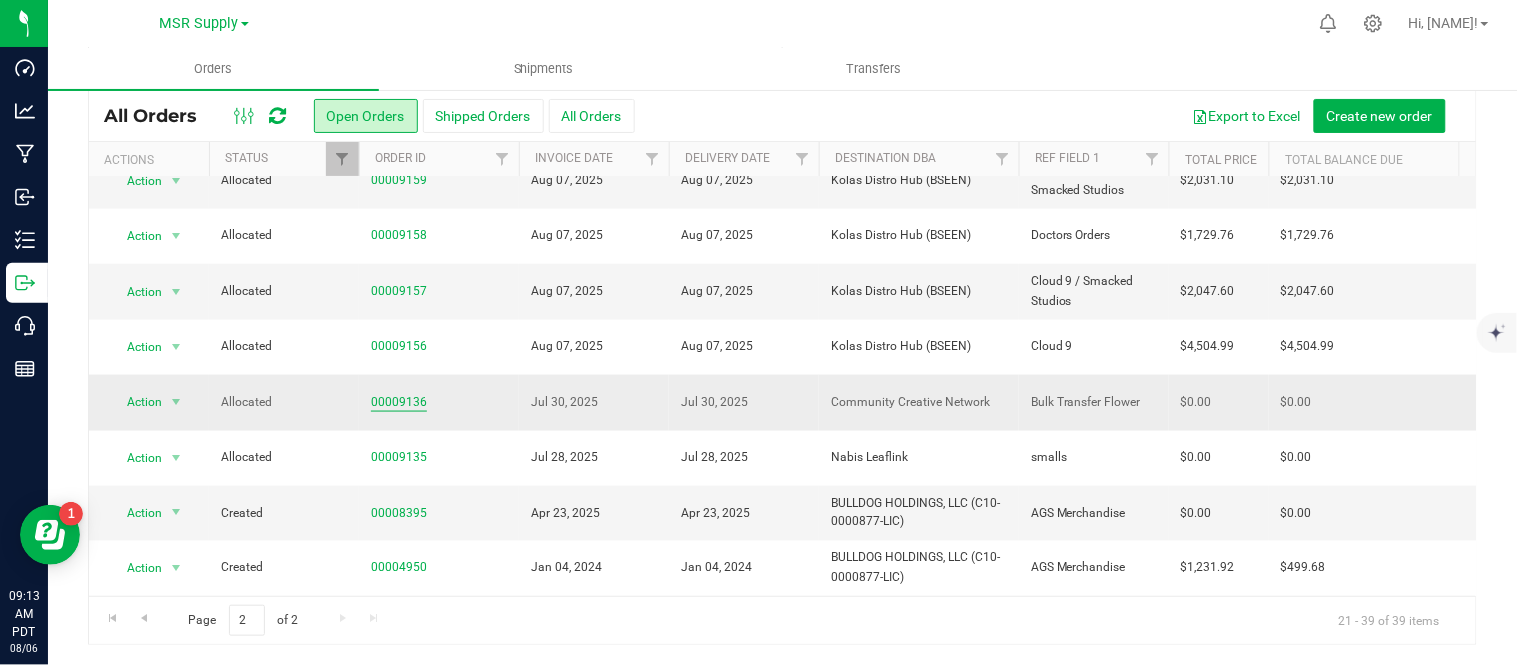 click on "00009136" at bounding box center (399, 402) 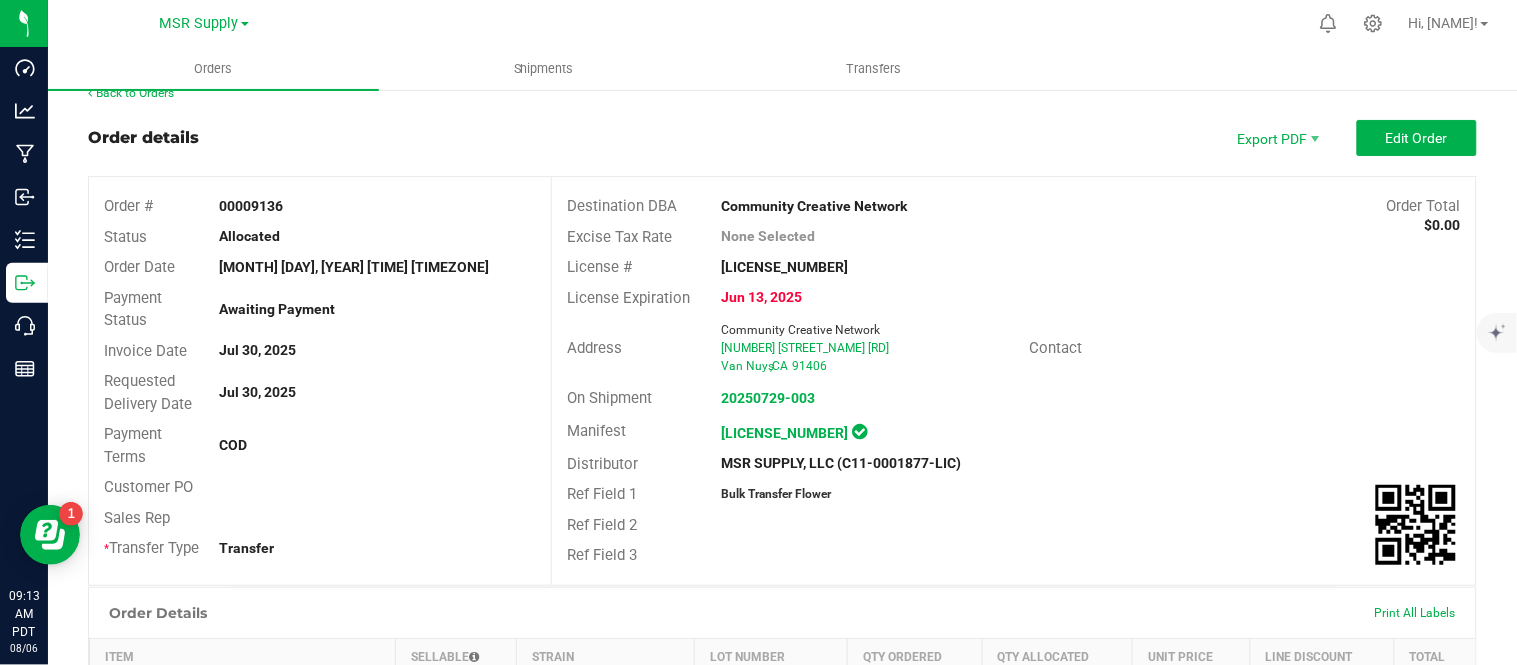scroll, scrollTop: 0, scrollLeft: 0, axis: both 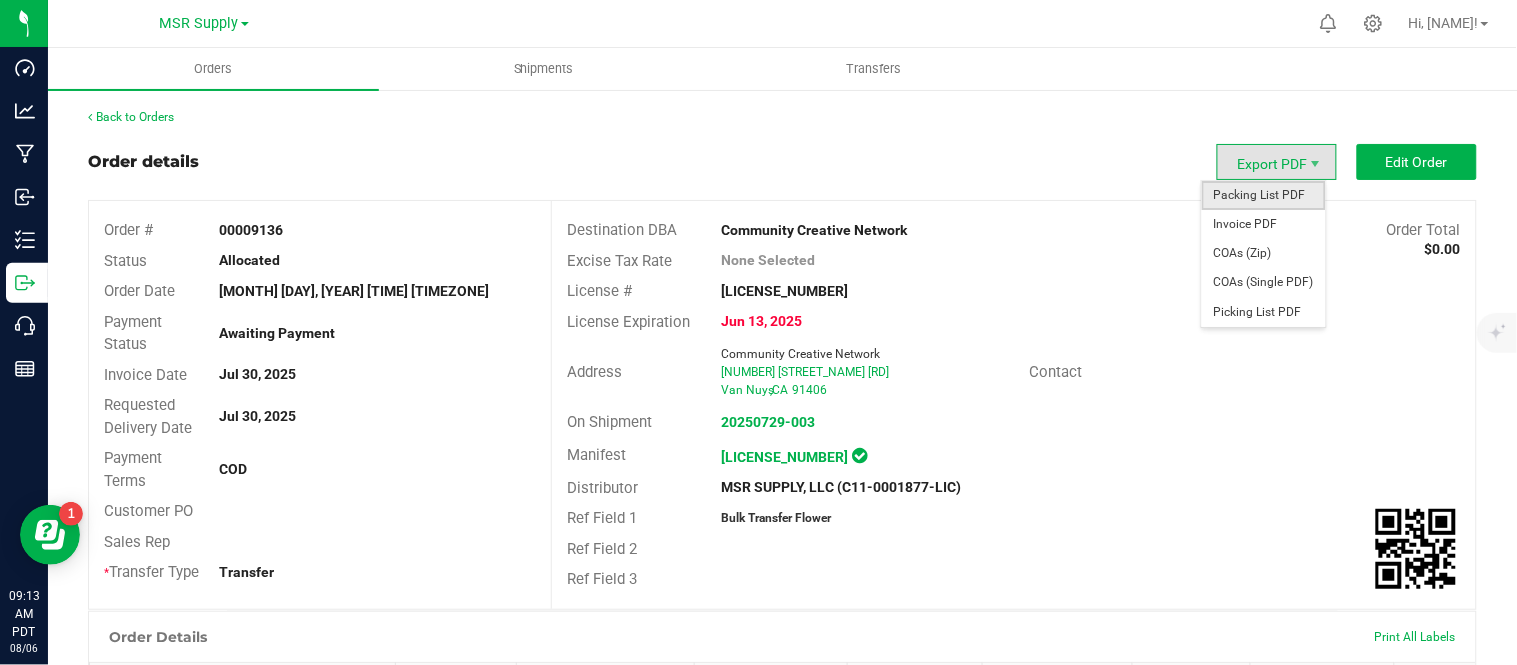 click on "Packing List PDF" at bounding box center [1264, 195] 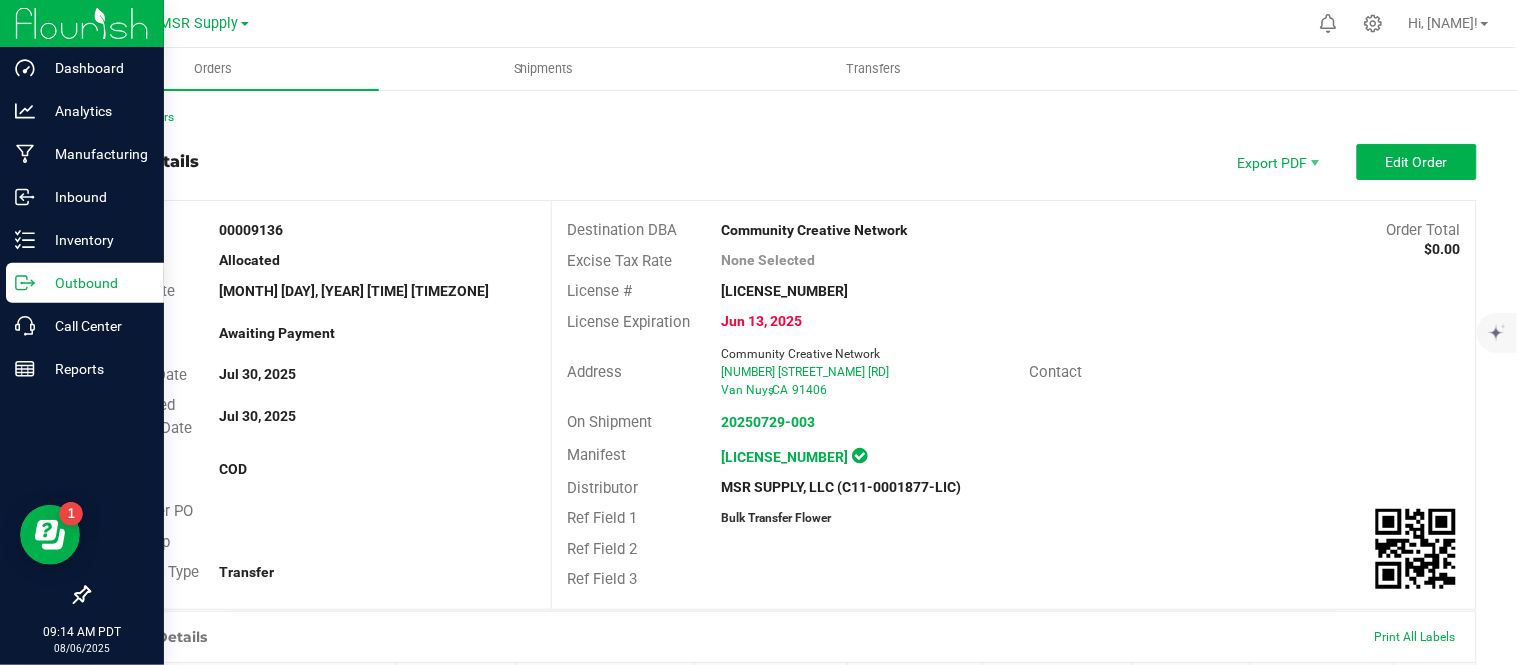 click on "Outbound" at bounding box center (95, 283) 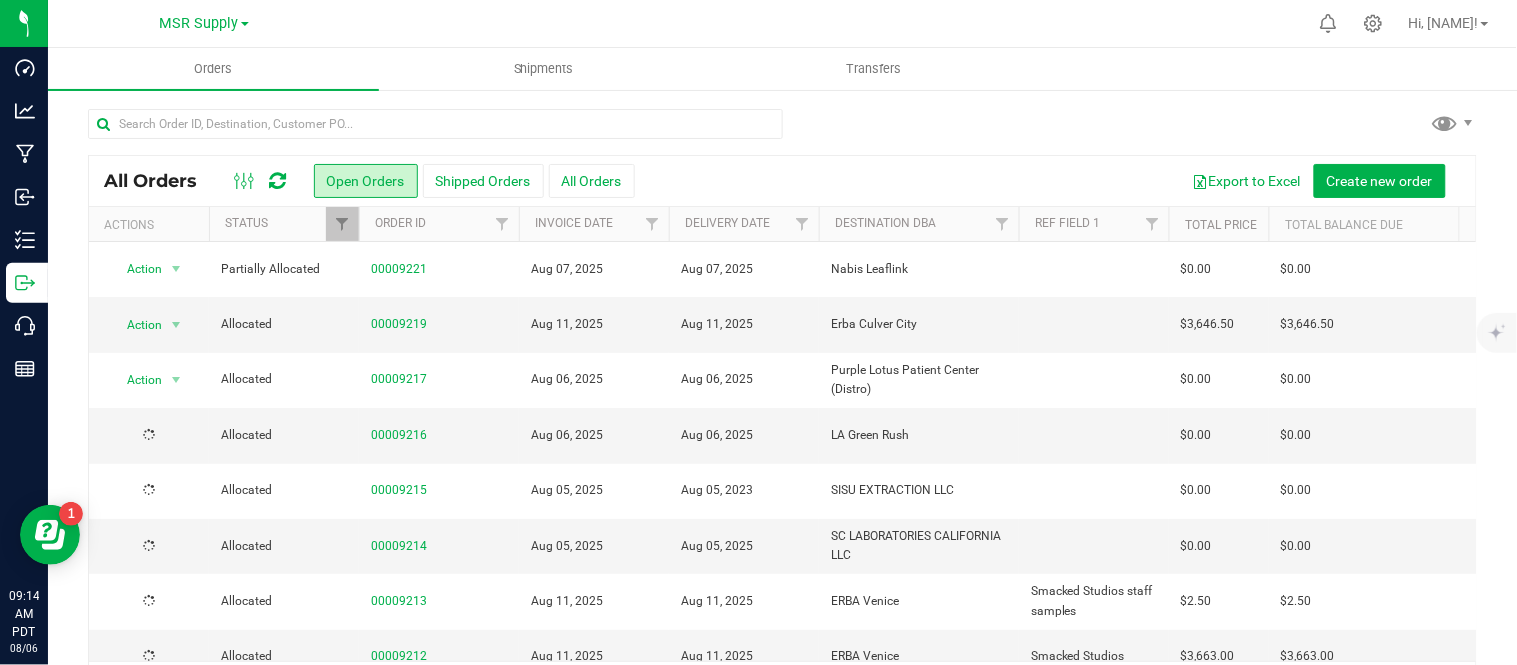 click at bounding box center (374, 683) 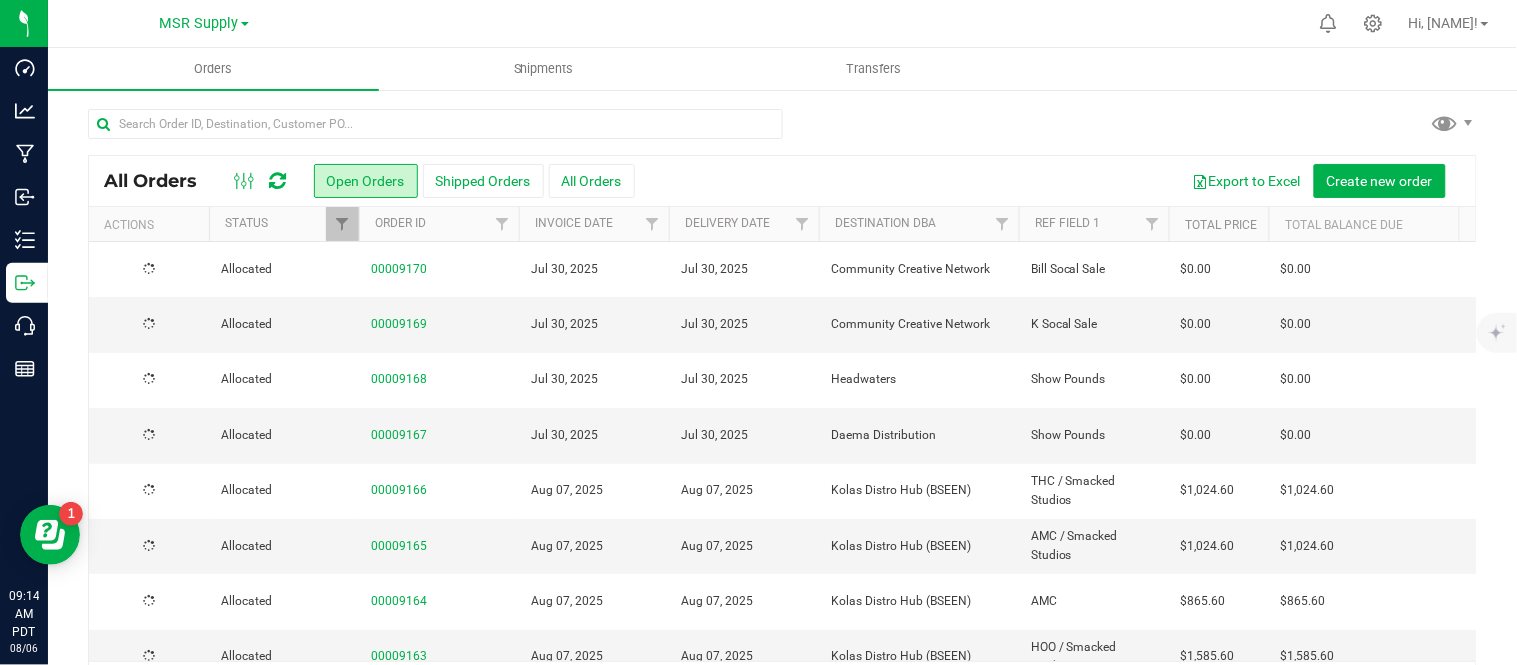 scroll, scrollTop: 65, scrollLeft: 0, axis: vertical 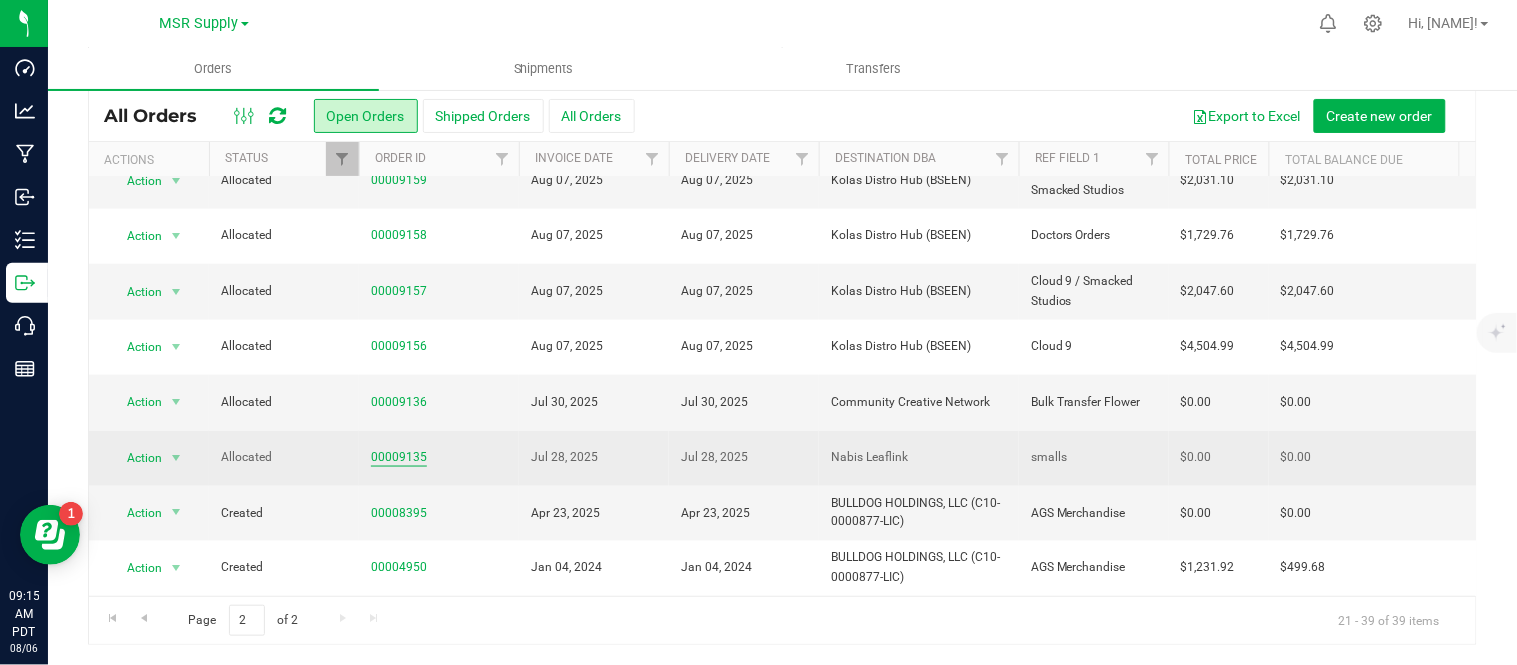 click on "00009135" at bounding box center (399, 457) 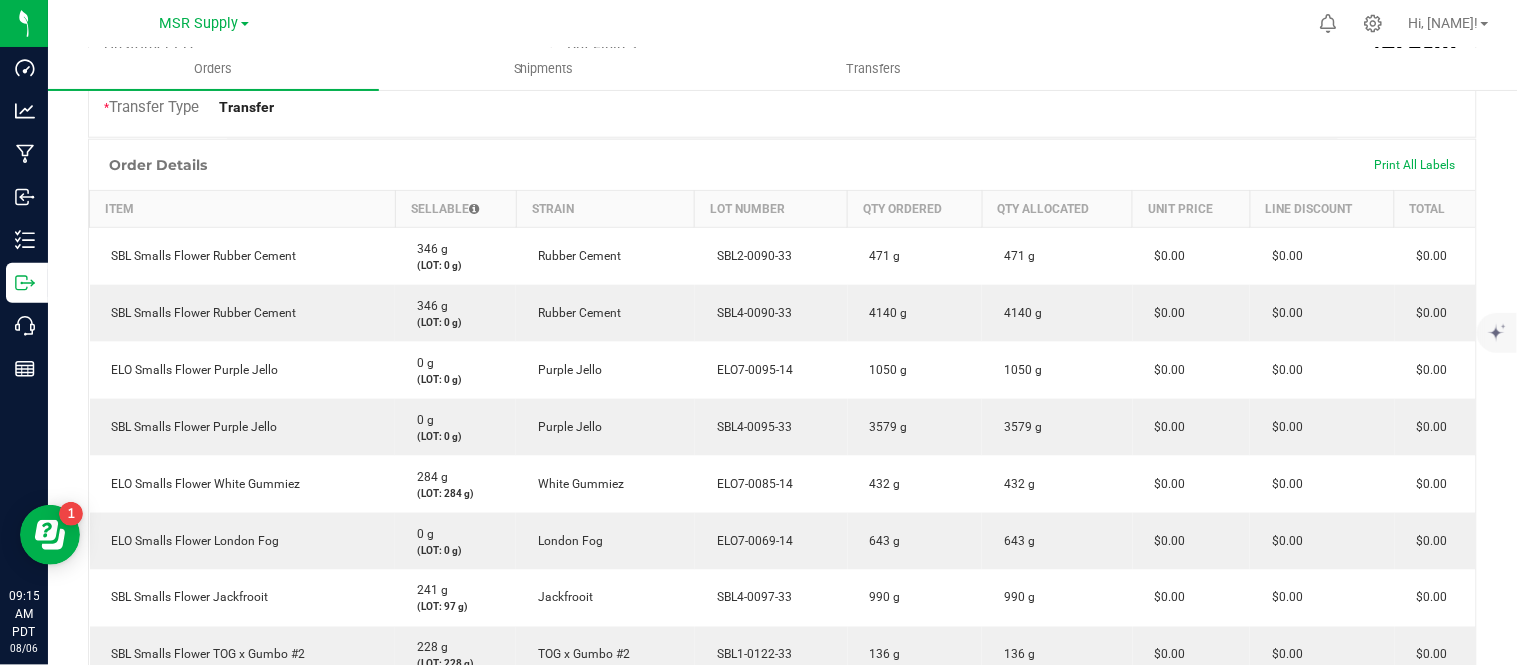 scroll, scrollTop: 0, scrollLeft: 0, axis: both 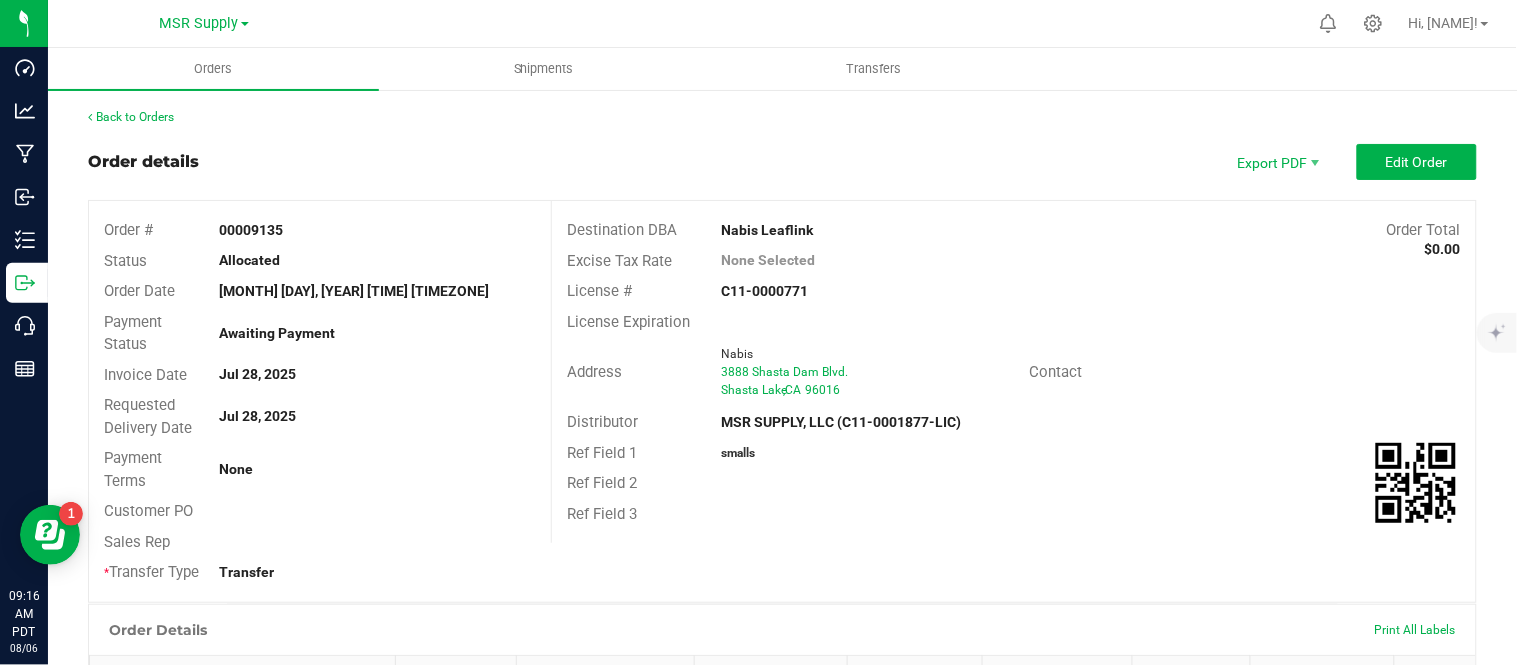 click on "Distributor   MSR SUPPLY, LLC (C11-0001877-LIC)" at bounding box center (1014, 422) 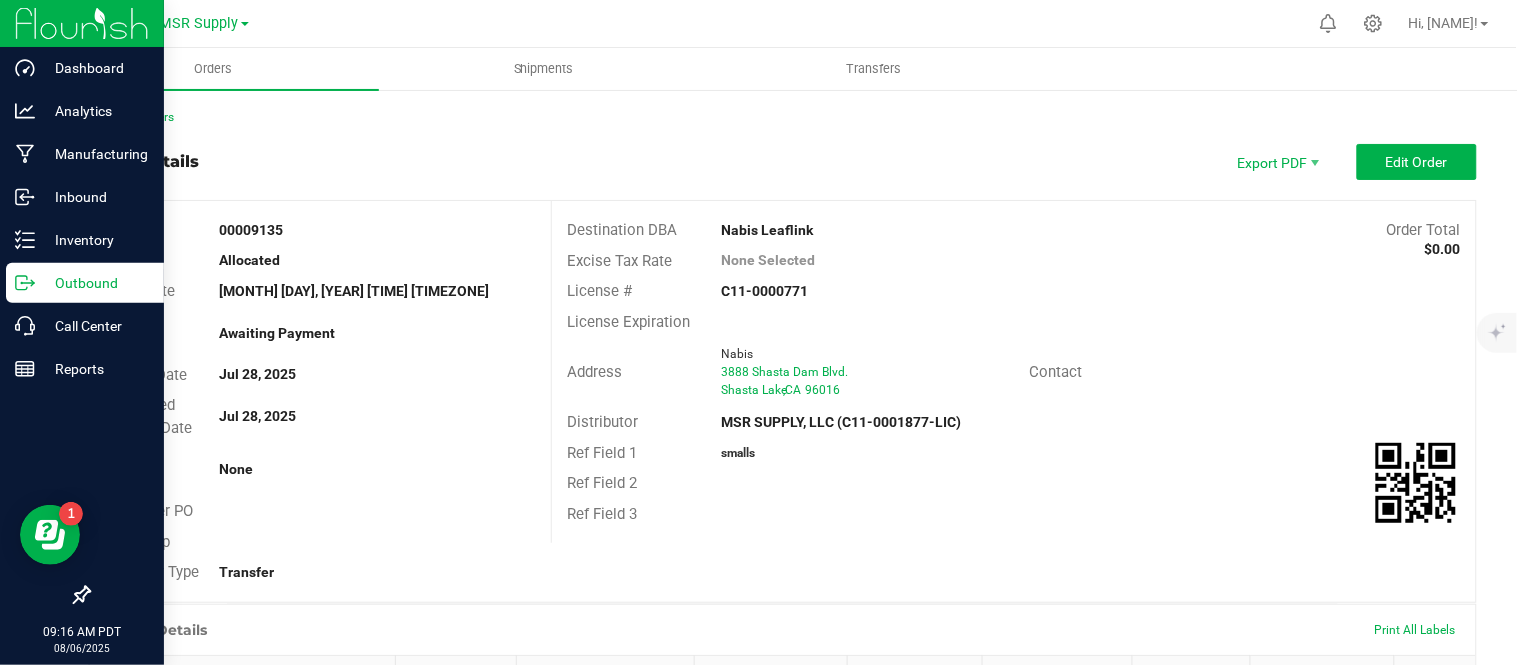 click on "Outbound" at bounding box center [95, 283] 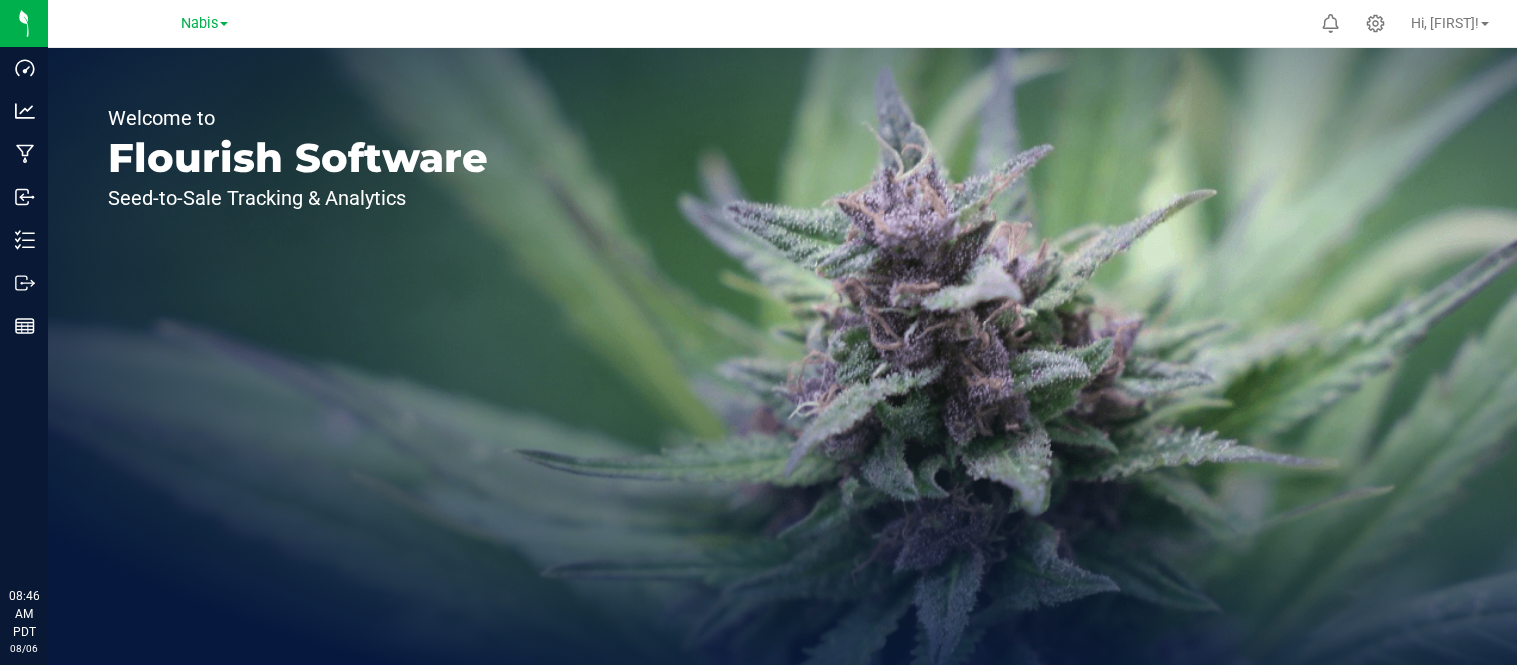 scroll, scrollTop: 0, scrollLeft: 0, axis: both 